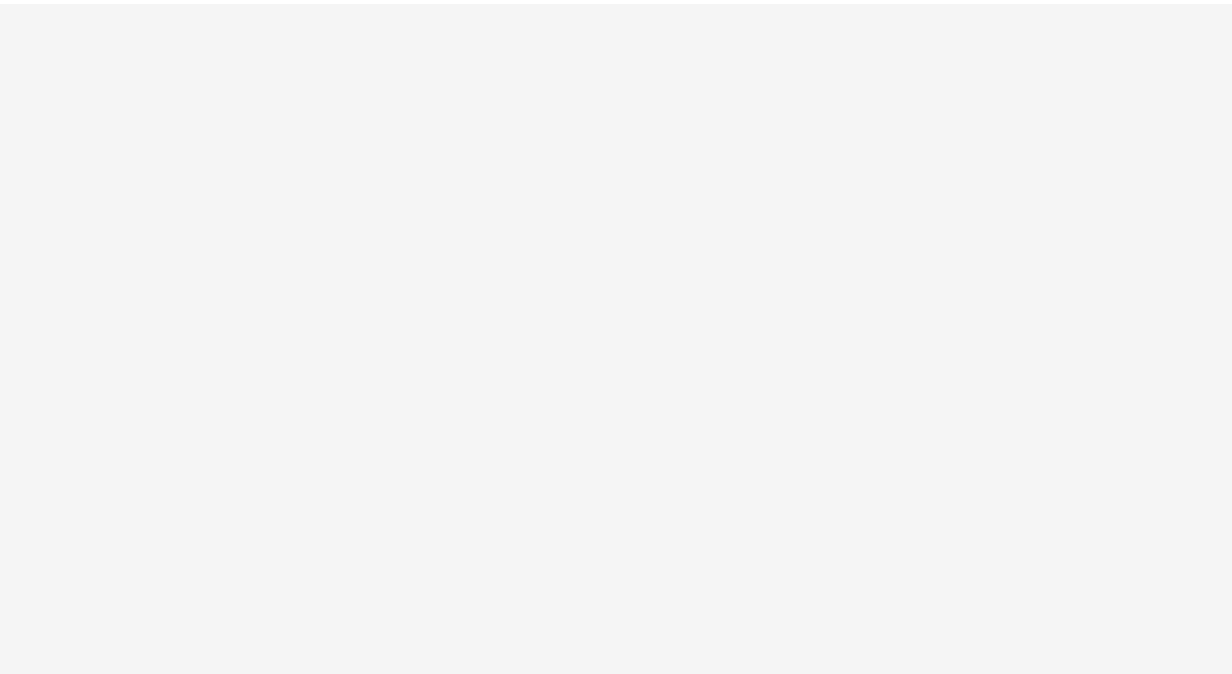 scroll, scrollTop: 0, scrollLeft: 0, axis: both 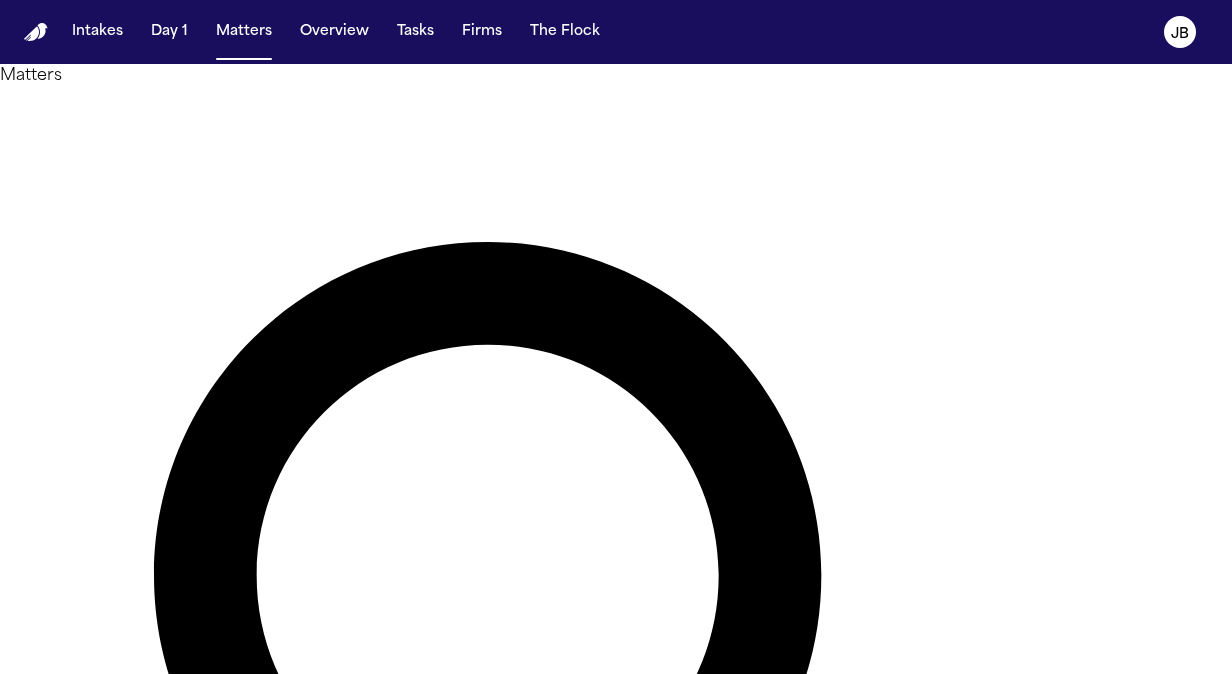 click at bounding box center [80, 1332] 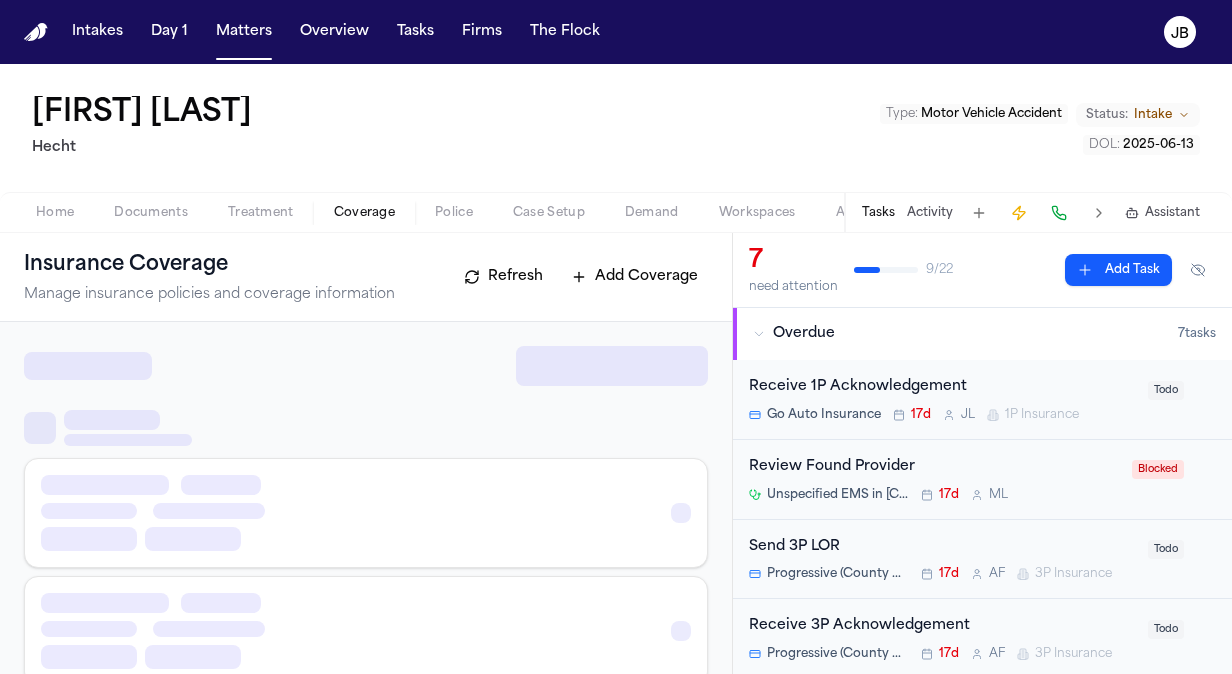 click on "Coverage" at bounding box center [364, 213] 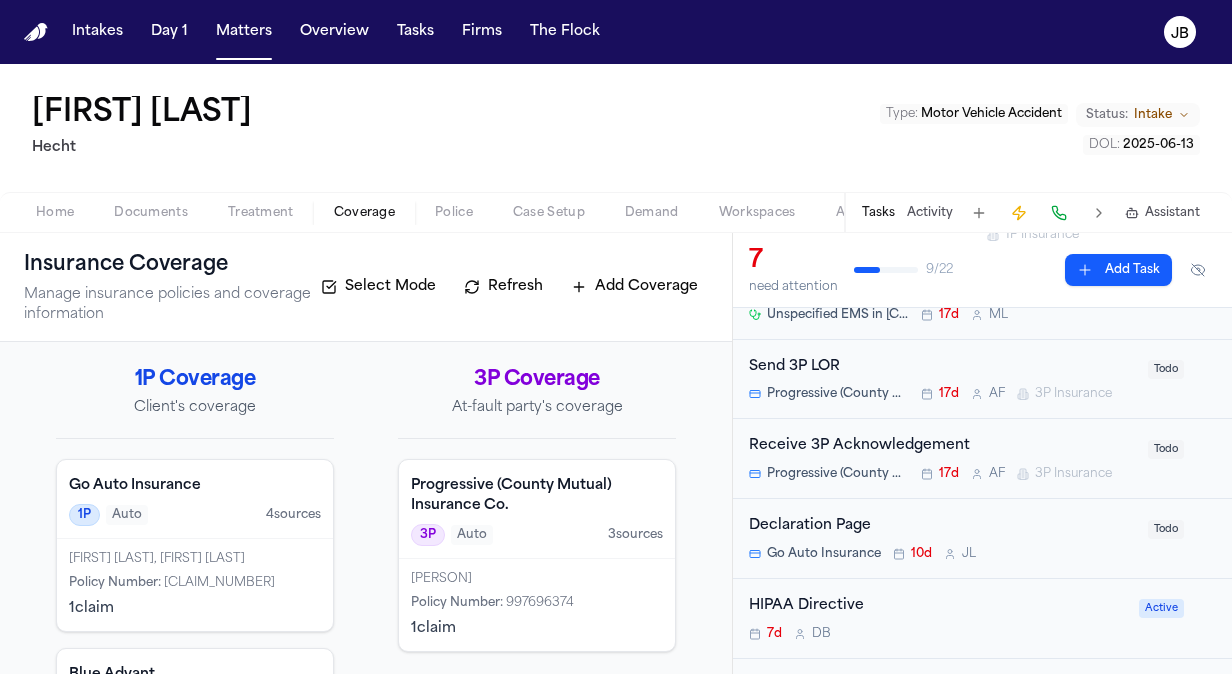scroll, scrollTop: 173, scrollLeft: 0, axis: vertical 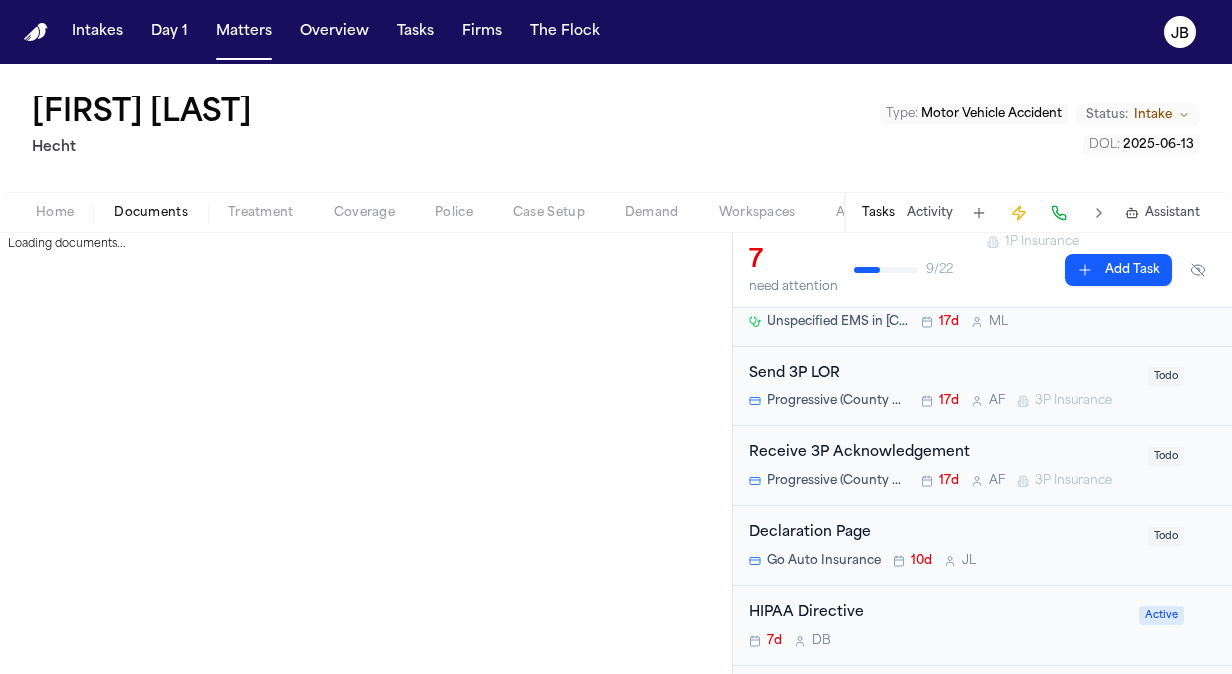 click on "Documents" at bounding box center (151, 213) 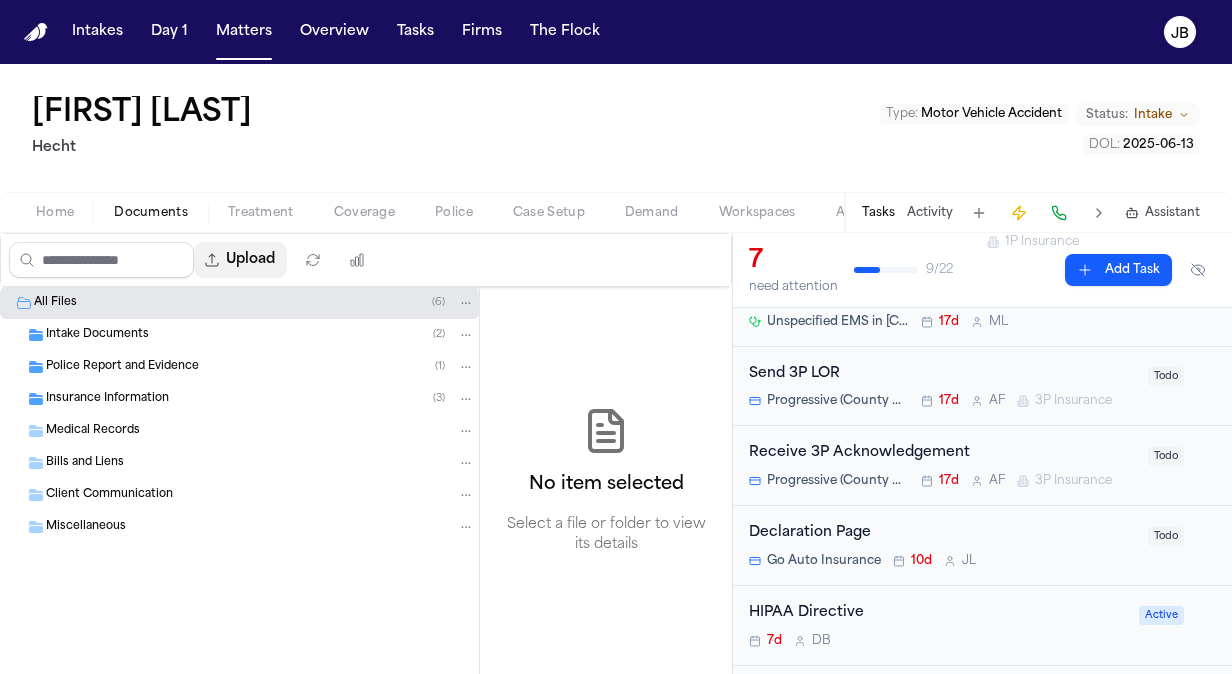 click on "Upload" at bounding box center (240, 260) 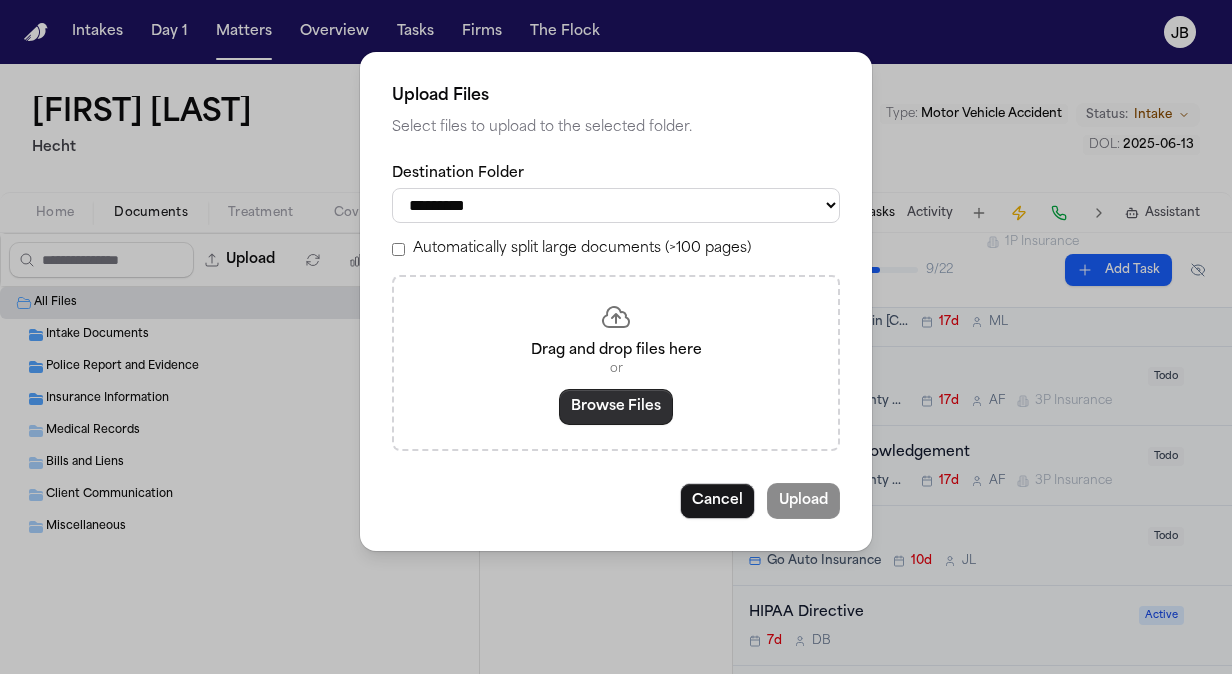 click on "Browse Files" at bounding box center (616, 407) 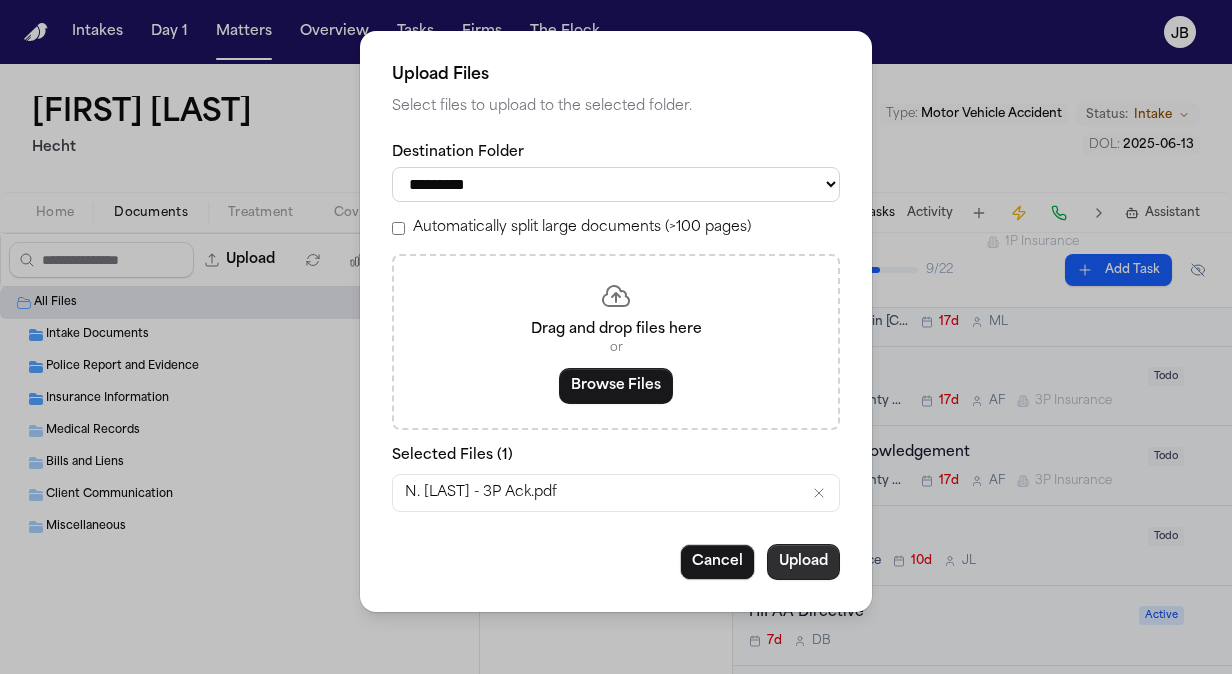 click on "Upload" at bounding box center (803, 562) 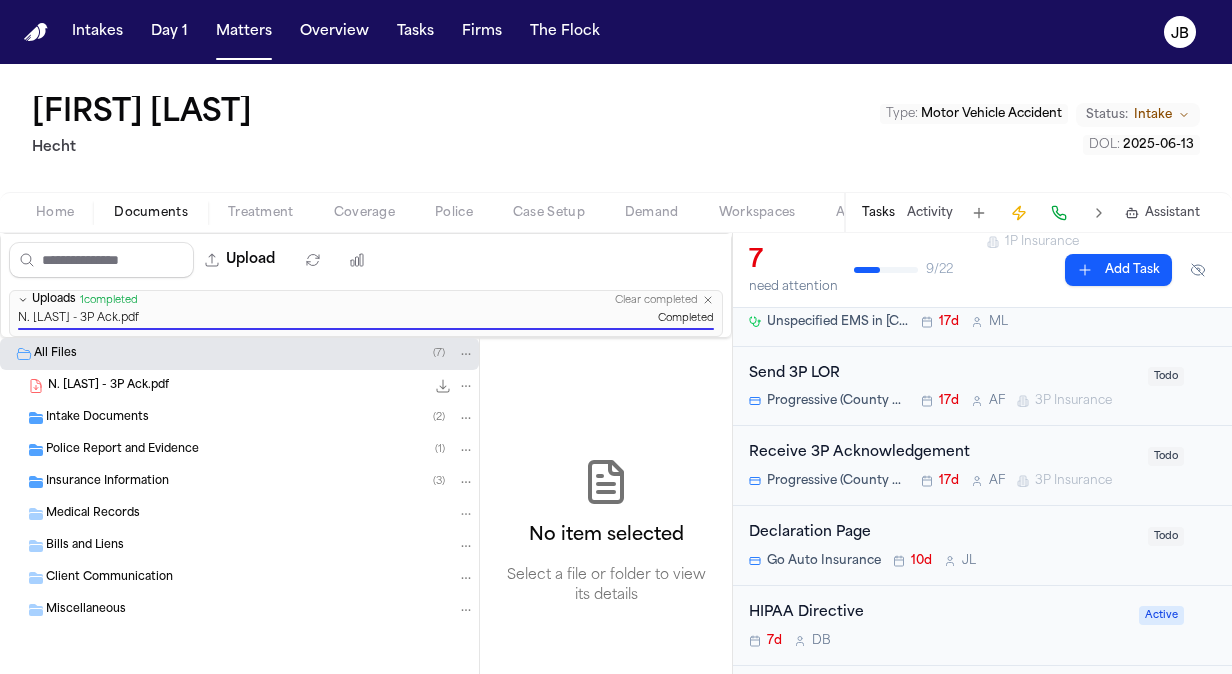 click on "Insurance Information ( 3 )" at bounding box center (239, 482) 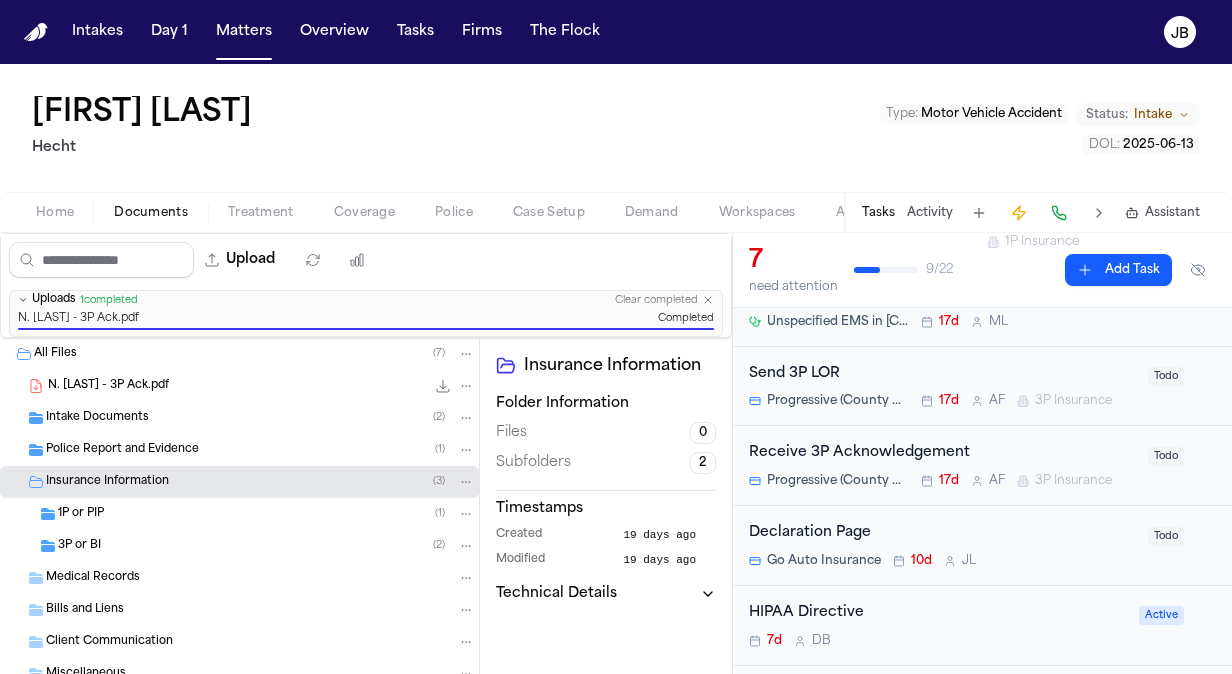 click on "1P or PIP ( 1 )" at bounding box center [266, 514] 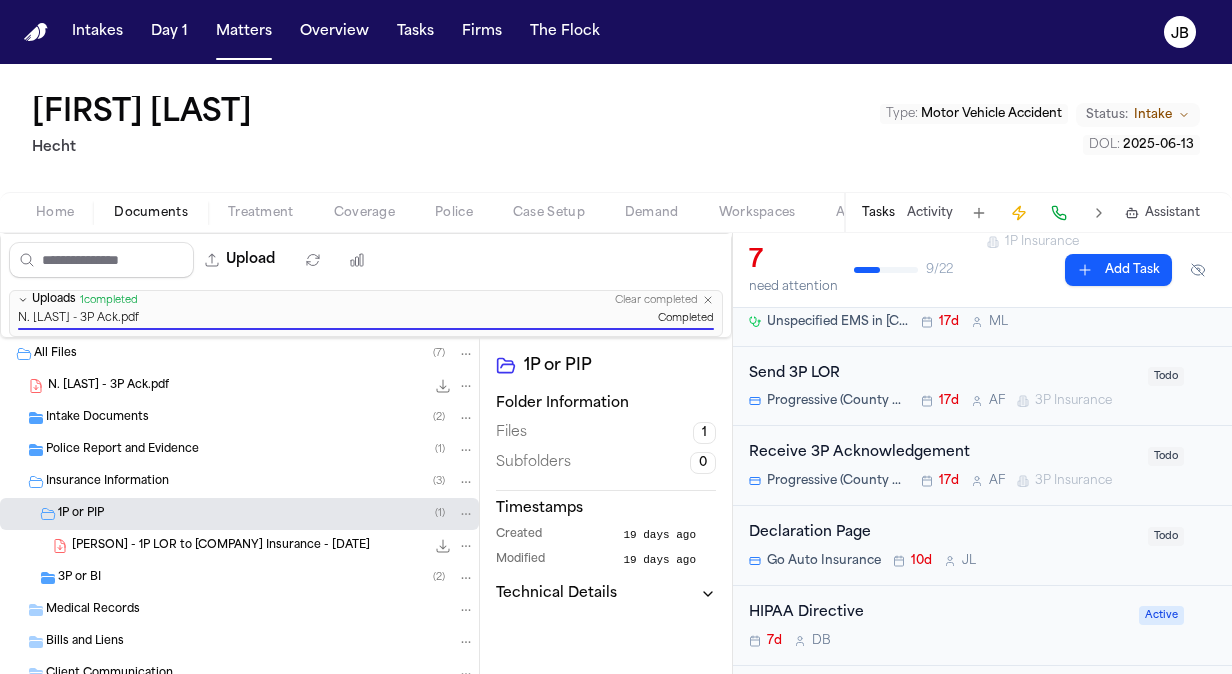 click on "3P or BI ( 2 )" at bounding box center (266, 578) 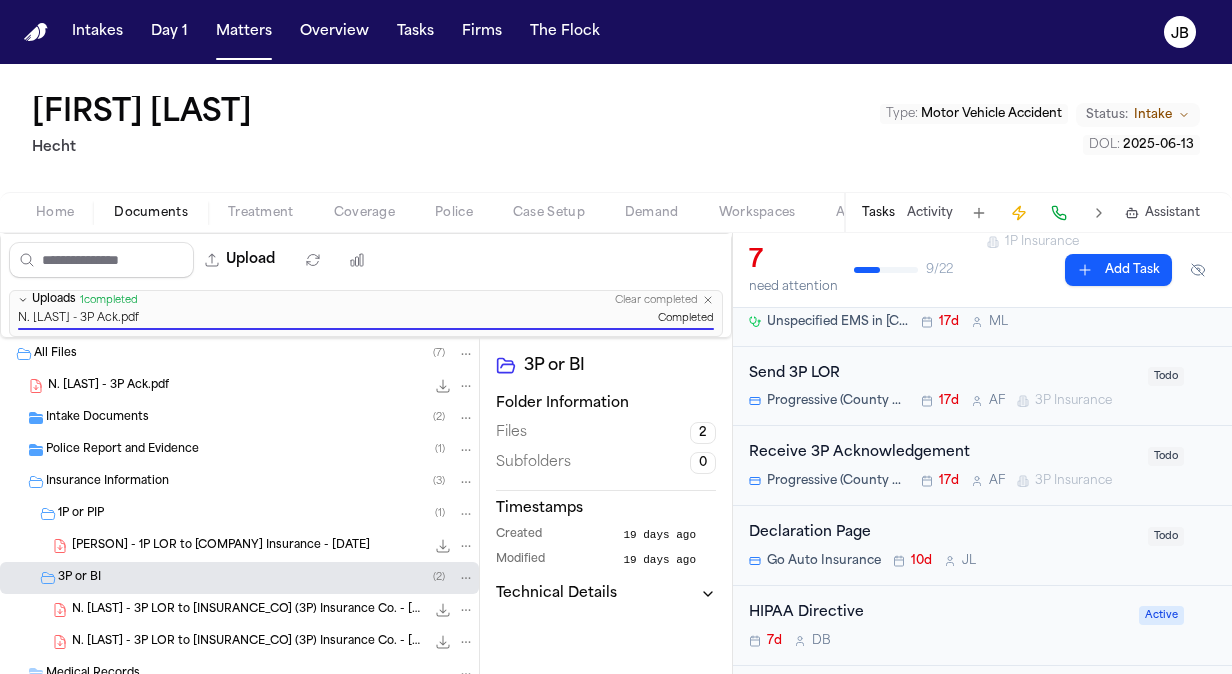 click on "N. [LAST] - 3P LOR to [INSURANCE_CO] (3P) Insurance Co. - [DATE]" at bounding box center (248, 610) 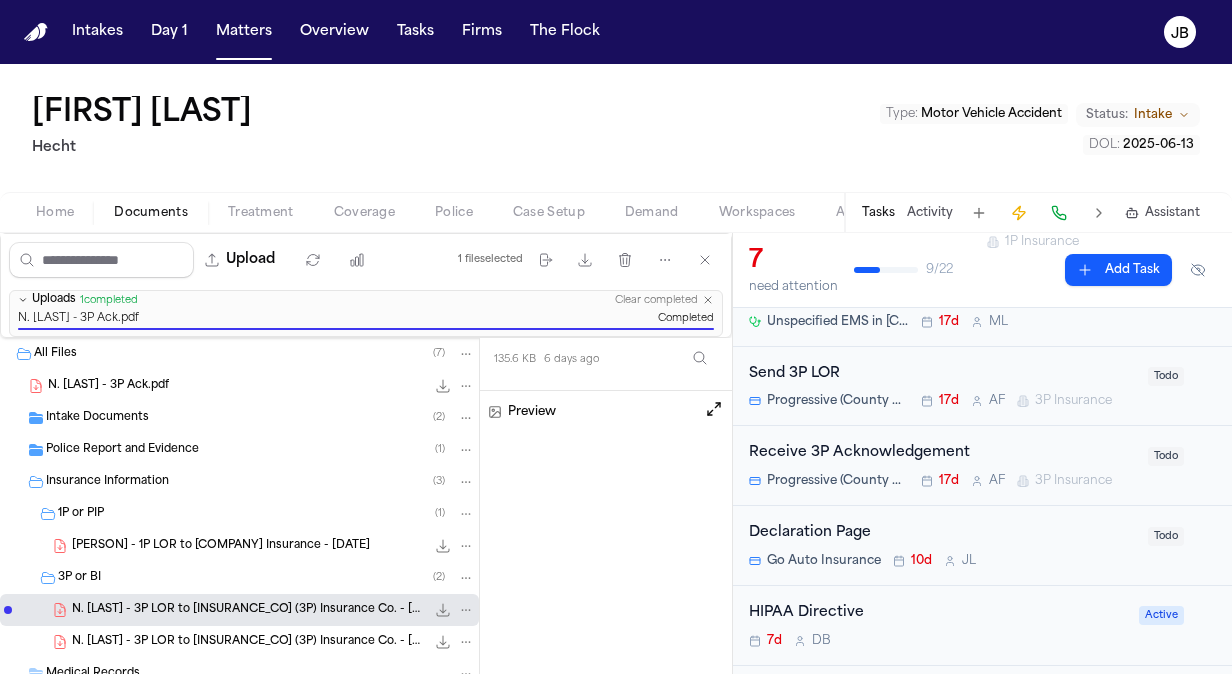 scroll, scrollTop: 276, scrollLeft: 0, axis: vertical 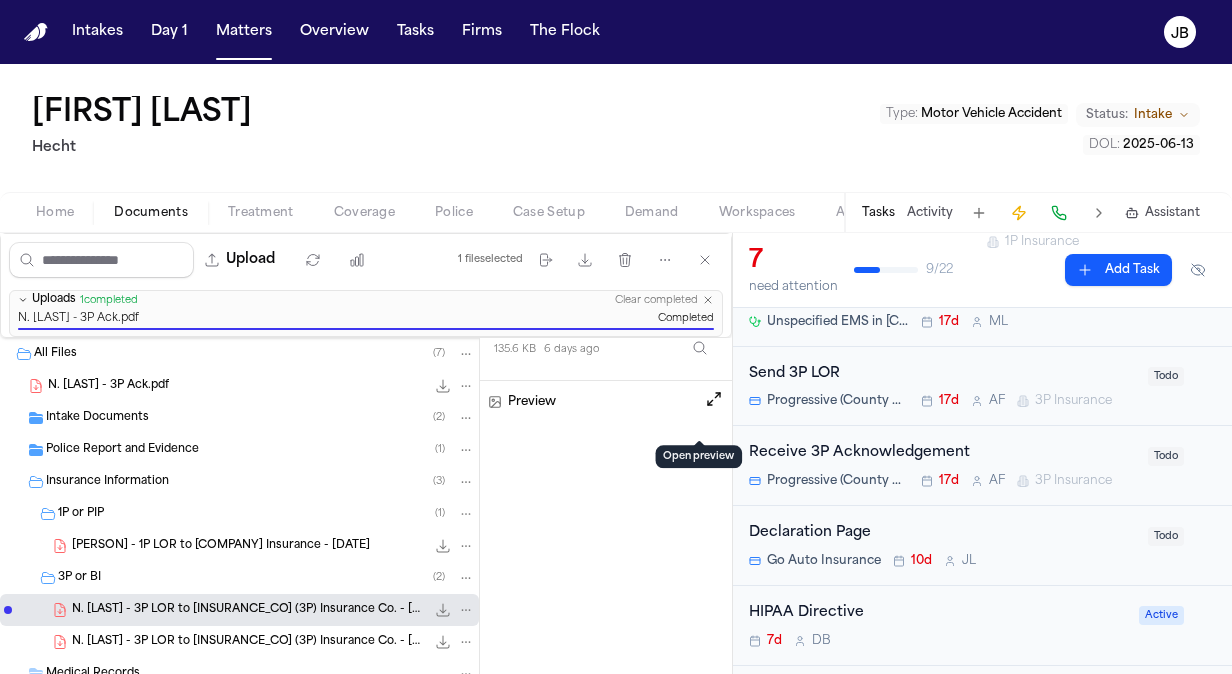 click at bounding box center [714, 399] 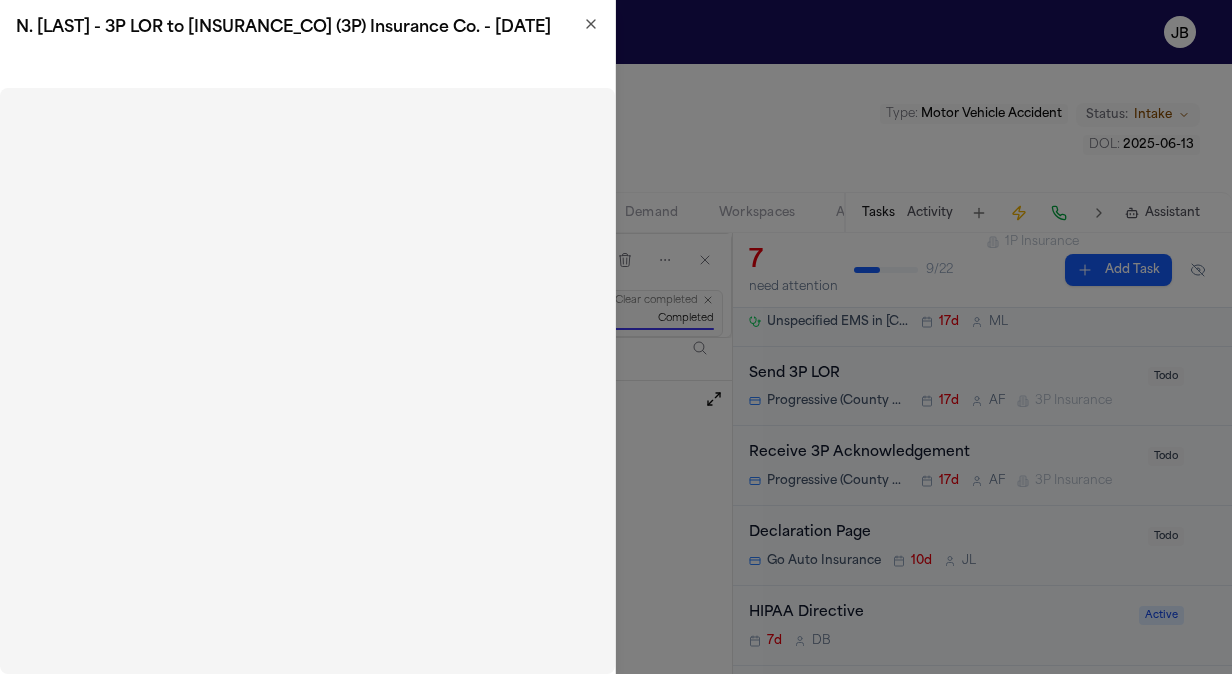 click 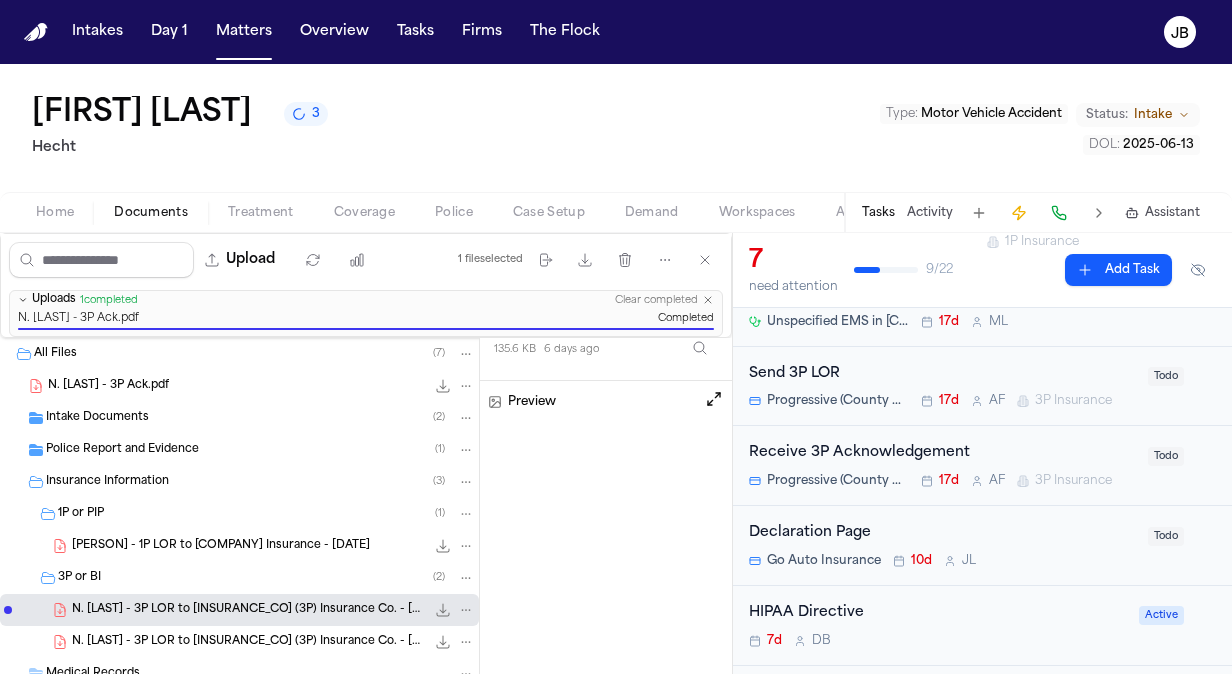click on "[PERSON] - 1P LOR to [COMPANY] Insurance - [DATE]" at bounding box center [221, 546] 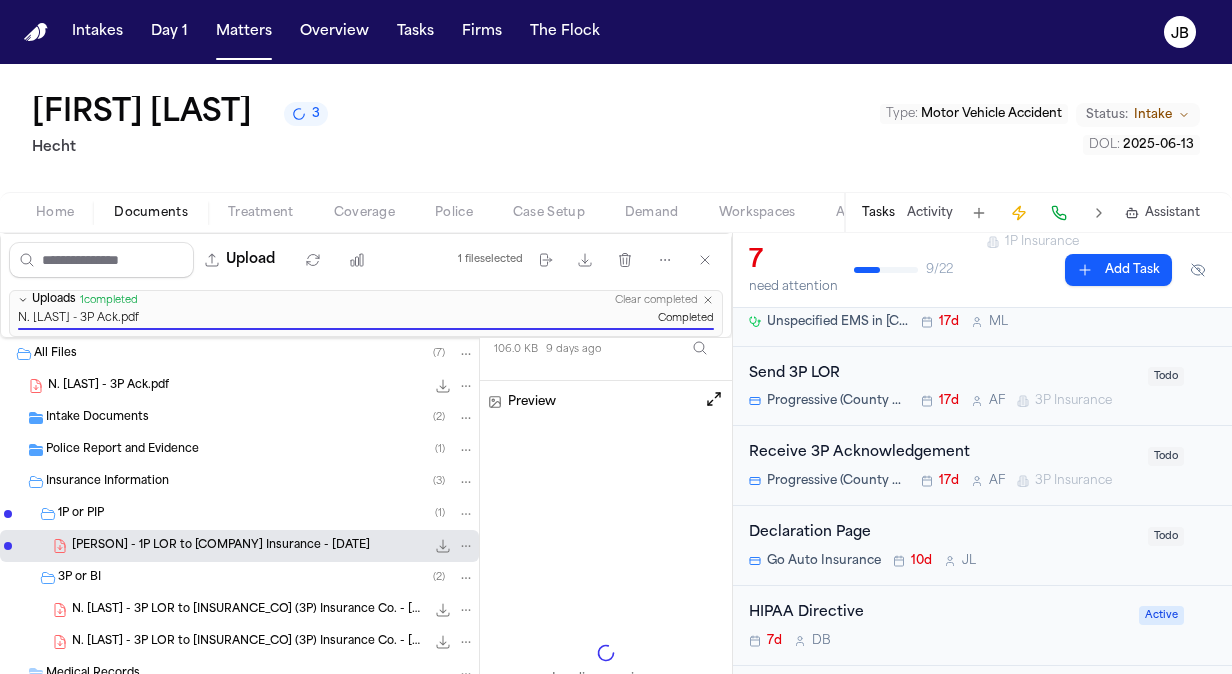 scroll, scrollTop: 258, scrollLeft: 0, axis: vertical 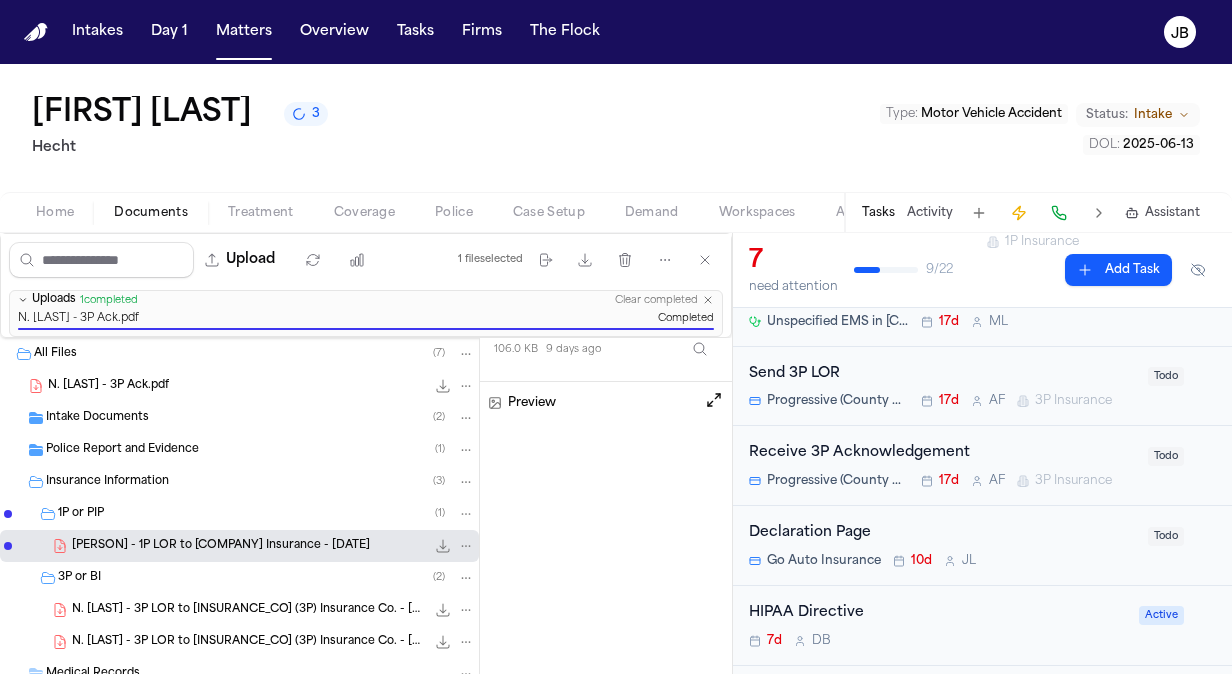 click at bounding box center (714, 400) 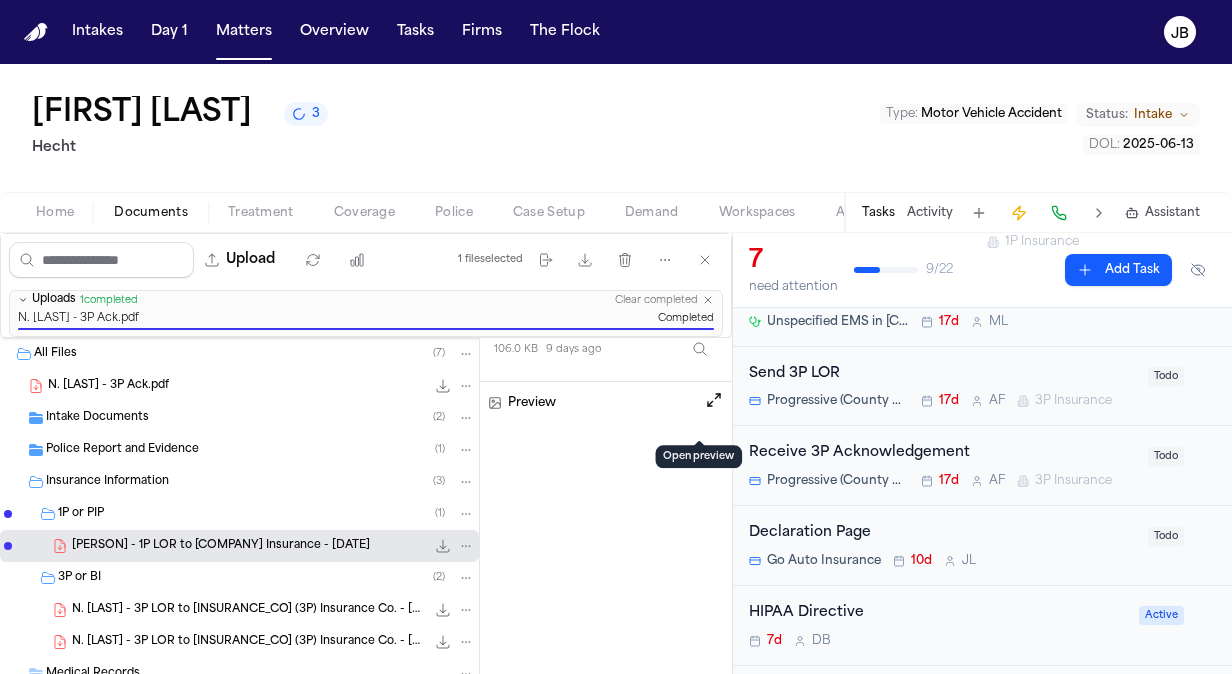 click on "Send 3P LOR" at bounding box center [942, 374] 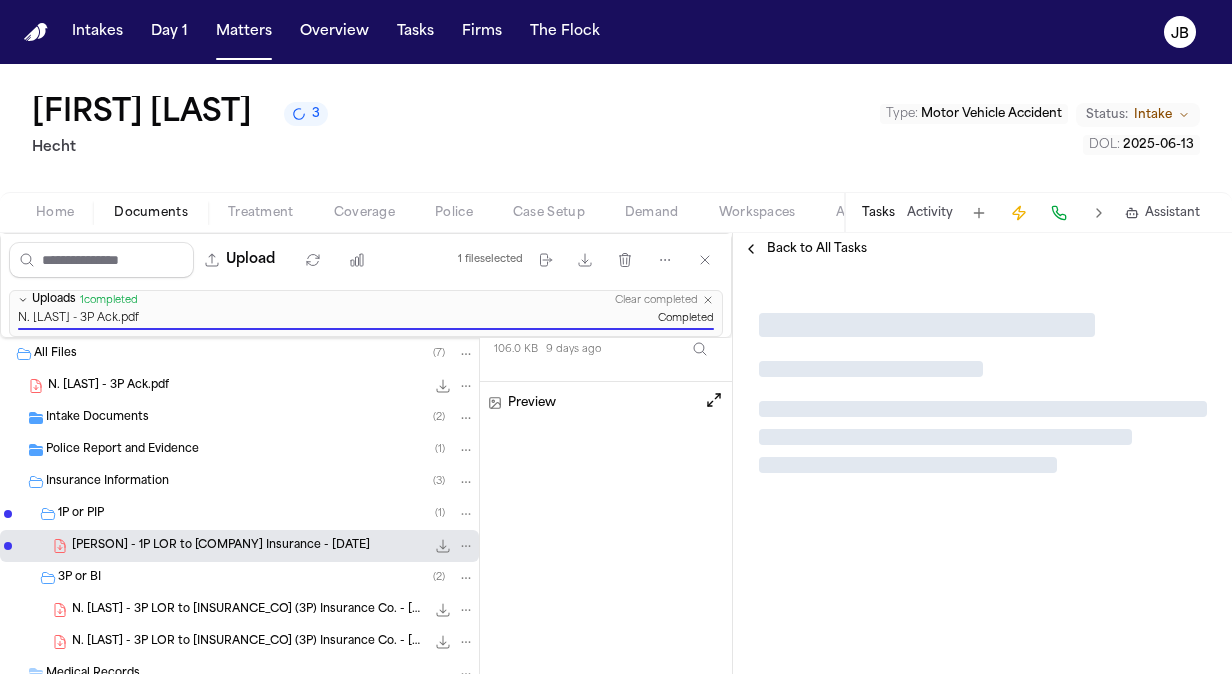 scroll, scrollTop: 0, scrollLeft: 0, axis: both 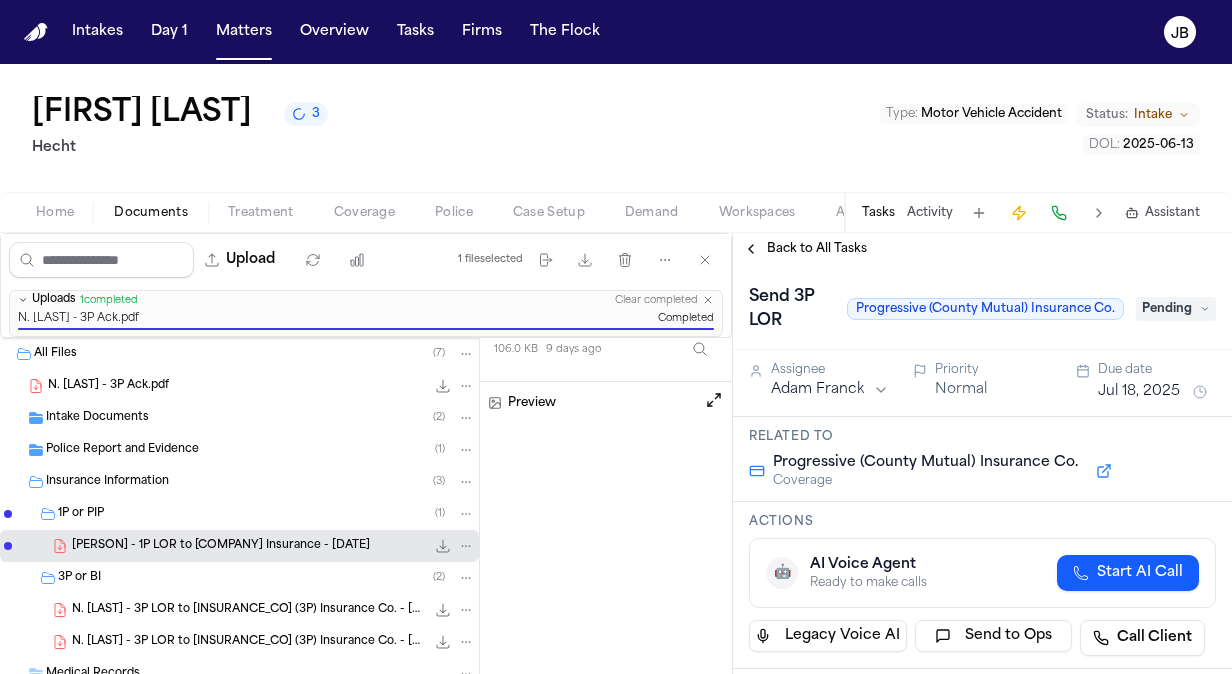click on "Jul 18, 2025" at bounding box center (1139, 392) 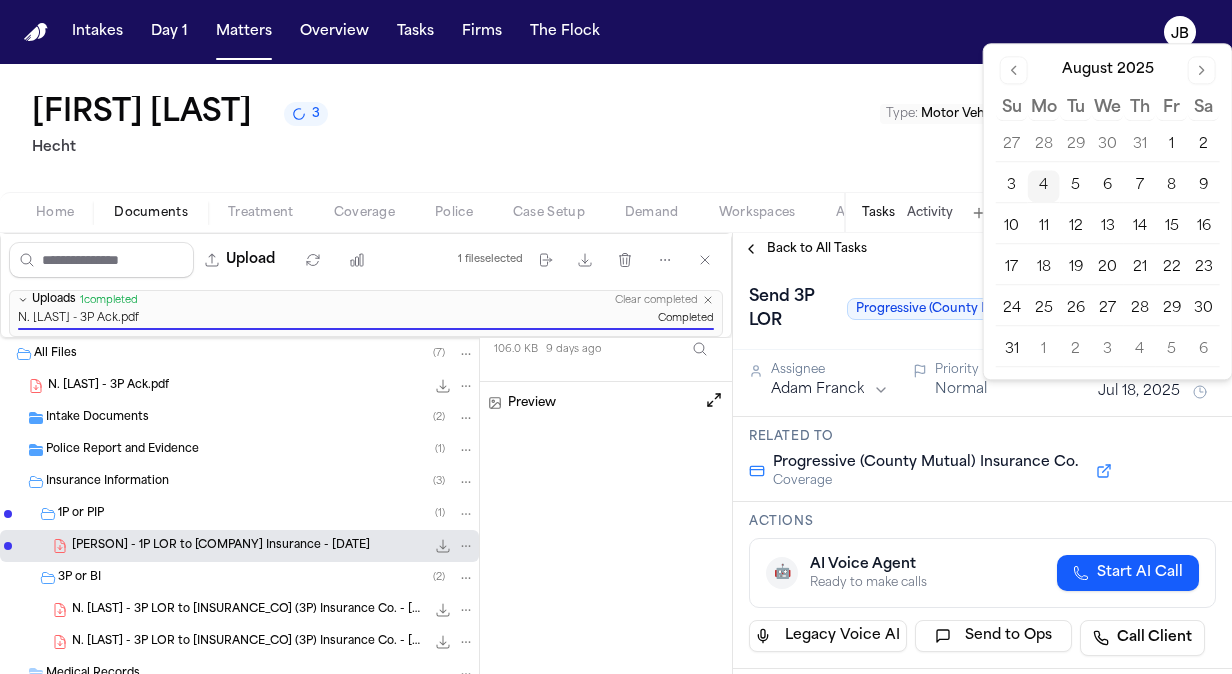 click at bounding box center [1014, 70] 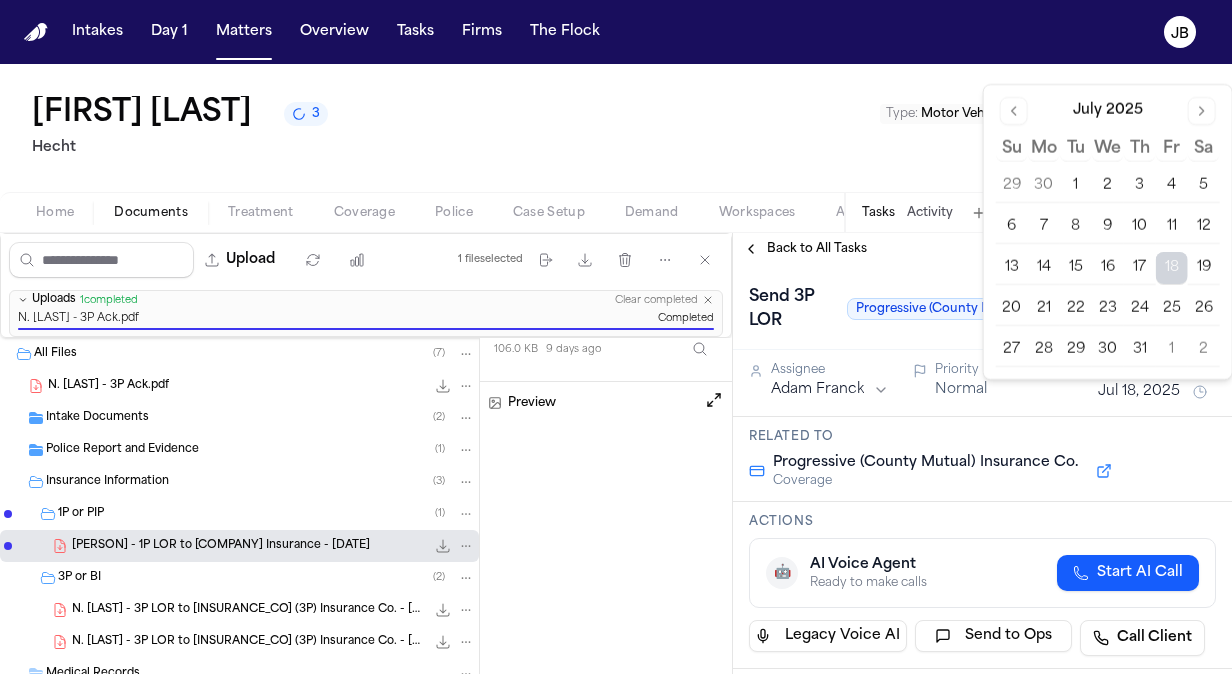 click on "28" at bounding box center [1044, 350] 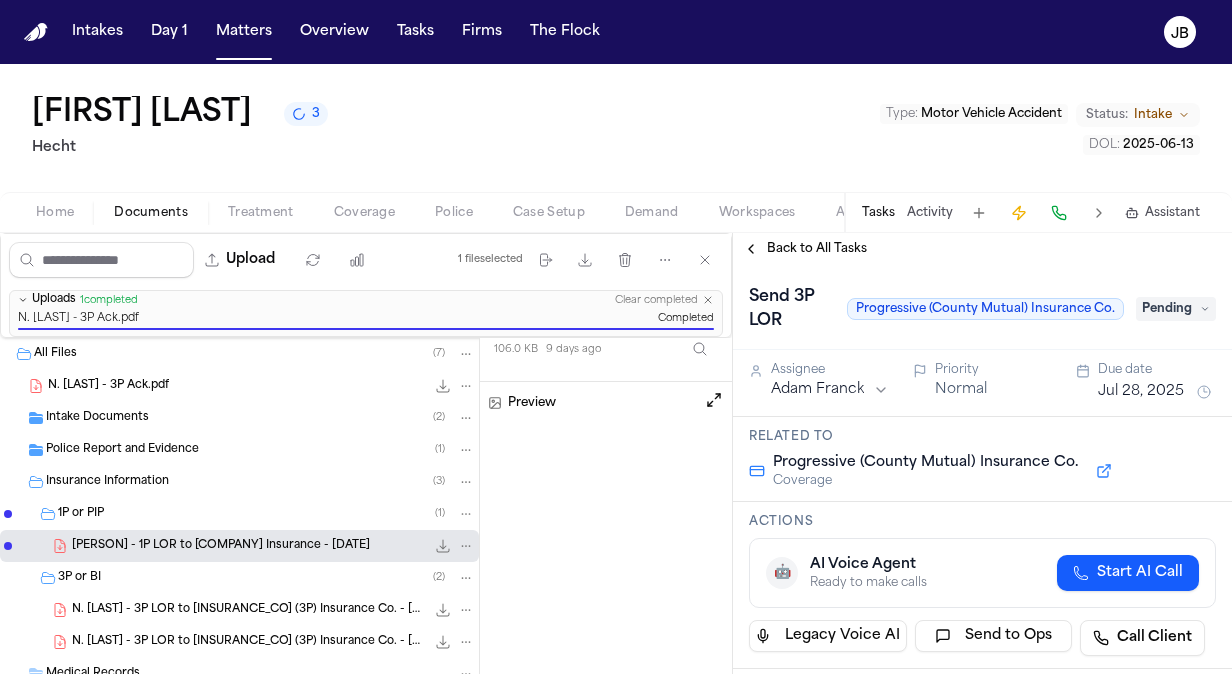 click on "Related to" at bounding box center (982, 437) 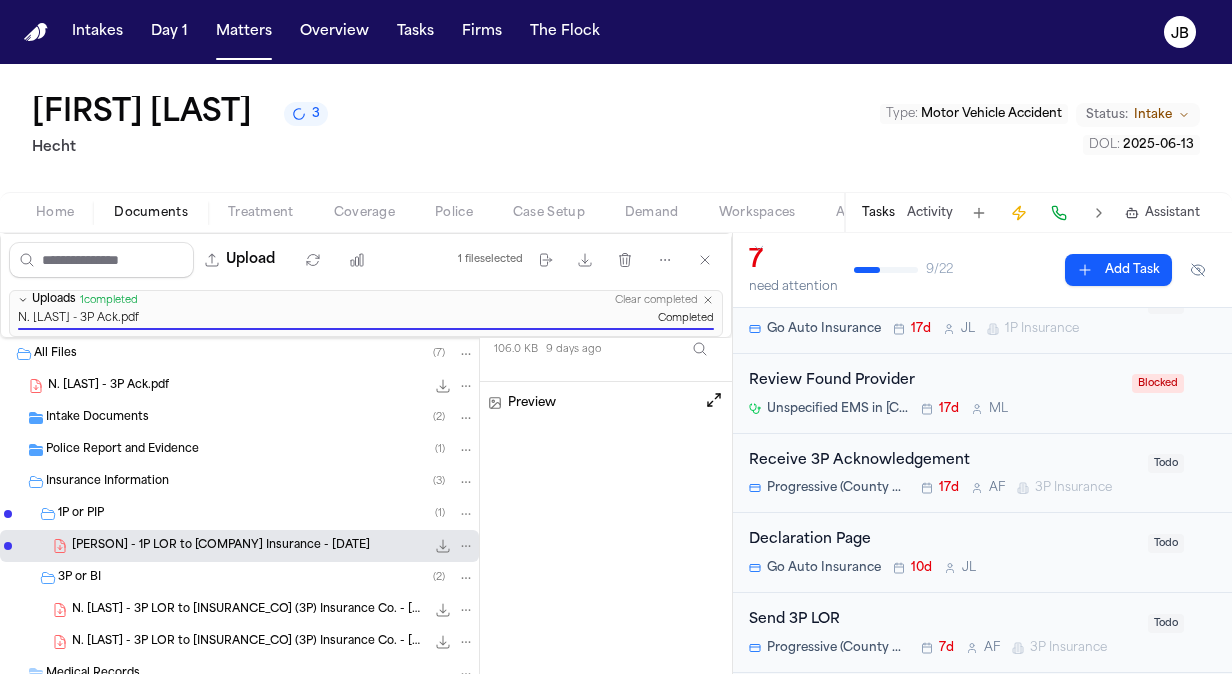scroll, scrollTop: 63, scrollLeft: 0, axis: vertical 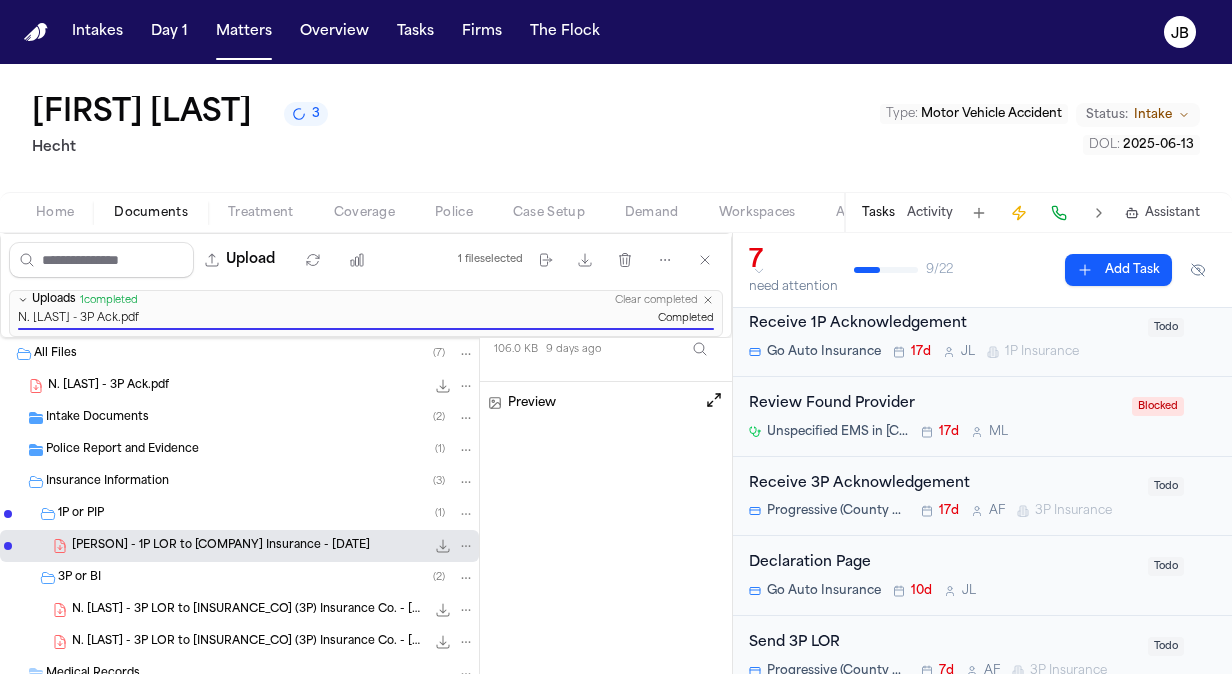 click on "Receive 3P Acknowledgement [INSURANCE_CO] (3P) Insurance Co. 17d A F 3P Insurance Todo" at bounding box center [982, 497] 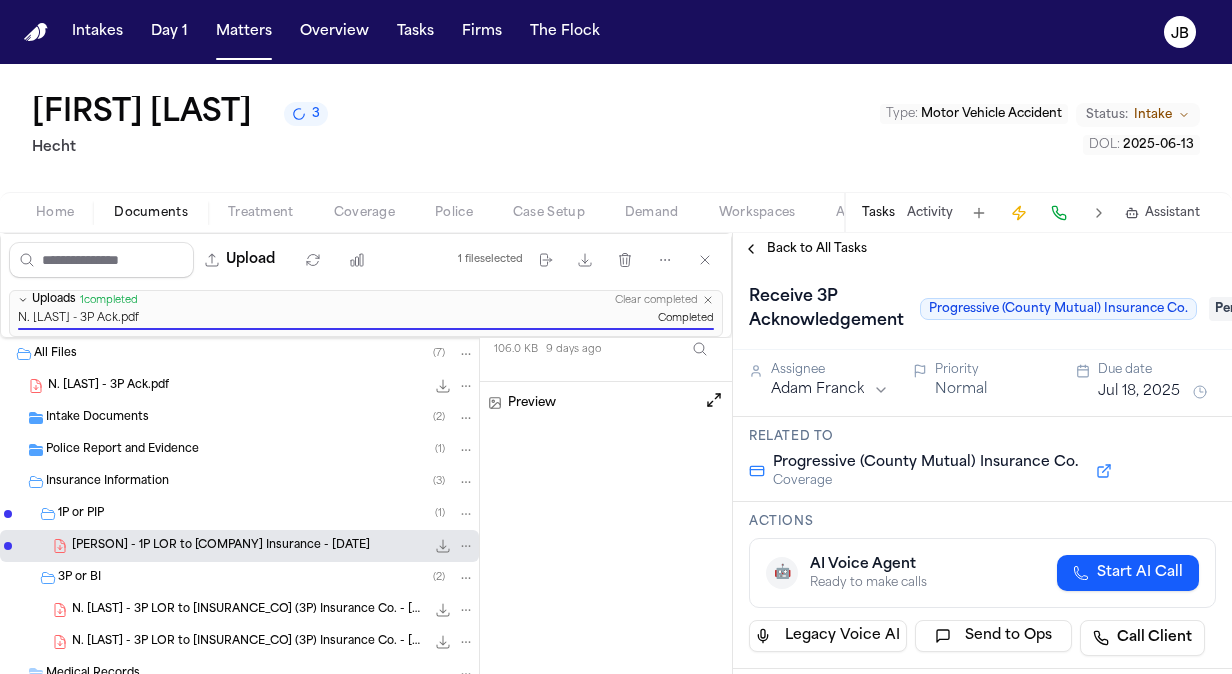 click on "Intakes Day 1 Matters Overview Tasks Firms The Flock JB [FIRST] [LAST] 3 [LAST] Type : Motor Vehicle Accident Status: Intake DOL : 2025-06-13 Home Documents Treatment Coverage Police Case Setup Demand Workspaces Artifacts Tasks Activity Assistant Upload 1 file selected Move files Download files Delete files More actions Clear selection Uploads 1 completed Clear completed N. [LAST] - 3P Ack.pdf Completed All Files ( 7 ) N. [LAST] - 3P Ack.pdf 71.7 KB • PDF Intake Documents ( 2 ) Police Report and Evidence ( 1 ) Insurance Information ( 3 ) 1P or PIP ( 1 ) N. [LAST] - 1P LOR to Go Auto Insurance - 7.24.25 106.0 KB • PDF 3P or BI ( 2 ) N. [LAST] - 3P LOR to Progressive (County Mutual) Insurance Co. - 7.28.25 135.6 KB • PDF N. [LAST] - 3P LOR to Progressive (County Mutual) Insurance Co. - 7.28.25 104.3 KB • PDF Medical Records Bills and Liens Client Communication Miscellaneous Letter of Representation - [FIRST] [LAST] (Go Auto Insurance) 106.0 KB 9 days ago Preview Pending 🤖" at bounding box center [616, 337] 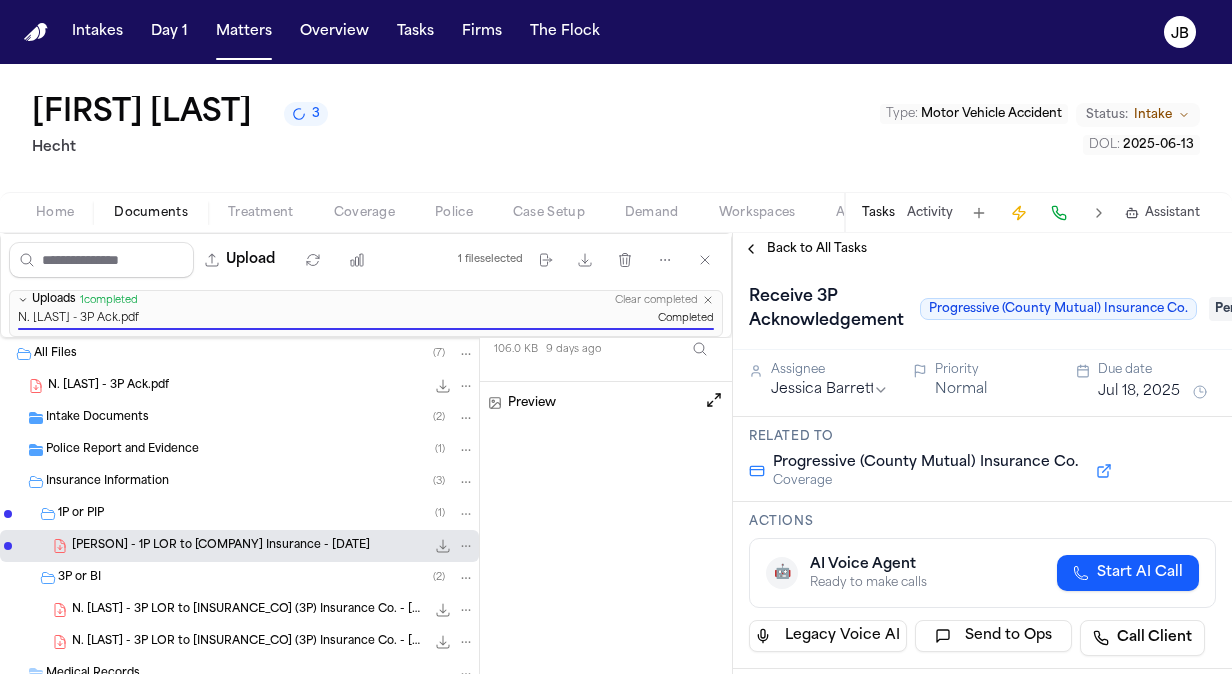 click on "Due date [DATE]" at bounding box center [1157, 383] 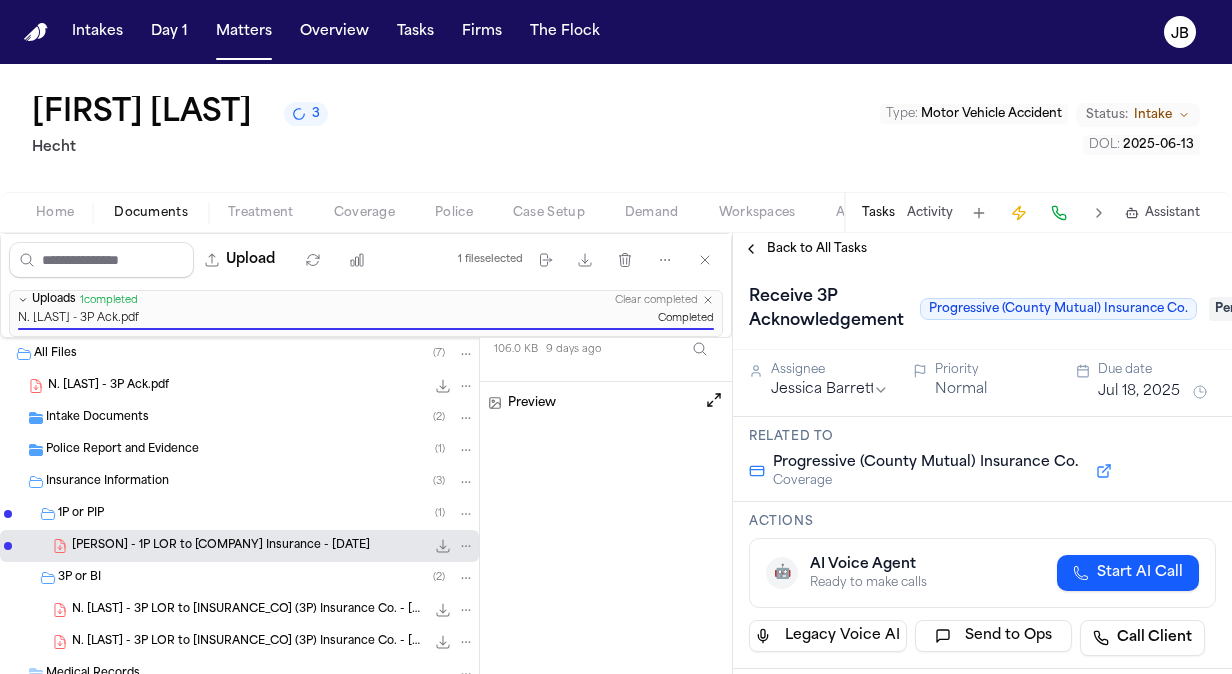 click on "Jul 18, 2025" at bounding box center (1139, 392) 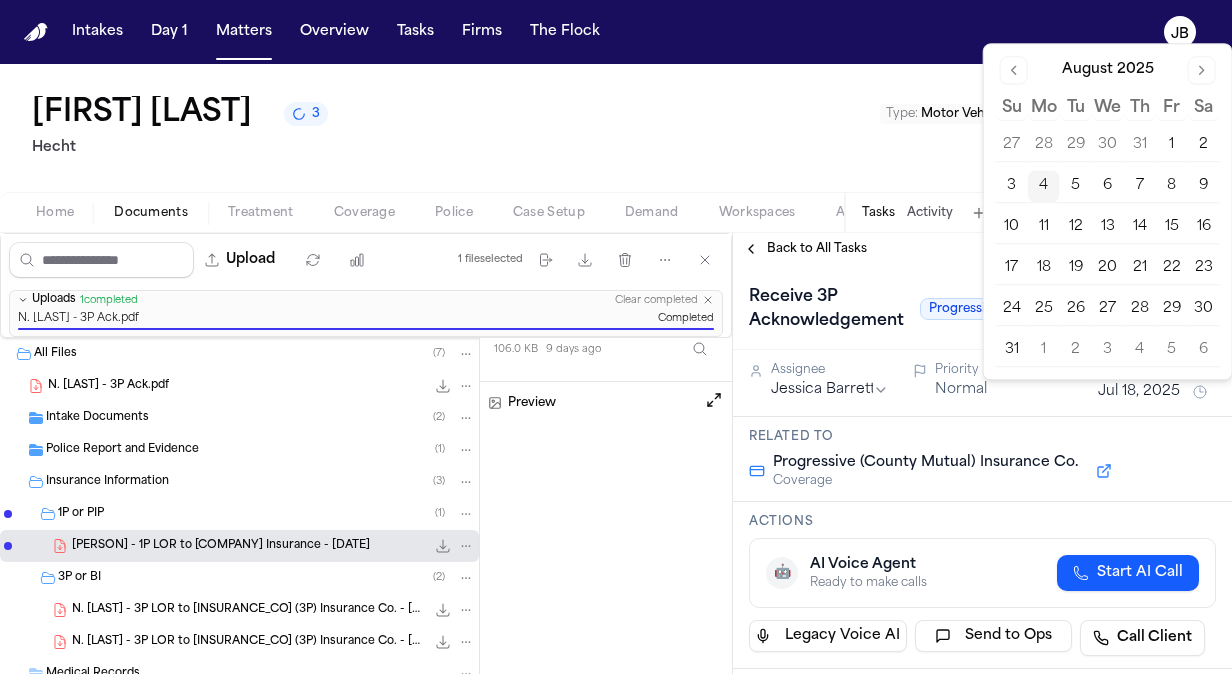 click on "4" at bounding box center (1044, 186) 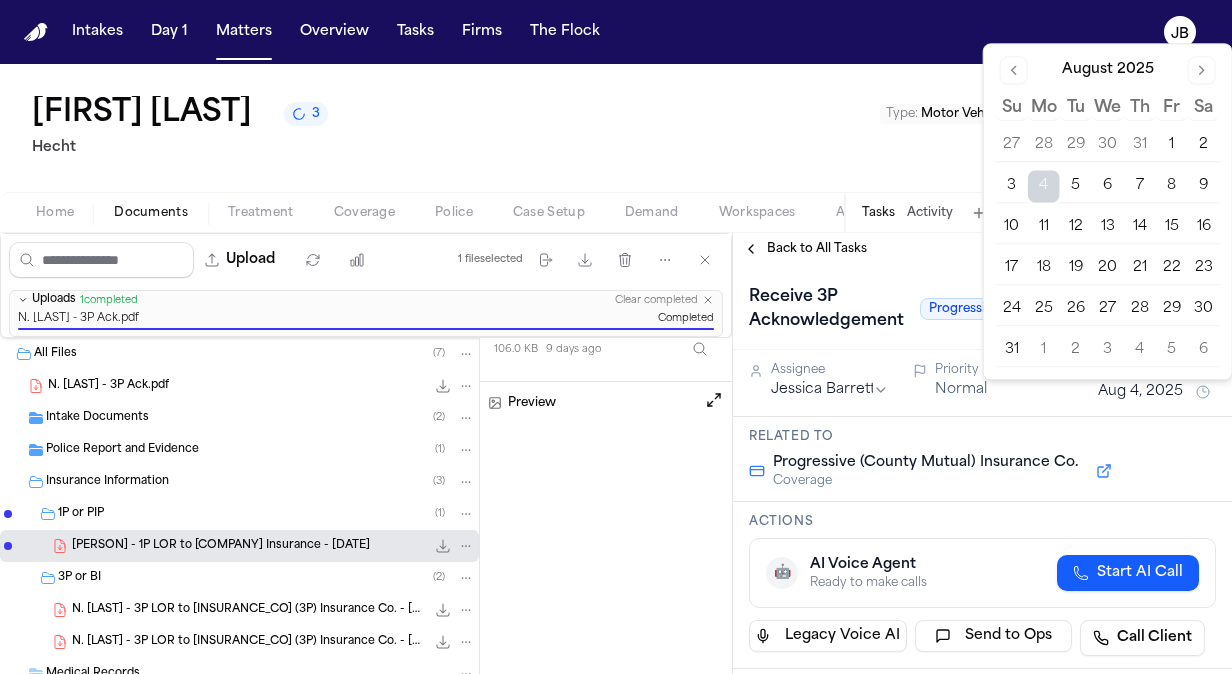 click on "Back to All Tasks" at bounding box center [805, 249] 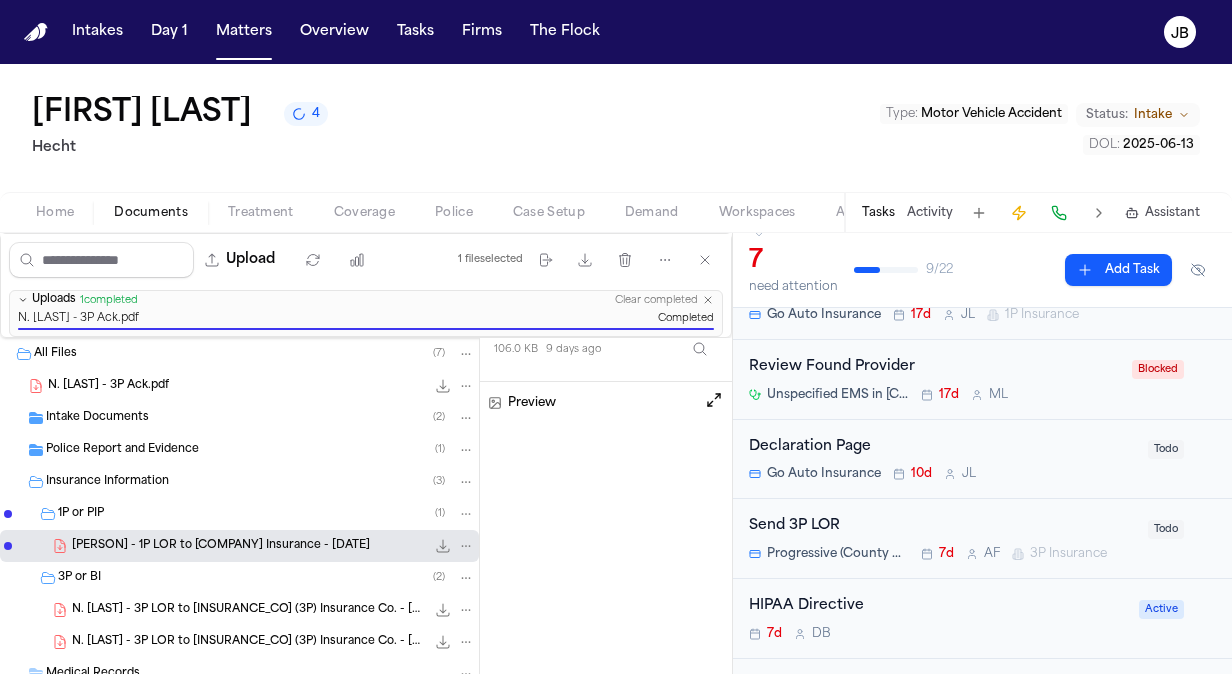 scroll, scrollTop: 104, scrollLeft: 0, axis: vertical 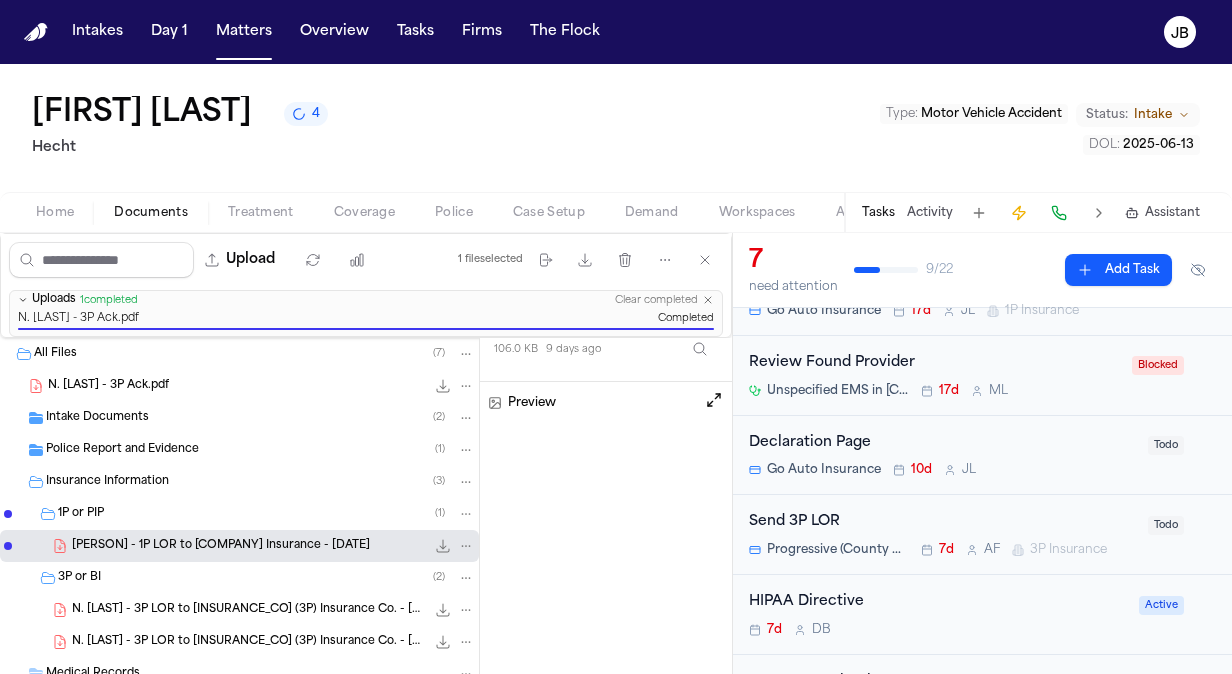 click on "Send 3P LOR" at bounding box center (942, 522) 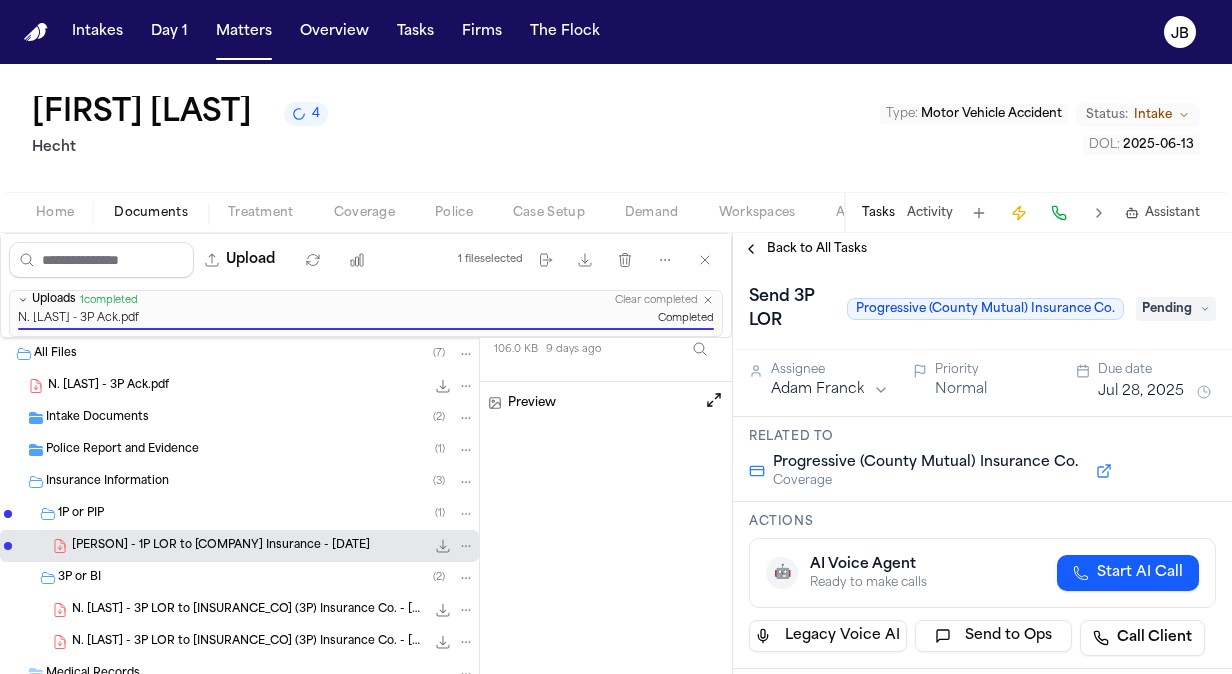 click on "Pending" at bounding box center [1176, 309] 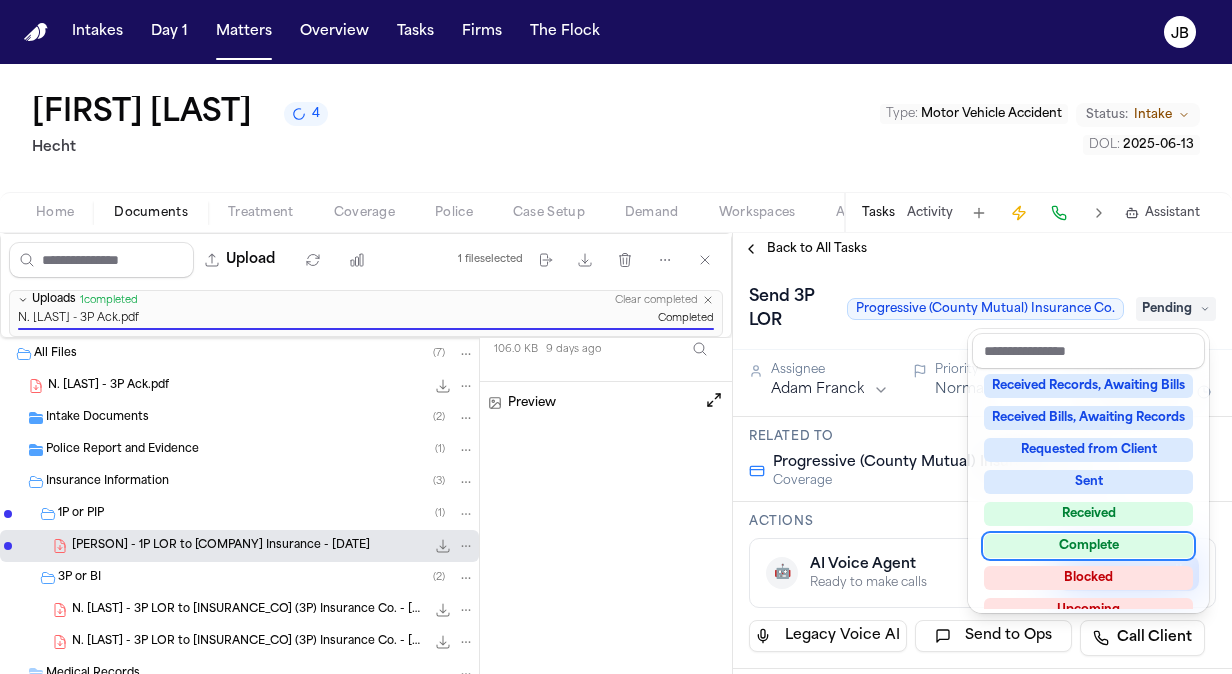 click on "Complete" at bounding box center [1088, 546] 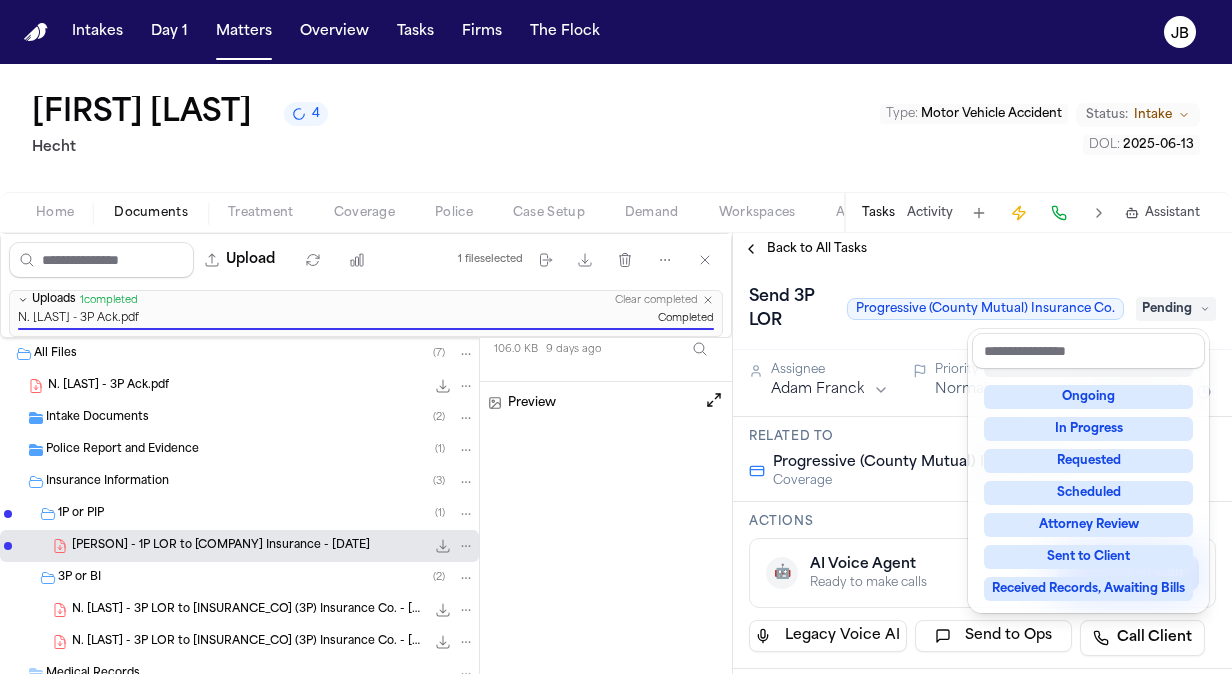 scroll, scrollTop: 8, scrollLeft: 0, axis: vertical 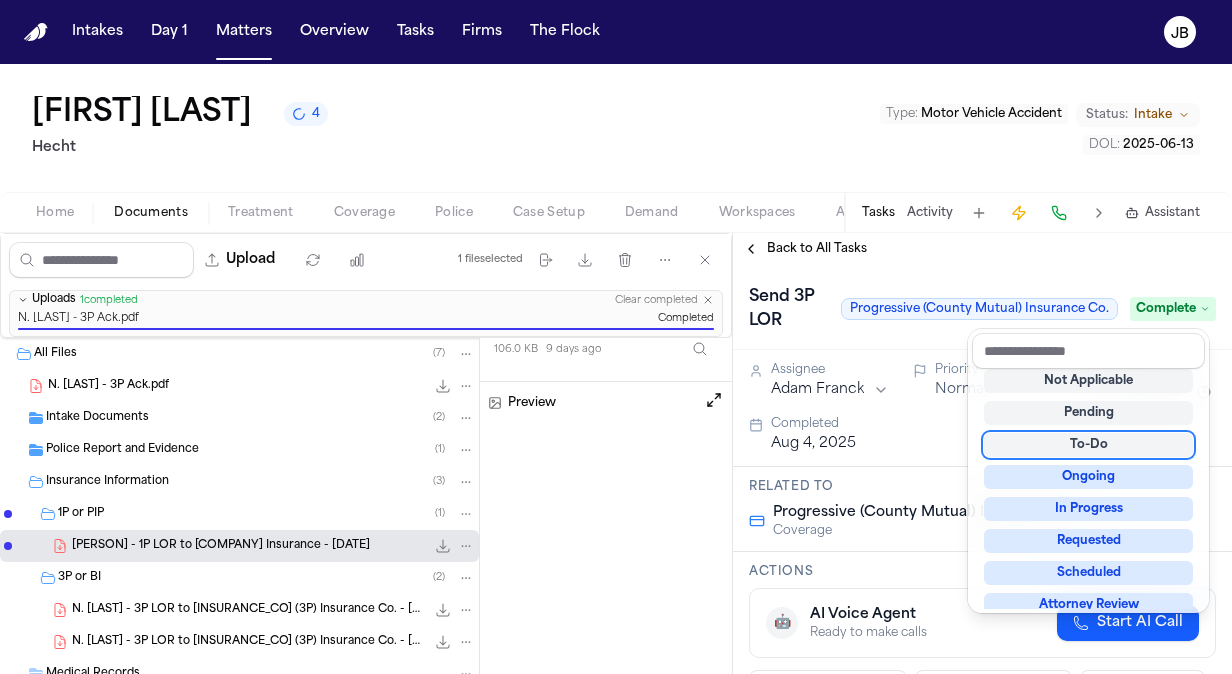 click on "Back to All Tasks Send 3P LOR [INSURANCE_CO] (3P) Insurance Co. Complete Assignee [FIRST] [LAST] Priority Normal Due date [DATE] Completed [DATE] Related to [INSURANCE_CO] (3P) Insurance Co. Coverage Actions 🤖 AI Voice Agent Ready to make calls Start AI Call Legacy Voice AI Send to Ops Call Client Requirements 0/1 Files Updates No updates Add update Attachments No attachments yet Add Attachment Notes These notes are only visible to your team and will not be shared with attorneys. Schedules Schedule Voice AI Call No Scheduled Calls You haven't set up any scheduled calls for this task yet. Create a schedule to automatically run this task at specific times. Delete Task" at bounding box center [982, 453] 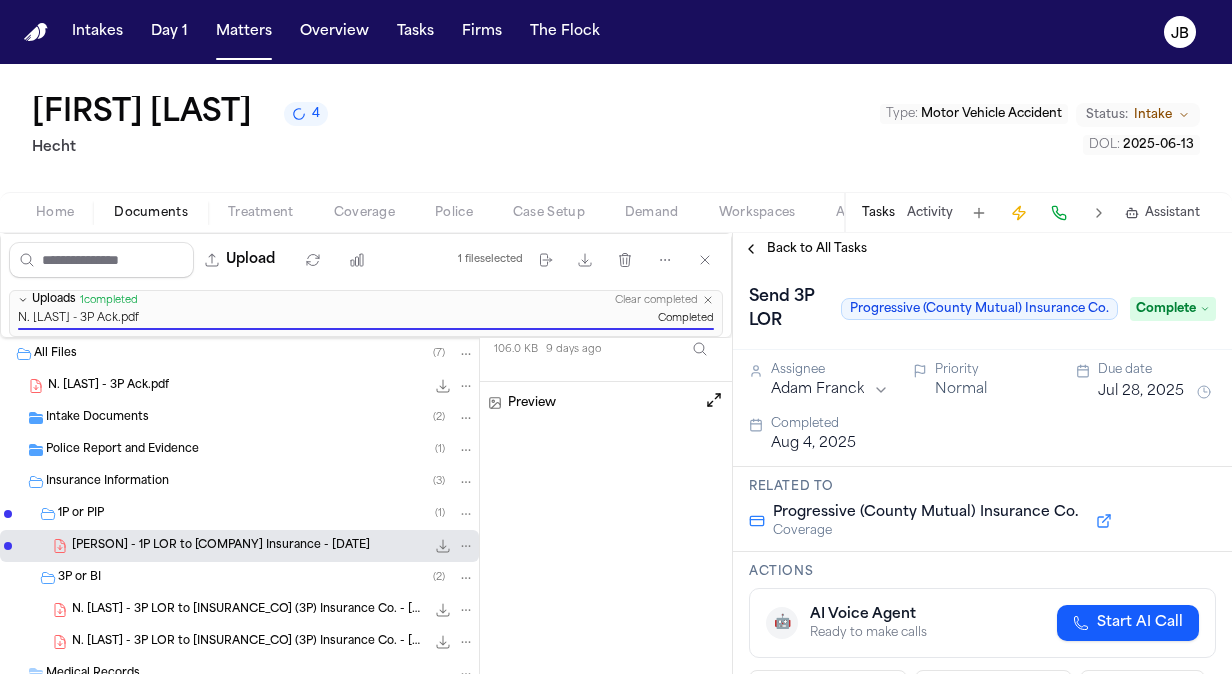 click on "Back to All Tasks" at bounding box center [817, 249] 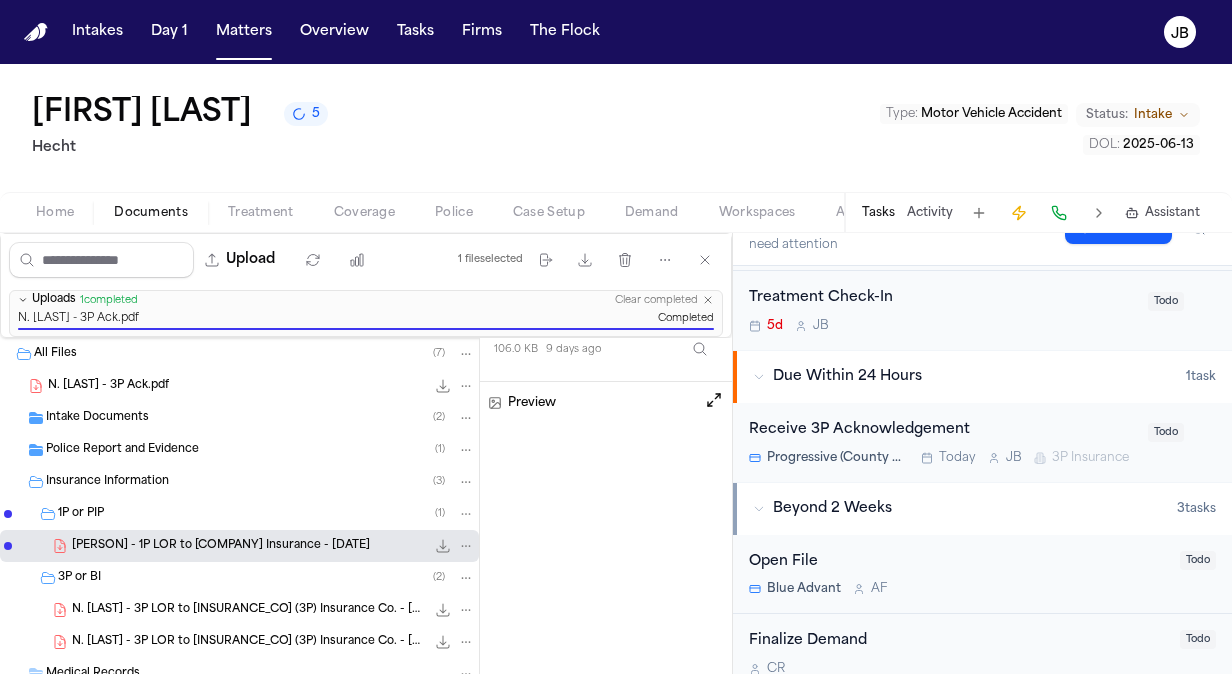 scroll, scrollTop: 422, scrollLeft: 0, axis: vertical 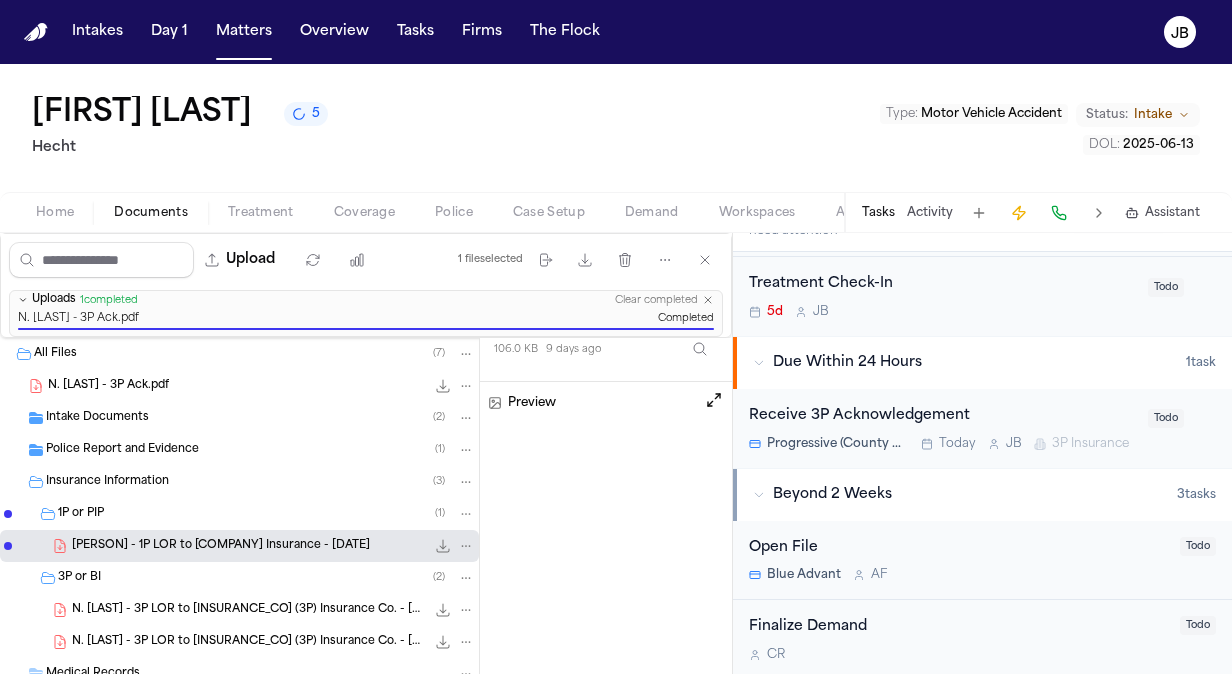 click on "Todo" at bounding box center [1166, 418] 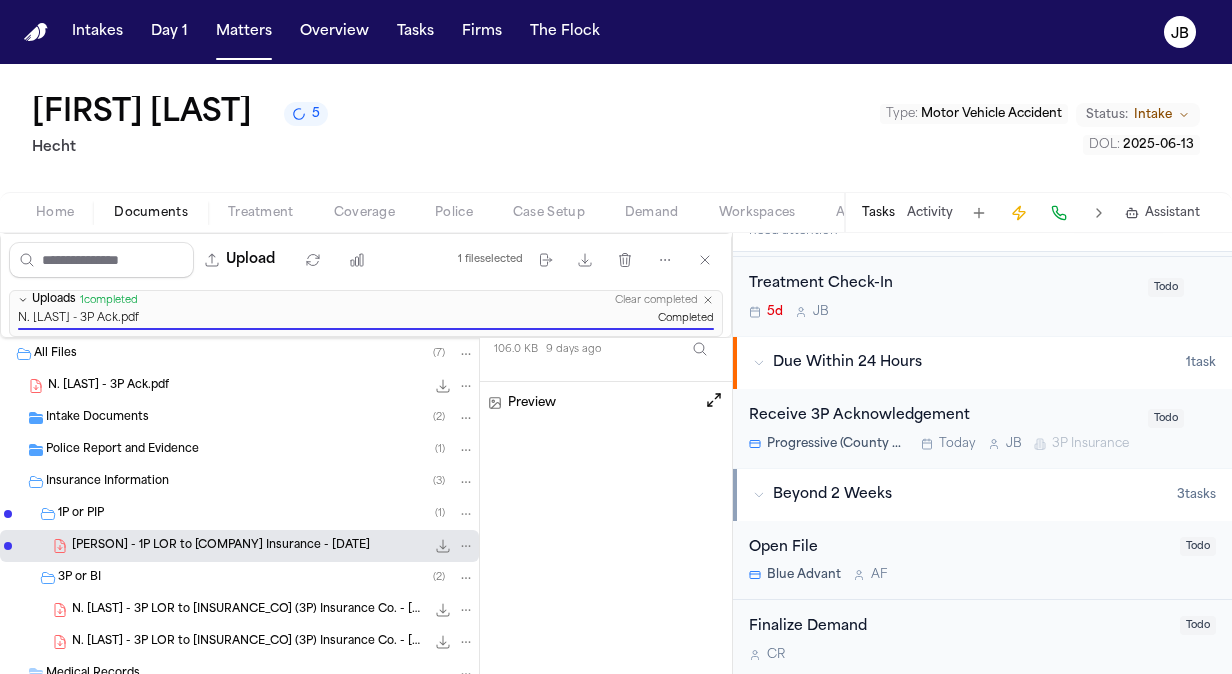scroll, scrollTop: 0, scrollLeft: 0, axis: both 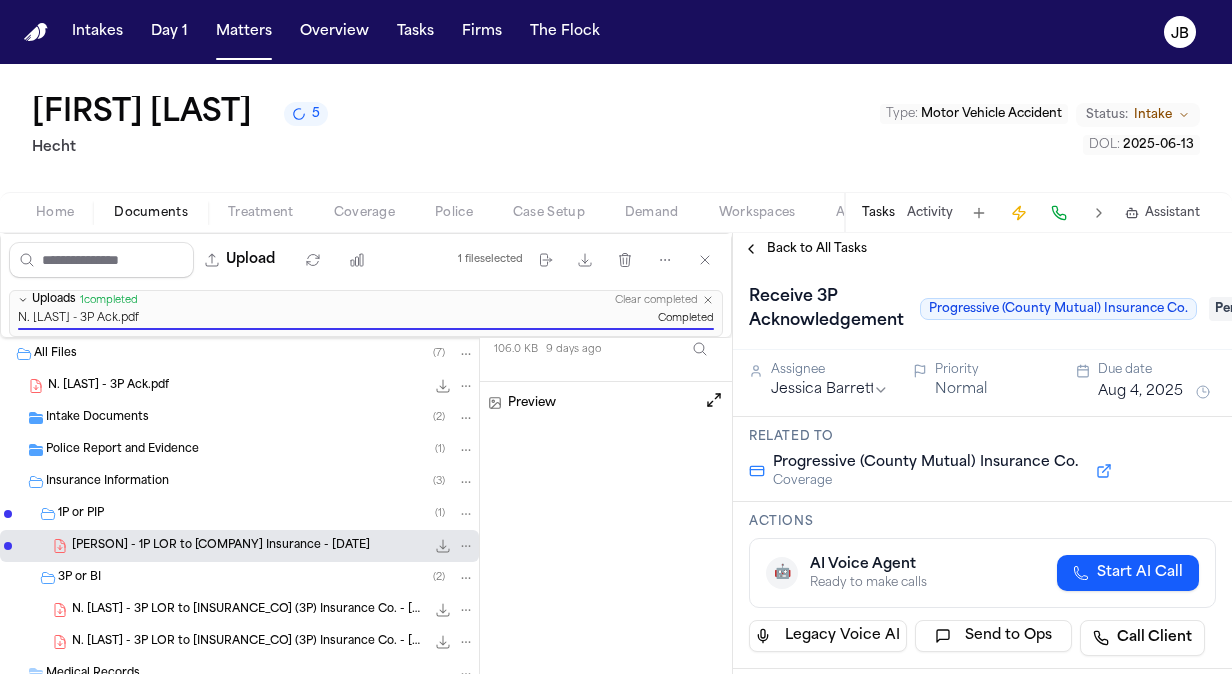 click on "Pending" at bounding box center (1249, 309) 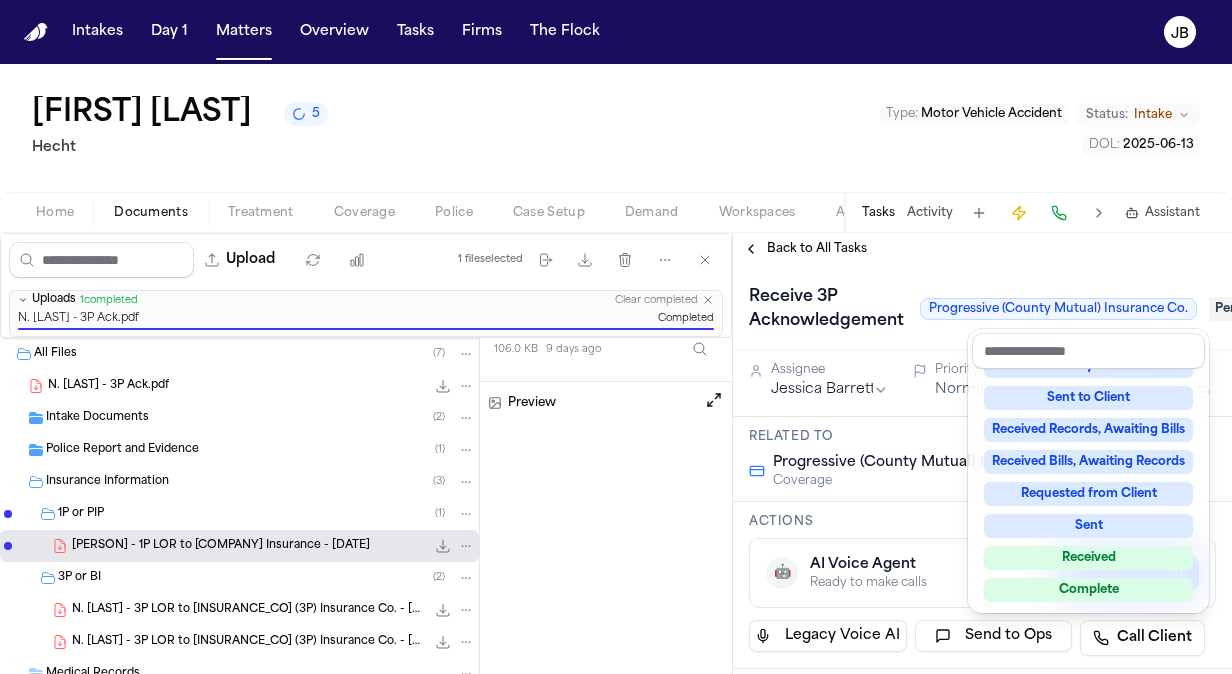 scroll, scrollTop: 272, scrollLeft: 0, axis: vertical 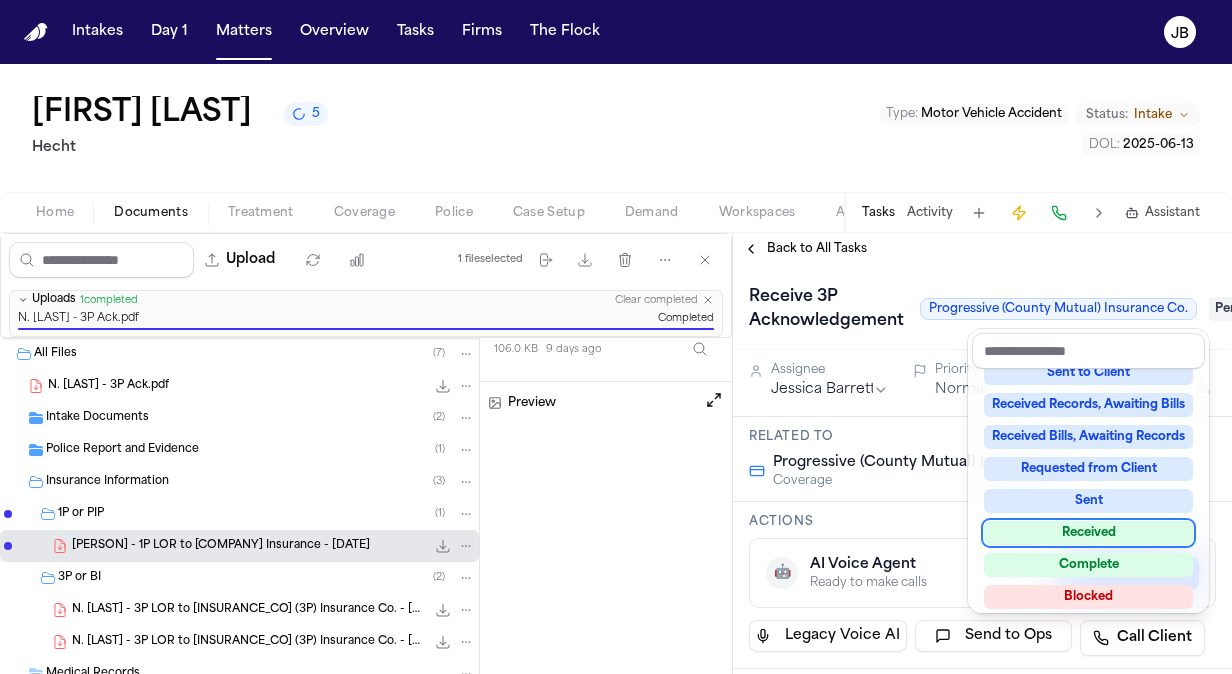 click on "Received" at bounding box center (1088, 533) 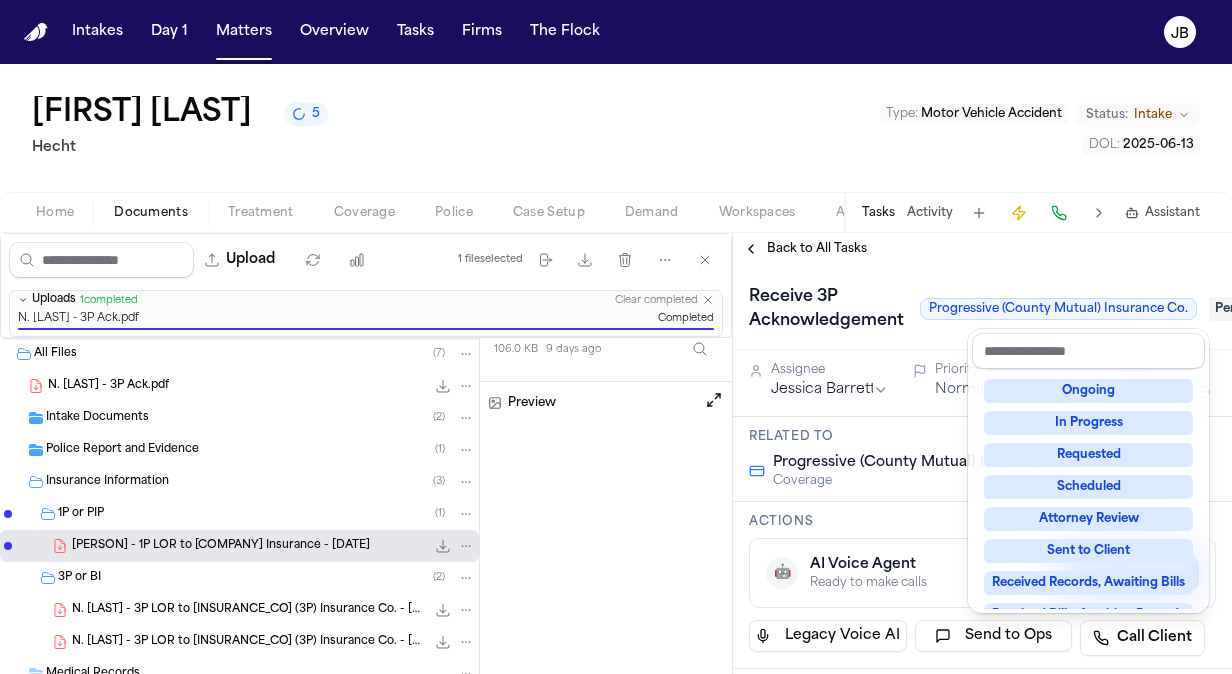 scroll, scrollTop: 8, scrollLeft: 0, axis: vertical 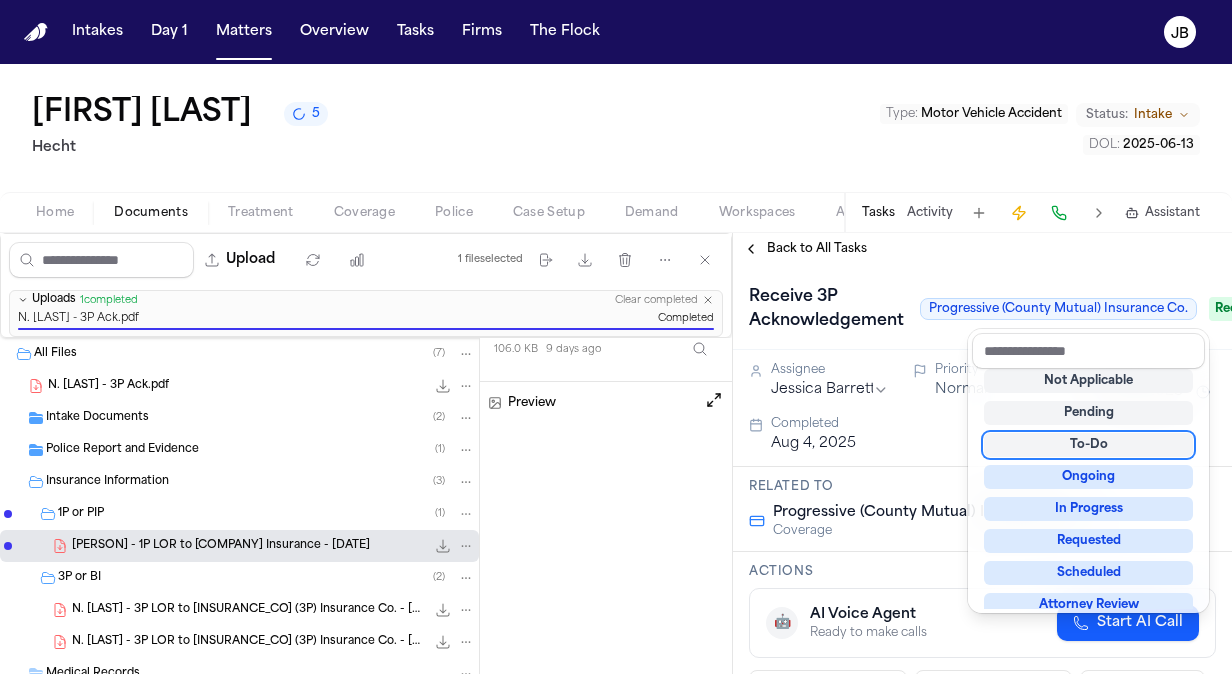 click on "Back to All Tasks Receive 3P Acknowledgement Progressive (County Mutual) Insurance Co. Received Assignee [FIRST] [LAST] Priority Normal Due date Aug 4, 2025 Completed Aug 4, 2025 Related to Progressive (County Mutual) Insurance Co. Coverage Actions 🤖 AI Voice Agent Ready to make calls Start AI Call Legacy Voice AI Send to Ops Call Client Requirements 0/1 Files Updates No updates Add update Attachments No attachments yet Add Attachment Notes These notes are only visible to your team and will not be shared with attorneys. Schedules Schedule Voice AI Call No Scheduled Calls You haven't set up any scheduled calls for this task yet. Create a schedule to automatically run this task at specific times. Delete Task" at bounding box center [982, 453] 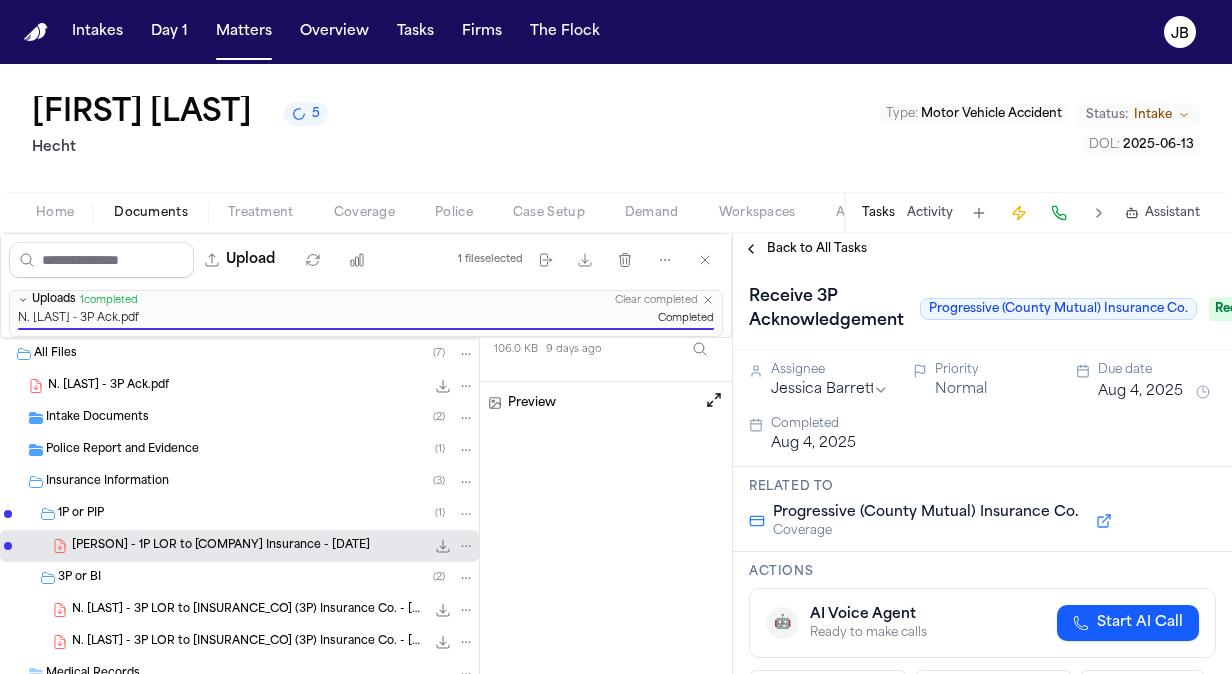 click on "Back to All Tasks" at bounding box center [805, 249] 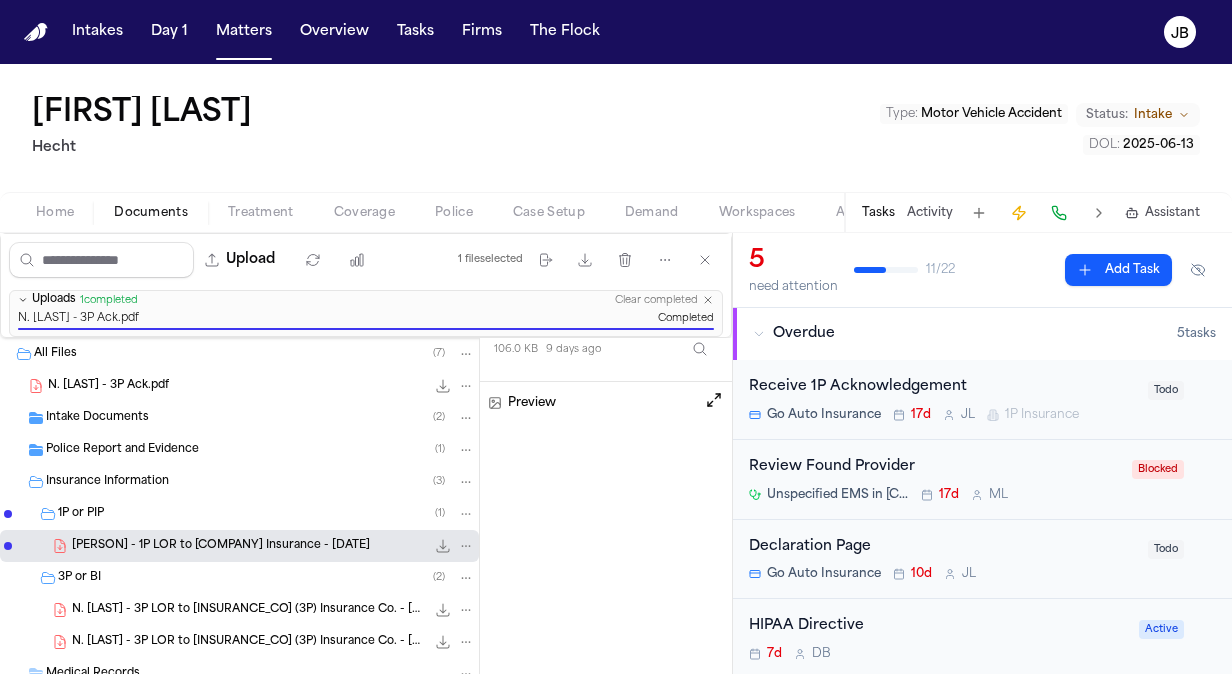 click on "Intakes Day 1 Matters Overview Tasks Firms The Flock JB" at bounding box center (616, 32) 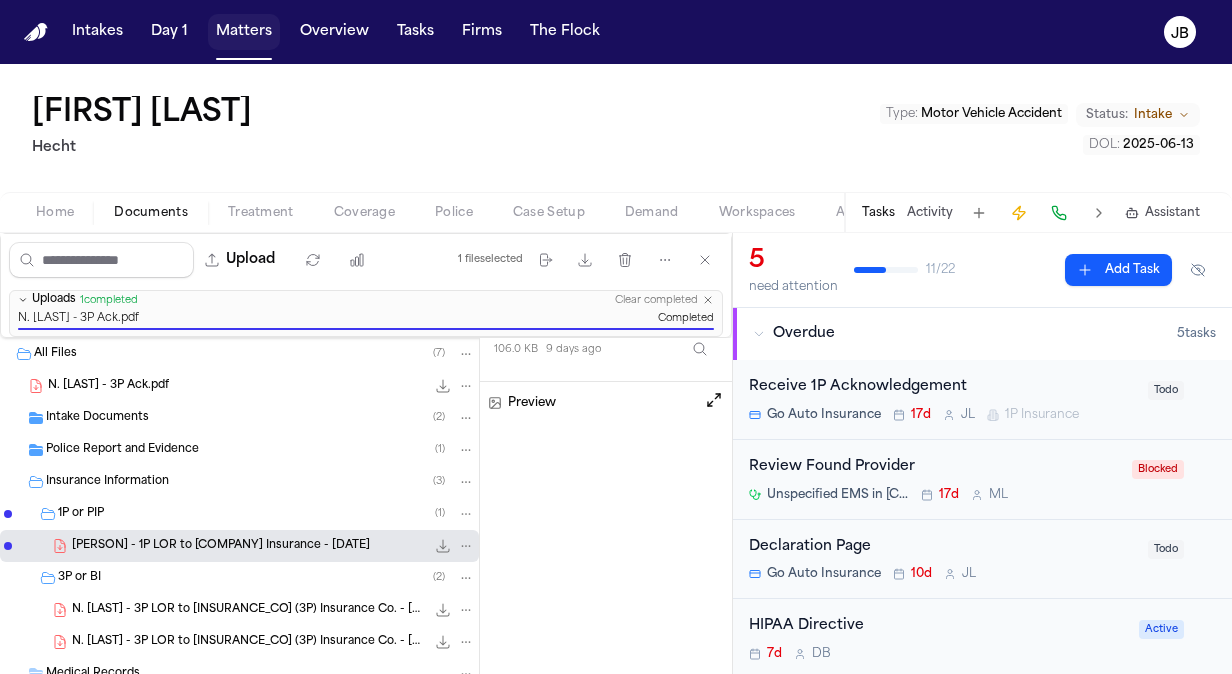 click on "Matters" at bounding box center [244, 32] 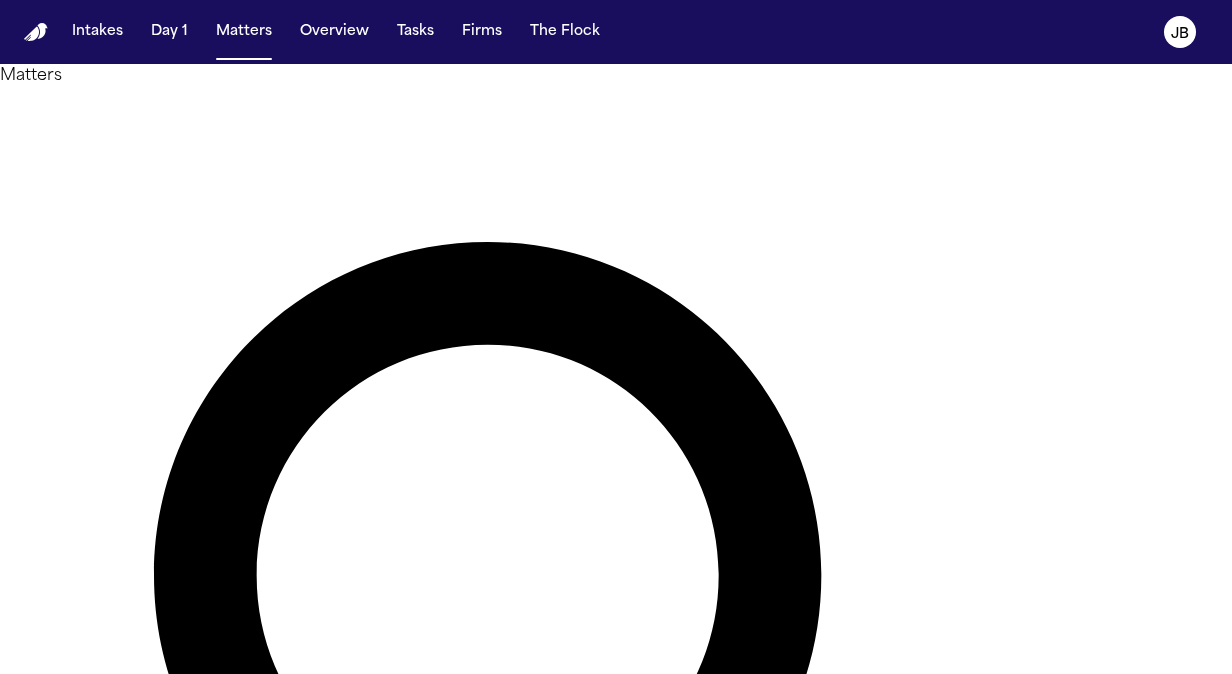 drag, startPoint x: 507, startPoint y: 130, endPoint x: 351, endPoint y: 136, distance: 156.11534 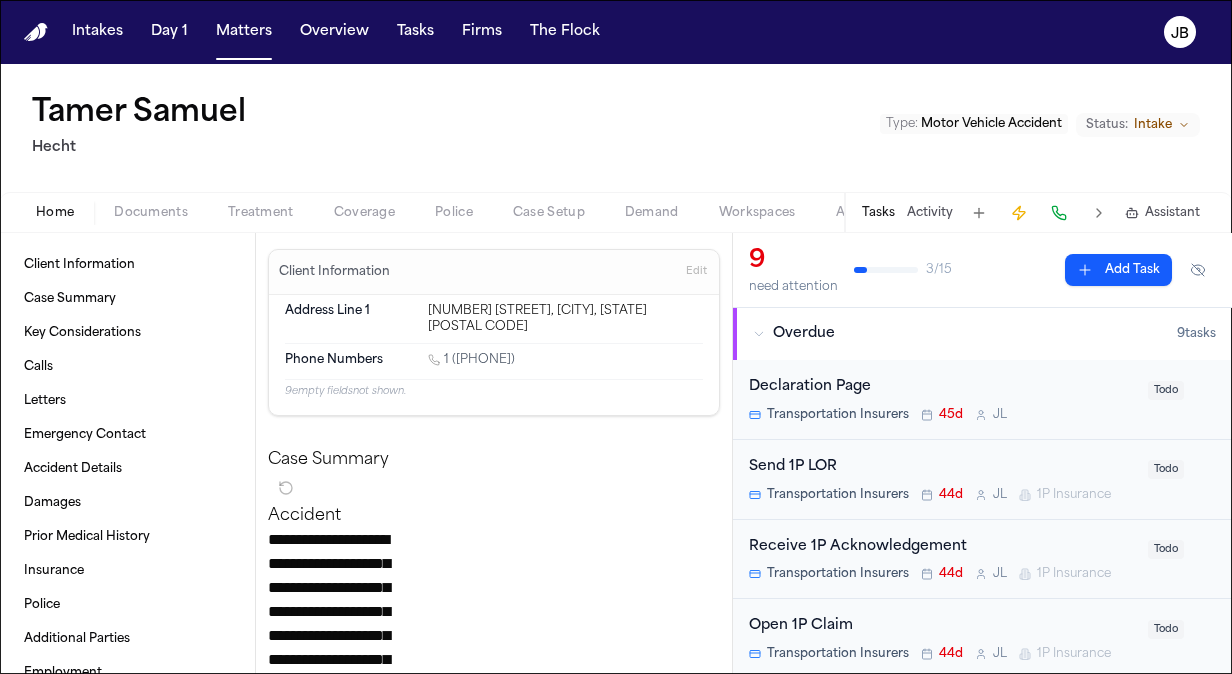 click on "Treatment" at bounding box center (261, 213) 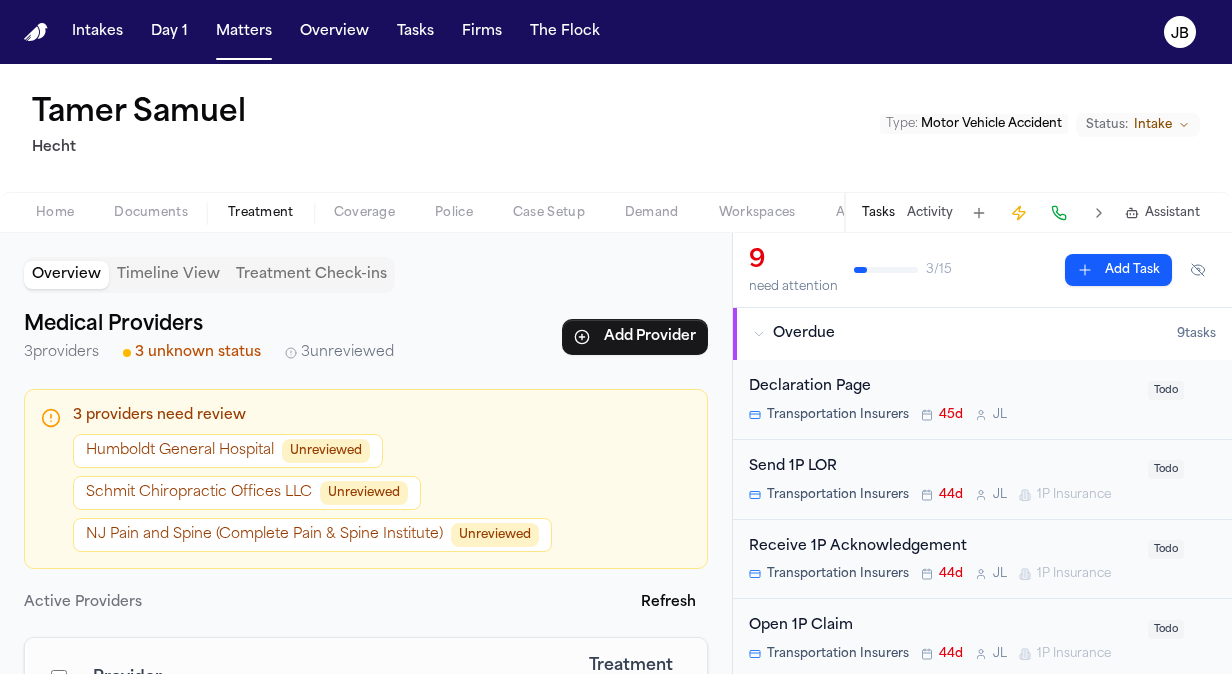 click on "Documents" at bounding box center [151, 213] 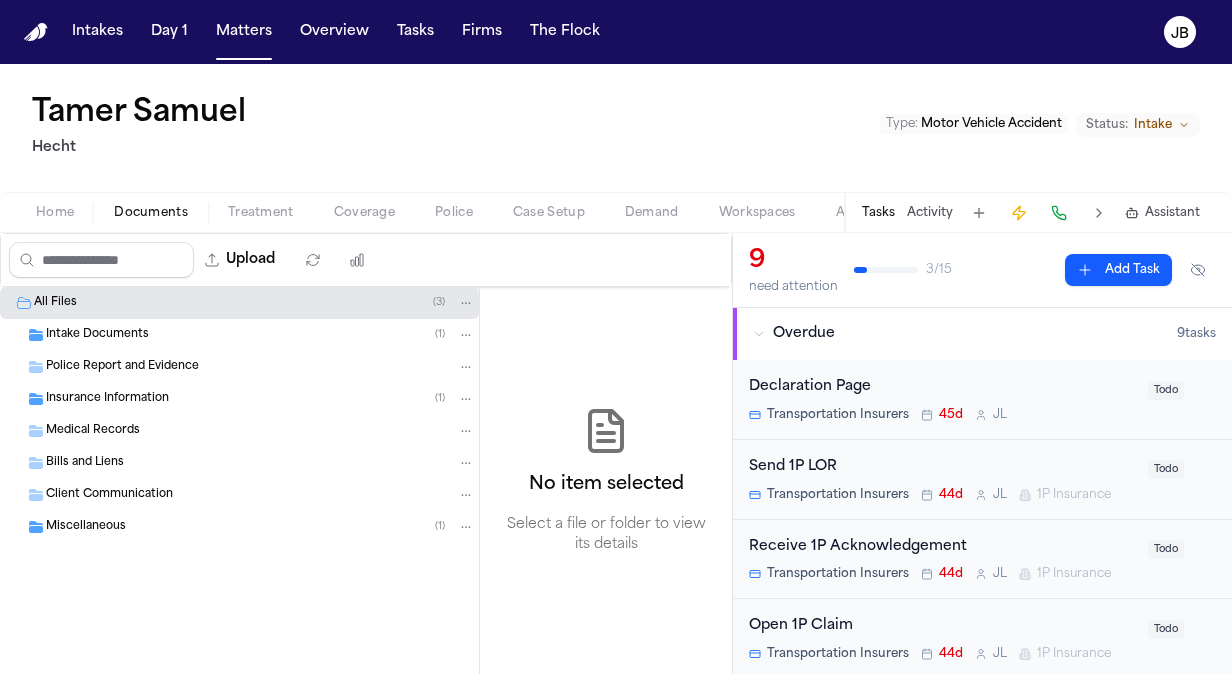 click on "Bills and Liens" at bounding box center [85, 463] 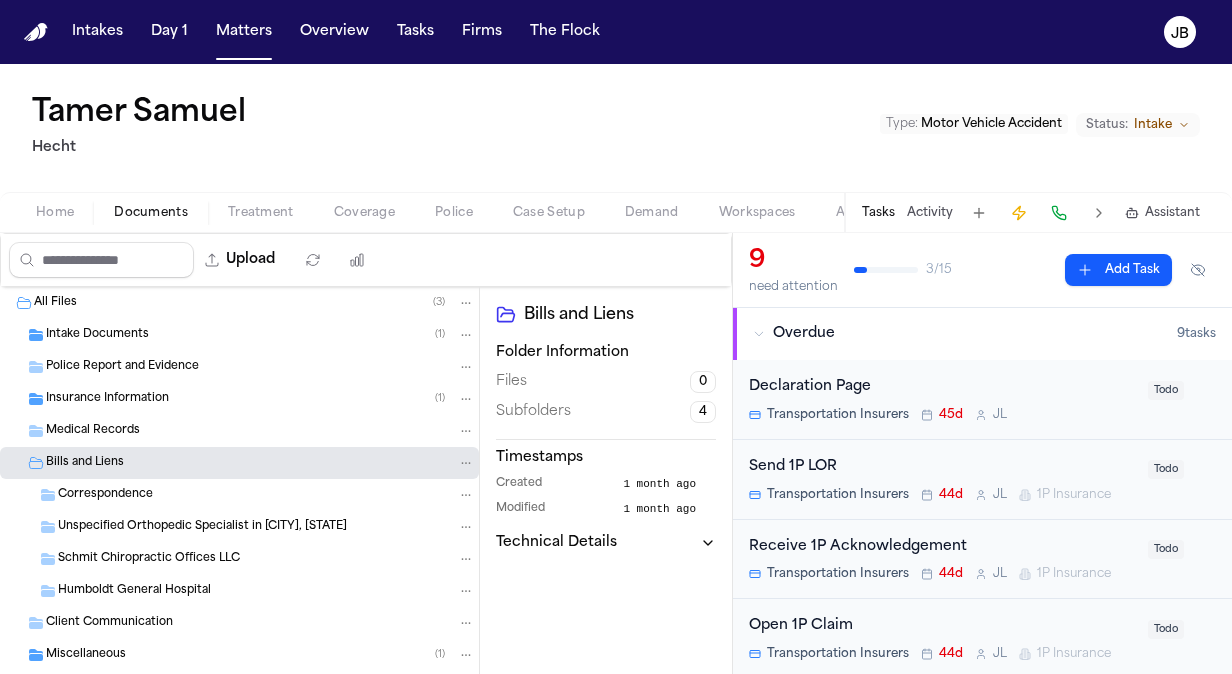 click on "Schmit Chiropractic Offices LLC" at bounding box center (149, 559) 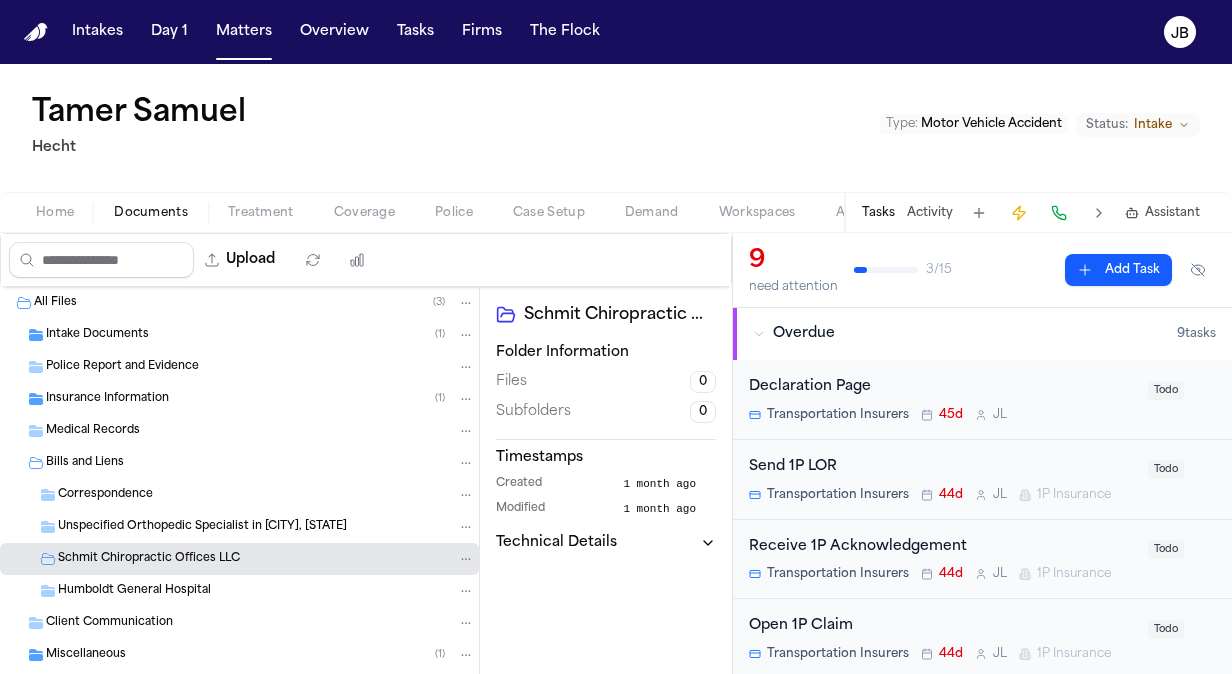click on "Schmit Chiropractic Offices LLC" at bounding box center (149, 559) 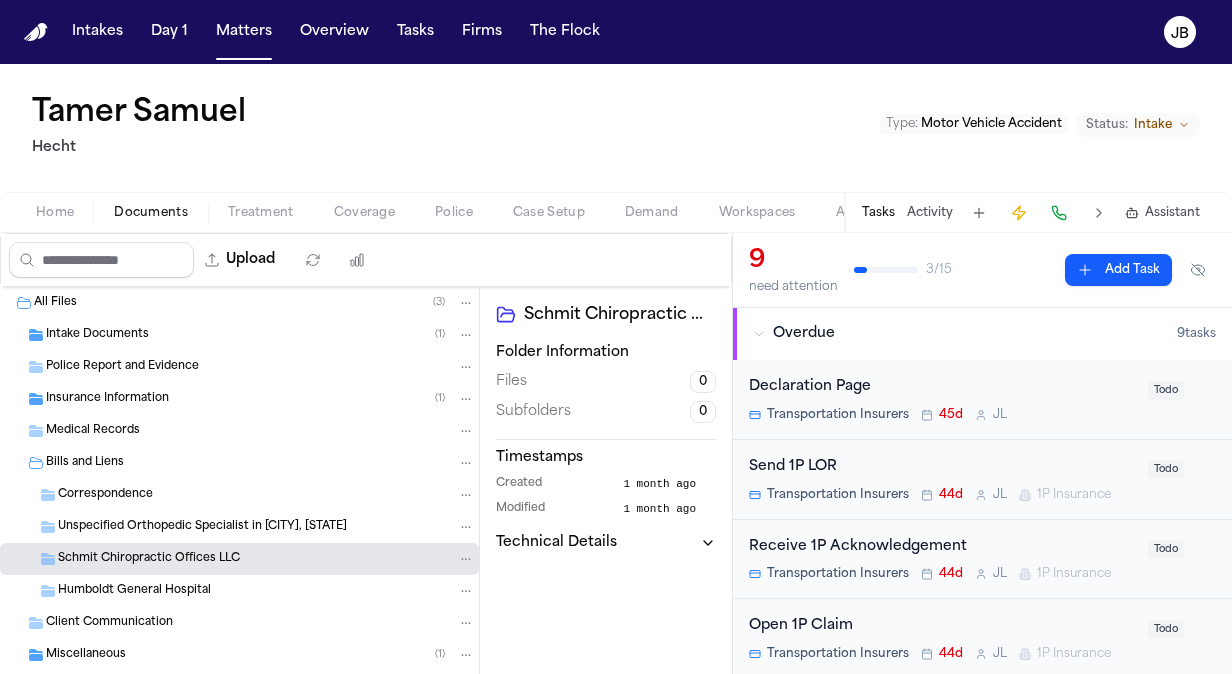 click on "Schmit Chiropractic Offices LLC" at bounding box center [149, 559] 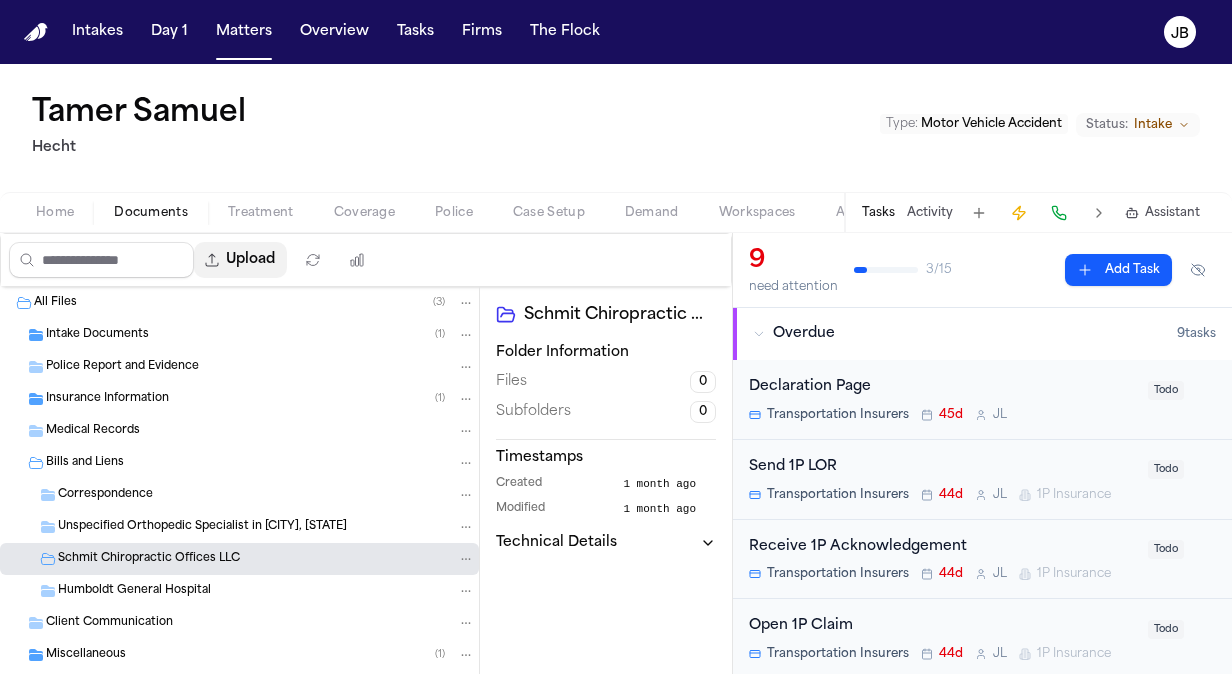 click on "Upload" at bounding box center (240, 260) 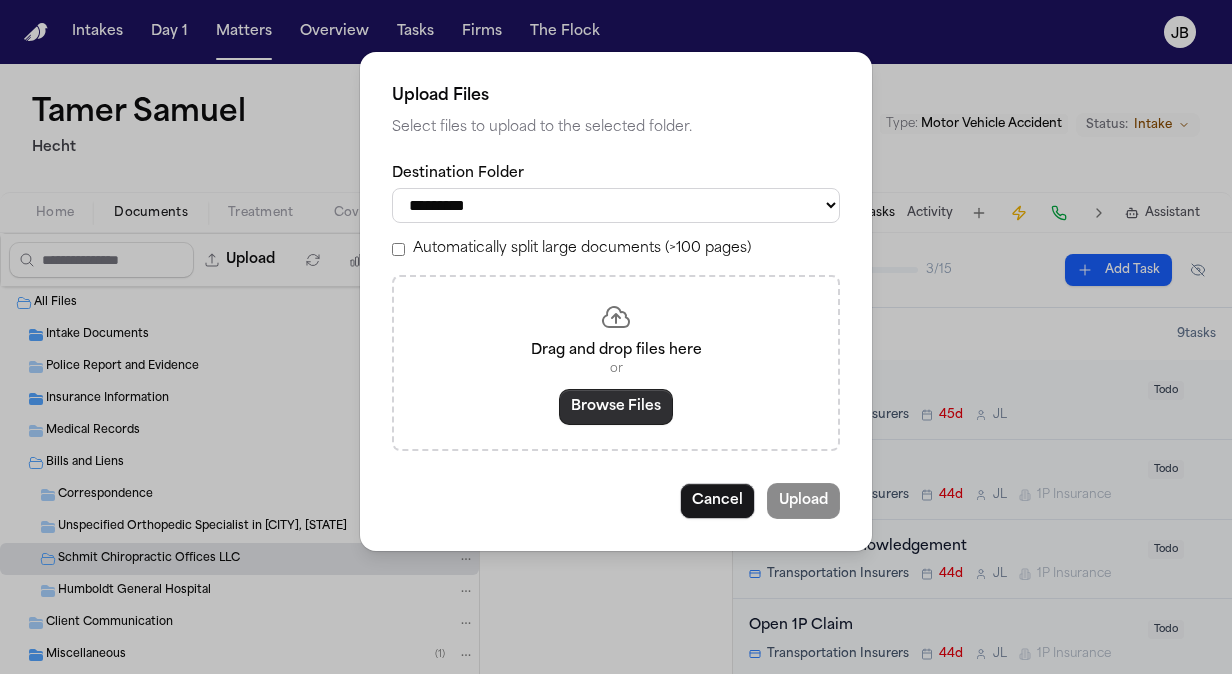 click on "Browse Files" at bounding box center [616, 407] 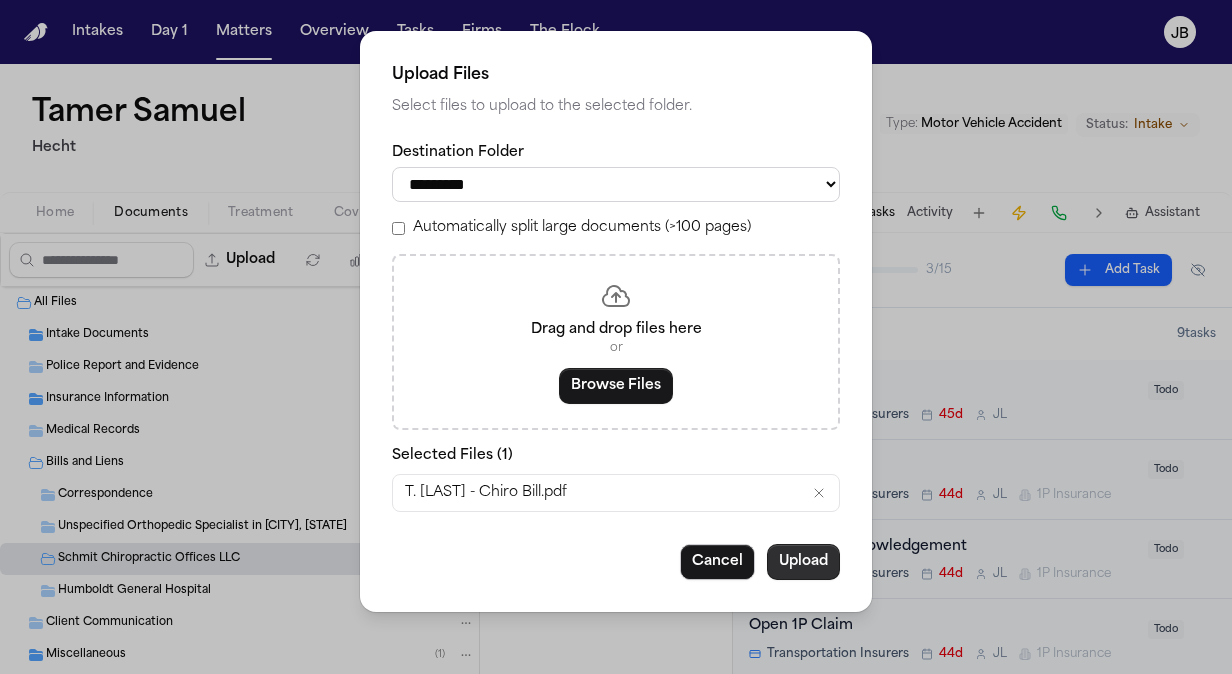 click on "Upload" at bounding box center (803, 562) 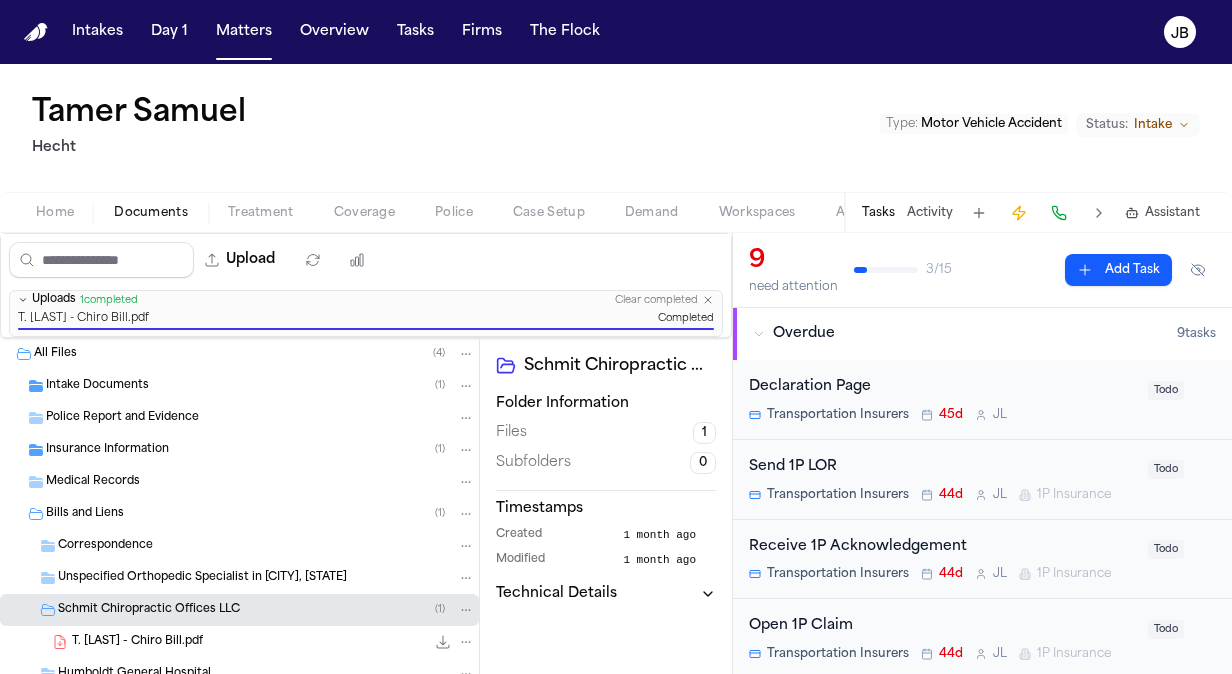 type 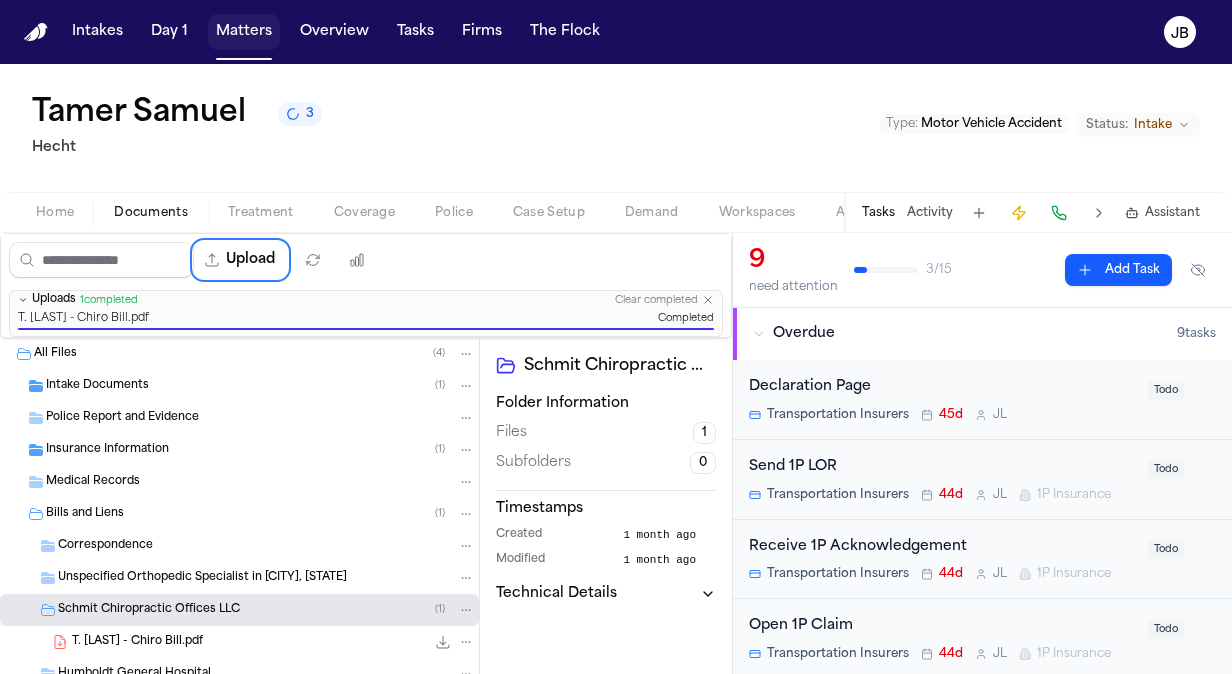 click on "Matters" at bounding box center (244, 32) 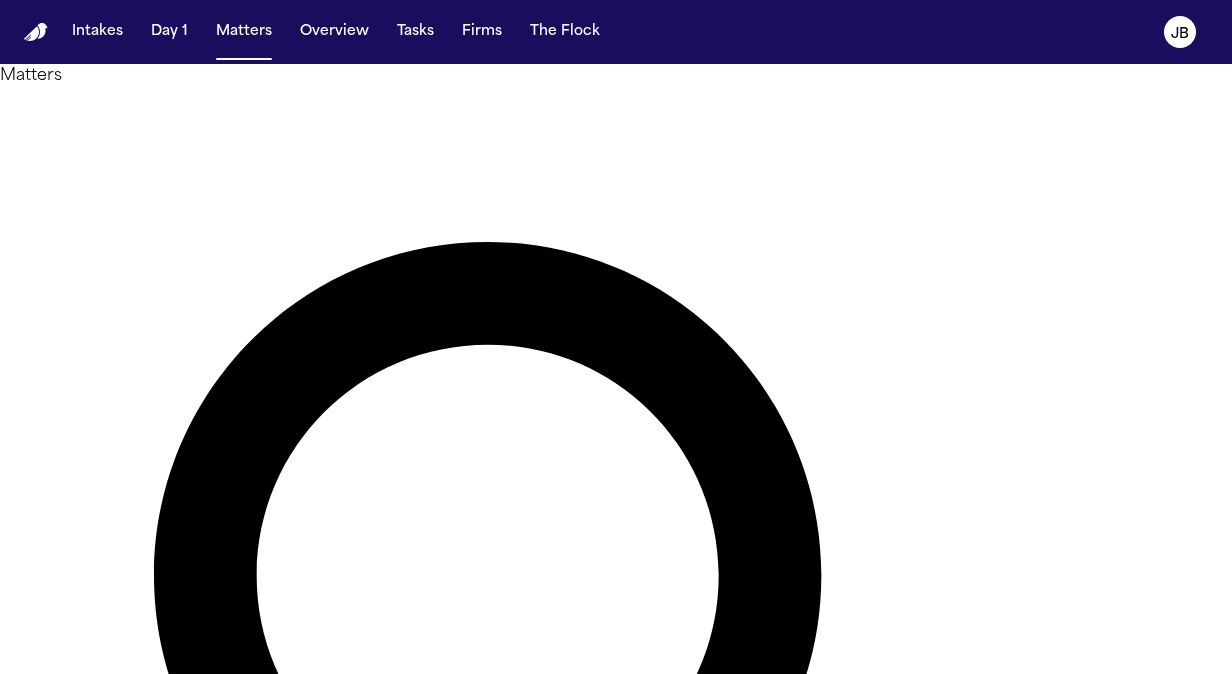 click on "Matters ********* Overview Add Matter Client Name Firm Name Date of Loss Case Type Status [FIRST] [LAST] [LAST] Motor Vehicle Accident Intake" at bounding box center (616, 369) 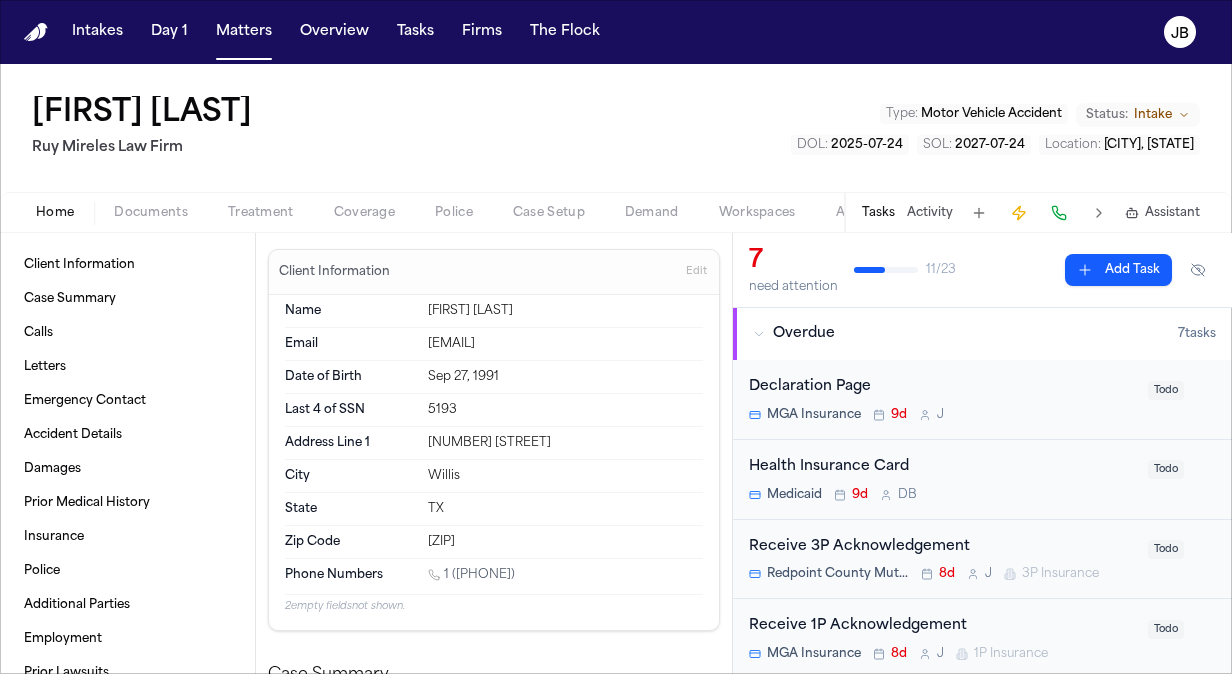 click on "Documents" at bounding box center (151, 213) 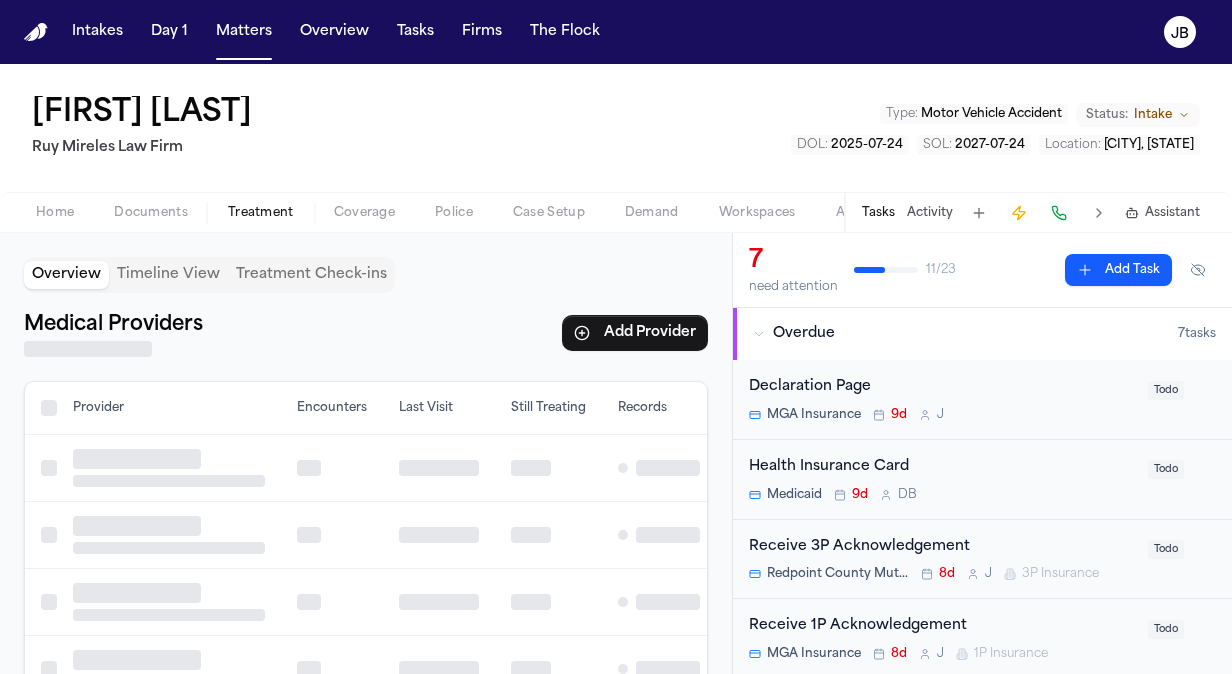 click on "Treatment" at bounding box center (261, 213) 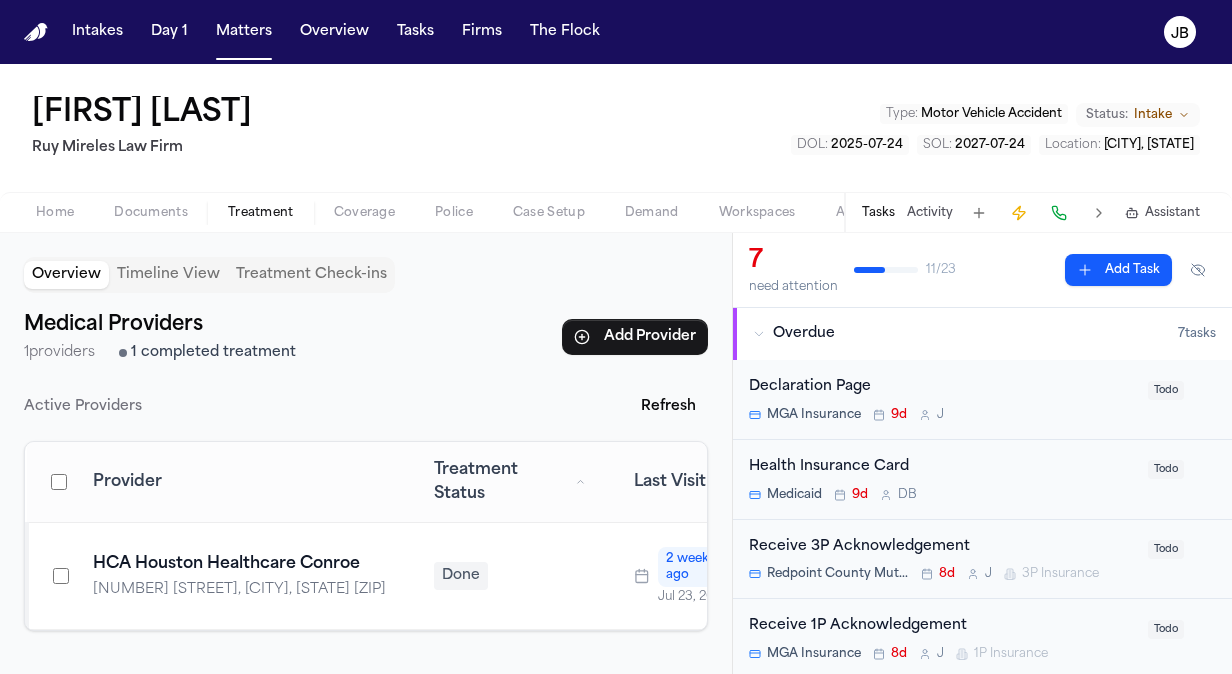 click on "Coverage" at bounding box center [364, 213] 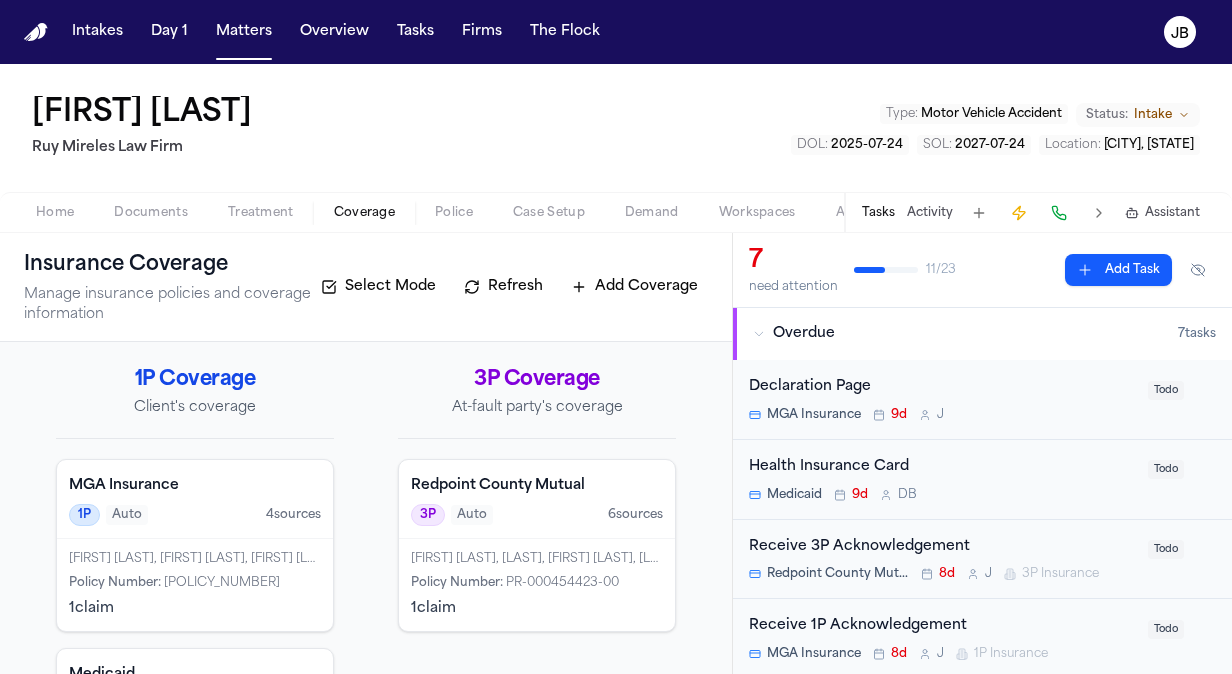 click on "Documents" at bounding box center [151, 213] 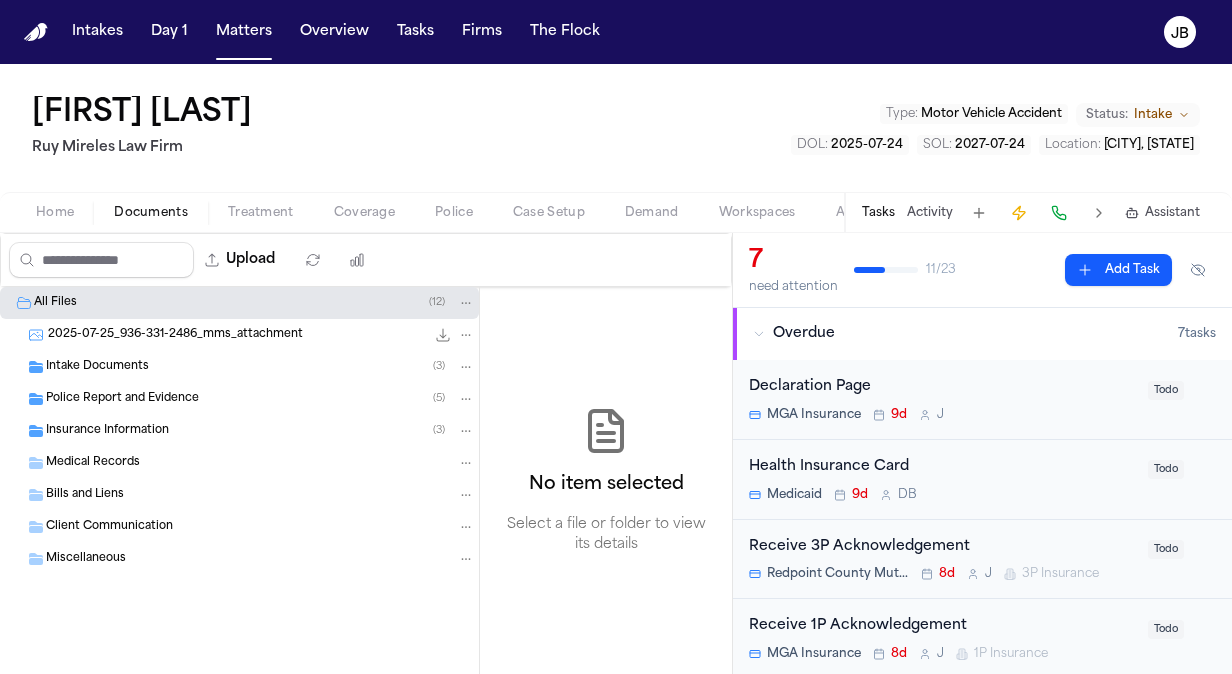 click on "Insurance Information" at bounding box center [107, 431] 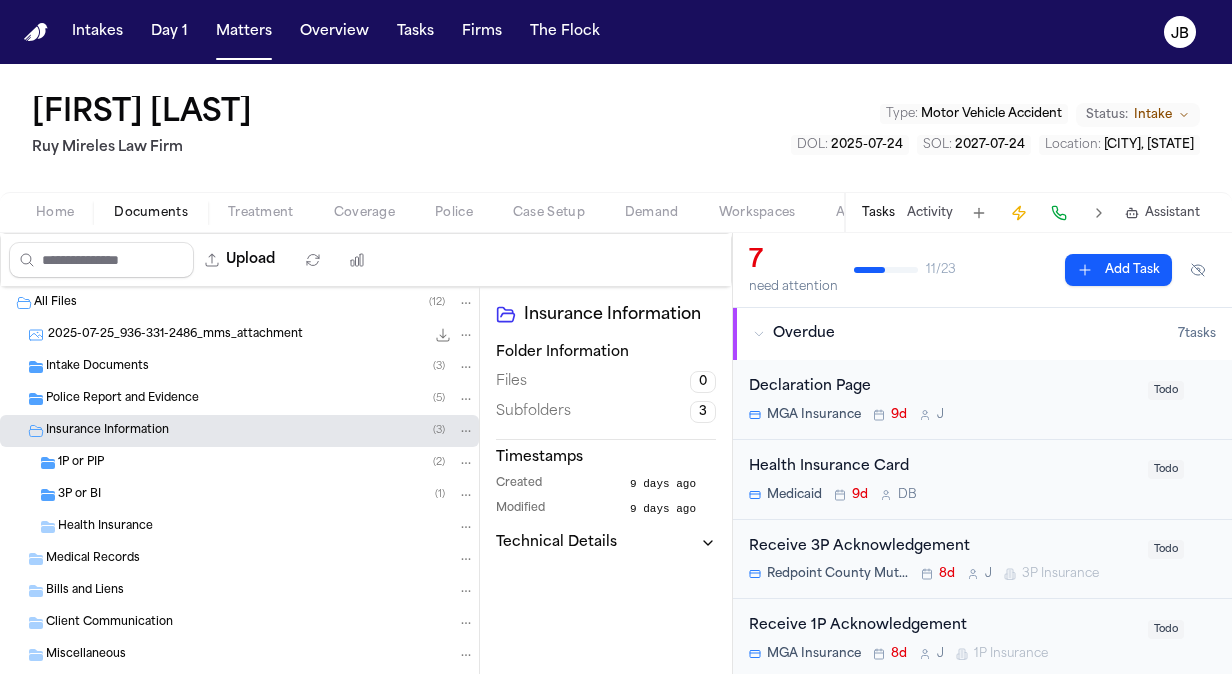 click on "1P or PIP" at bounding box center (81, 463) 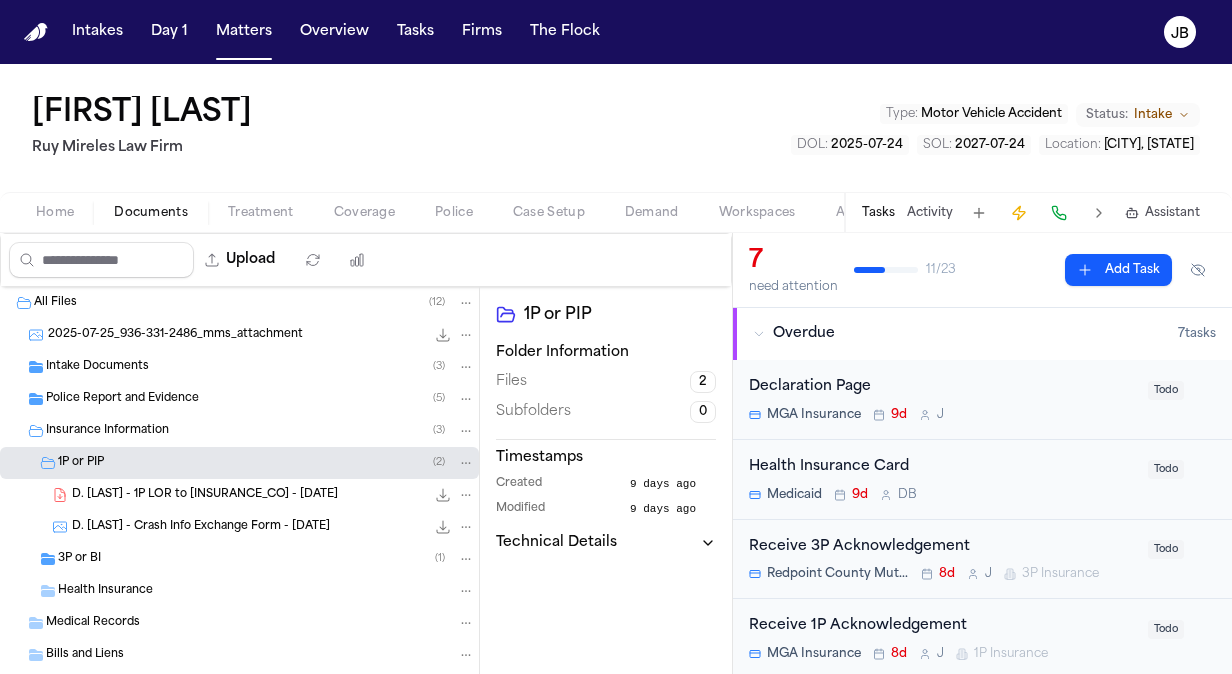 click on "D. Galveston - Crash Info Exchange Form - 7.24.25" at bounding box center (201, 527) 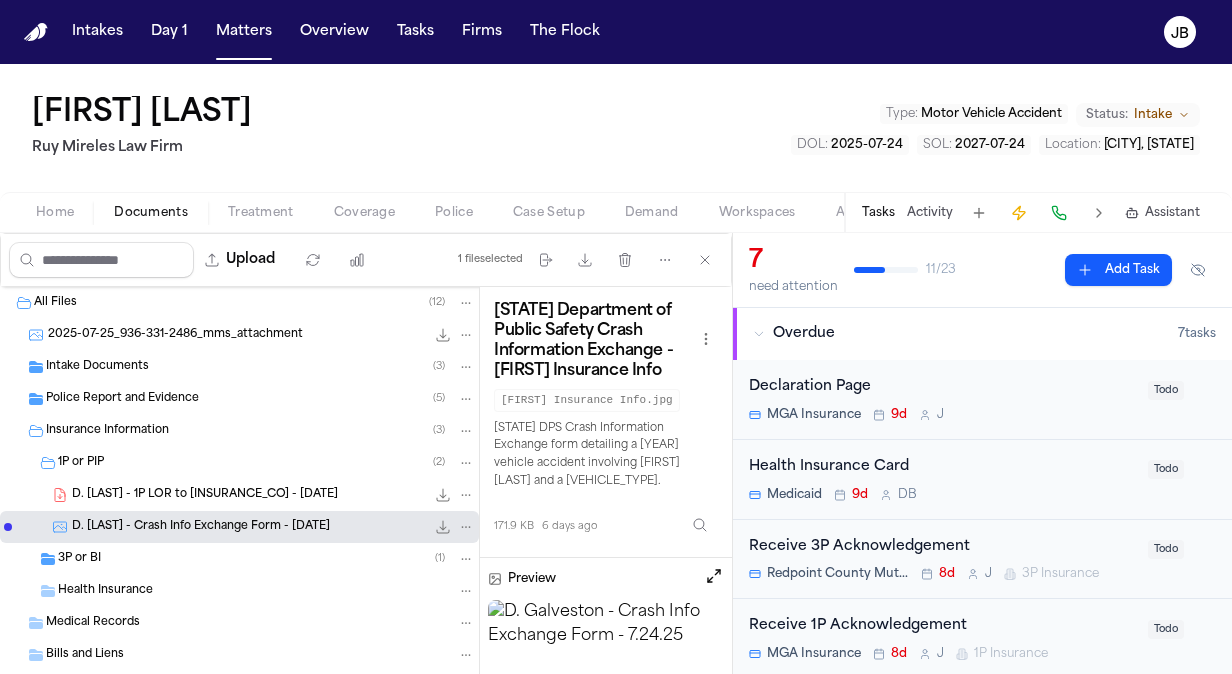 click on "3P or BI ( 1 )" at bounding box center [266, 559] 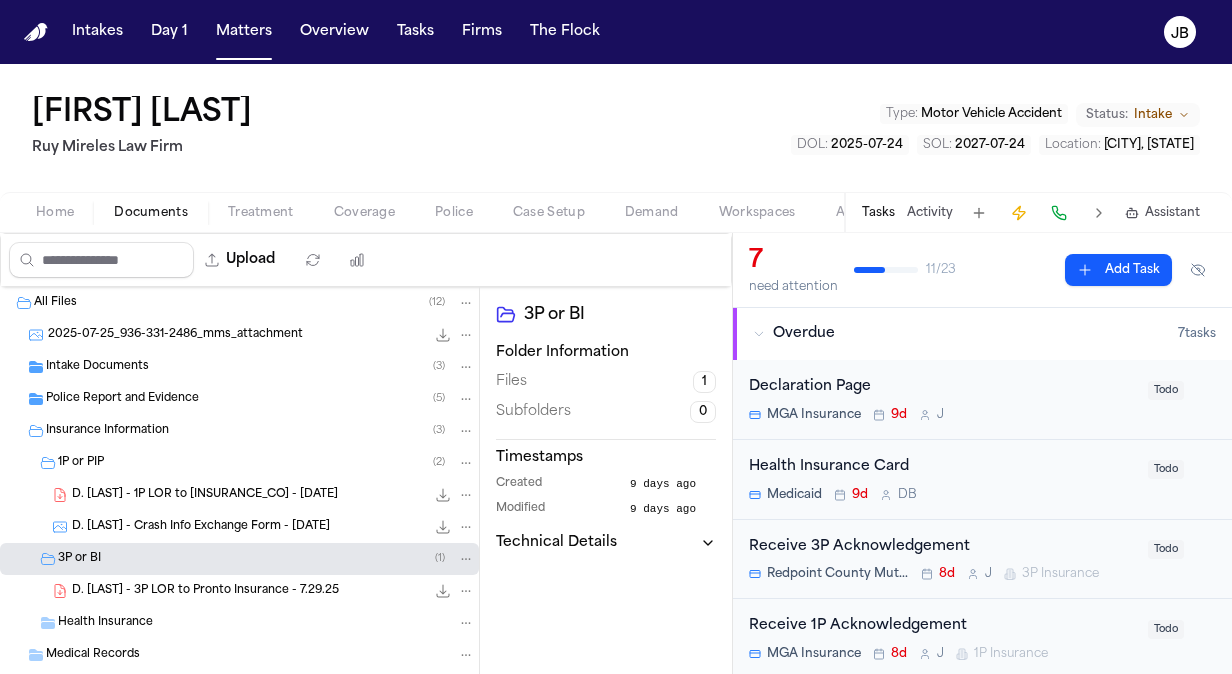 click on "D. Galveston - Crash Info Exchange Form - 7.24.25" at bounding box center (201, 527) 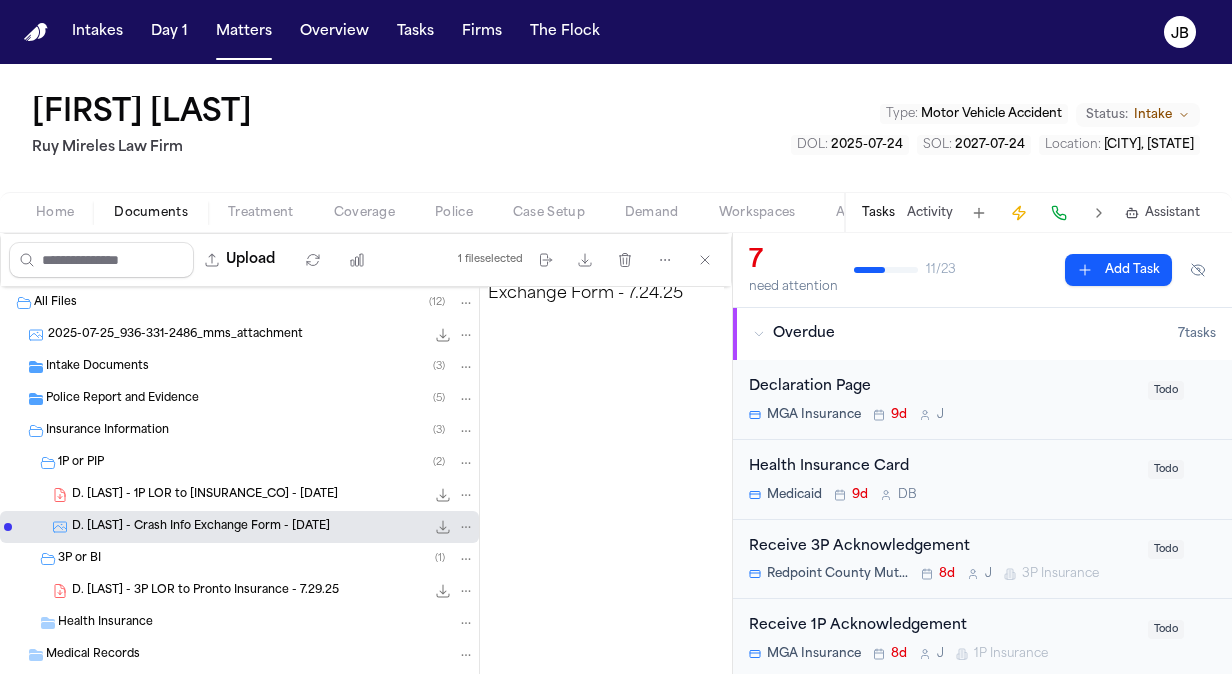 scroll, scrollTop: 360, scrollLeft: 0, axis: vertical 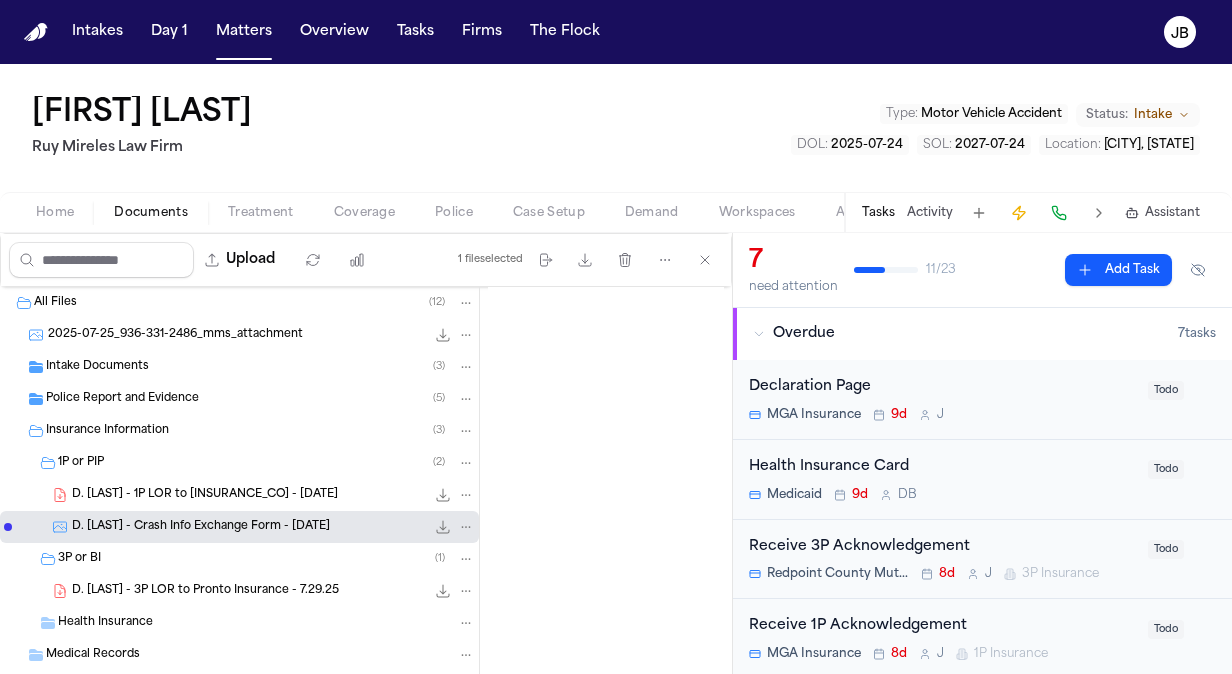 click on "D. Galveston - 1P LOR to GAINSCO - 7.29.25 211.4 KB  • PDF" at bounding box center [239, 495] 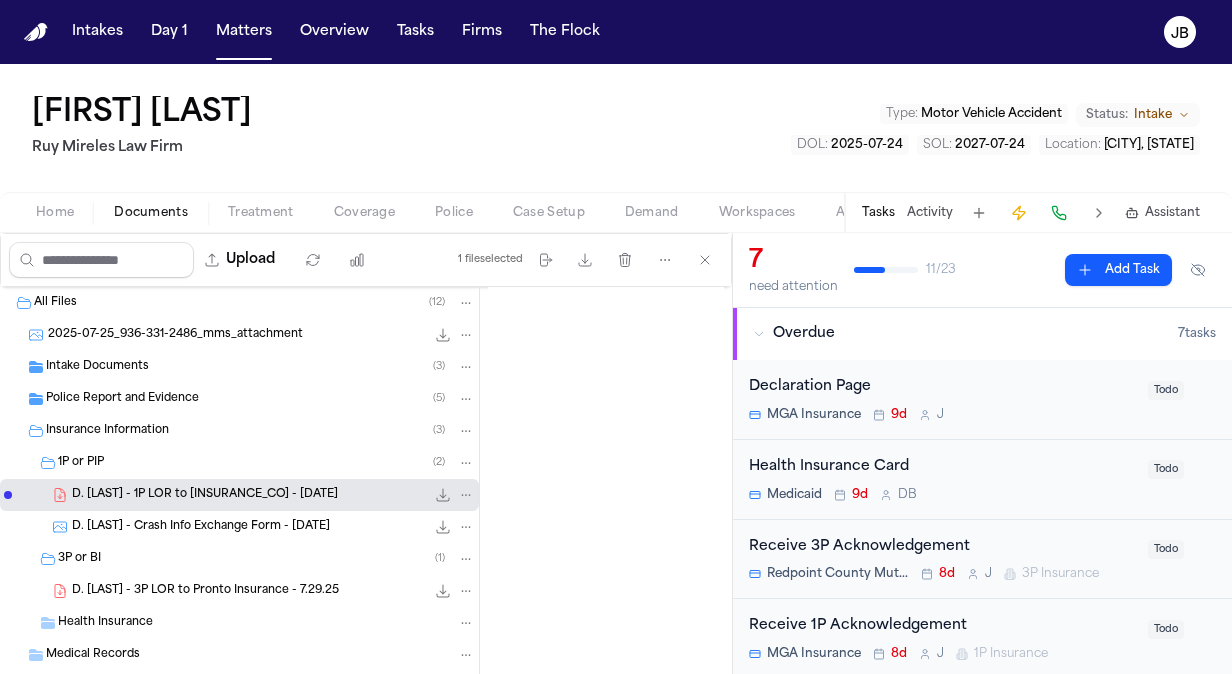 click on "D. Galveston - Crash Info Exchange Form - 7.24.25" at bounding box center (201, 527) 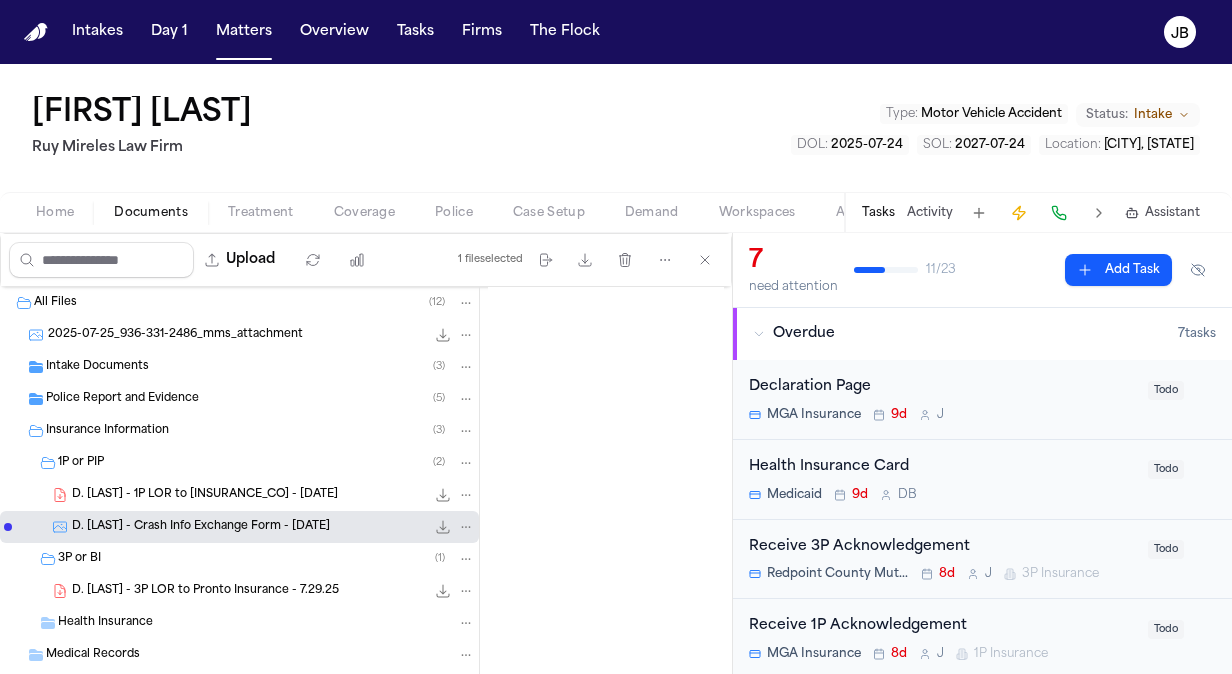 scroll, scrollTop: 444, scrollLeft: 0, axis: vertical 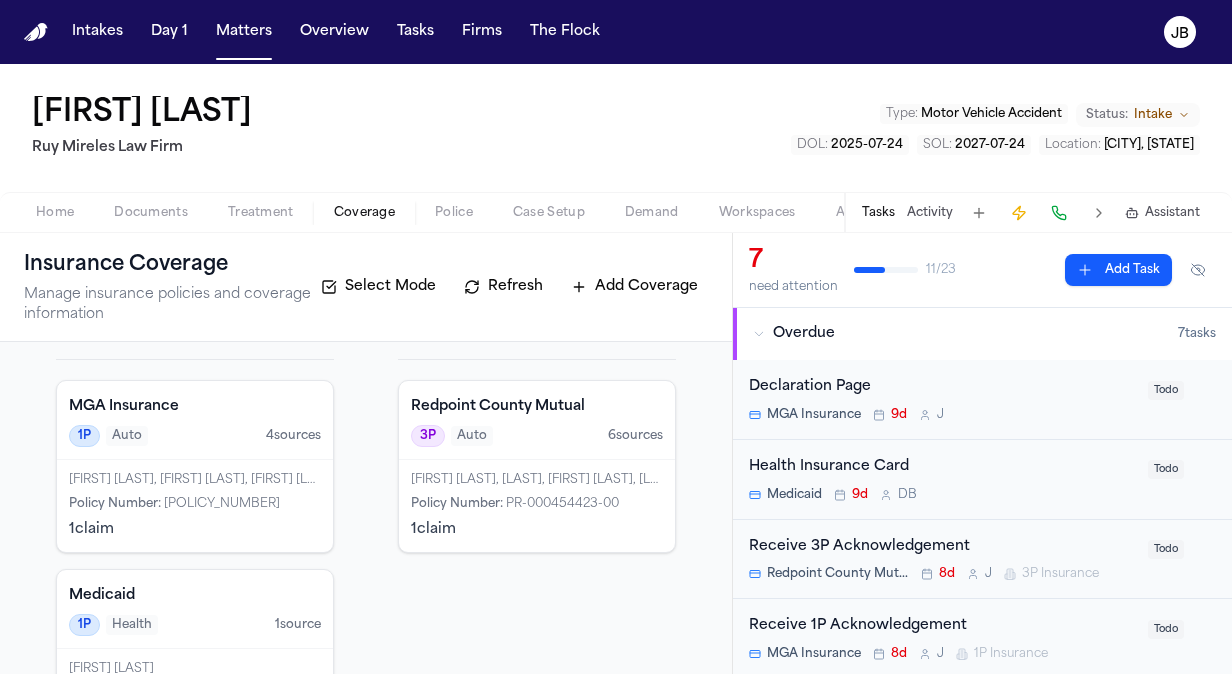 click on "Danelle Galveston, Danielle Galveston, Danelle Shavon Galveston Policy Number :   03MGEP2091513-00 1  claim" at bounding box center (195, 506) 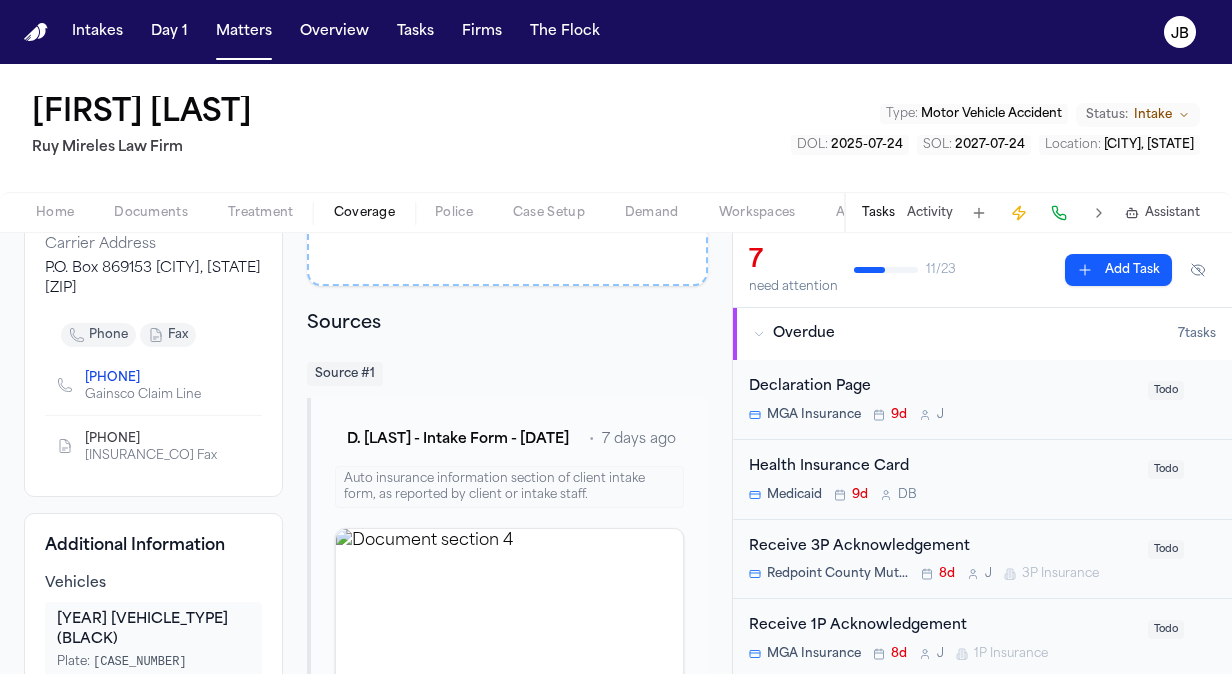scroll, scrollTop: 341, scrollLeft: 0, axis: vertical 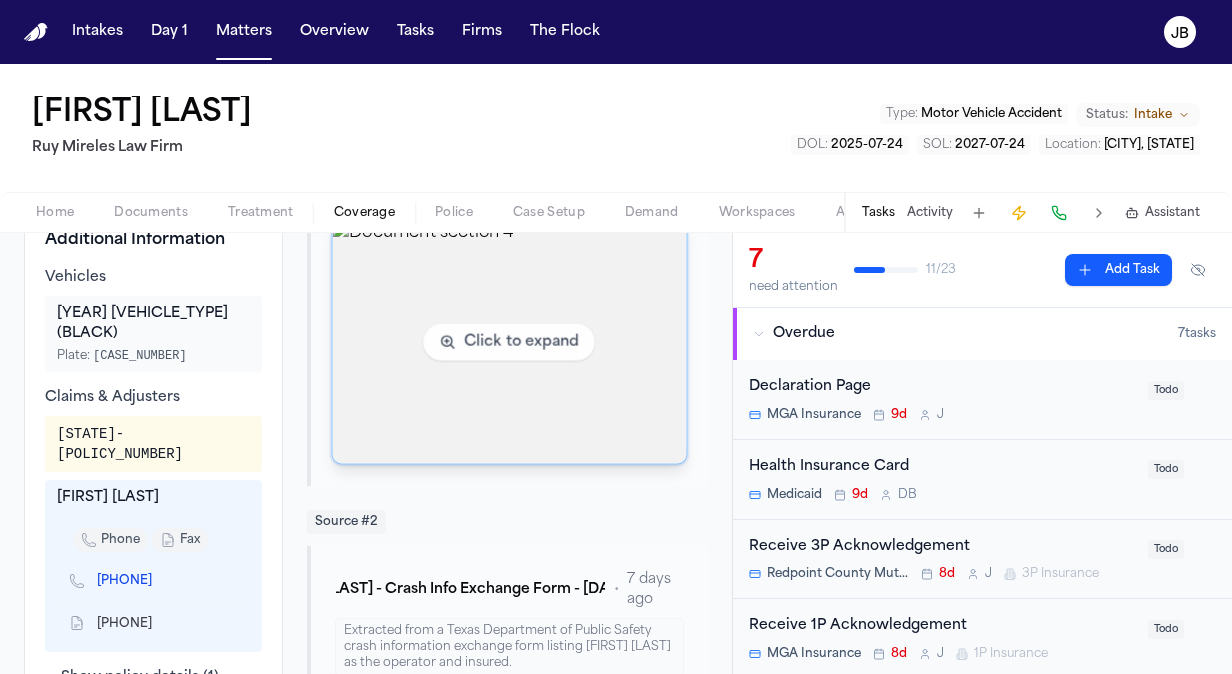 click at bounding box center [510, 342] 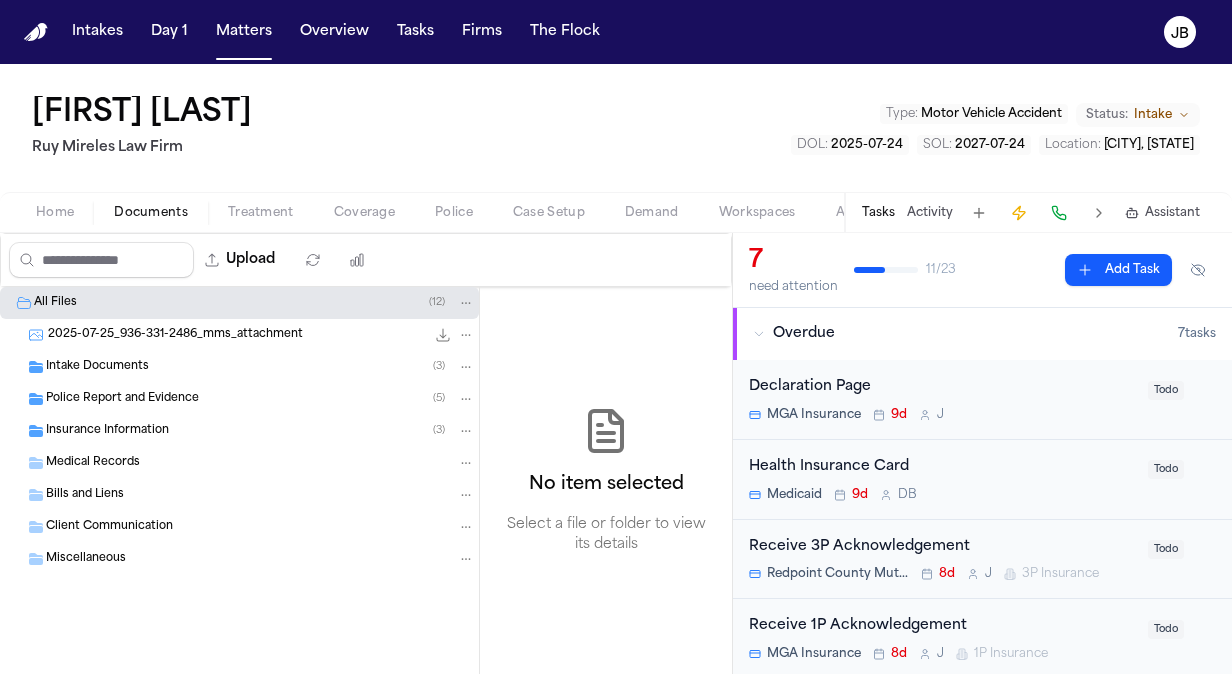click on "Documents" at bounding box center [151, 213] 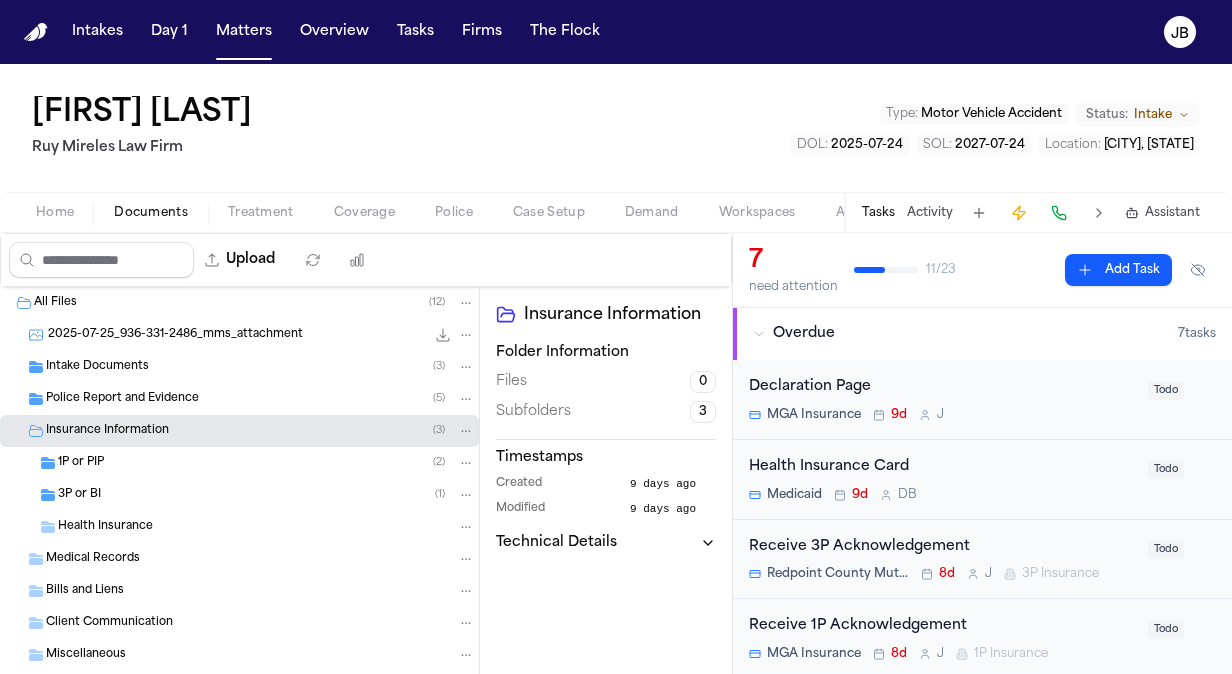 click on "1P or PIP ( 2 )" at bounding box center (239, 463) 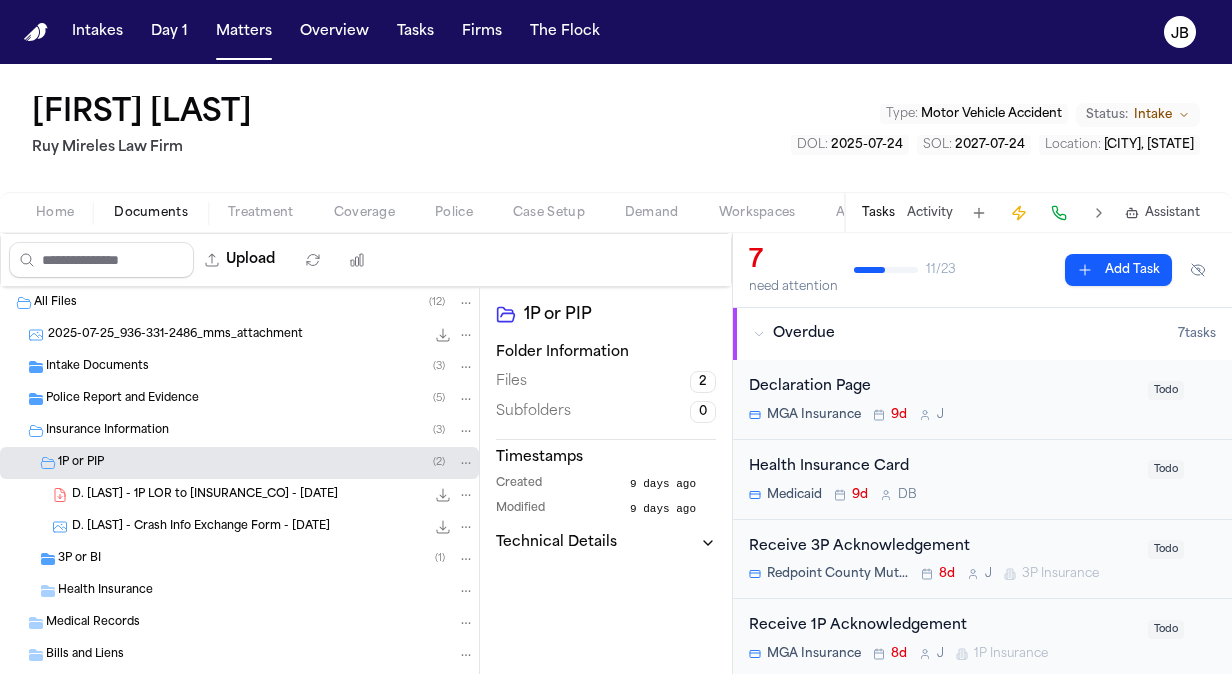 click on "D. Galveston - 1P LOR to GAINSCO - 7.29.25" at bounding box center [205, 495] 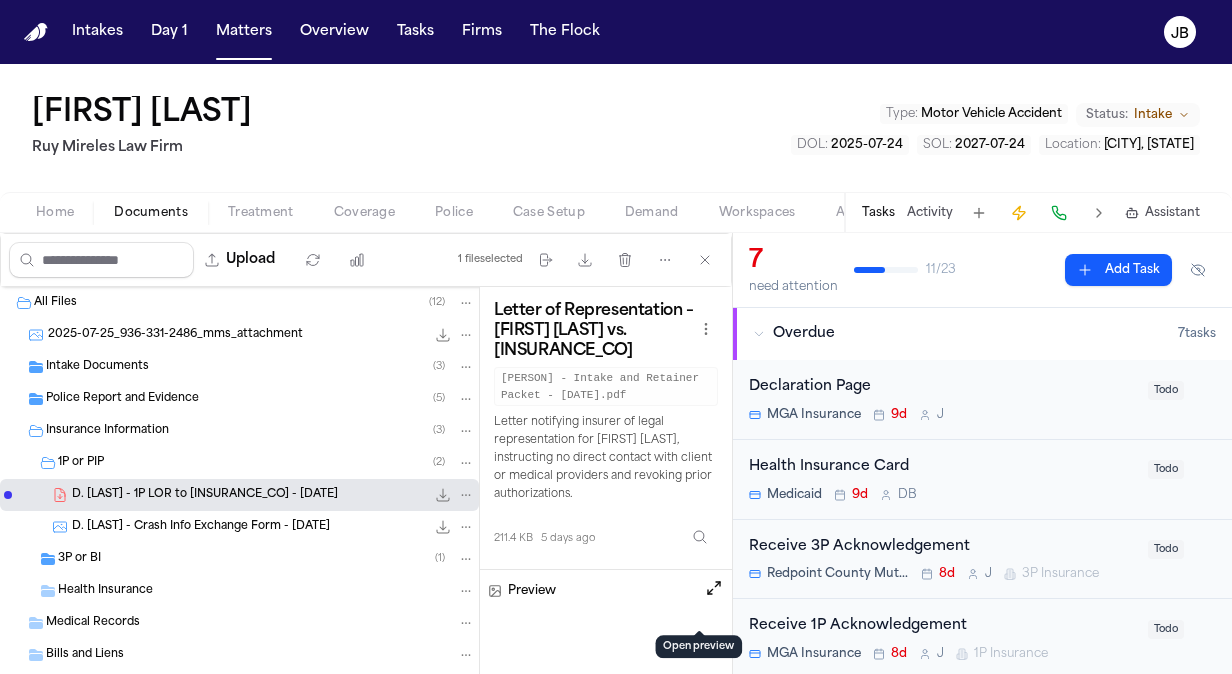 click at bounding box center [714, 588] 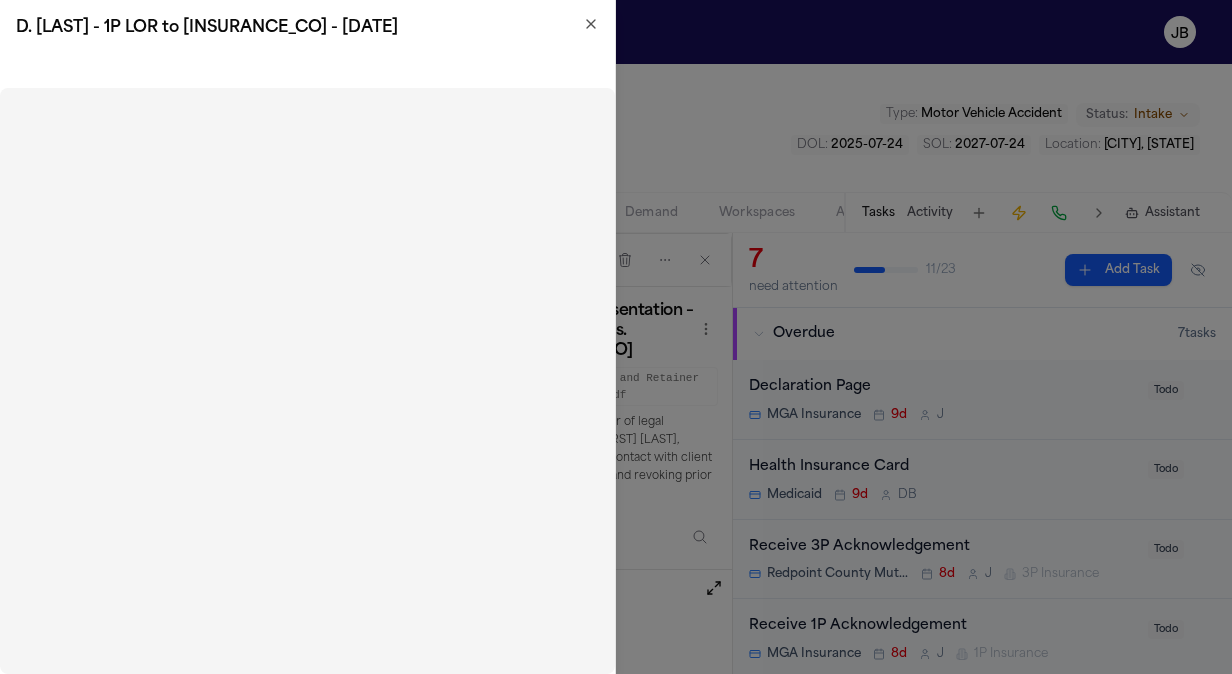 click 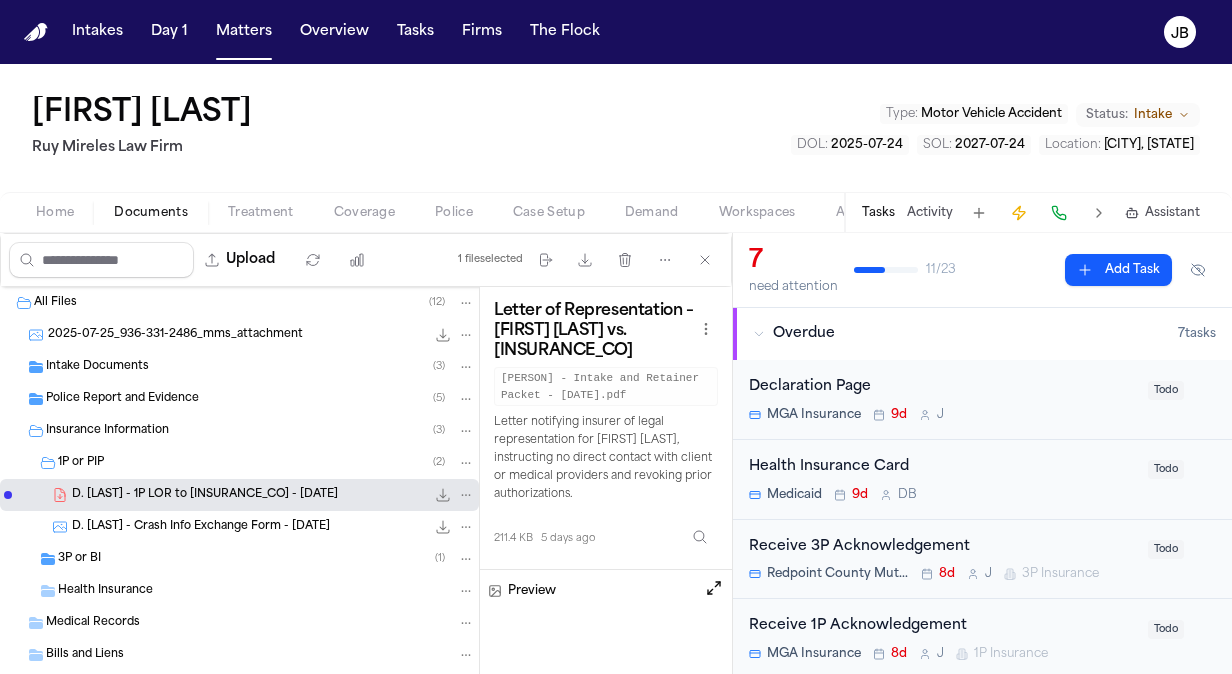 click on "Coverage" at bounding box center [364, 213] 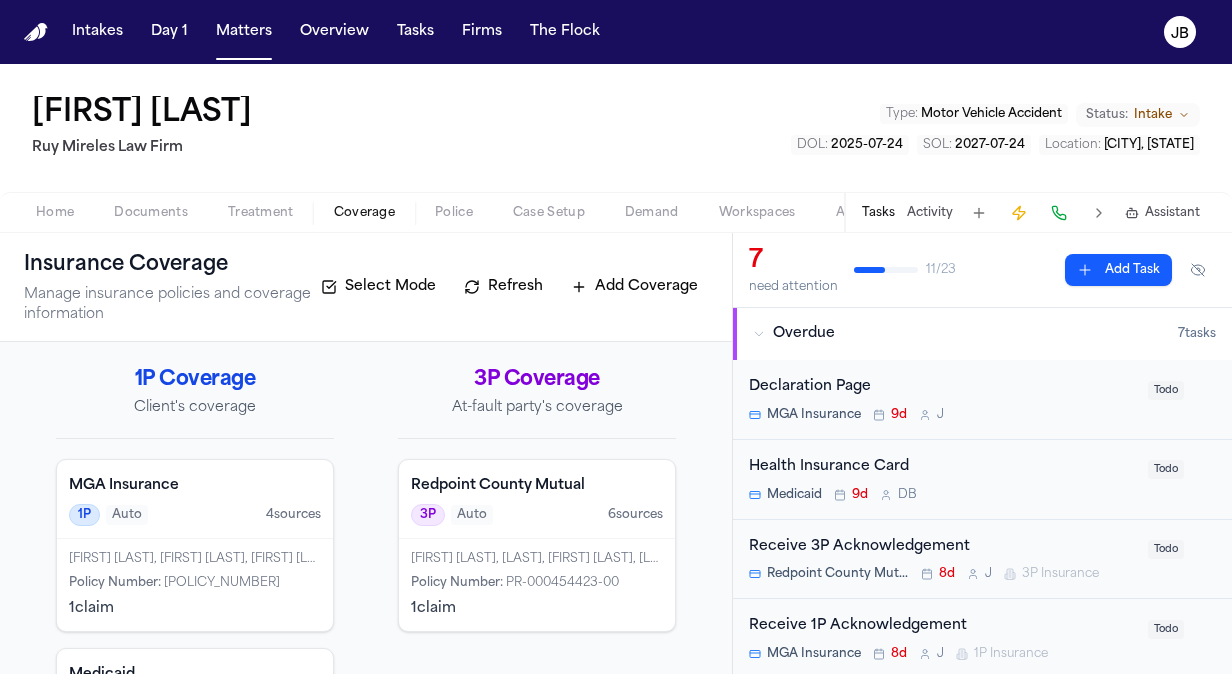click on "03MGEP2091513-00" at bounding box center (222, 583) 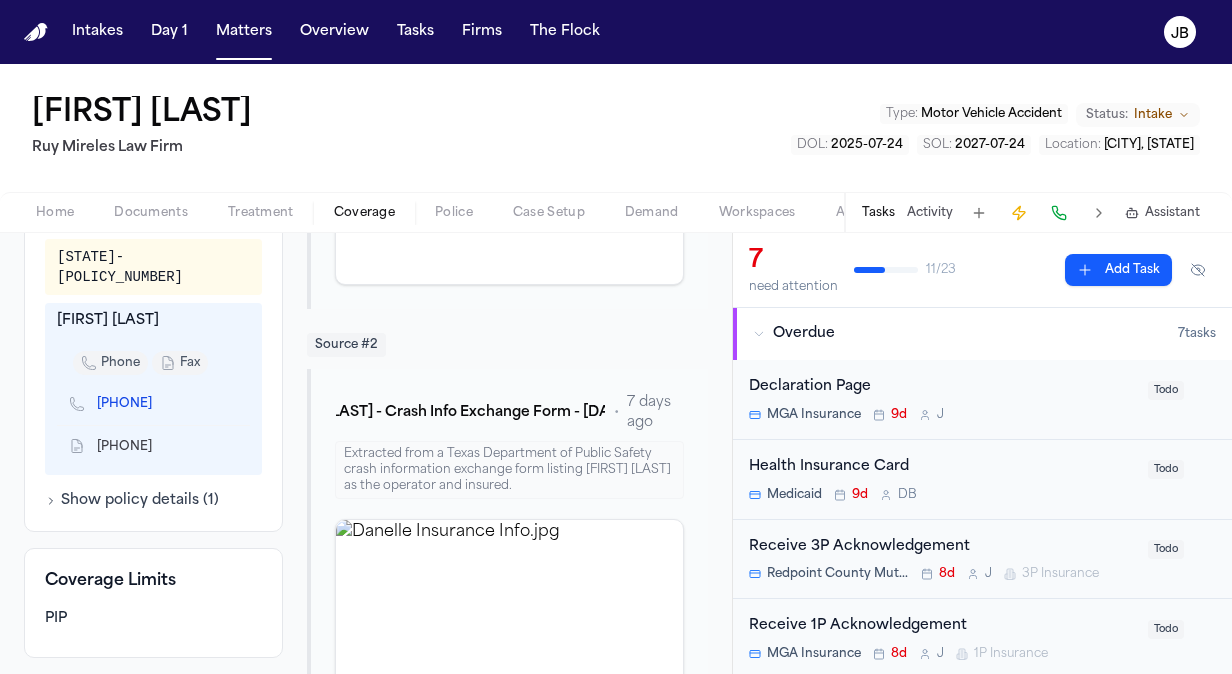 scroll, scrollTop: 859, scrollLeft: 0, axis: vertical 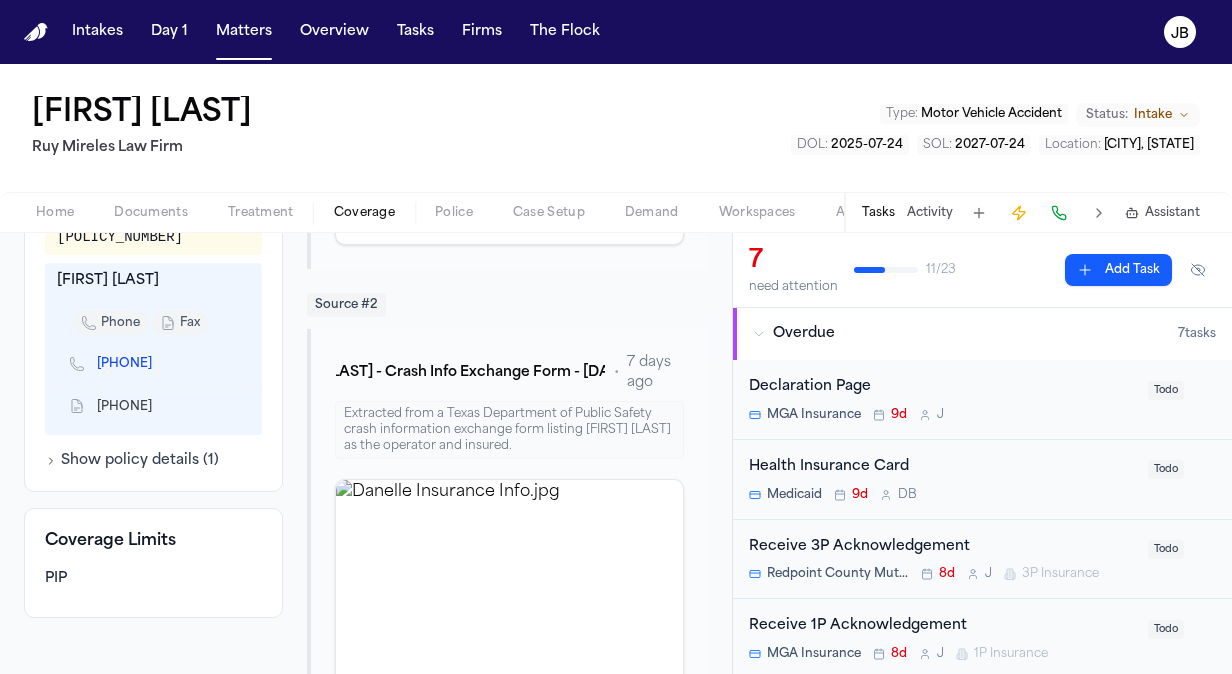 click on "Show policy details ( 1 )" at bounding box center (132, 461) 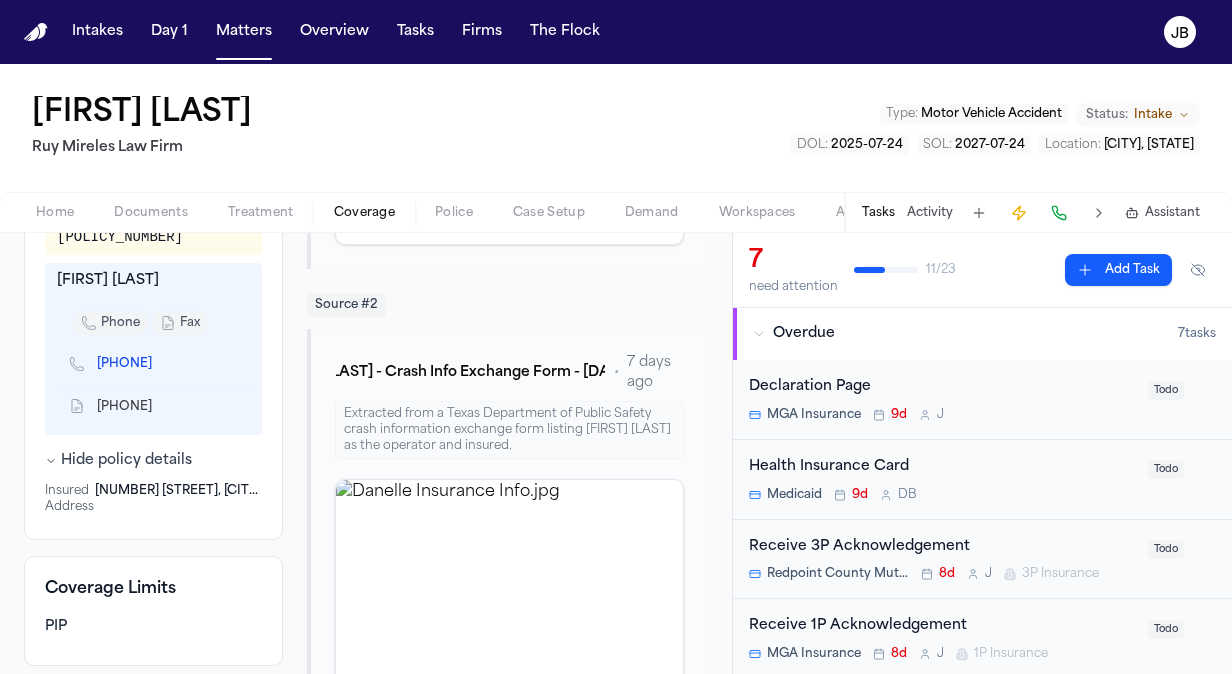 type 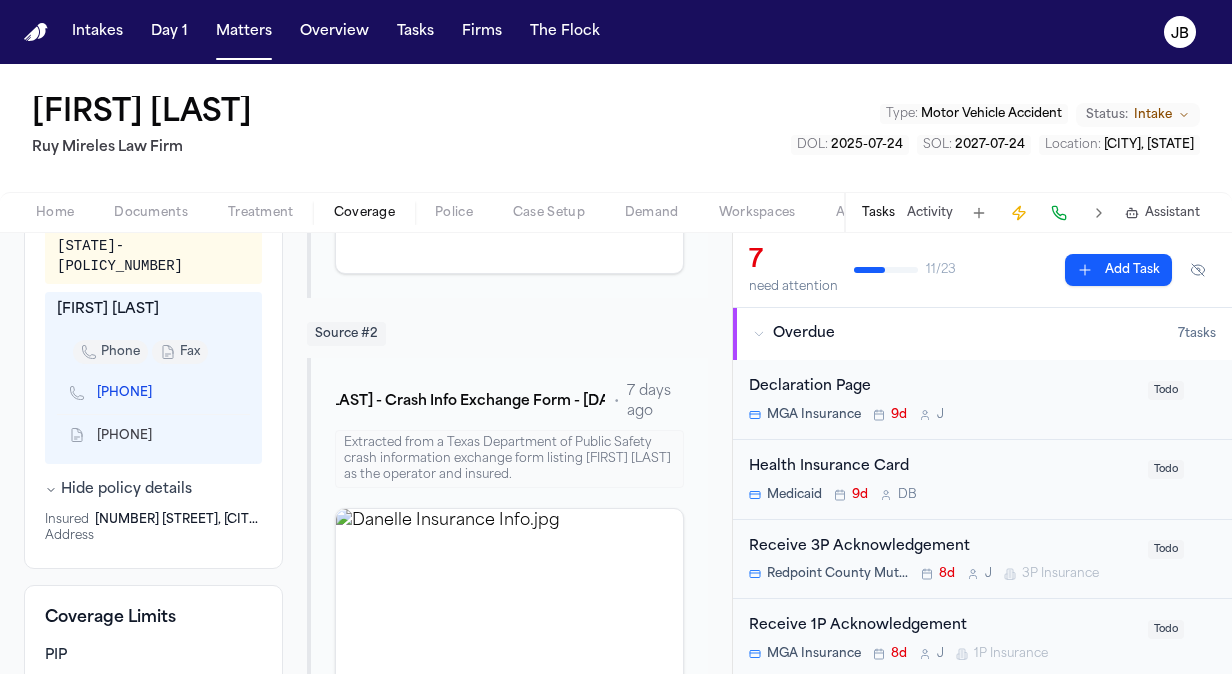 scroll, scrollTop: 779, scrollLeft: 0, axis: vertical 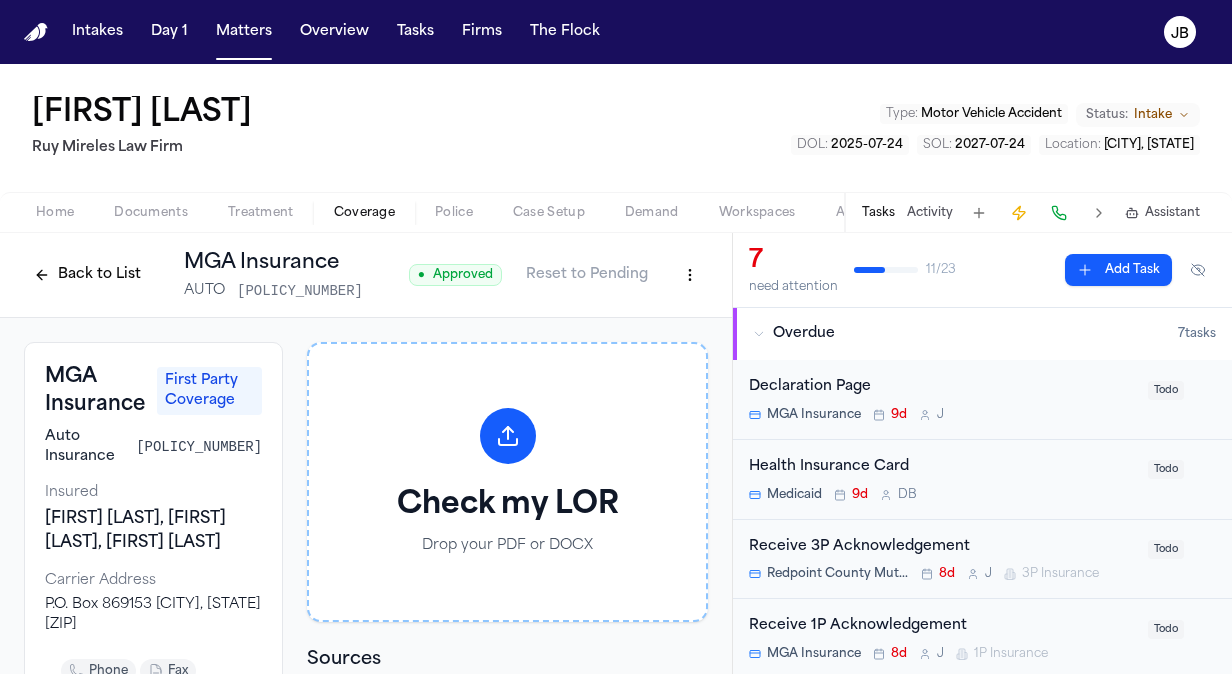 click on "Intakes Day 1 Matters Overview Tasks Firms The Flock JB Danelle Galveston Ruy Mireles Law Firm Type :   Motor Vehicle Accident Status: Intake DOL :   2025-07-24 SOL :   2027-07-24 Location :   Conroe, TX Home Documents Treatment Coverage Police Case Setup Demand Workspaces Artifacts Tasks Activity Assistant Back to List MGA Insurance AUTO 03MGEP2091513-00 ● Approved Reset to Pending MGA Insurance First Party Coverage Auto Insurance 03MGEP2091513-00 Insured Danelle Galveston, Danielle Galveston, Danelle Shavon Galveston Carrier Address P.O. Box 869153
Plano, TX 75086 phone fax (469) 519-5070 Gainsco Claim Line (800) 734-8117 Gainsco Fax Additional Information Vehicles 2008 LINCOLN NAVIGATOR  (BLACK) Plate:   WJK1503 Claims & Adjusters TX-826771 Timothy Morris phone fax (469) 519-5070 (800) 734-8117 Hide policy details Insured Address 14433 West Lee Shore Drive, Willis, TX 77318 Coverage Limits PIP Check my LOR Drop your PDF or DOCX Sources Source # 1 D. Galveston - Intake Form - 7.25.25 • 2 •" at bounding box center (616, 337) 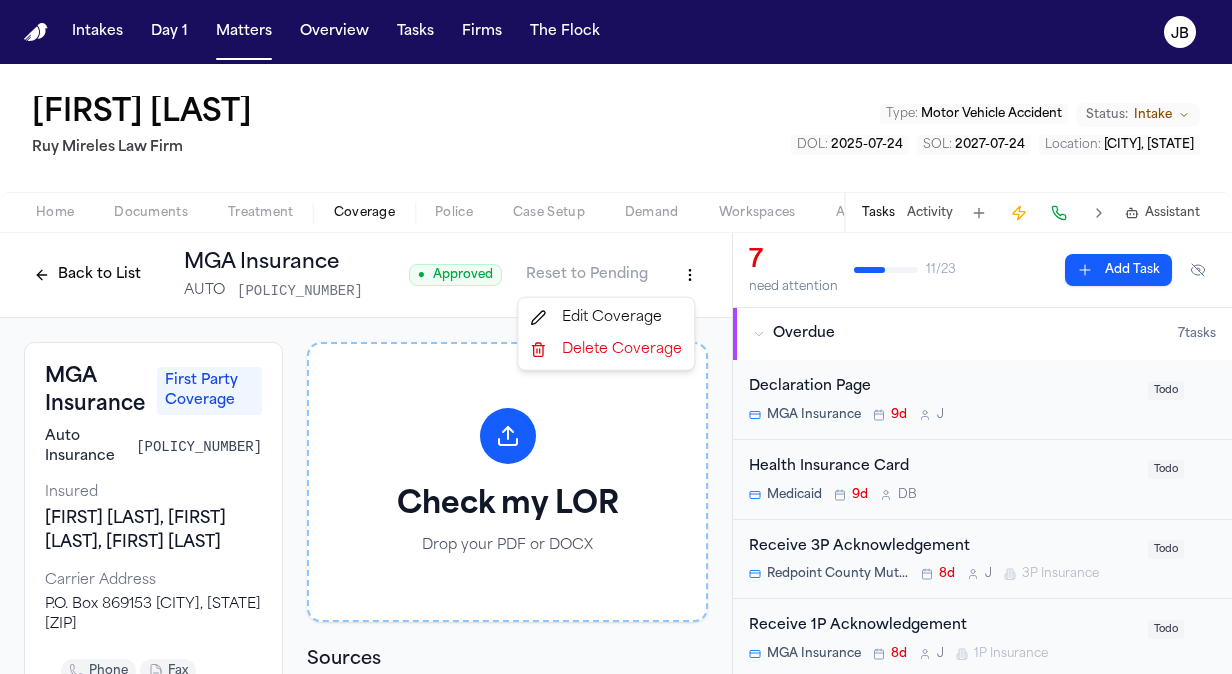 click on "Edit Coverage" at bounding box center (606, 318) 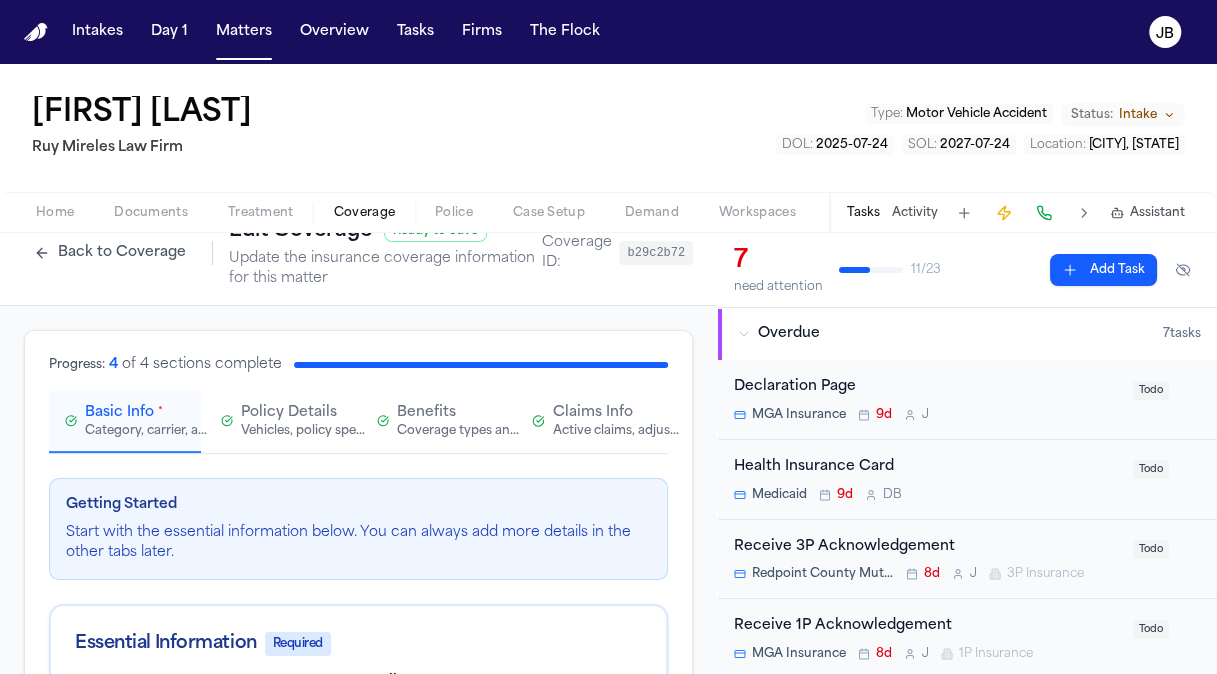 scroll, scrollTop: 18, scrollLeft: 0, axis: vertical 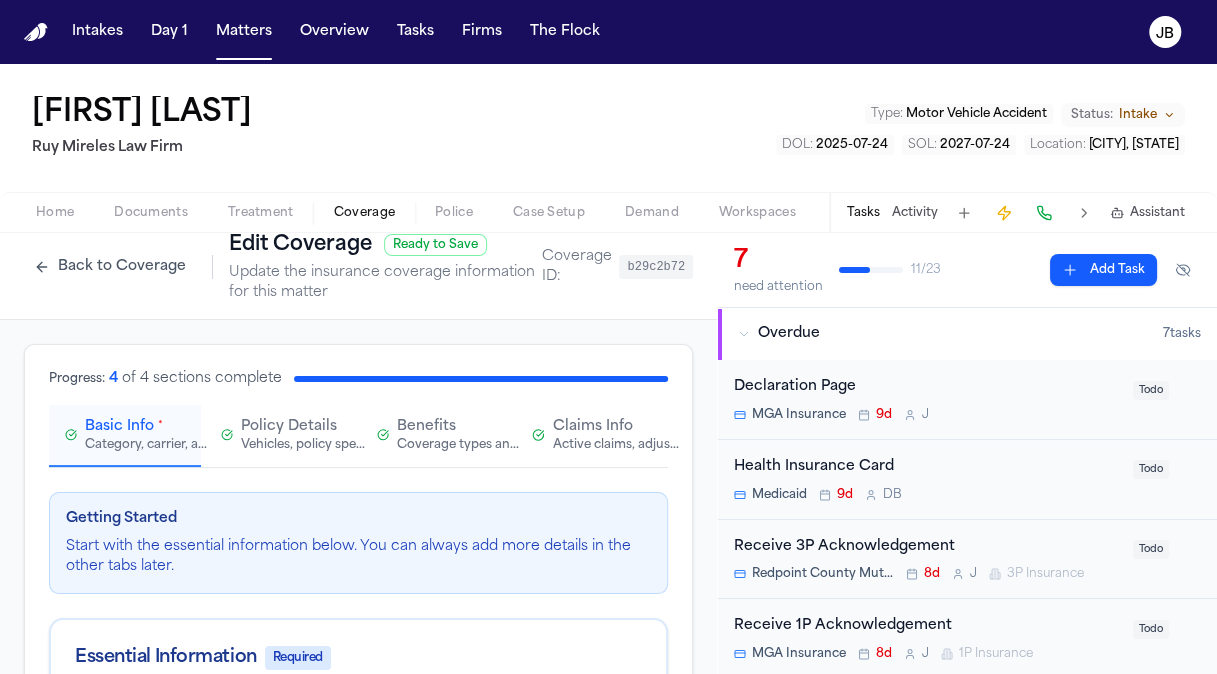click on "Claims Info" at bounding box center (593, 427) 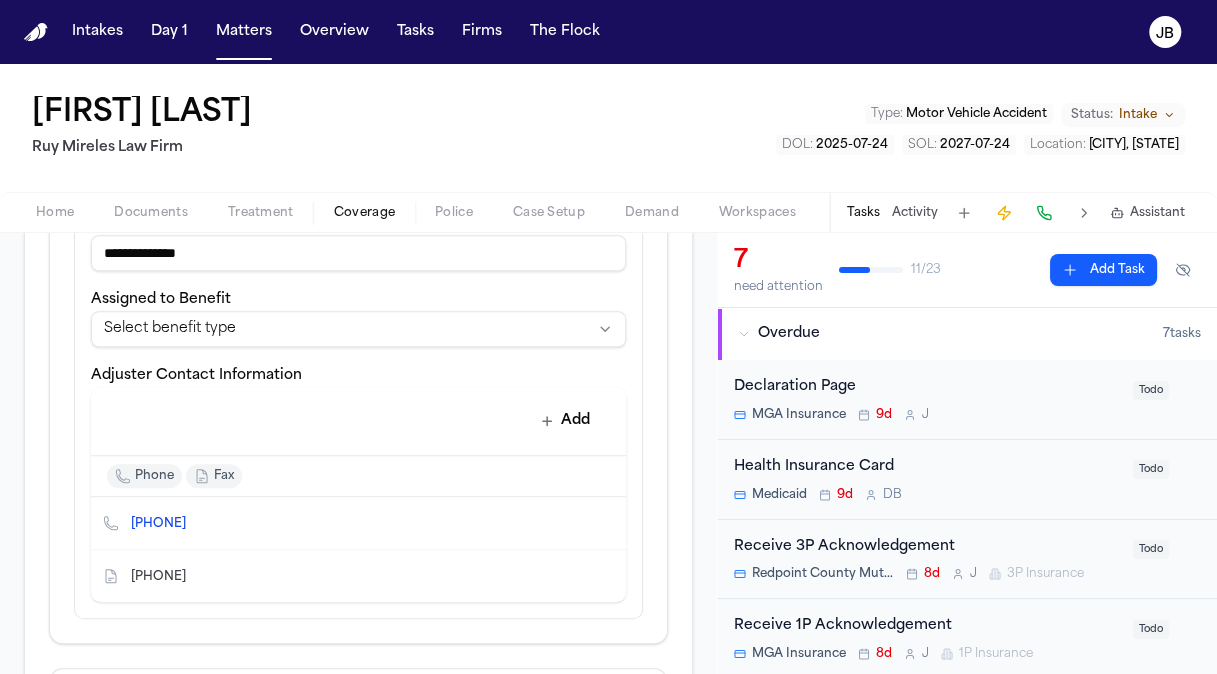 scroll, scrollTop: 770, scrollLeft: 0, axis: vertical 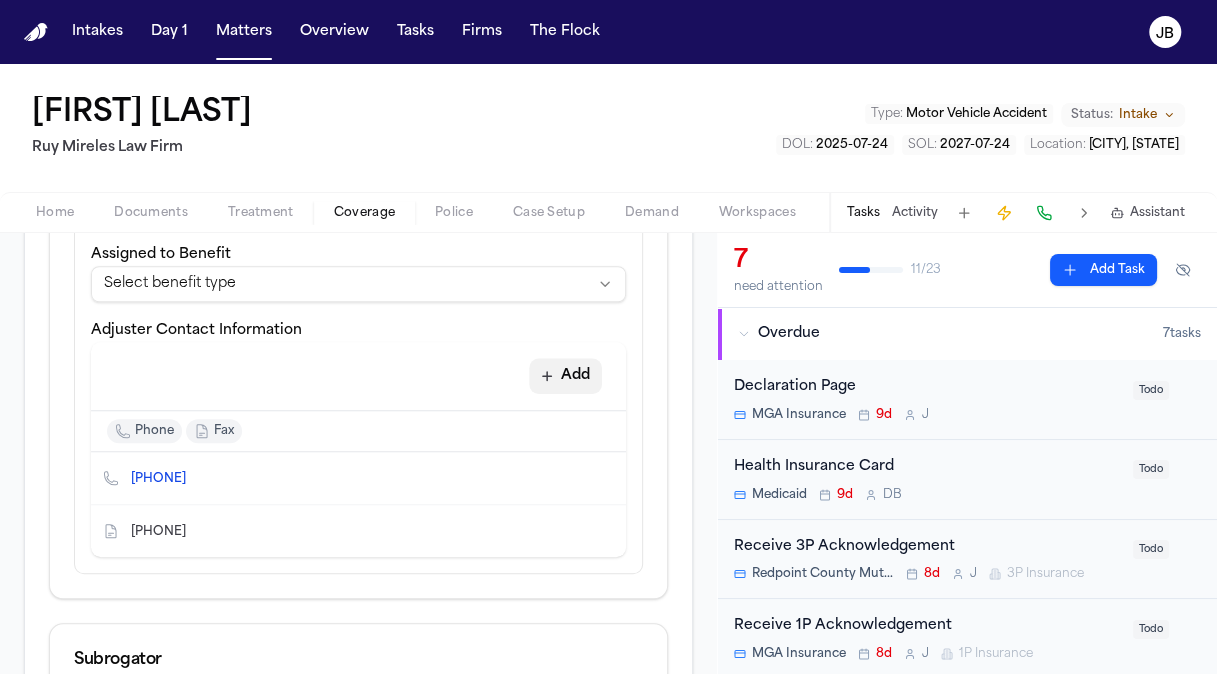 click on "Add" at bounding box center [565, 376] 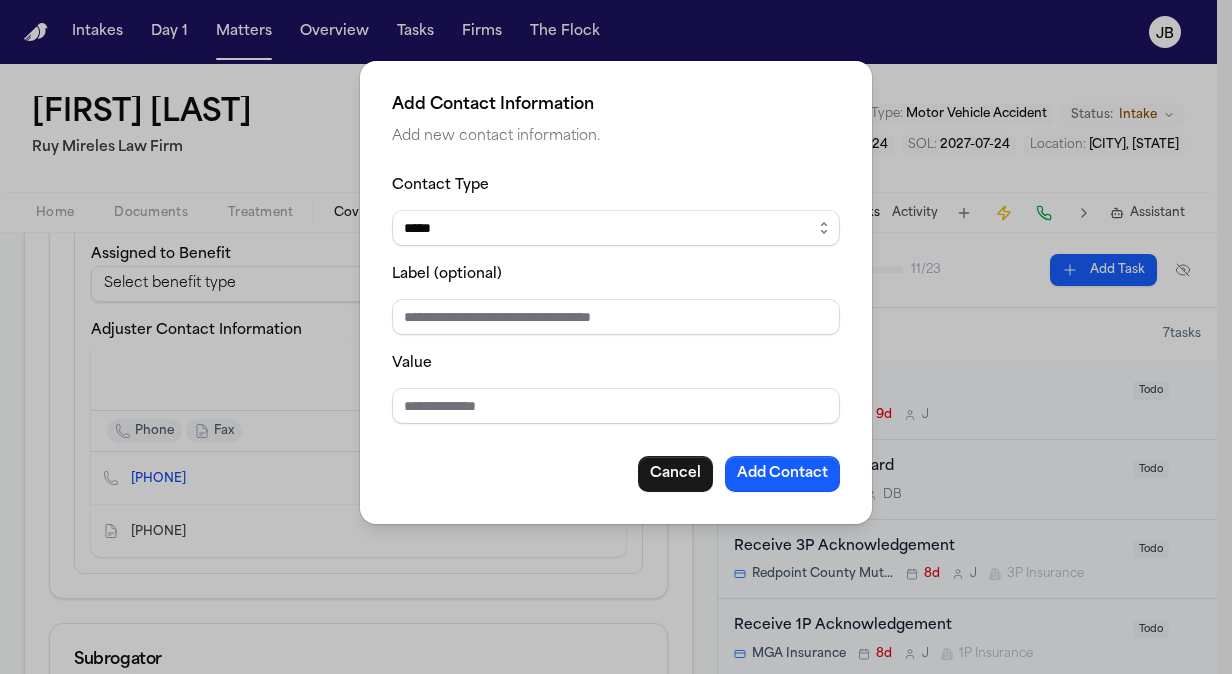 click on "Contact Type ***** ***** ******* *** ***** Label (optional) Value Cancel Add Contact" at bounding box center [616, 332] 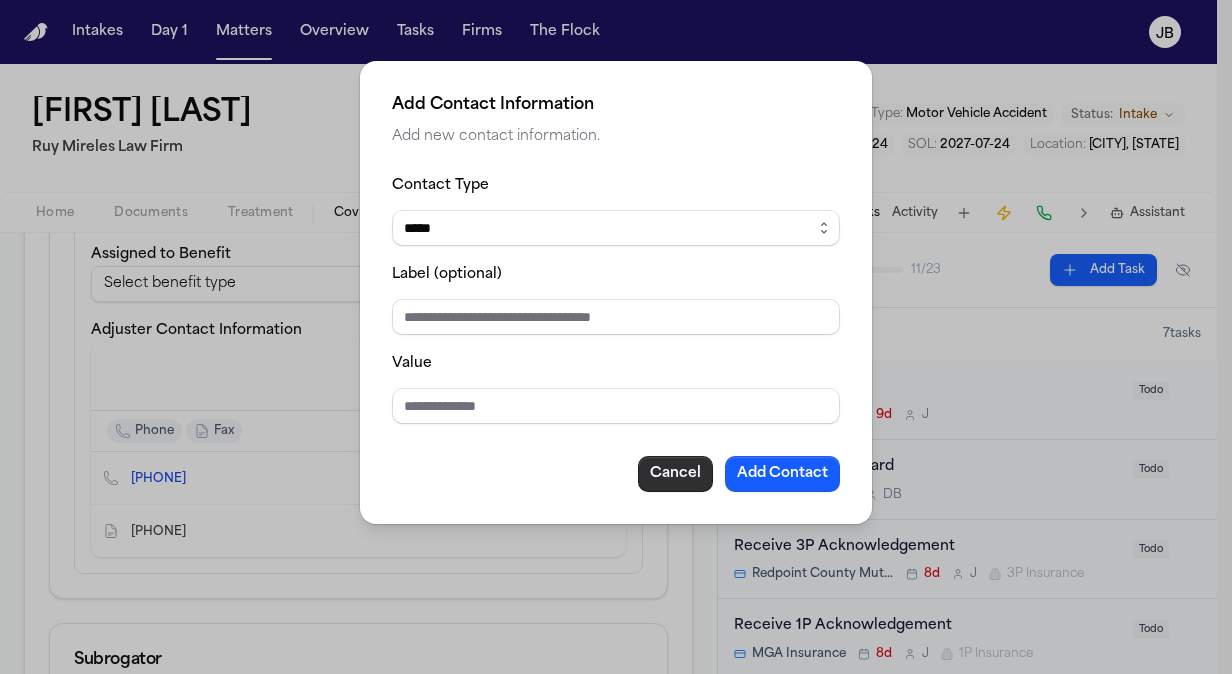 click on "Cancel" at bounding box center (675, 474) 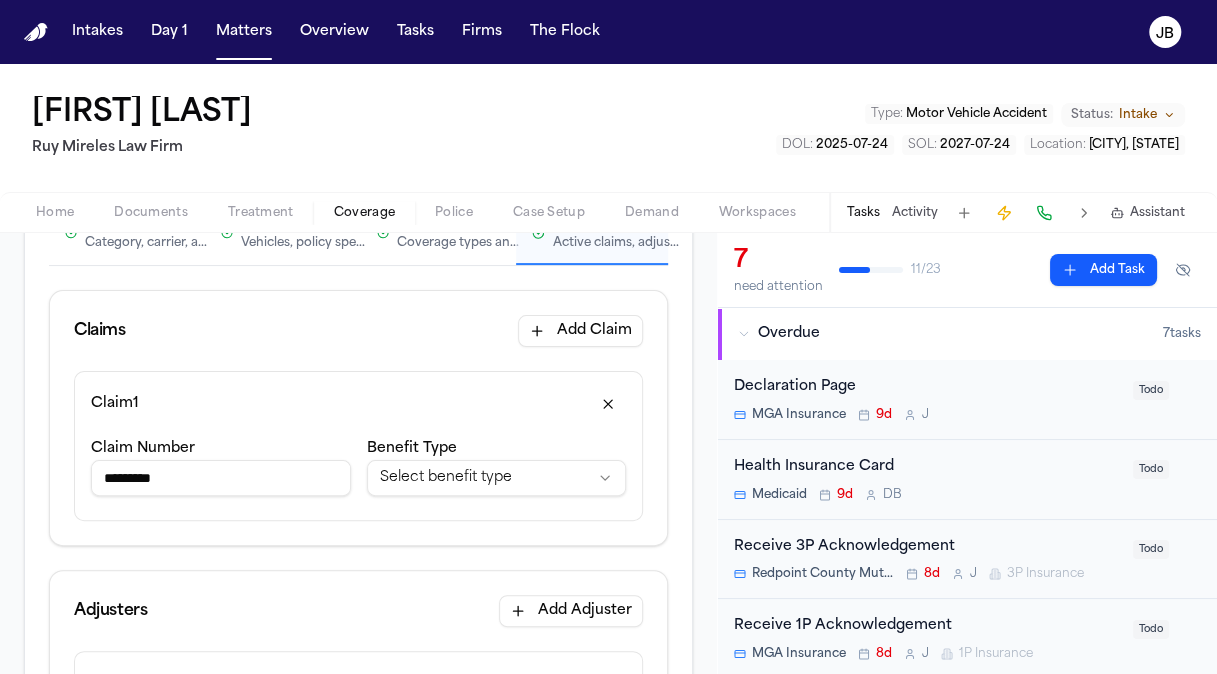 scroll, scrollTop: 283, scrollLeft: 0, axis: vertical 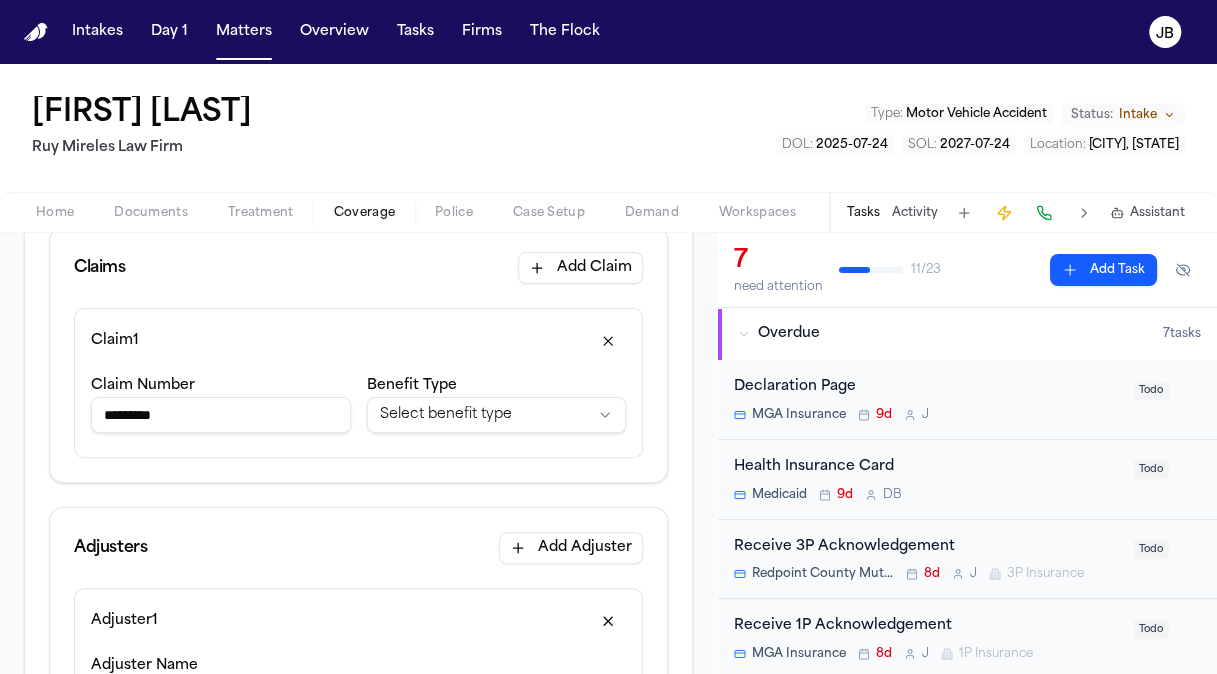 click on "Add Claim" at bounding box center (580, 268) 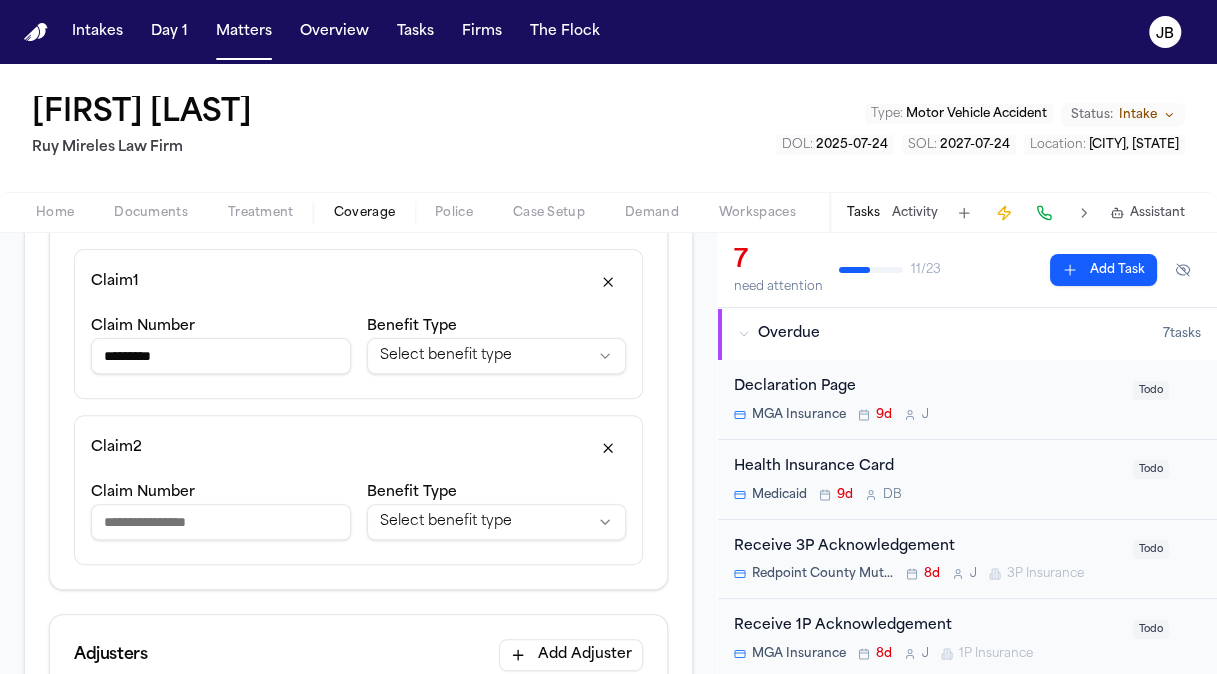 scroll, scrollTop: 362, scrollLeft: 0, axis: vertical 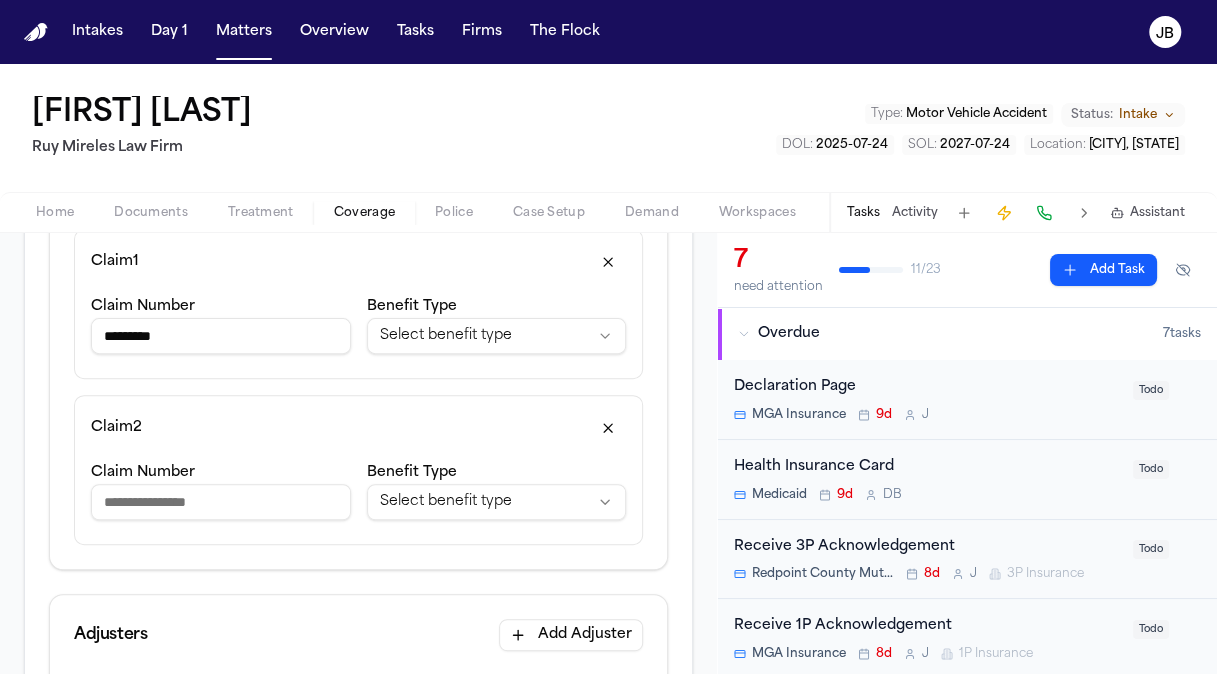 click at bounding box center [608, 428] 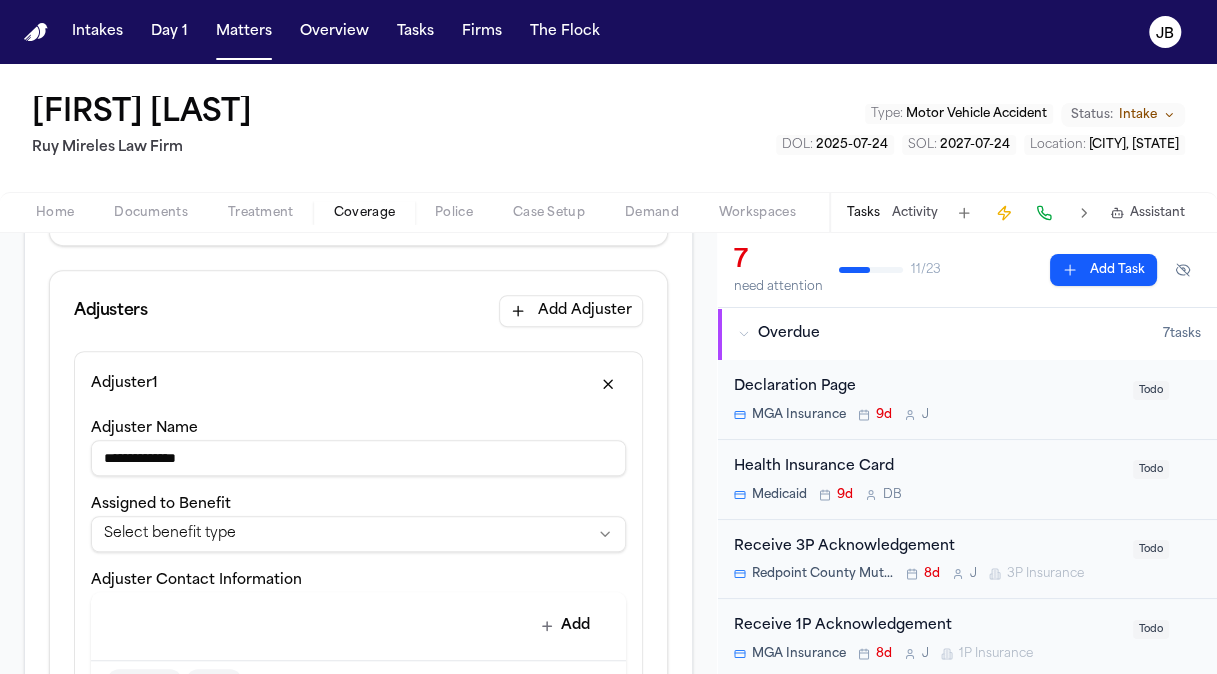 click on "Add Adjuster" at bounding box center (571, 311) 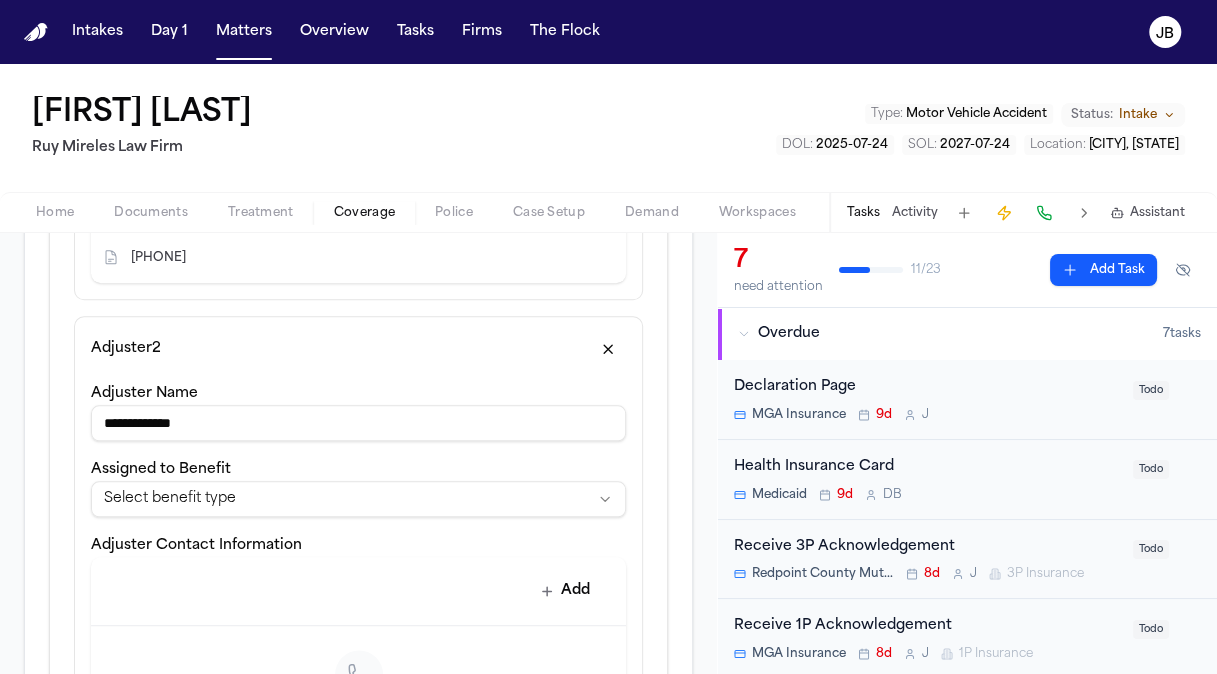 type on "**********" 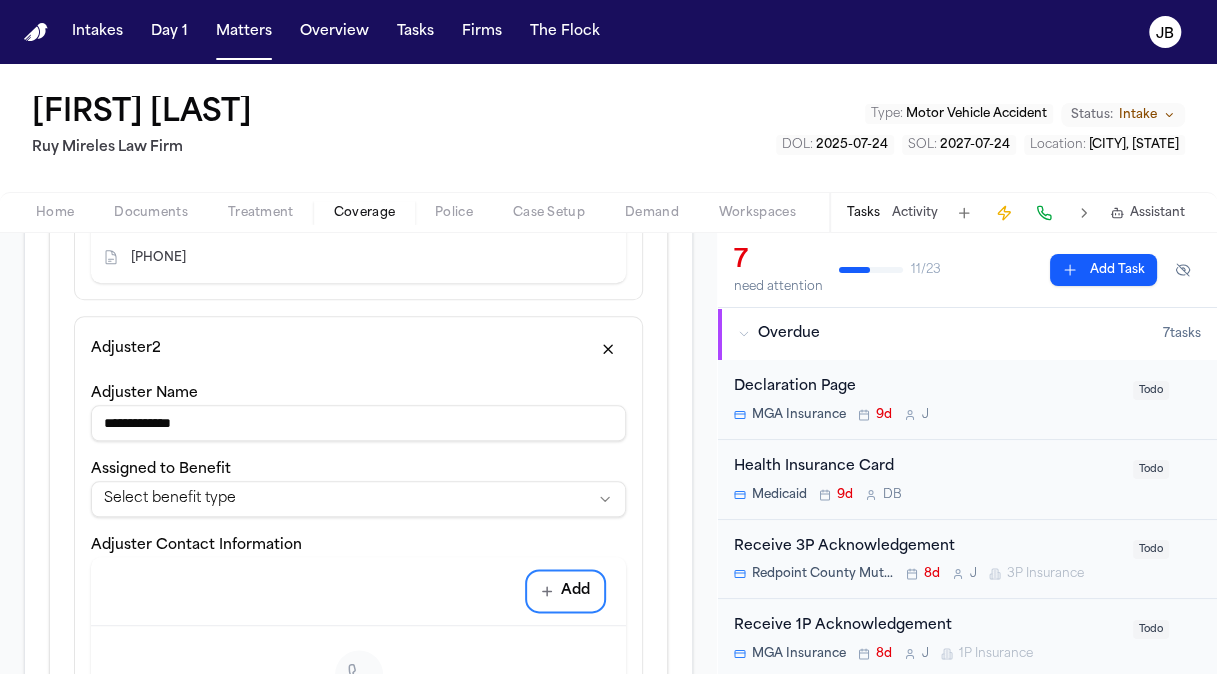 type 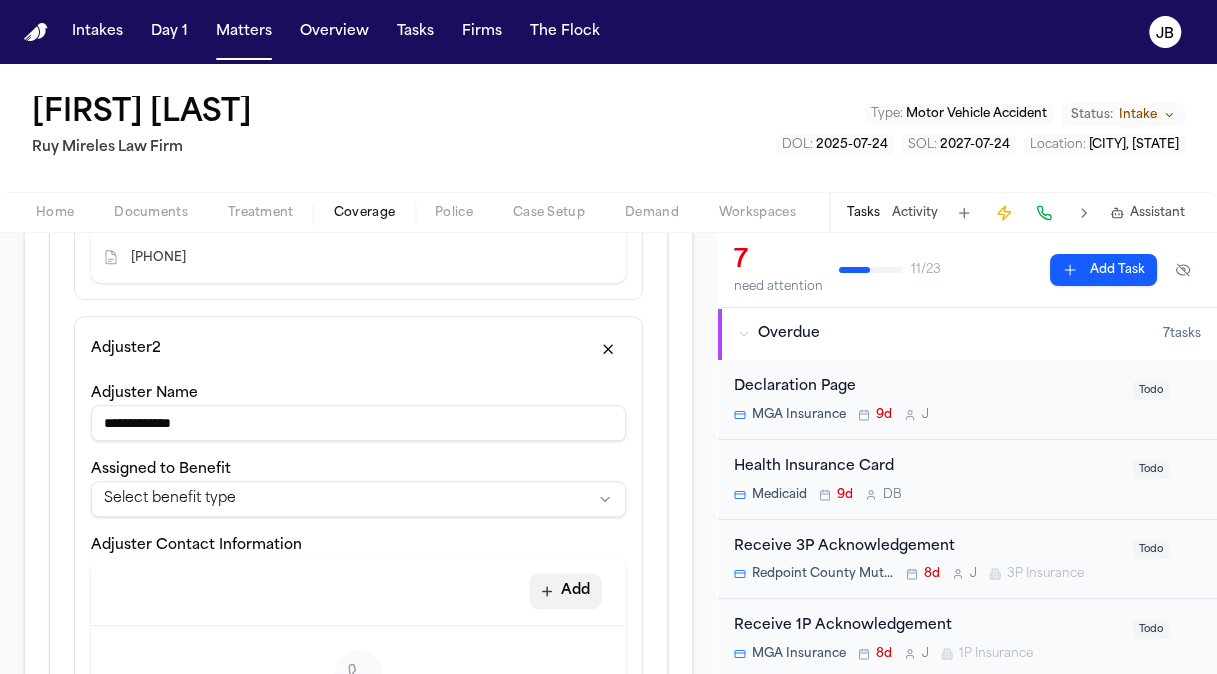 click on "Add" at bounding box center (565, 591) 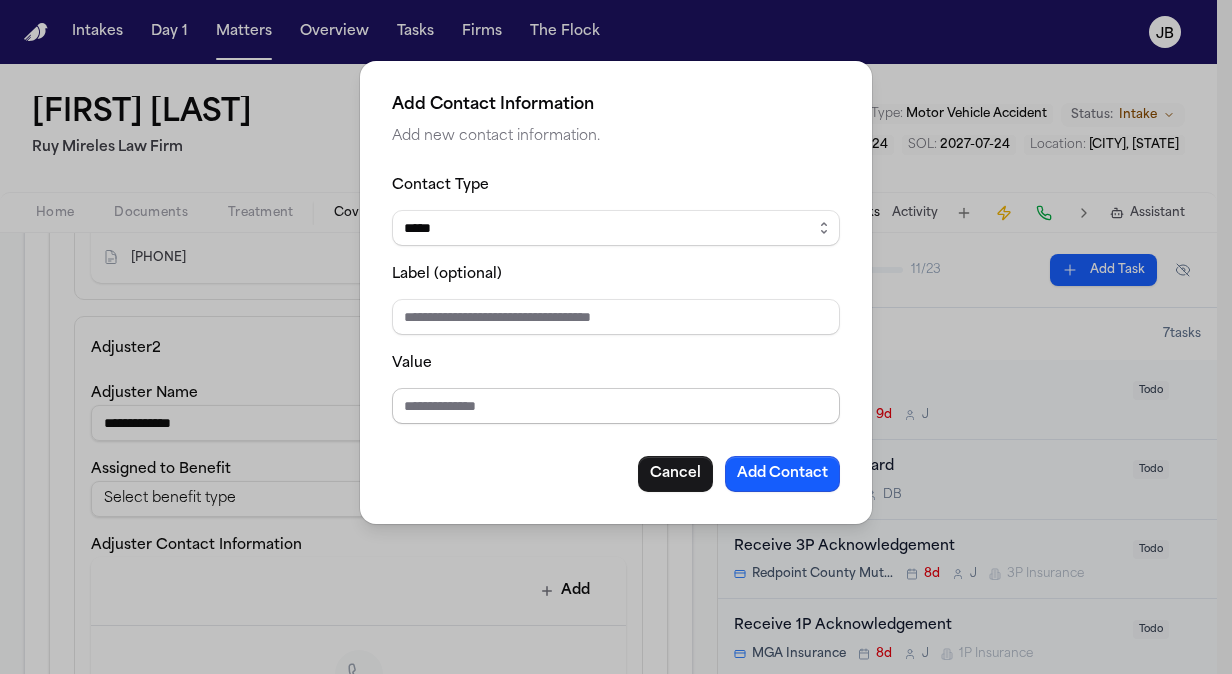 click on "Value" at bounding box center (616, 406) 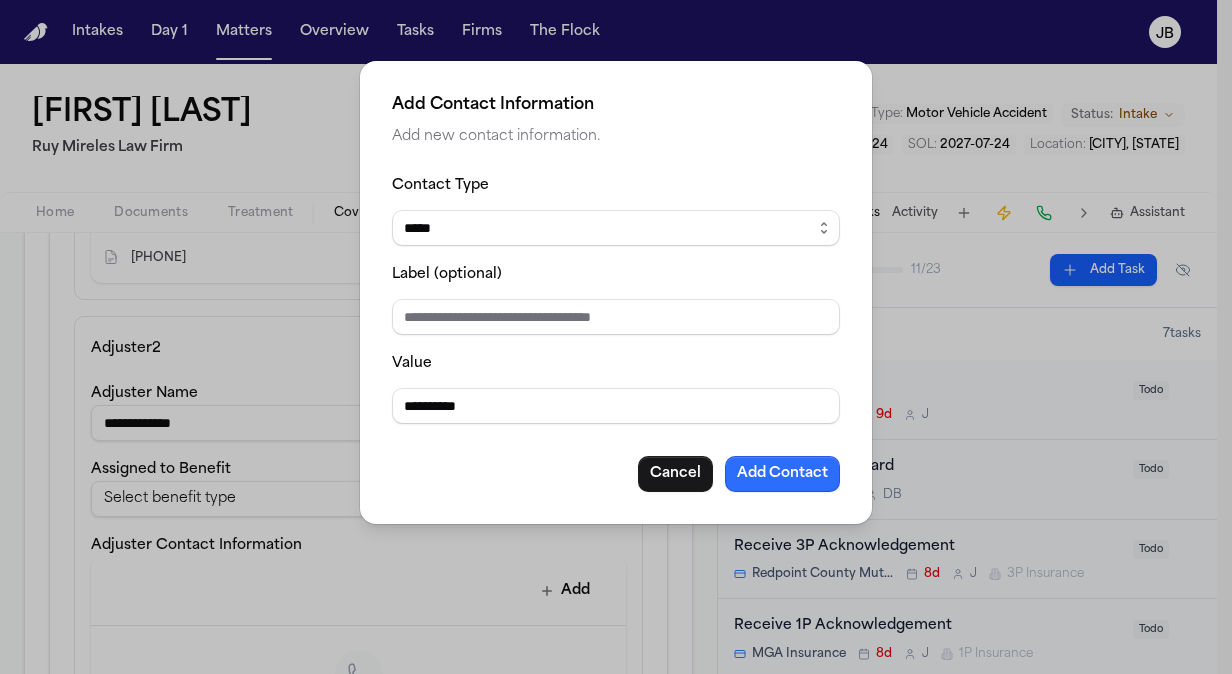 type on "**********" 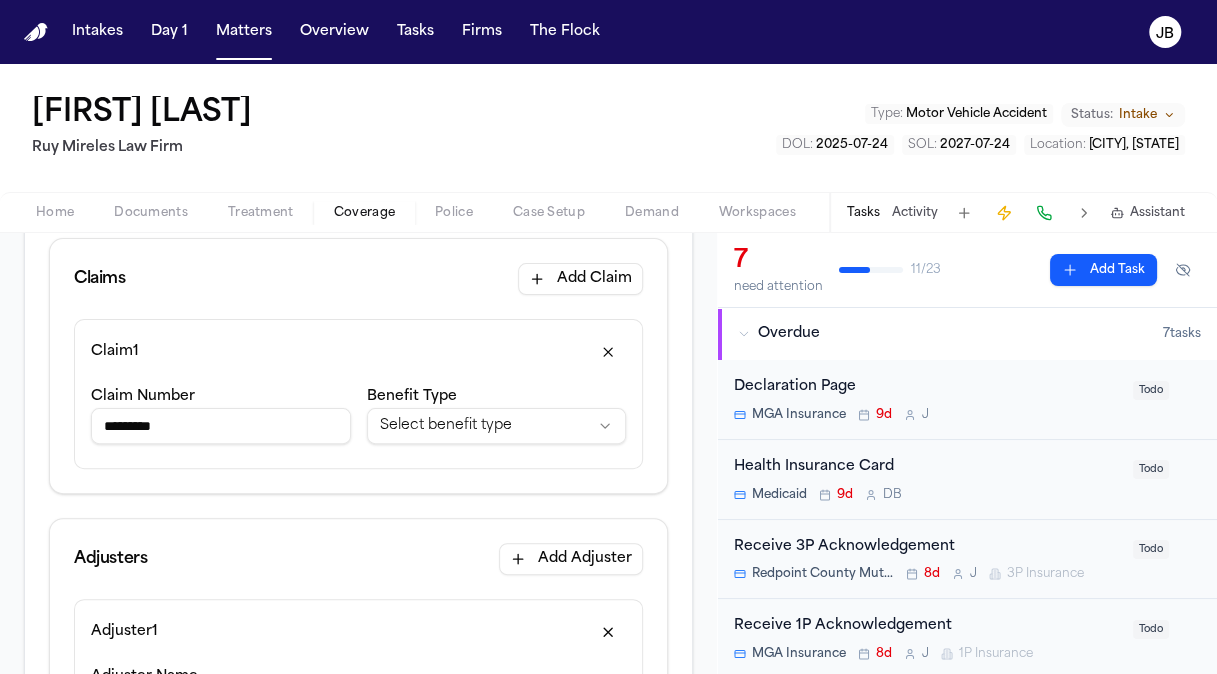 scroll, scrollTop: 269, scrollLeft: 0, axis: vertical 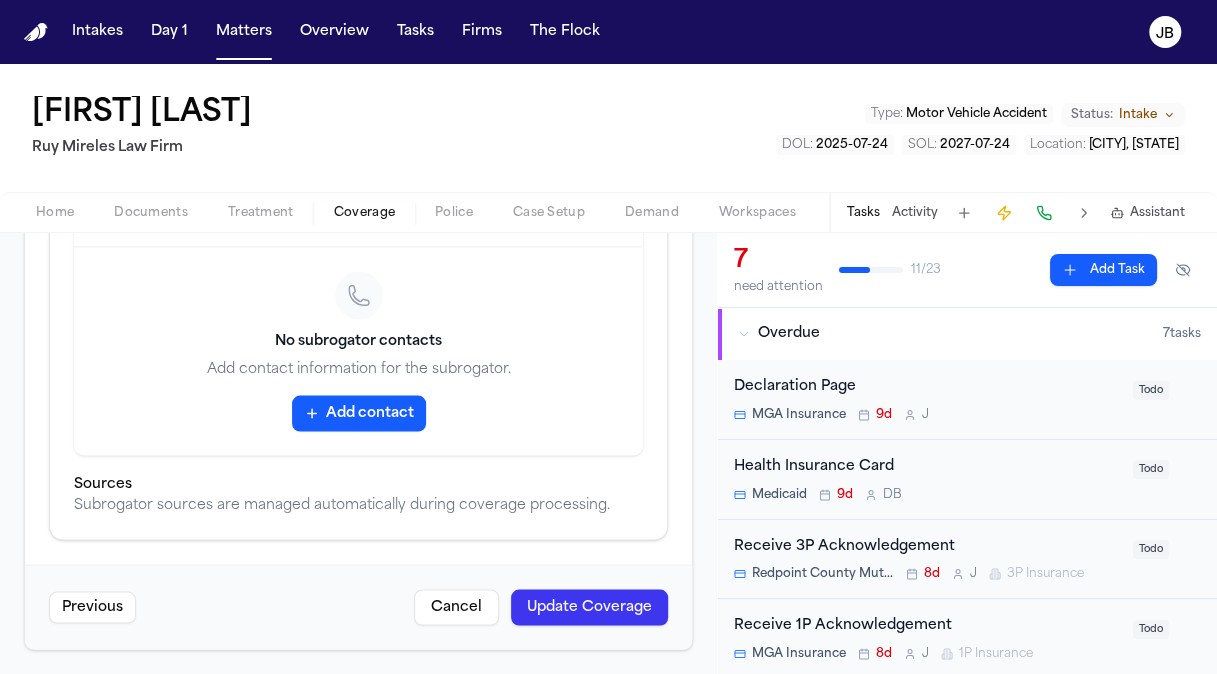 click on "Update Coverage" at bounding box center (589, 607) 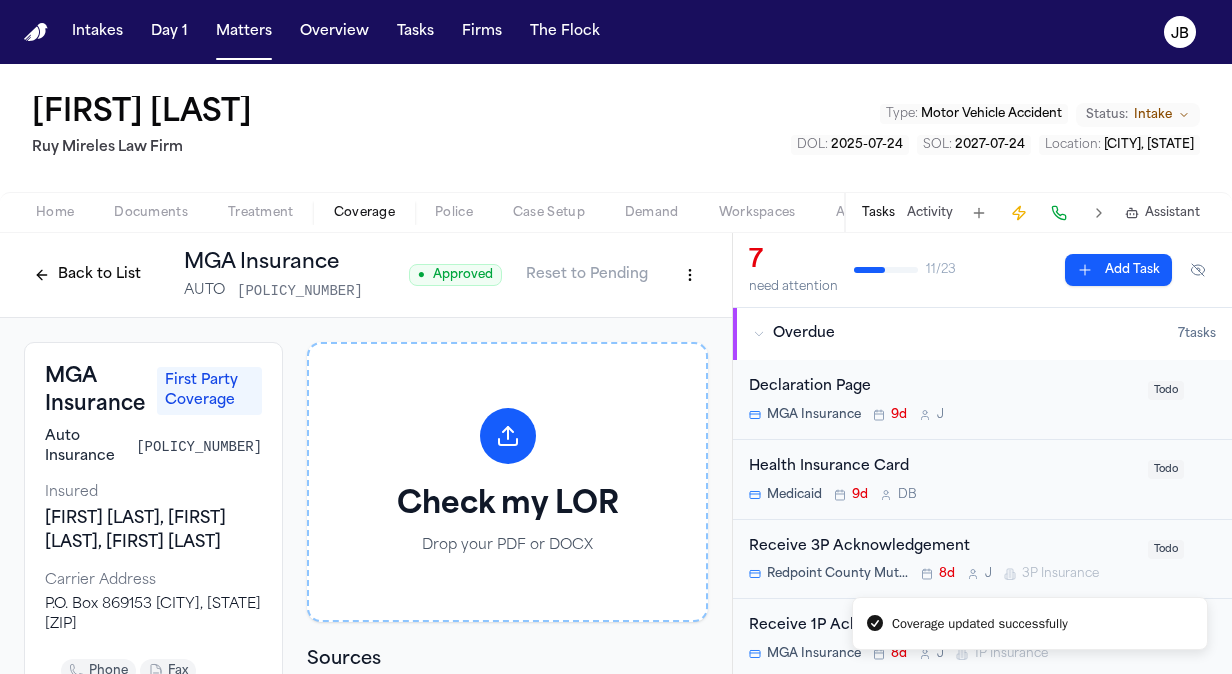 click on "Activity" at bounding box center (930, 213) 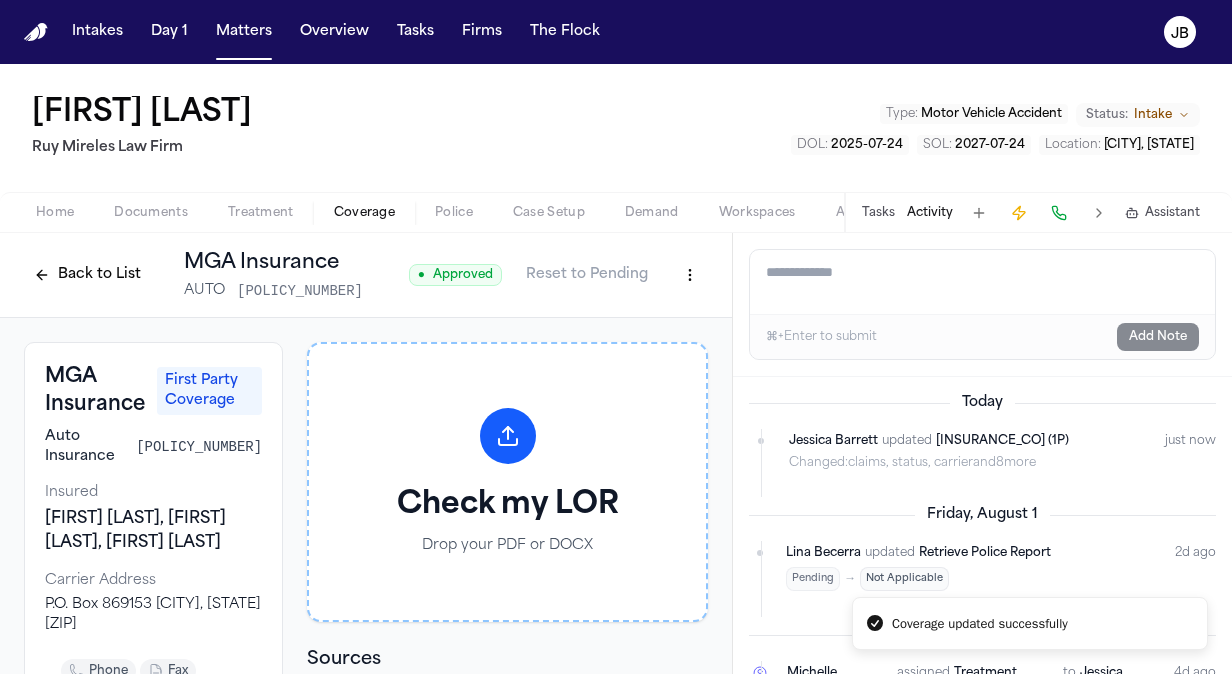 click on "Add a note to this matter" at bounding box center [982, 282] 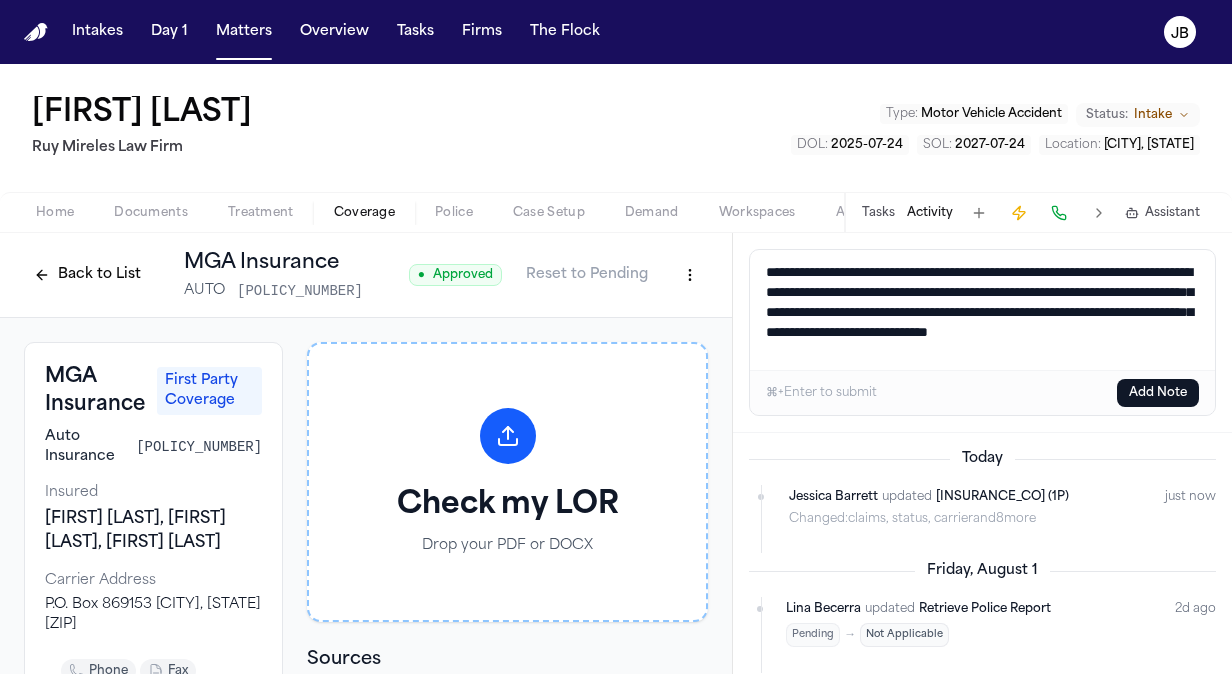 scroll, scrollTop: 8, scrollLeft: 0, axis: vertical 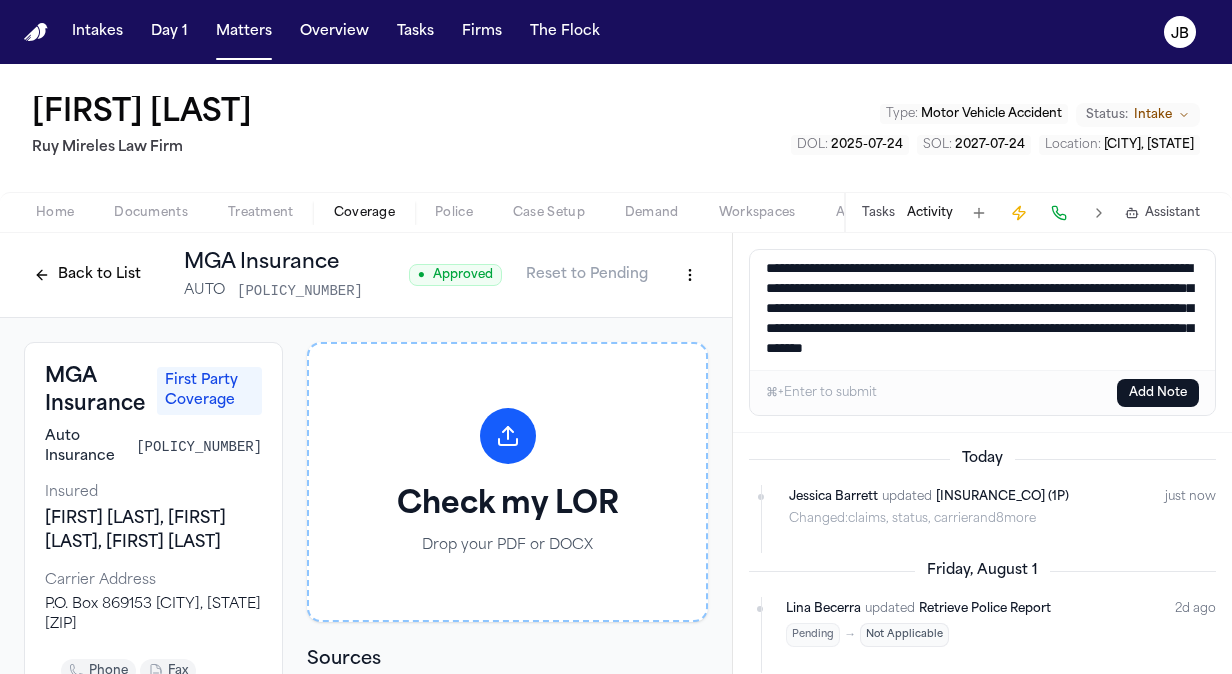 type on "**********" 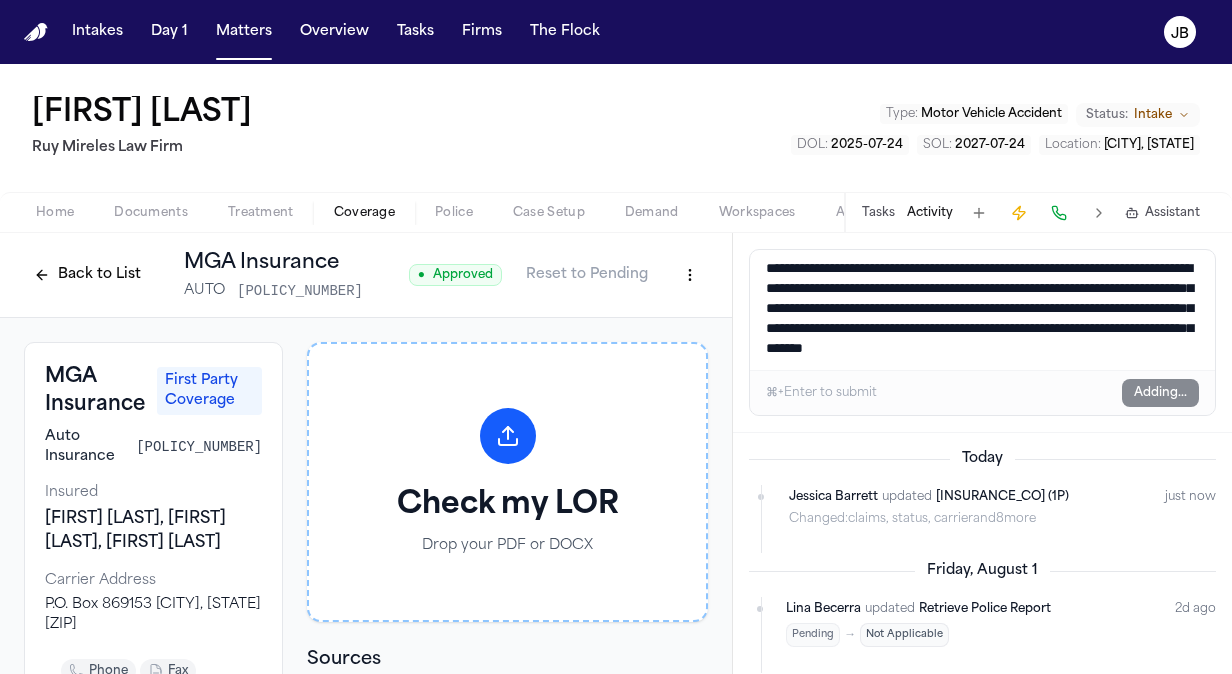 scroll, scrollTop: 0, scrollLeft: 0, axis: both 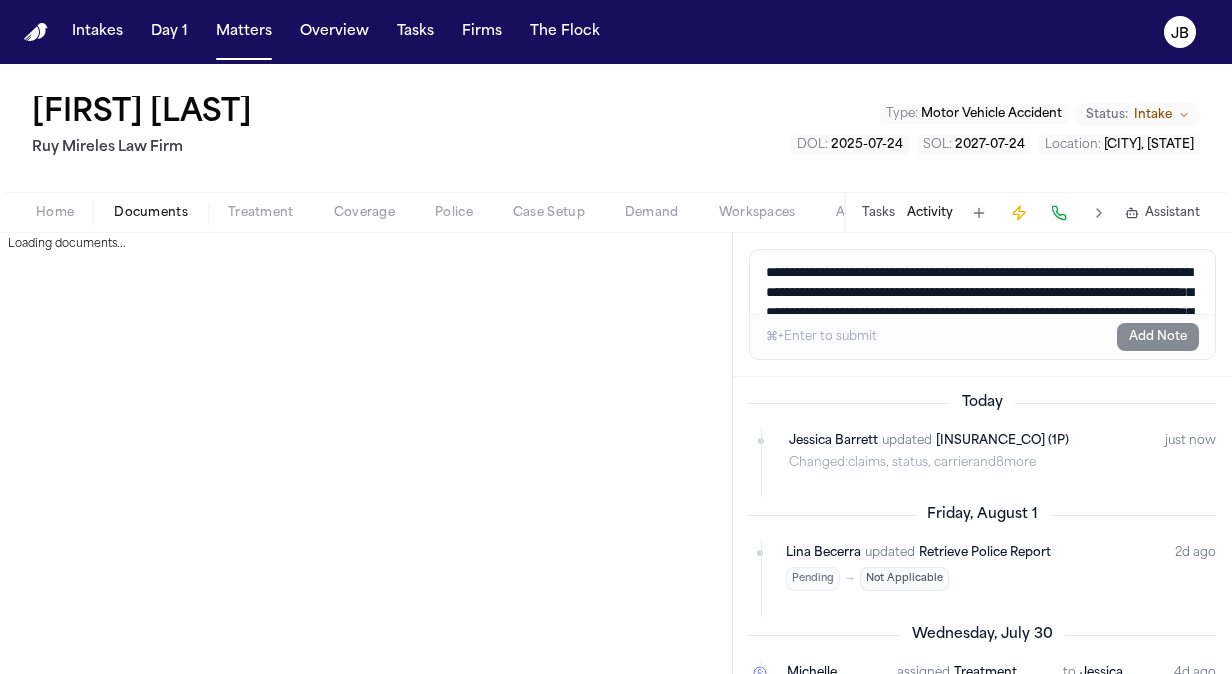 click on "Documents" at bounding box center (151, 213) 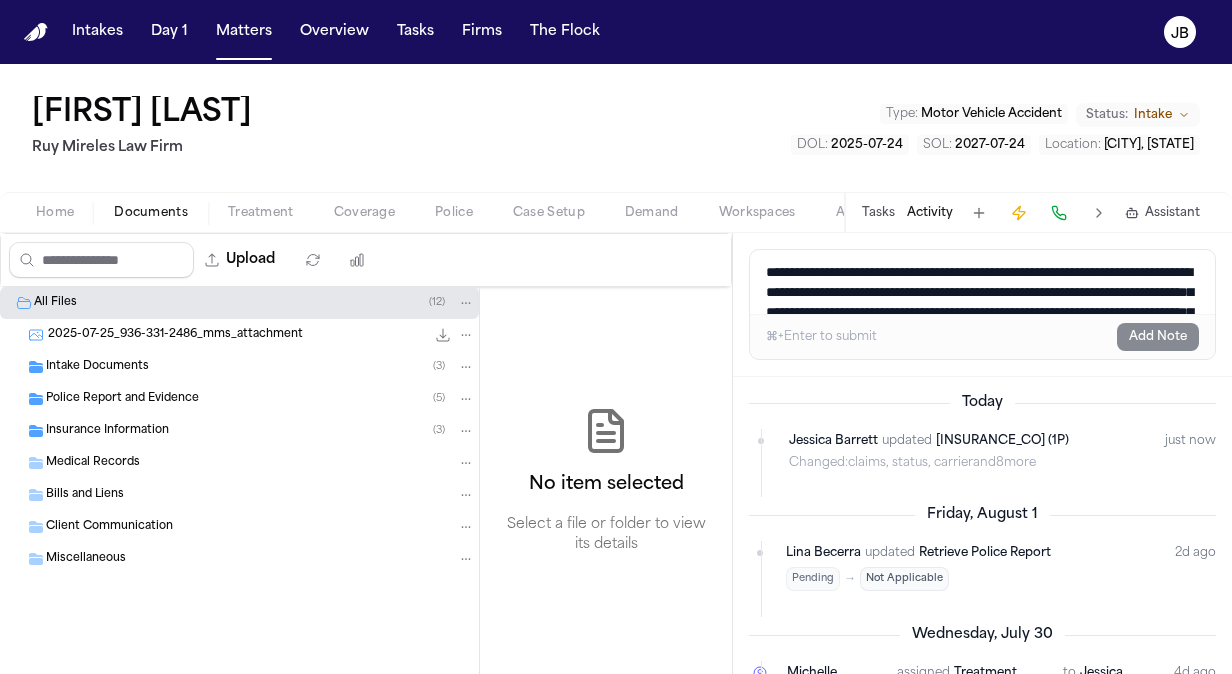 click on "Treatment" at bounding box center (261, 213) 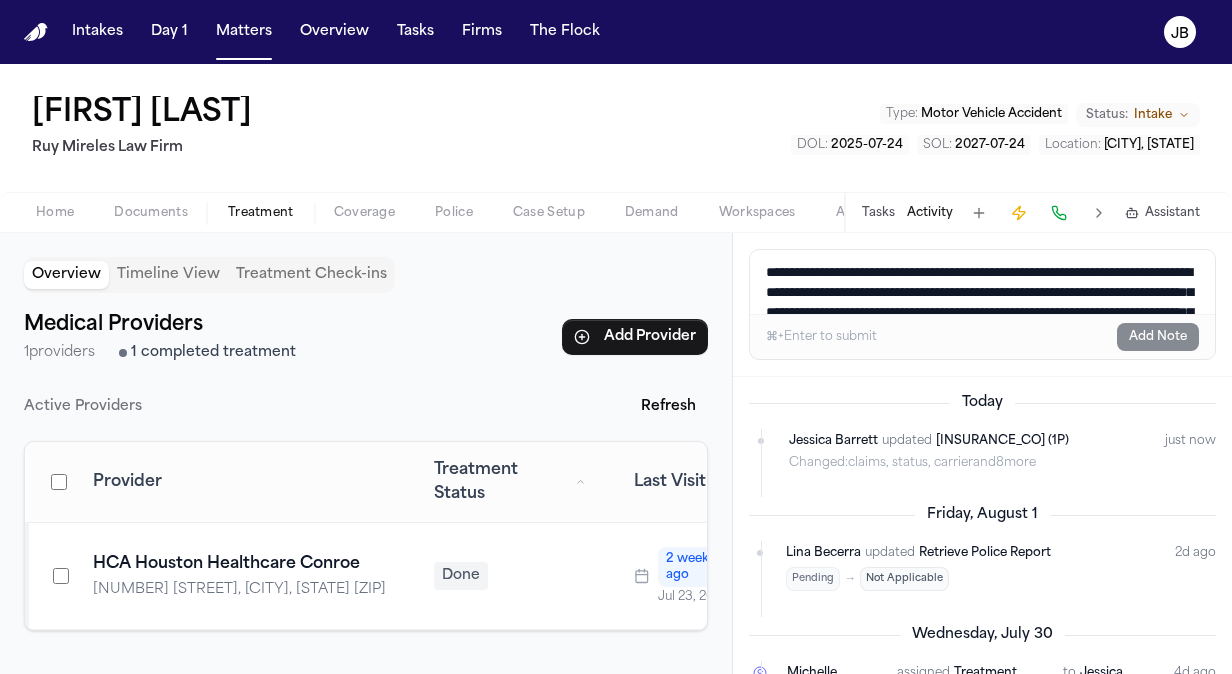 click on "Coverage" at bounding box center [364, 213] 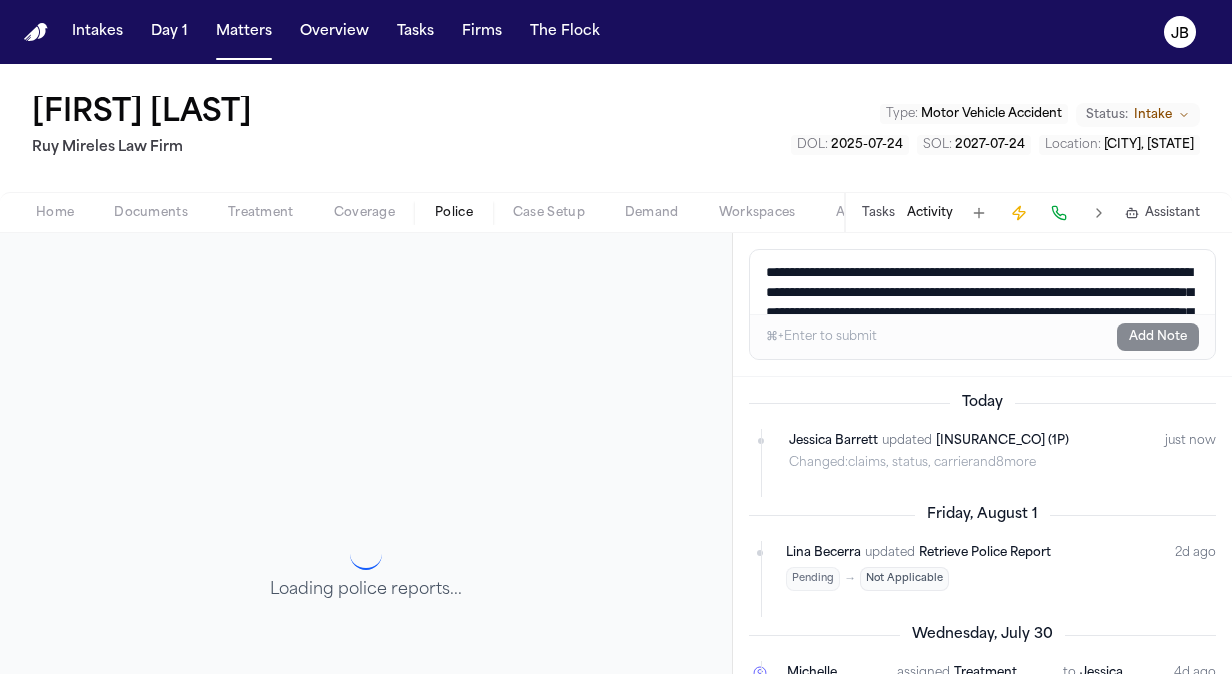 click on "Police" at bounding box center (454, 213) 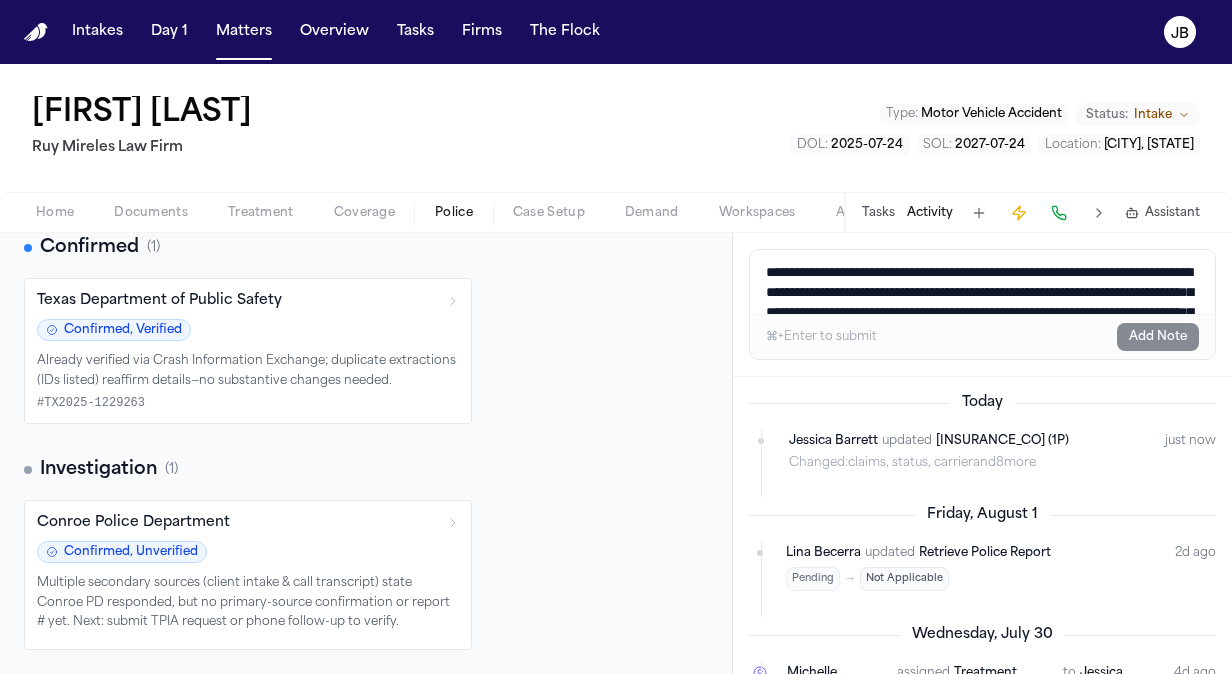 scroll, scrollTop: 232, scrollLeft: 0, axis: vertical 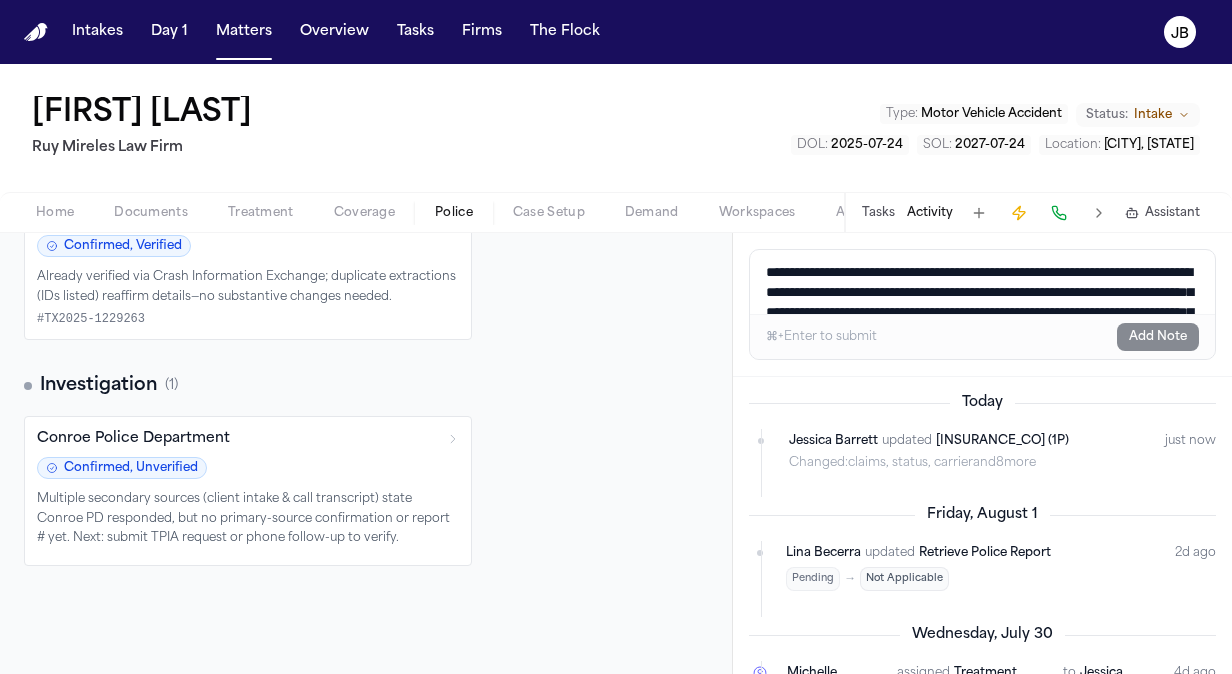 click on "Documents" at bounding box center [151, 213] 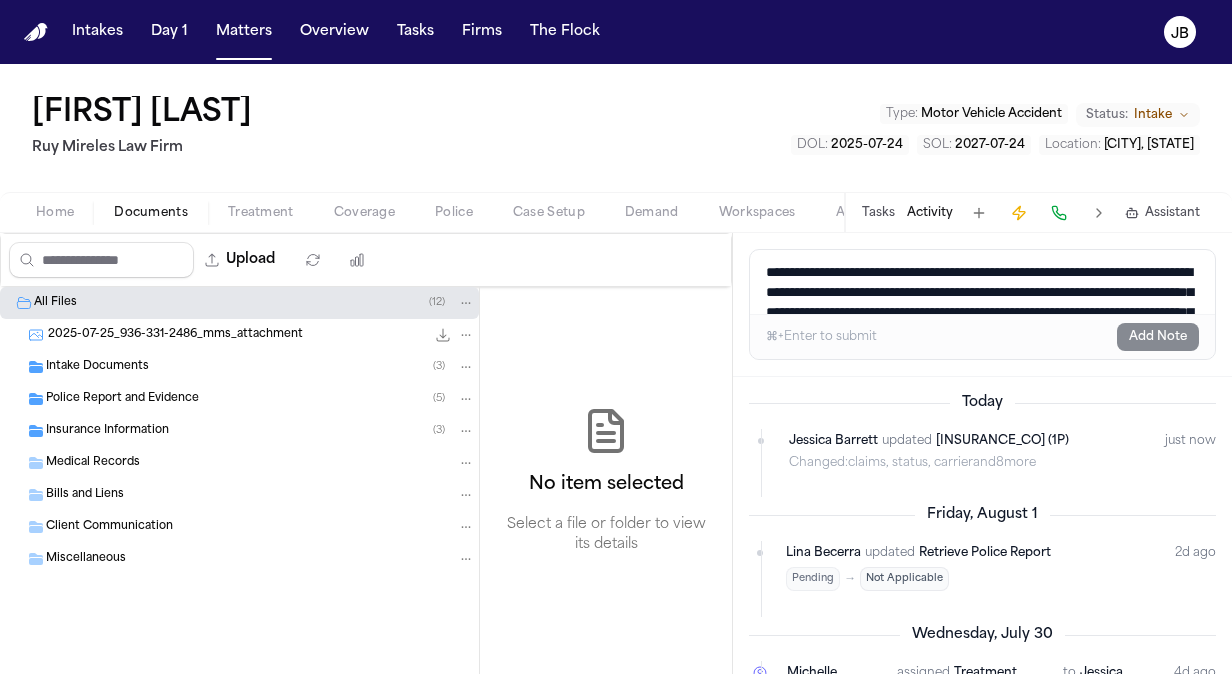 click on "Police Report and Evidence" at bounding box center (122, 399) 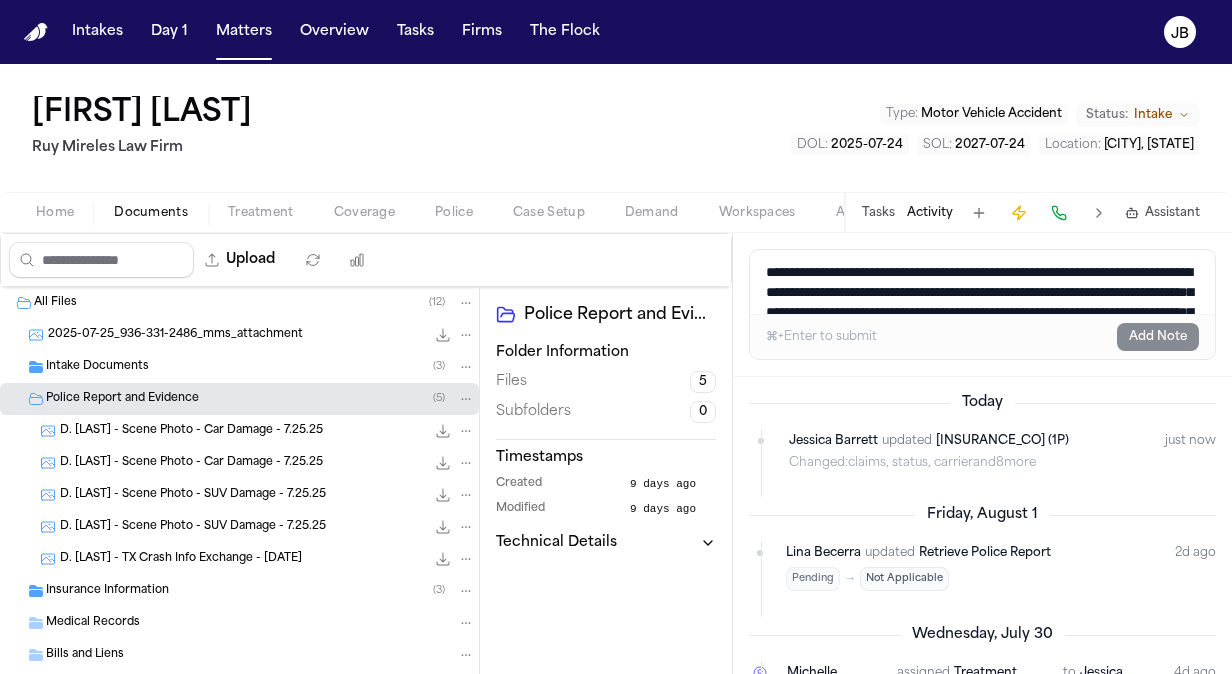 click on "D. Galveston - TX Crash Info Exchange - 7.24.25" at bounding box center (181, 559) 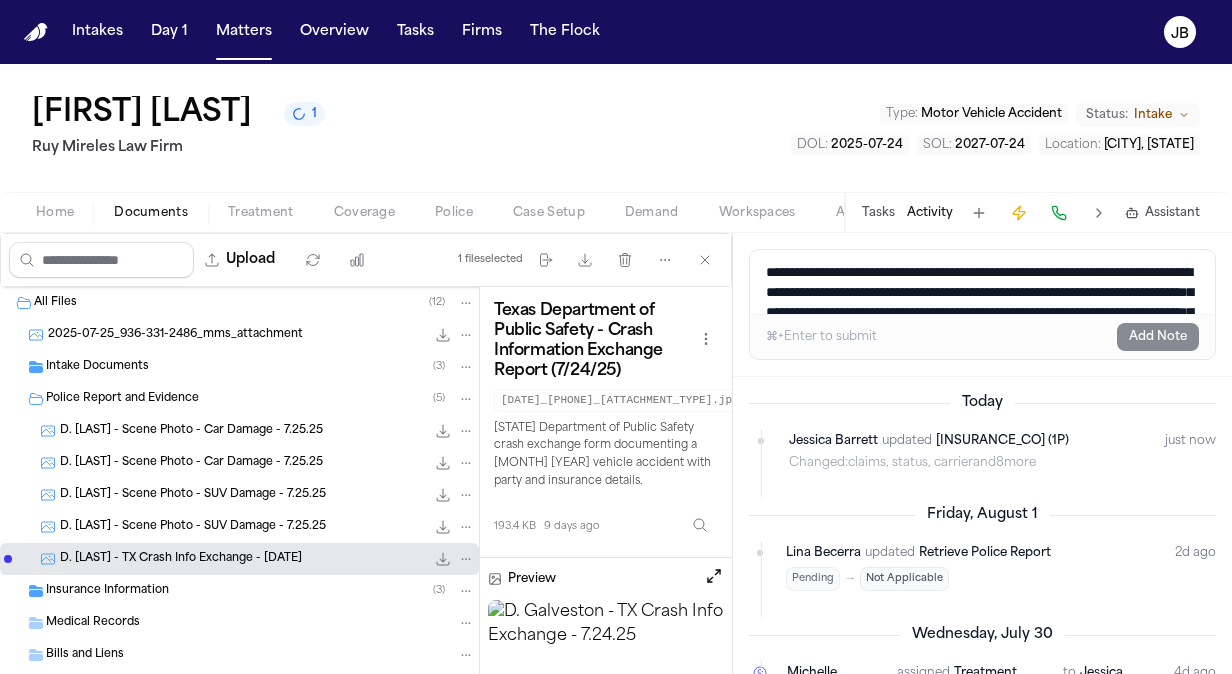 click on "D. Galveston - Scene Photo - SUV Damage - 7.25.25" at bounding box center [193, 527] 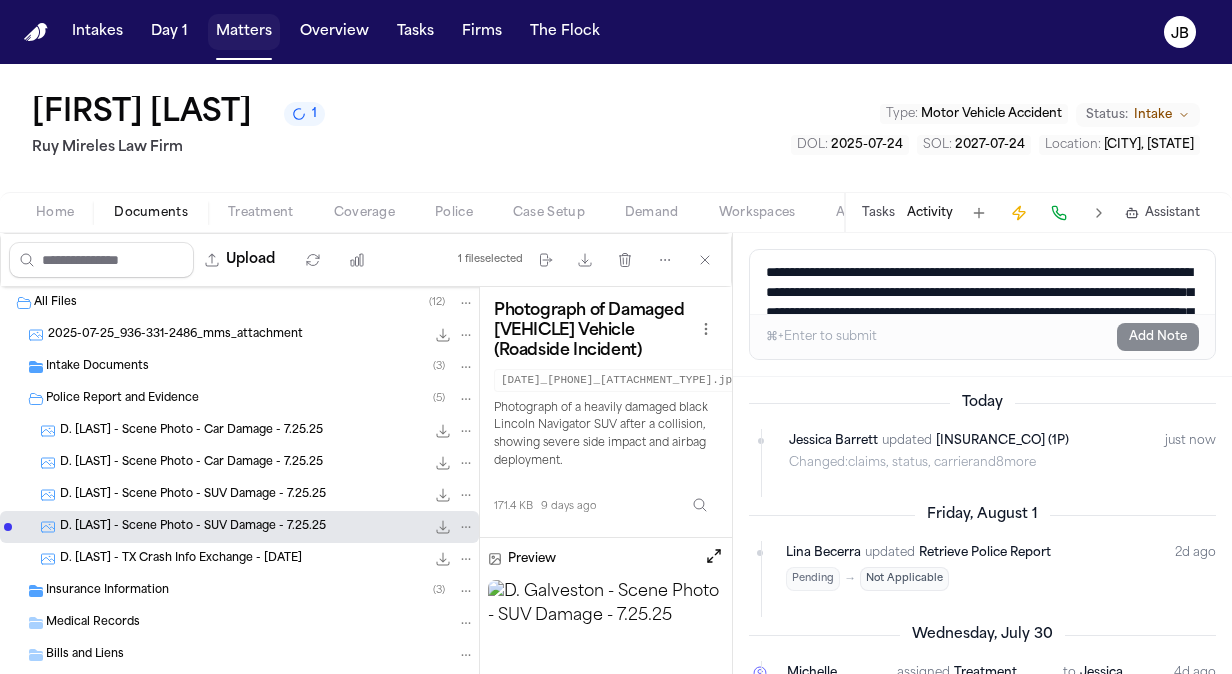 click on "Matters" at bounding box center (244, 32) 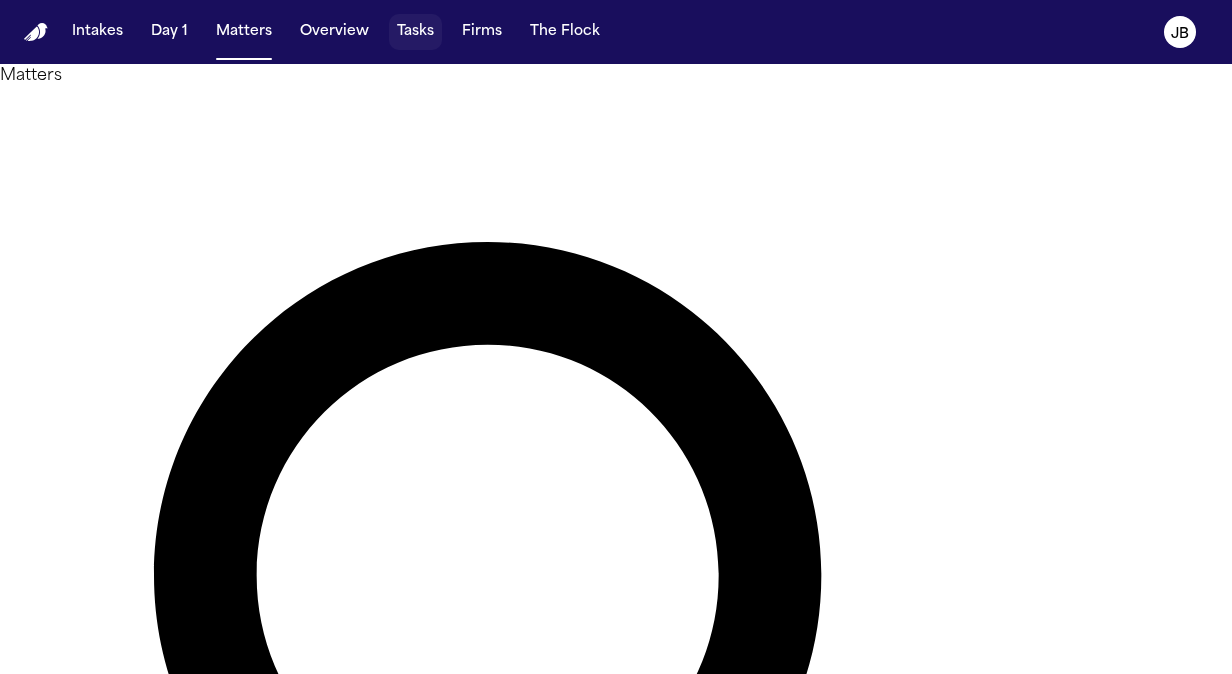 click on "Tasks" at bounding box center [415, 32] 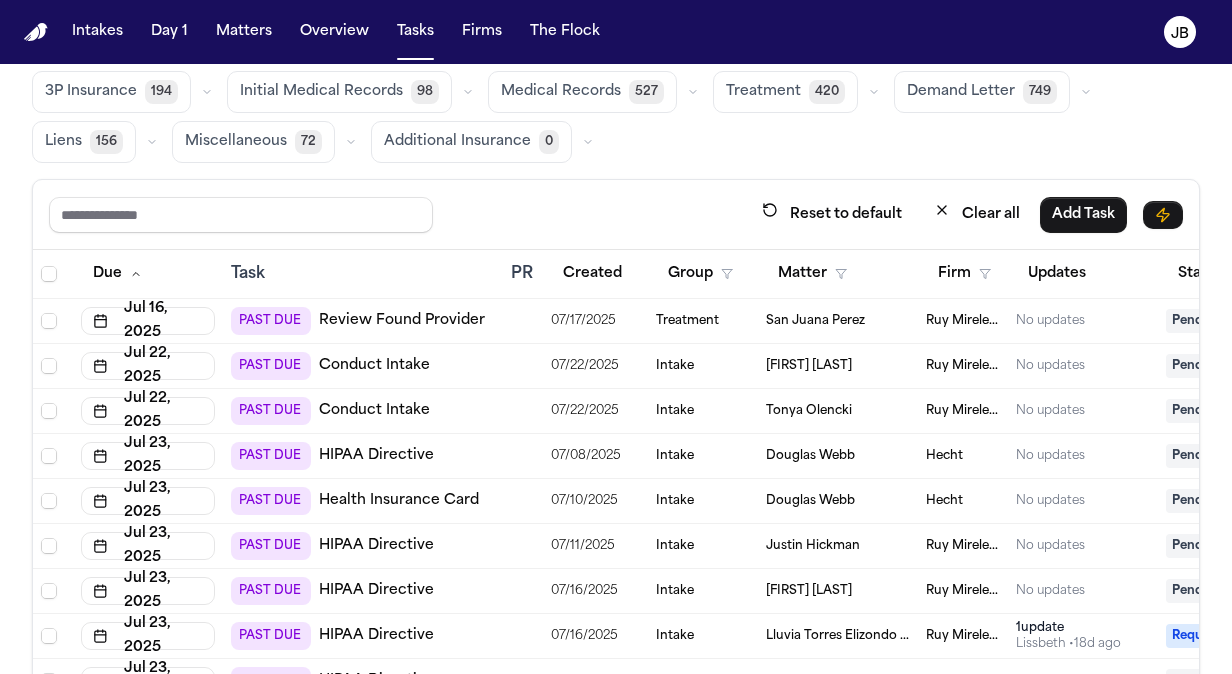 scroll, scrollTop: 166, scrollLeft: 0, axis: vertical 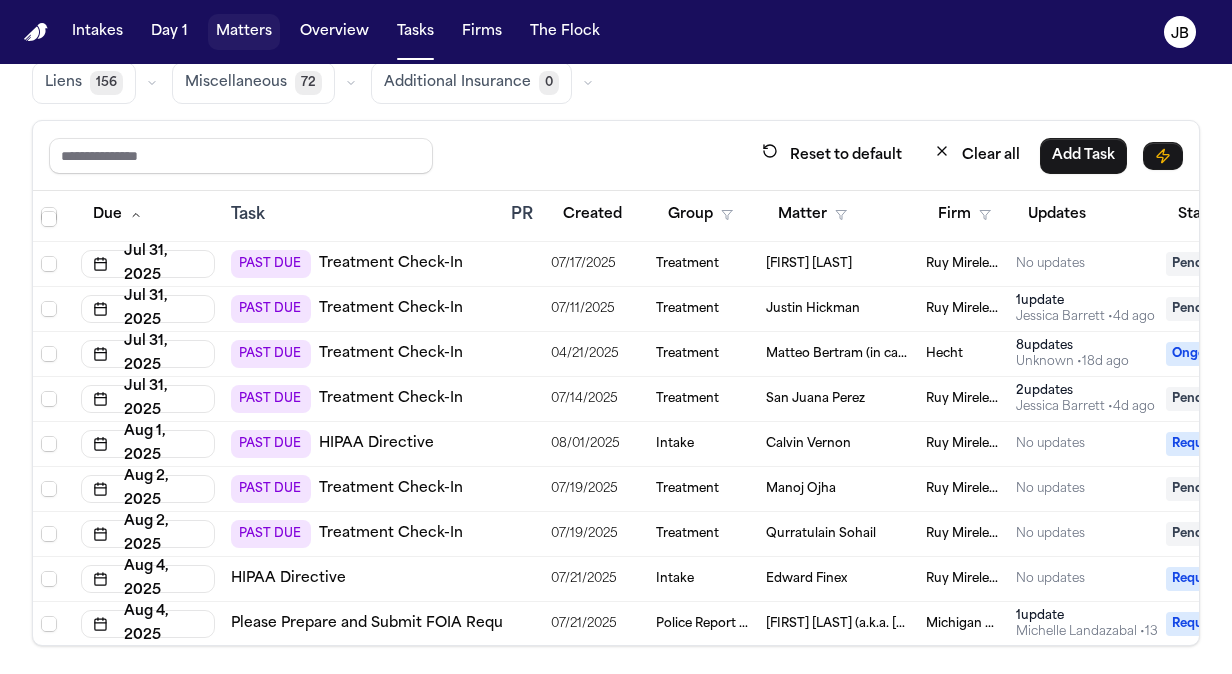 click on "Matters" at bounding box center (244, 32) 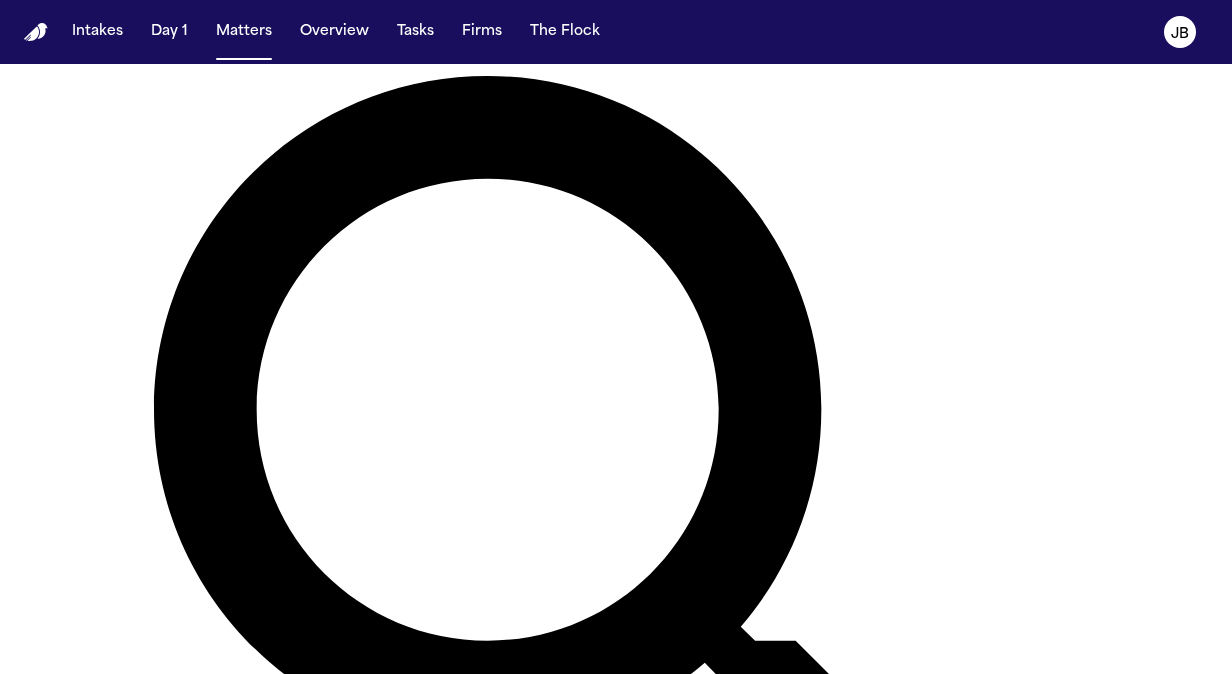 scroll, scrollTop: 0, scrollLeft: 0, axis: both 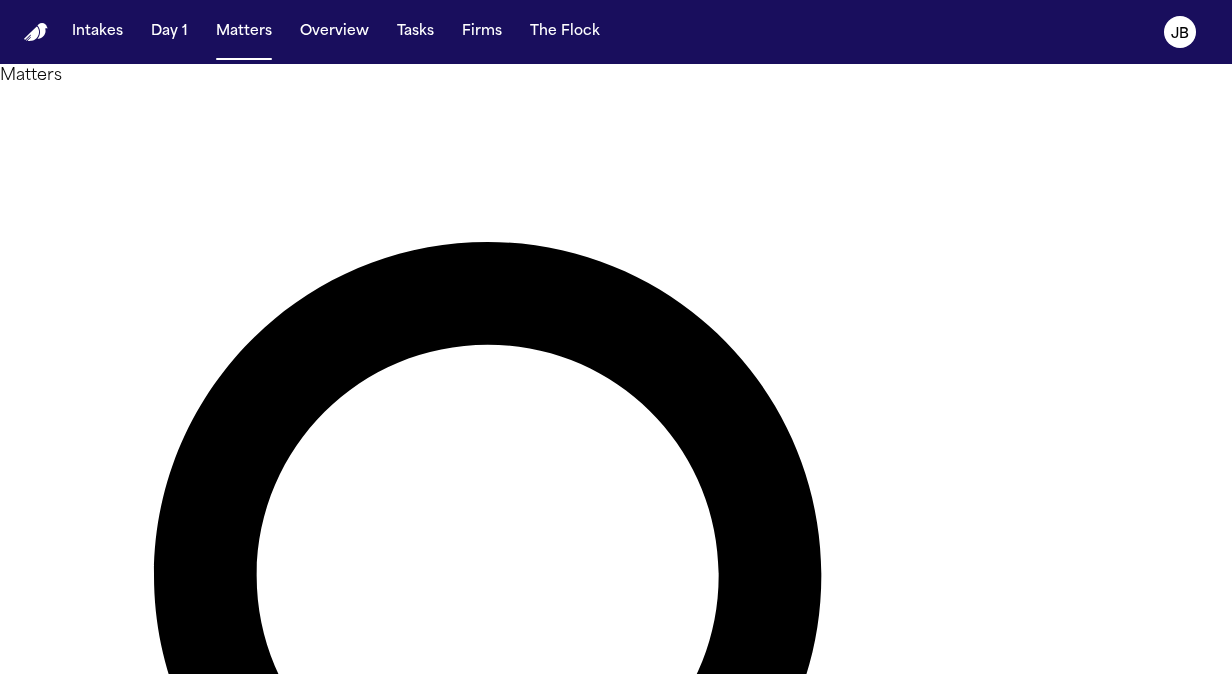 drag, startPoint x: 452, startPoint y: 115, endPoint x: 174, endPoint y: 105, distance: 278.1798 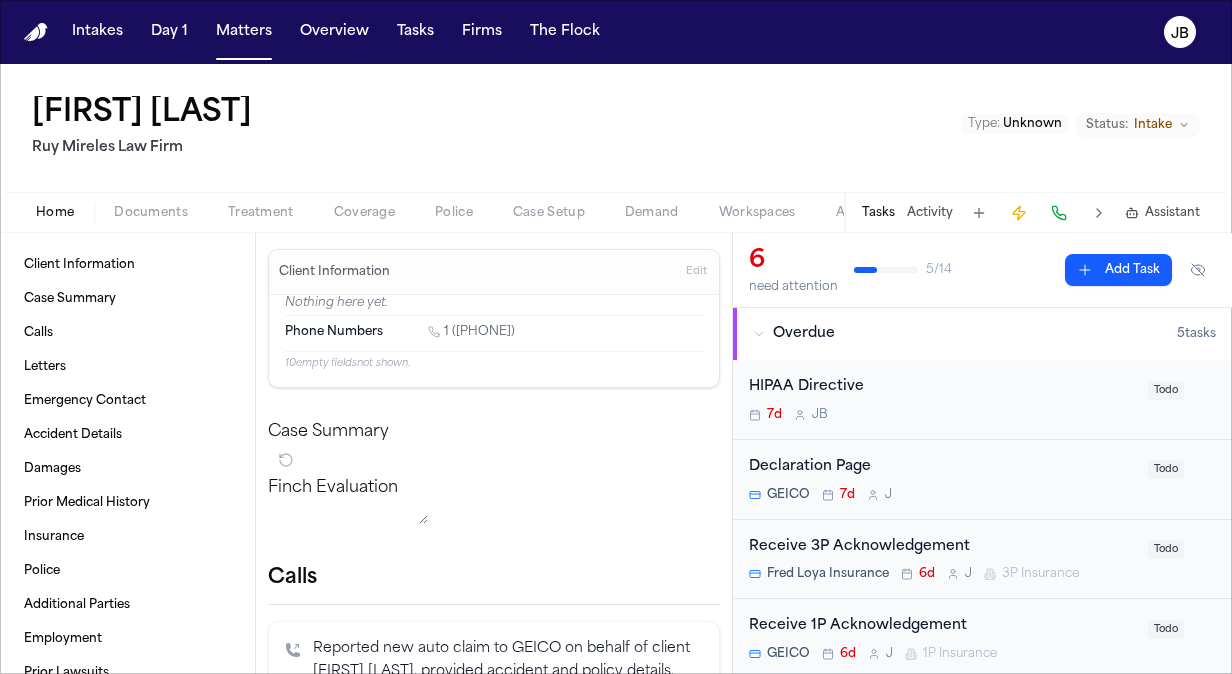 click on "Treatment" at bounding box center (261, 213) 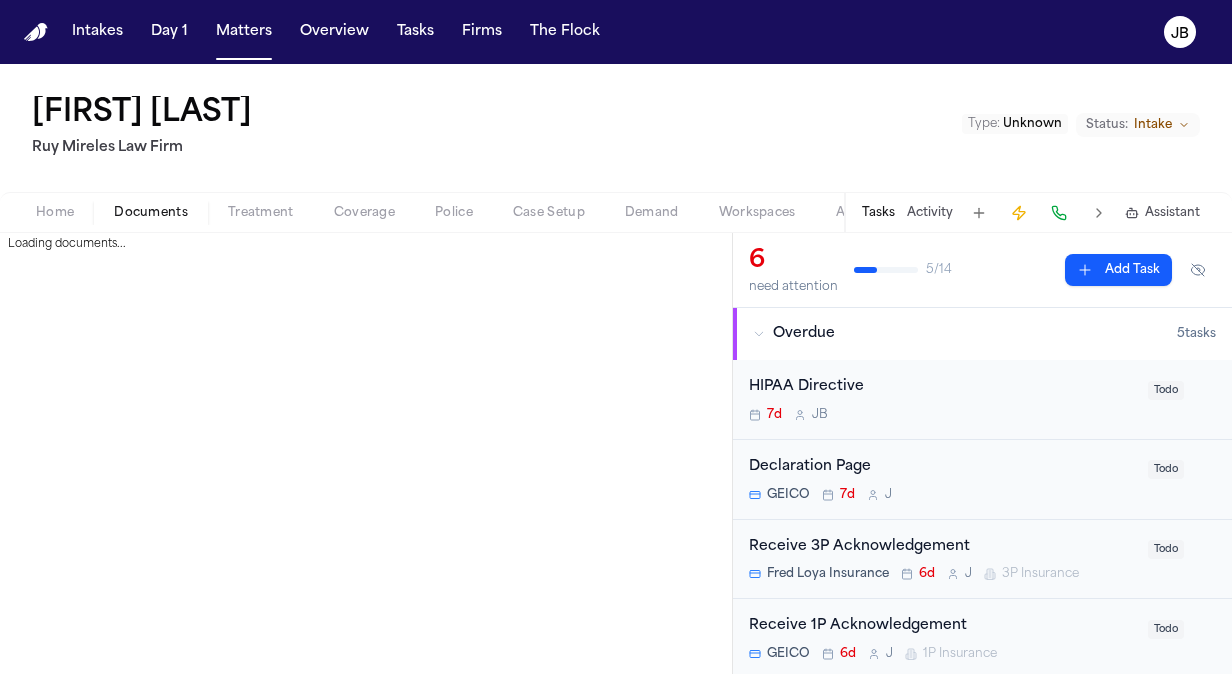 click on "Documents" at bounding box center (151, 213) 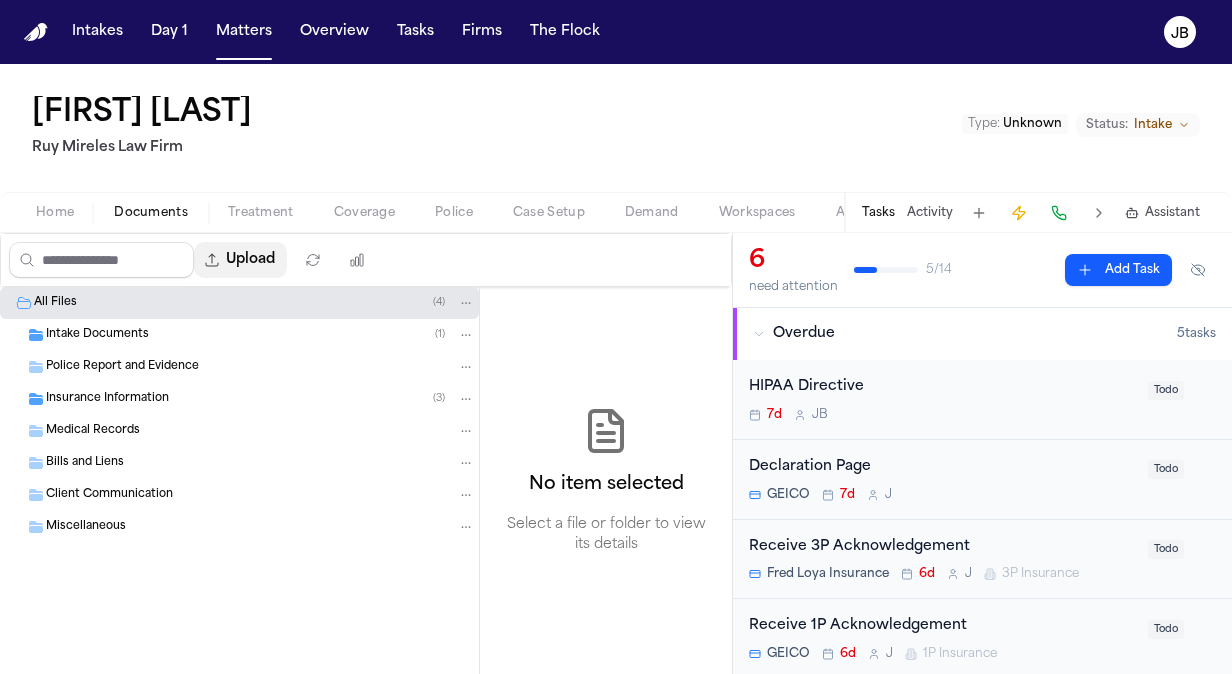 click 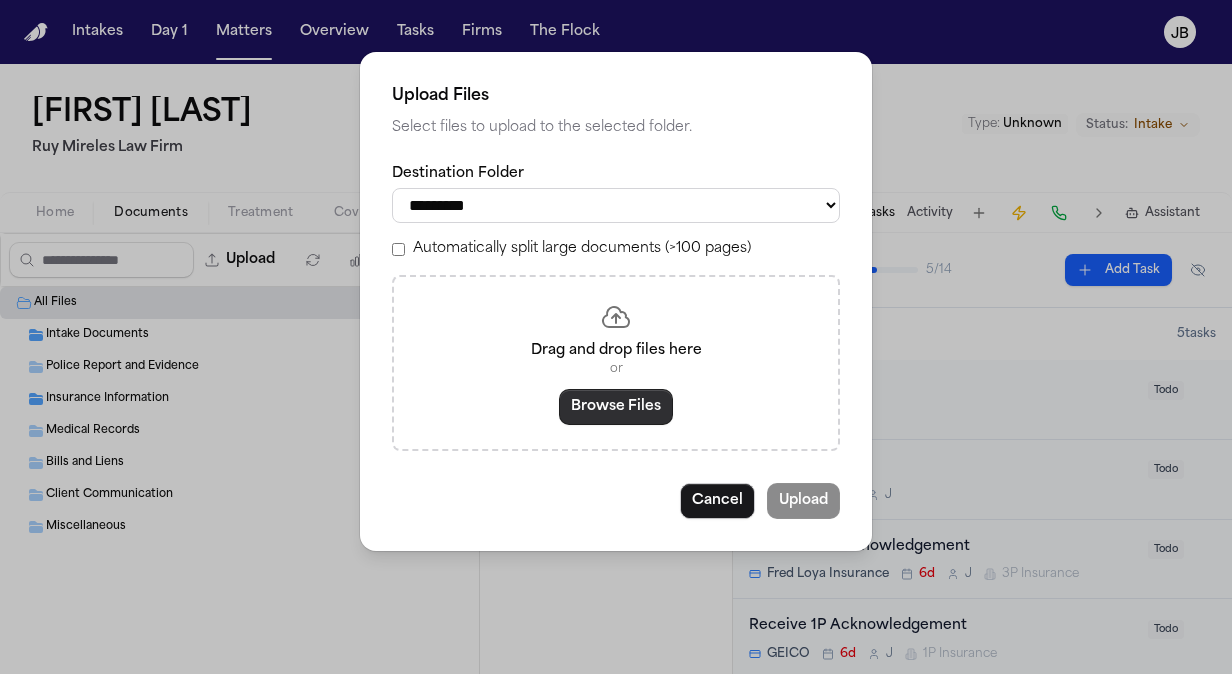 click on "Browse Files" at bounding box center (616, 407) 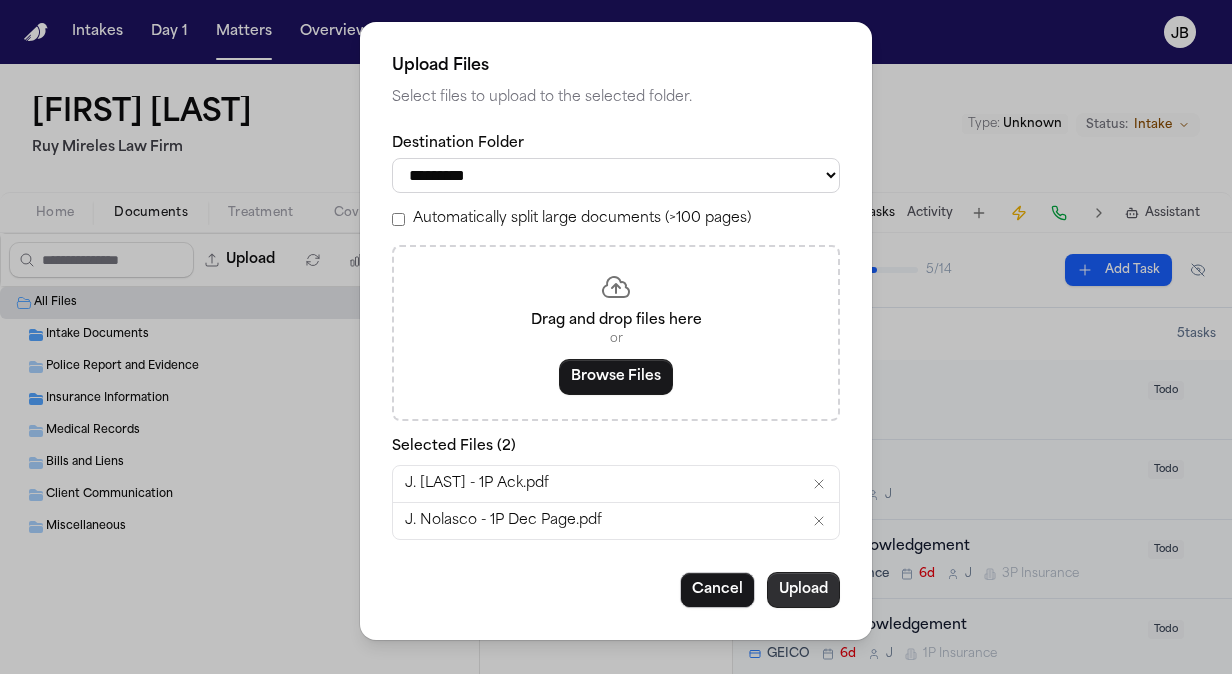 click on "Upload" at bounding box center [803, 590] 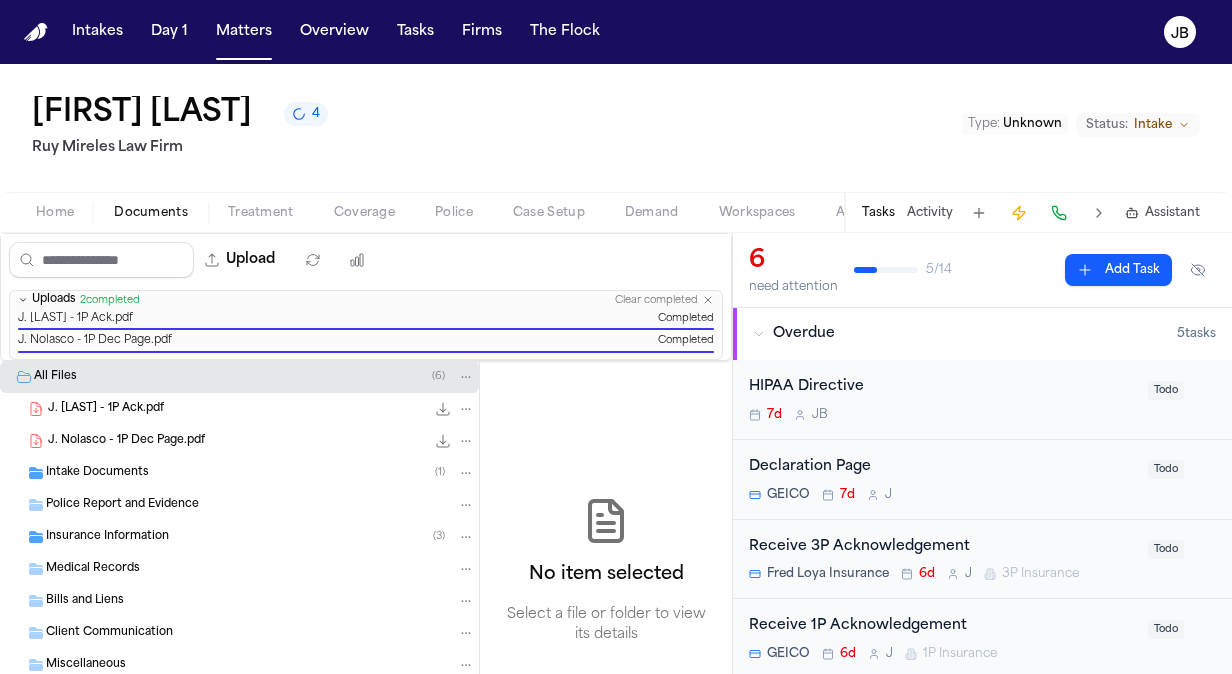 click on "Insurance Information" at bounding box center [107, 537] 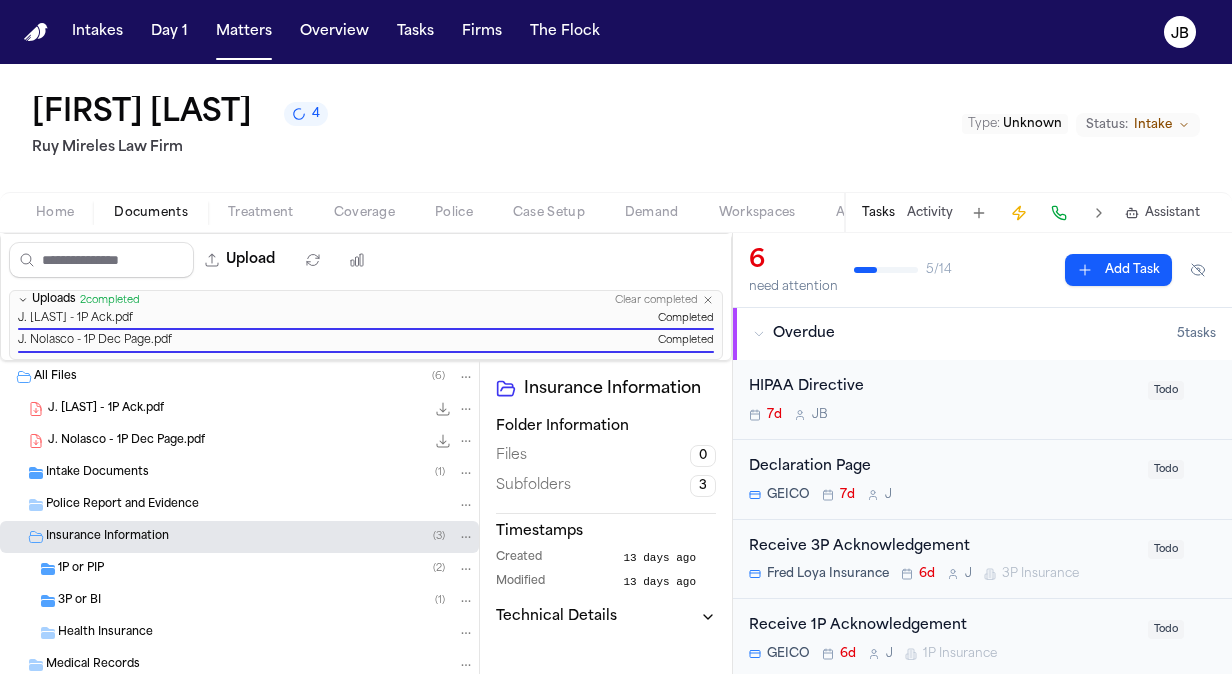 scroll, scrollTop: 74, scrollLeft: 0, axis: vertical 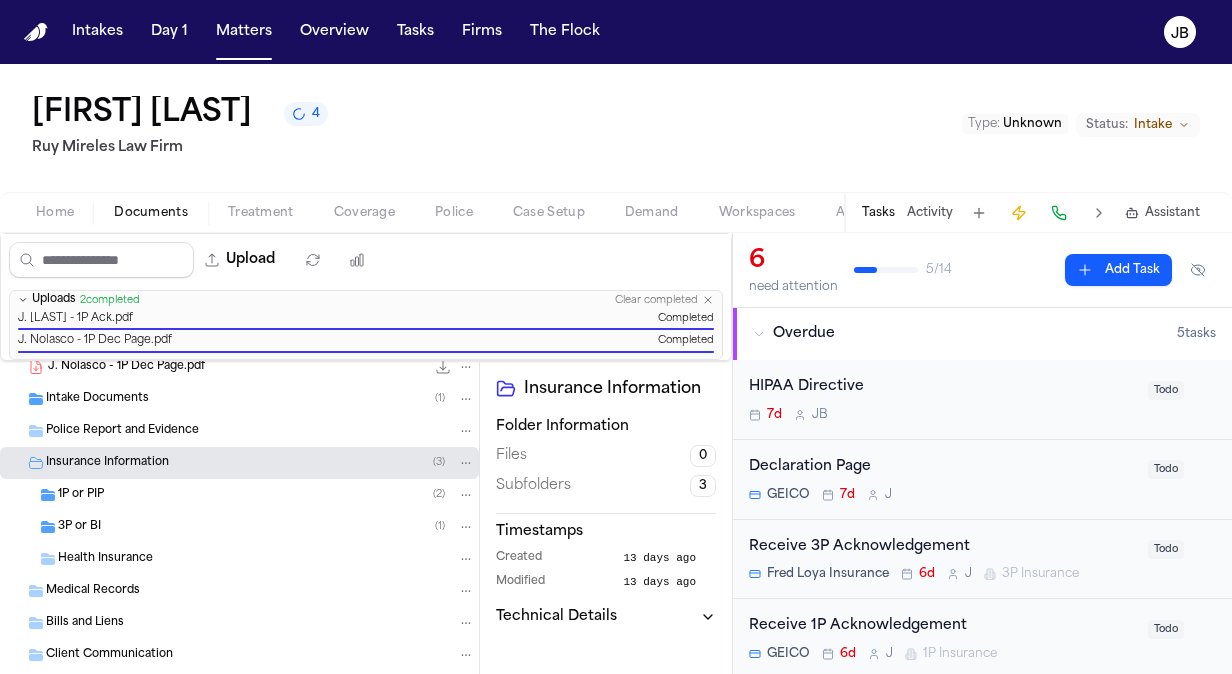 click on "Bills and Liens" at bounding box center (85, 623) 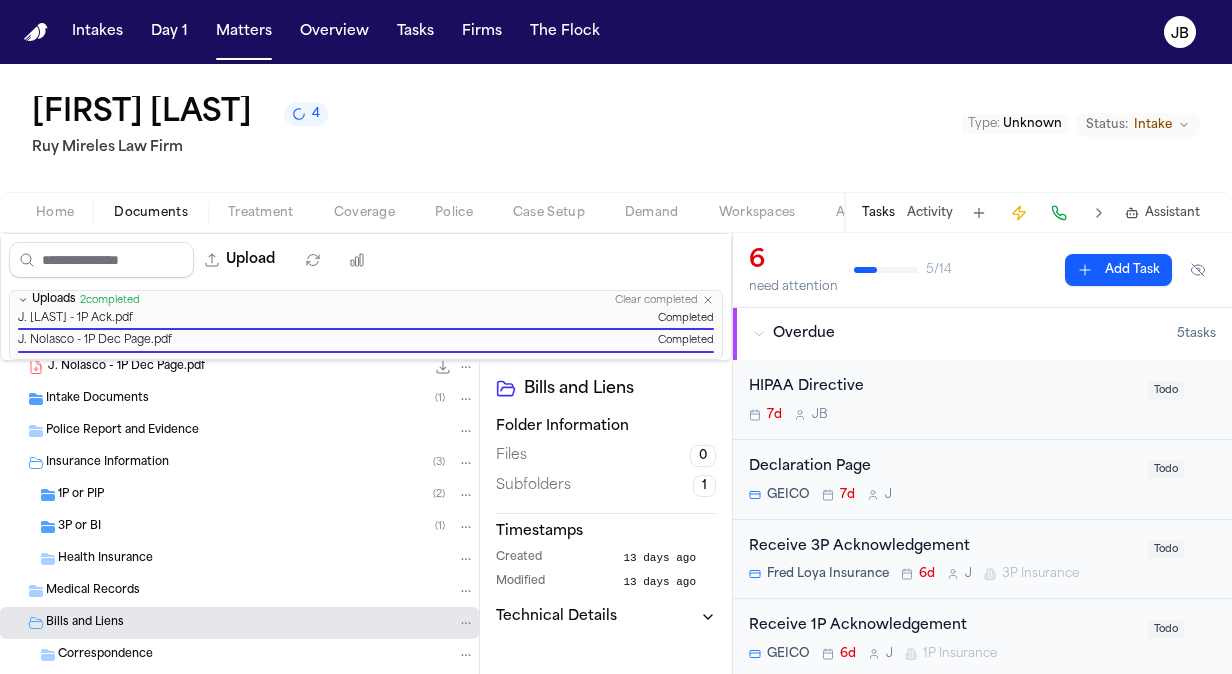 click on "Correspondence" at bounding box center (266, 655) 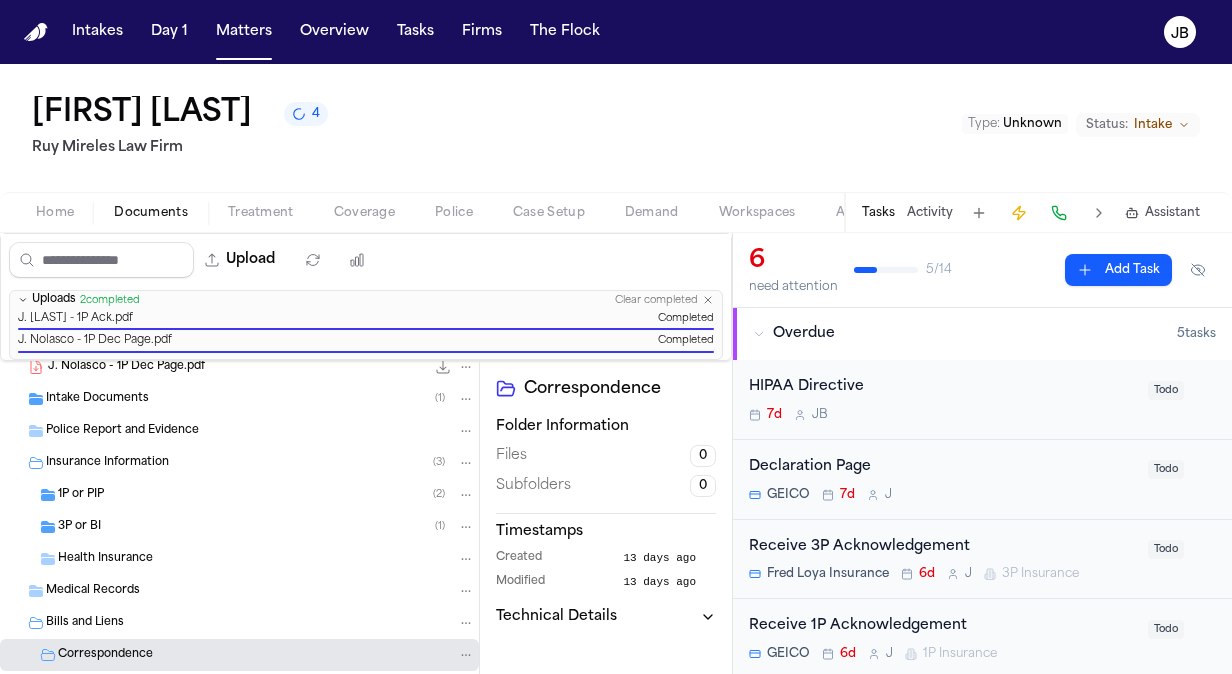 scroll, scrollTop: 106, scrollLeft: 0, axis: vertical 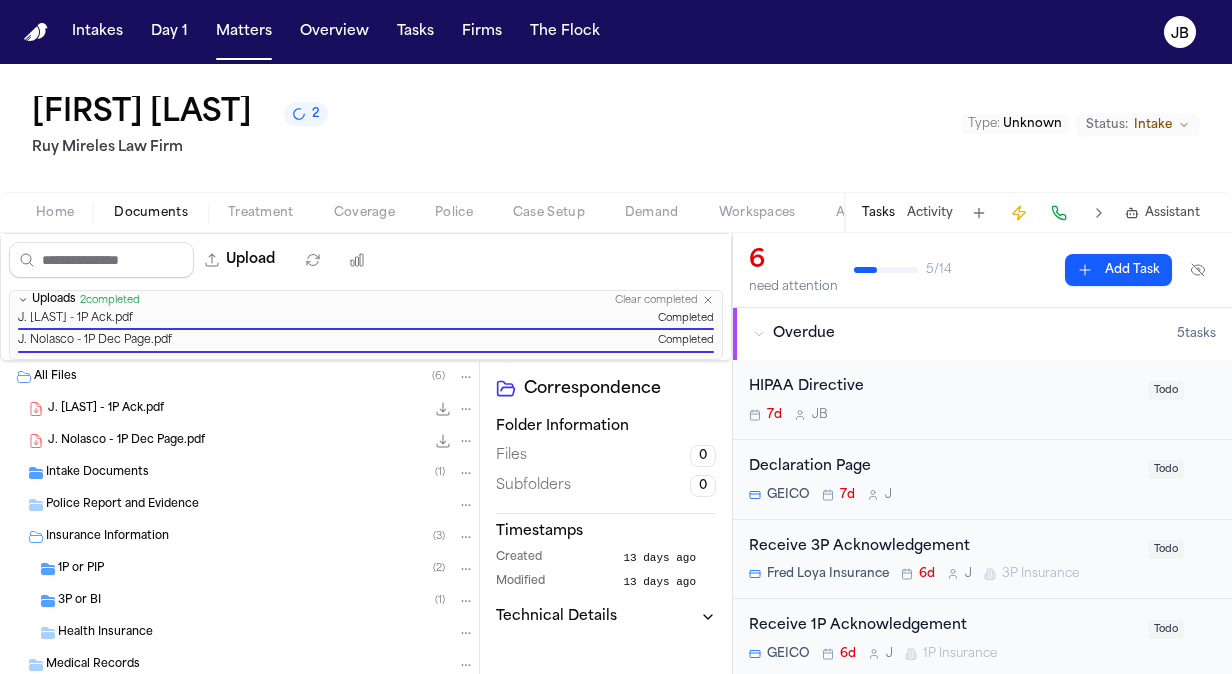 click on "Treatment" at bounding box center (261, 213) 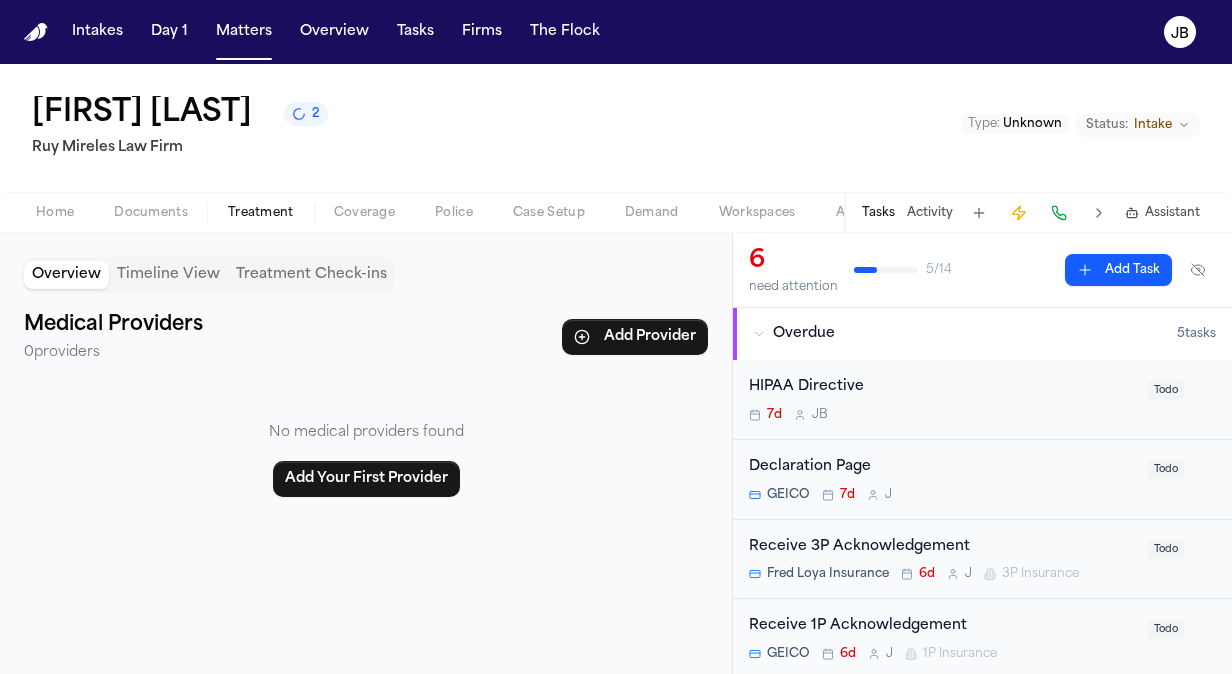 click on "Documents" at bounding box center [151, 213] 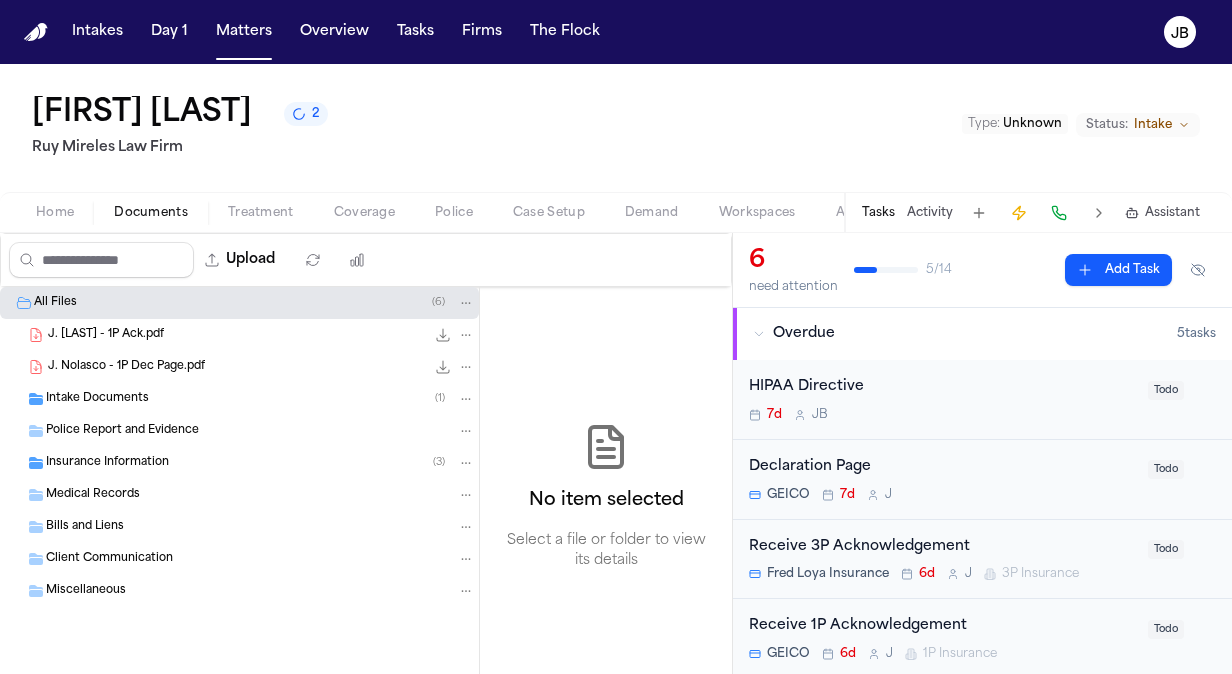 click on "Intake Documents ( 1 )" at bounding box center [260, 399] 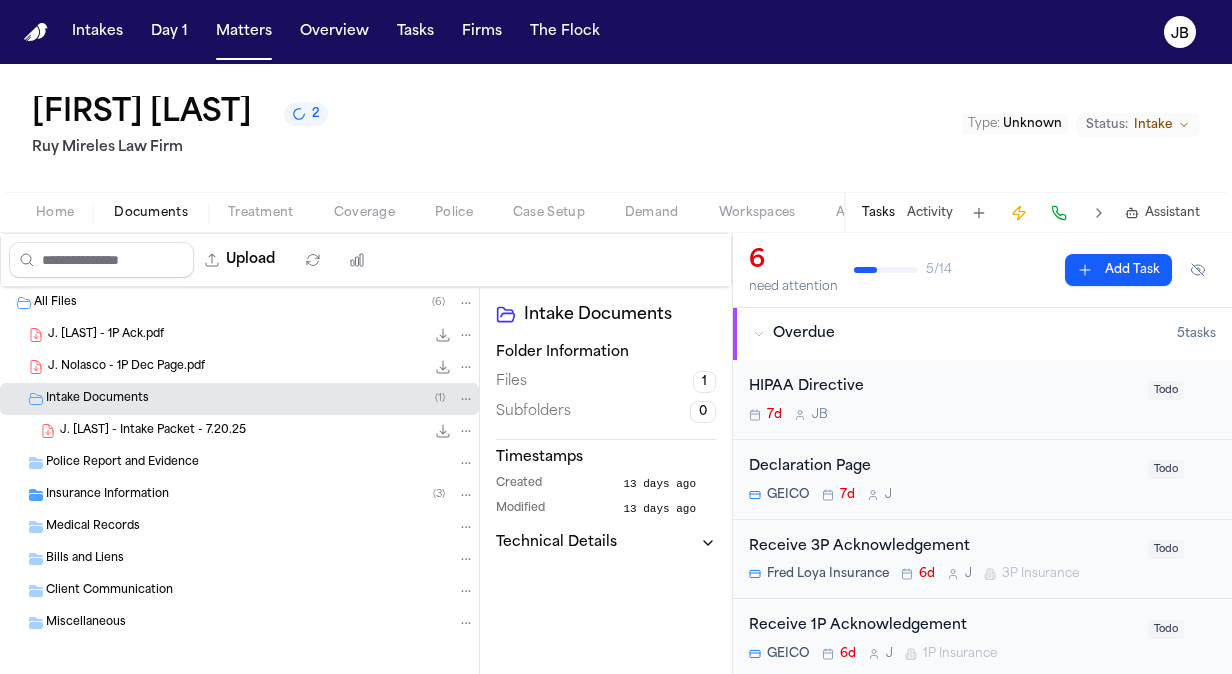 click on "J. Nolasco - Intake Packet - 7.20.25" at bounding box center [153, 431] 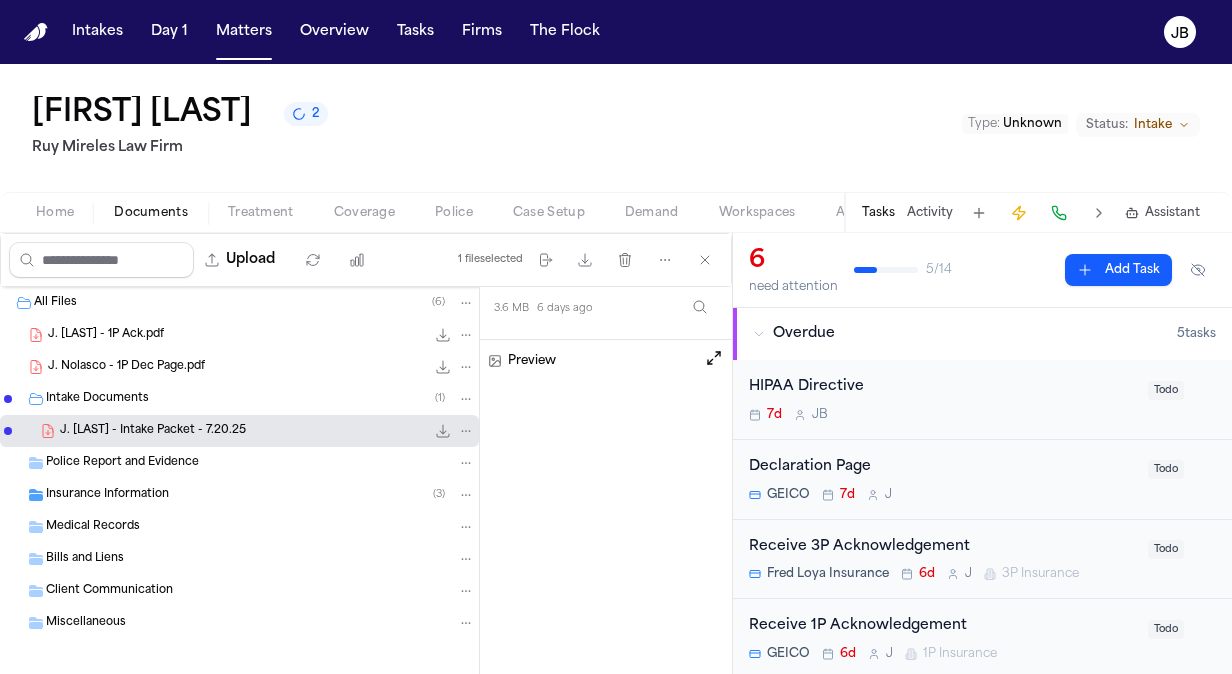 scroll, scrollTop: 234, scrollLeft: 0, axis: vertical 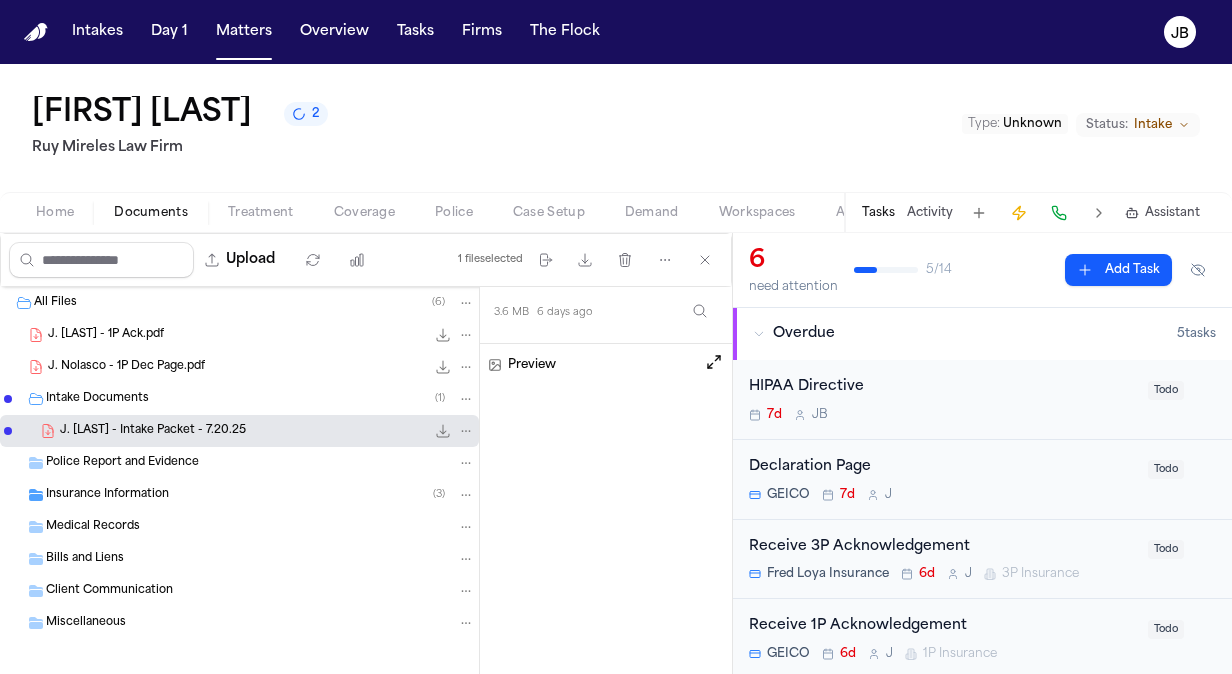 click at bounding box center (714, 362) 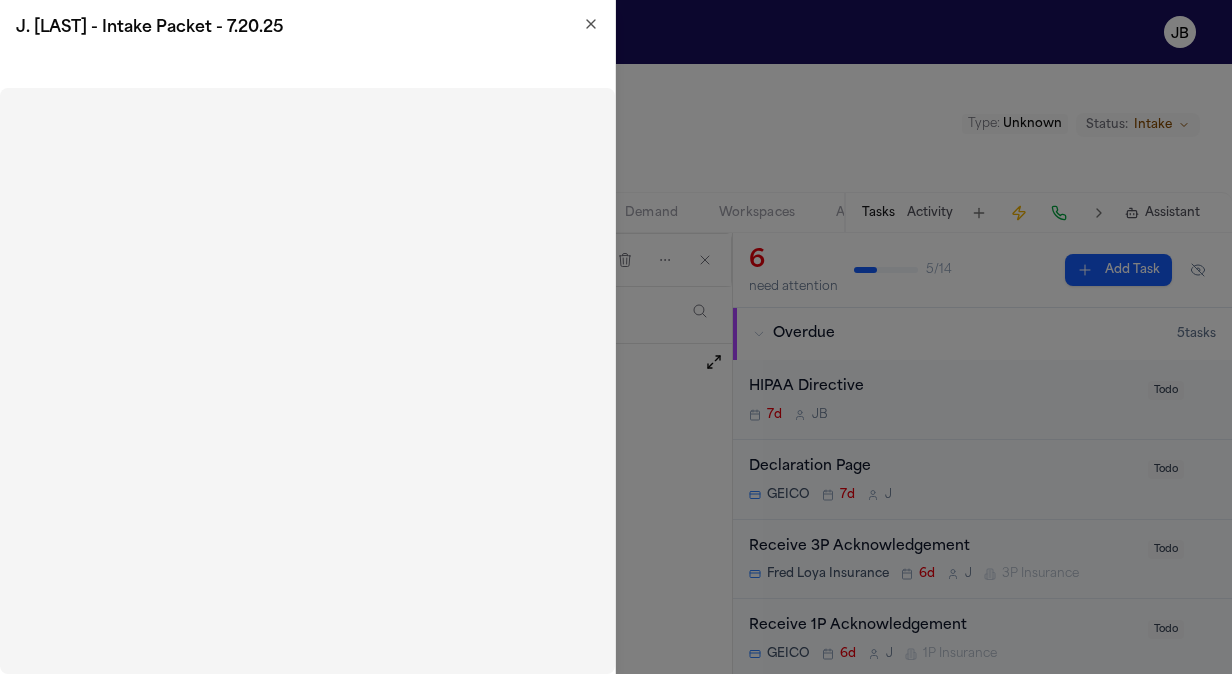 click 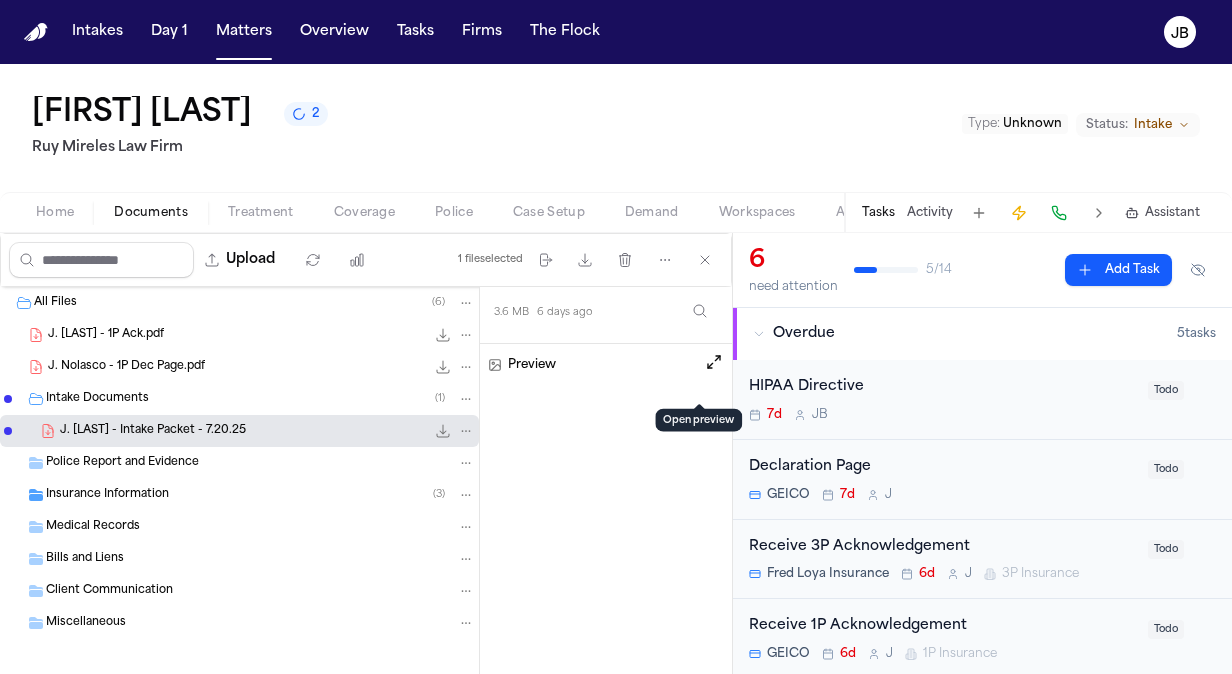 click on "Treatment" at bounding box center [261, 213] 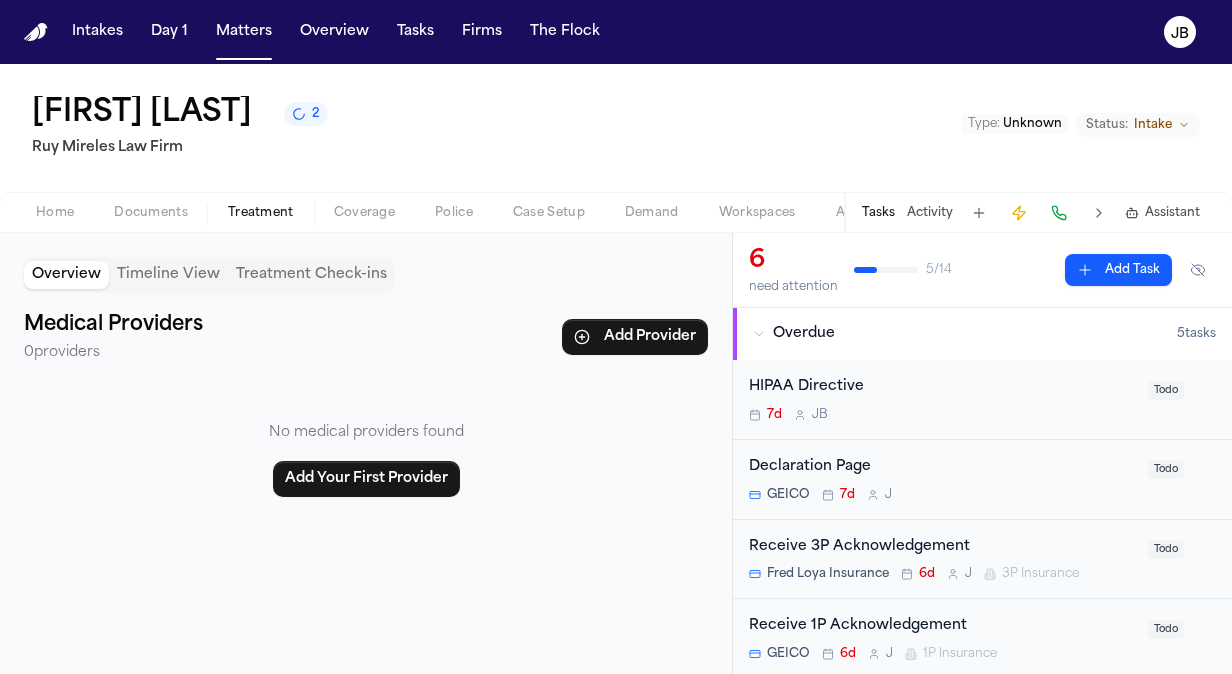 click on "John Nolasco 2 Ruy Mireles Law Firm Type :   Unknown Status: Intake" at bounding box center (616, 128) 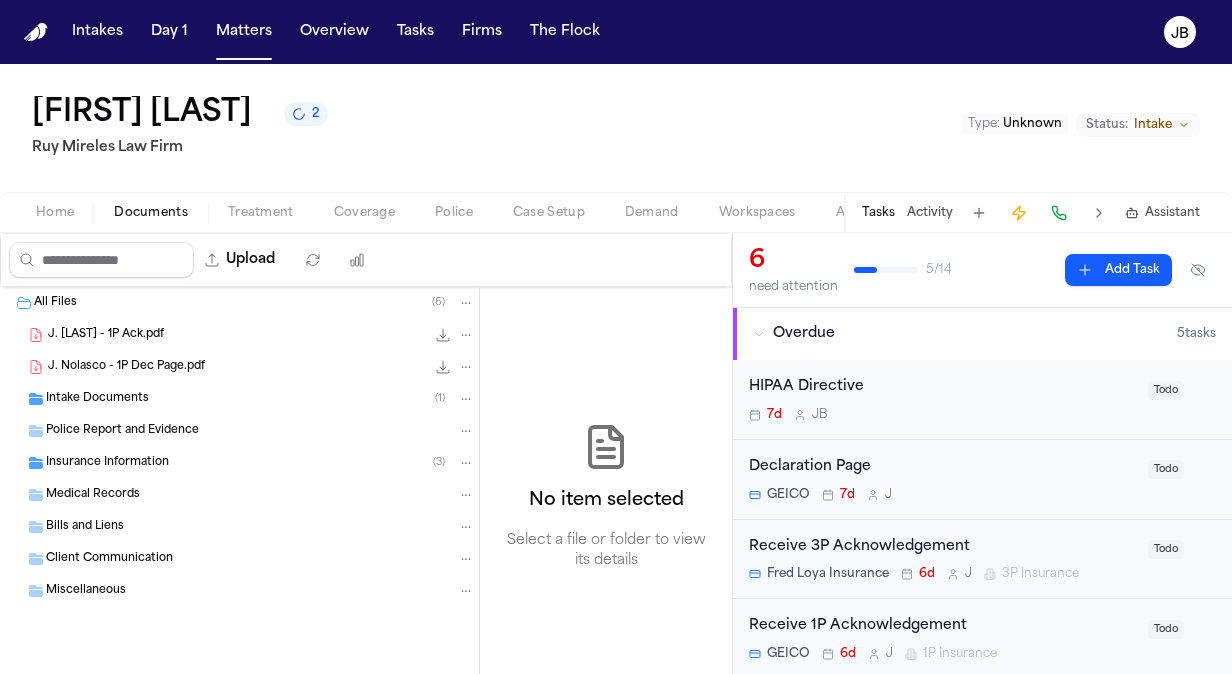 click on "Documents" at bounding box center (151, 213) 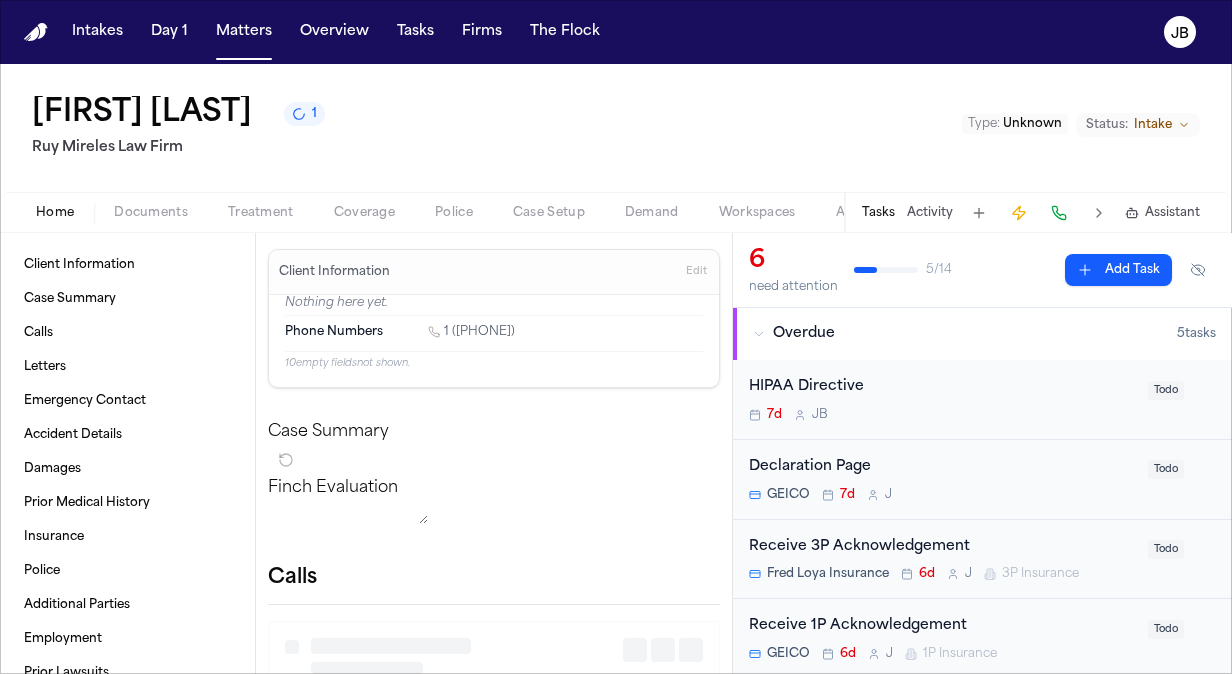 click on "Home" at bounding box center [55, 213] 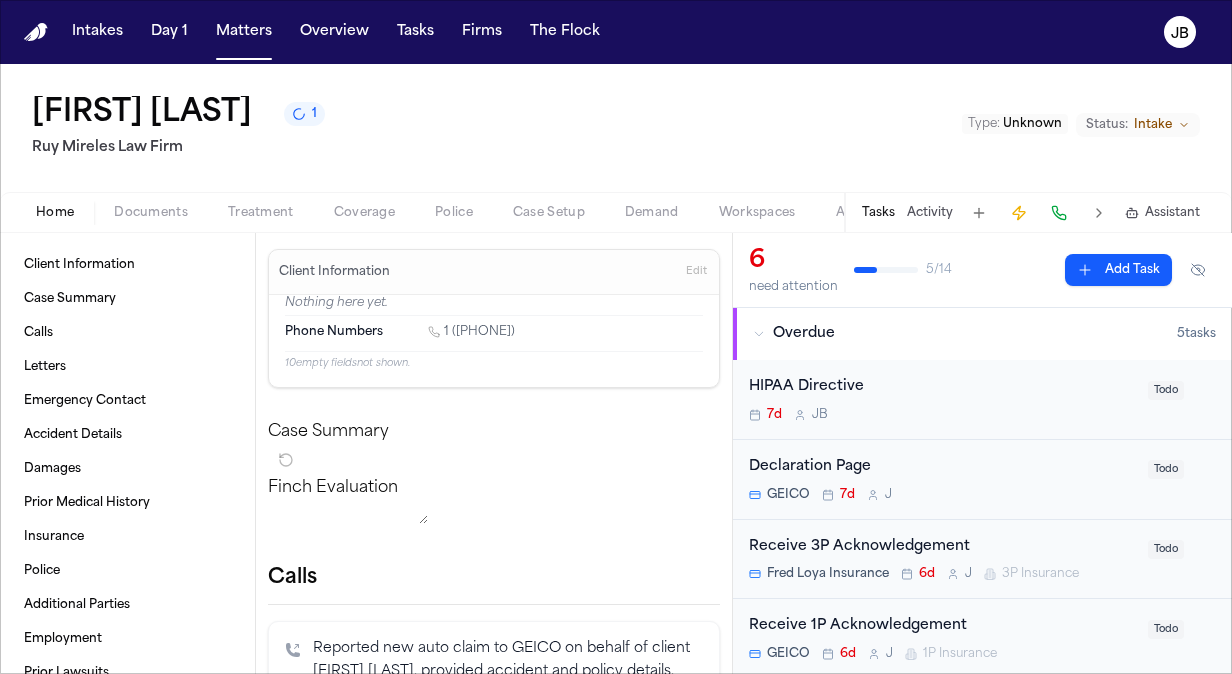 type 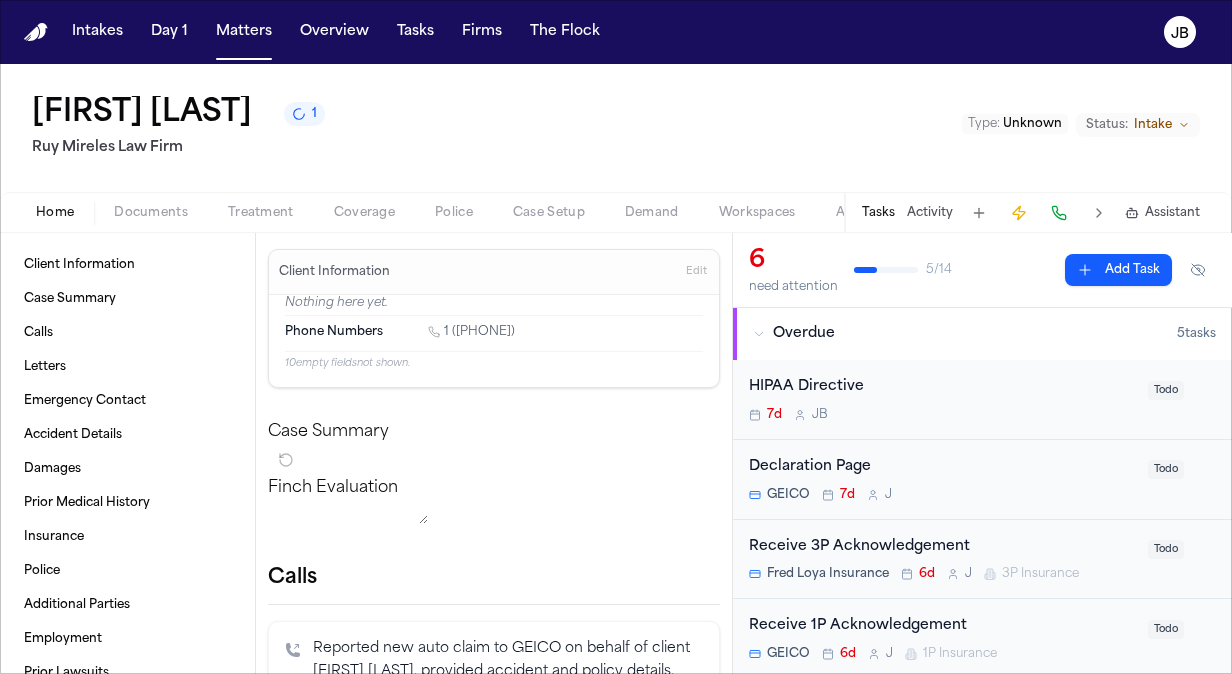 drag, startPoint x: 550, startPoint y: 330, endPoint x: 447, endPoint y: 327, distance: 103.04368 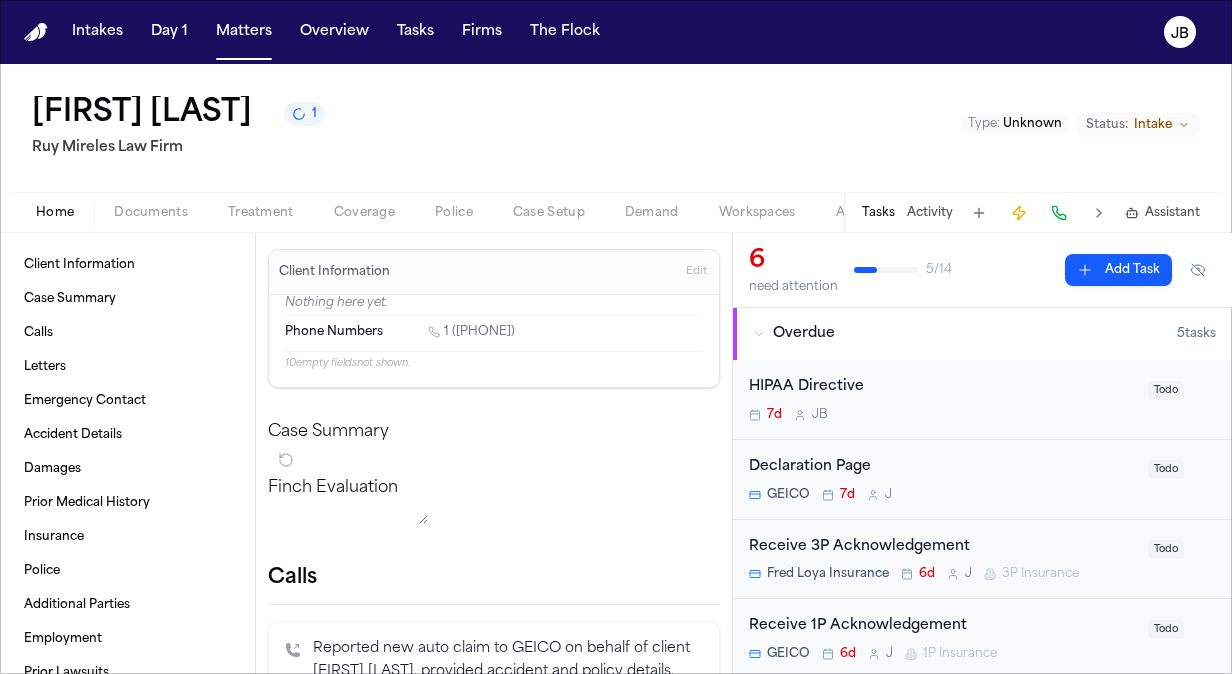 click on "1 (214) 415-0312" at bounding box center (565, 333) 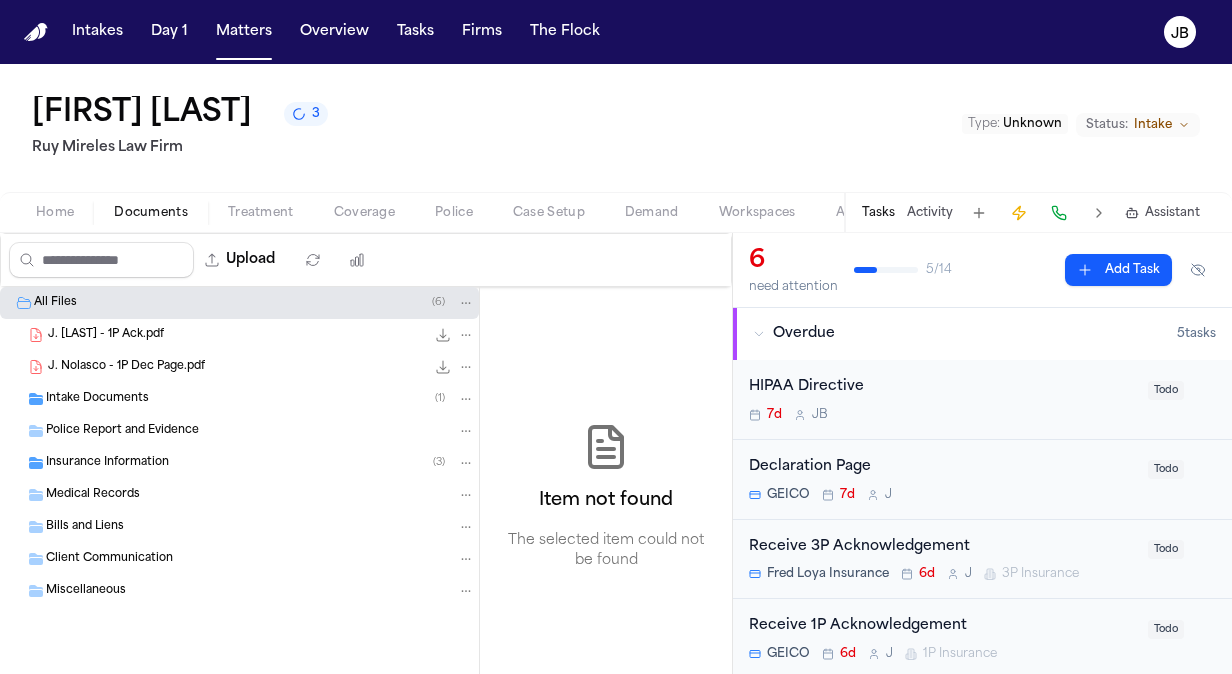 click on "Documents" at bounding box center (151, 213) 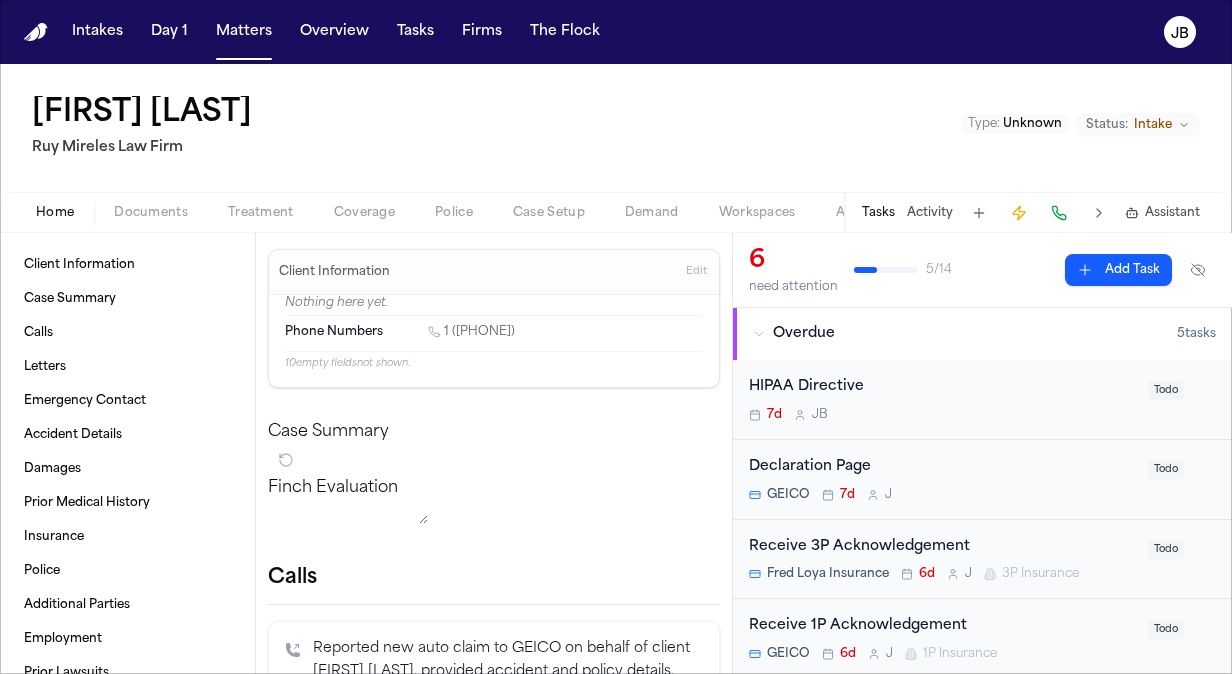 click on "Home" at bounding box center [55, 213] 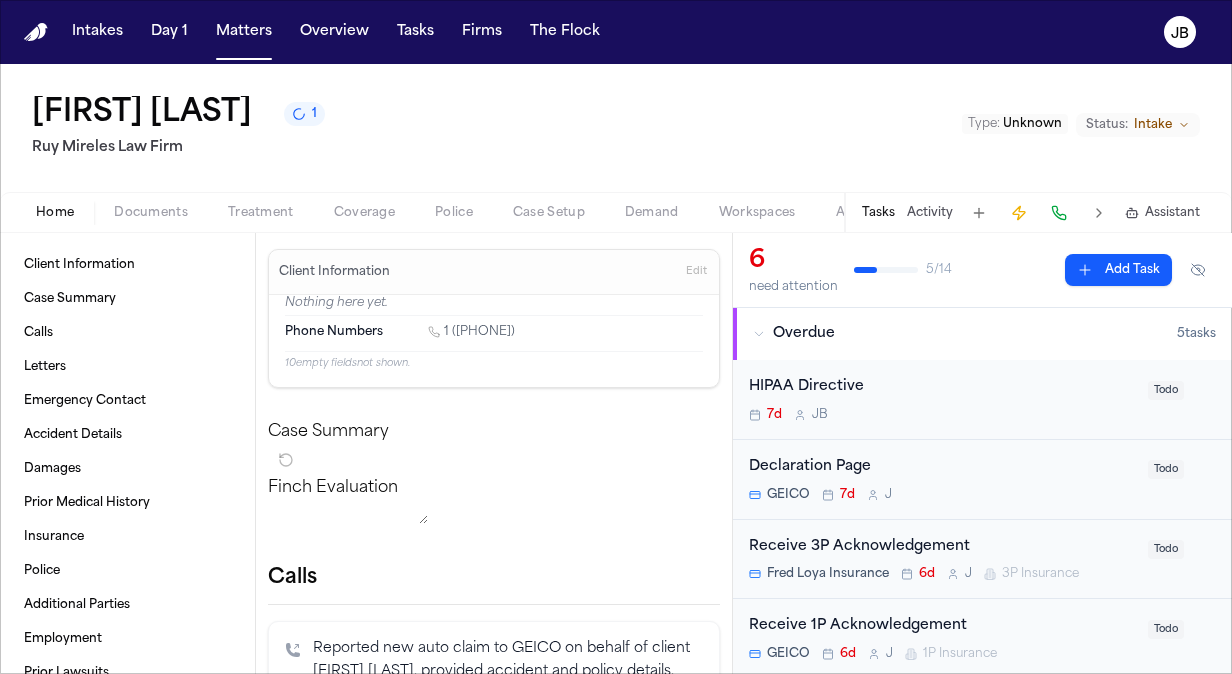 click on "Tasks Activity Assistant" at bounding box center (1030, 212) 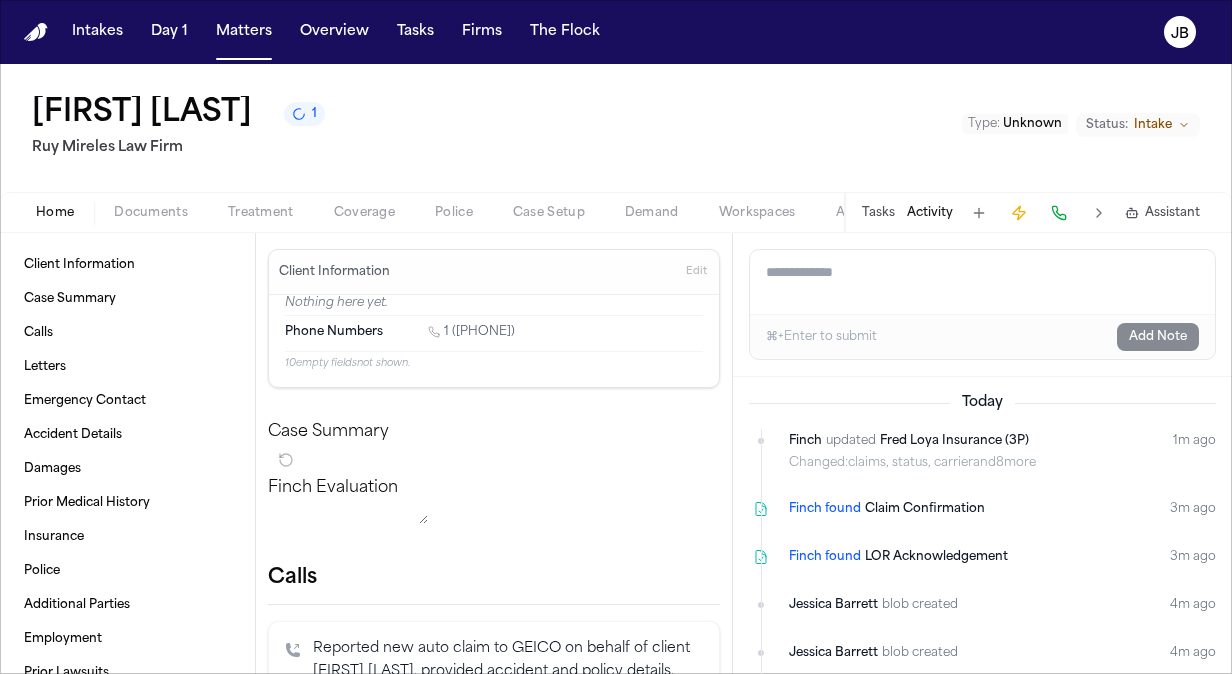 click on "Add a note to this matter" at bounding box center (982, 282) 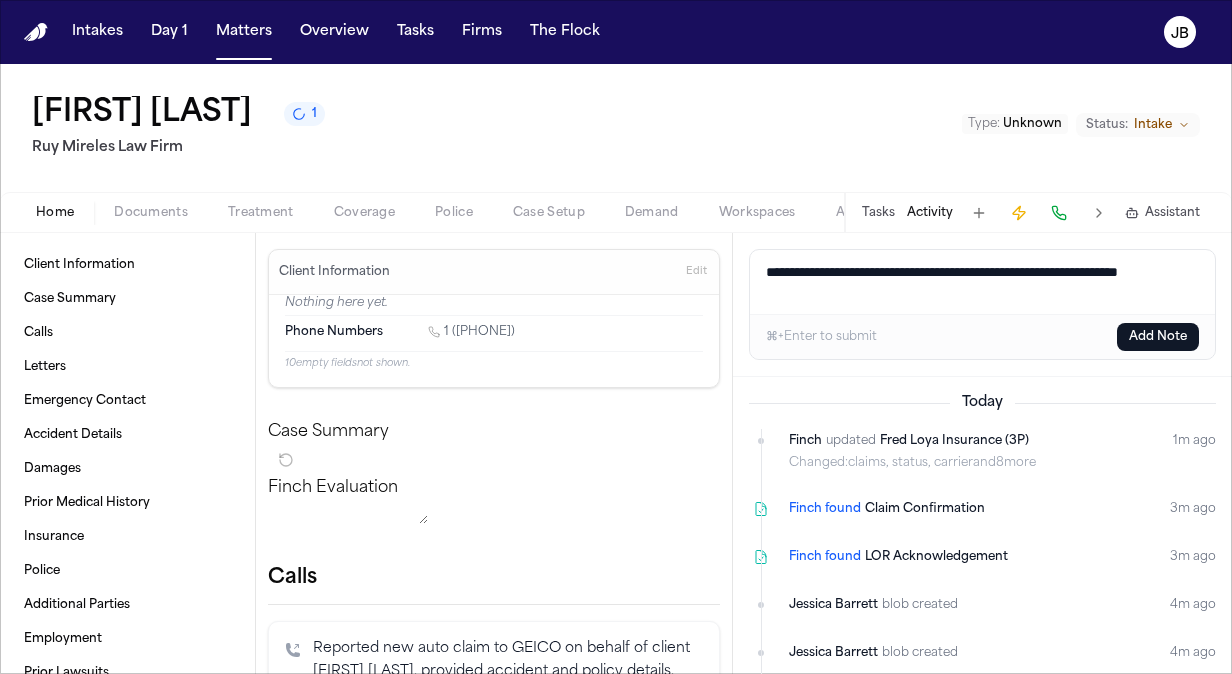 type on "**********" 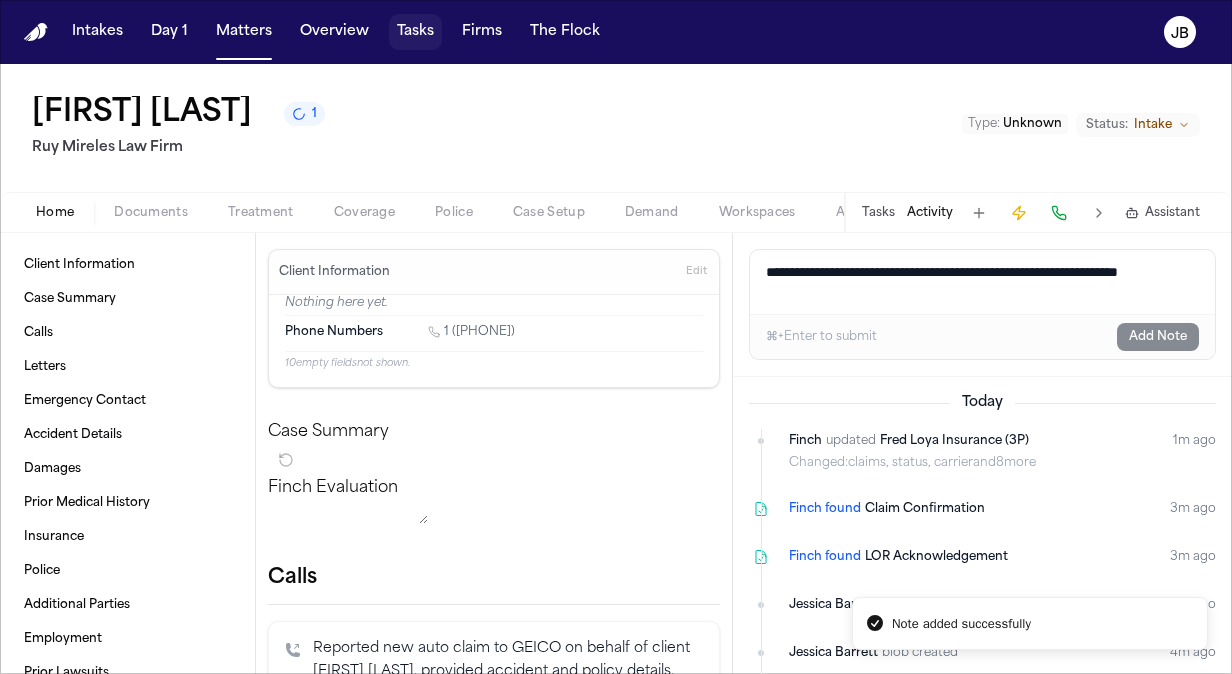 click on "Tasks" at bounding box center [415, 32] 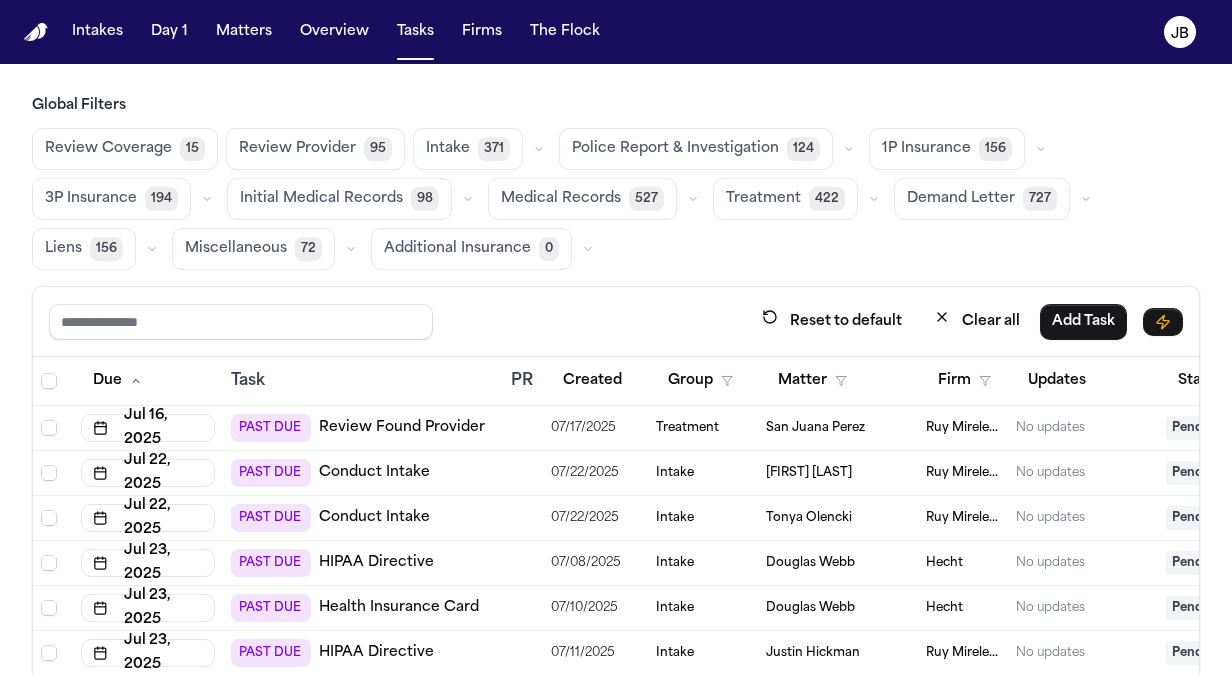 scroll, scrollTop: 166, scrollLeft: 0, axis: vertical 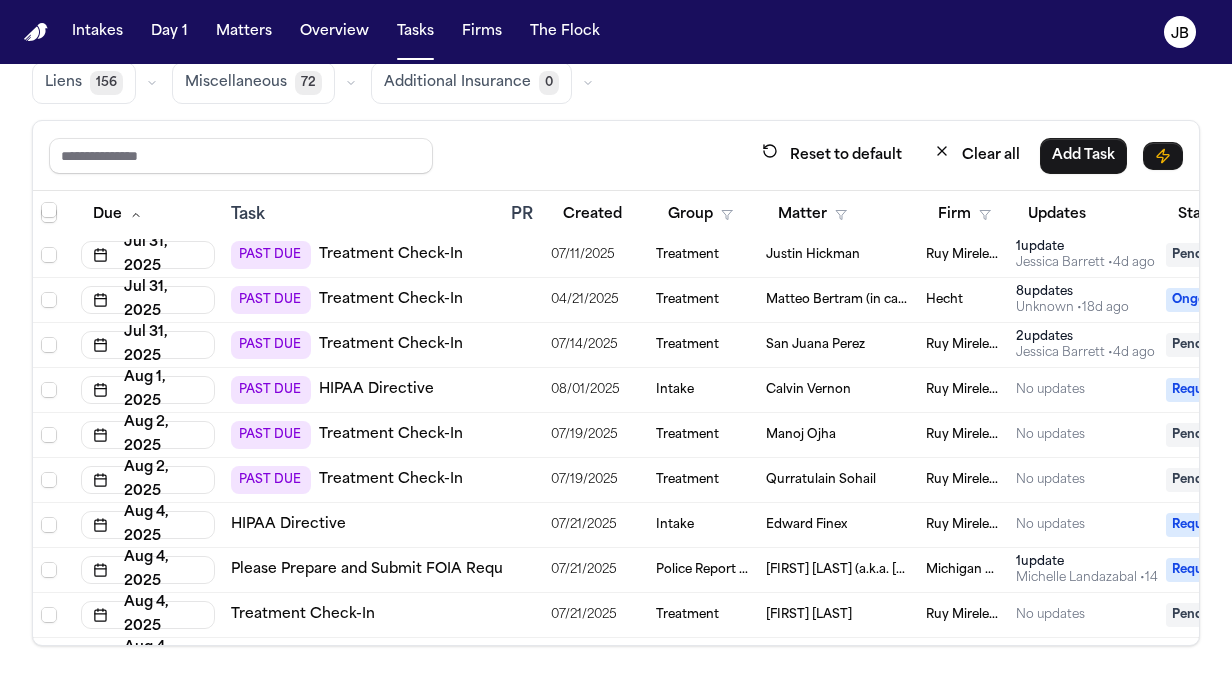click on "Qurratulain Sohail" at bounding box center (821, 480) 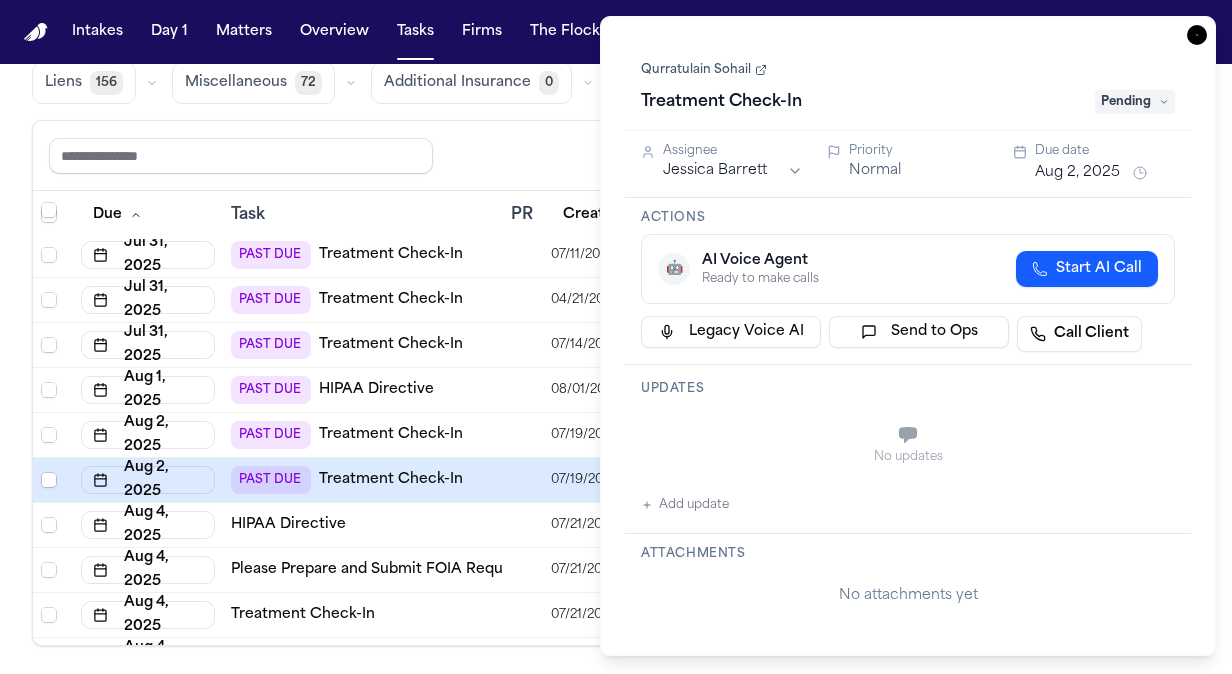 click on "Qurratulain Sohail" at bounding box center (704, 70) 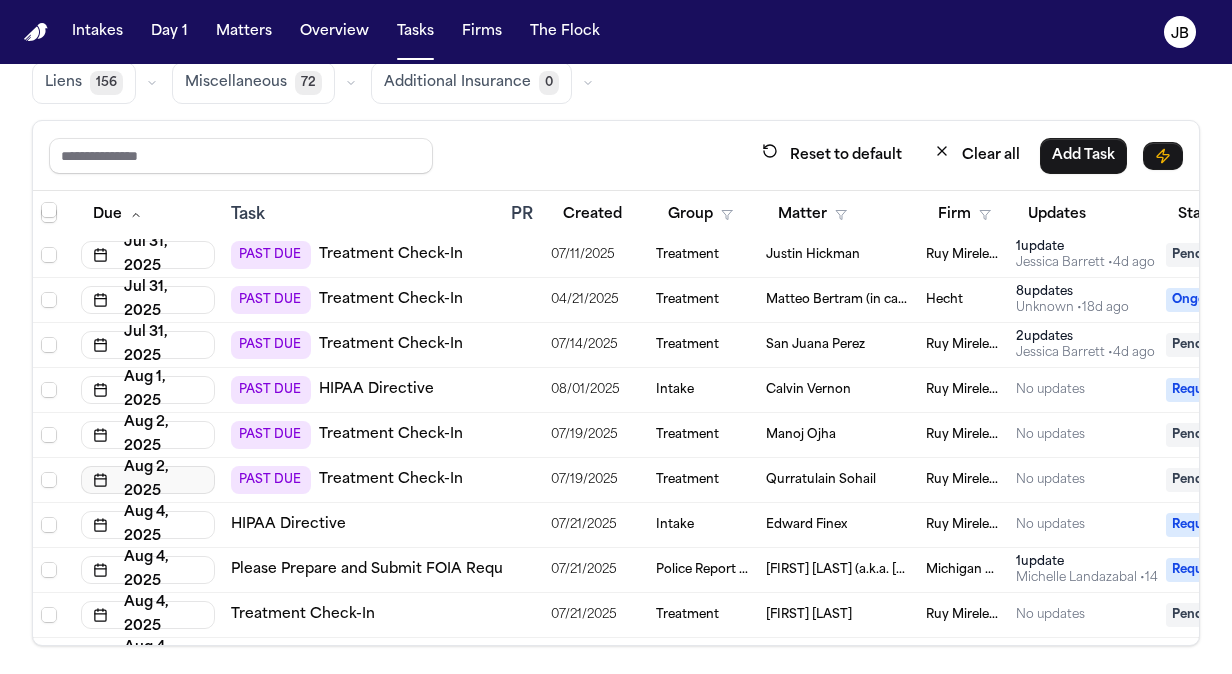 click on "Aug 2, 2025" at bounding box center [148, 480] 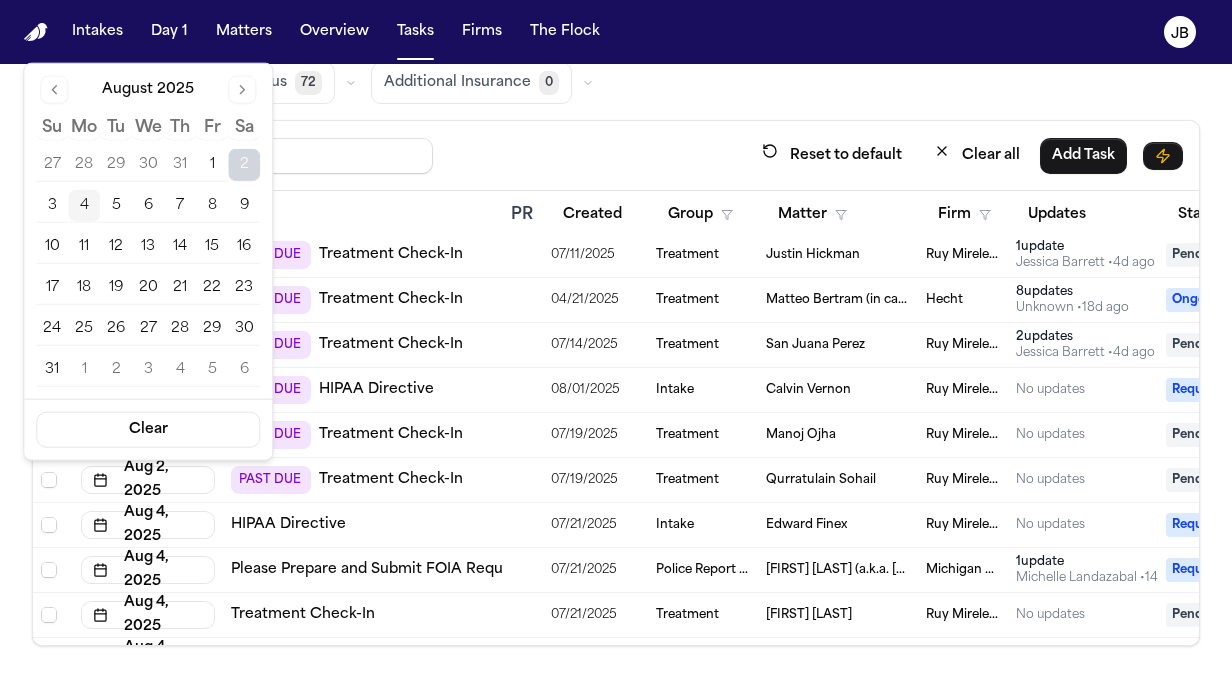 click on "Treatment Check-In" at bounding box center (391, 480) 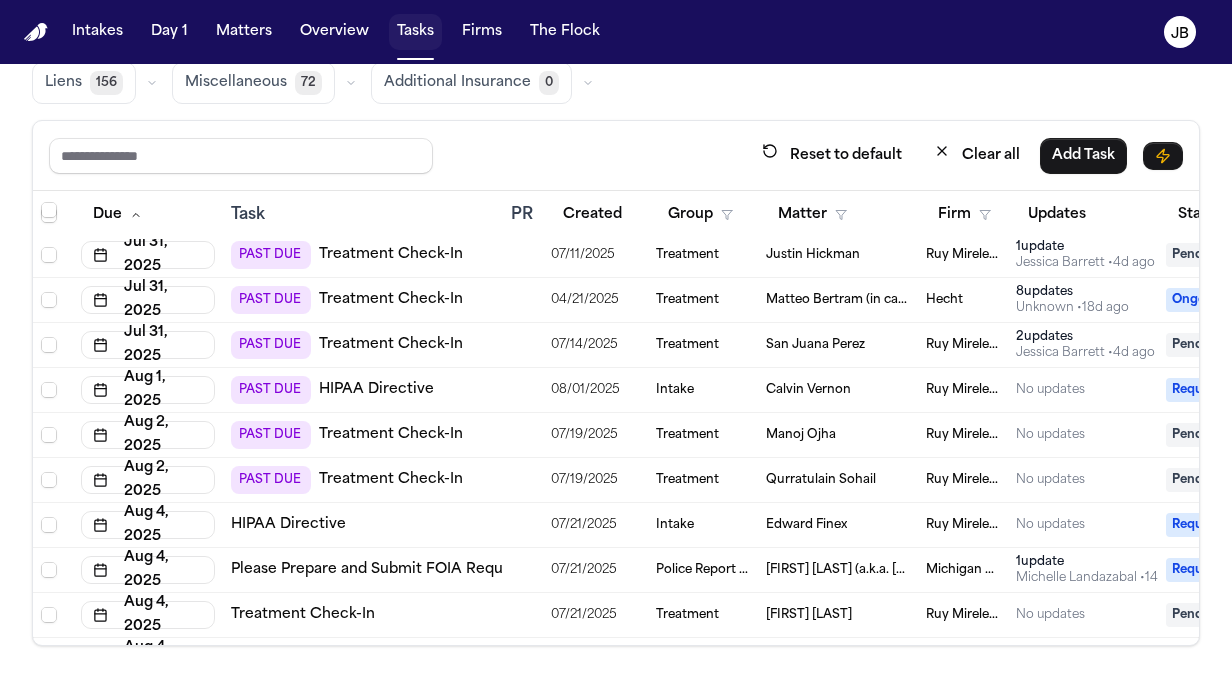 click on "Tasks" at bounding box center (415, 32) 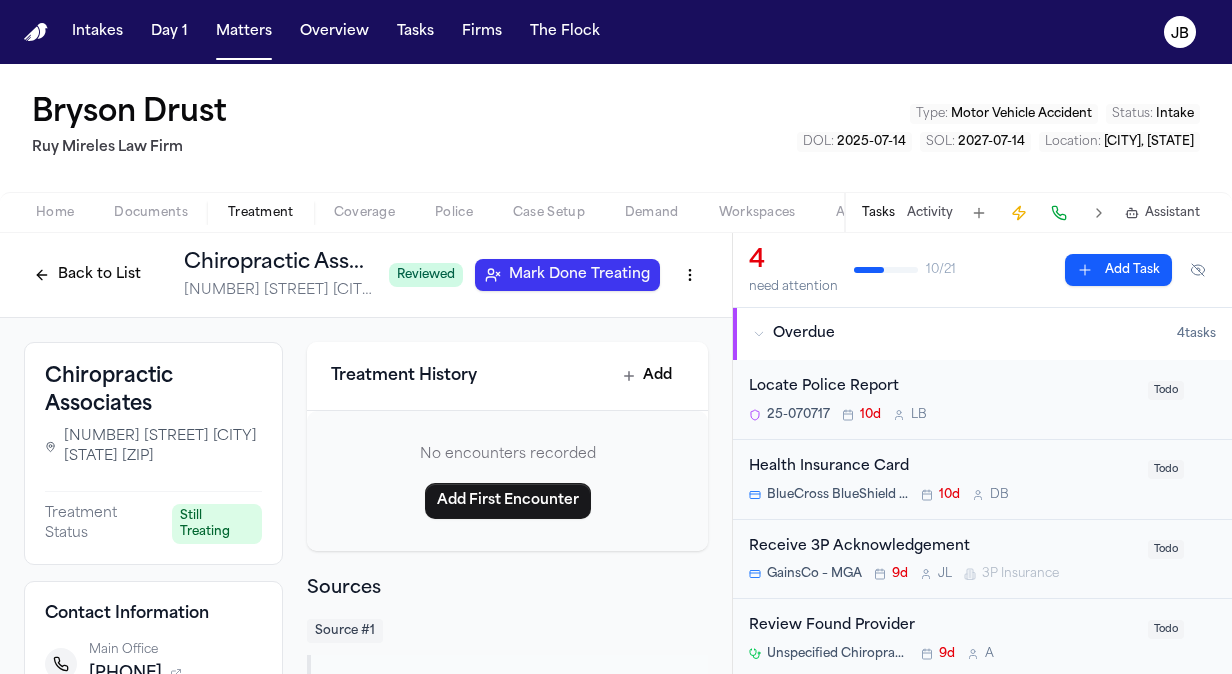 scroll, scrollTop: 0, scrollLeft: 0, axis: both 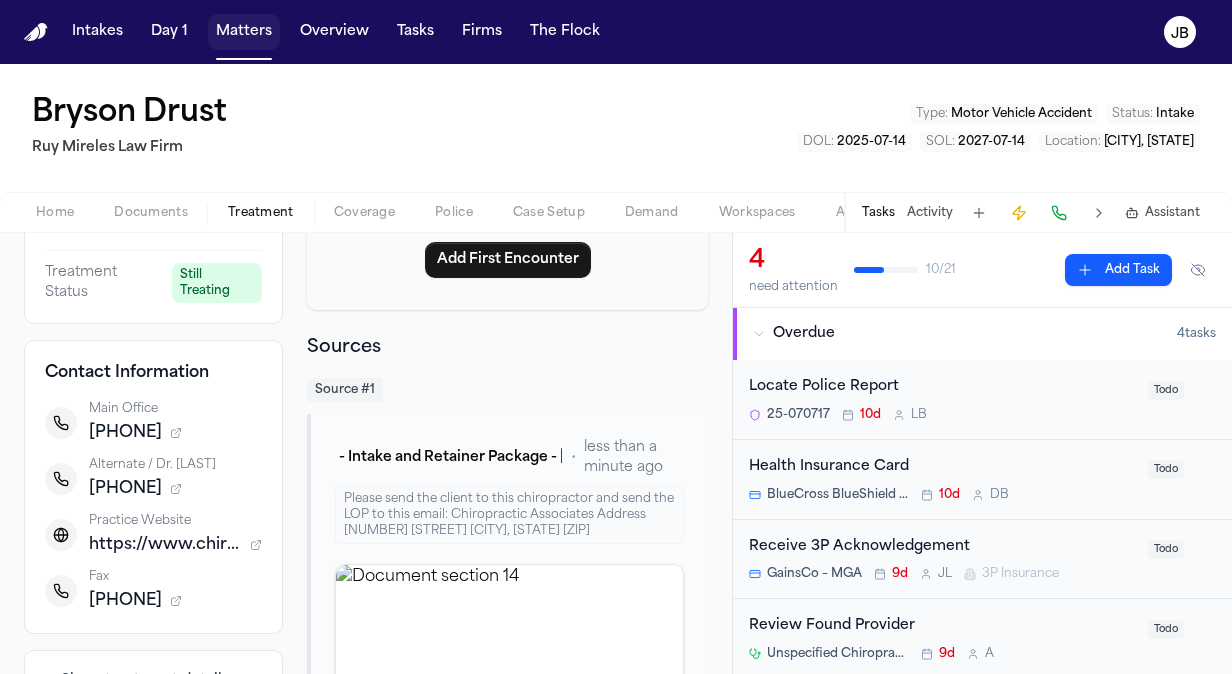 click on "Matters" at bounding box center [244, 32] 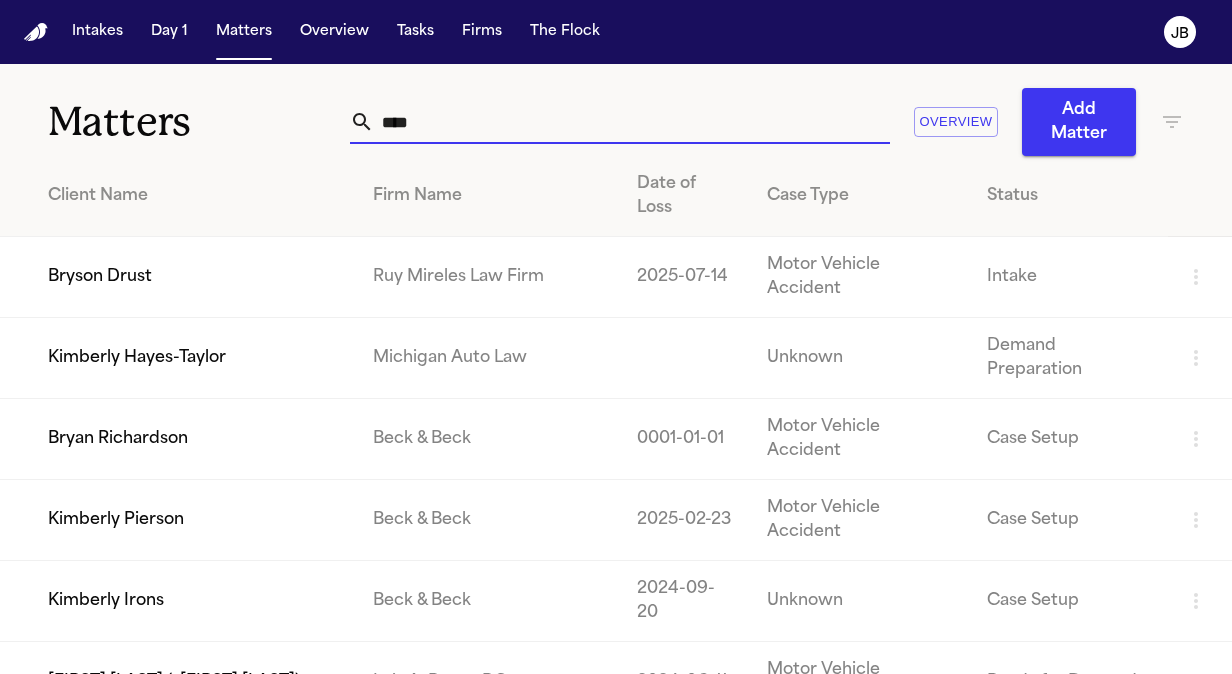 drag, startPoint x: 430, startPoint y: 126, endPoint x: 276, endPoint y: 132, distance: 154.11684 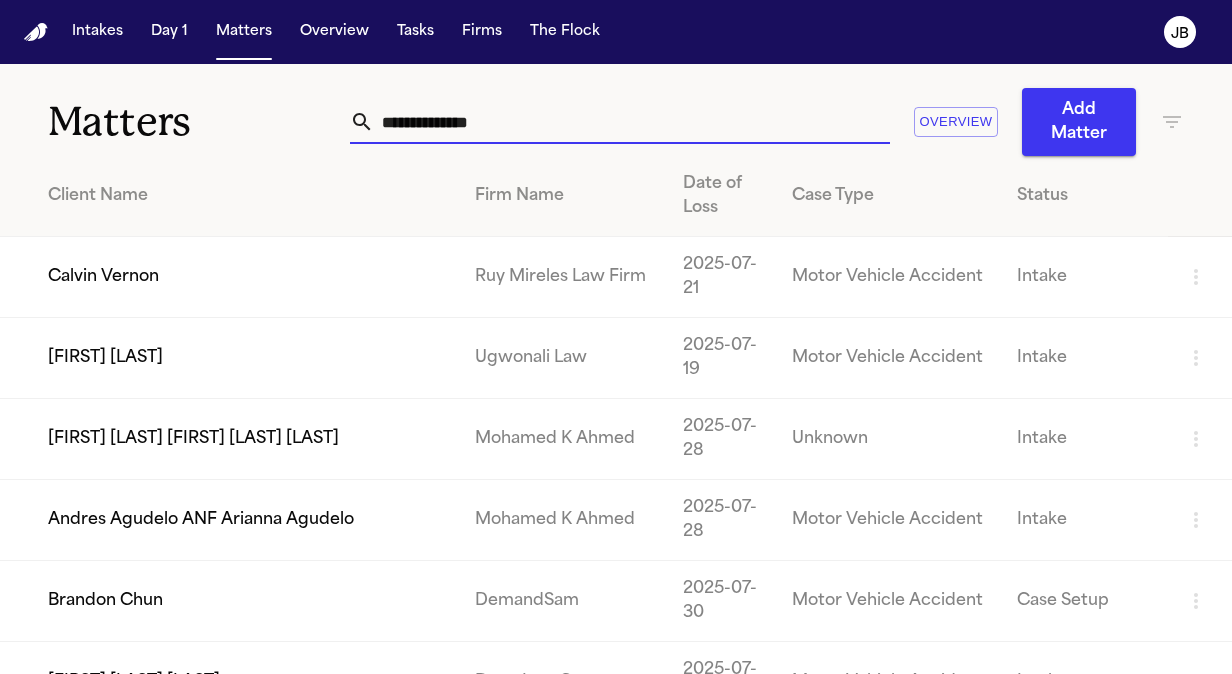 type 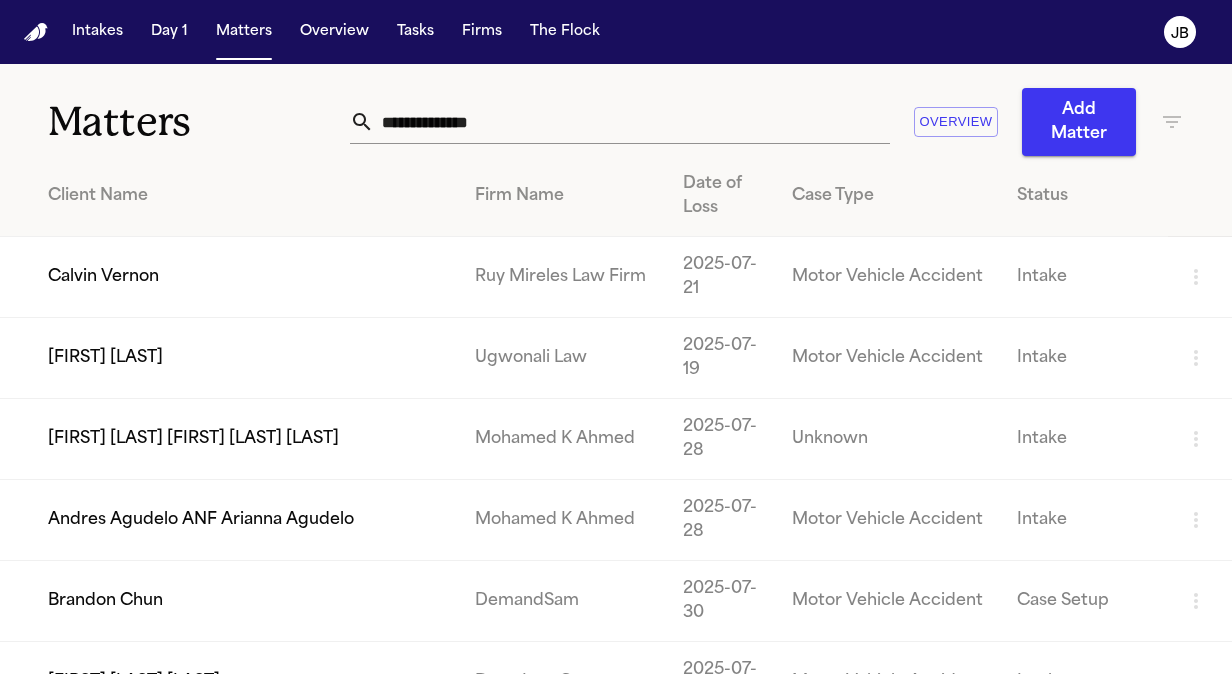 click on "Matters" at bounding box center [199, 122] 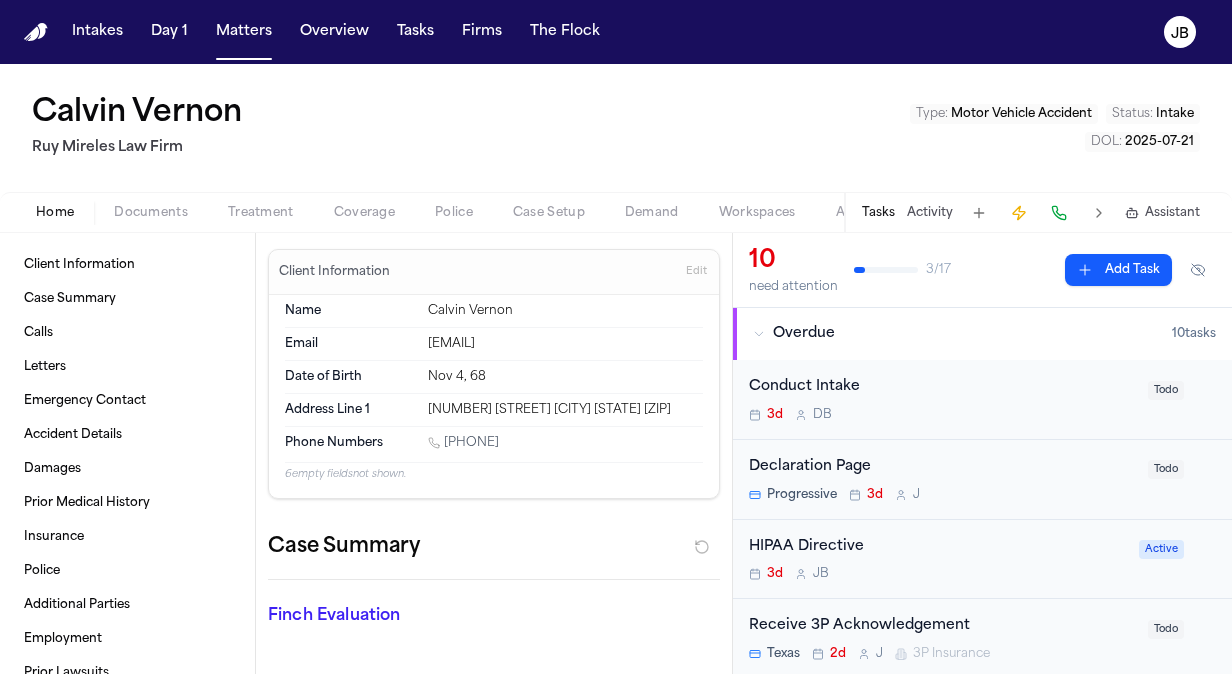 click on "Treatment" at bounding box center [261, 213] 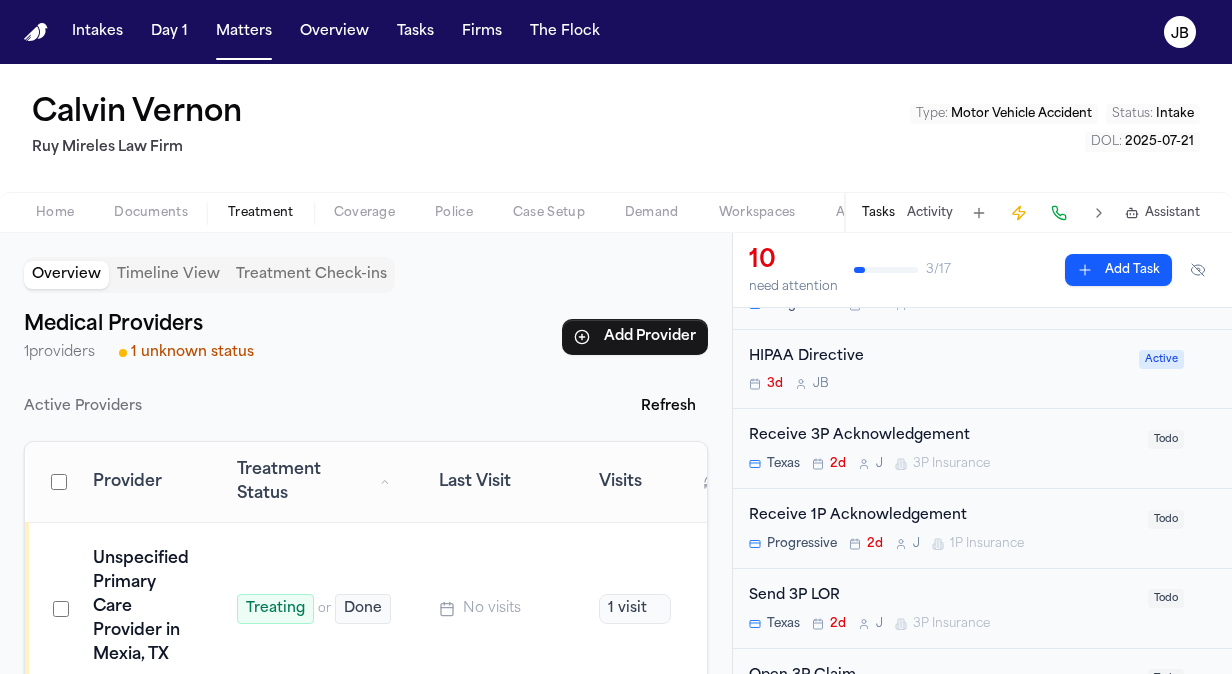 scroll, scrollTop: 196, scrollLeft: 0, axis: vertical 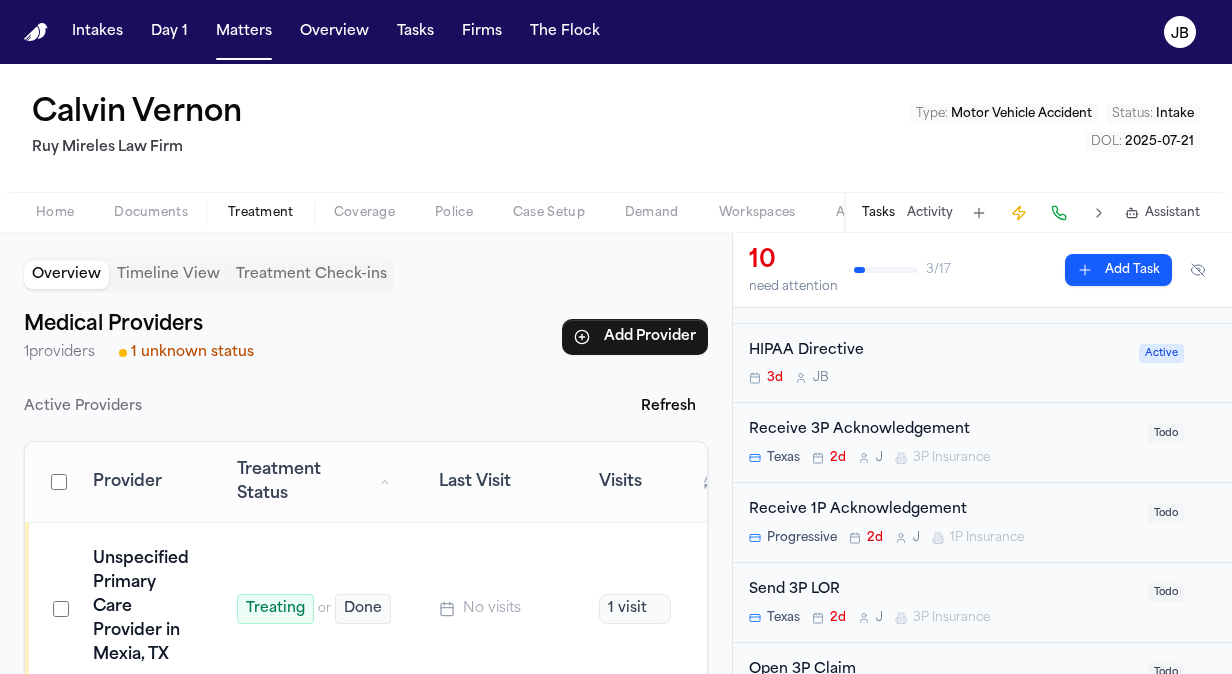 click on "Documents" at bounding box center (151, 213) 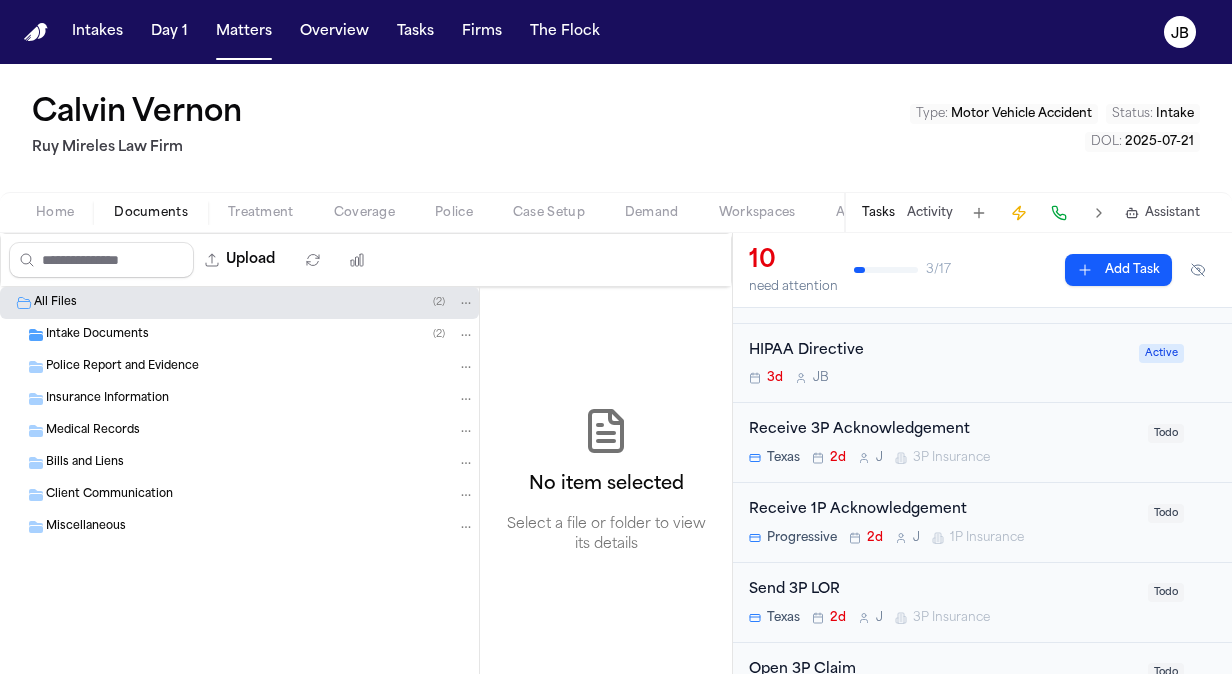 click on "Coverage" at bounding box center (364, 213) 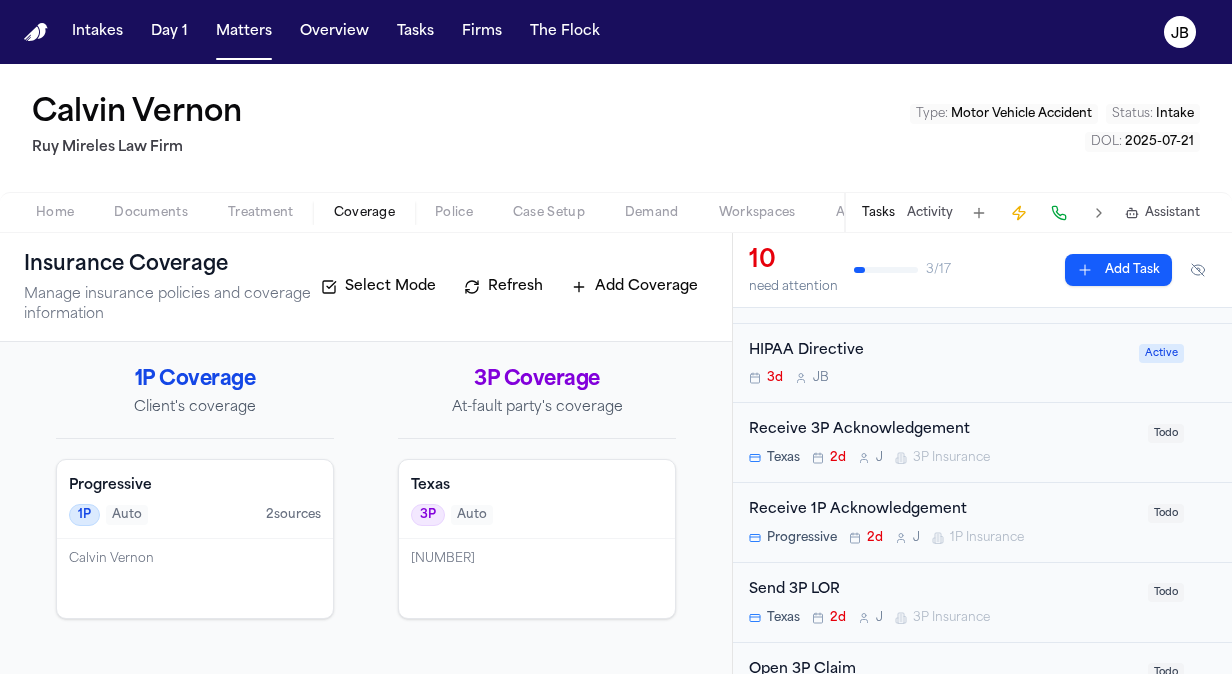 click on "Documents" at bounding box center [151, 213] 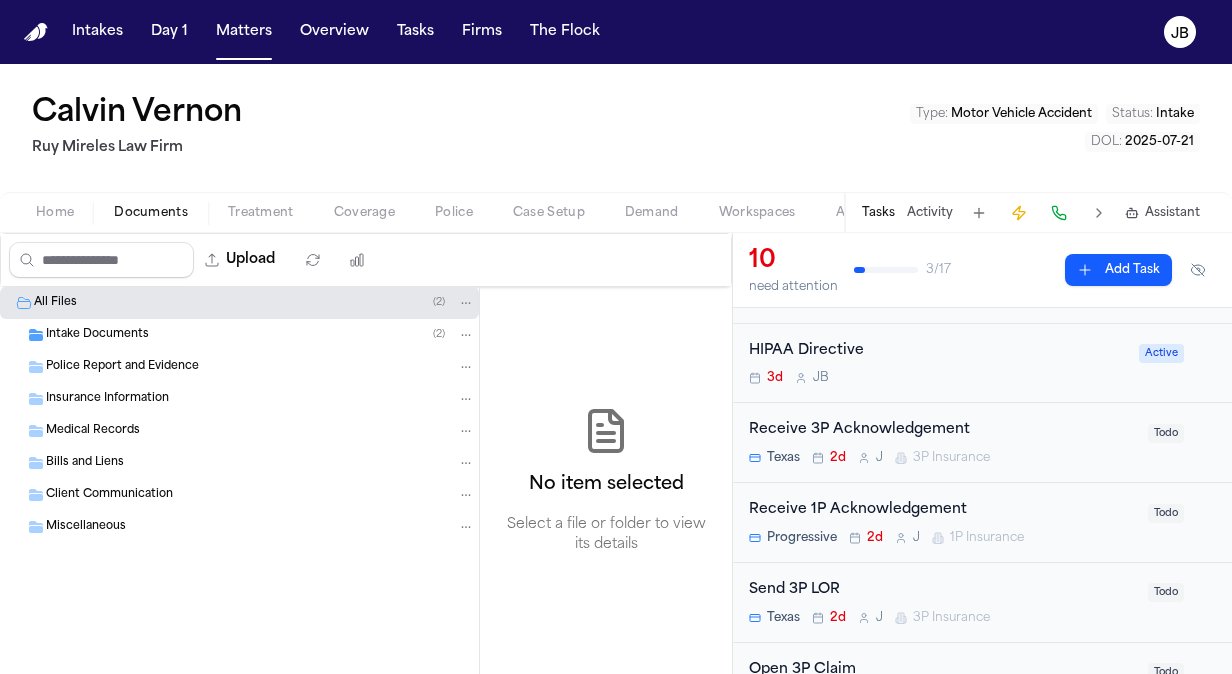click on "Insurance Information" at bounding box center (107, 399) 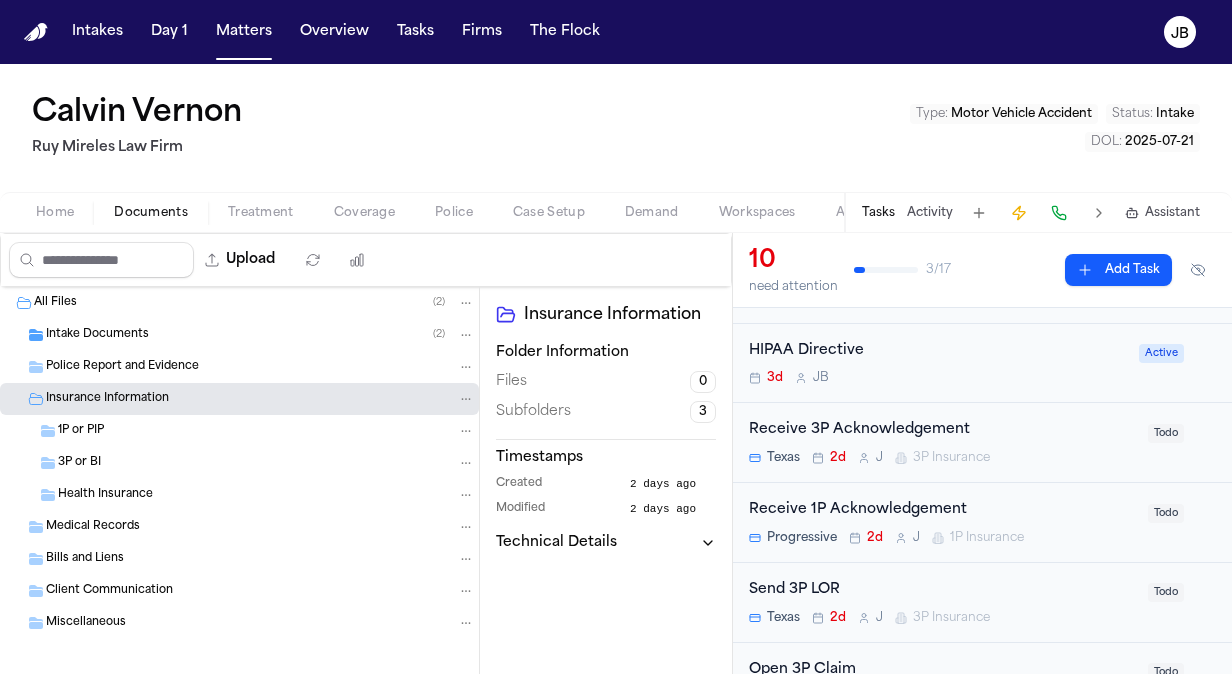 click on "1P or PIP" at bounding box center [266, 431] 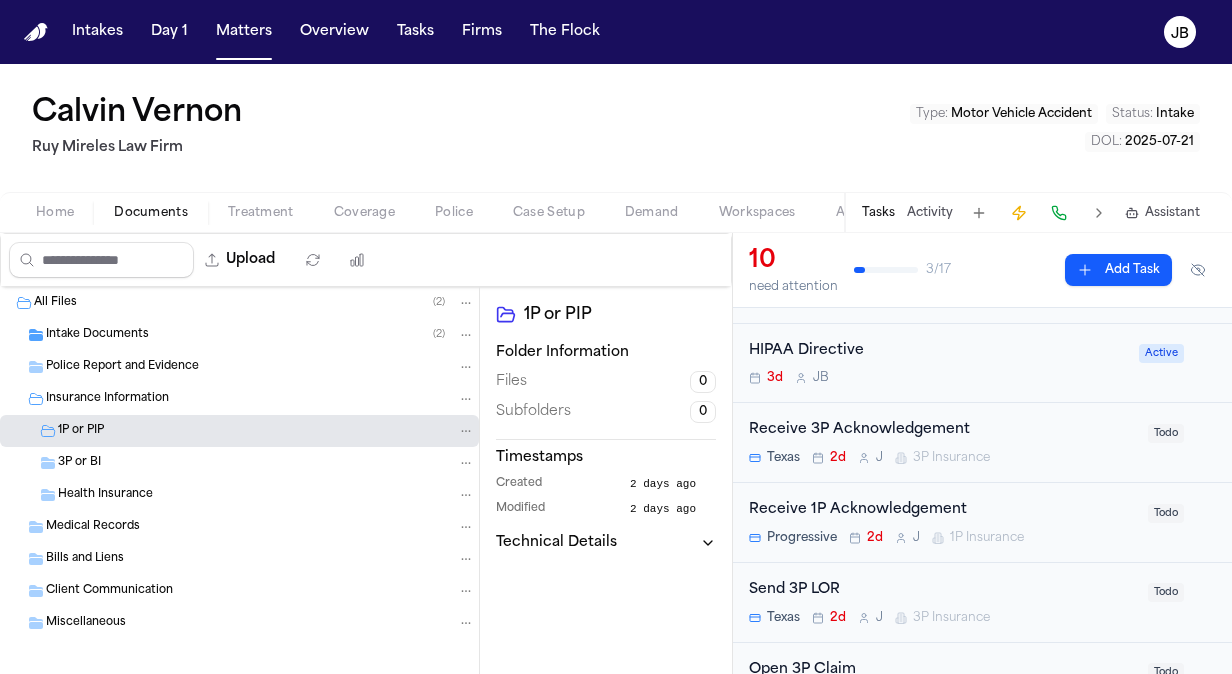 click on "3P or BI" at bounding box center (266, 463) 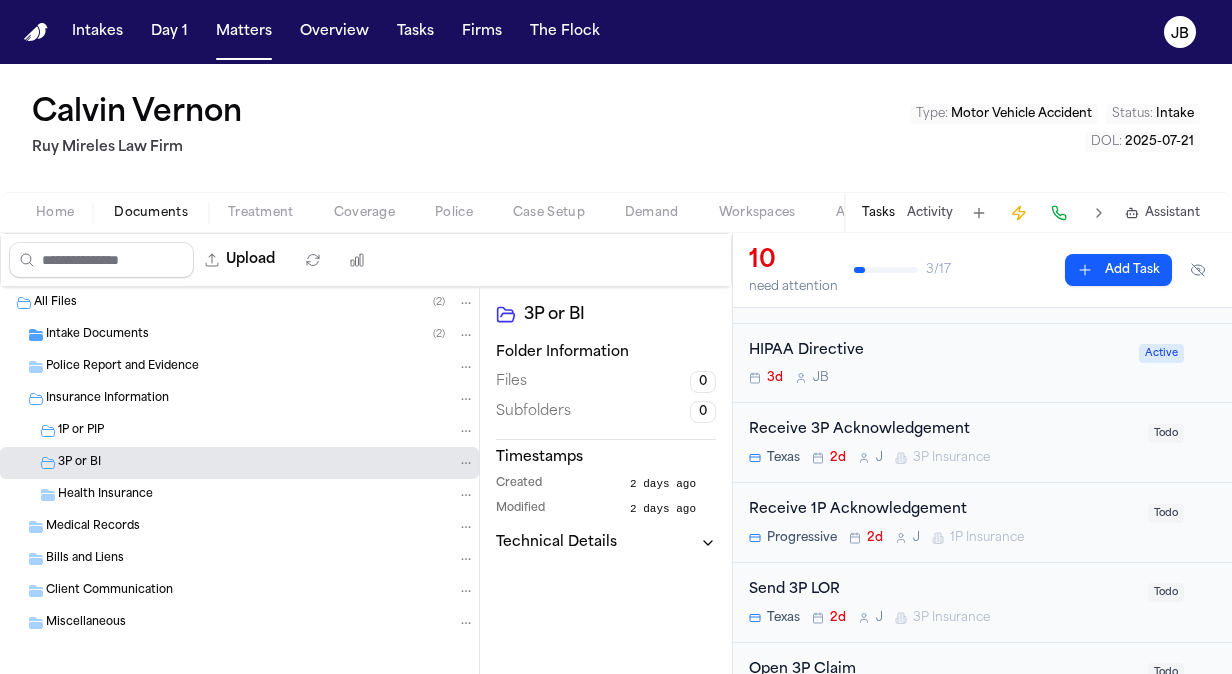 click on "Coverage" at bounding box center [364, 213] 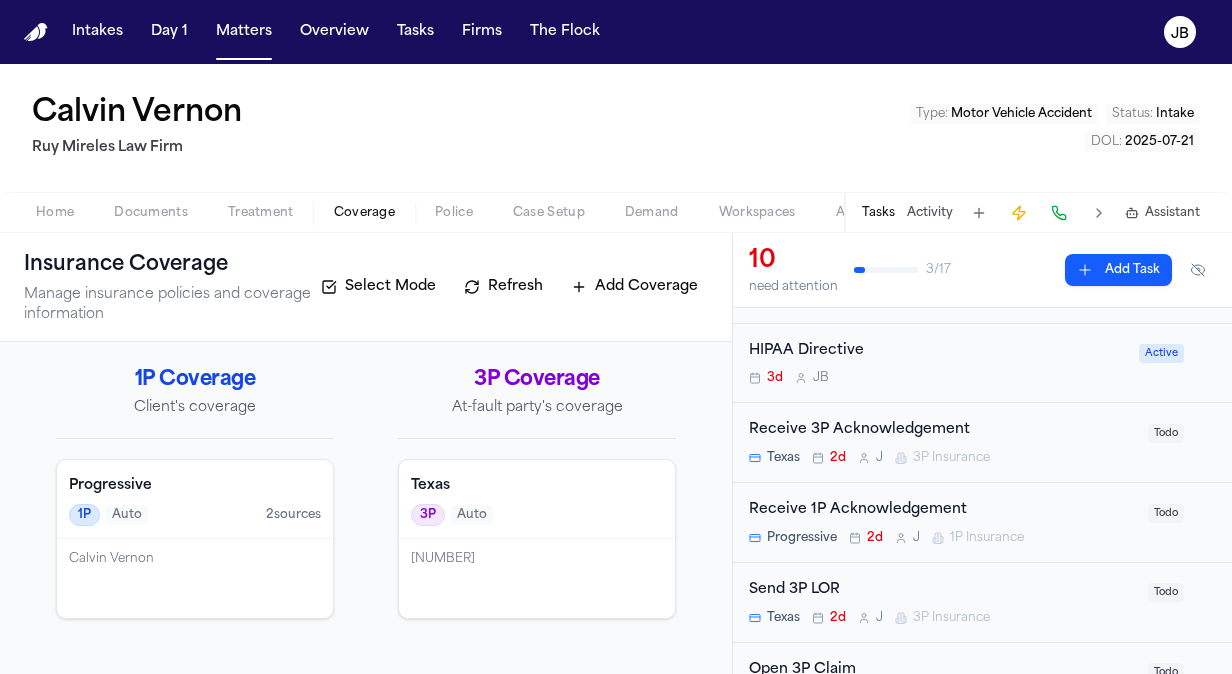click on "Calvin Vernon" at bounding box center (195, 578) 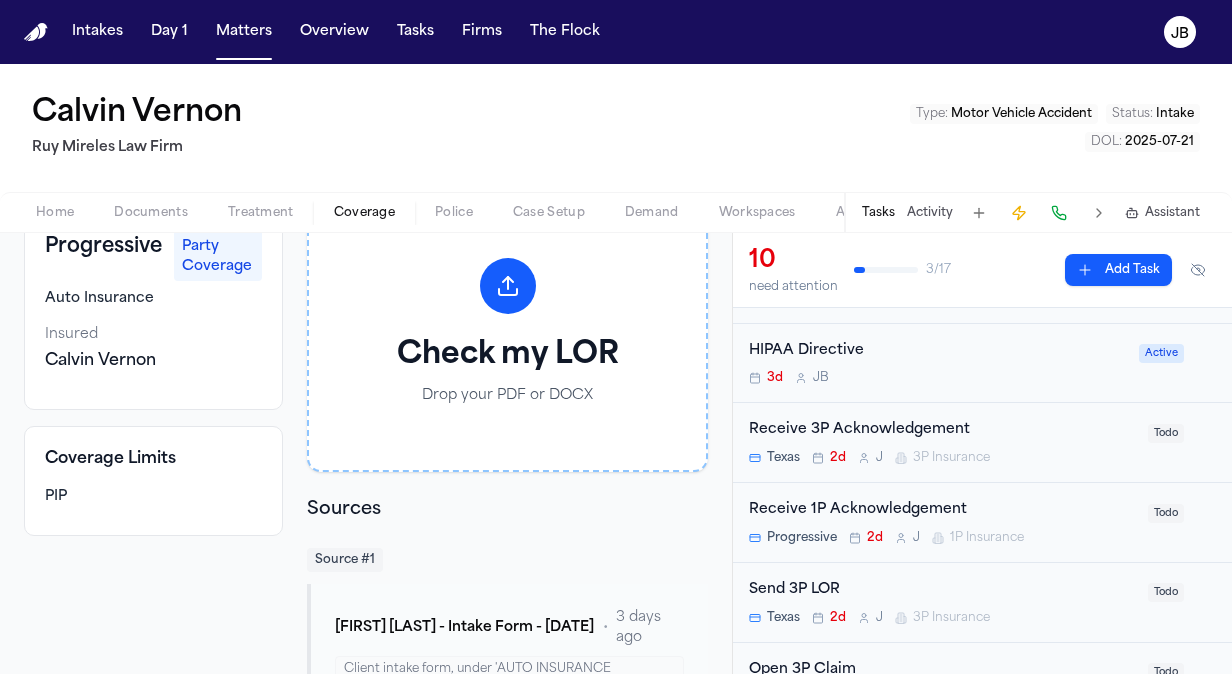 scroll, scrollTop: 0, scrollLeft: 0, axis: both 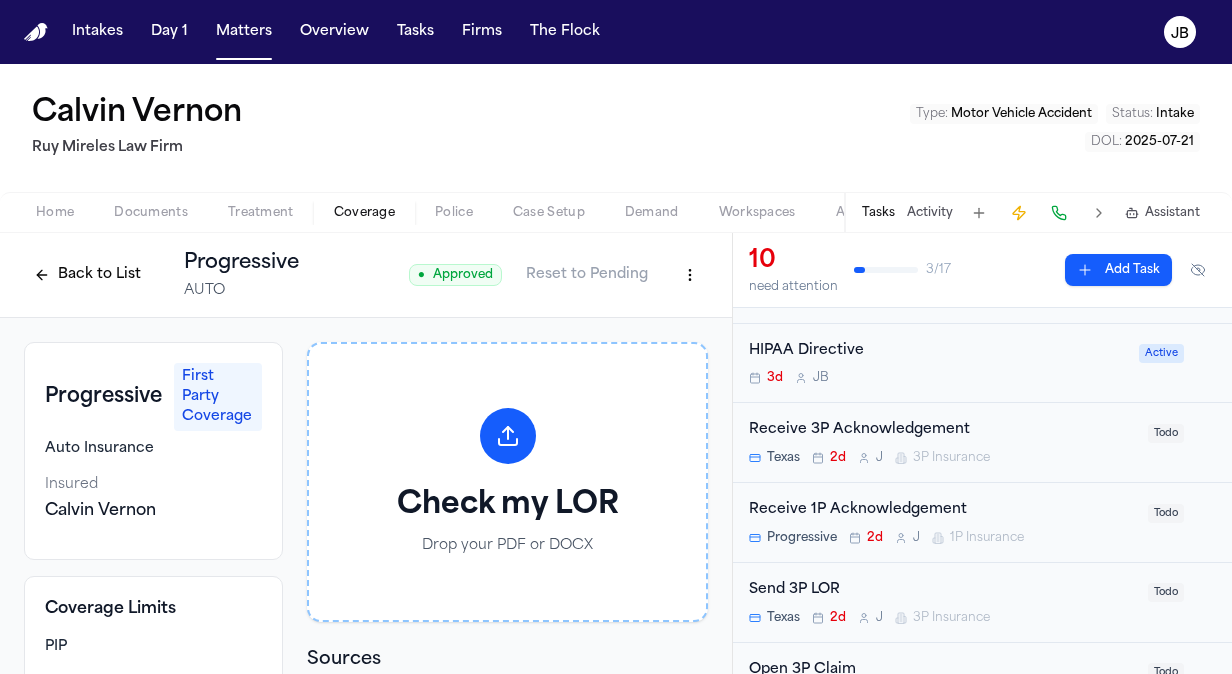 click on "Treatment" at bounding box center (261, 213) 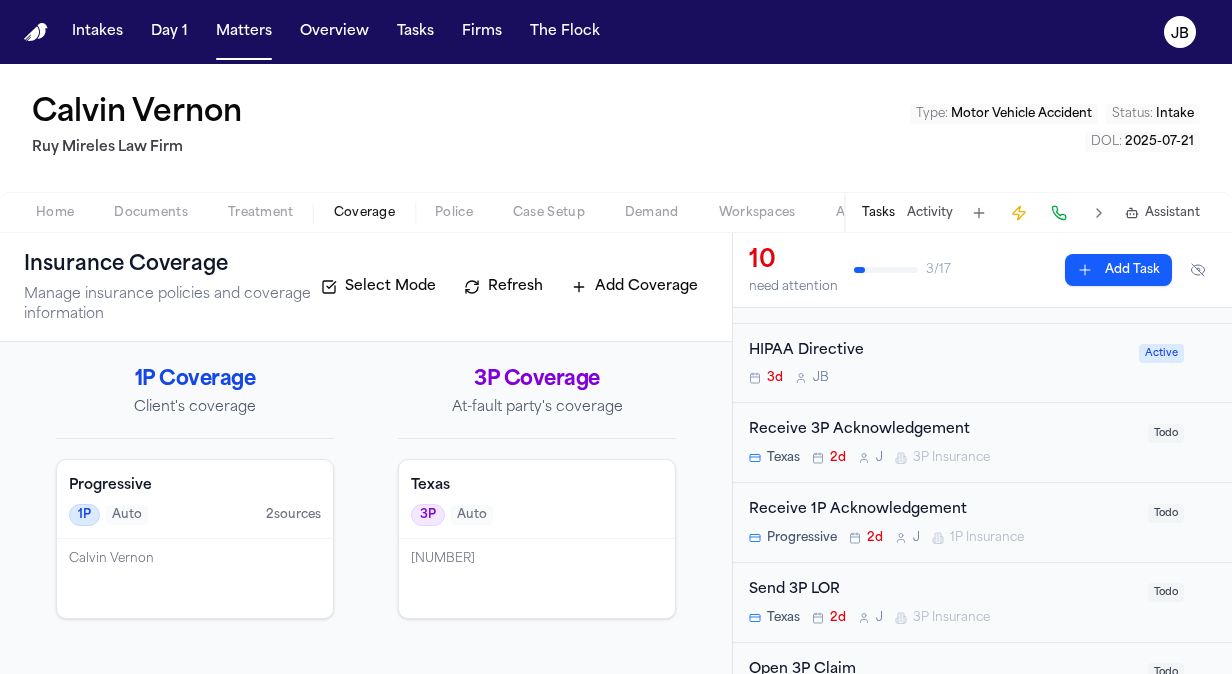click on "Coverage" at bounding box center [364, 213] 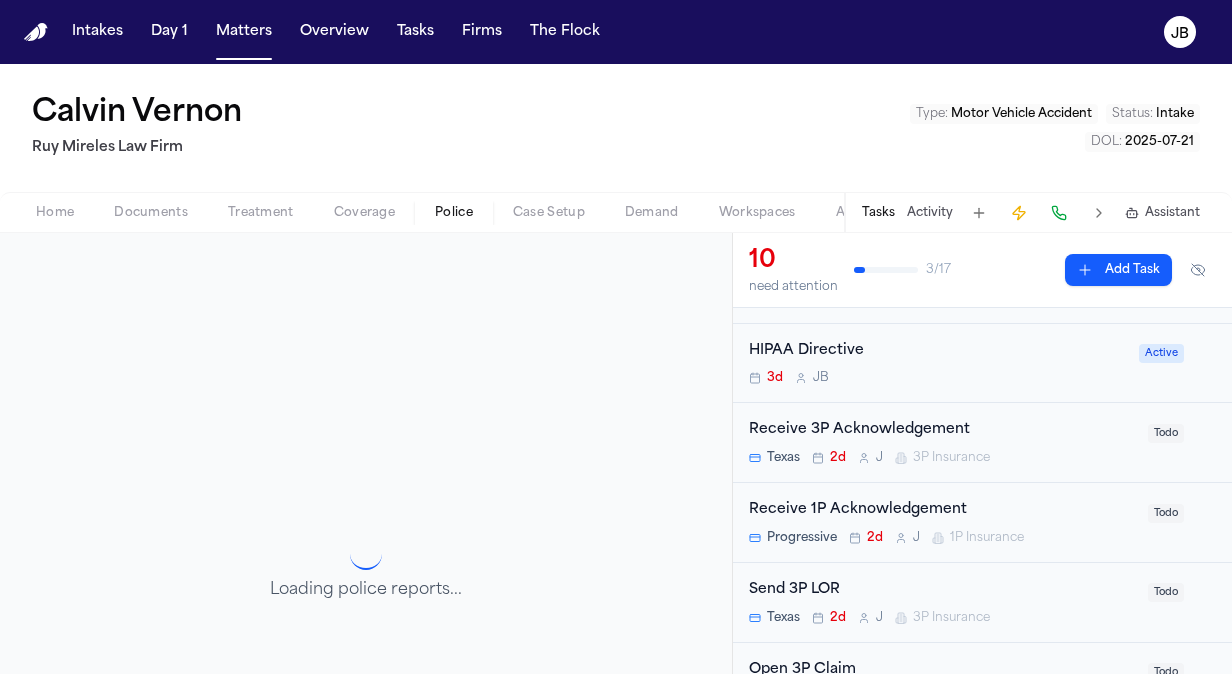 click on "Police" at bounding box center (454, 213) 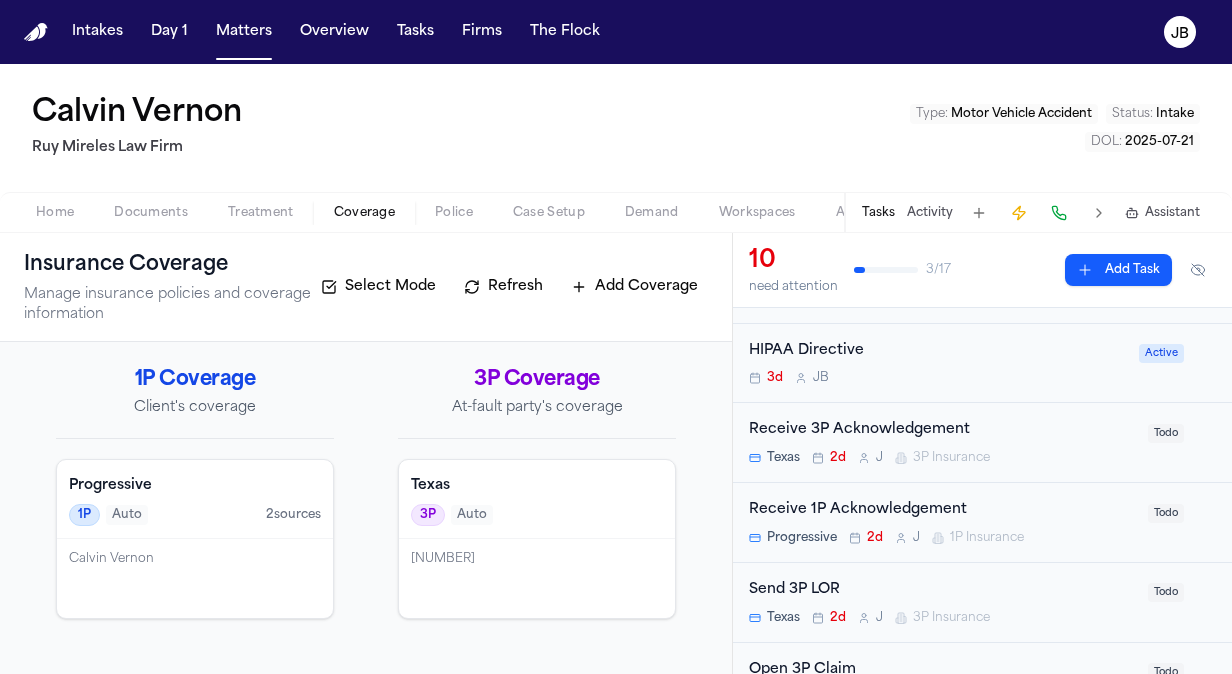 click on "Coverage" at bounding box center (364, 213) 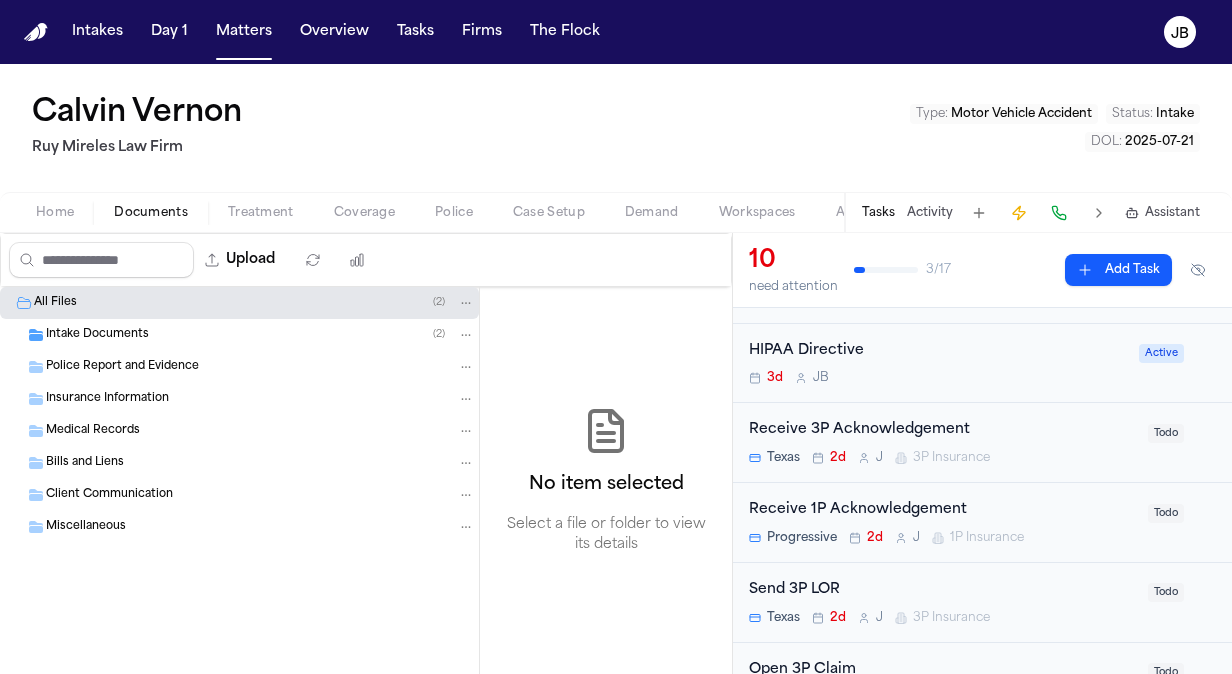 click on "Home" at bounding box center [55, 213] 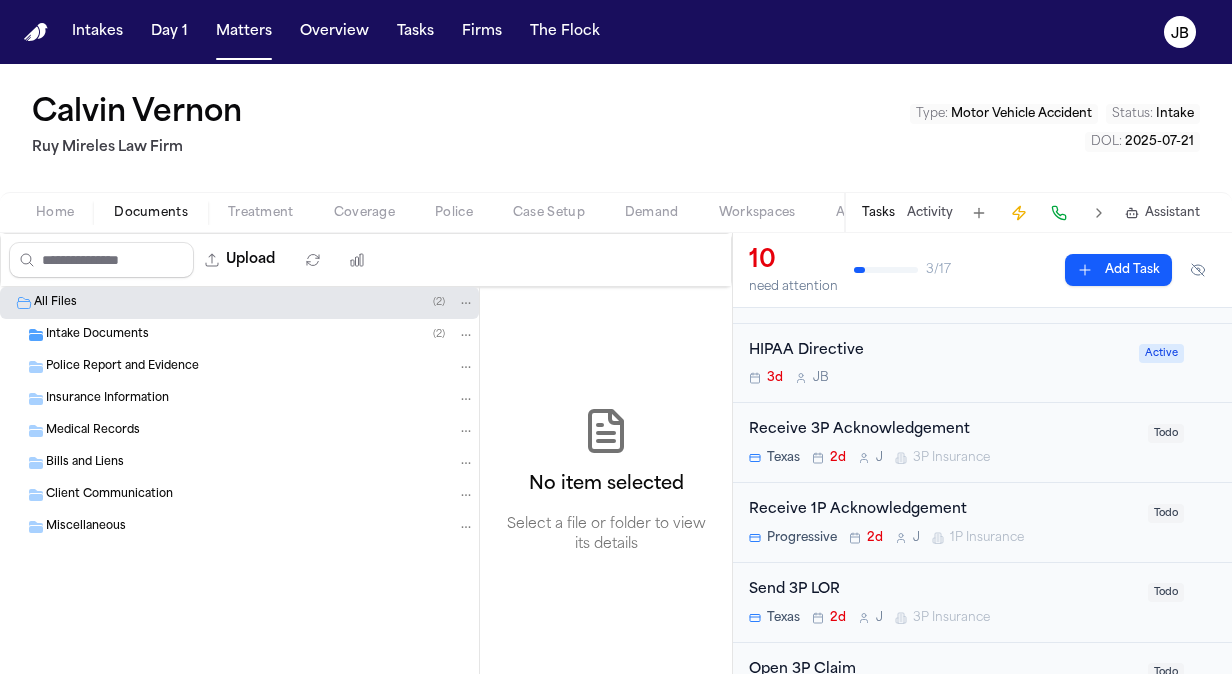 click on "Documents" at bounding box center [151, 213] 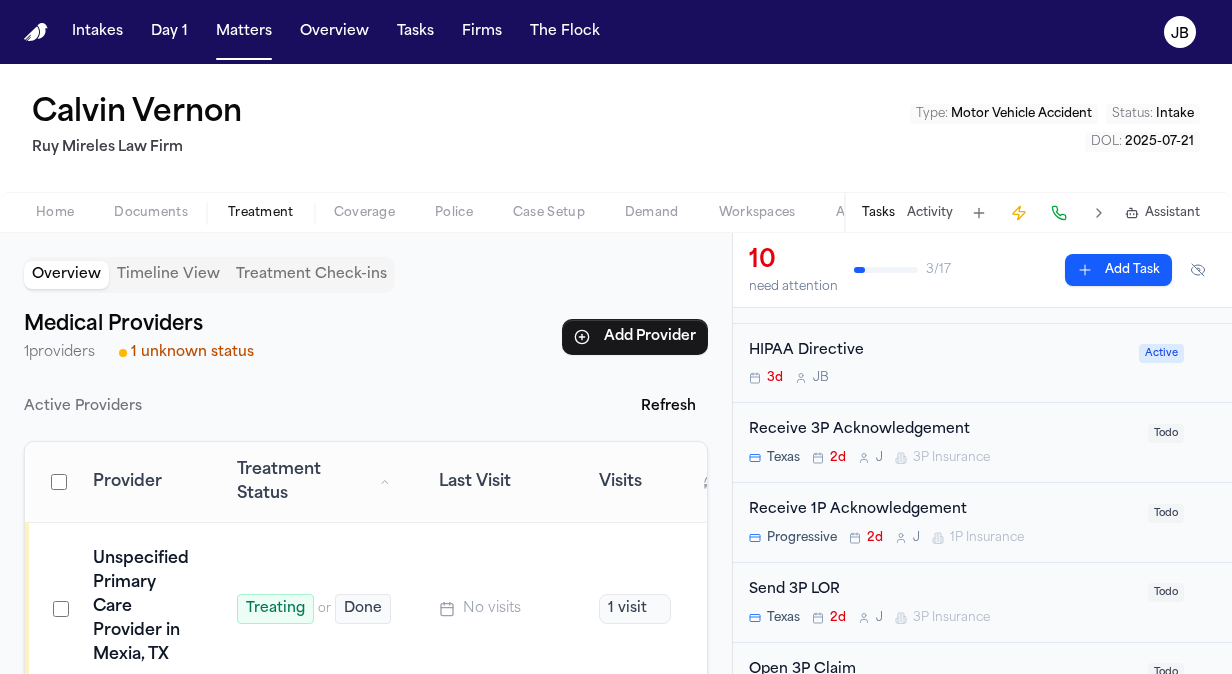 click on "Treatment" at bounding box center (261, 213) 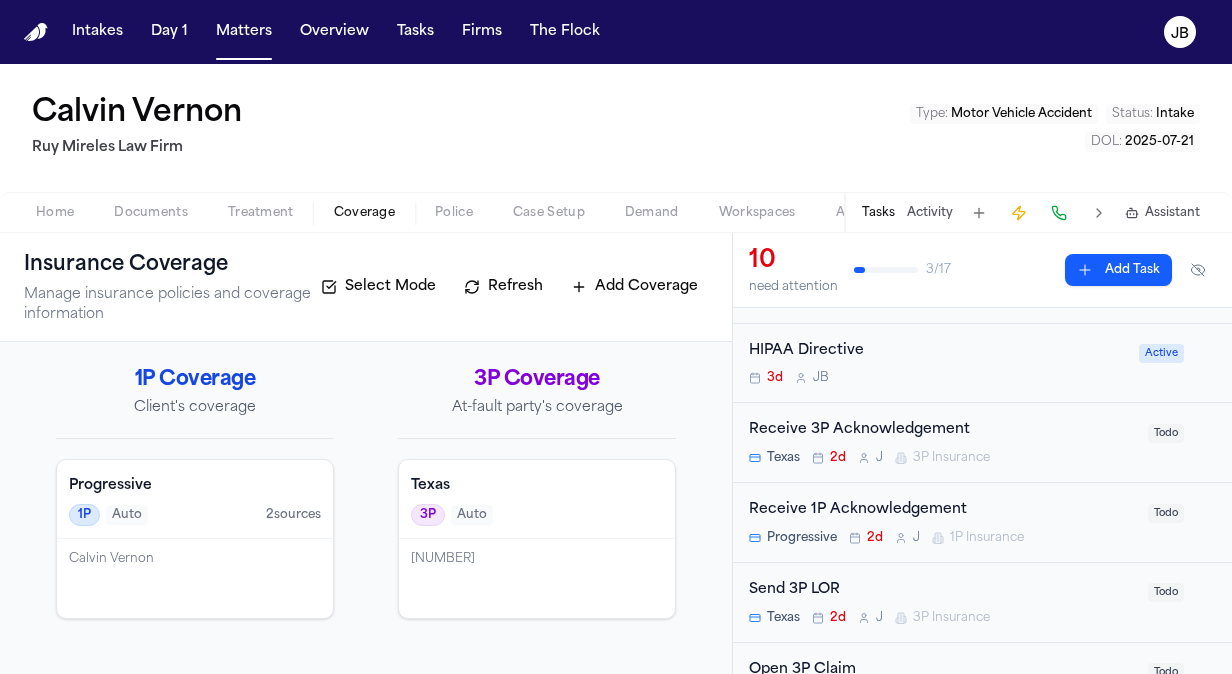 click on "Coverage" at bounding box center [364, 213] 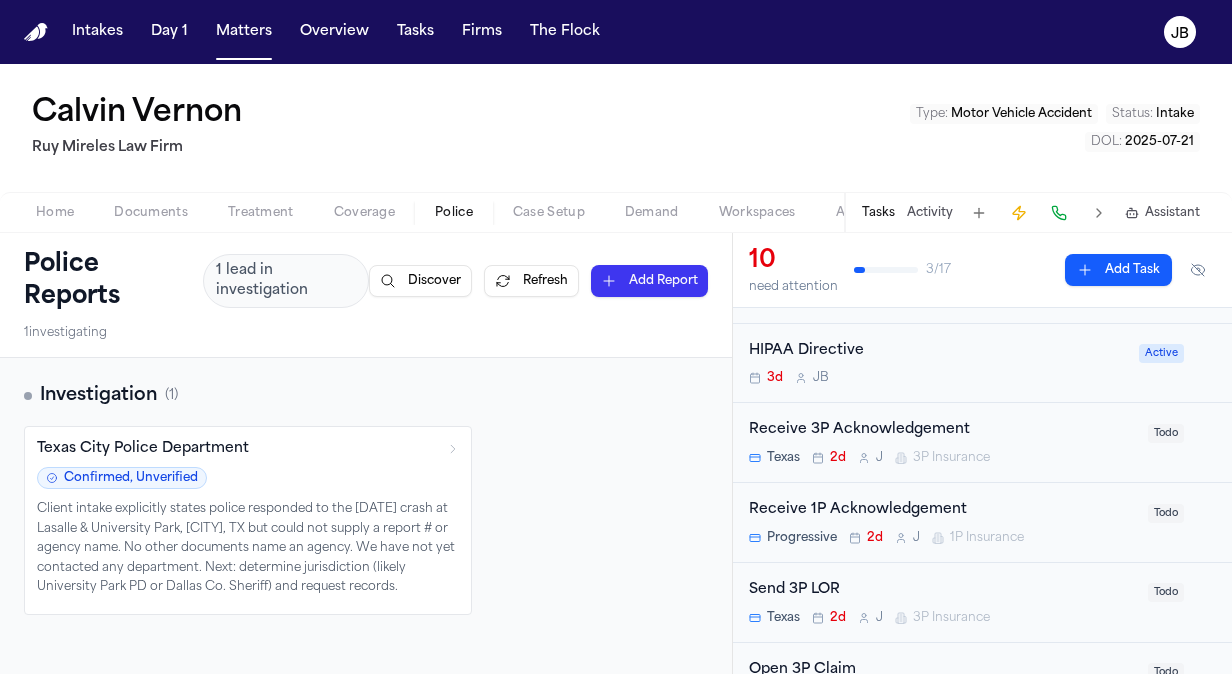 click on "Police" at bounding box center (454, 213) 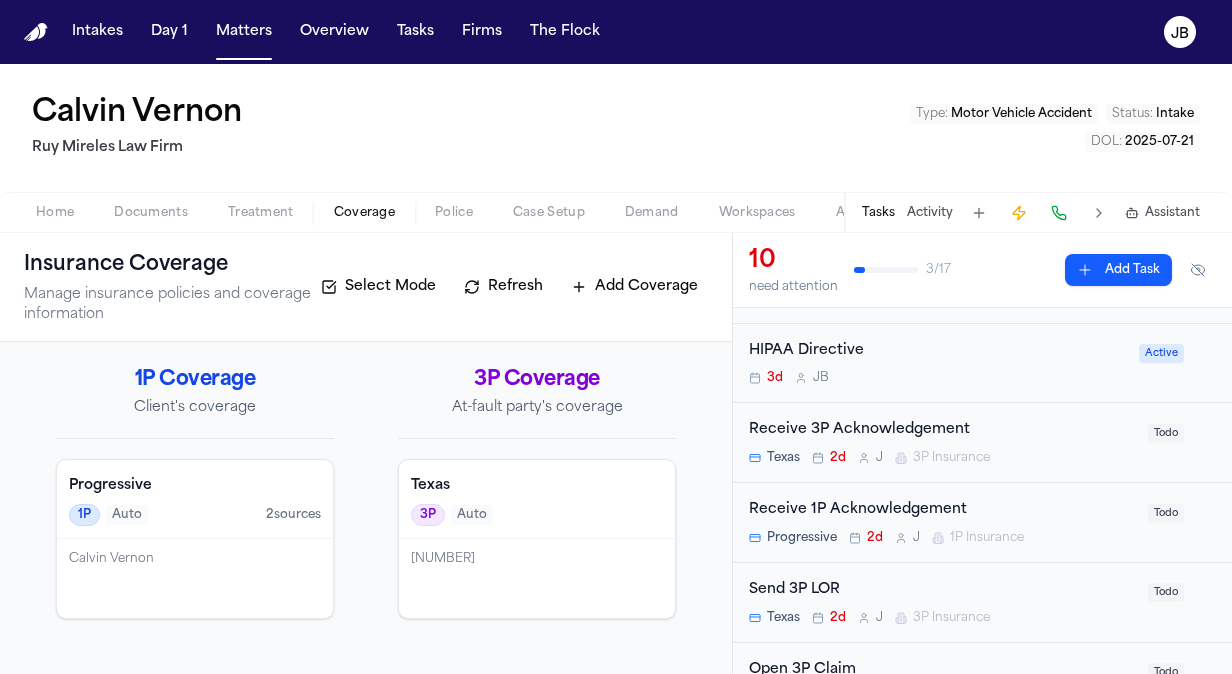click on "Coverage" at bounding box center [364, 213] 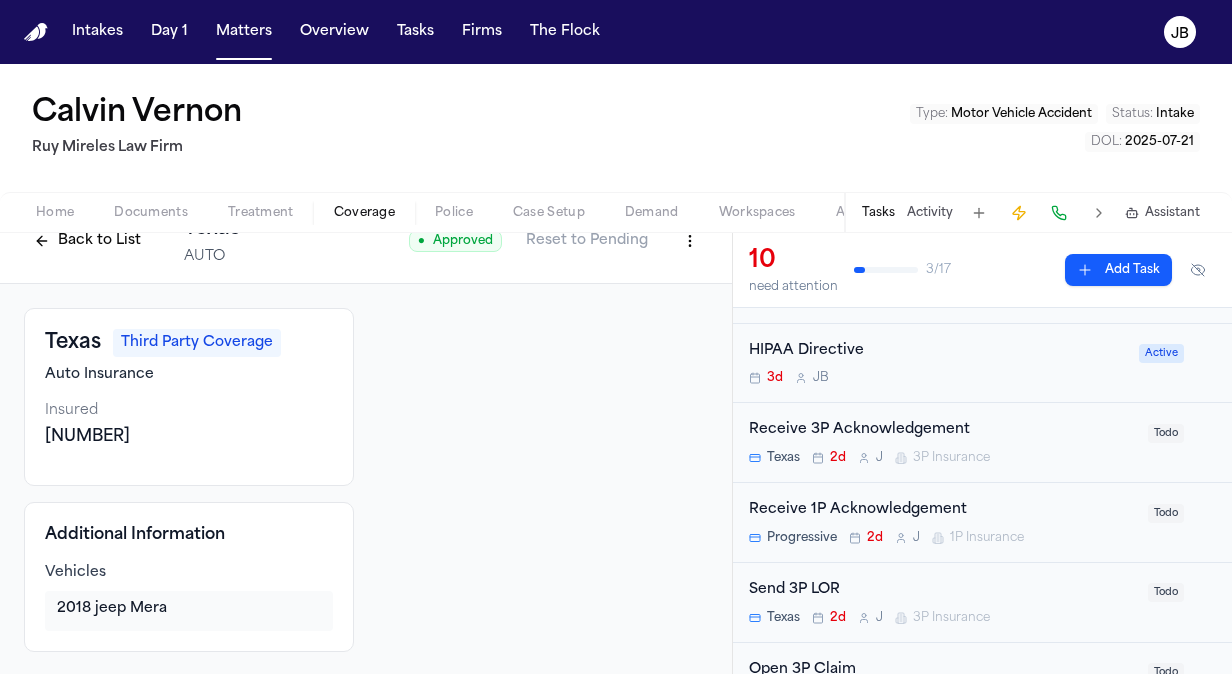 scroll, scrollTop: 0, scrollLeft: 0, axis: both 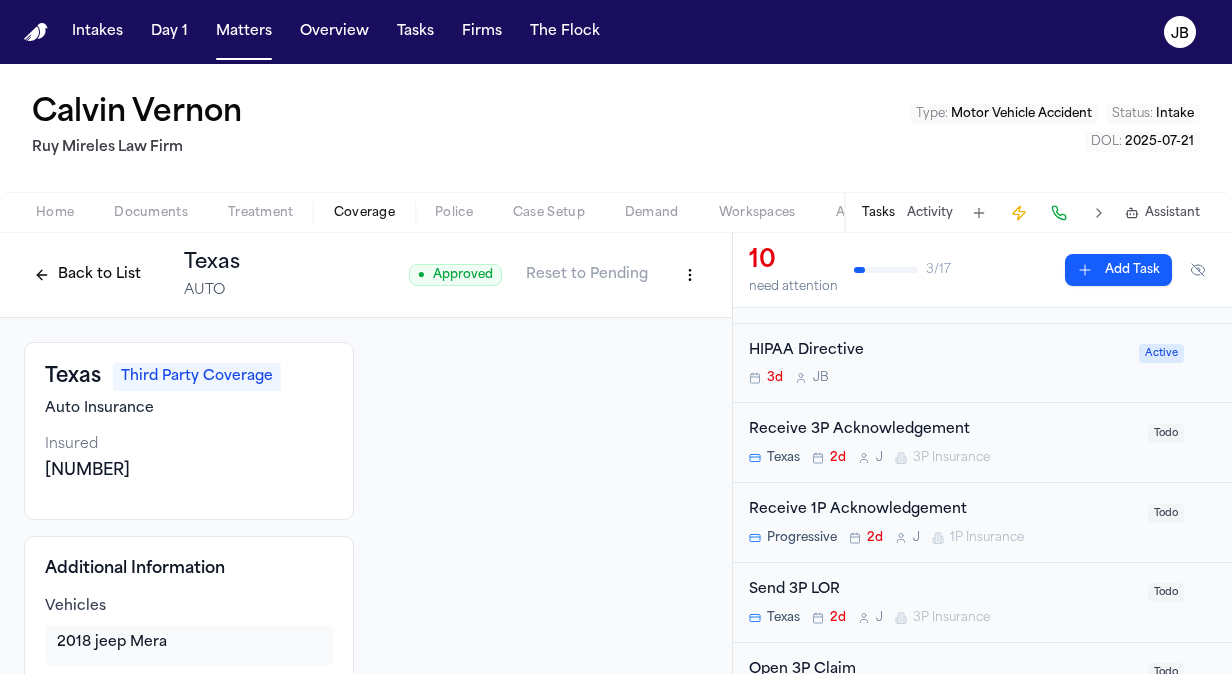 click on "Back to List" at bounding box center [87, 275] 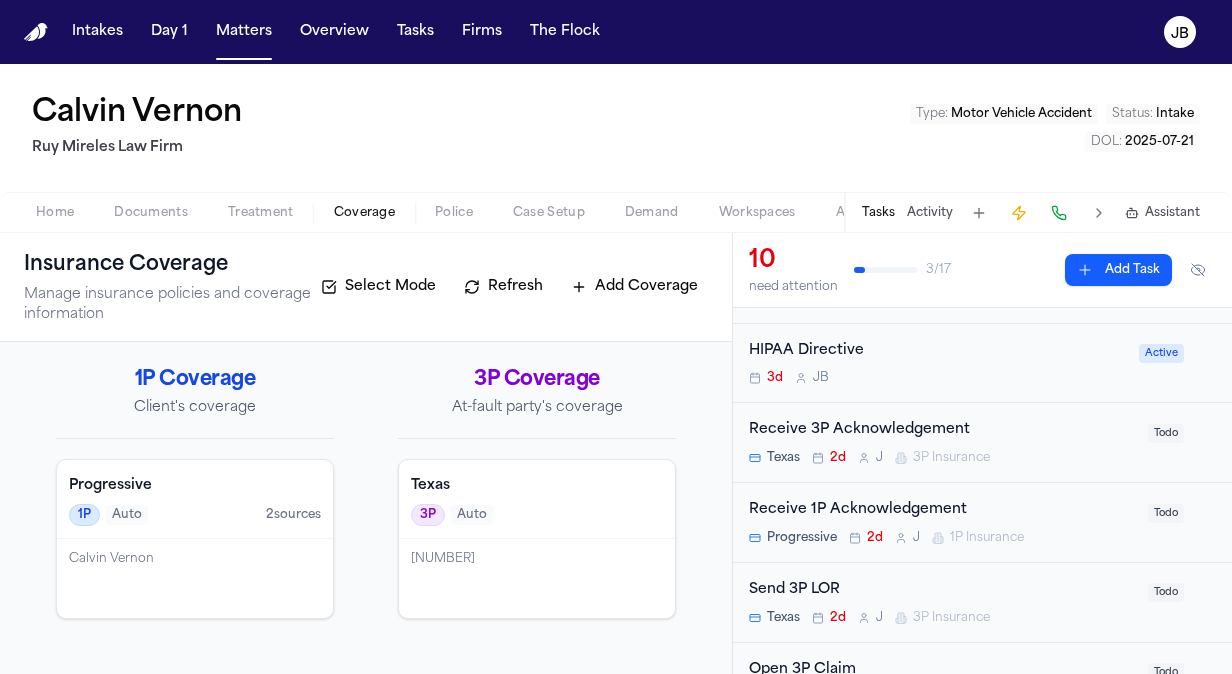 click on "23345689" at bounding box center (537, 578) 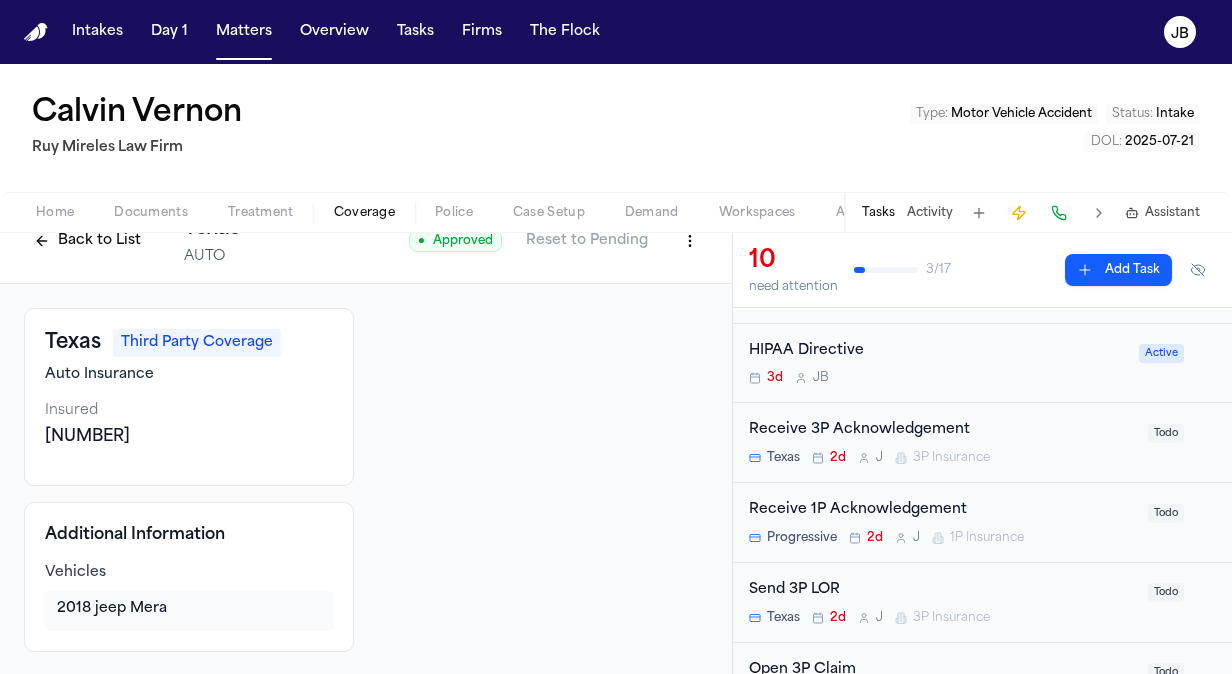 scroll, scrollTop: 0, scrollLeft: 0, axis: both 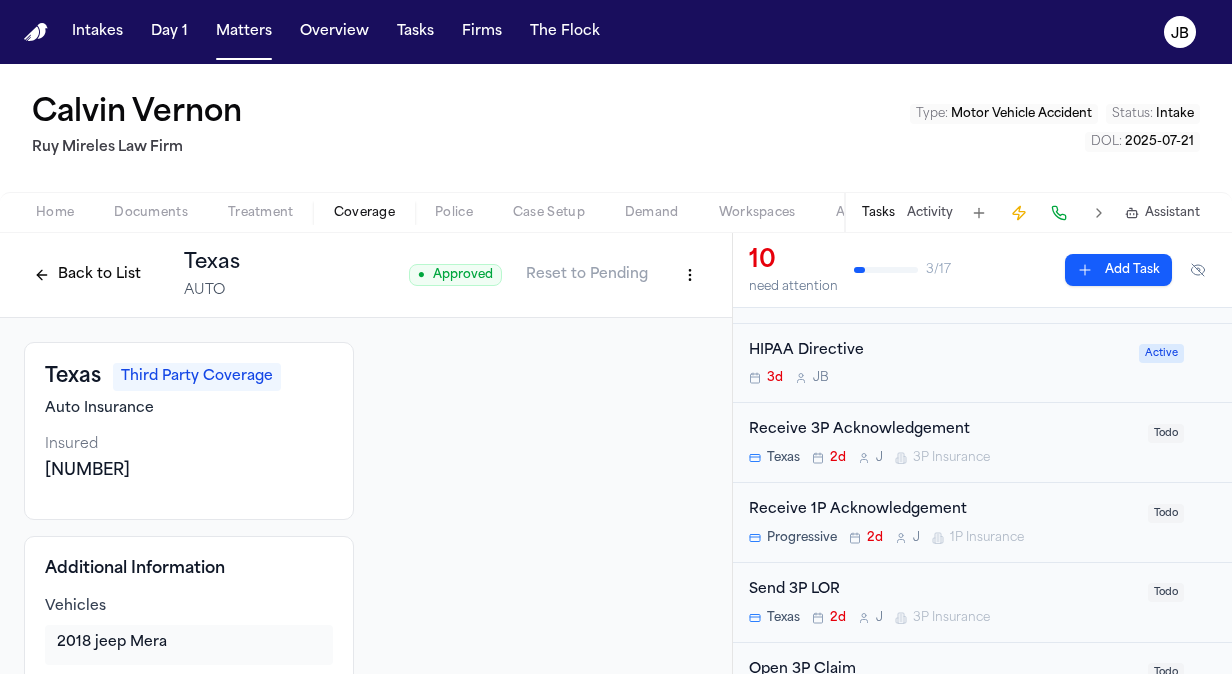 click on "Back to List" at bounding box center (87, 275) 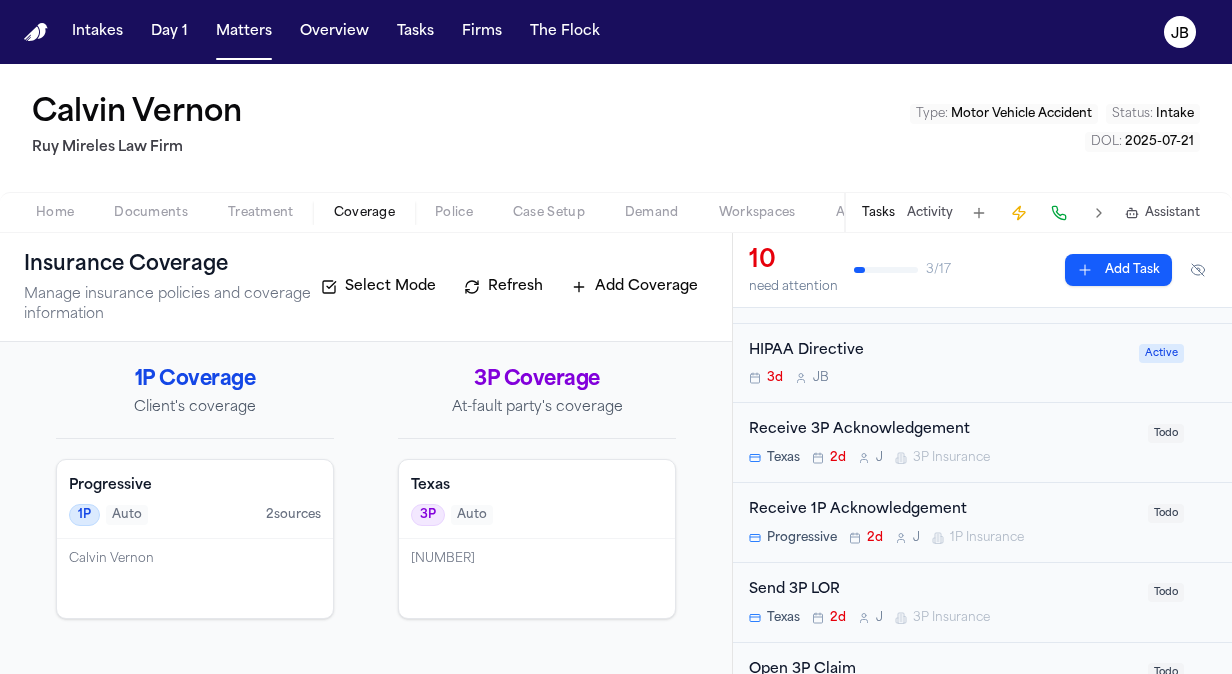 click on "Documents" at bounding box center (151, 213) 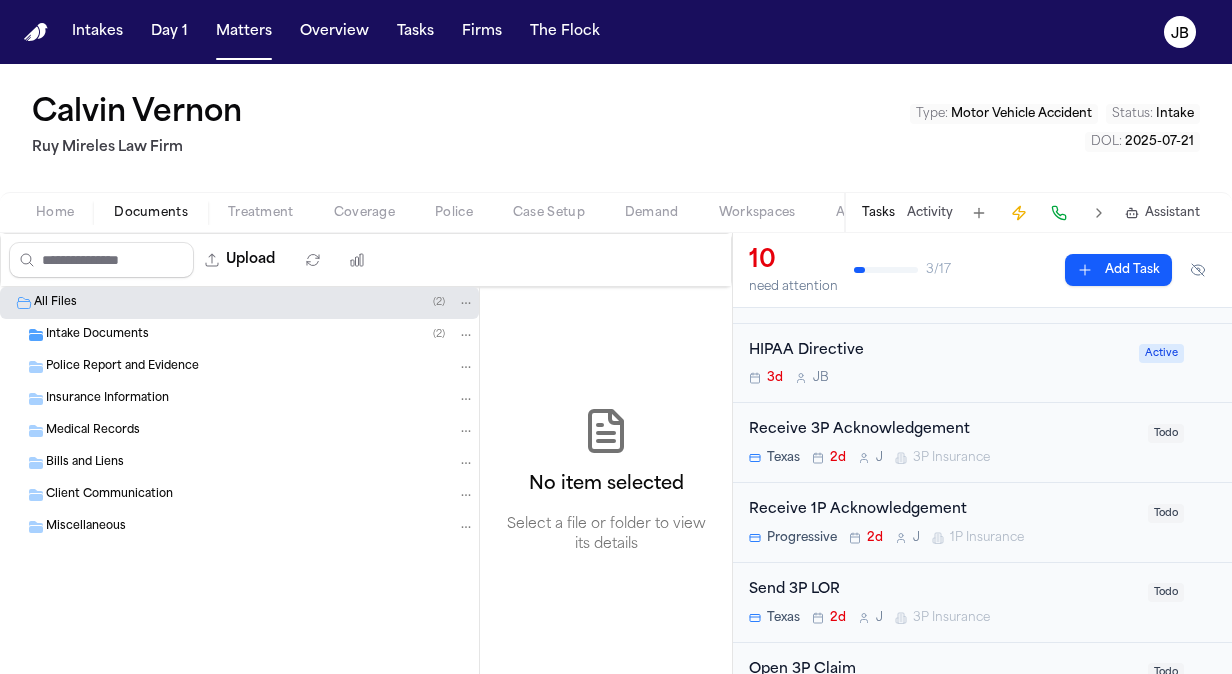 click on "Home" at bounding box center [55, 213] 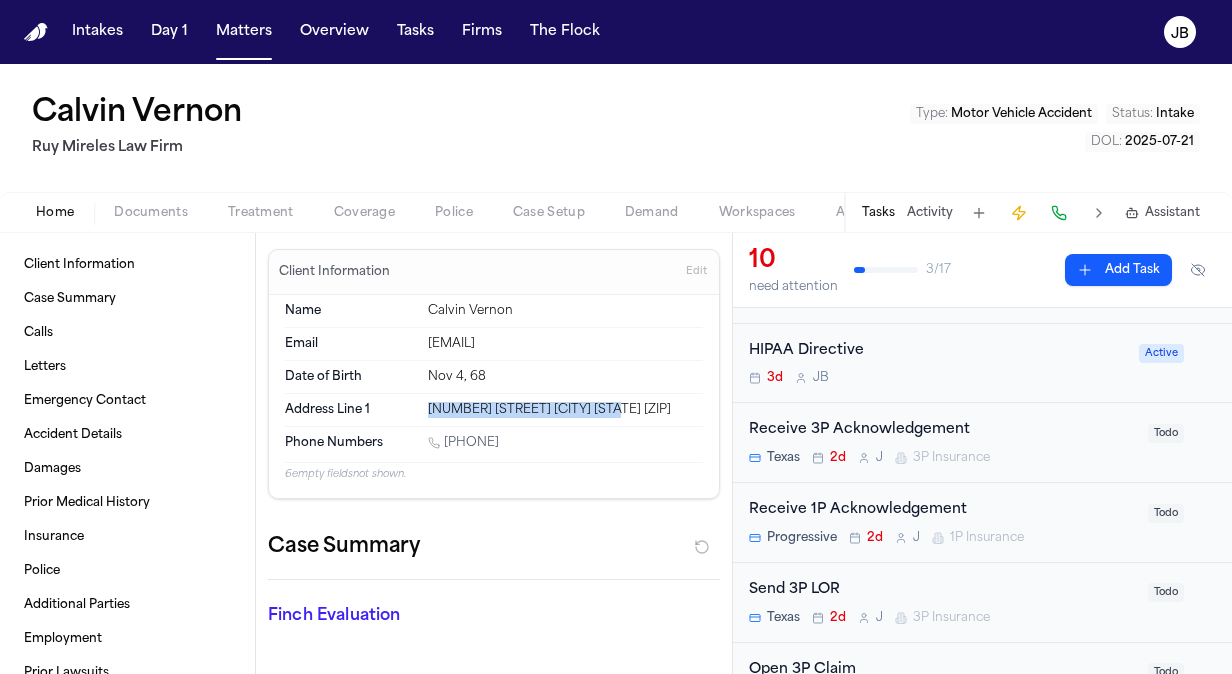 drag, startPoint x: 610, startPoint y: 405, endPoint x: 411, endPoint y: 407, distance: 199.01006 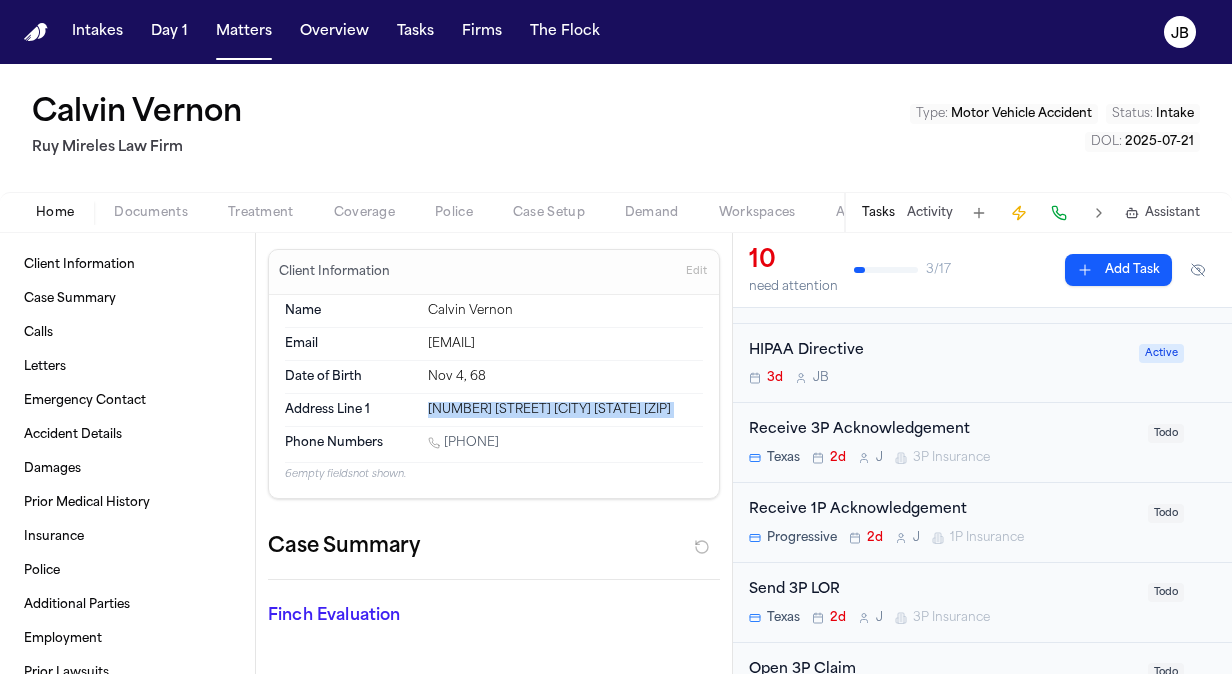 drag, startPoint x: 603, startPoint y: 400, endPoint x: 429, endPoint y: 403, distance: 174.02586 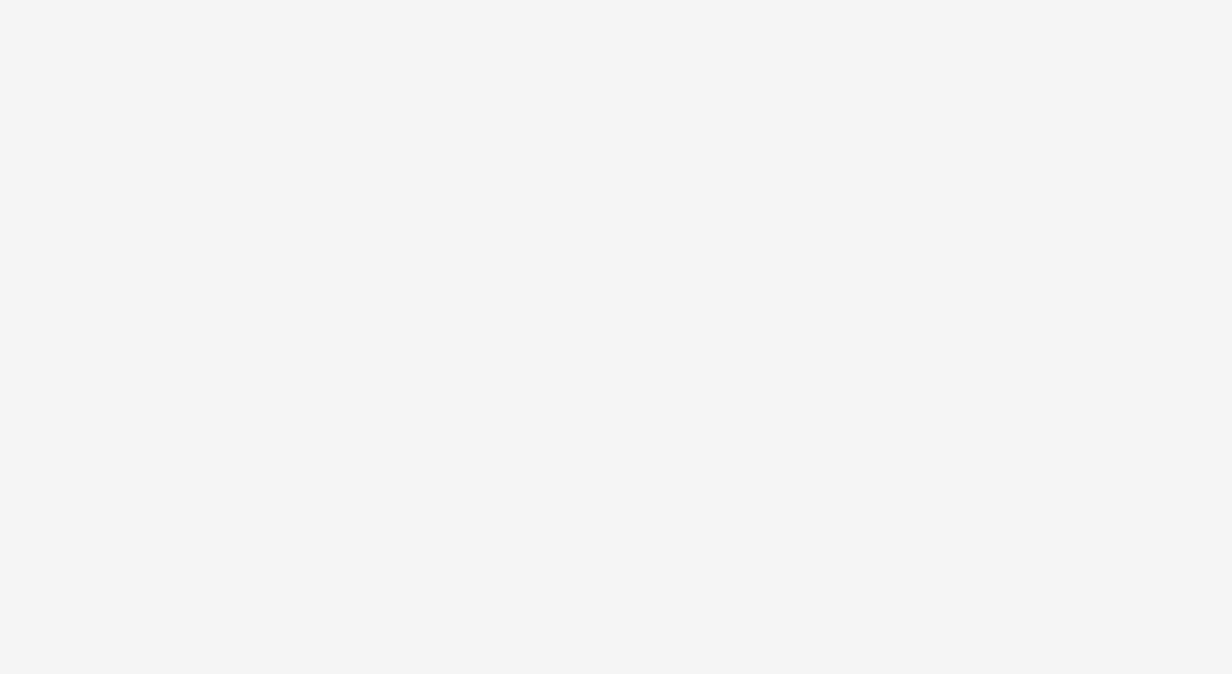 scroll, scrollTop: 0, scrollLeft: 0, axis: both 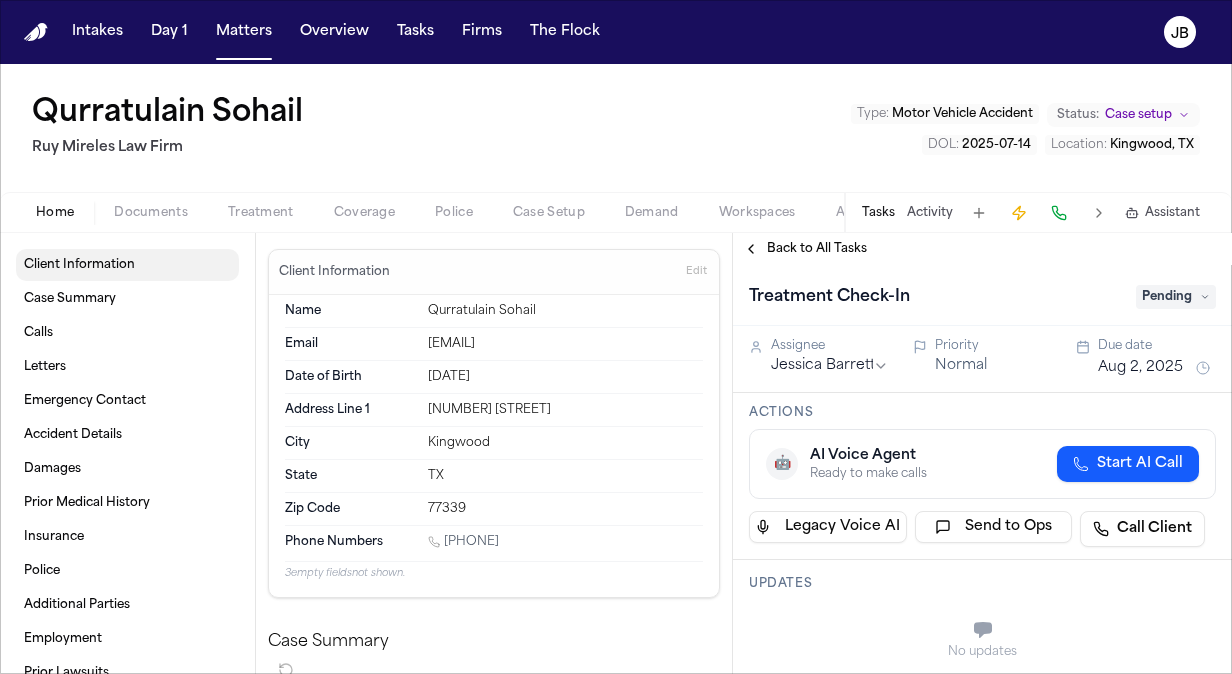 click on "Client Information" at bounding box center (79, 265) 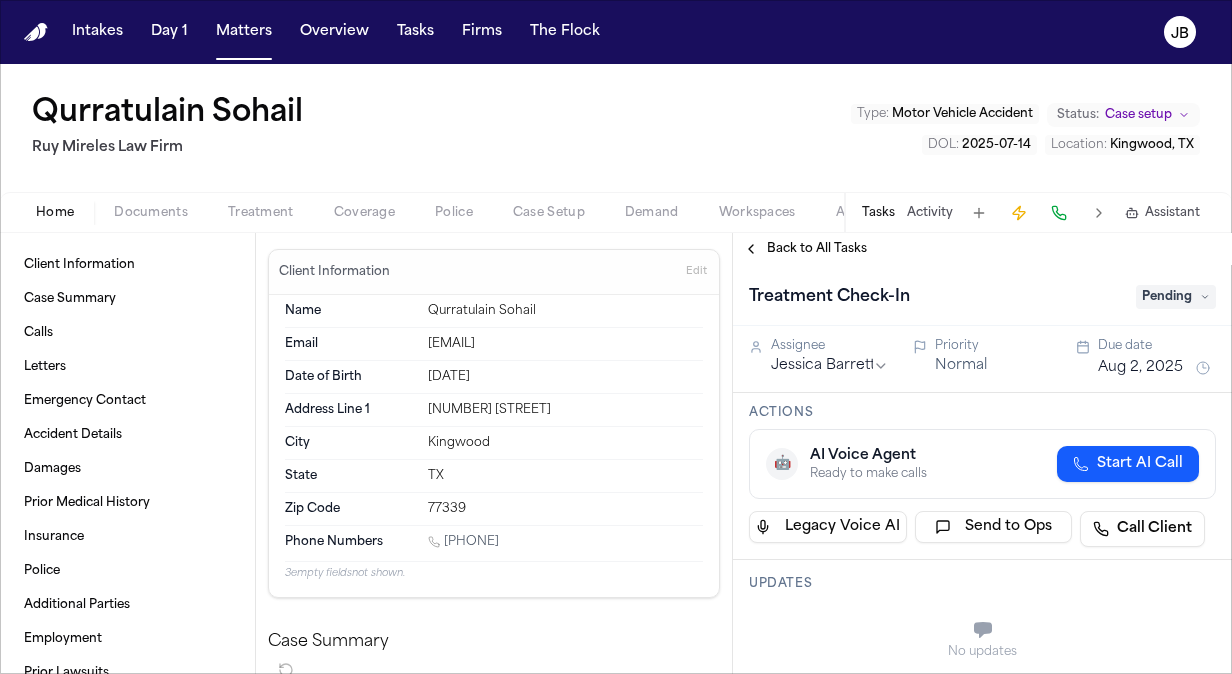 click on "Documents" at bounding box center [151, 213] 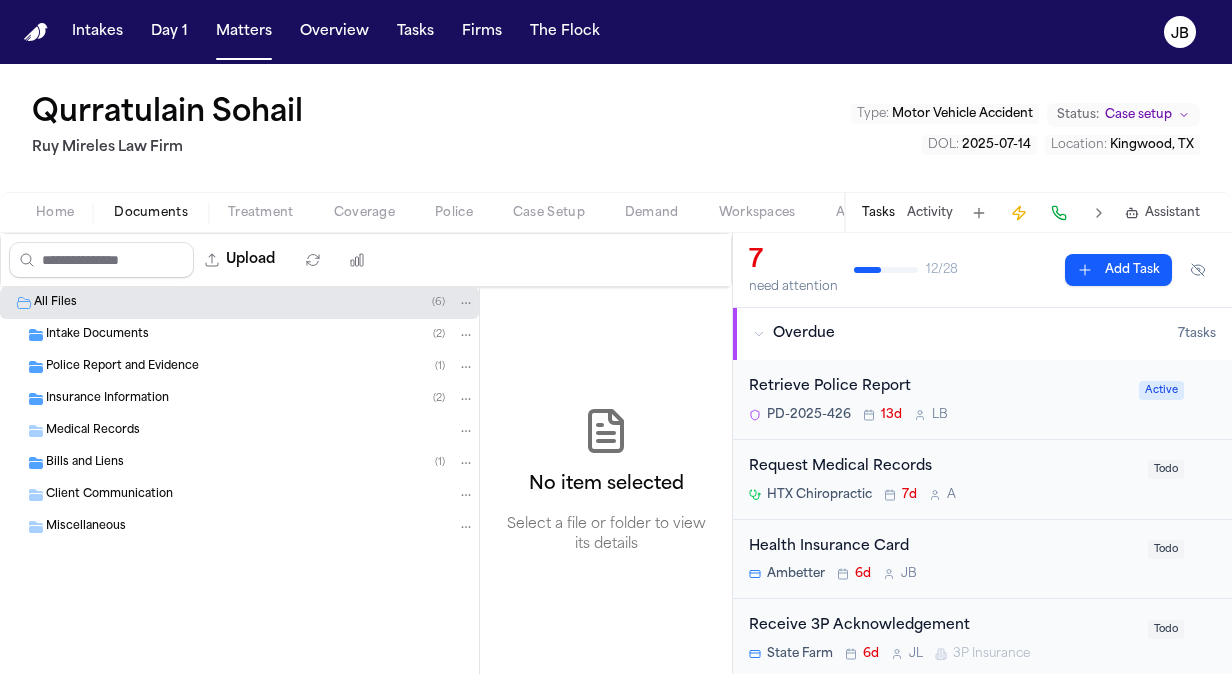 click on "Intake Documents" at bounding box center (97, 335) 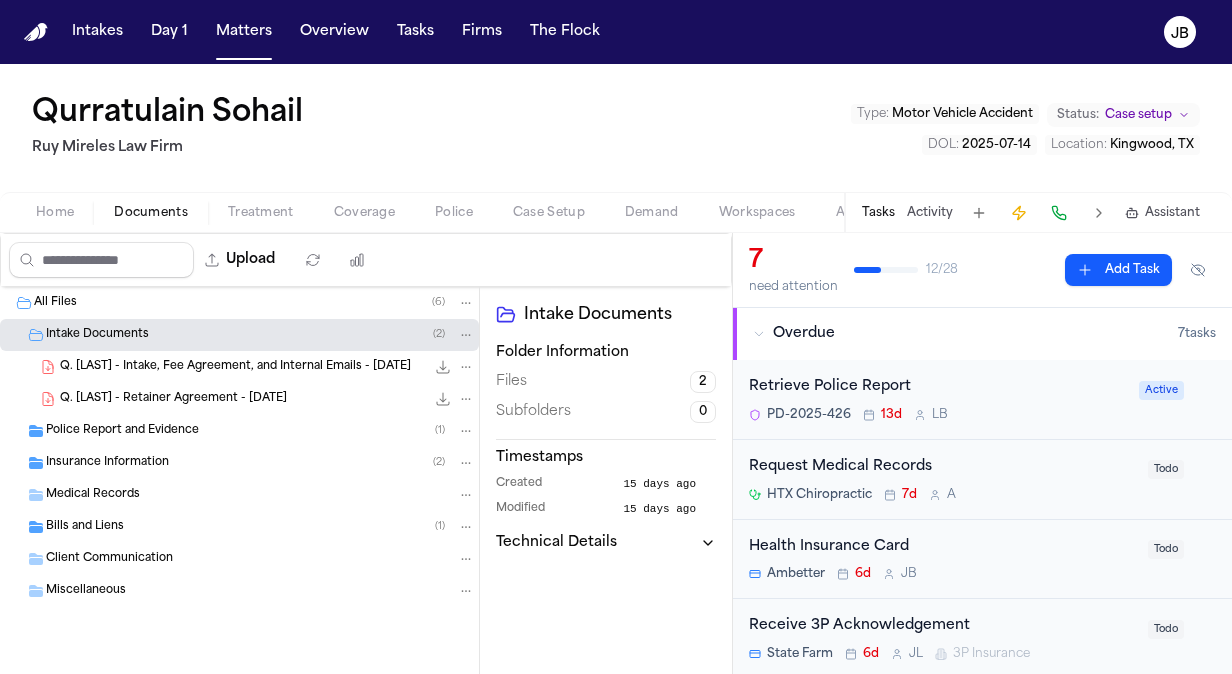 click on "Police Report and Evidence" at bounding box center (122, 431) 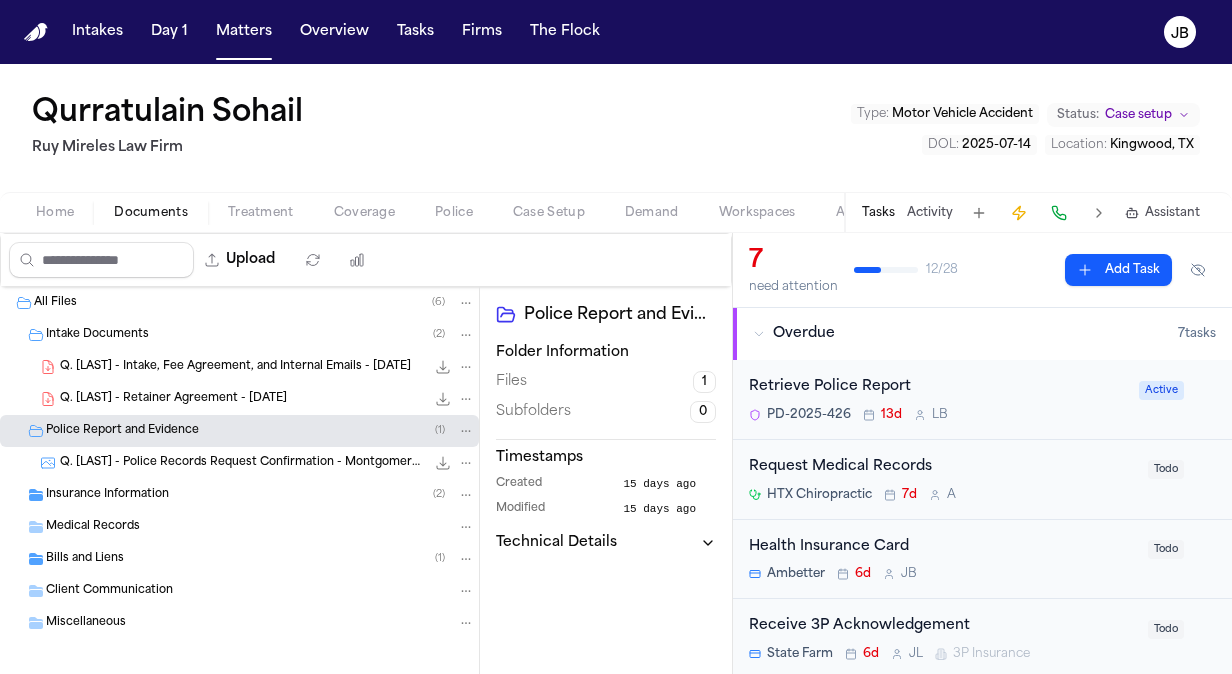 click on "Q. Sohail - Police Records Request Confirmation - Montgomery PD - 7.30.25" at bounding box center [242, 463] 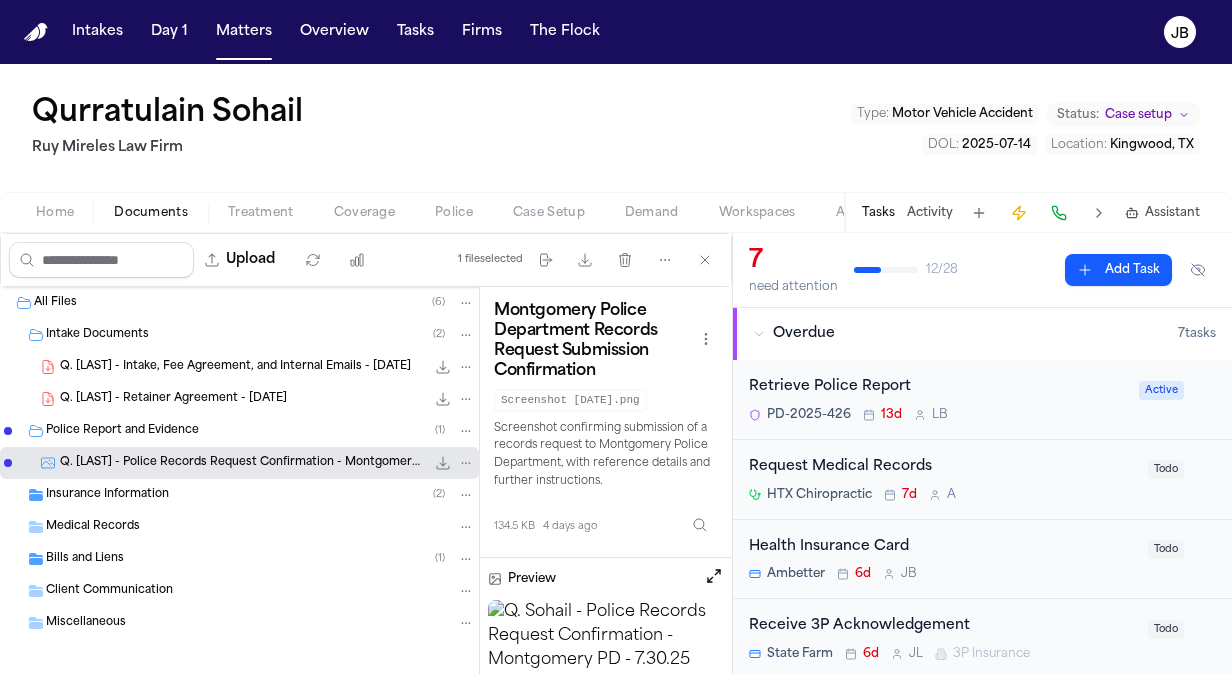 click on "Insurance Information ( 2 )" at bounding box center (260, 495) 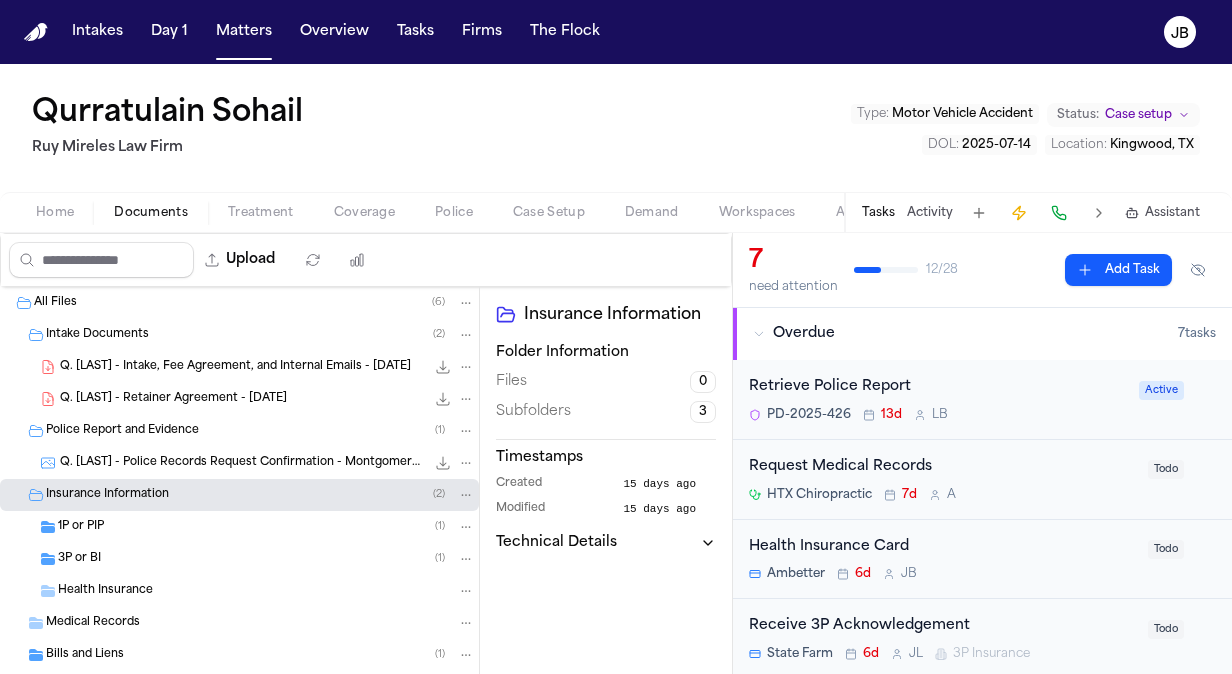 click on "1P or PIP ( 1 )" at bounding box center [239, 527] 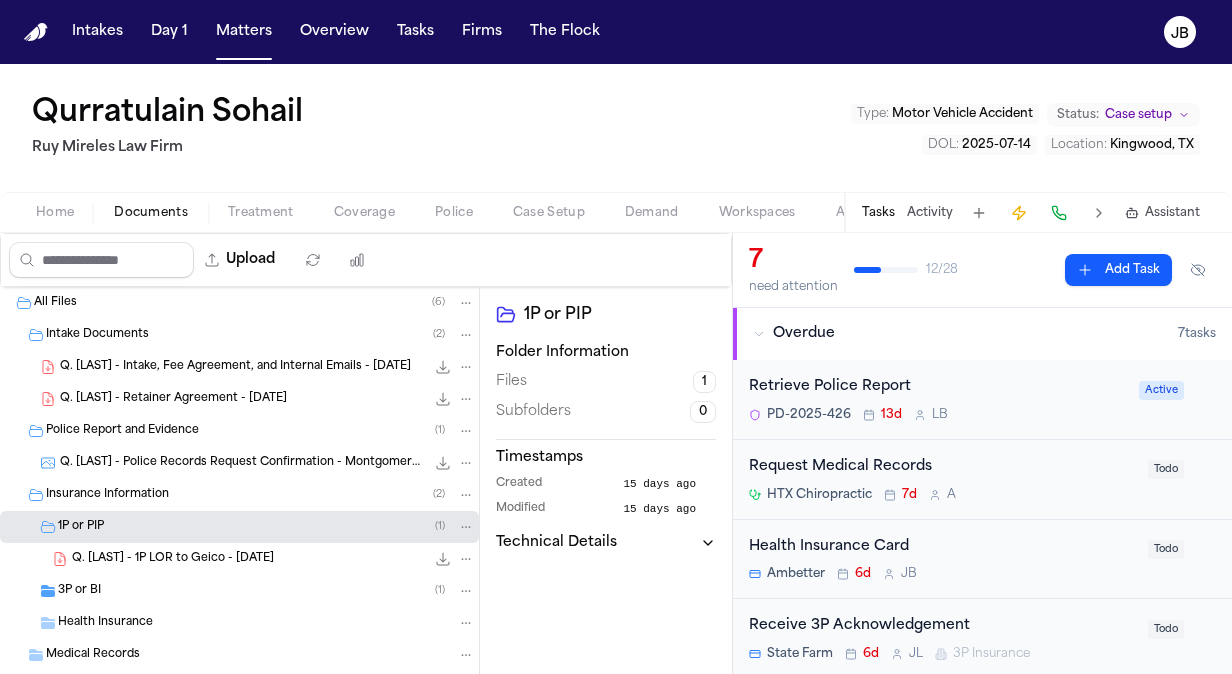 click on "3P or BI ( 1 )" at bounding box center [266, 591] 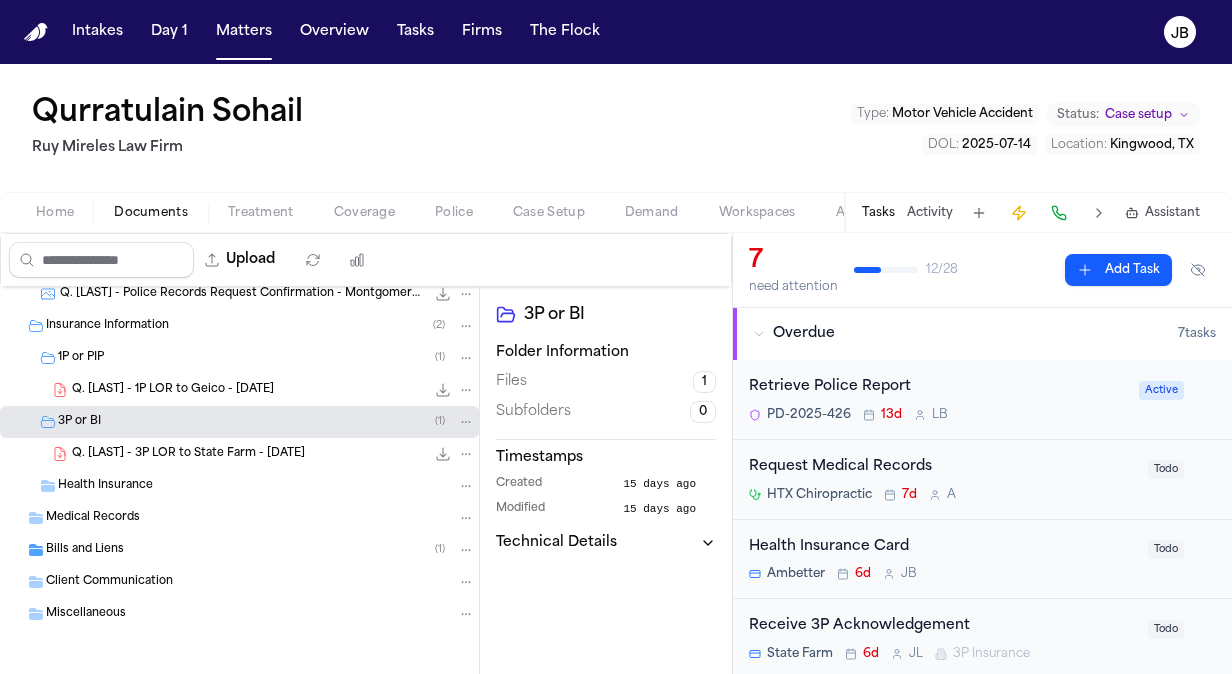 scroll, scrollTop: 170, scrollLeft: 0, axis: vertical 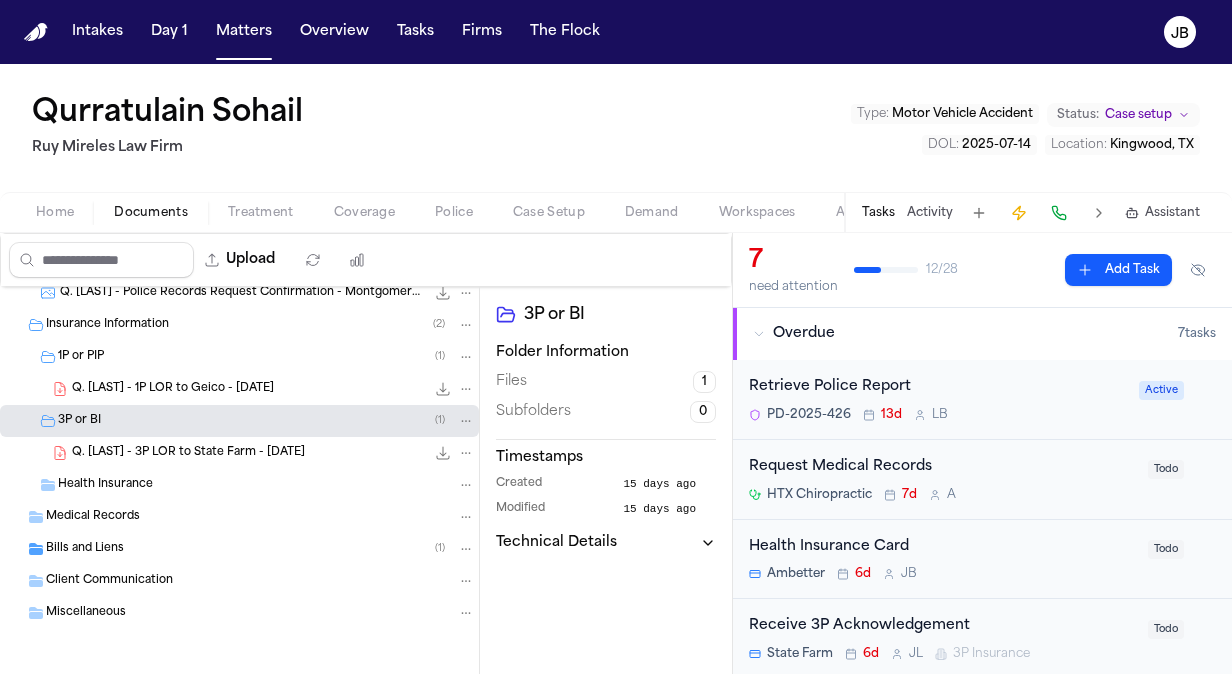 click on "Health Insurance" at bounding box center (266, 485) 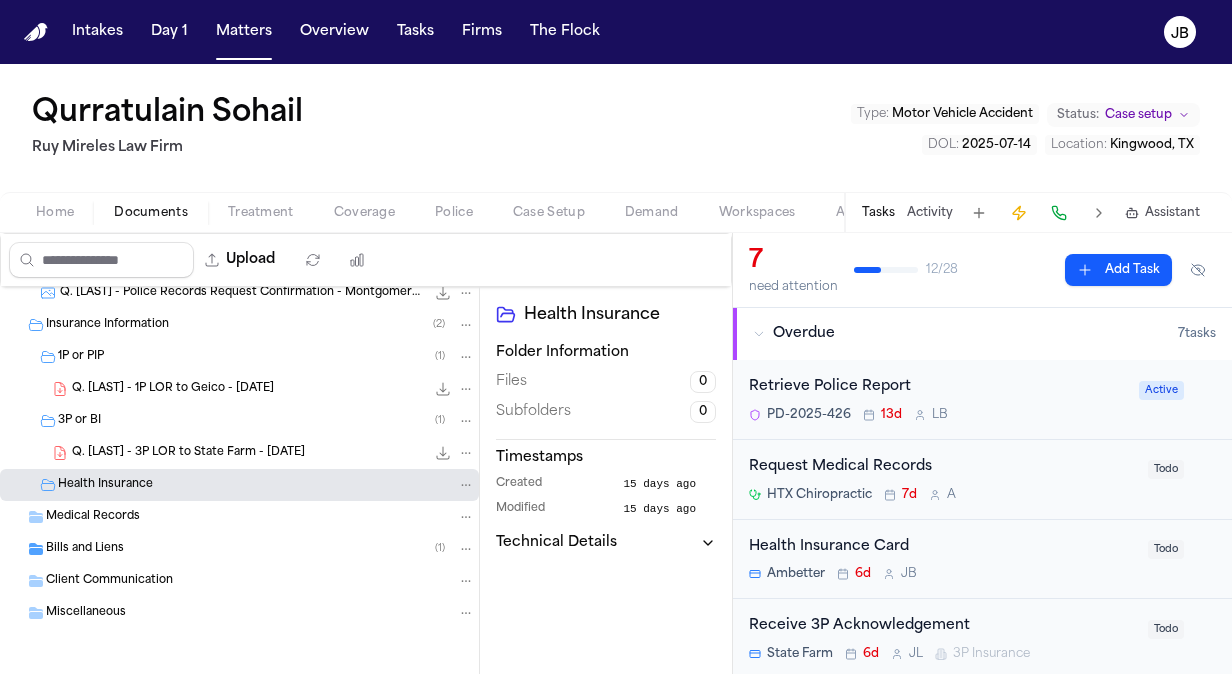 click on "Medical Records" at bounding box center (260, 517) 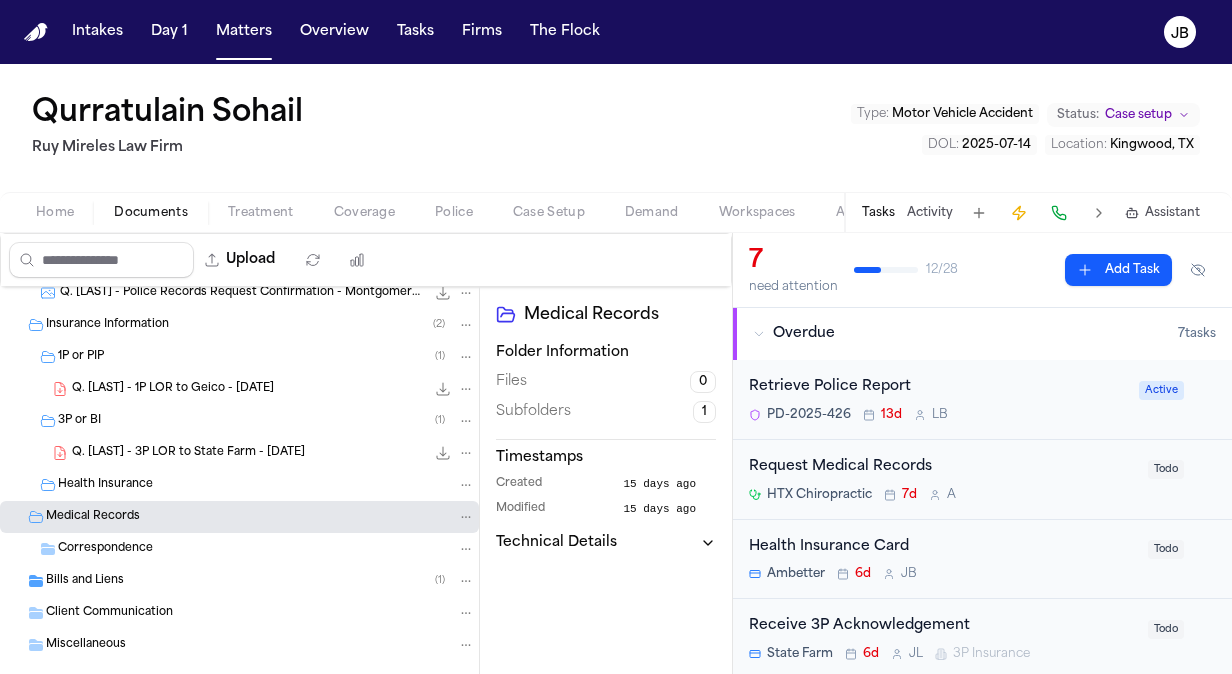 click on "Correspondence" at bounding box center [239, 549] 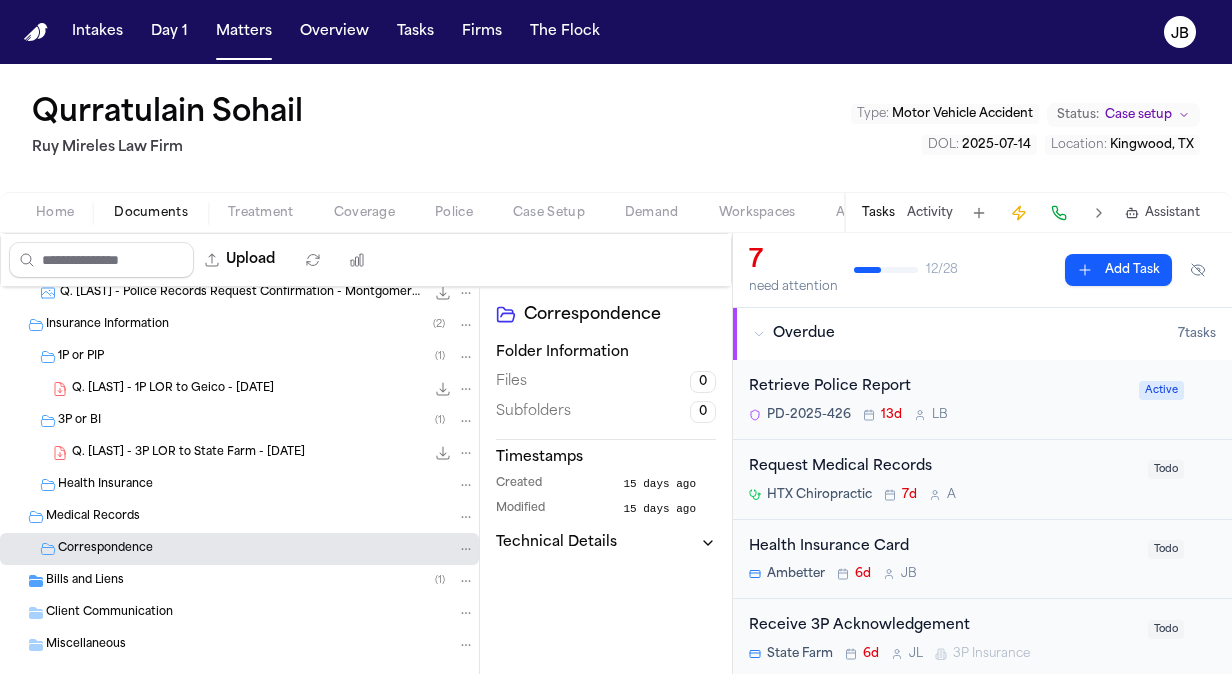 click on "Bills and Liens ( 1 )" at bounding box center (239, 581) 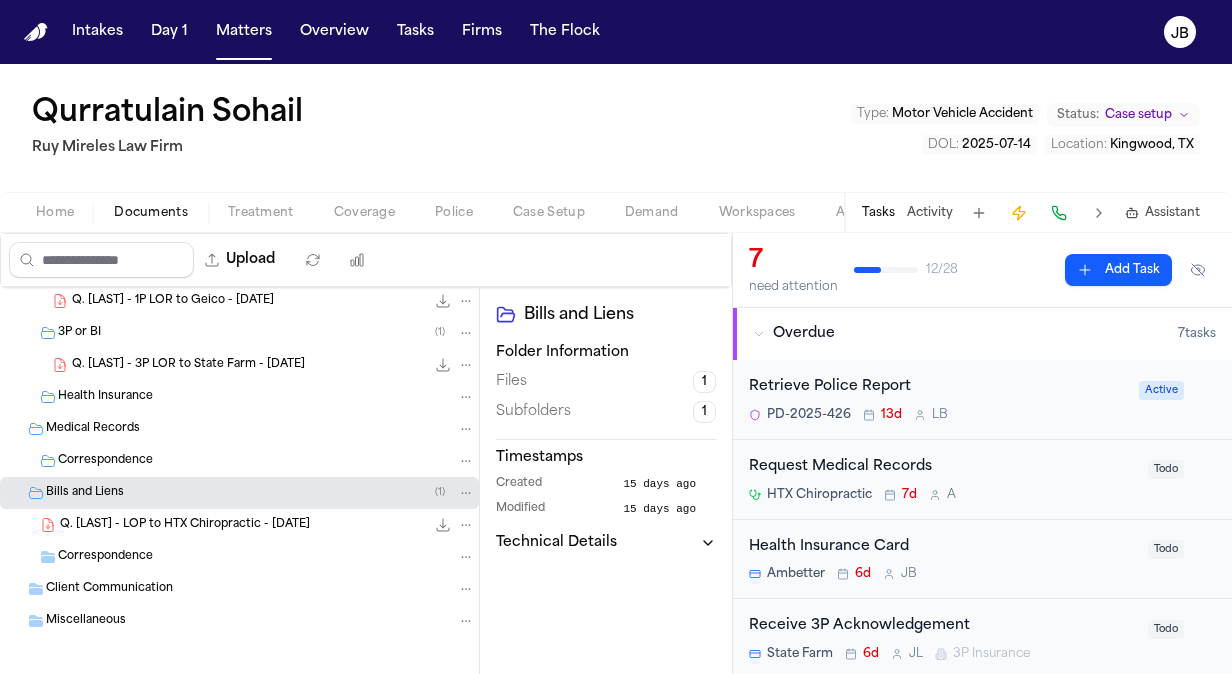 scroll, scrollTop: 266, scrollLeft: 0, axis: vertical 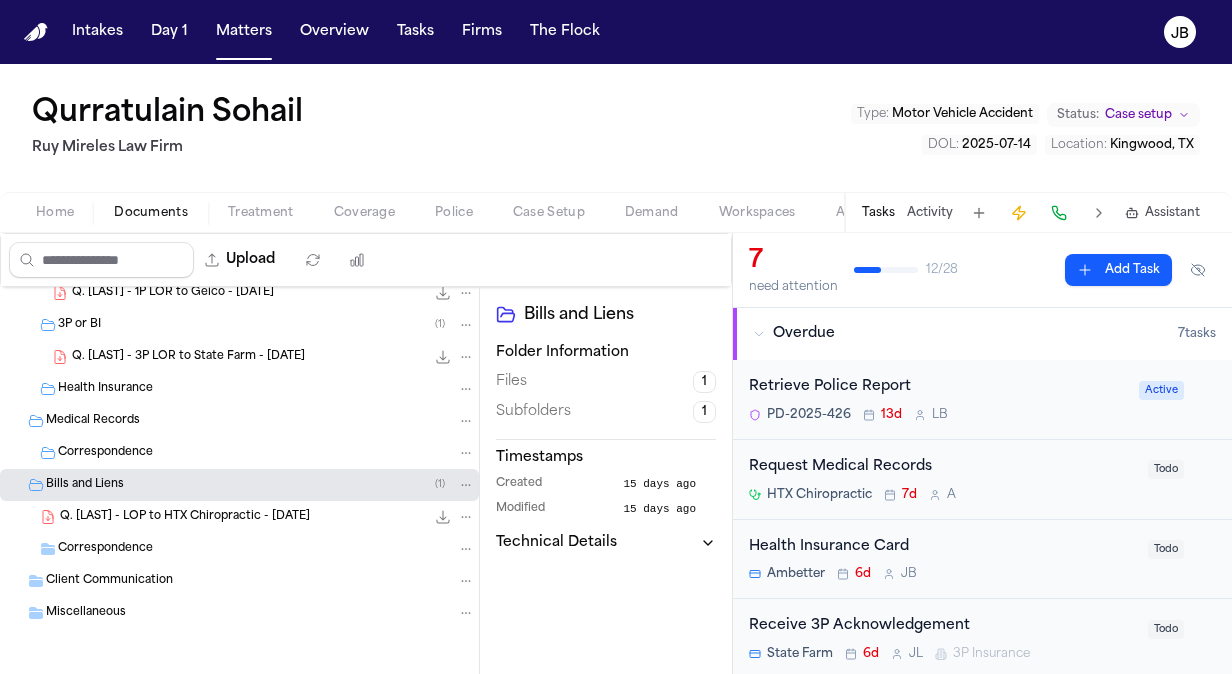 click on "Qurratulain Sohail Ruy Mireles Law Firm Type :   Motor Vehicle Accident Status: Case setup DOL :   2025-07-14 Location :   Kingwood, TX" at bounding box center (616, 128) 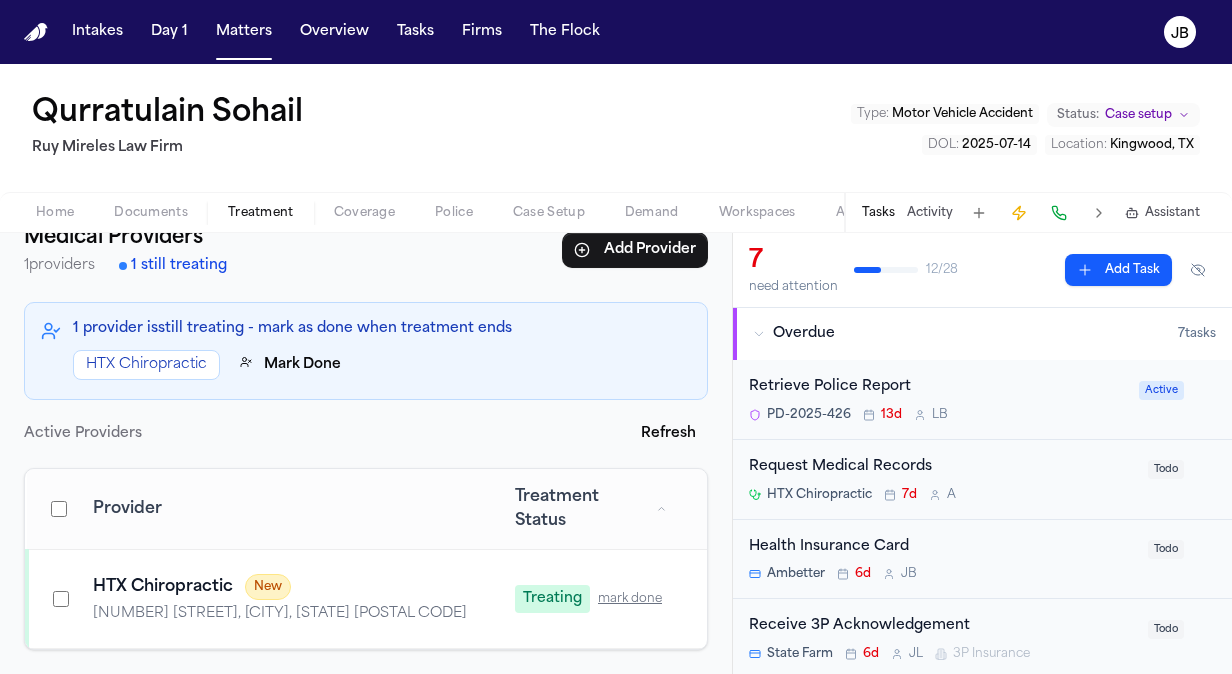 scroll, scrollTop: 0, scrollLeft: 0, axis: both 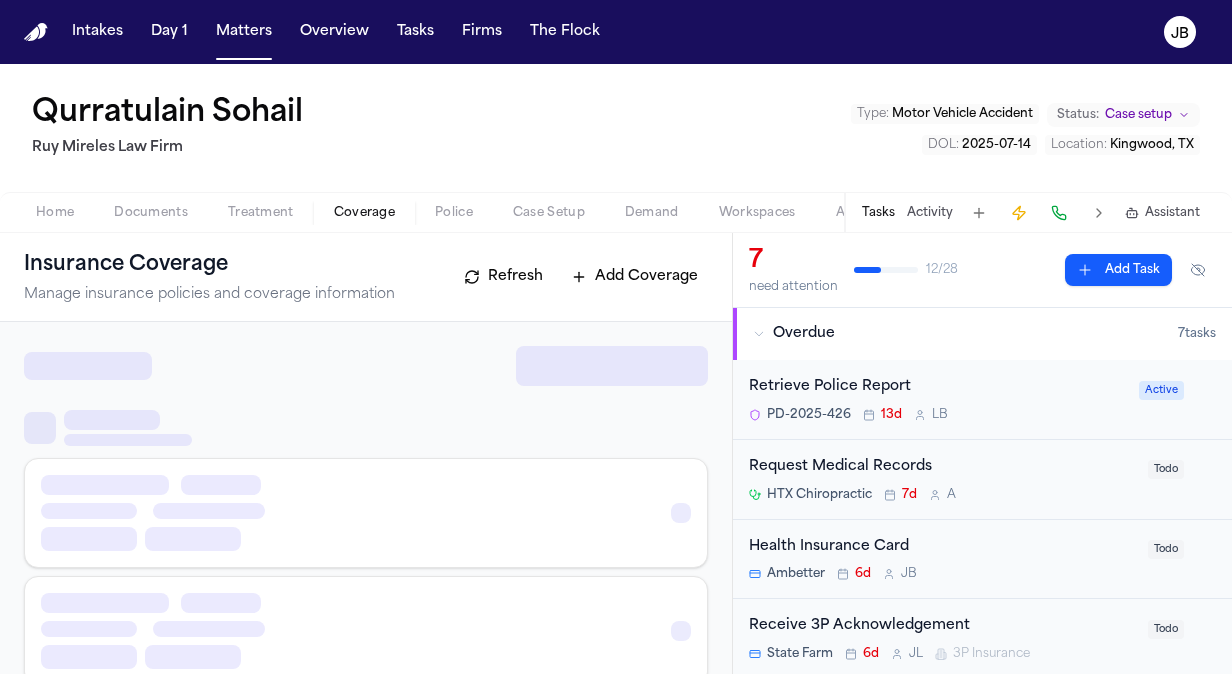 click on "Coverage" at bounding box center [364, 213] 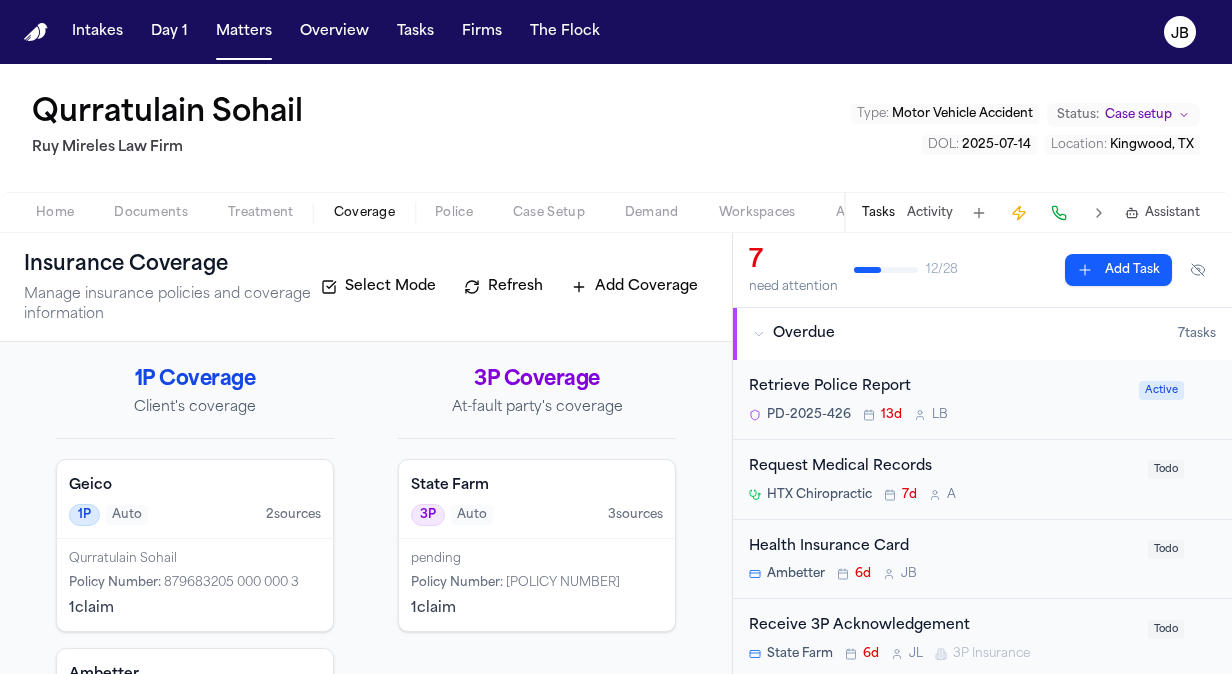 click on "Police" at bounding box center (454, 213) 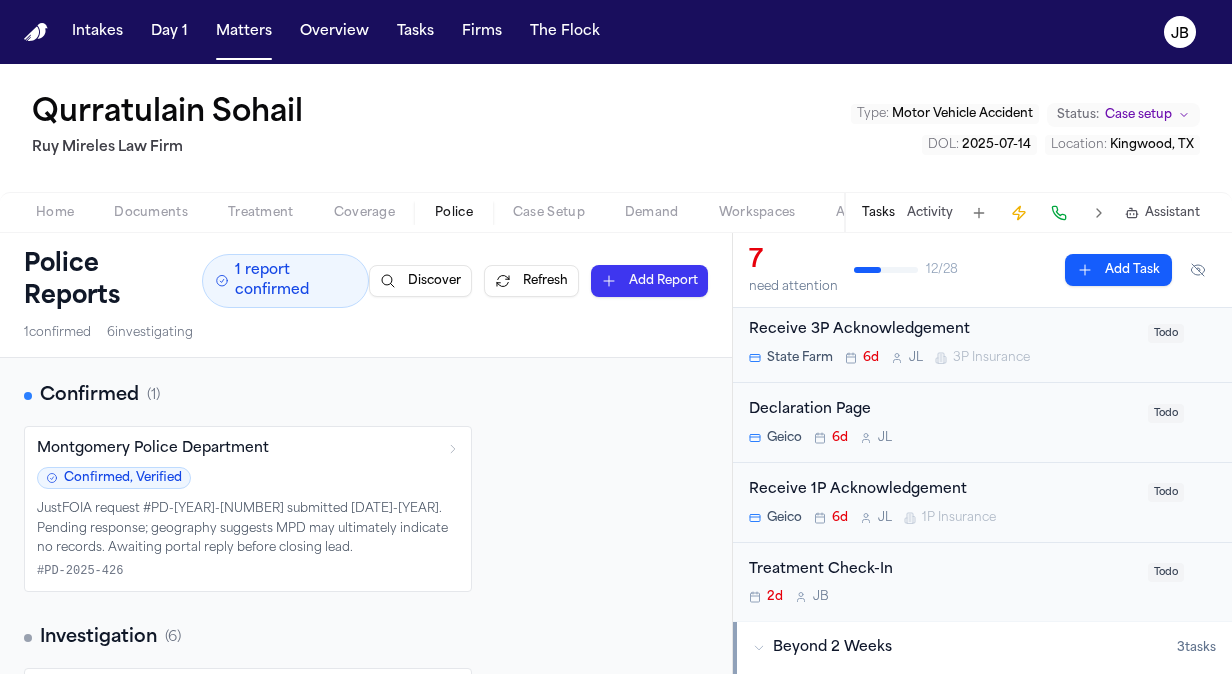 scroll, scrollTop: 300, scrollLeft: 0, axis: vertical 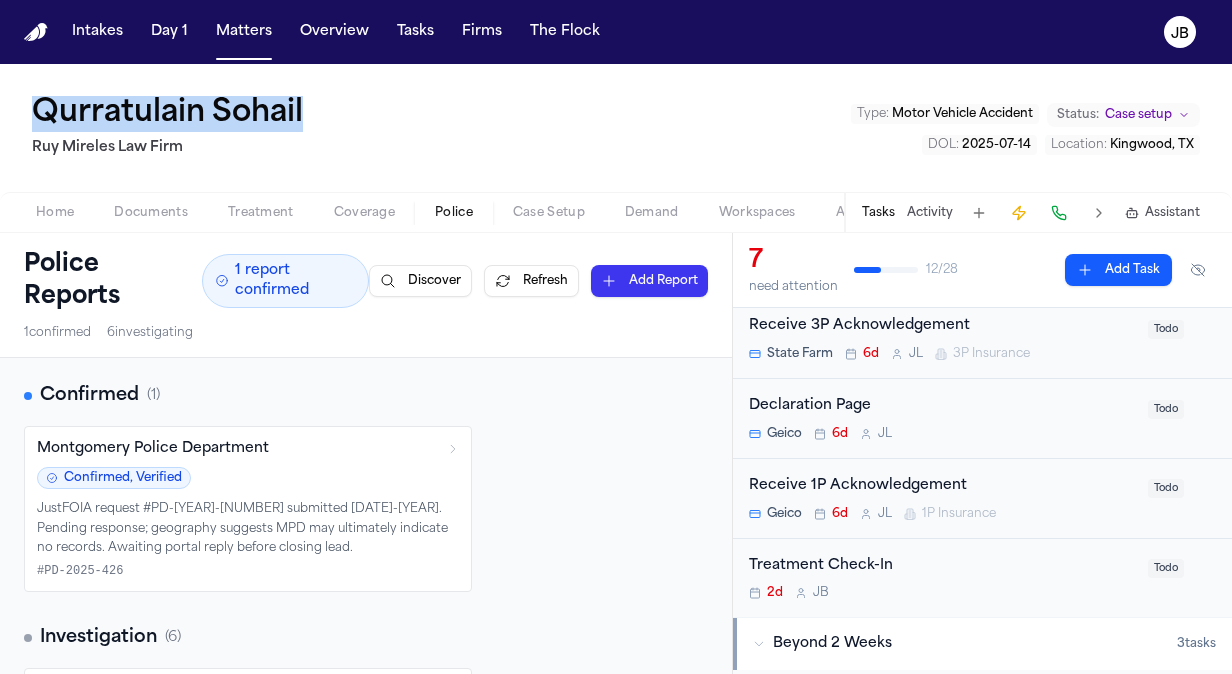 drag, startPoint x: 316, startPoint y: 104, endPoint x: 36, endPoint y: 102, distance: 280.00714 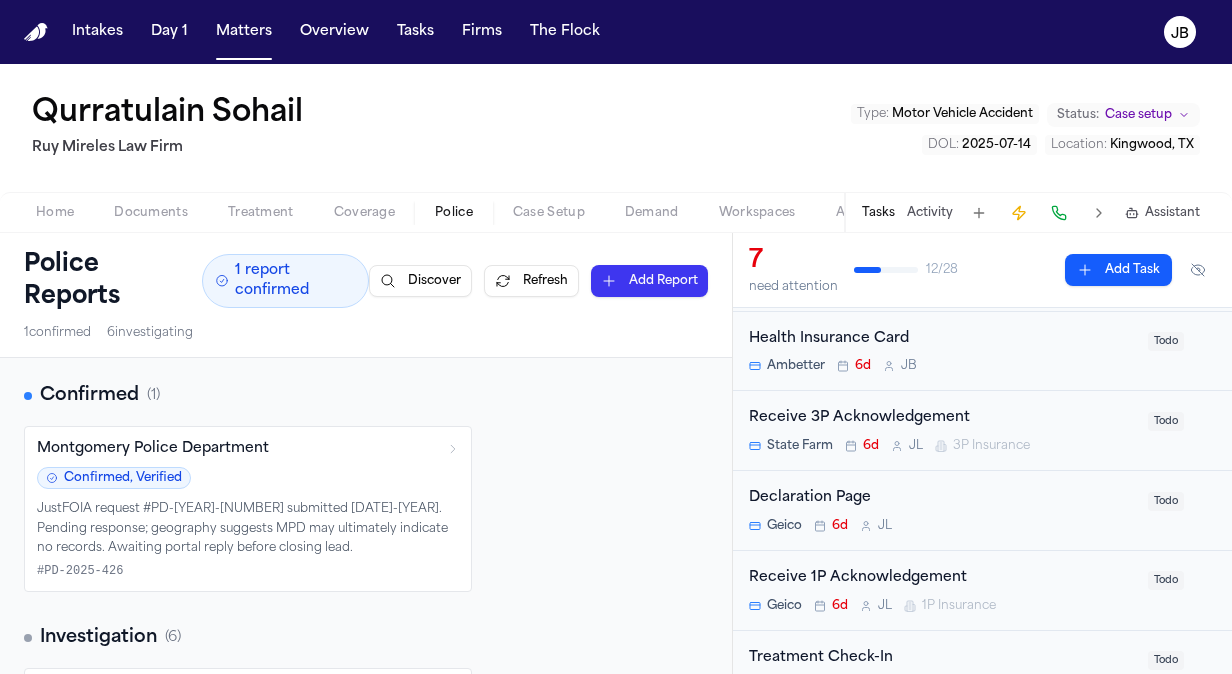 scroll, scrollTop: 204, scrollLeft: 0, axis: vertical 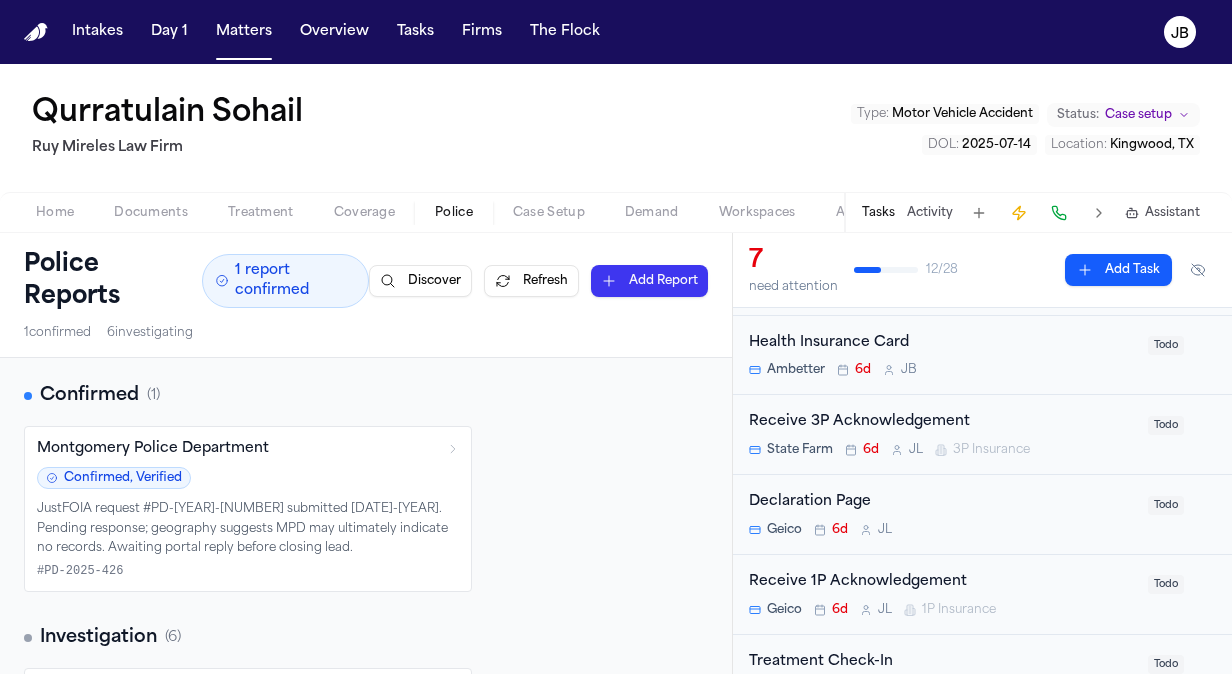 click on "Coverage" at bounding box center [364, 213] 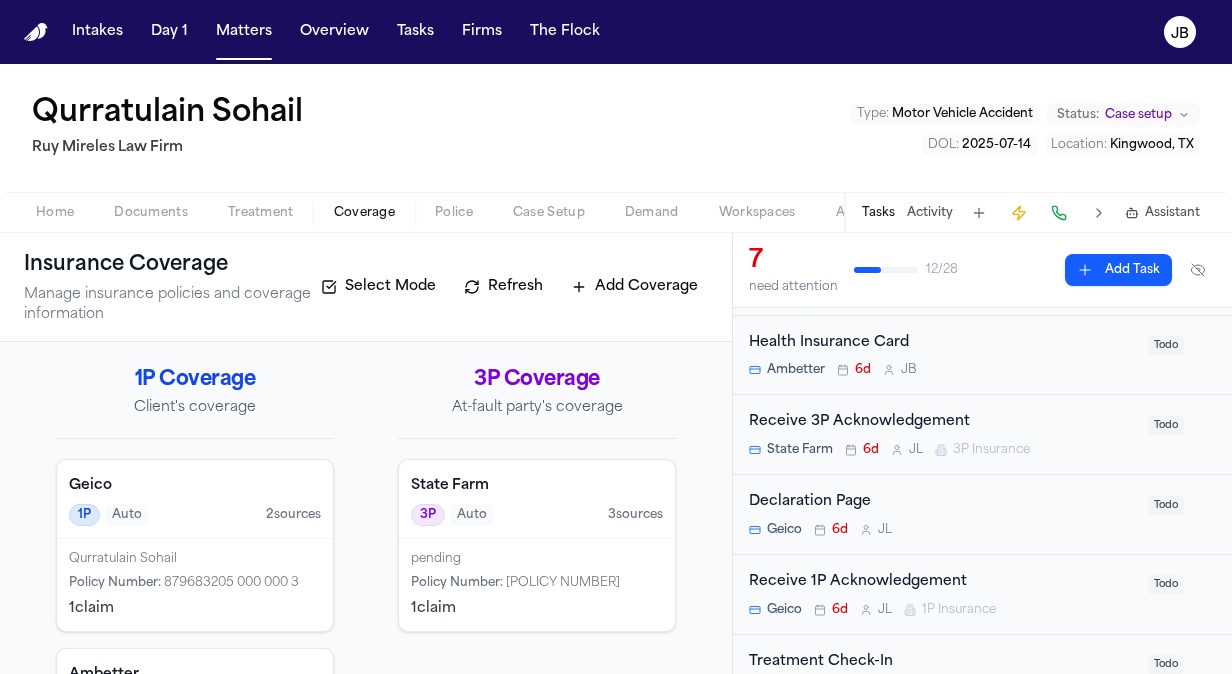 click on "Qurratulain Sohail" at bounding box center (195, 559) 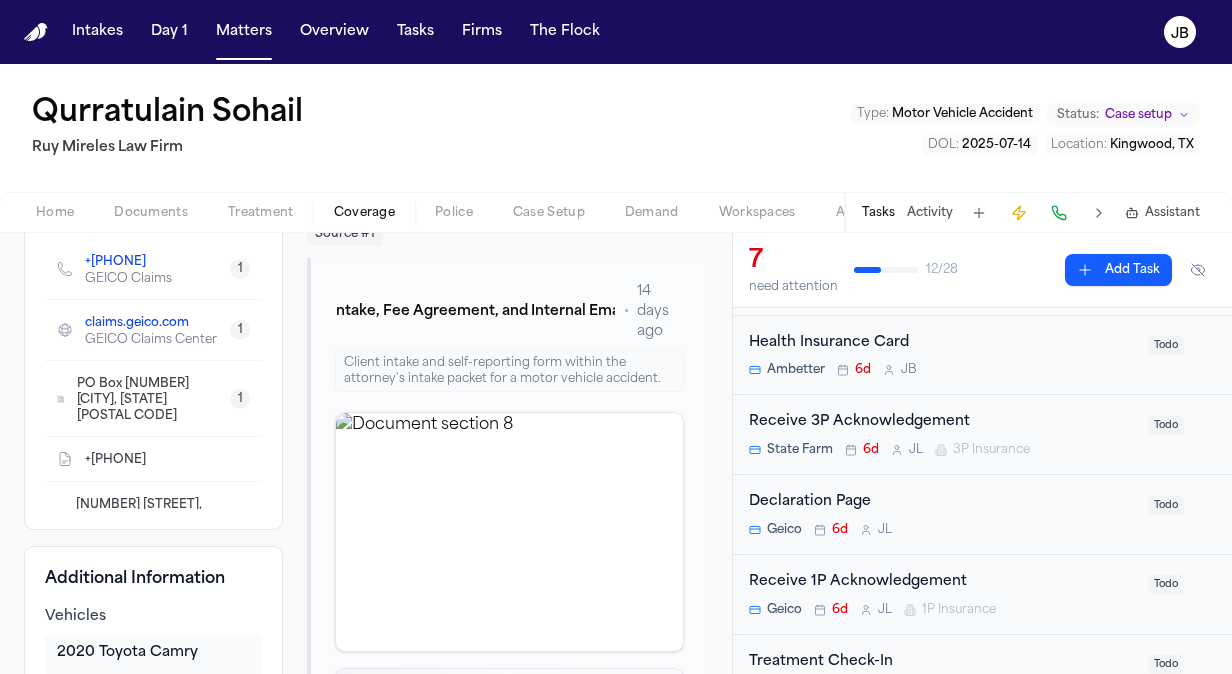 scroll, scrollTop: 0, scrollLeft: 0, axis: both 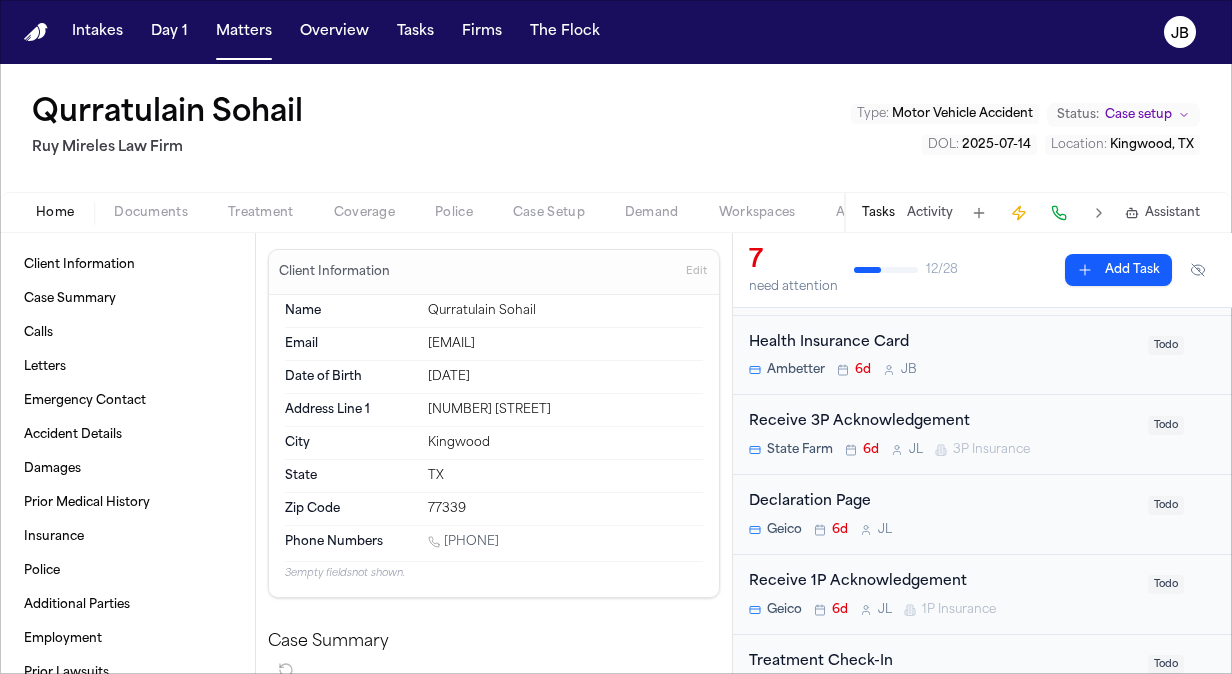 click on "Home" at bounding box center [55, 213] 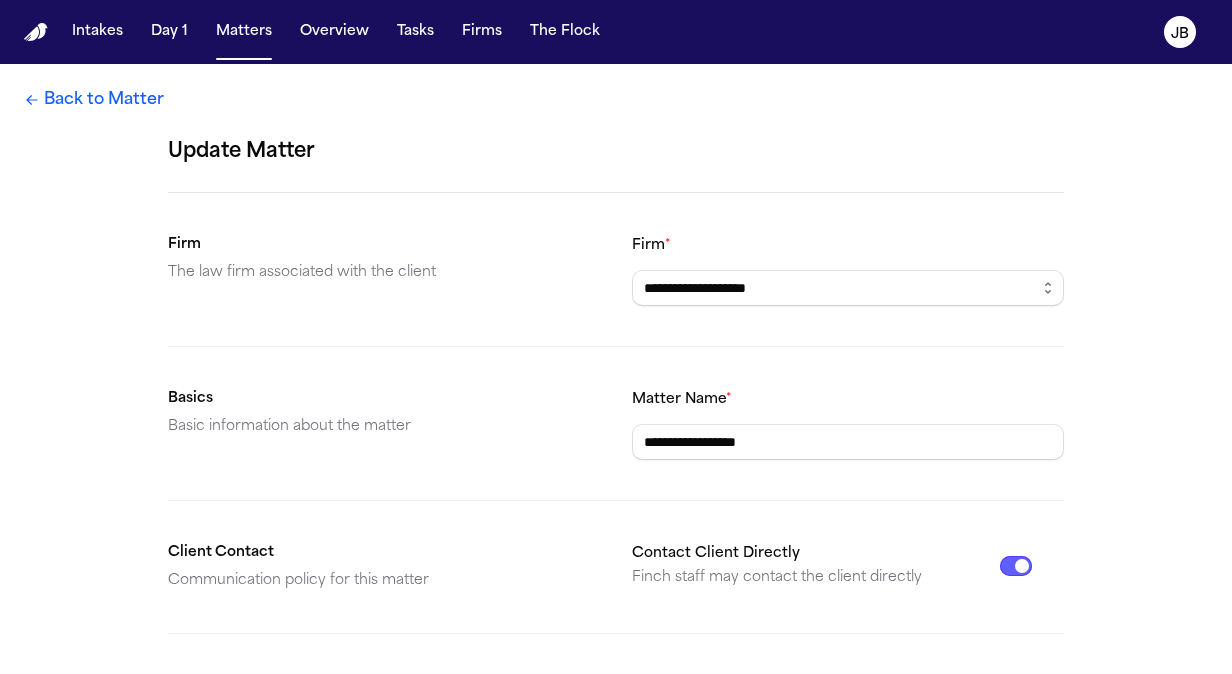 click on "Back to Matter" at bounding box center [94, 100] 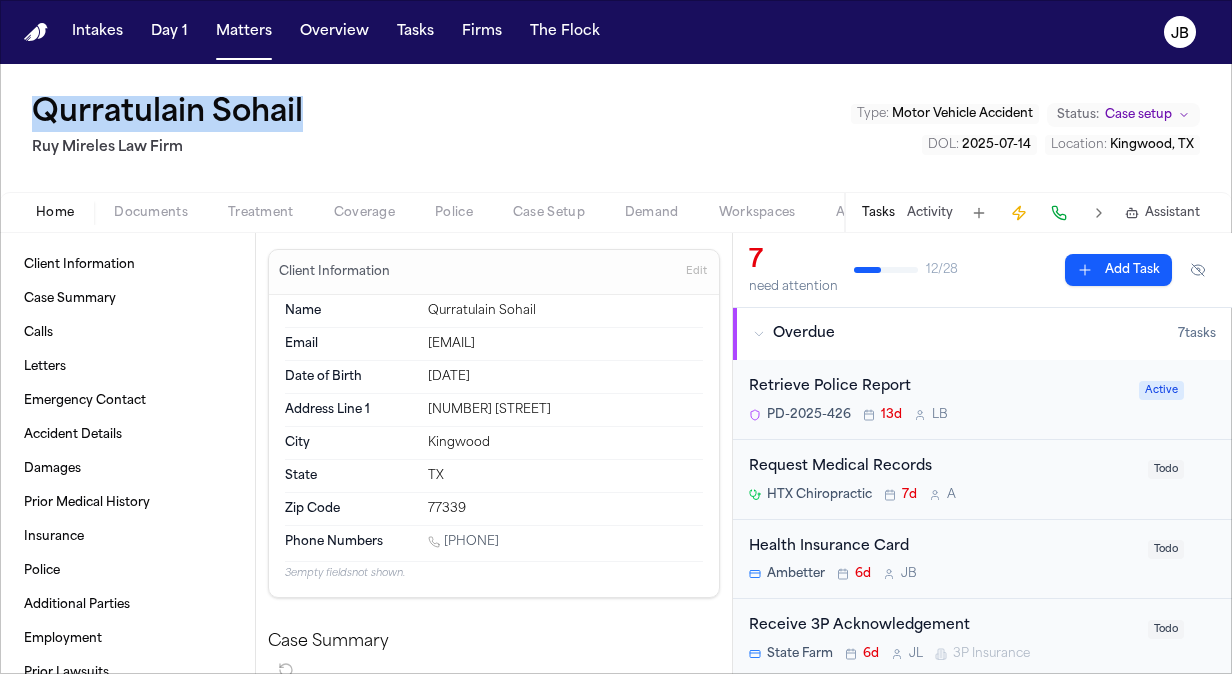 drag, startPoint x: 316, startPoint y: 104, endPoint x: 32, endPoint y: 120, distance: 284.45035 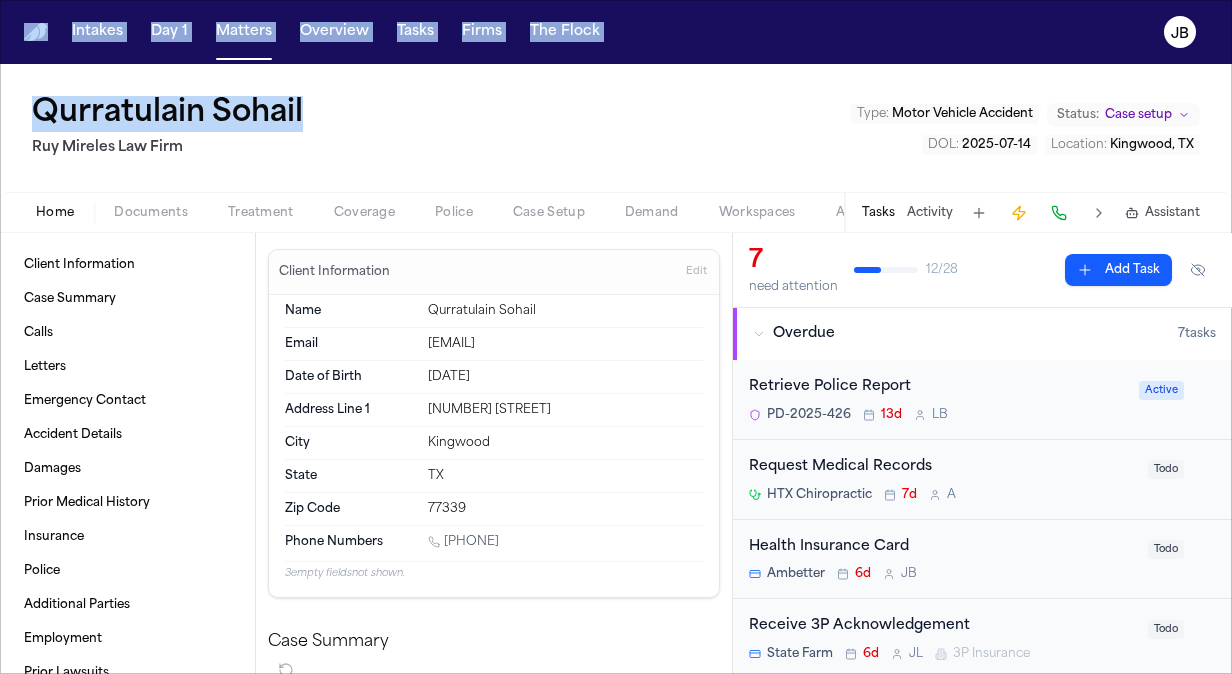 click on "Intakes Day 1 Matters Overview Tasks Firms The Flock JB Qurratulain Sohail Ruy Mireles Law Firm Type :   Motor Vehicle Accident Status: Case setup DOL :   2025-07-14 Location :   Kingwood, TX Home Documents Treatment Coverage Police Case Setup Demand Workspaces Artifacts Tasks Activity Assistant Client Information Case Summary Calls Letters Emergency Contact Accident Details Damages Prior Medical History Insurance Police Additional Parties Employment Prior Lawsuits Client Information Edit Name Qurratulain Sohail Email anniesohail80@gmail.com Date of Birth May 17, 1980 Address Line 1 21262 Lucknow Lane City Kingwood State TX Zip Code 77339 Phone Numbers 1 (832) 661-2847 3  empty   fields  not shown. Case Summary Finch Evaluation * ​ Calls Called Montgomery County Police Department to verify records office hours. Aug 1  at  3:18 PM •  1m 36s AI Called Montgomery County Police Department to obtain information on requesting police records. Aug 1  at  3:16 PM •  1m 22s AI Jul 30  at  1:49 PM •" at bounding box center (616, 337) 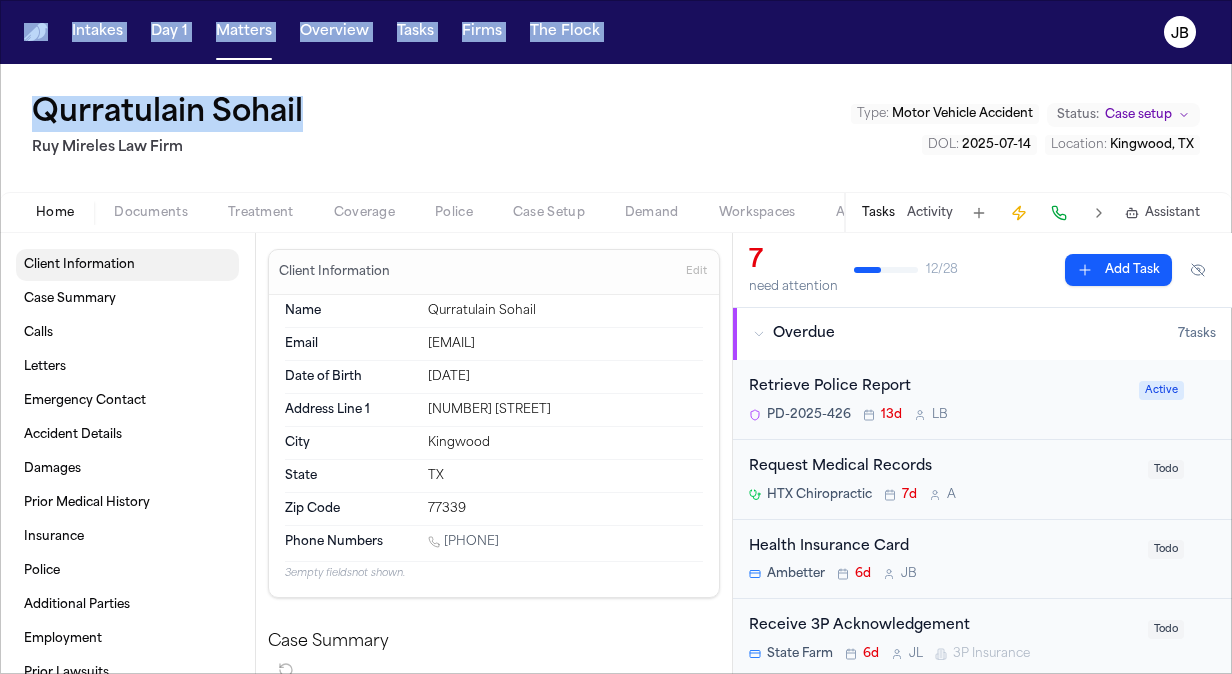 click on "Client Information" at bounding box center (127, 265) 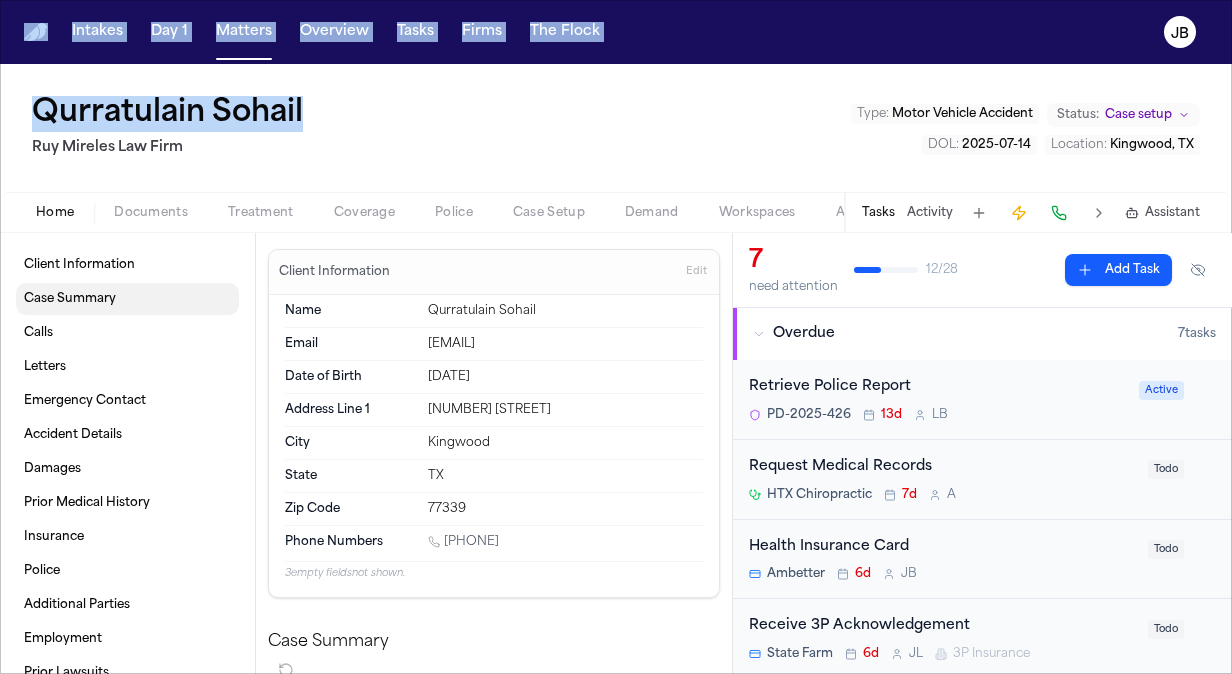 click on "Case Summary" at bounding box center [127, 299] 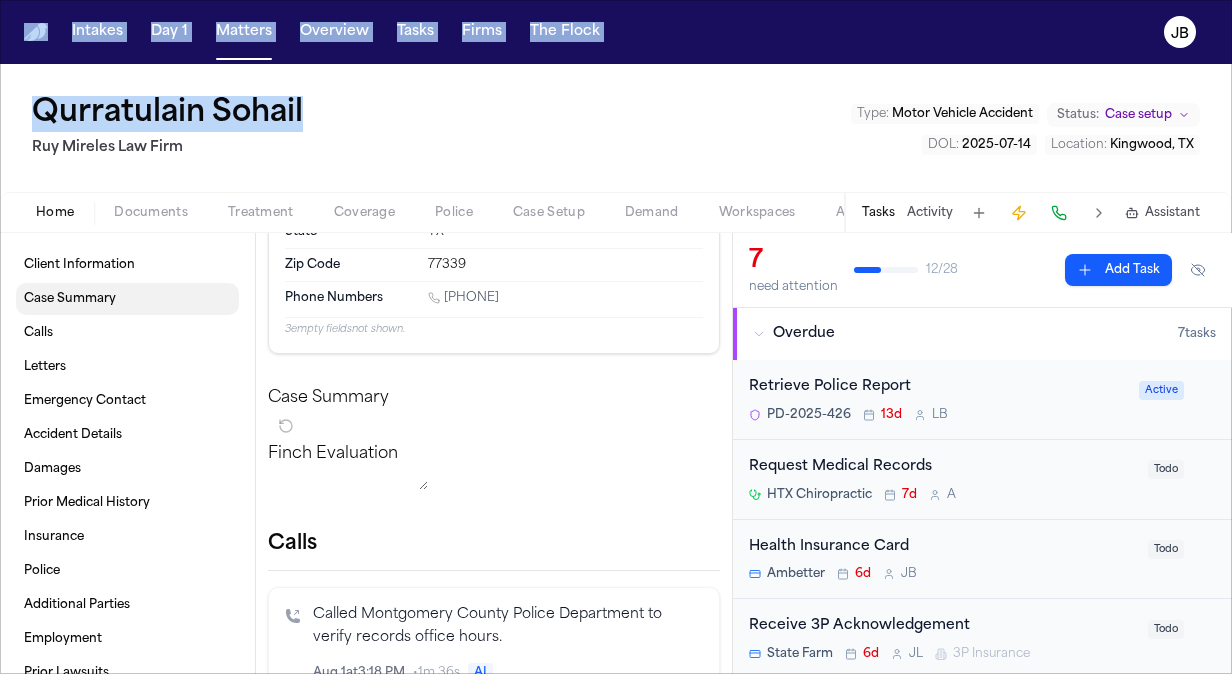 scroll, scrollTop: 370, scrollLeft: 0, axis: vertical 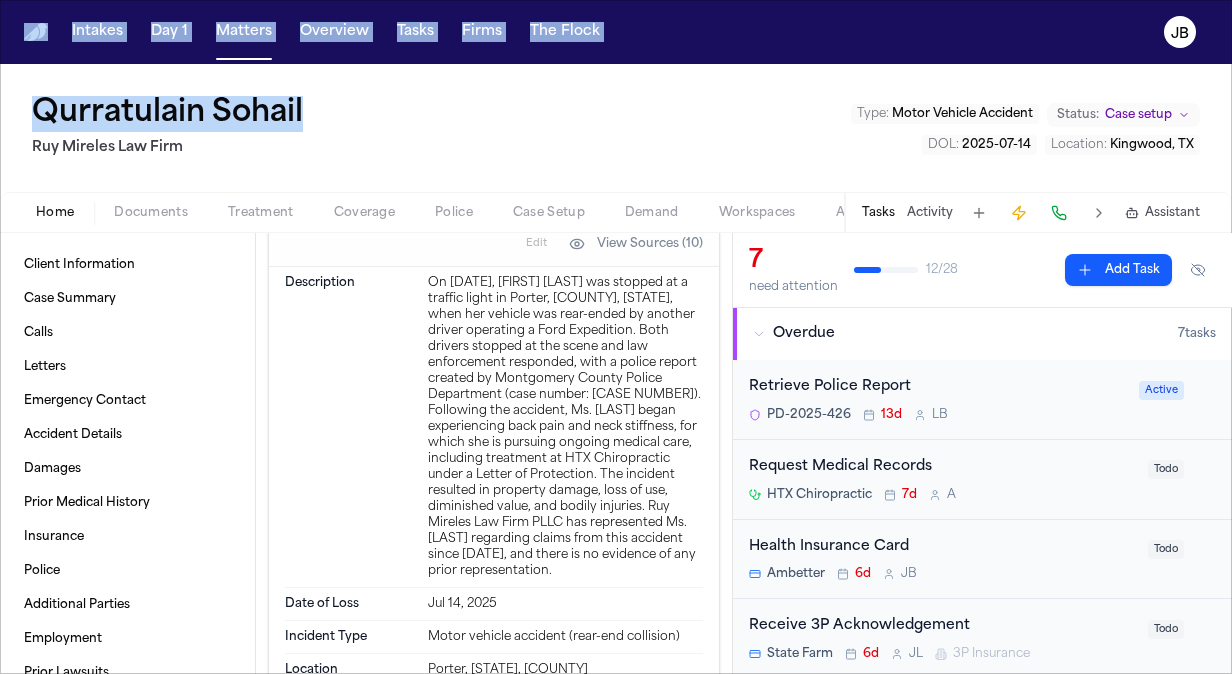click on "Activity" at bounding box center [930, 213] 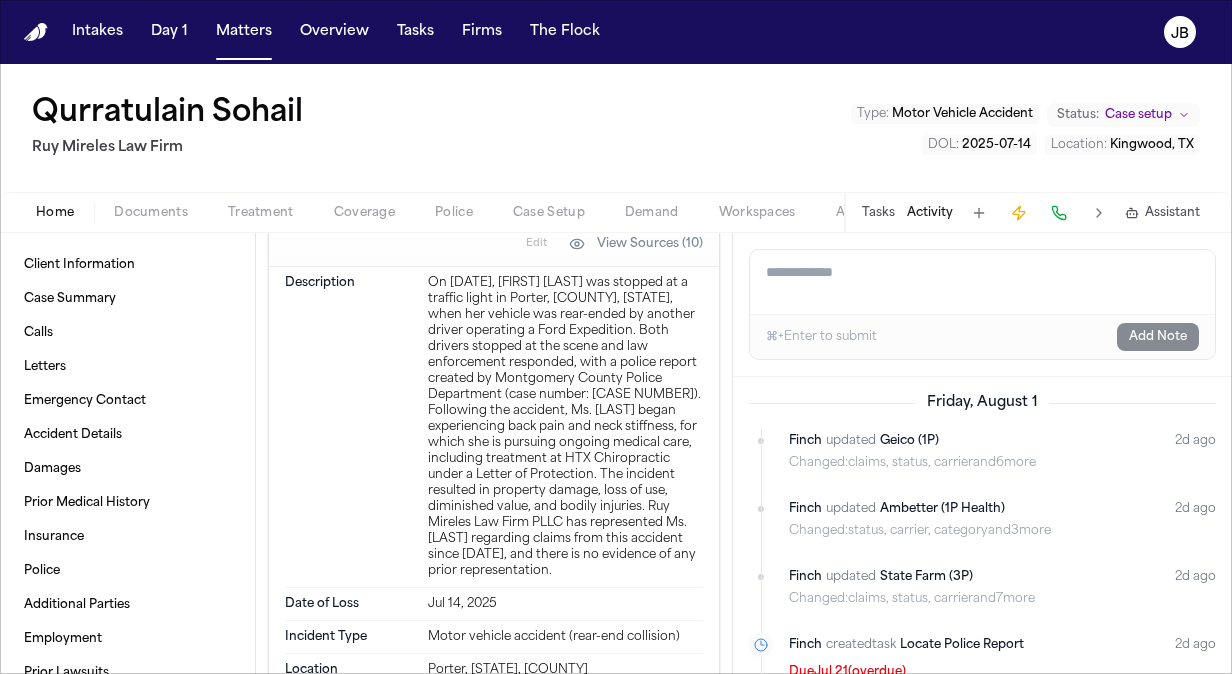 click on "Add a note to this matter" at bounding box center [982, 282] 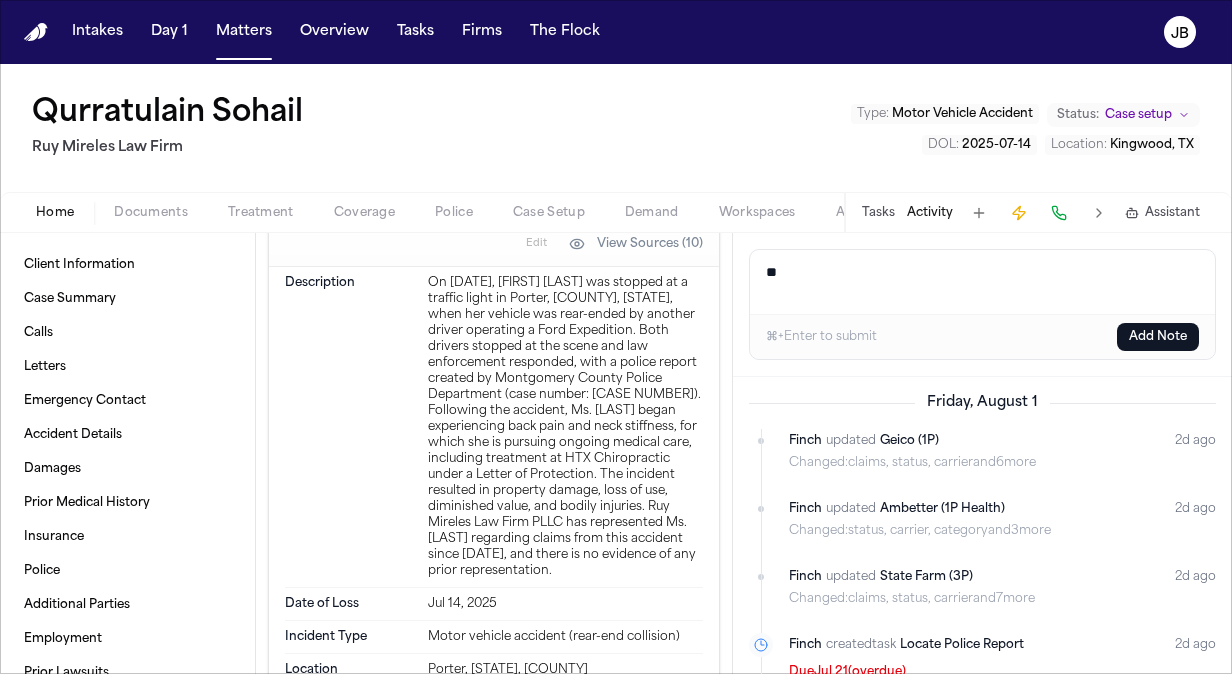 type on "*" 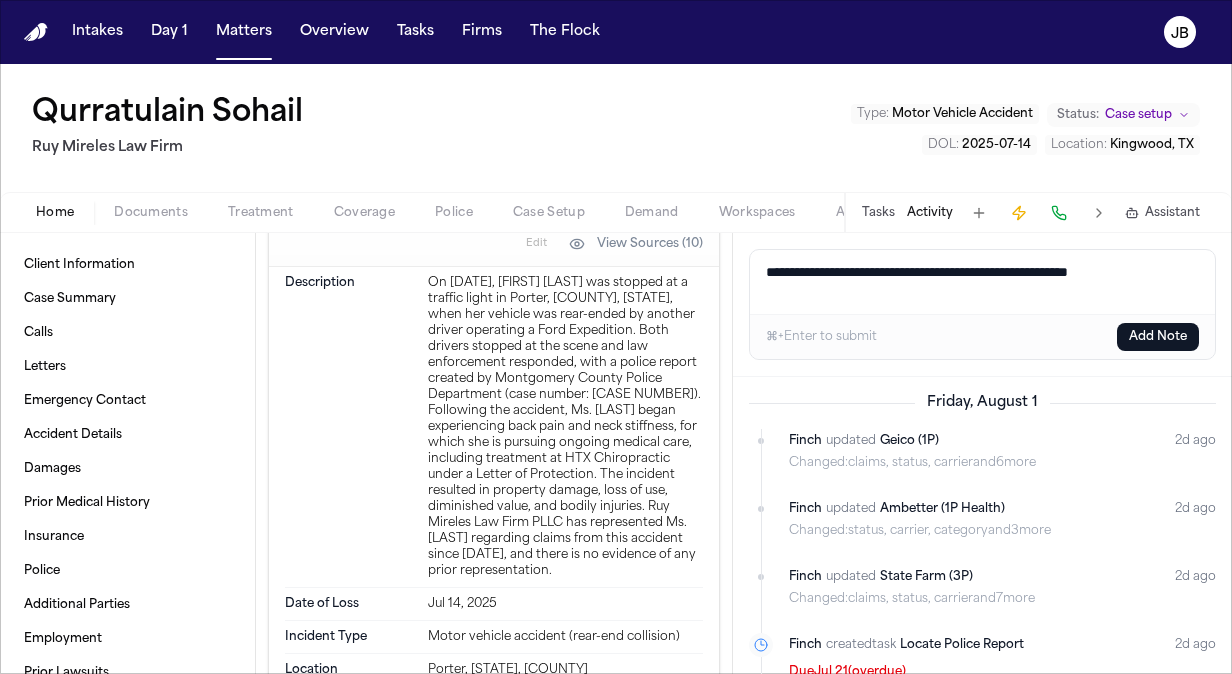 type on "**********" 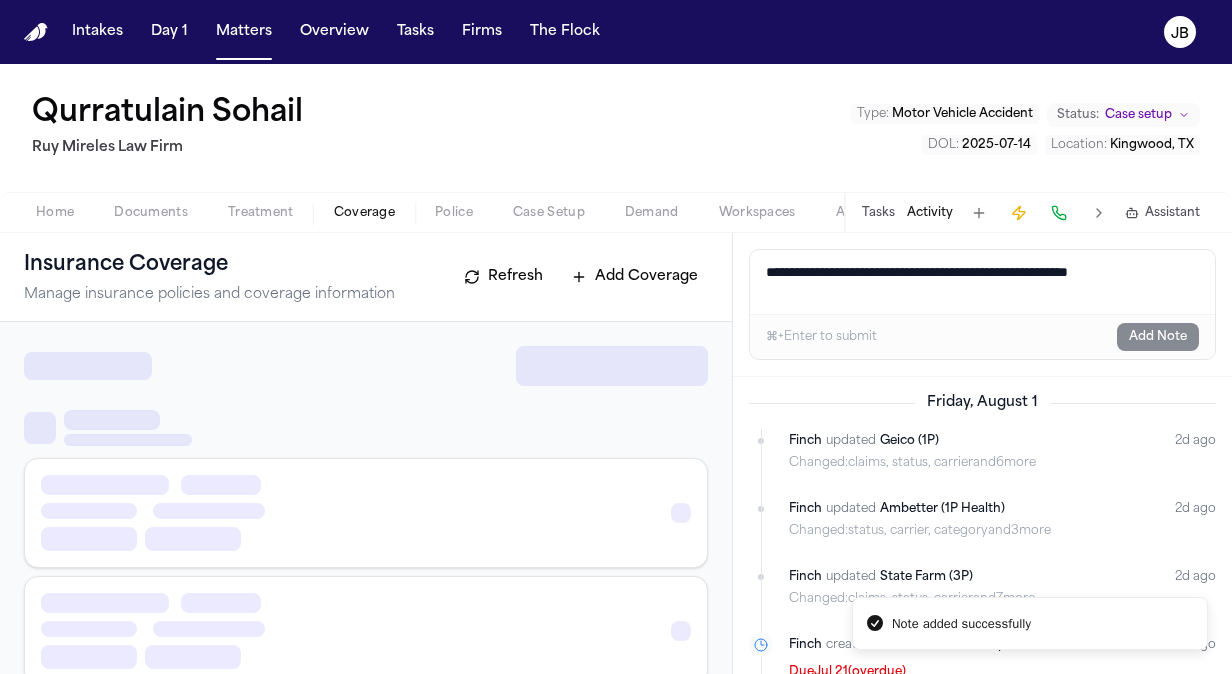 click on "Coverage" at bounding box center [364, 213] 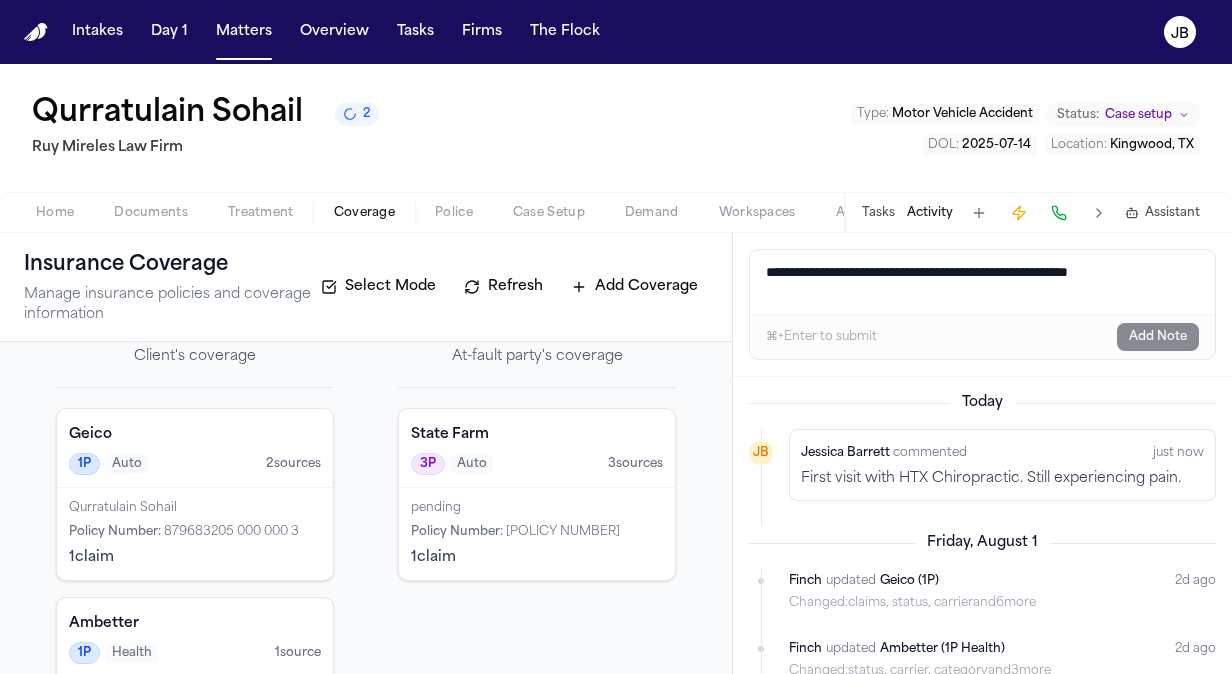 scroll, scrollTop: 0, scrollLeft: 0, axis: both 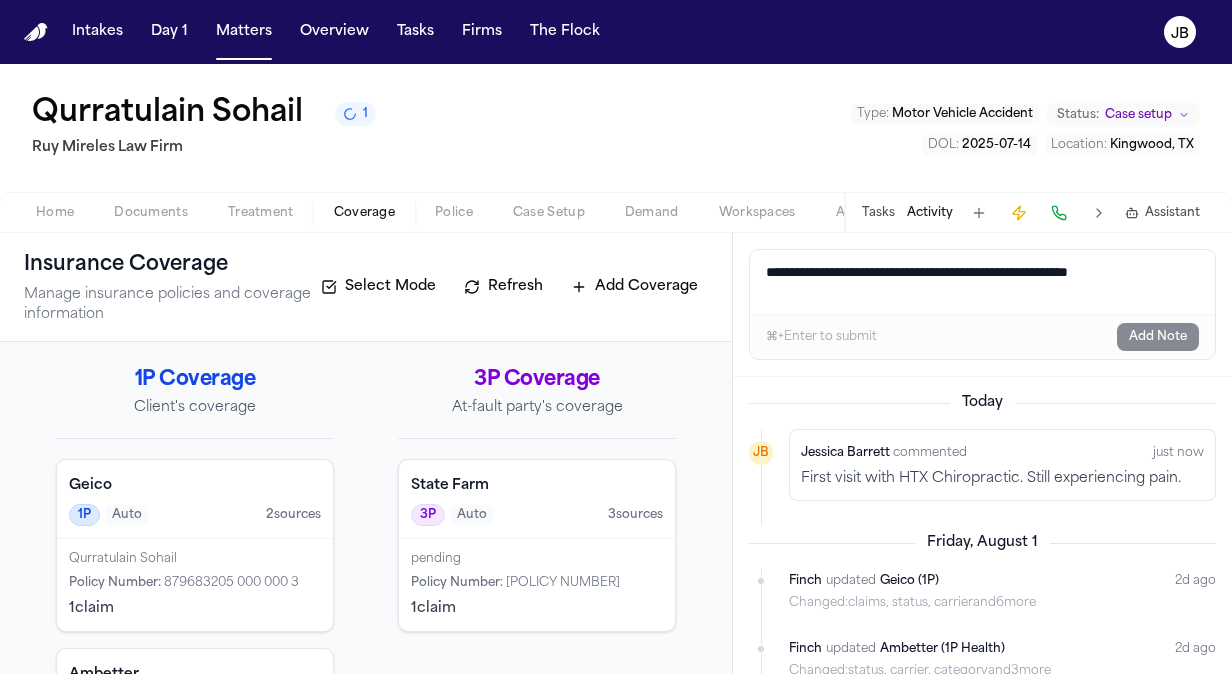 click on "Coverage" at bounding box center (364, 213) 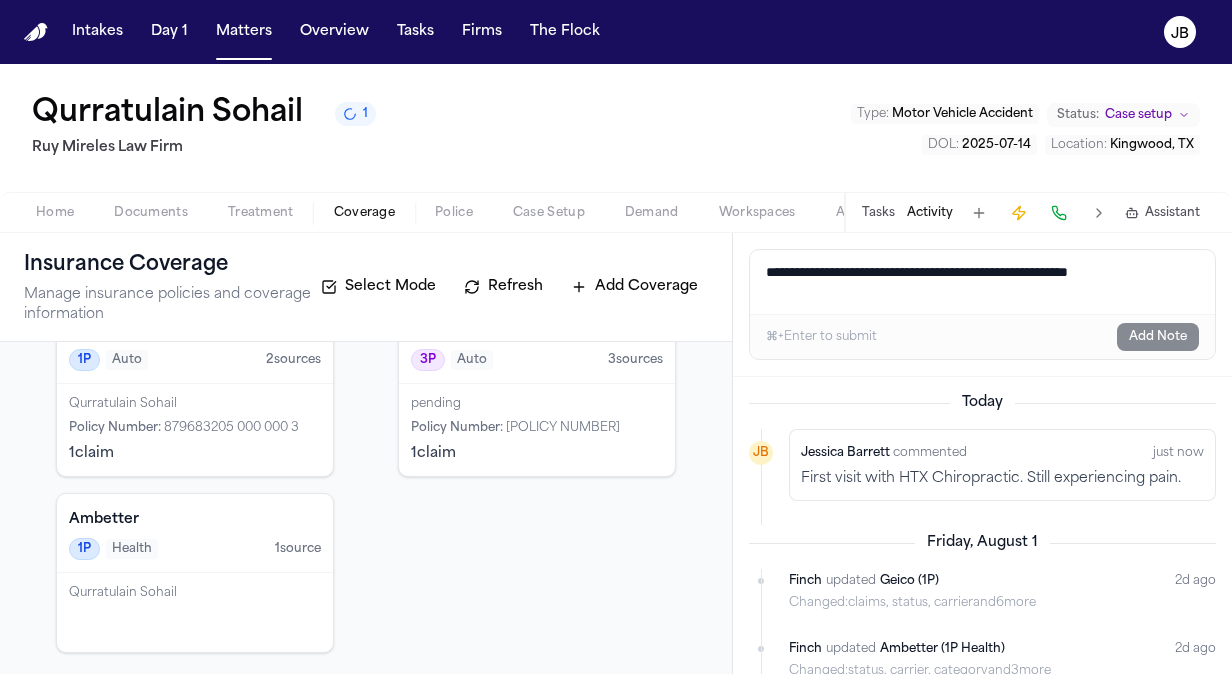 click on "1P Health 1  source" at bounding box center [195, 549] 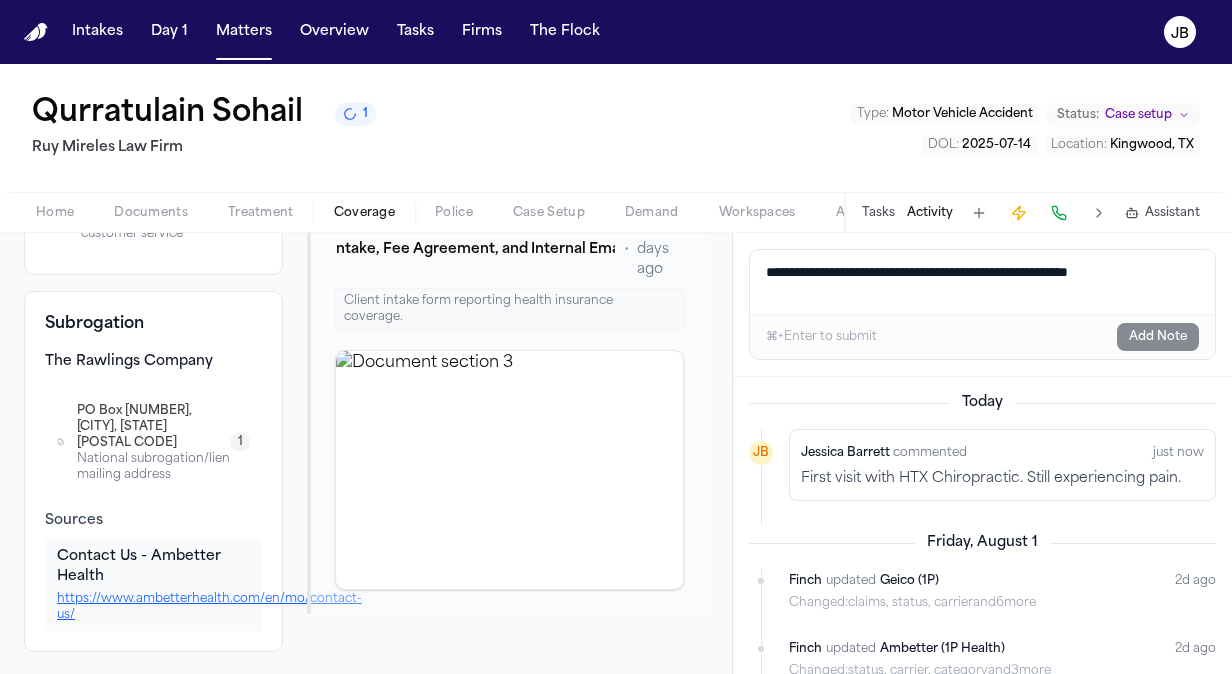 scroll, scrollTop: 0, scrollLeft: 0, axis: both 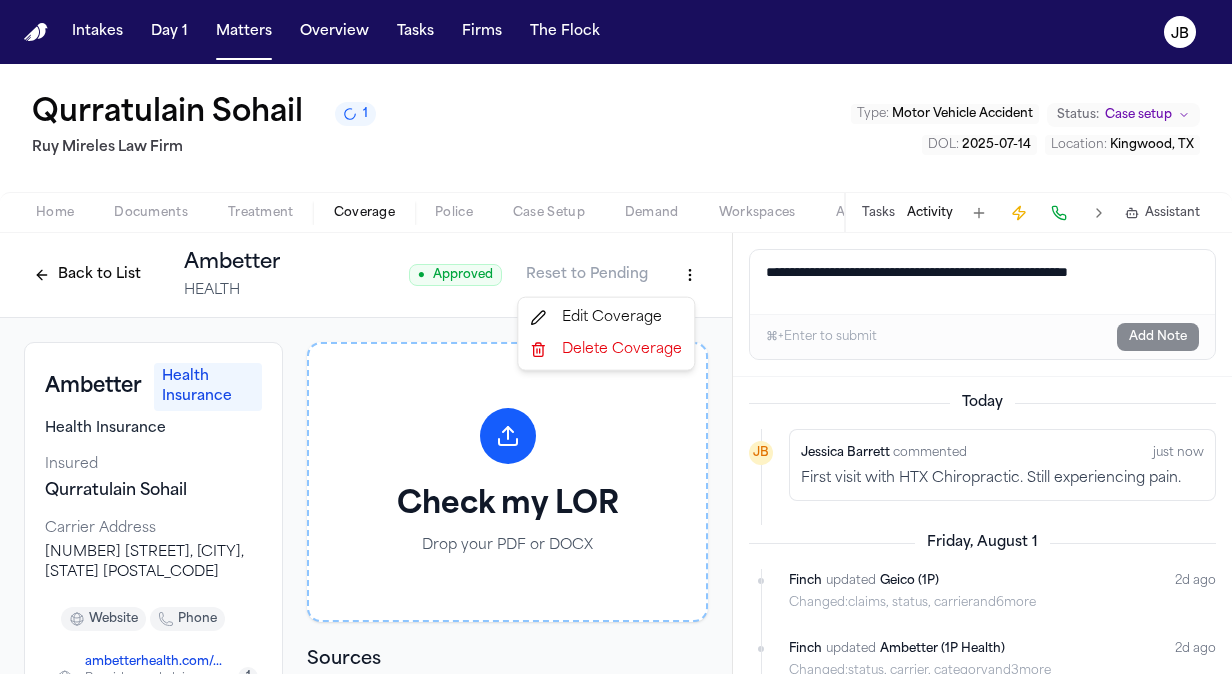 click on "Intakes Day 1 Matters Overview Tasks Firms The Flock JB Qurratulain Sohail 1 Ruy Mireles Law Firm Type :   Motor Vehicle Accident Status: Case setup DOL :   2025-07-14 Location :   Kingwood, TX Home Documents Treatment Coverage Police Case Setup Demand Workspaces Artifacts Tasks Activity Assistant Back to List Ambetter HEALTH ● Approved Reset to Pending Ambetter Health Insurance Health Insurance Insured Qurratulain Sohail Carrier Address 1100 Circle 75 Parkway, Suite 1100, Atlanta, GA 30339 website phone ambetterhealth.com/... Provider and claims portal 1 +1 (877) 617-0390 General national customer service 1 Subrogation The Rawlings Company PO Box 2000, La Grange, KY 40031 National subrogation/lien mailing address 1 Sources Contact Us - Ambetter Health https://www.ambetterhealth.com/en/mo/contact-us/ Check my LOR Drop your PDF or DOCX Sources Source # 1 Q. Sohail - Intake, Fee Agreement, and Internal Emails - 7.14.25 • 14 days ago Client intake form reporting health insurance coverage. Add Note" at bounding box center [616, 337] 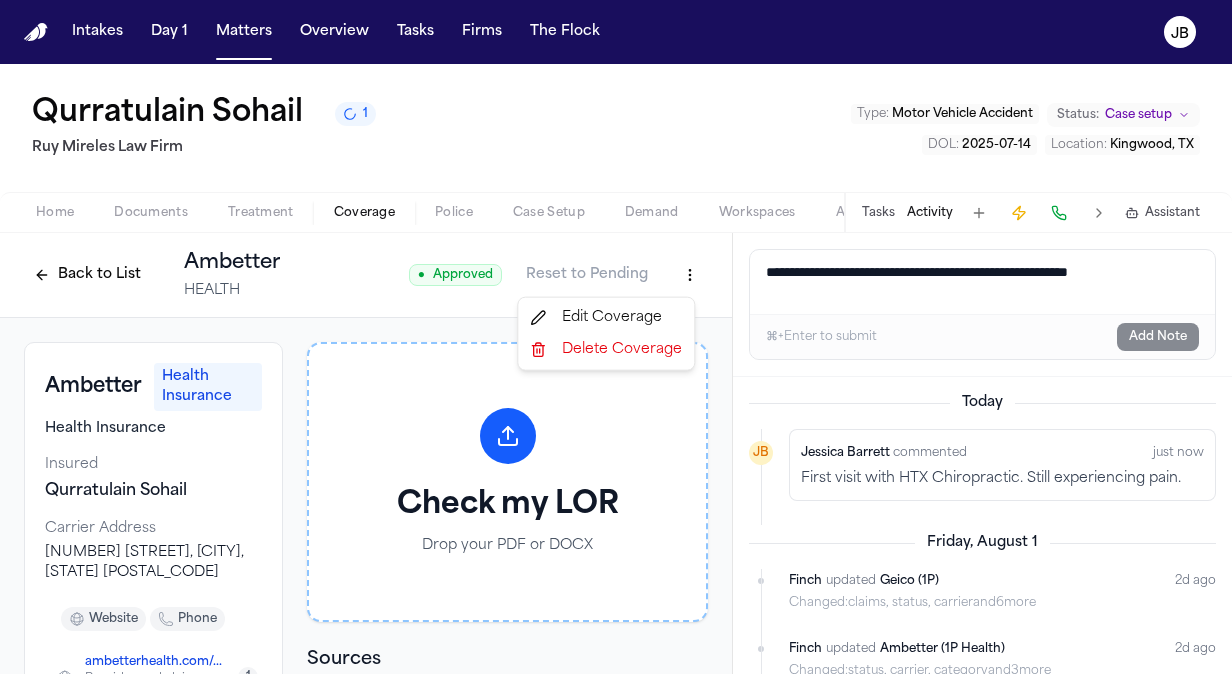 click on "Delete Coverage" at bounding box center (606, 350) 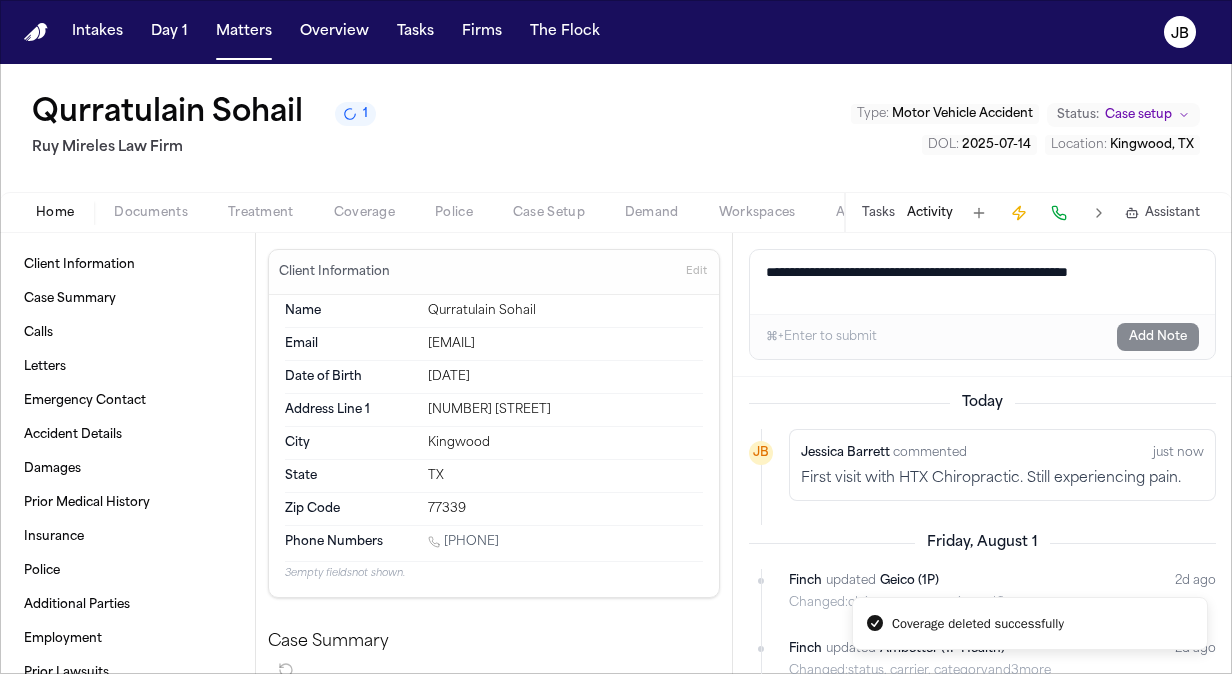 click on "Home" at bounding box center [55, 213] 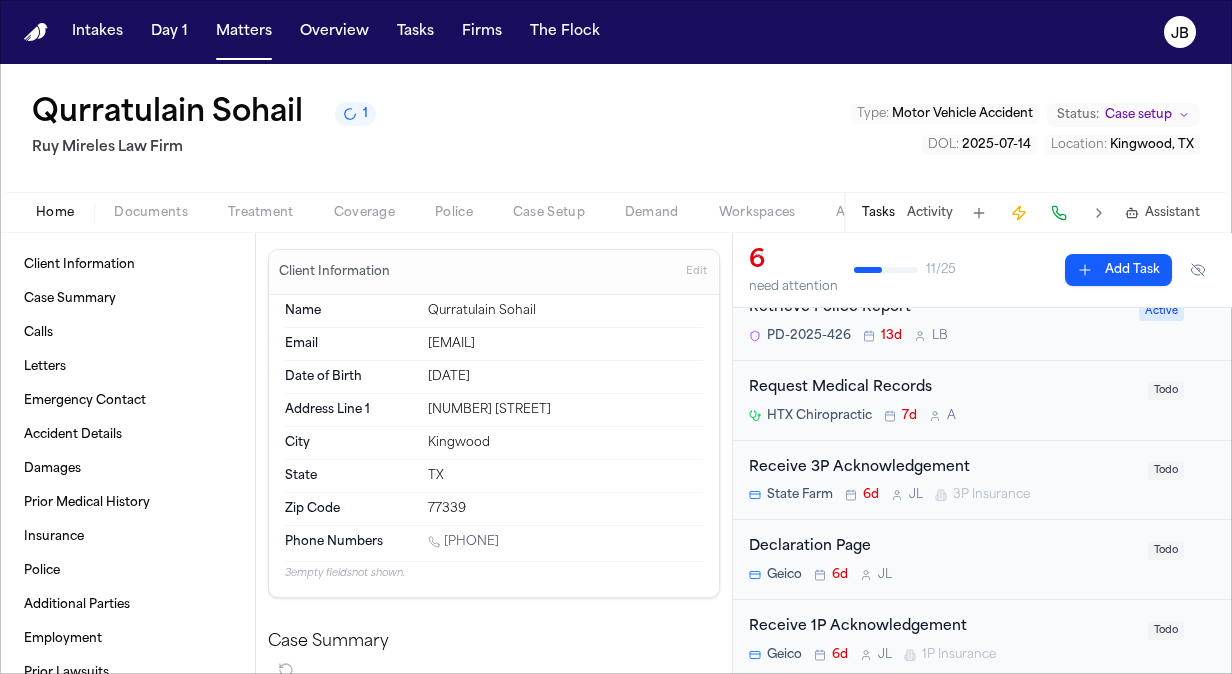 scroll, scrollTop: 52, scrollLeft: 0, axis: vertical 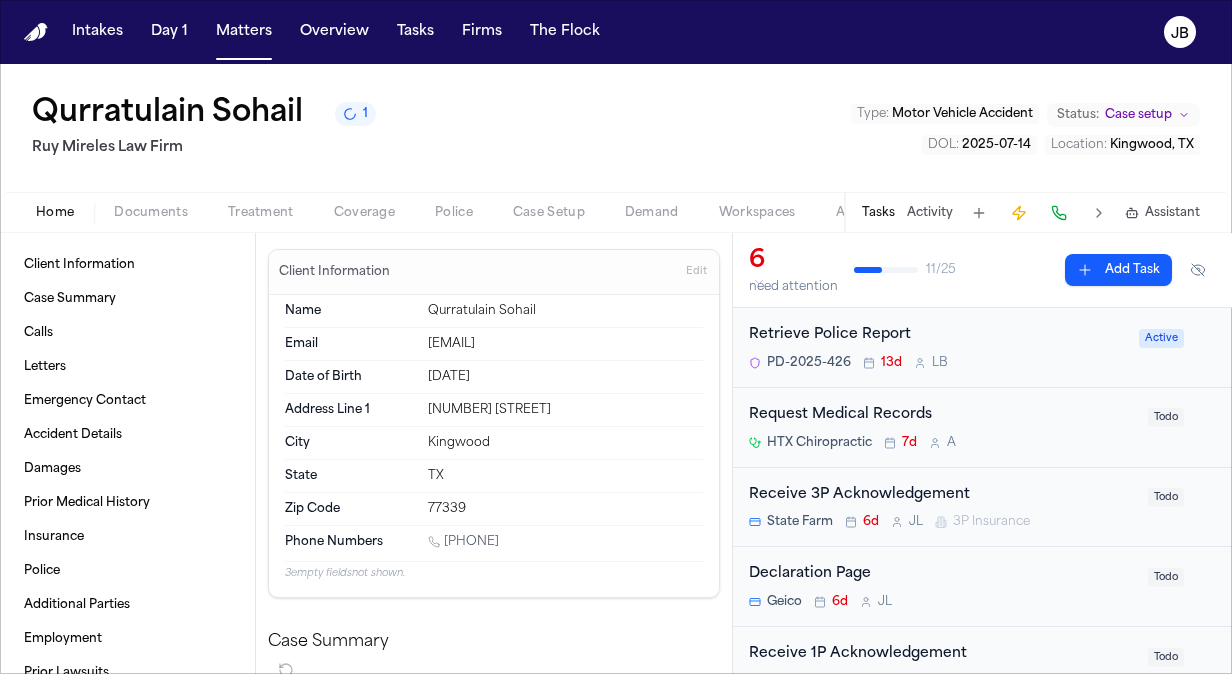 click on "Request Medical Records" at bounding box center (942, 415) 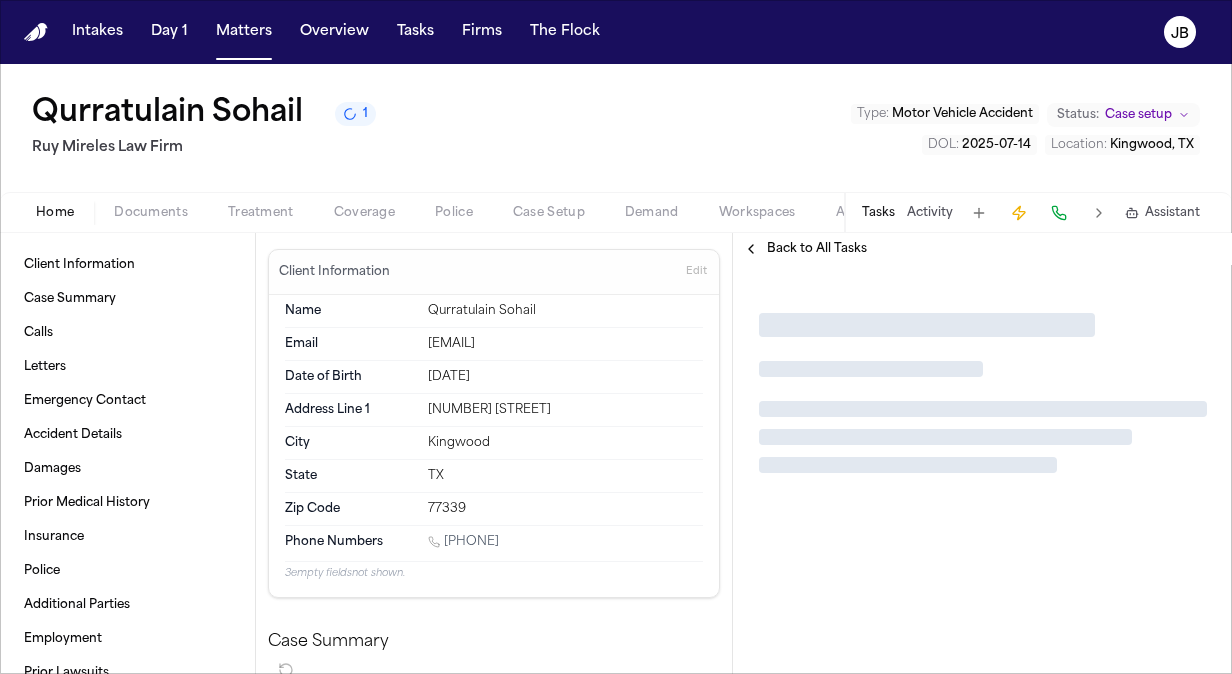 scroll, scrollTop: 0, scrollLeft: 0, axis: both 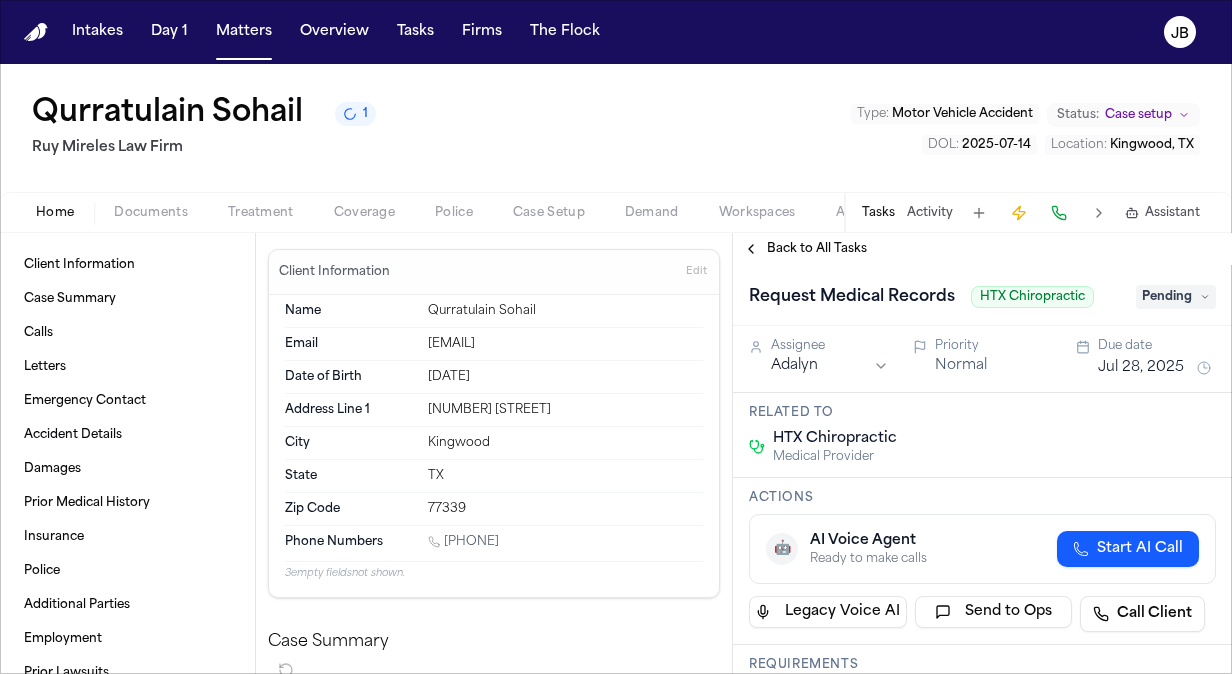 click on "Jul 28, 2025" at bounding box center (1141, 368) 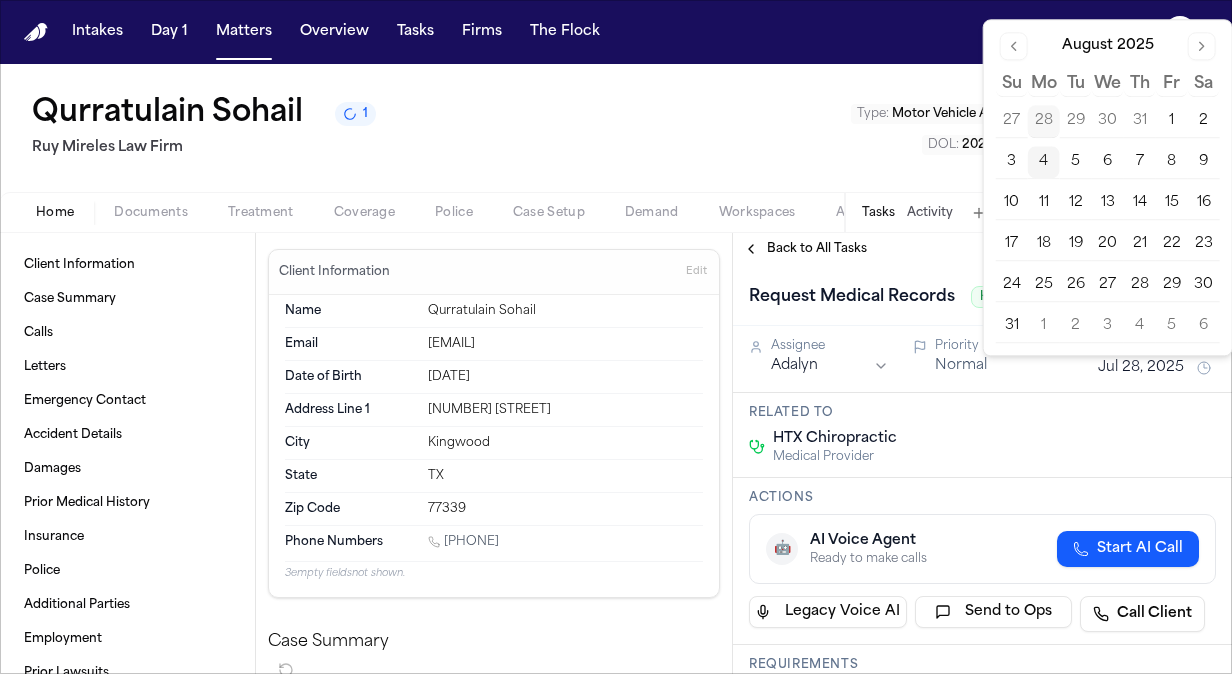 click on "29" at bounding box center [1172, 285] 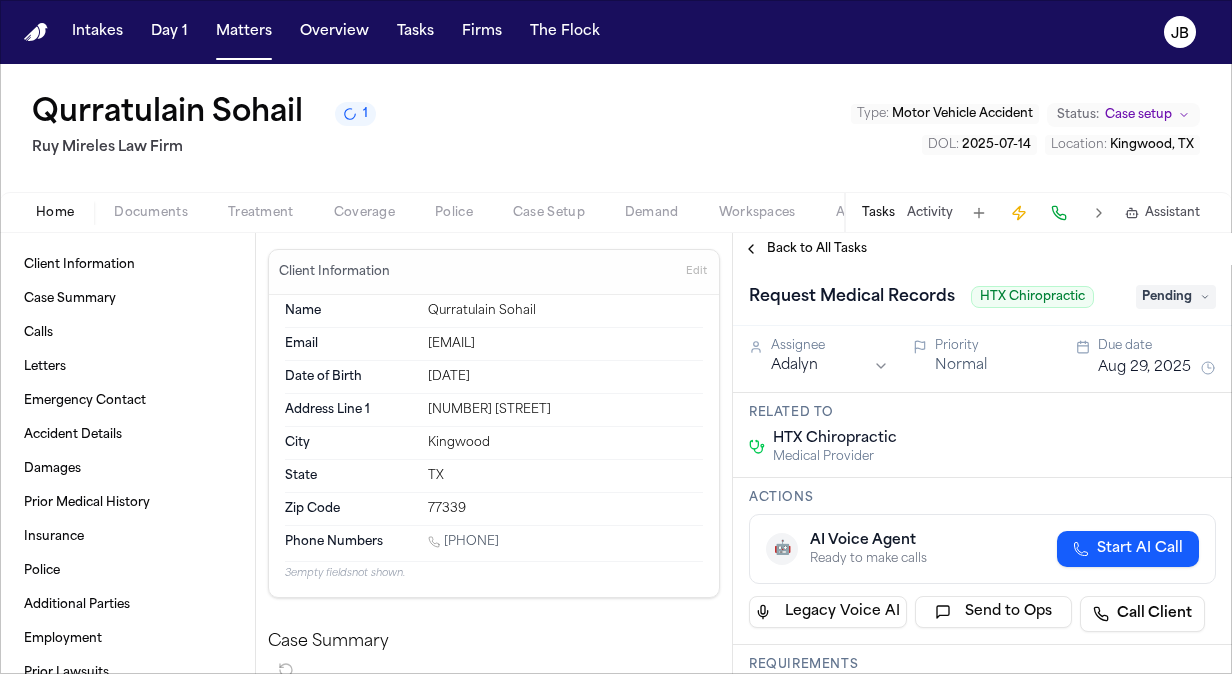 click on "Back to All Tasks" at bounding box center (805, 249) 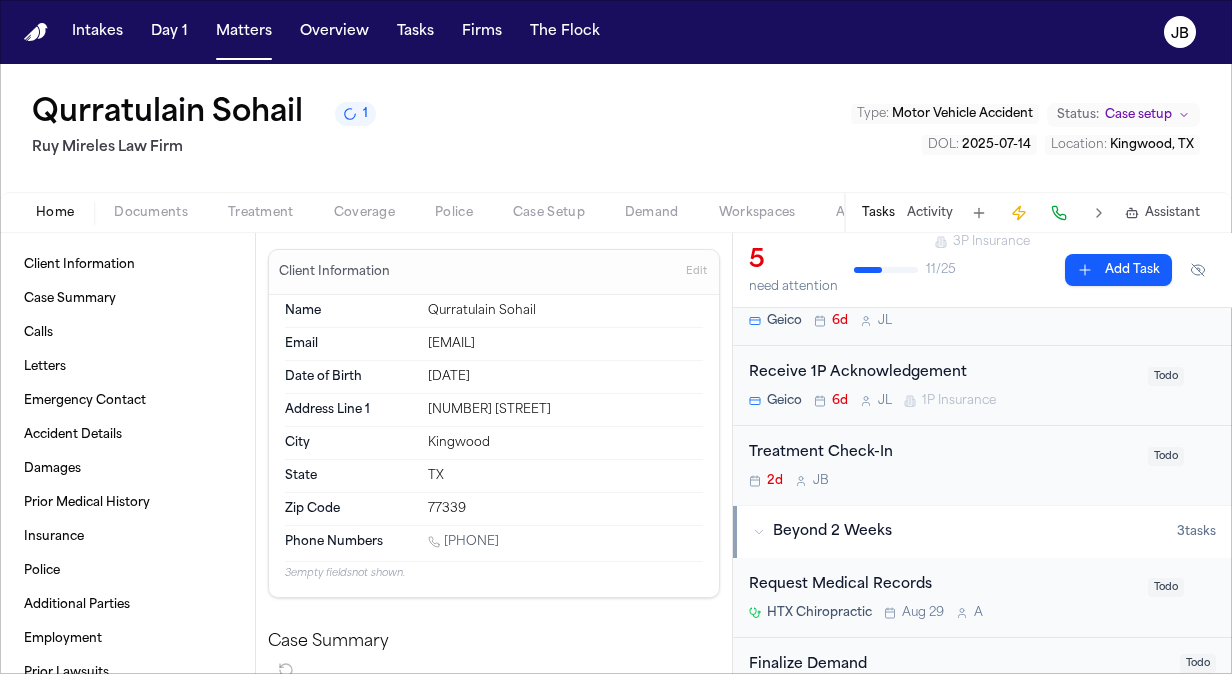 scroll, scrollTop: 268, scrollLeft: 0, axis: vertical 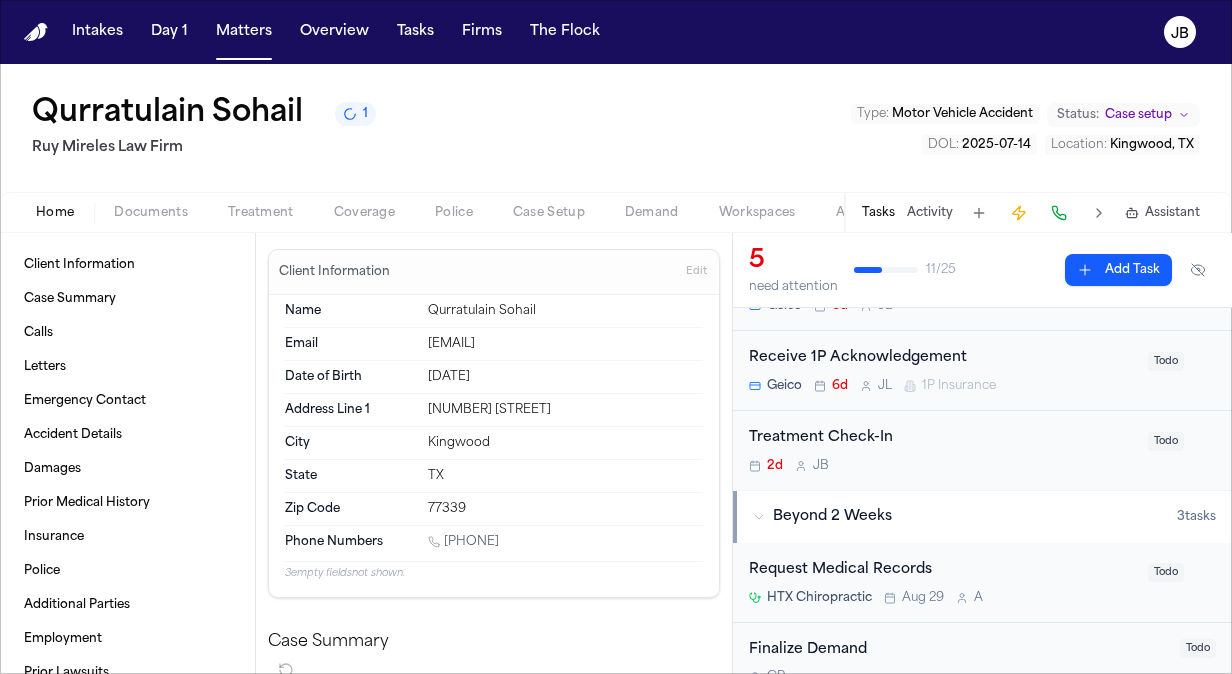 click on "Treatment Check-In" at bounding box center (942, 438) 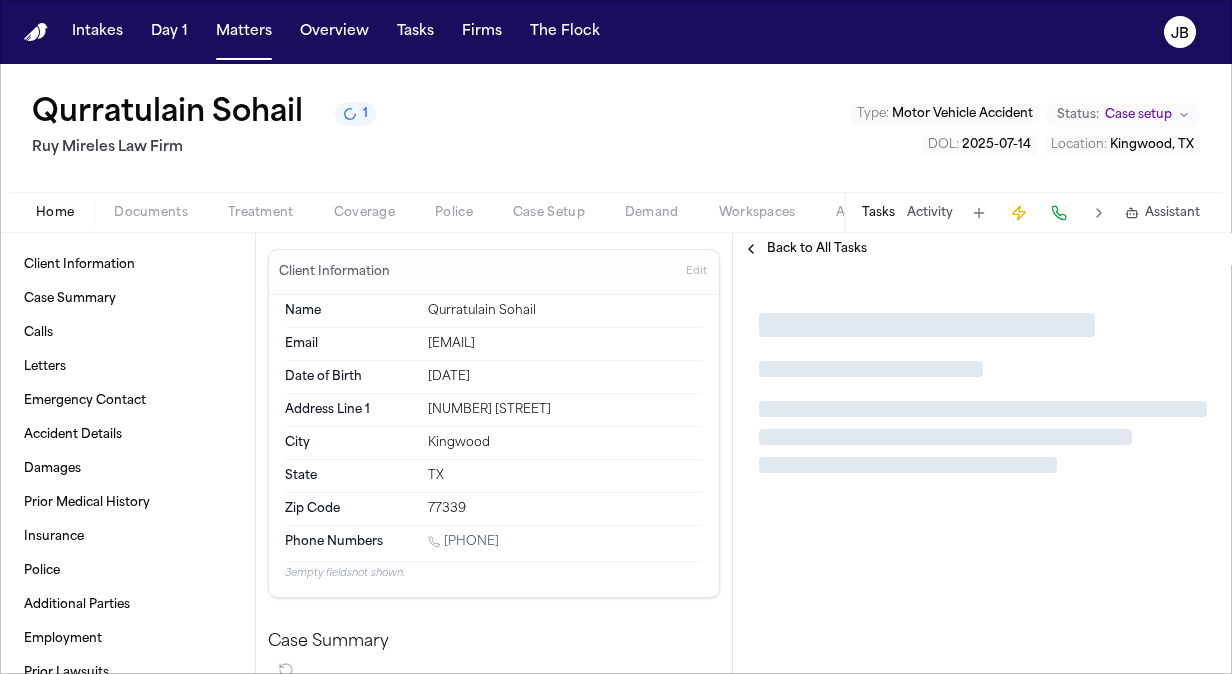 scroll, scrollTop: 0, scrollLeft: 0, axis: both 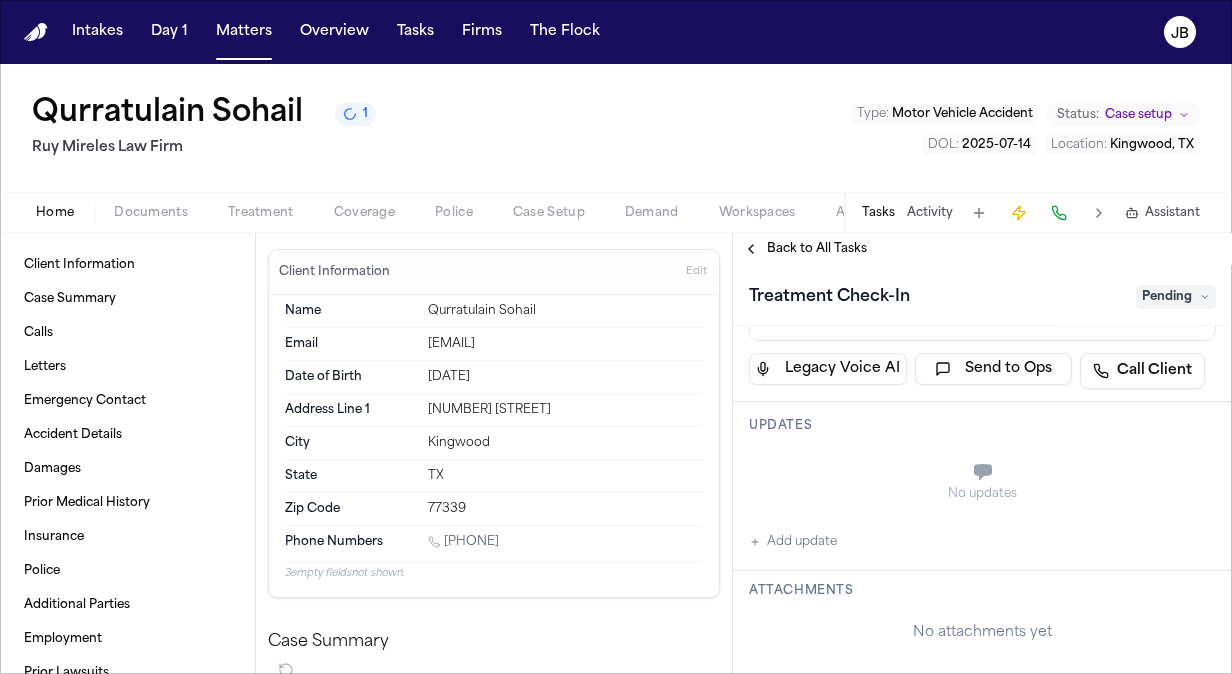 click on "Add update" at bounding box center [793, 542] 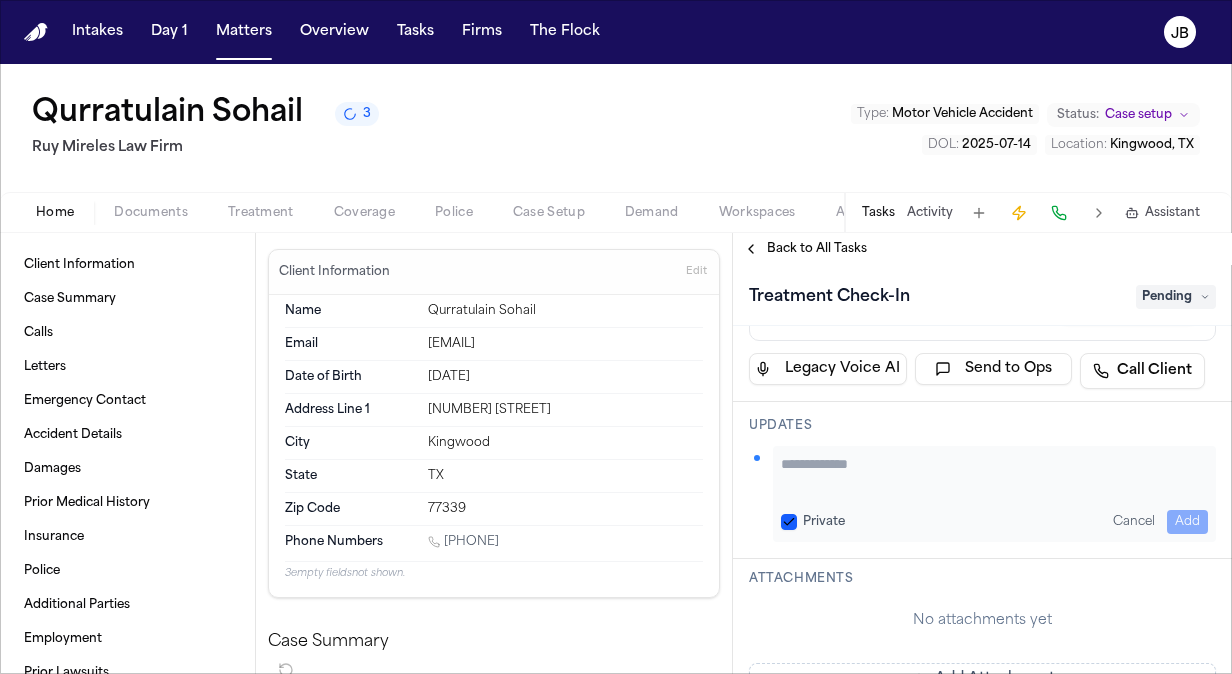 click on "Private Cancel Add" at bounding box center [994, 494] 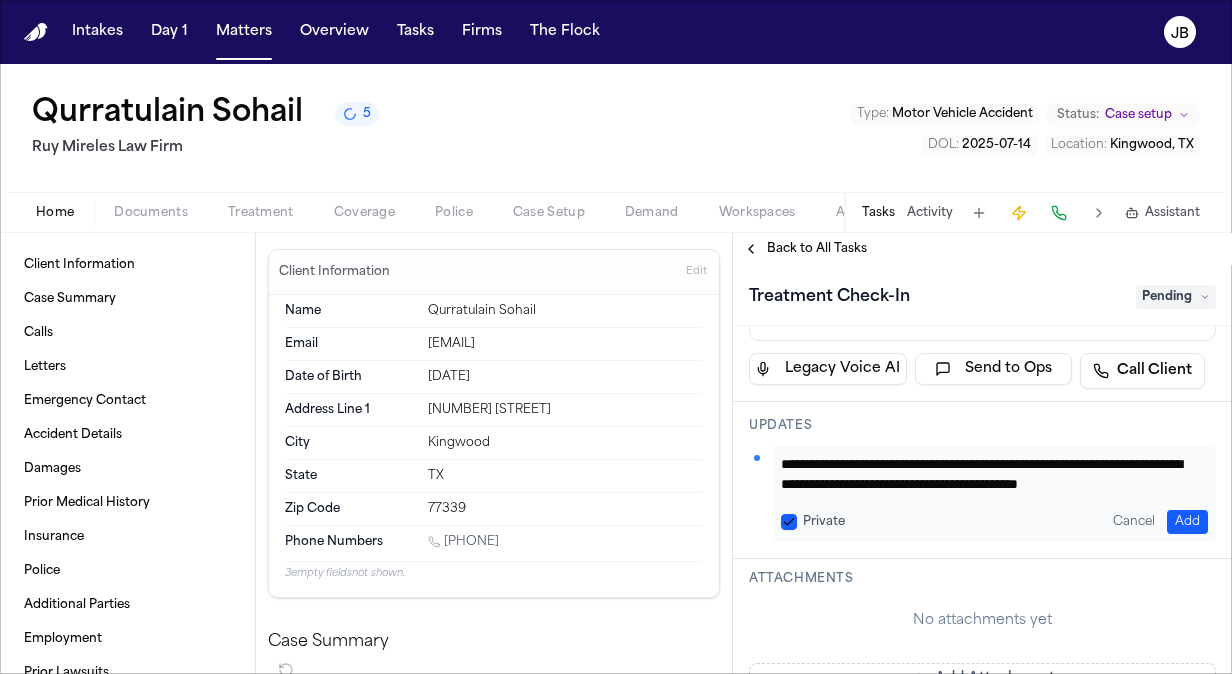 scroll, scrollTop: 16, scrollLeft: 0, axis: vertical 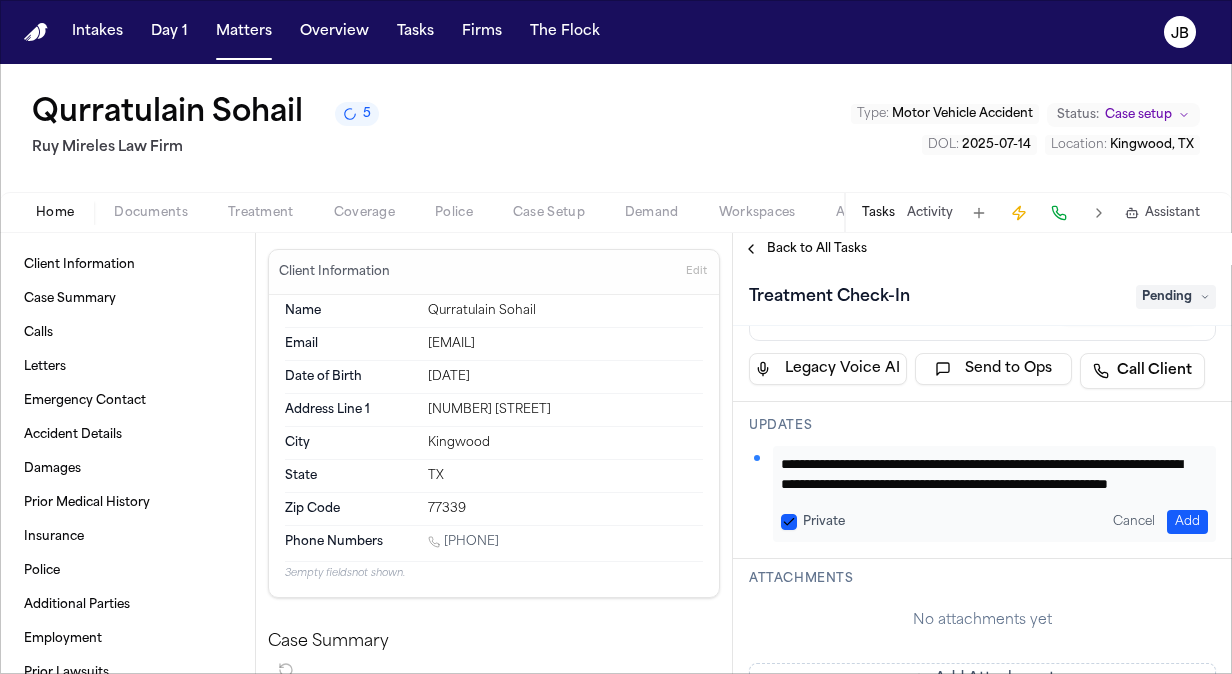 type on "**********" 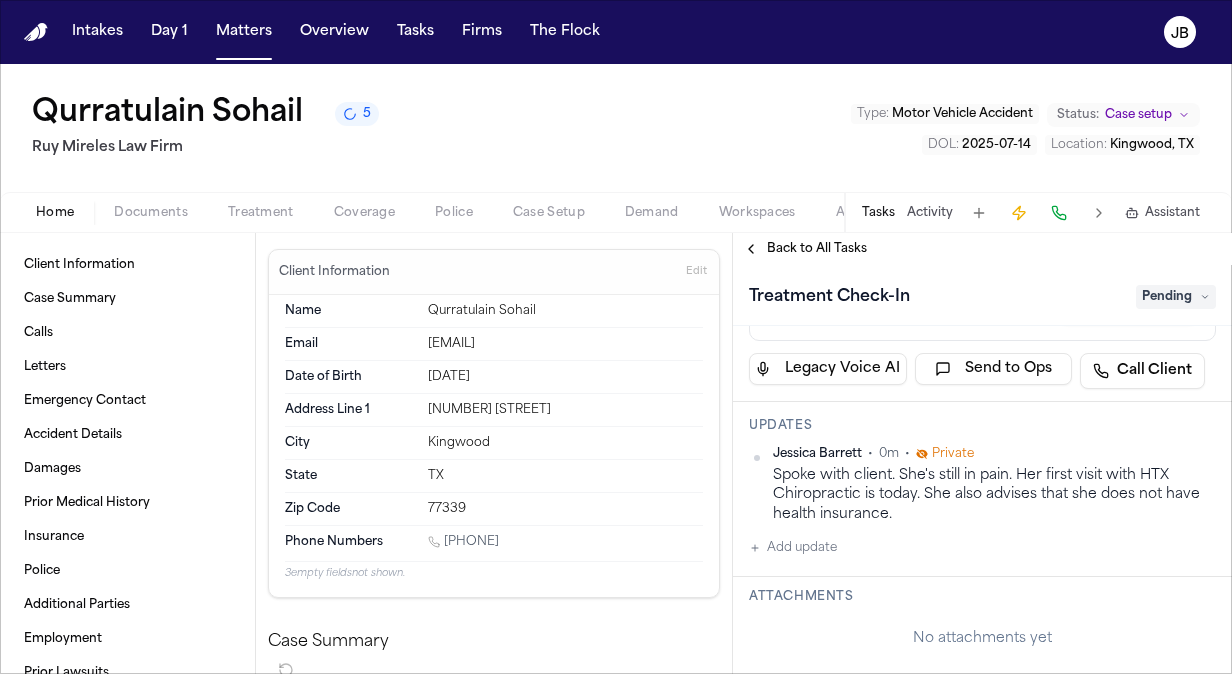 click on "Back to All Tasks" at bounding box center [817, 249] 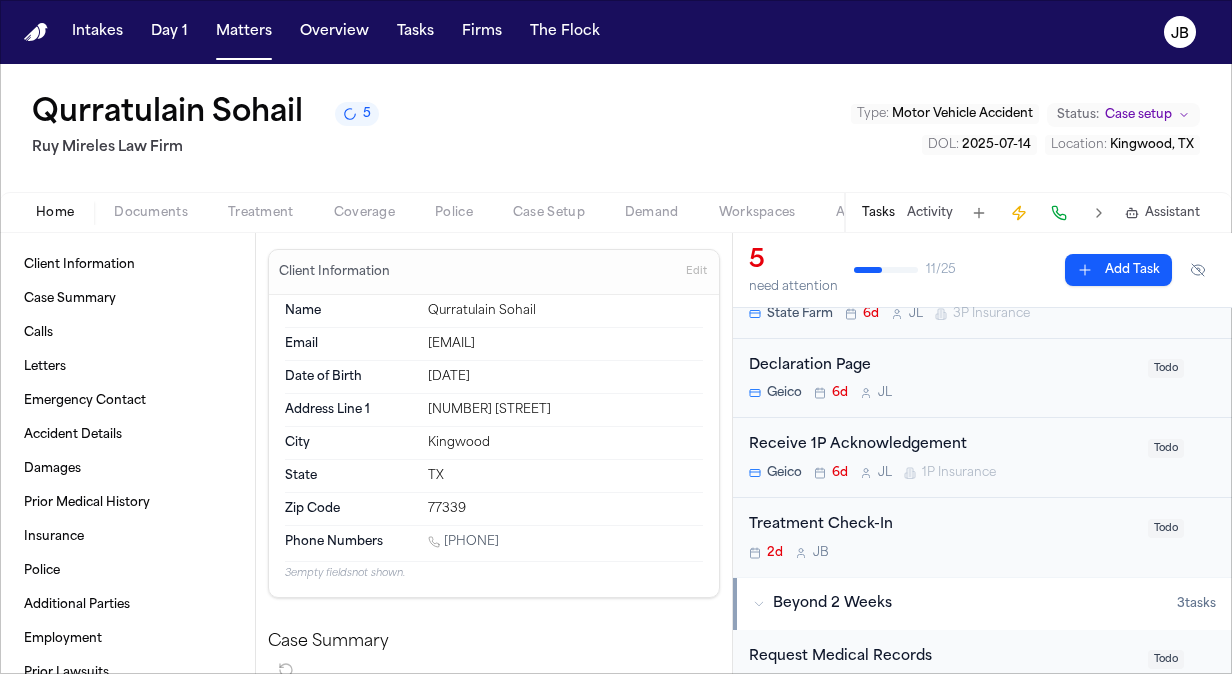 scroll, scrollTop: 192, scrollLeft: 0, axis: vertical 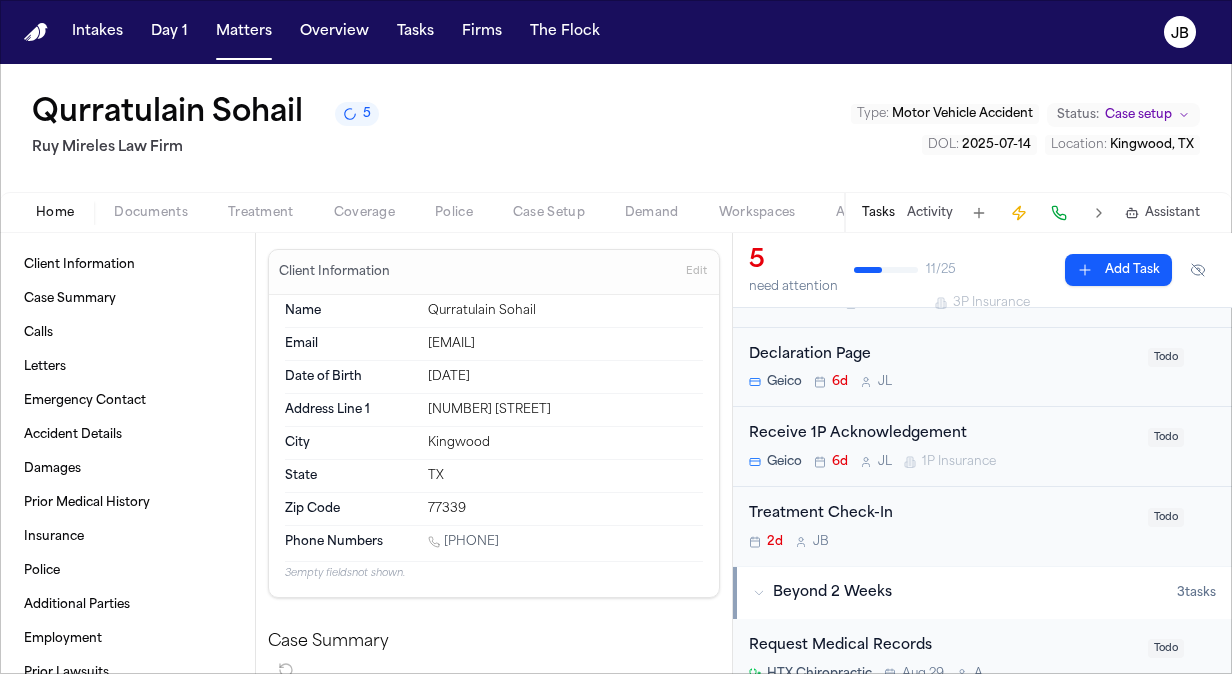 click on "Treatment Check-In" at bounding box center (942, 514) 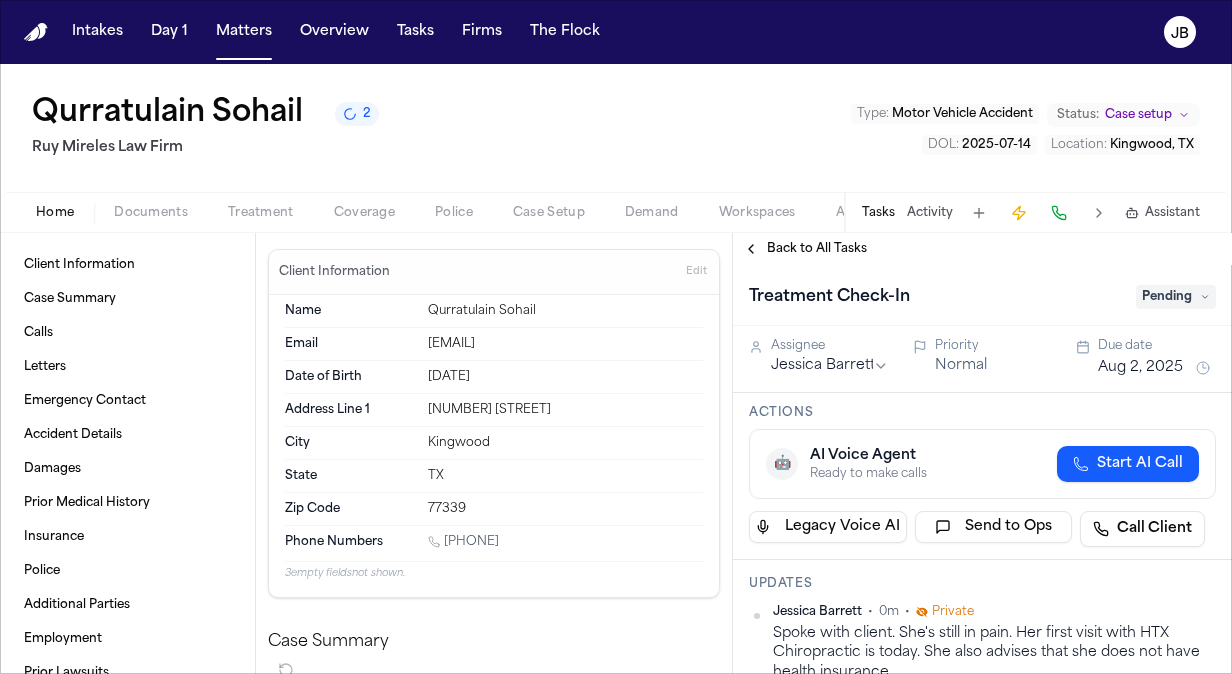 click on "Aug 2, 2025" at bounding box center (1140, 368) 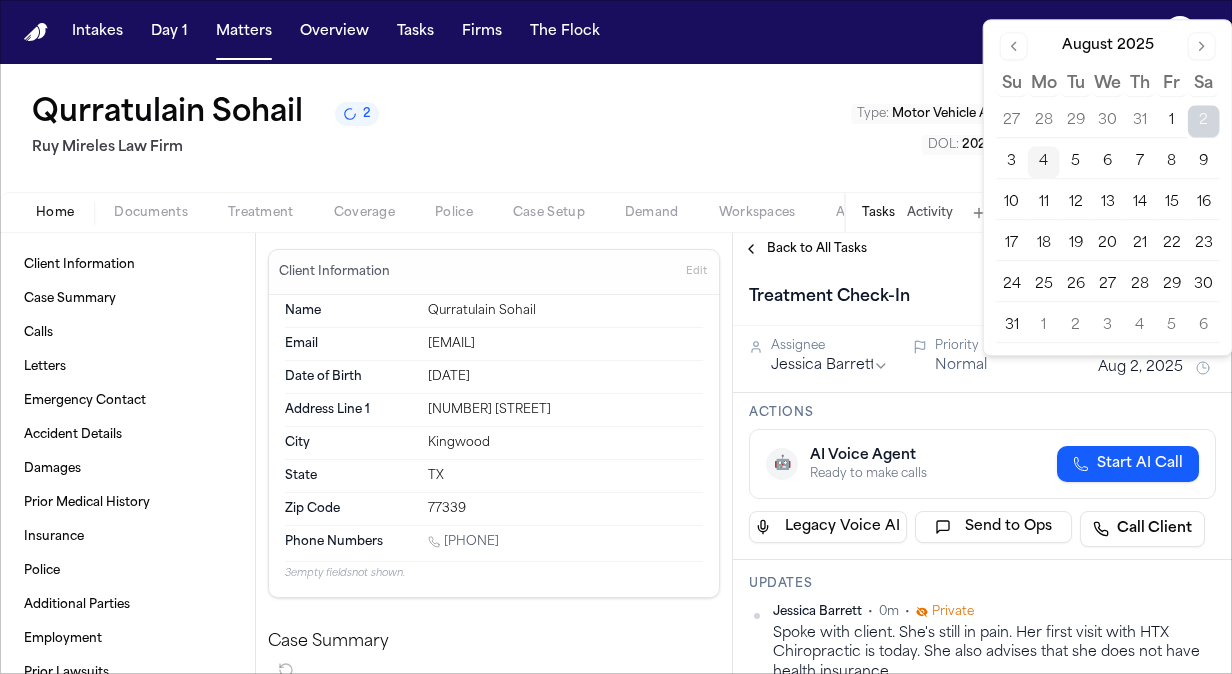 click on "Aug 2, 2025" at bounding box center (1140, 368) 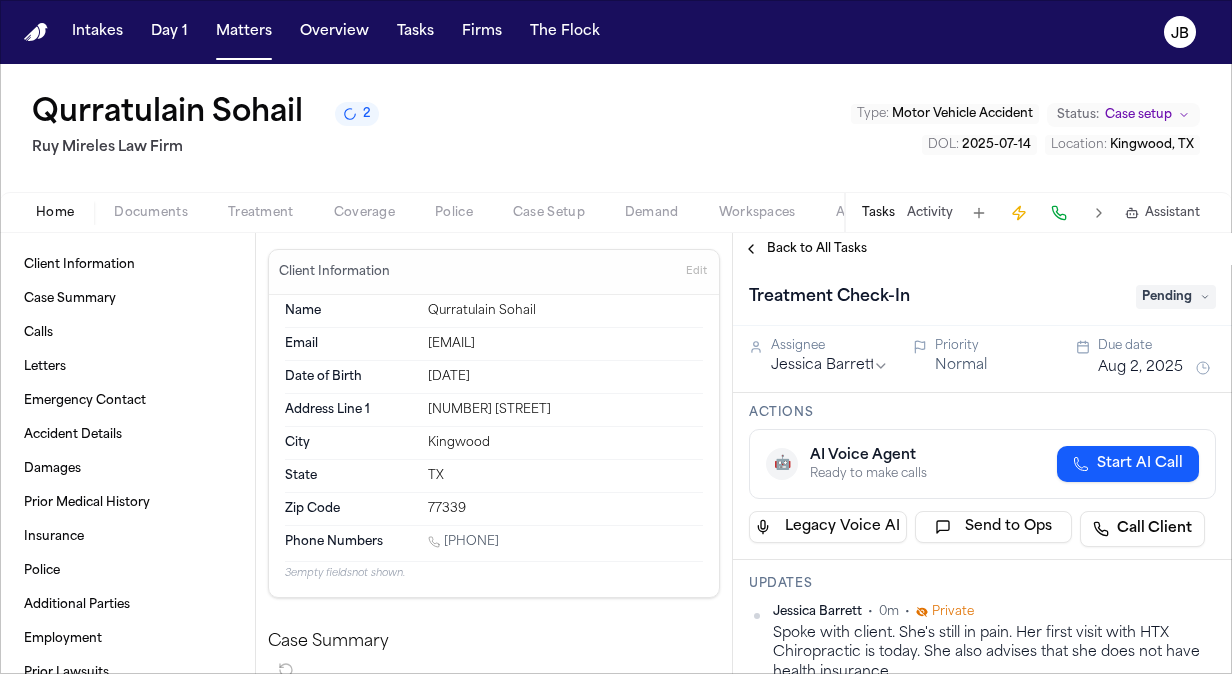 click on "Pending" at bounding box center [1176, 297] 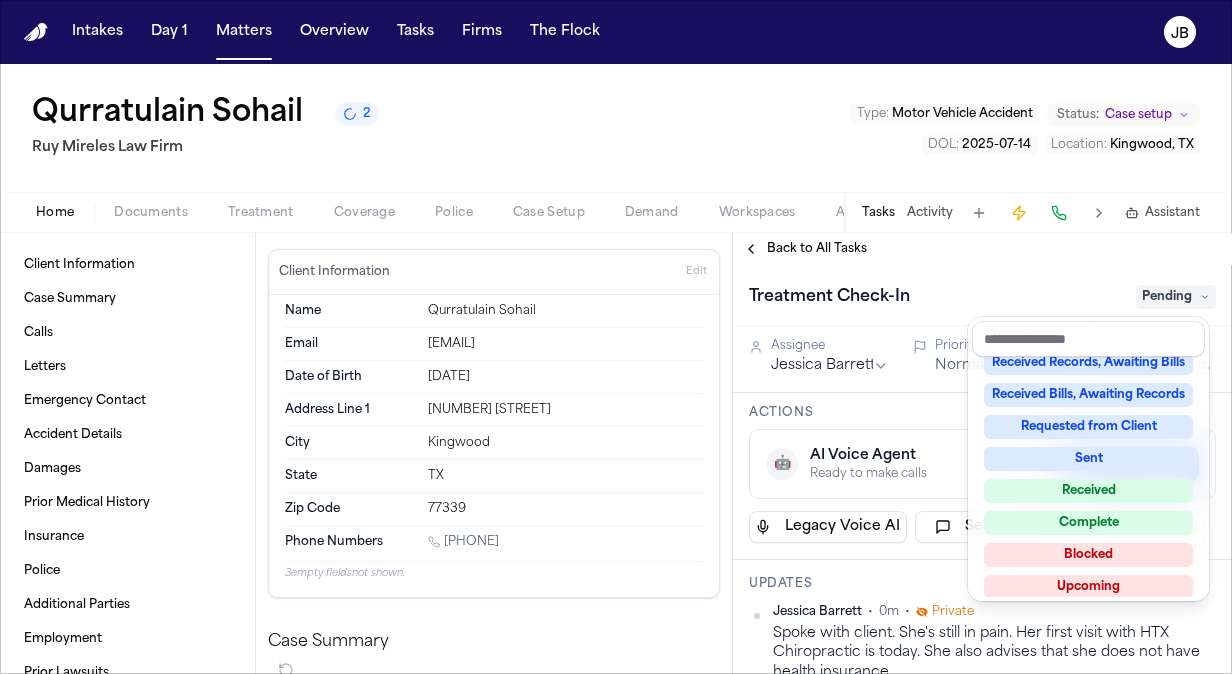 scroll, scrollTop: 312, scrollLeft: 0, axis: vertical 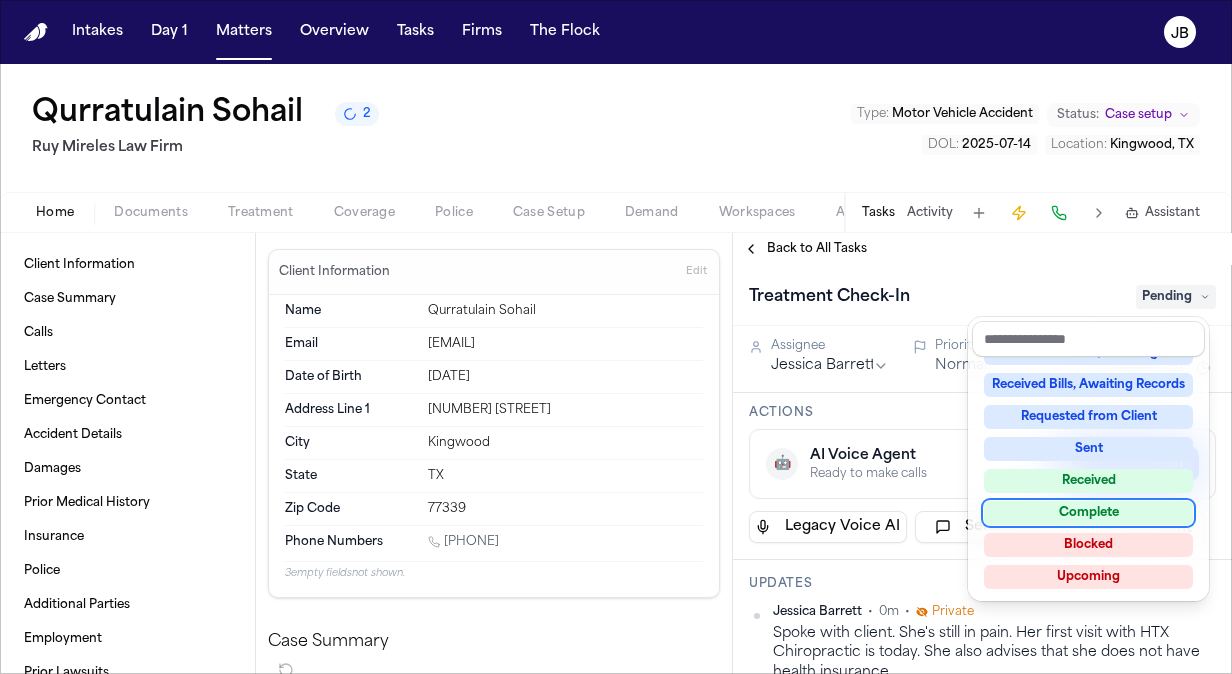click on "Complete" at bounding box center [1088, 513] 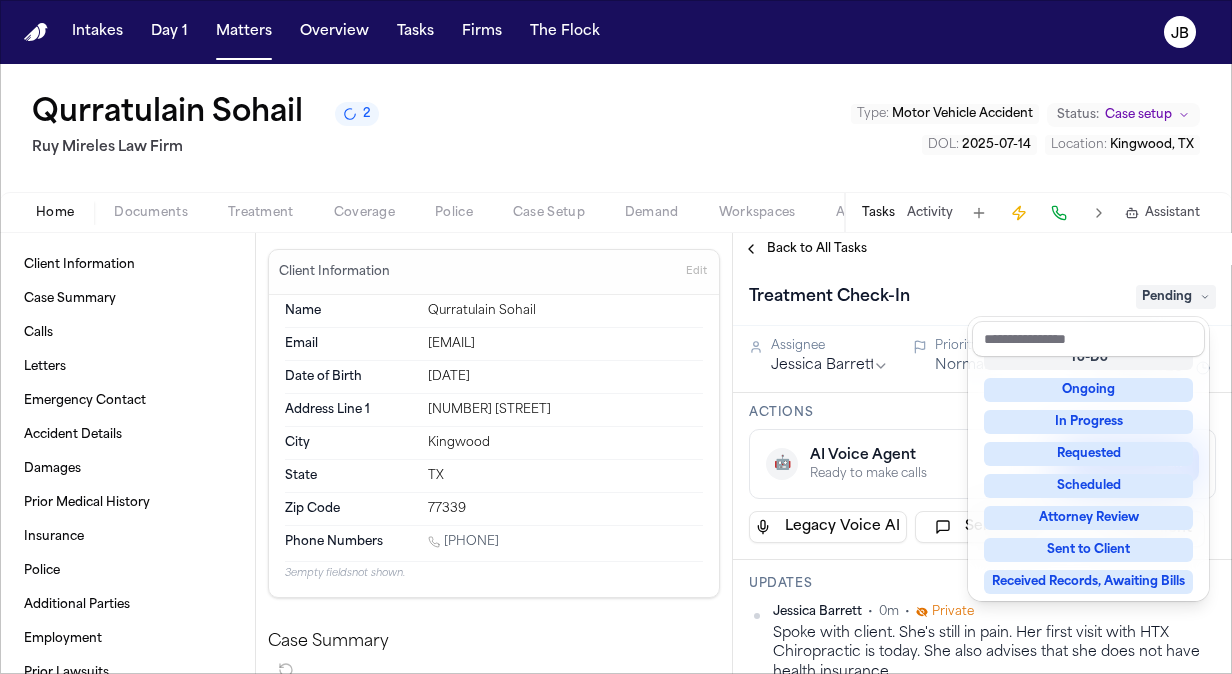 scroll, scrollTop: 8, scrollLeft: 0, axis: vertical 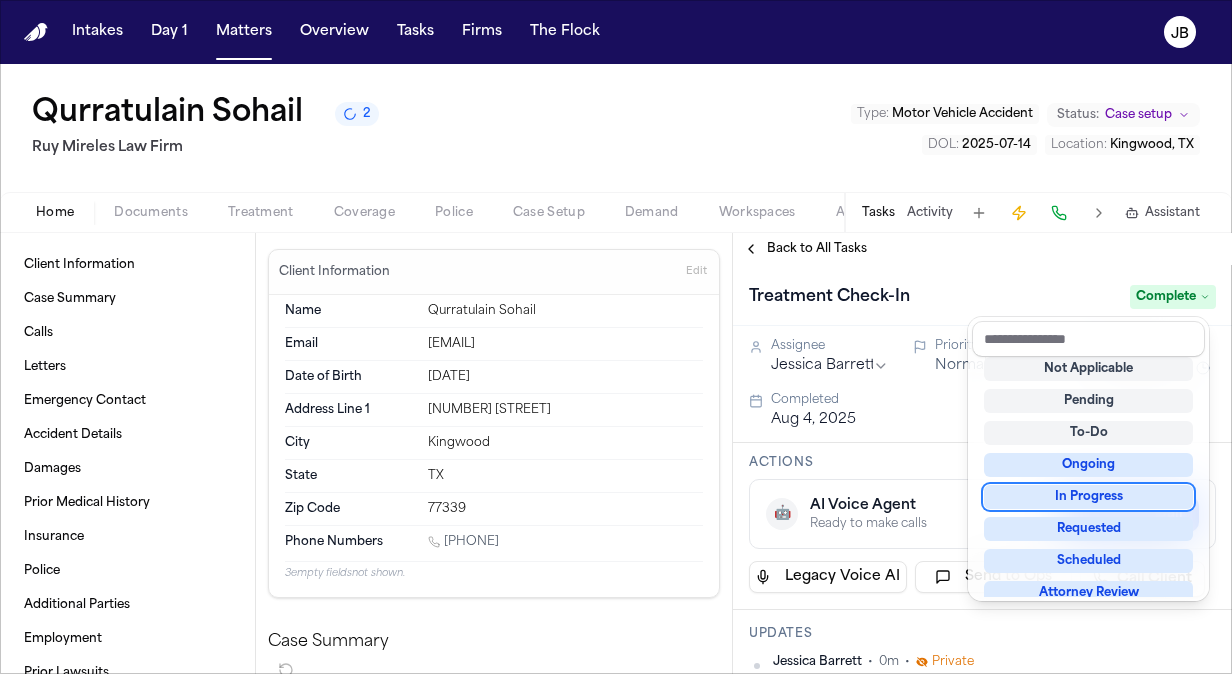 click on "Treatment Check-In Complete" at bounding box center [982, 295] 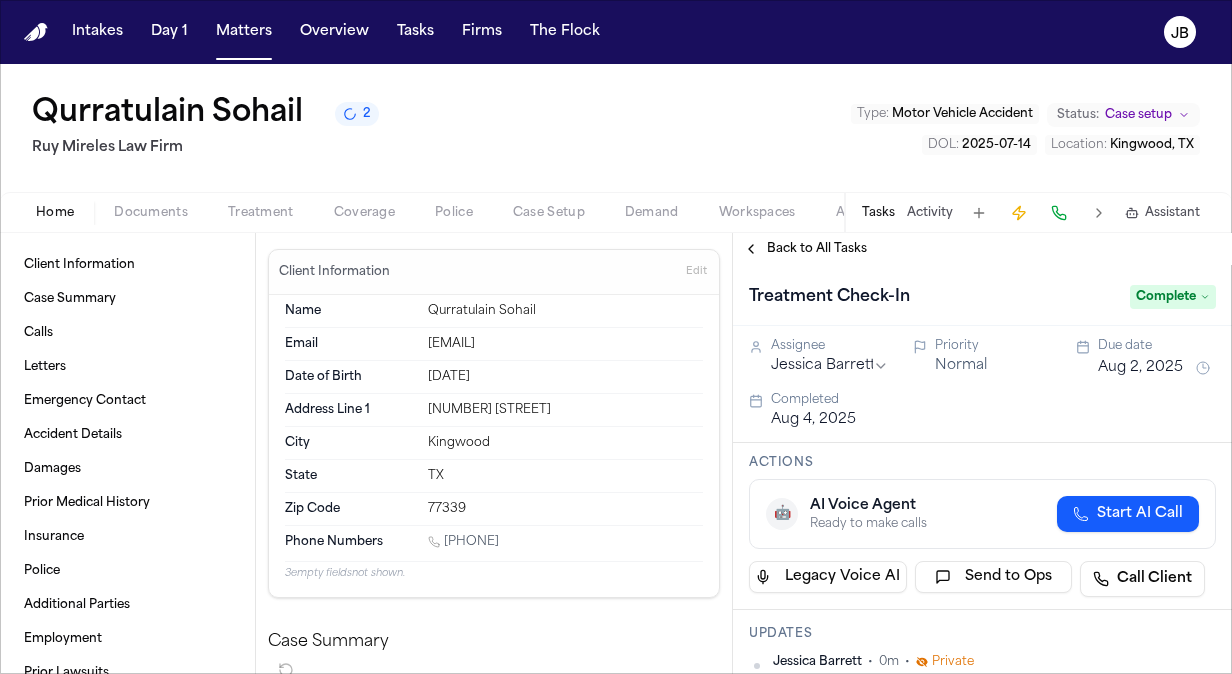 click on "Back to All Tasks" at bounding box center (805, 249) 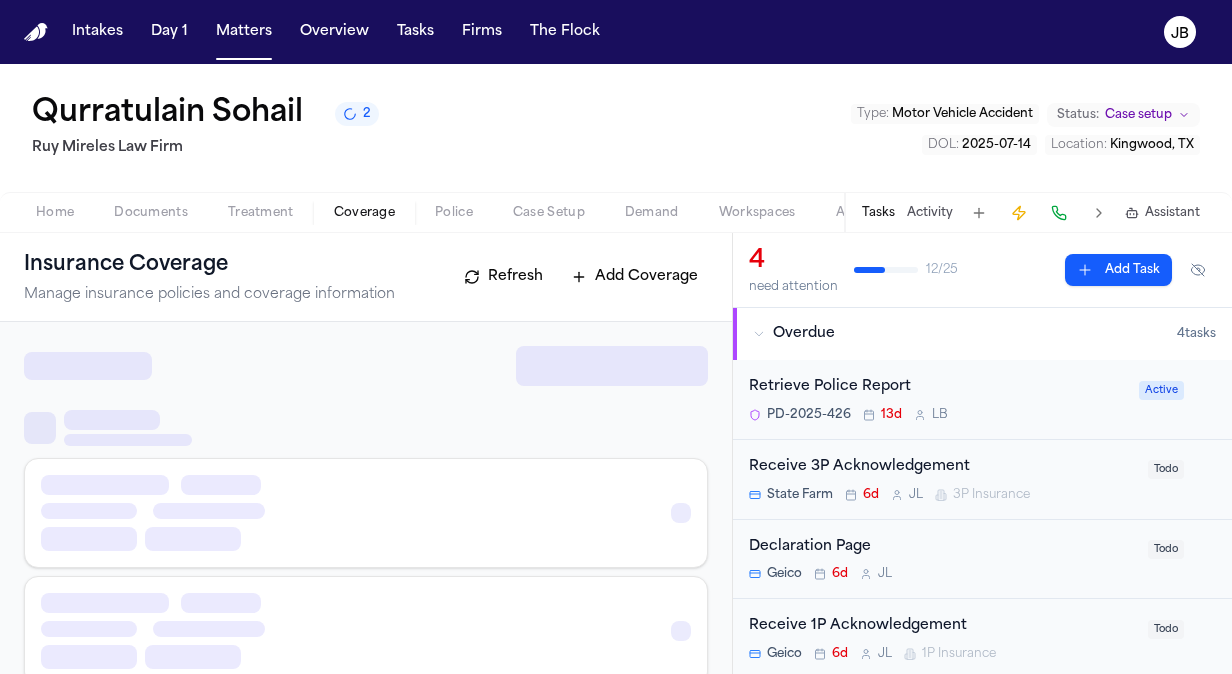 click on "Coverage" at bounding box center (364, 213) 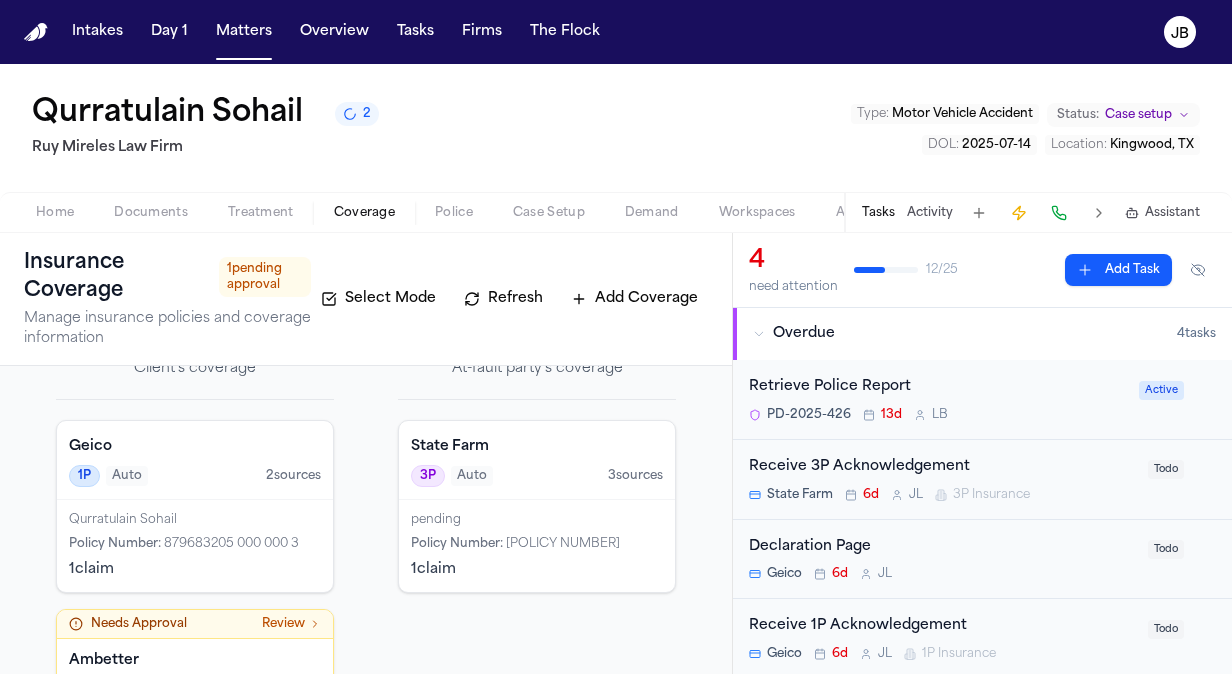 scroll, scrollTop: 82, scrollLeft: 0, axis: vertical 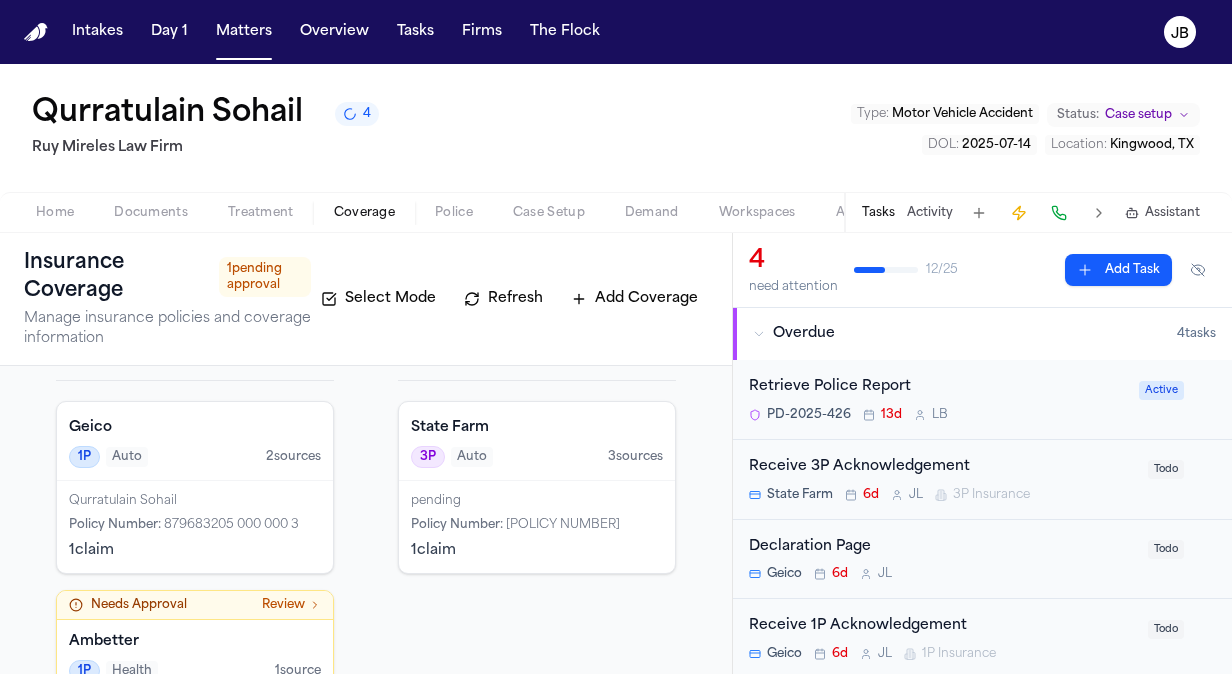 click on "Policy Number :   53-87P7-29M" at bounding box center (537, 525) 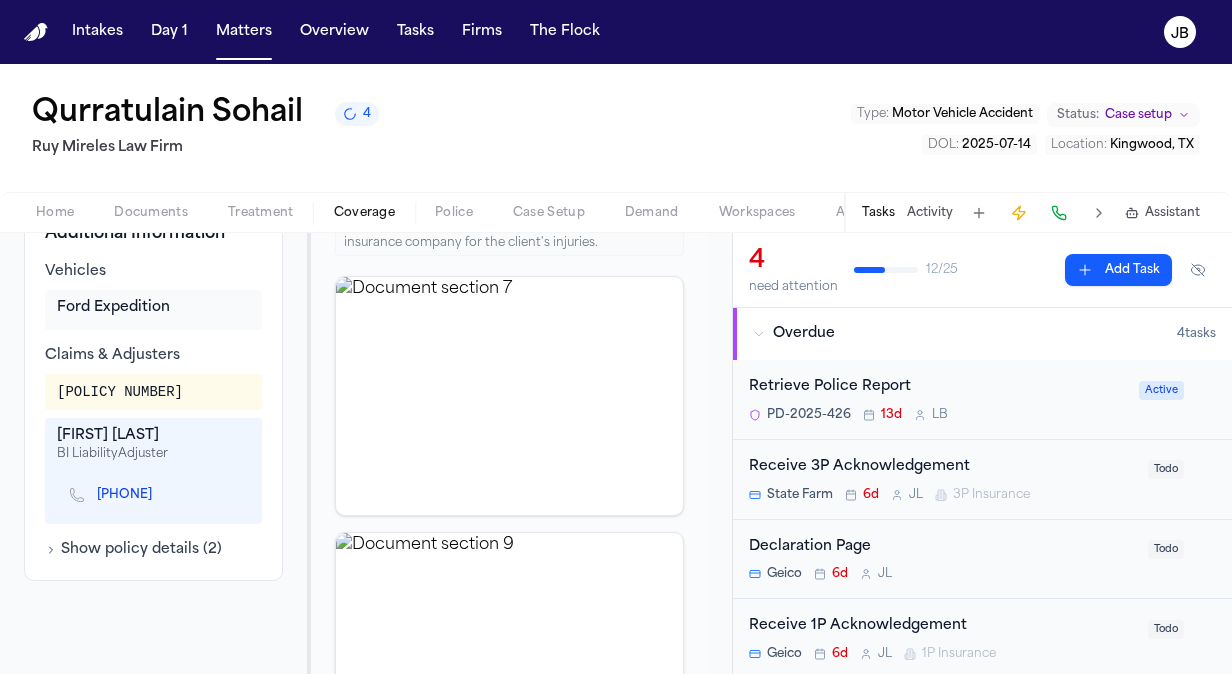 scroll, scrollTop: 629, scrollLeft: 0, axis: vertical 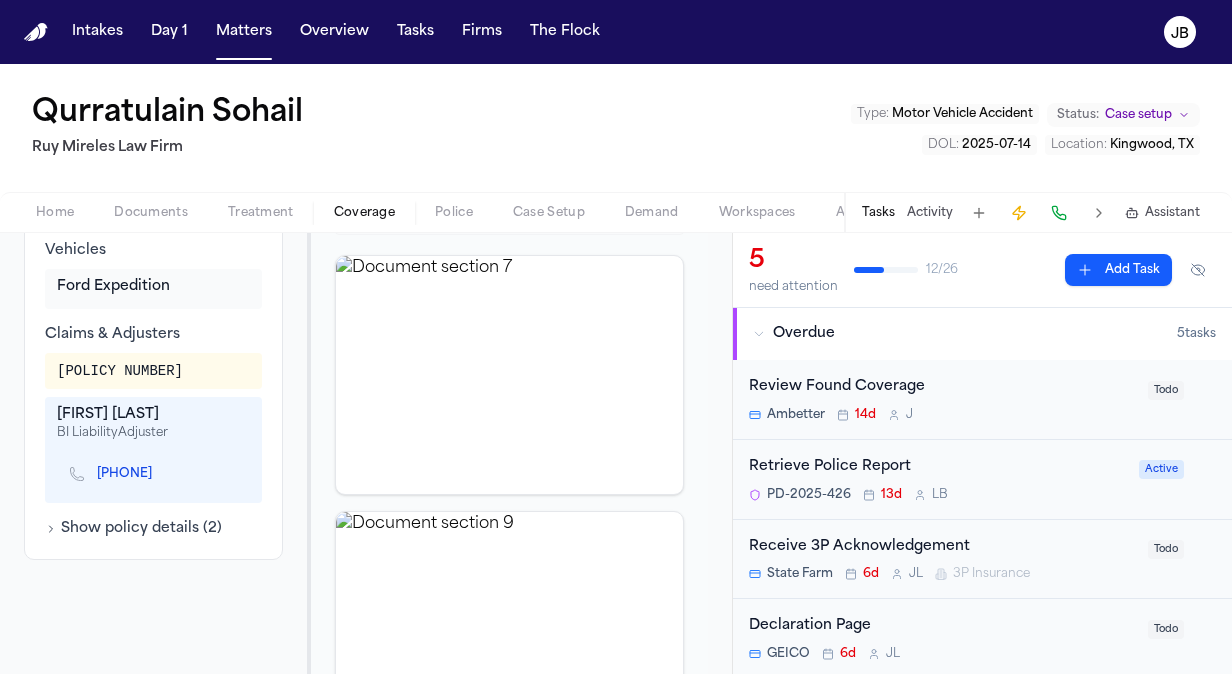 click on "Home" at bounding box center [55, 213] 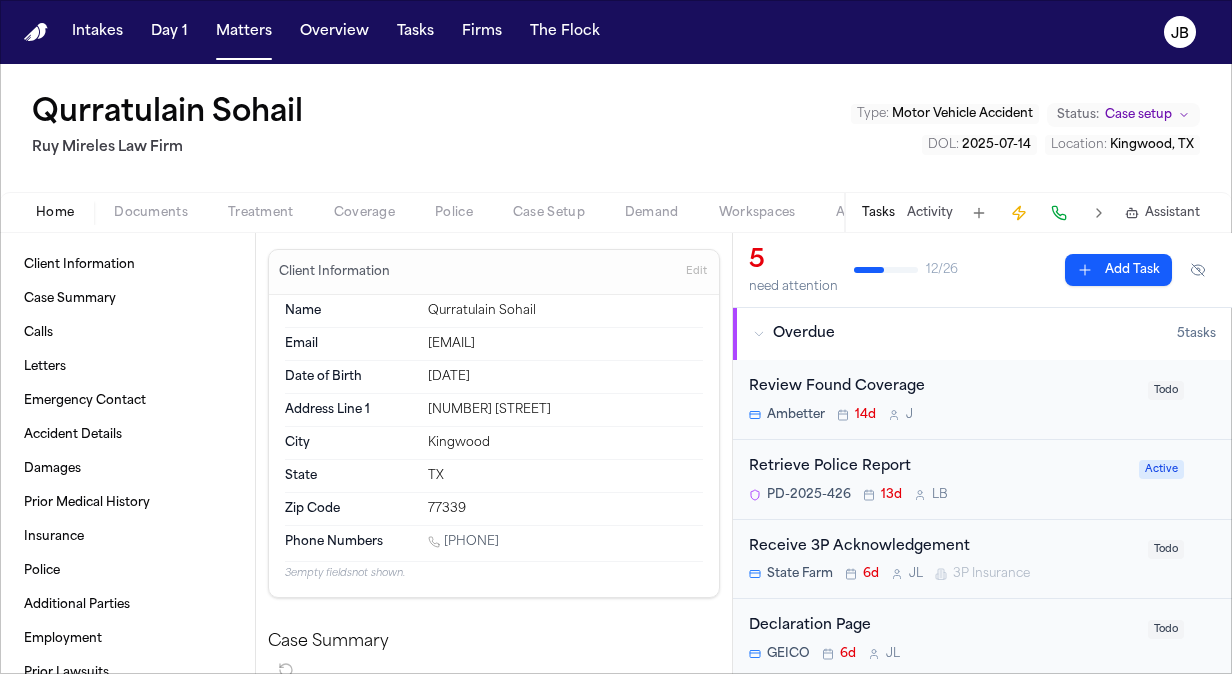 type 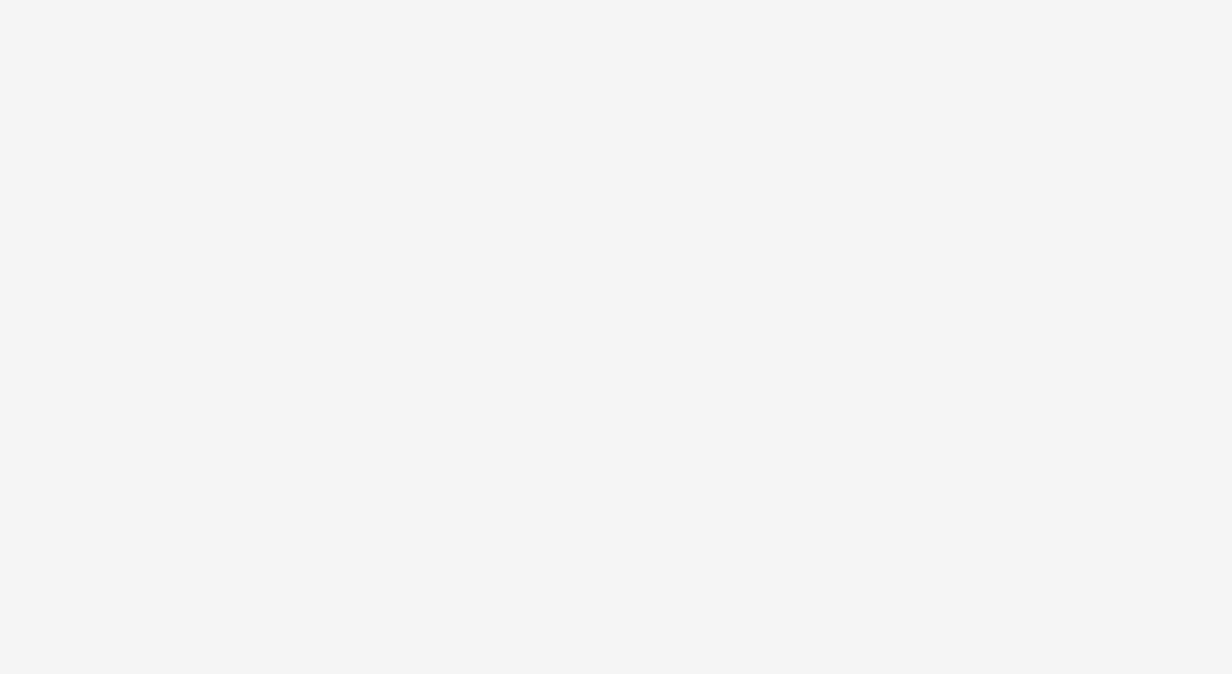 scroll, scrollTop: 0, scrollLeft: 0, axis: both 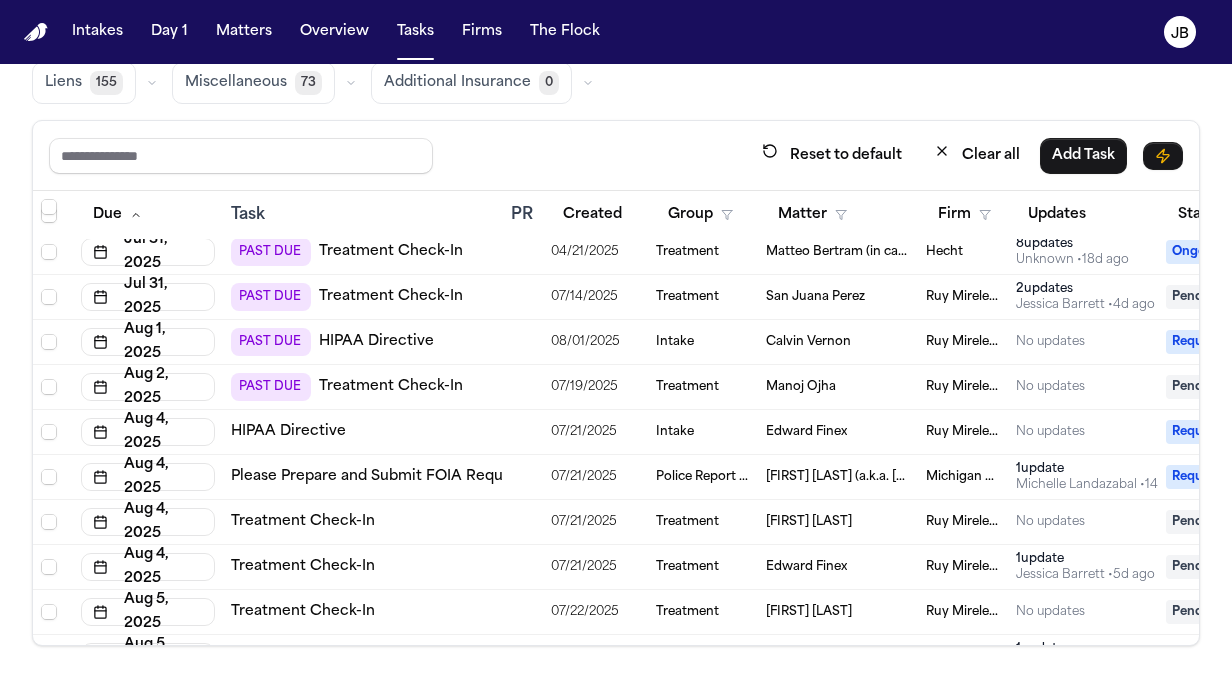 click on "Manoj Ojha" at bounding box center [801, 387] 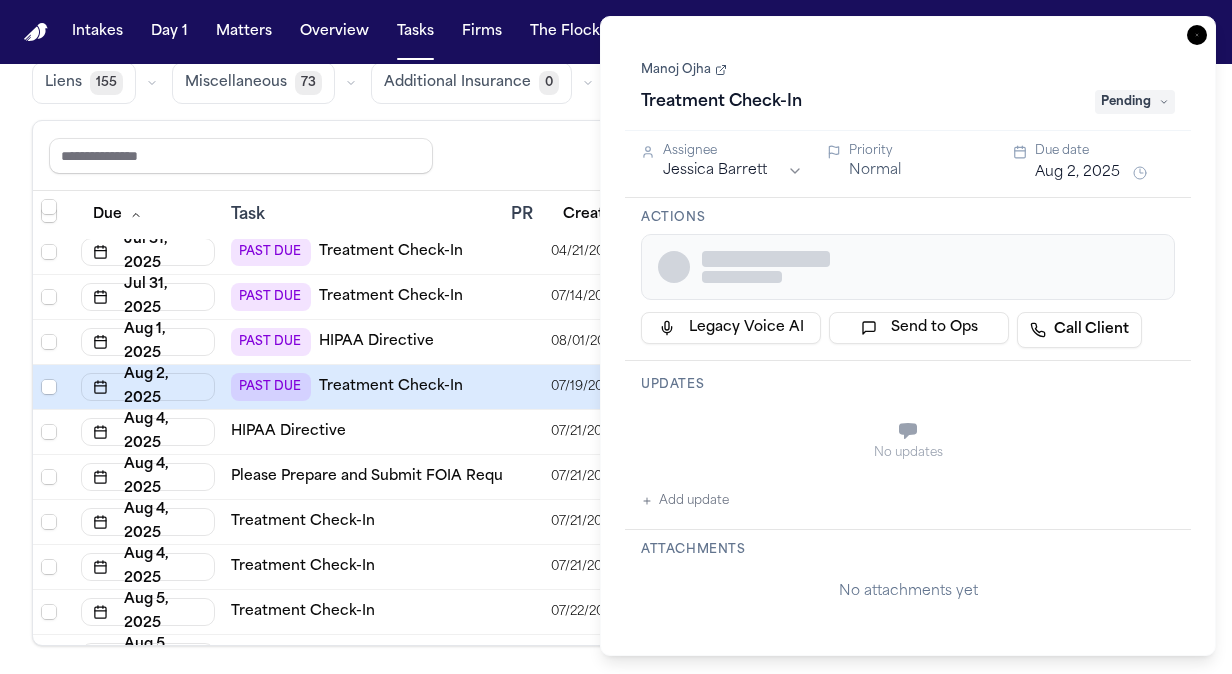 type 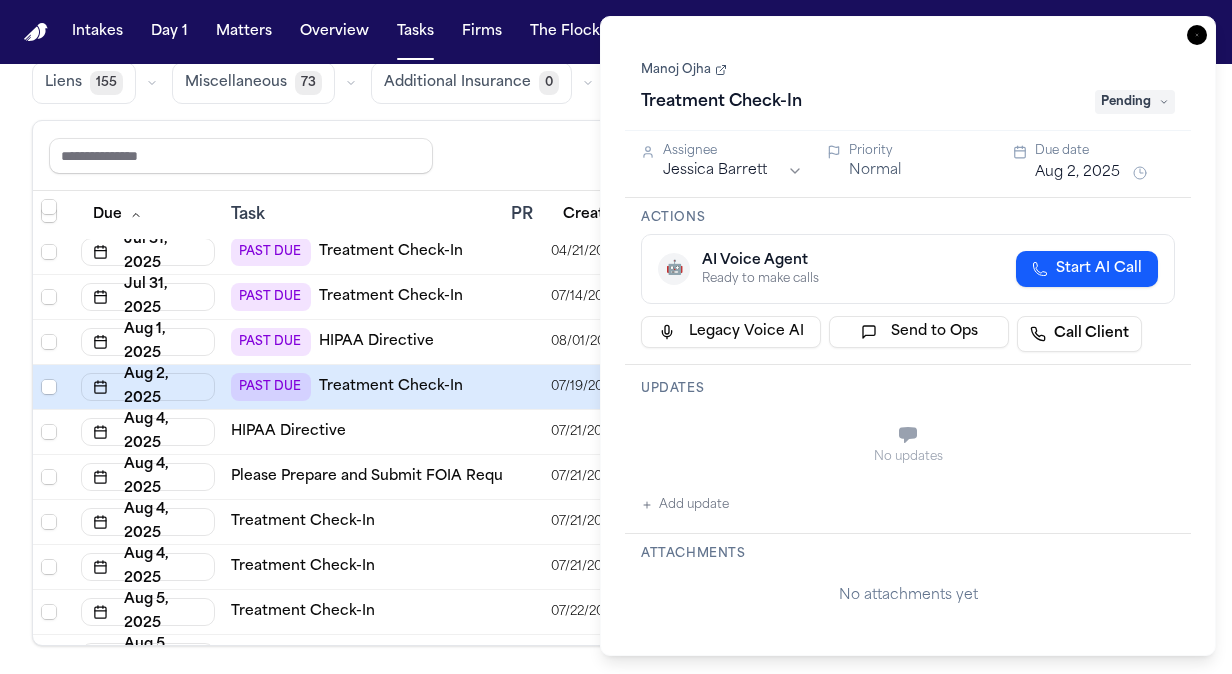 click on "Manoj Ojha" at bounding box center [684, 70] 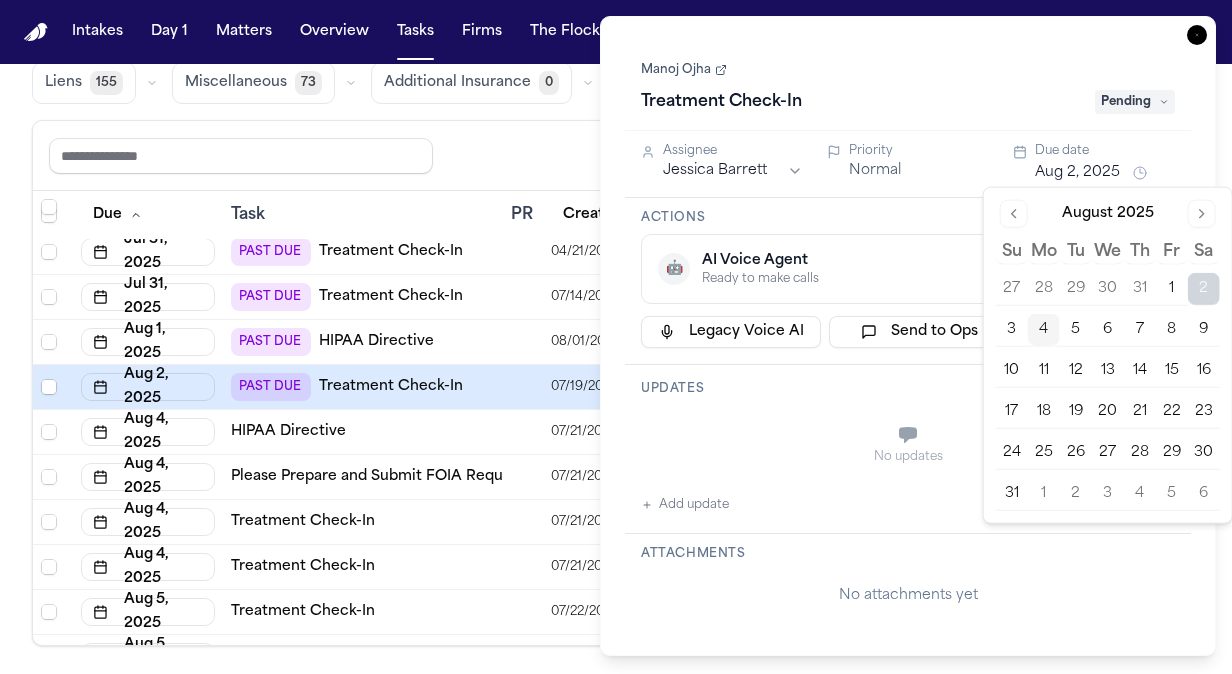 click on "5" at bounding box center [1076, 330] 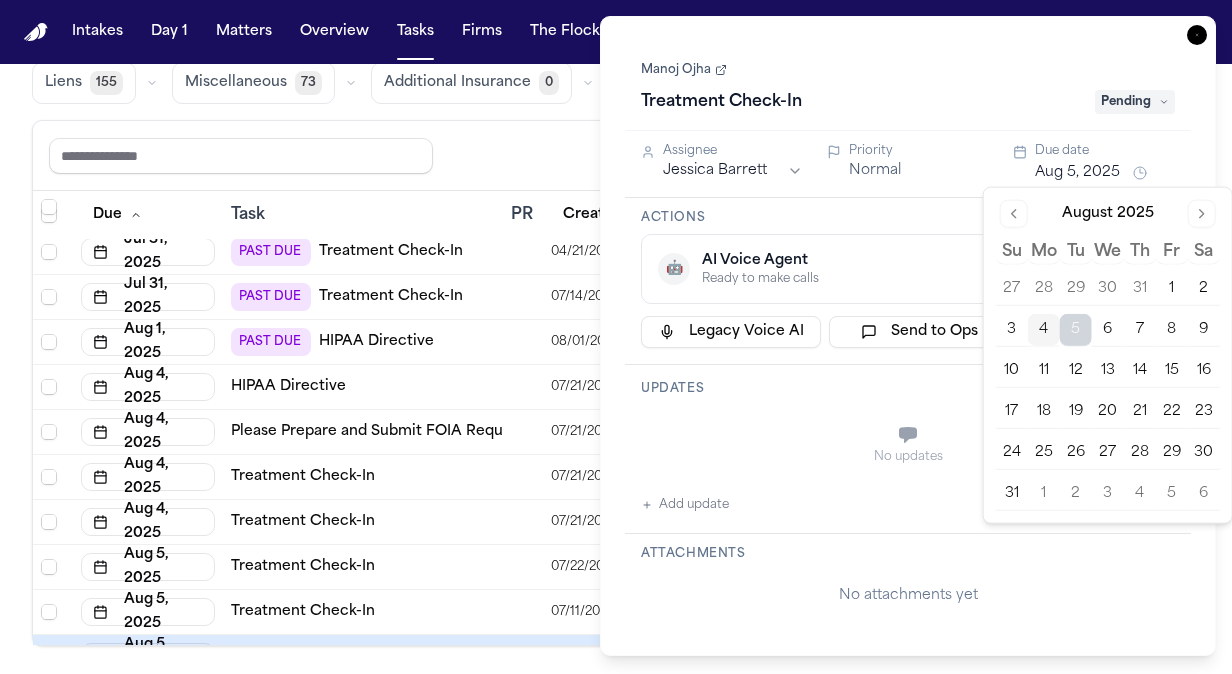 click 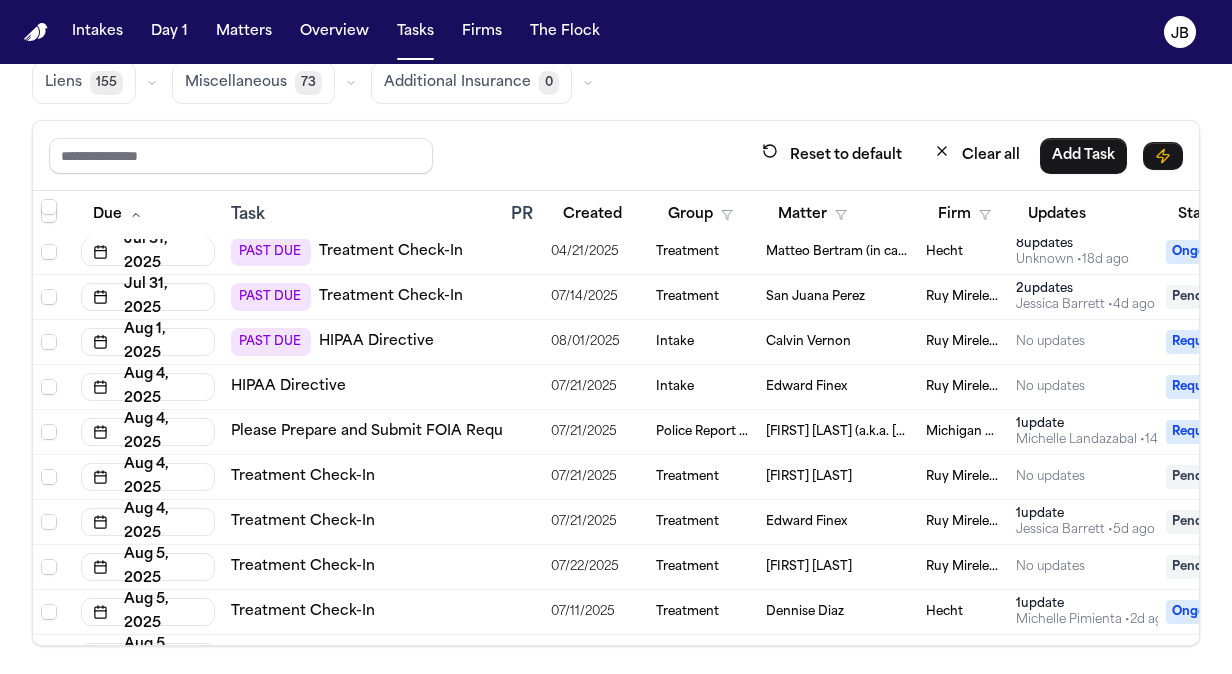 click on "Calvin Vernon" at bounding box center [838, 342] 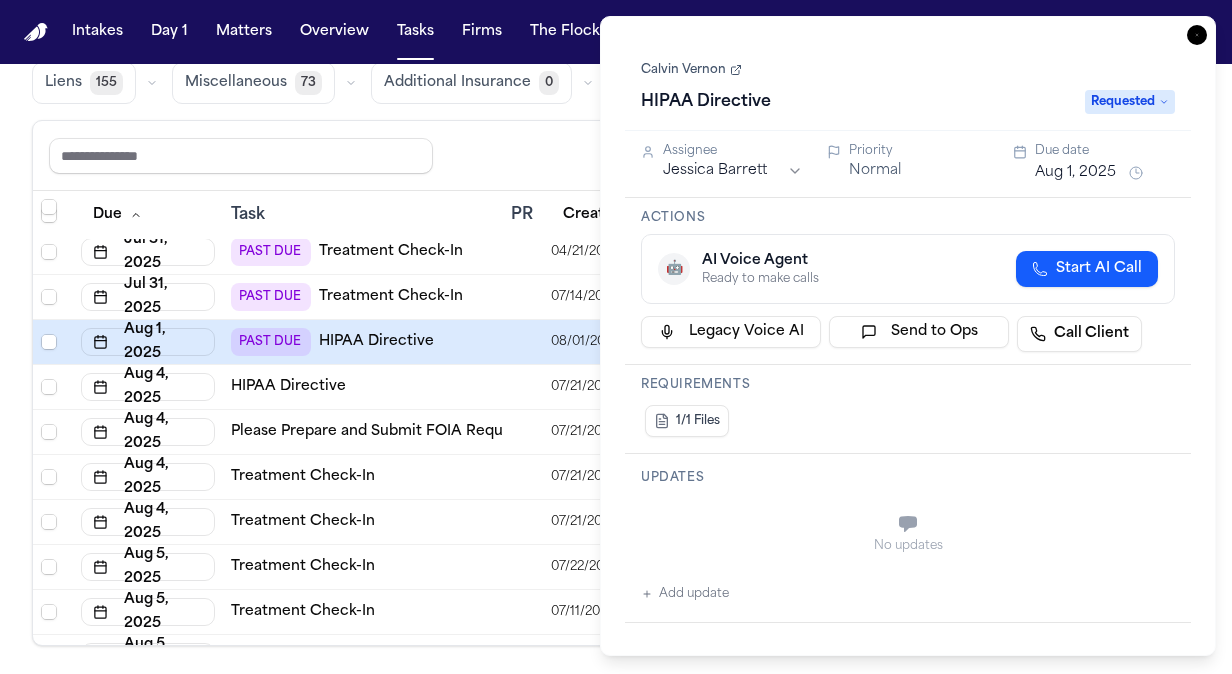 type 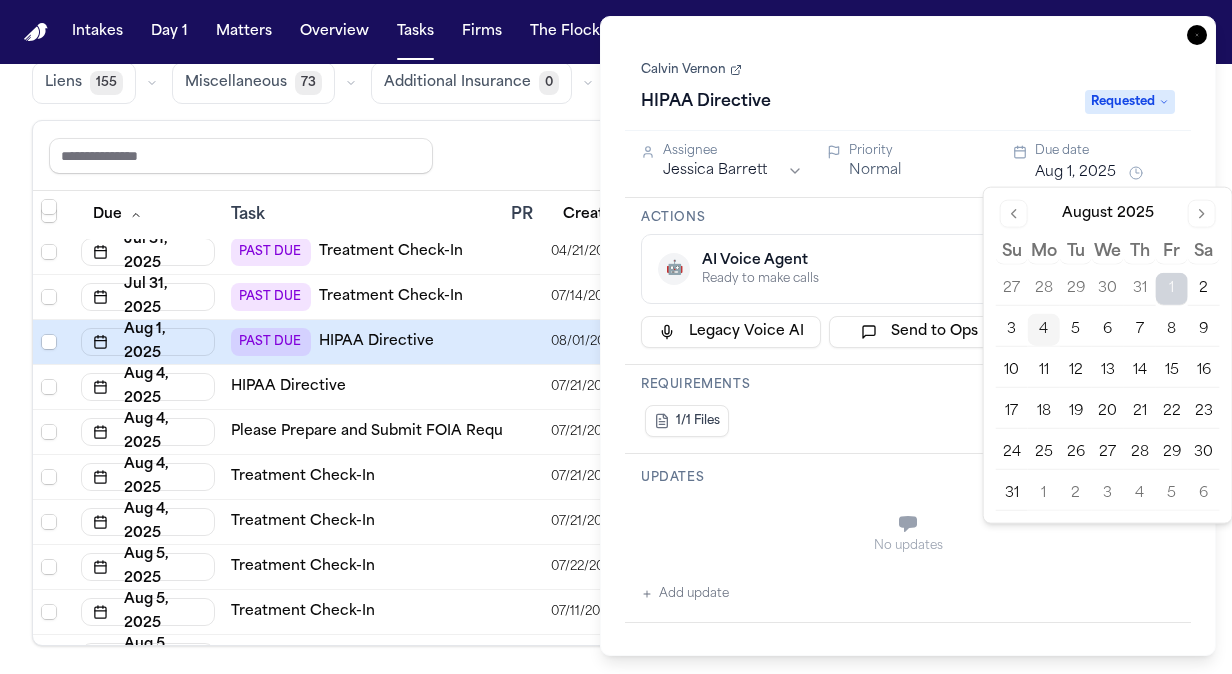 click on "4" at bounding box center (1044, 330) 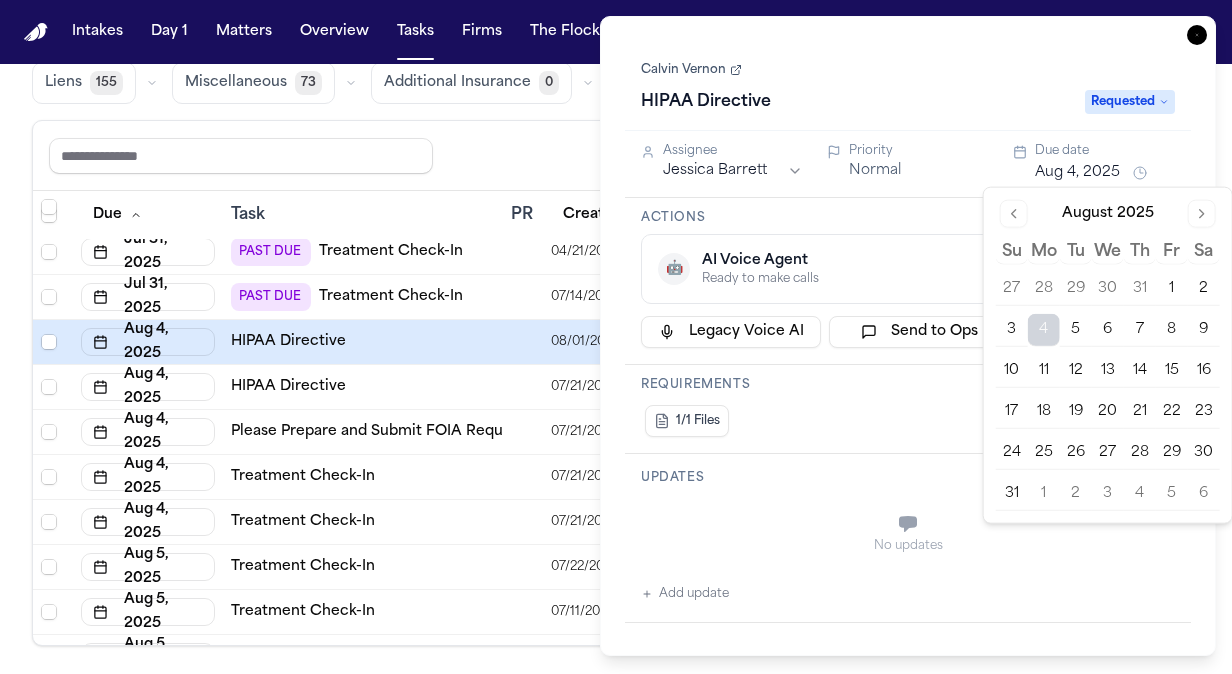 click 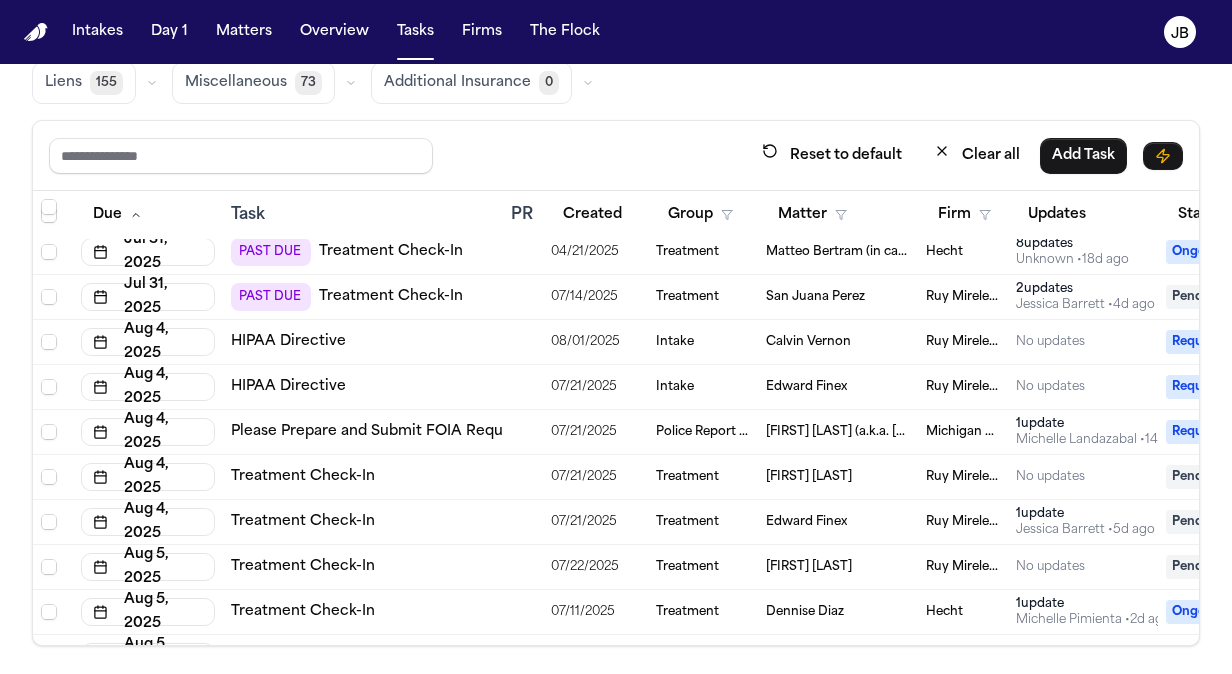 click on "San Juana Perez" at bounding box center [815, 297] 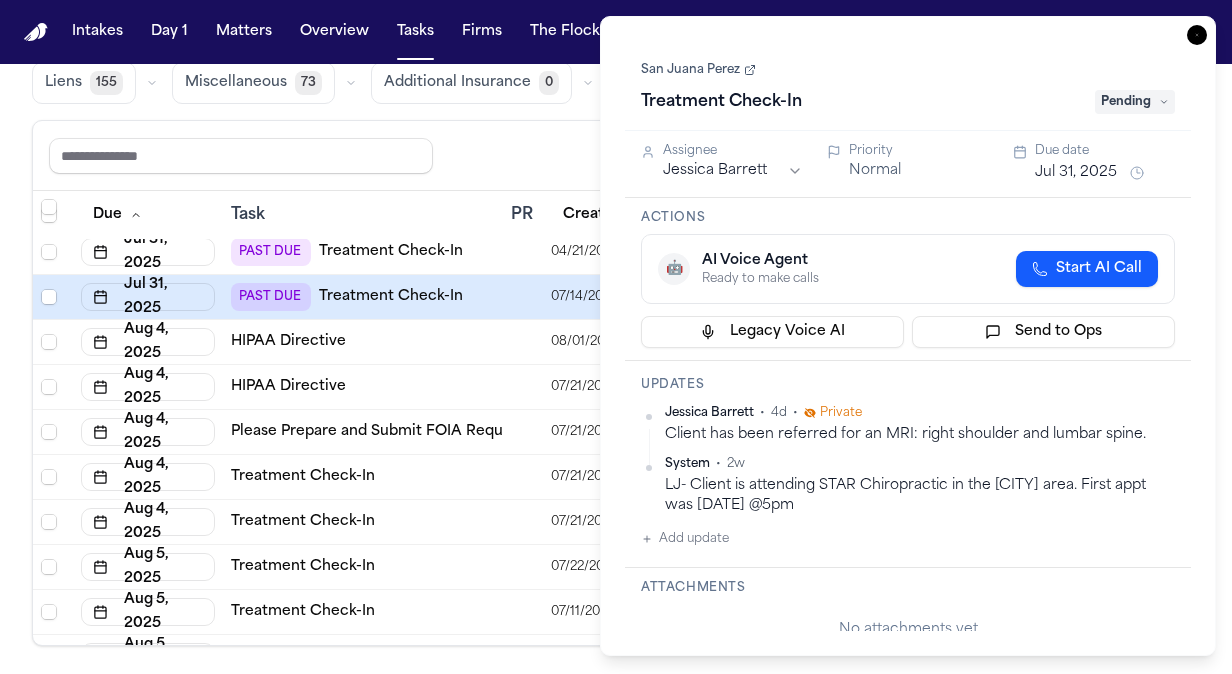 click on "San Juana Perez" at bounding box center [698, 70] 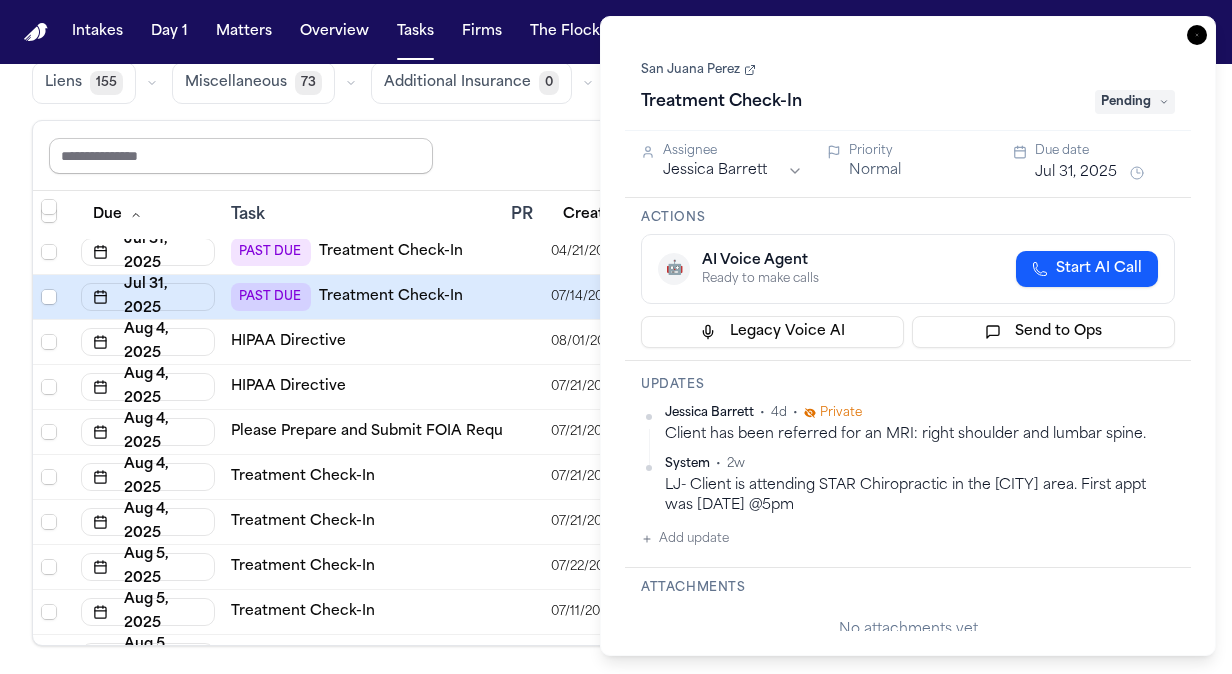 click at bounding box center [241, 156] 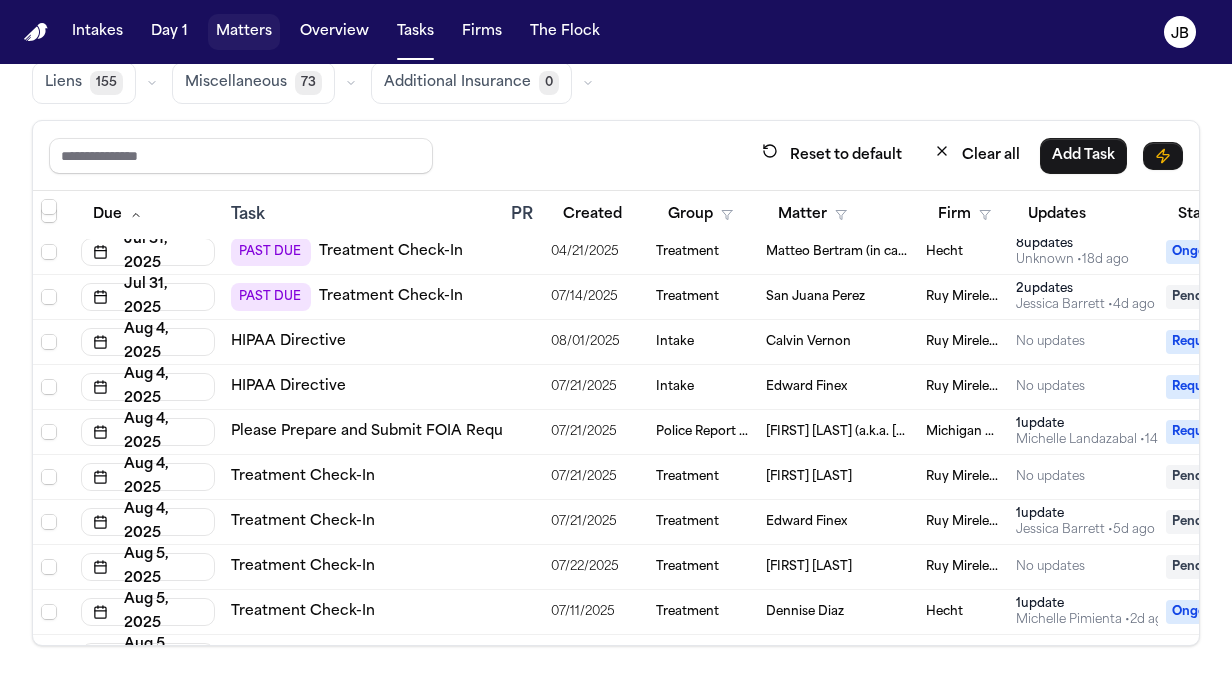 click on "Matters" at bounding box center (244, 32) 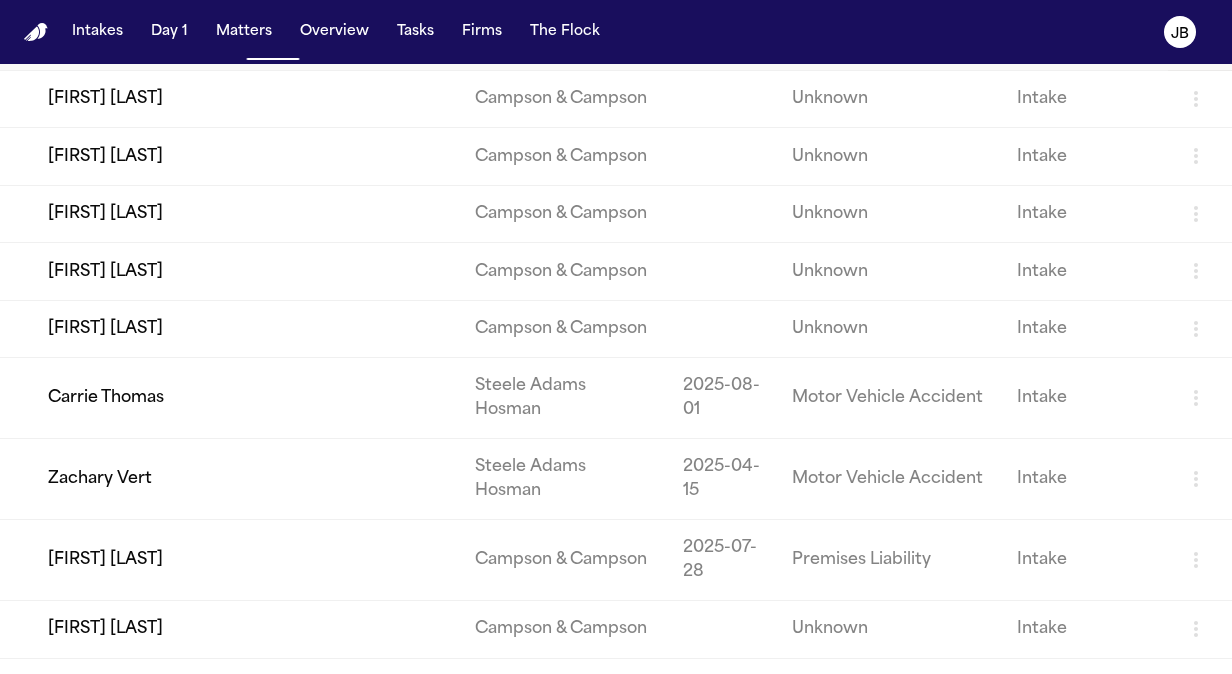 scroll, scrollTop: 184, scrollLeft: 0, axis: vertical 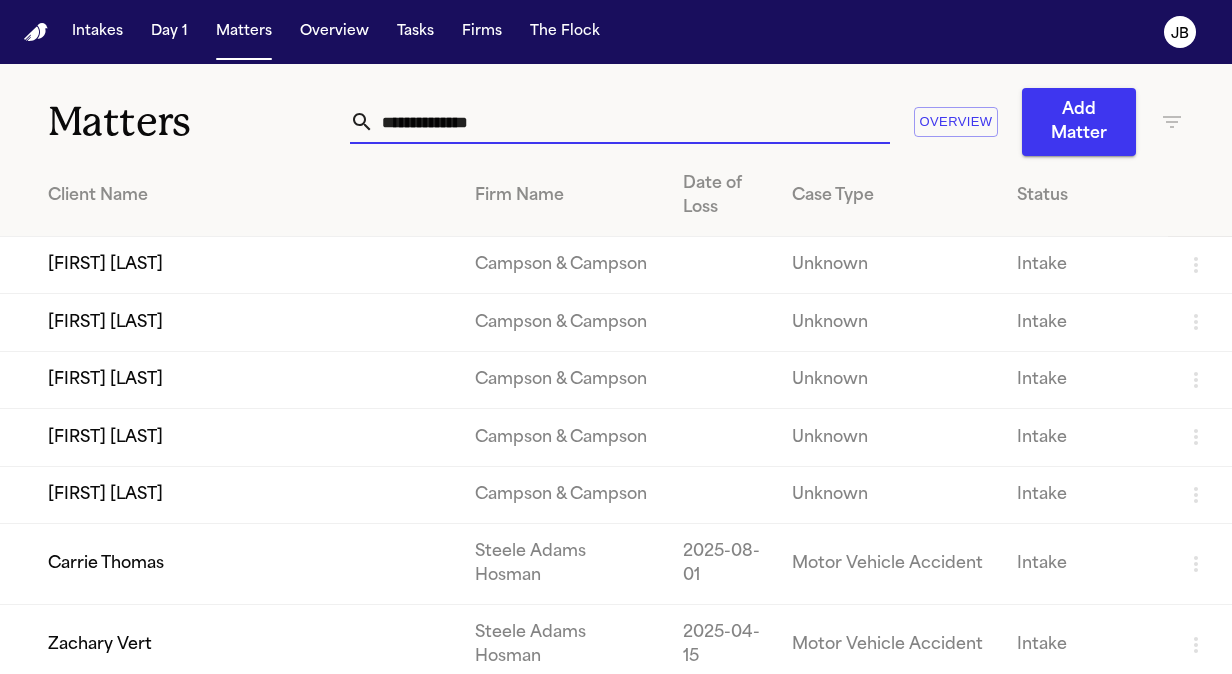 click at bounding box center (632, 122) 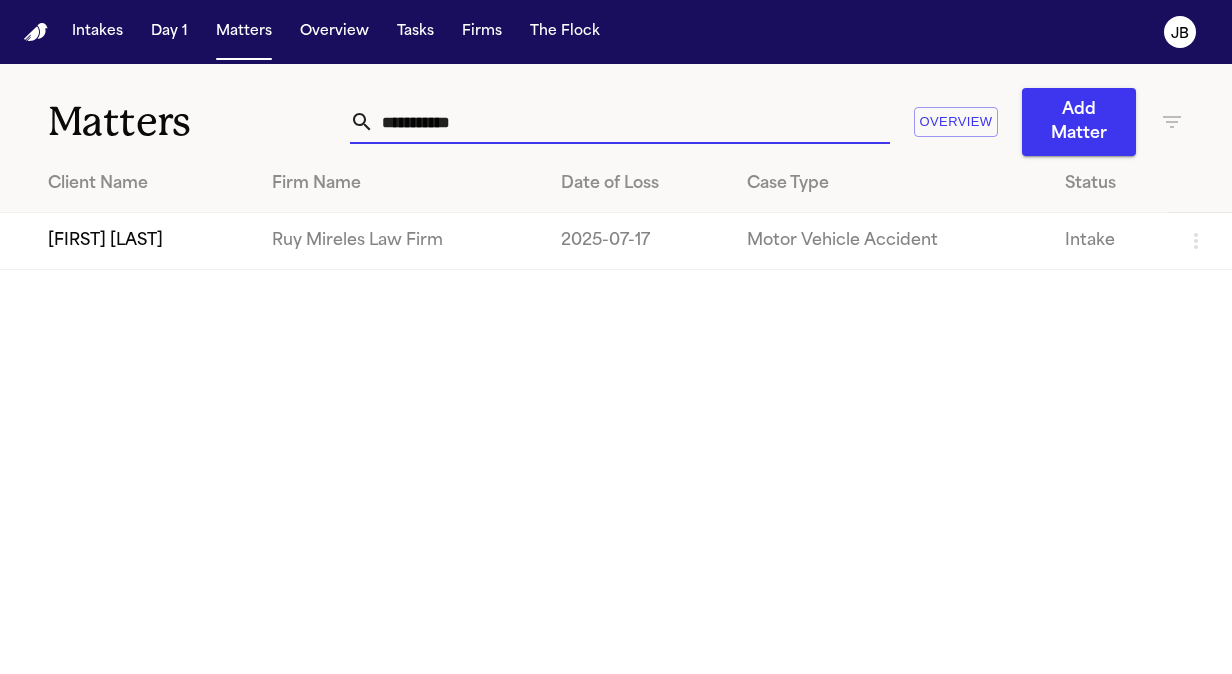 type on "**********" 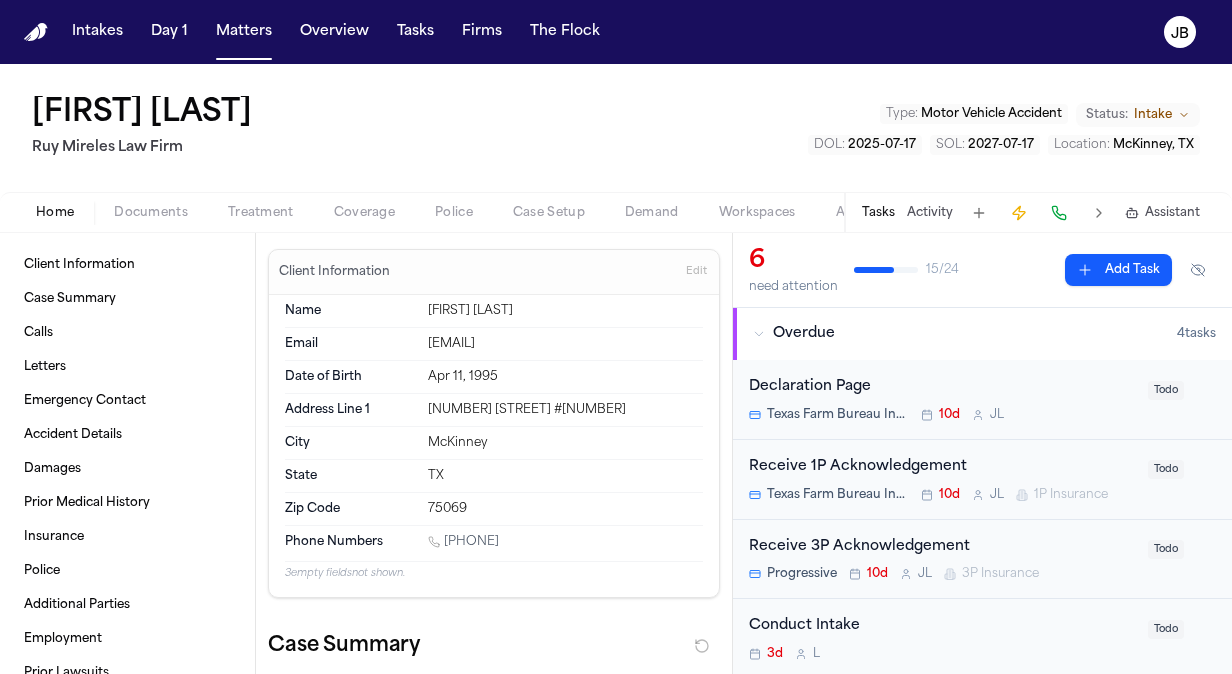 click on "Documents" at bounding box center (151, 213) 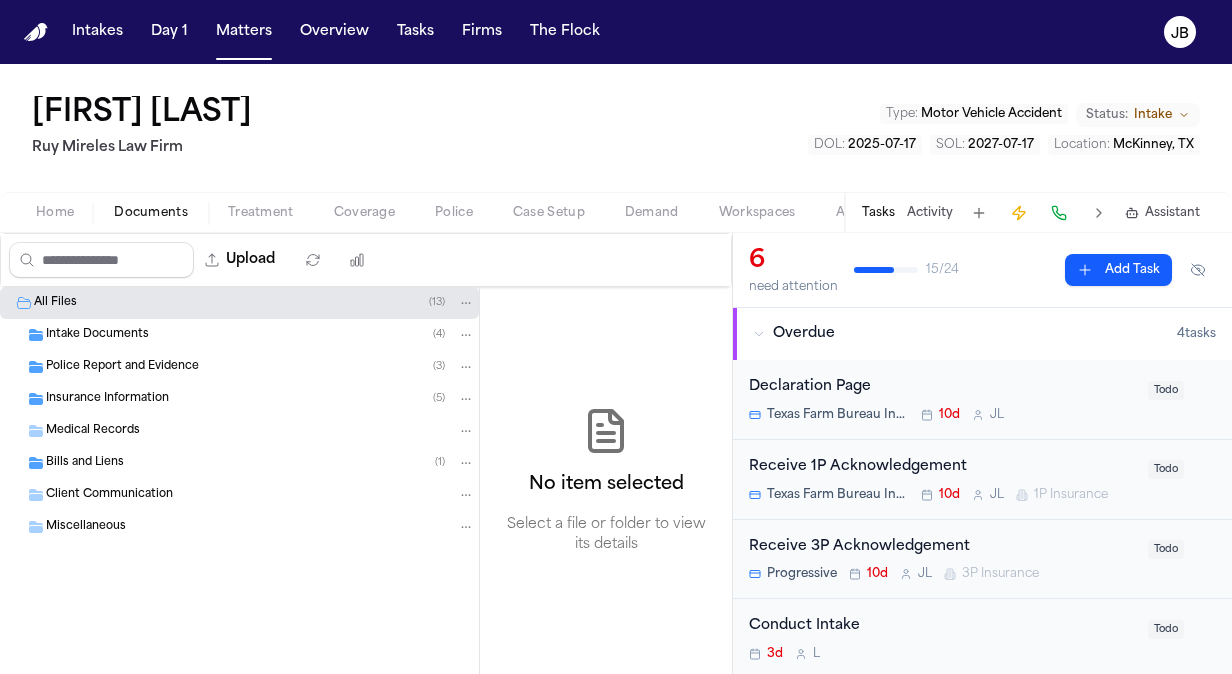 click on "Bills and Liens ( 1 )" at bounding box center (260, 463) 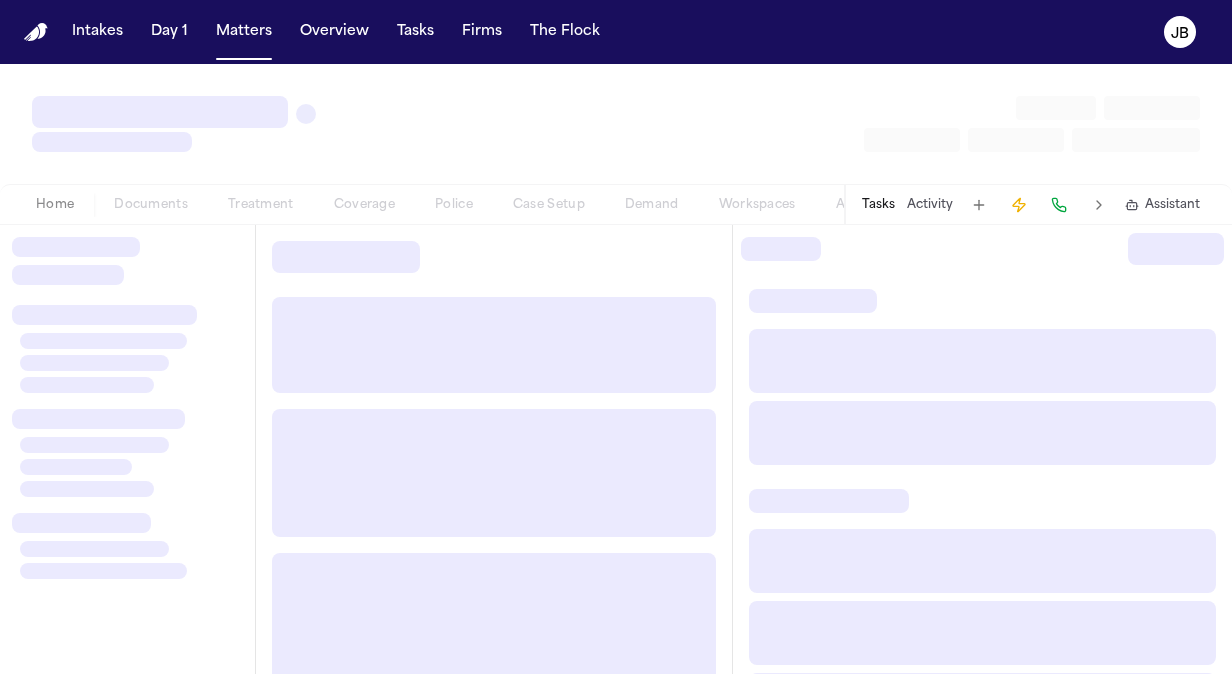 scroll, scrollTop: 0, scrollLeft: 0, axis: both 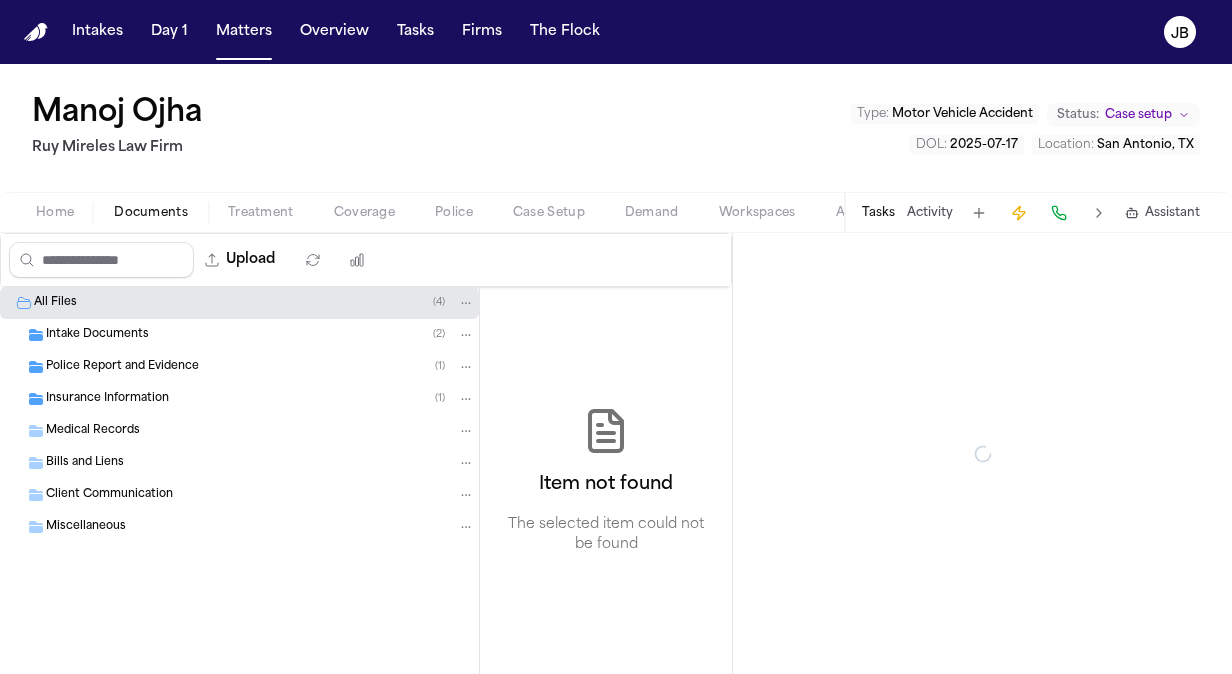 click on "Documents" at bounding box center [151, 213] 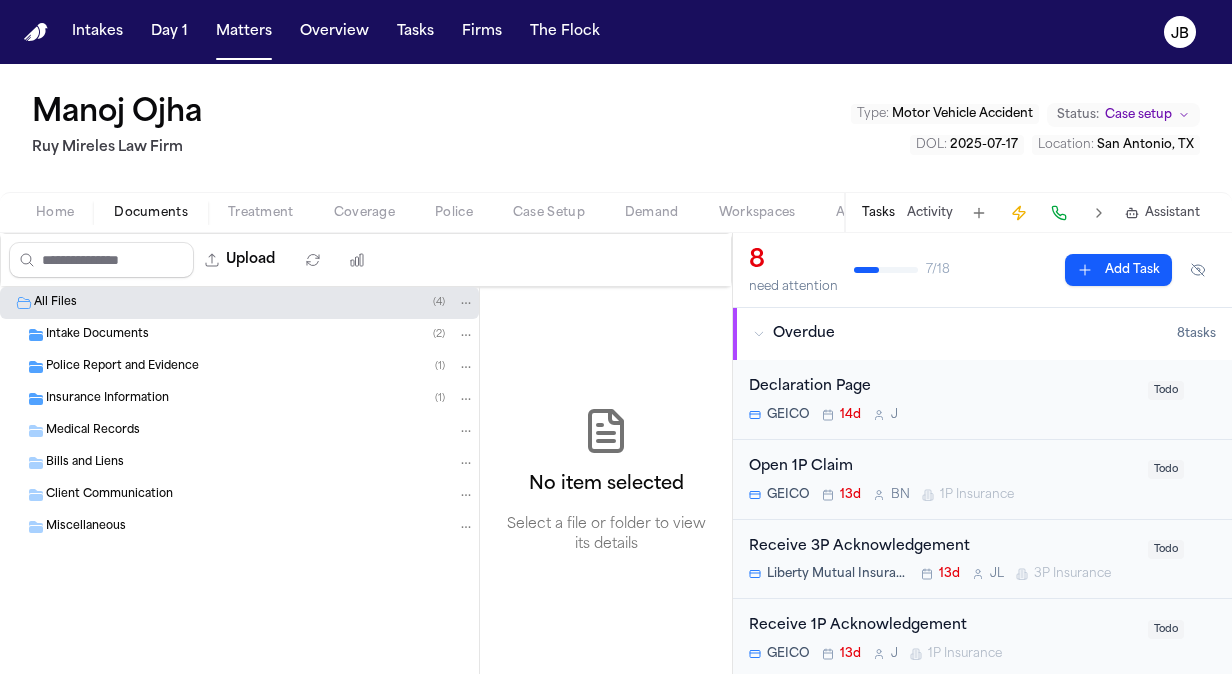 scroll, scrollTop: 2, scrollLeft: 0, axis: vertical 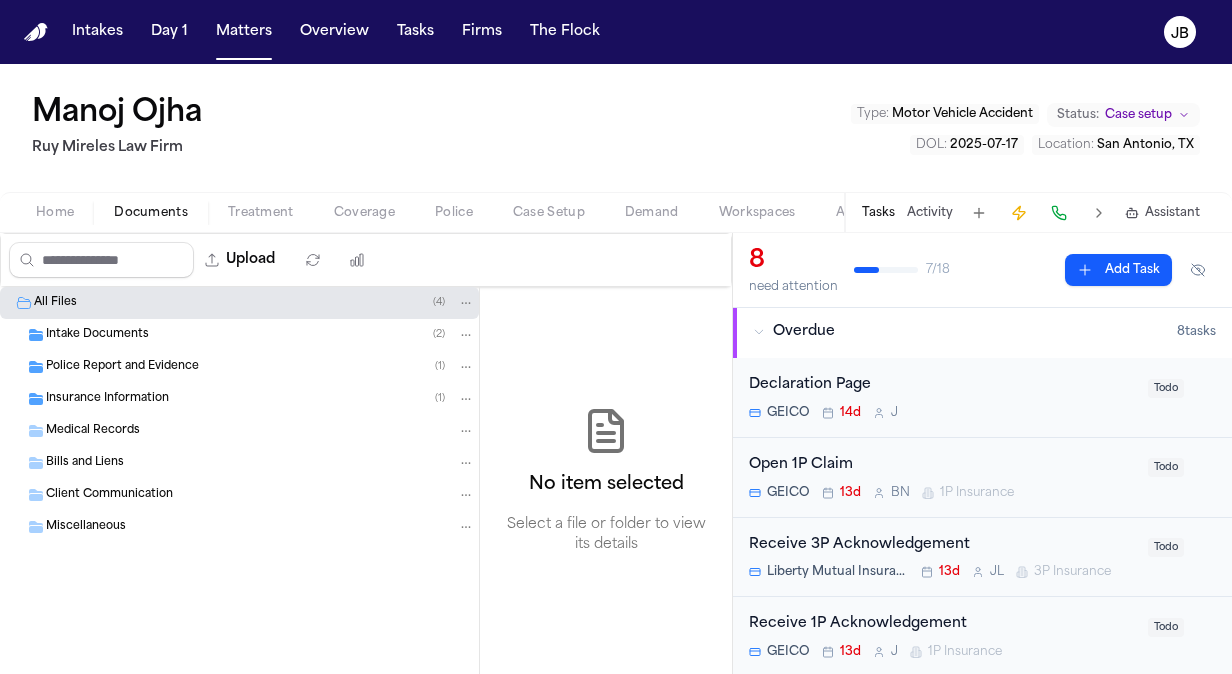 click on "Coverage" at bounding box center [364, 213] 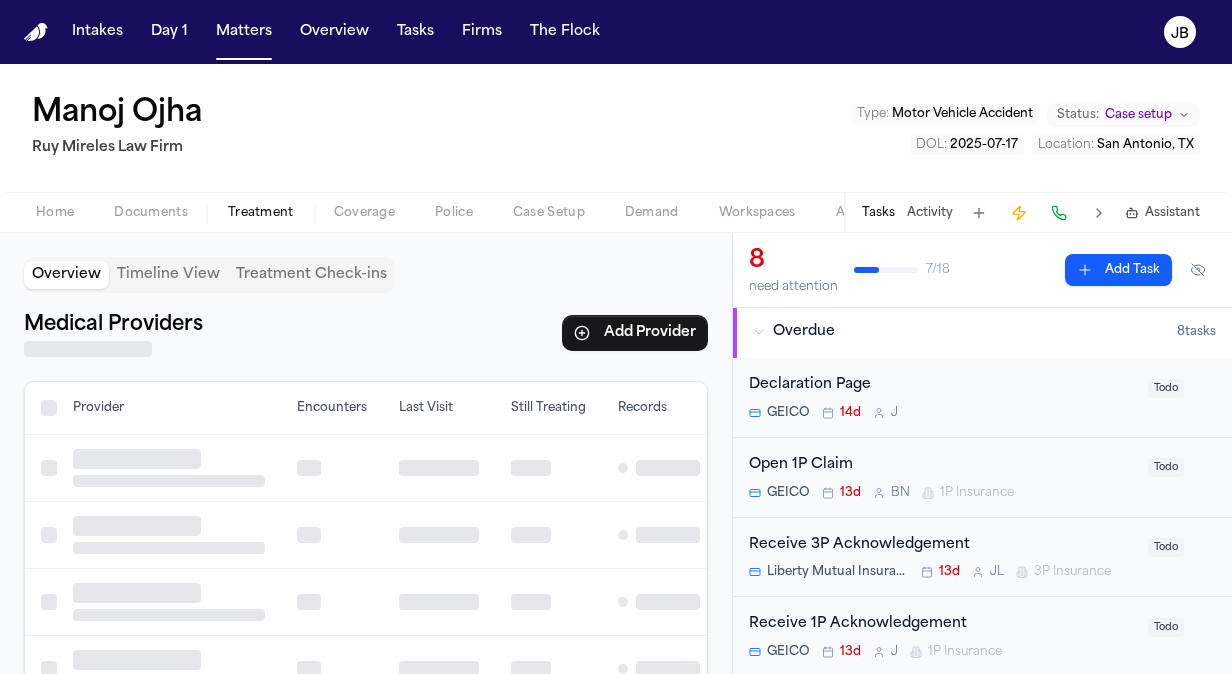 click on "Treatment" at bounding box center (261, 213) 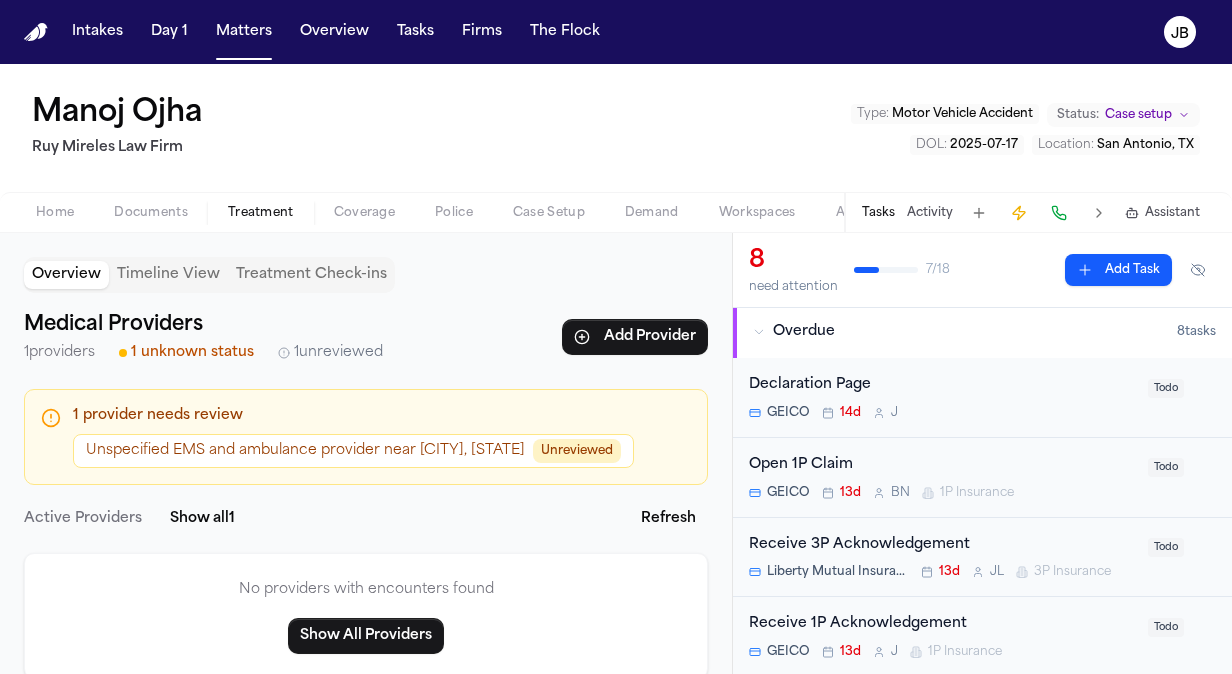 click on "Documents" at bounding box center (151, 213) 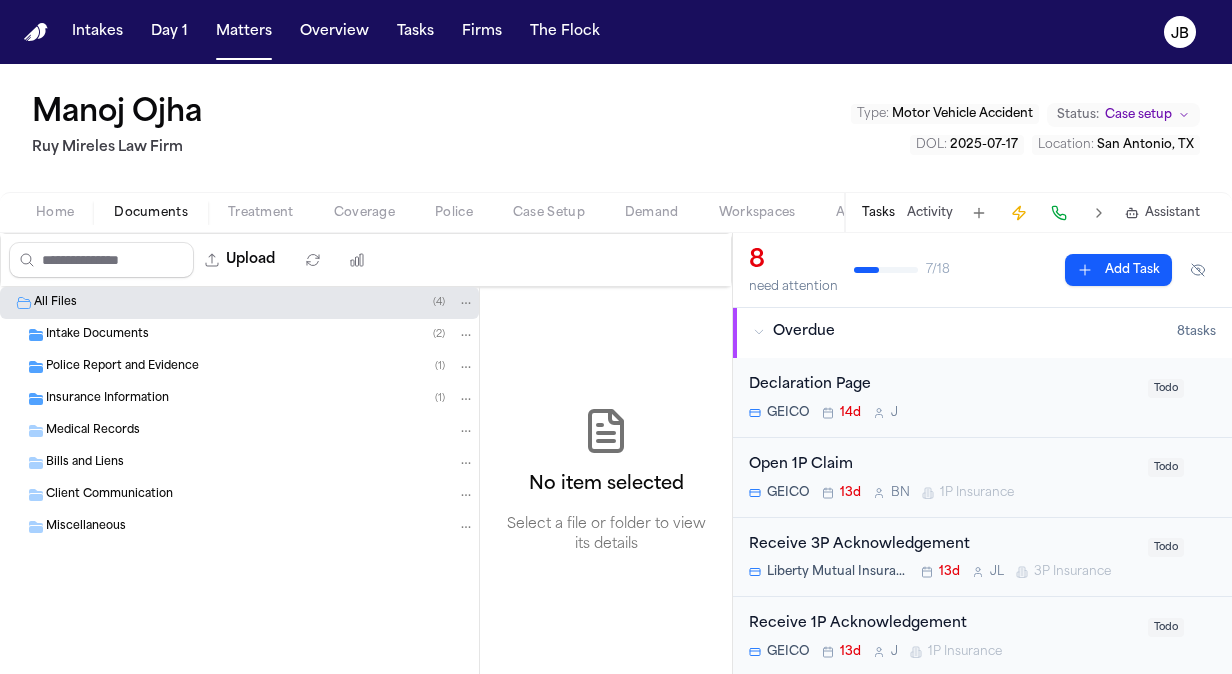 click on "Intake Documents" at bounding box center (97, 335) 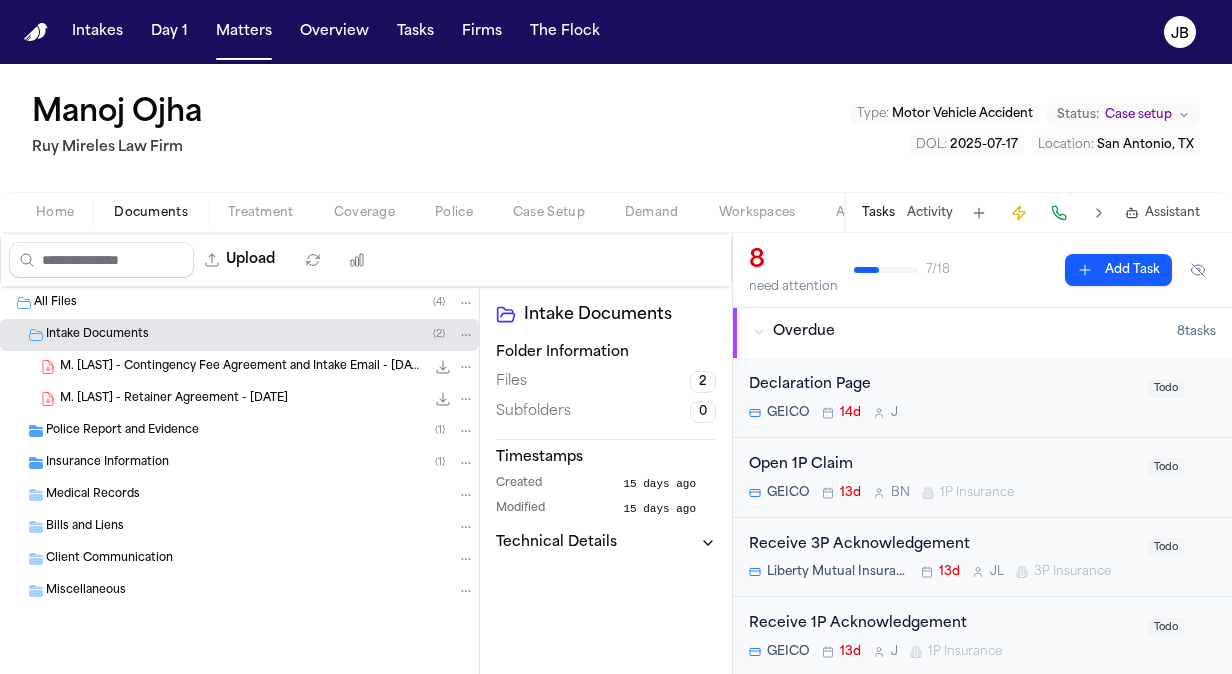 click on "Police Report and Evidence" at bounding box center [122, 431] 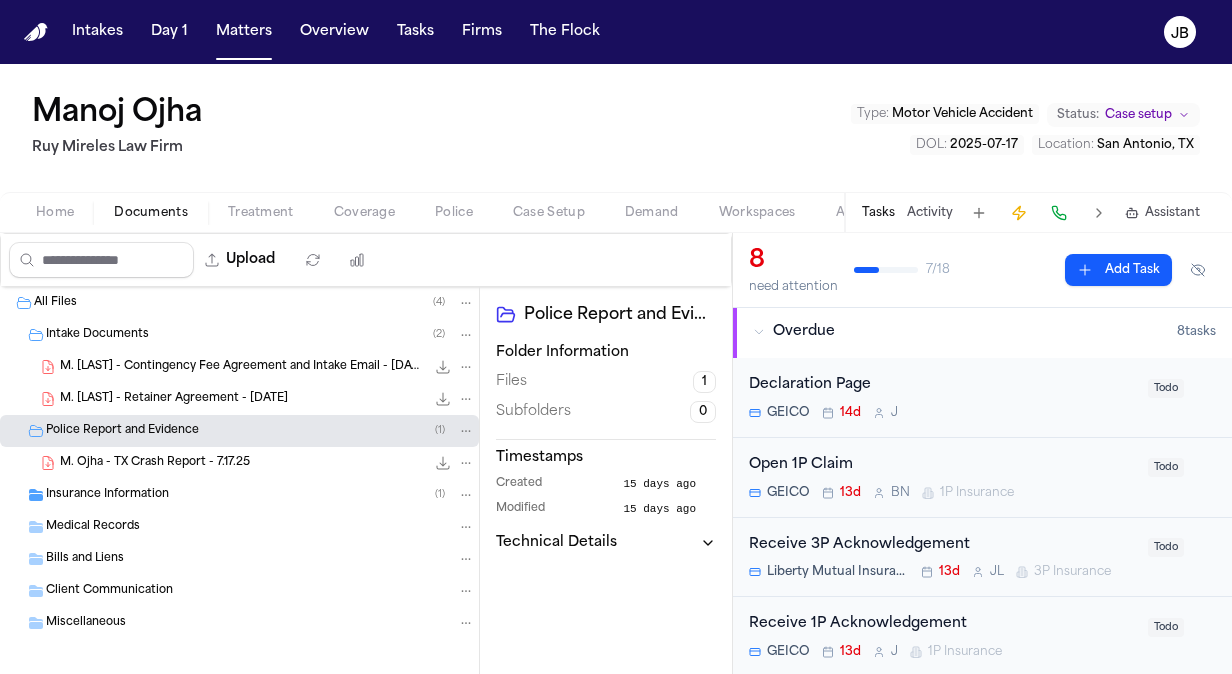 click on "Insurance Information" at bounding box center (107, 495) 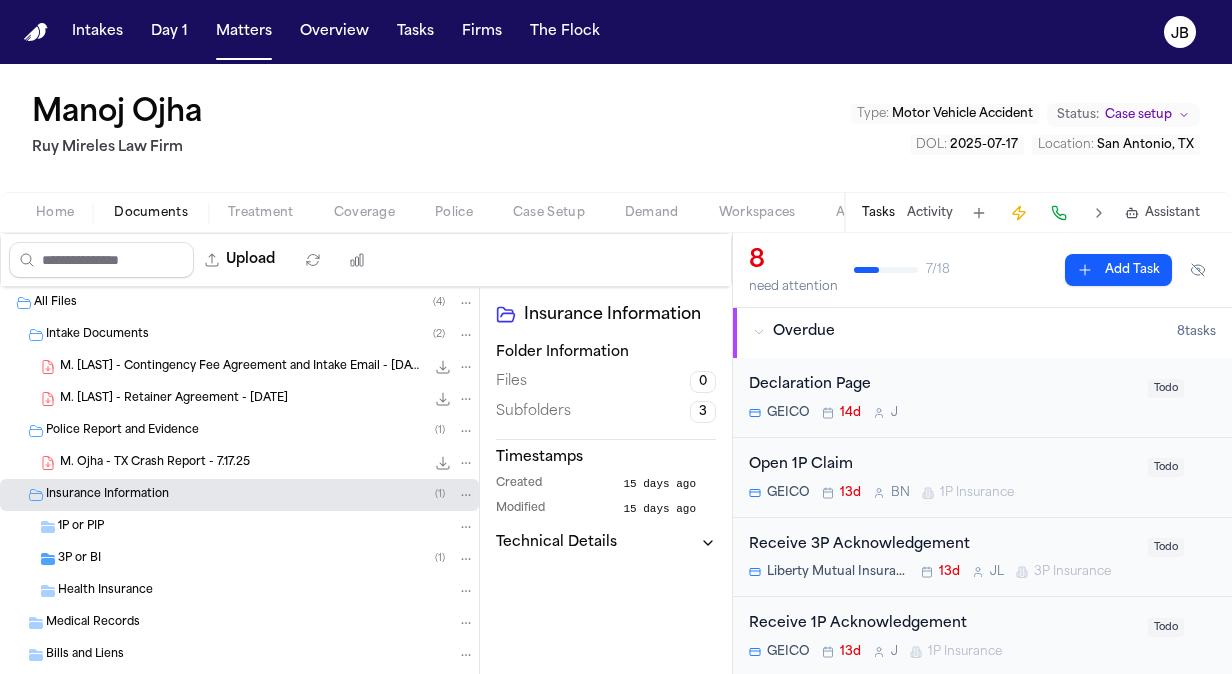 click on "1P or PIP" at bounding box center [81, 527] 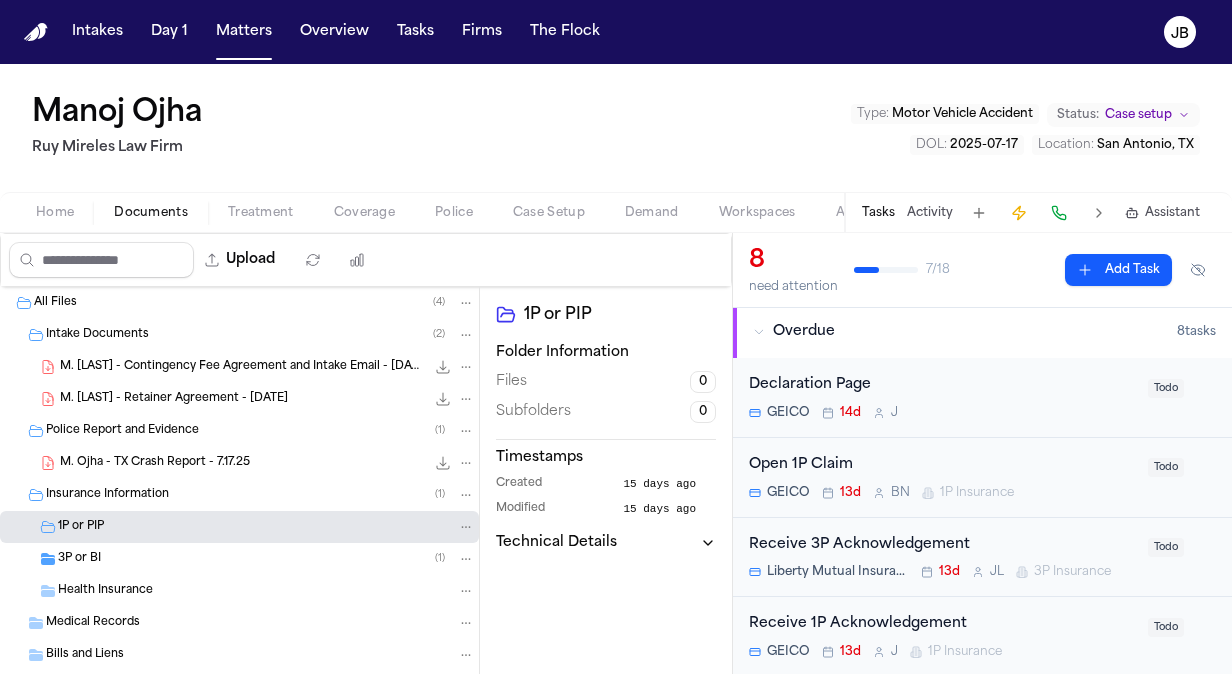 click on "3P or BI ( 1 )" at bounding box center [239, 559] 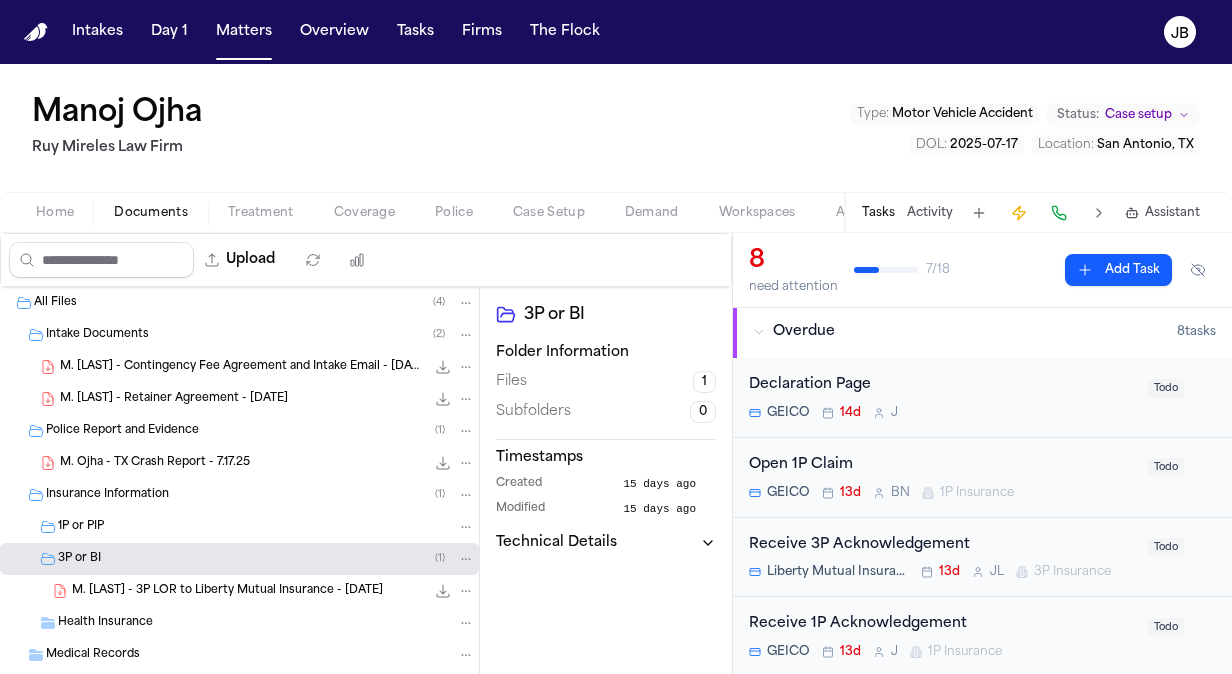 click on "Health Insurance" at bounding box center [105, 623] 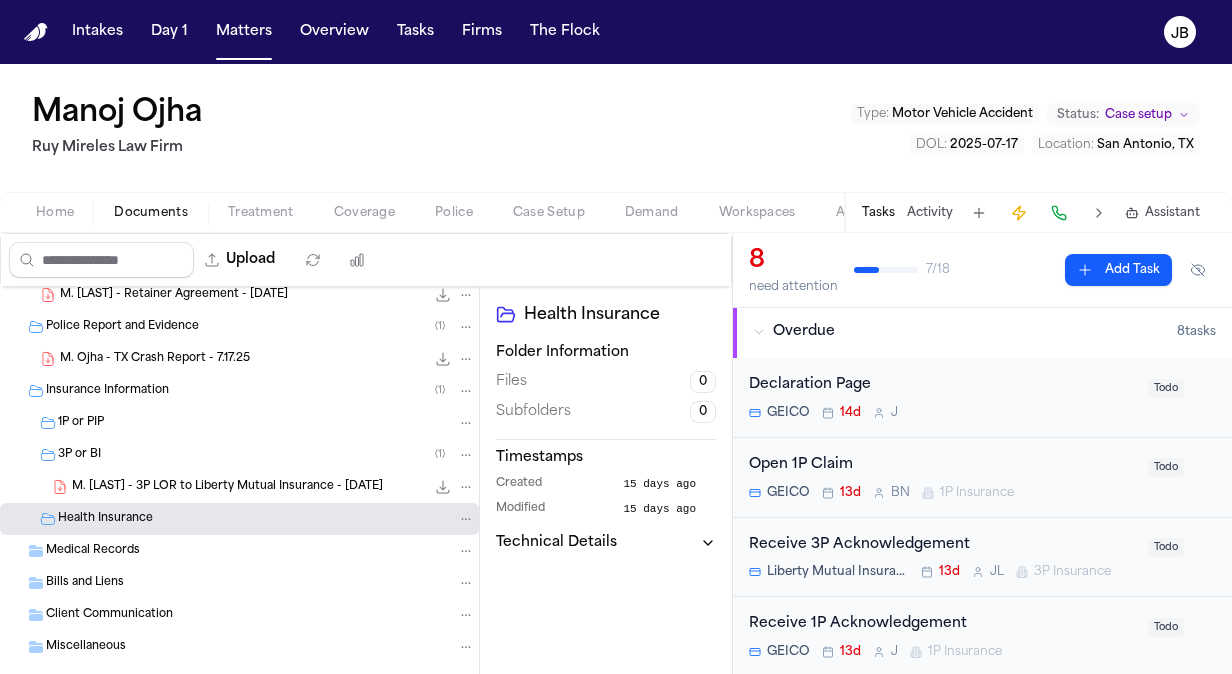 scroll, scrollTop: 0, scrollLeft: 0, axis: both 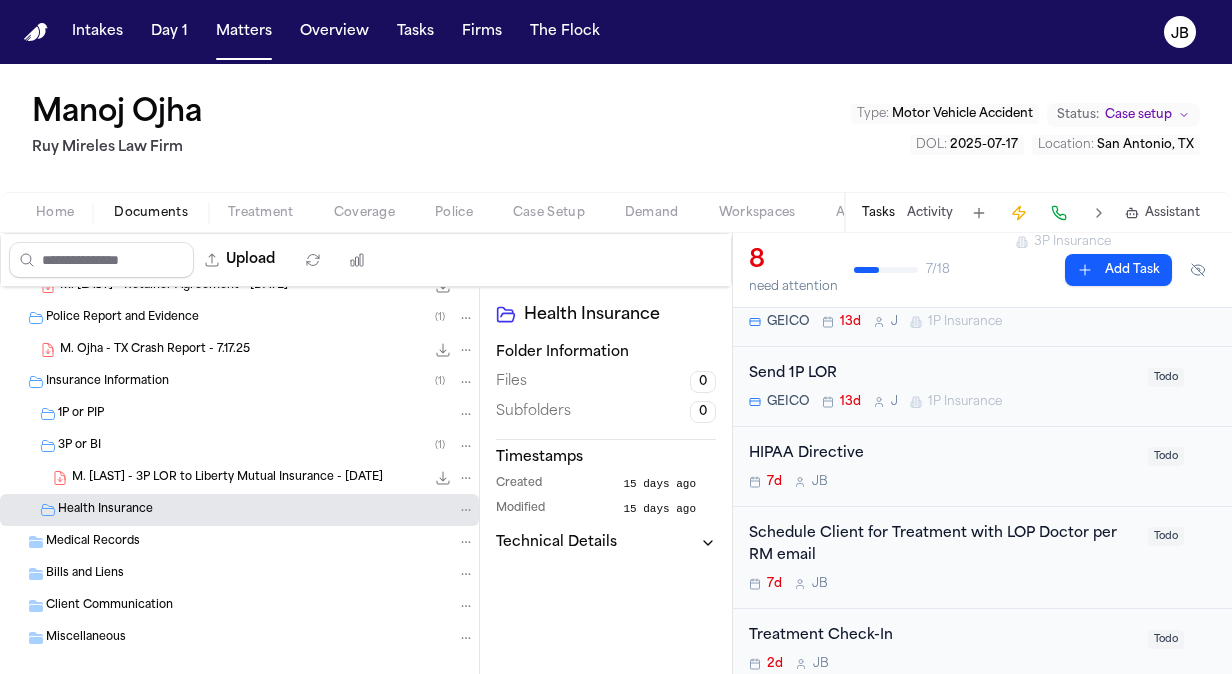 click on "Bills and Liens" at bounding box center [260, 574] 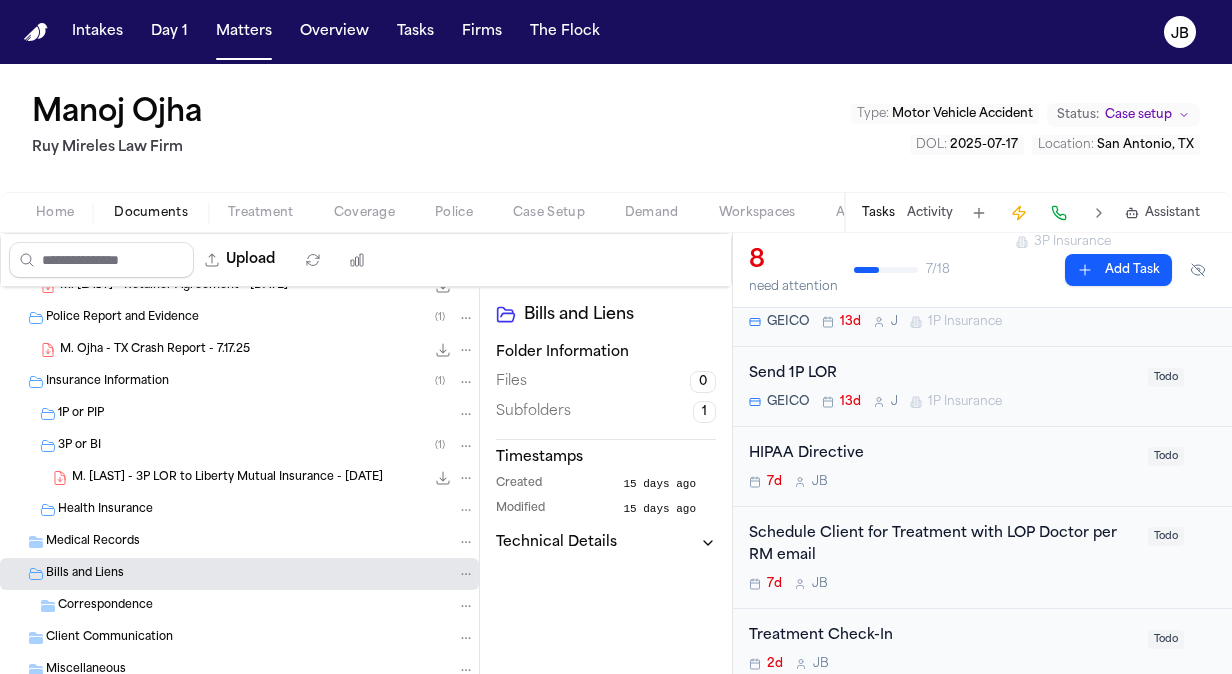 click on "Correspondence" at bounding box center [239, 606] 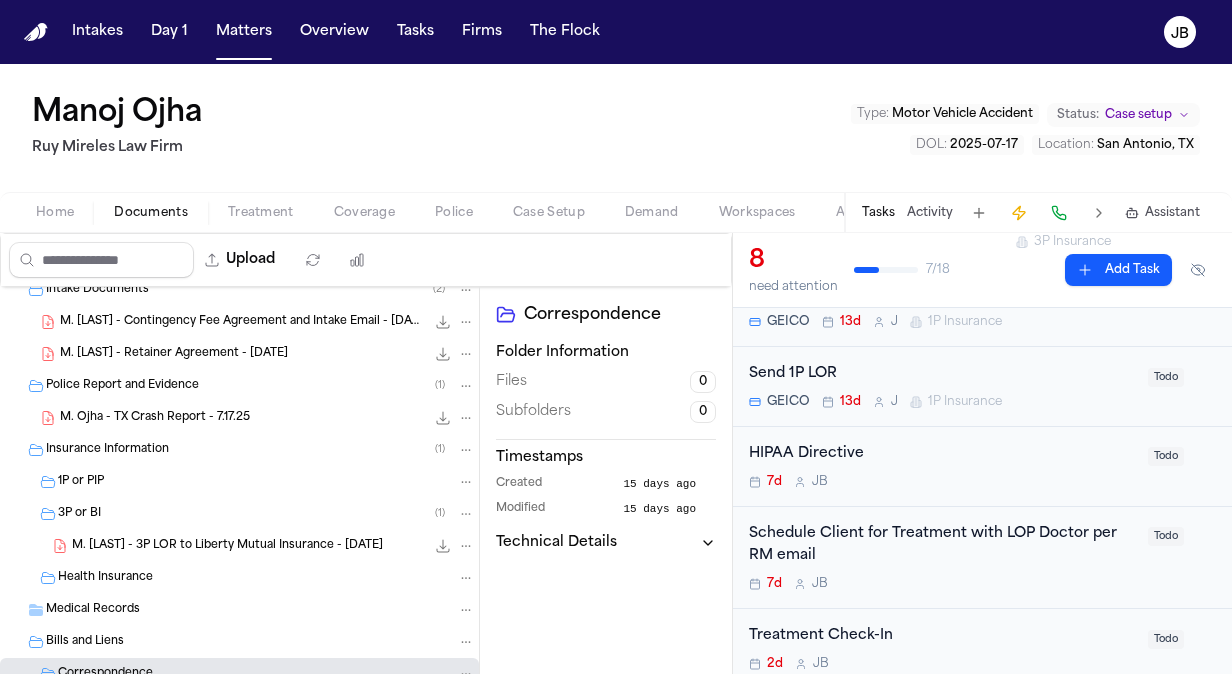 scroll, scrollTop: 0, scrollLeft: 0, axis: both 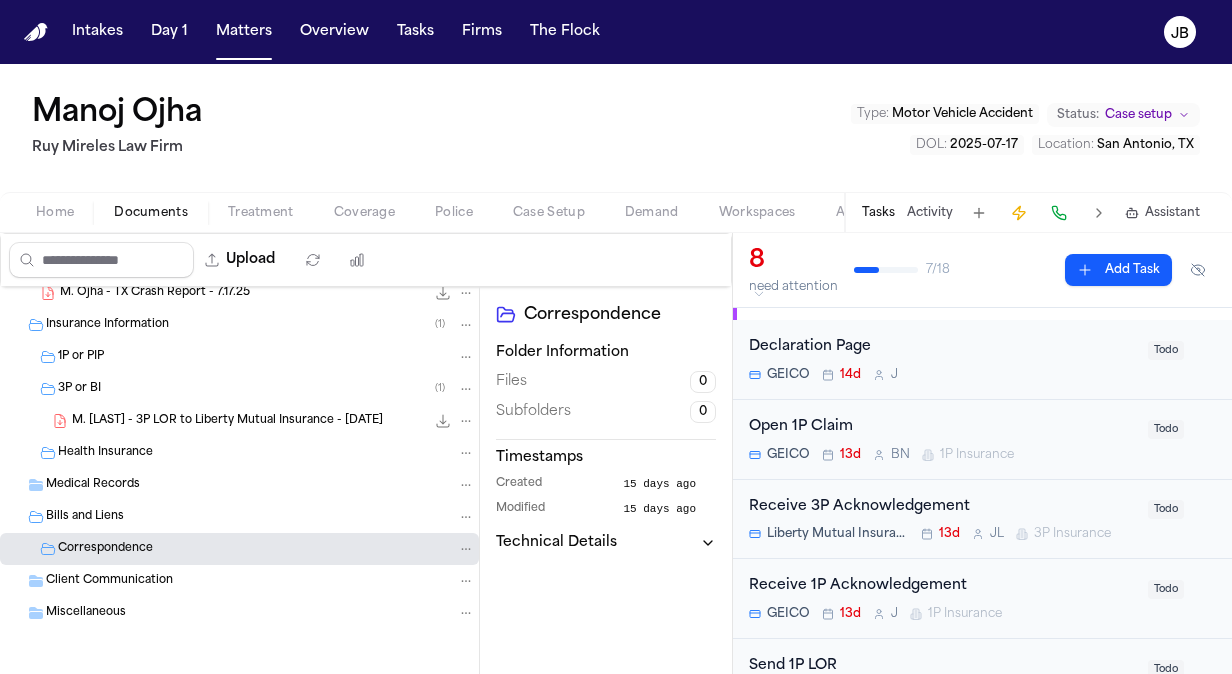 click on "Client Communication" at bounding box center [260, 581] 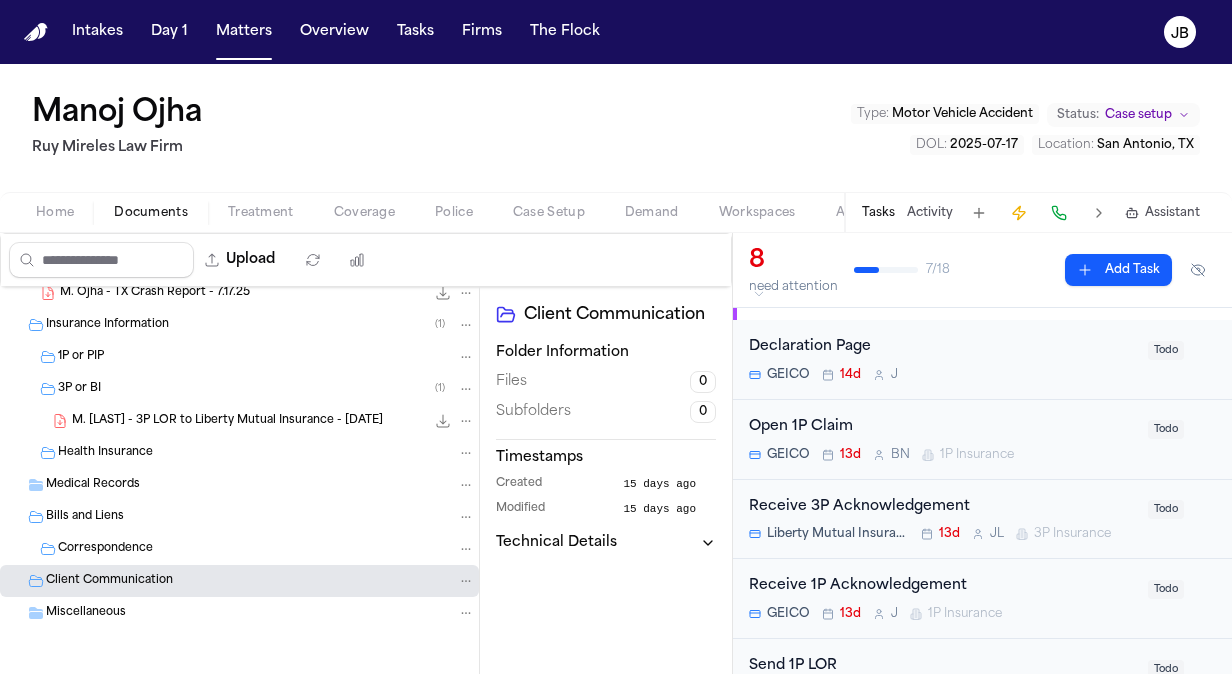 scroll, scrollTop: 0, scrollLeft: 0, axis: both 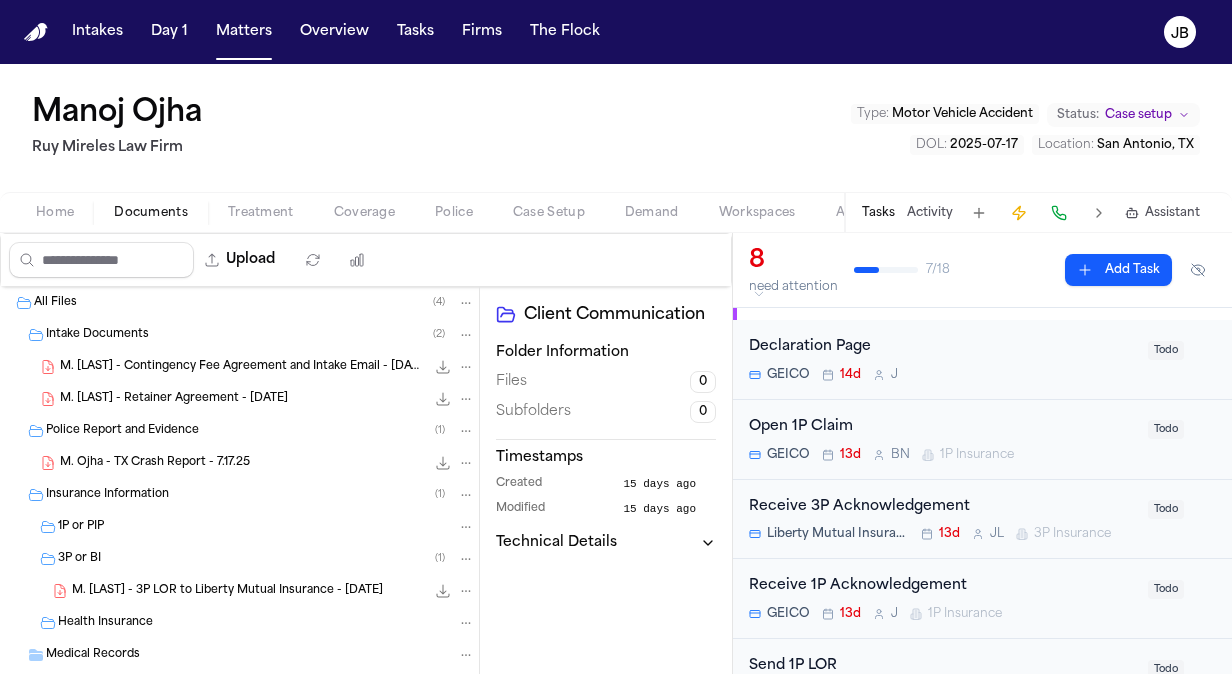 click on "Manoj Ojha" at bounding box center [117, 114] 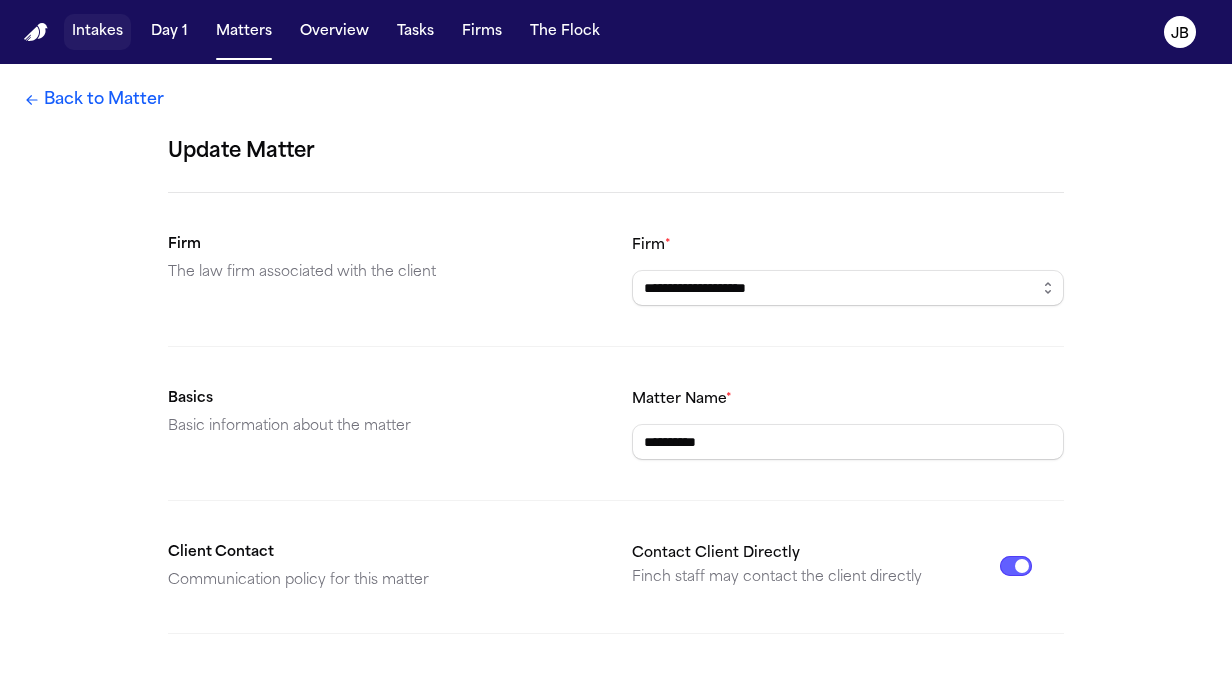 click on "Intakes" at bounding box center [97, 32] 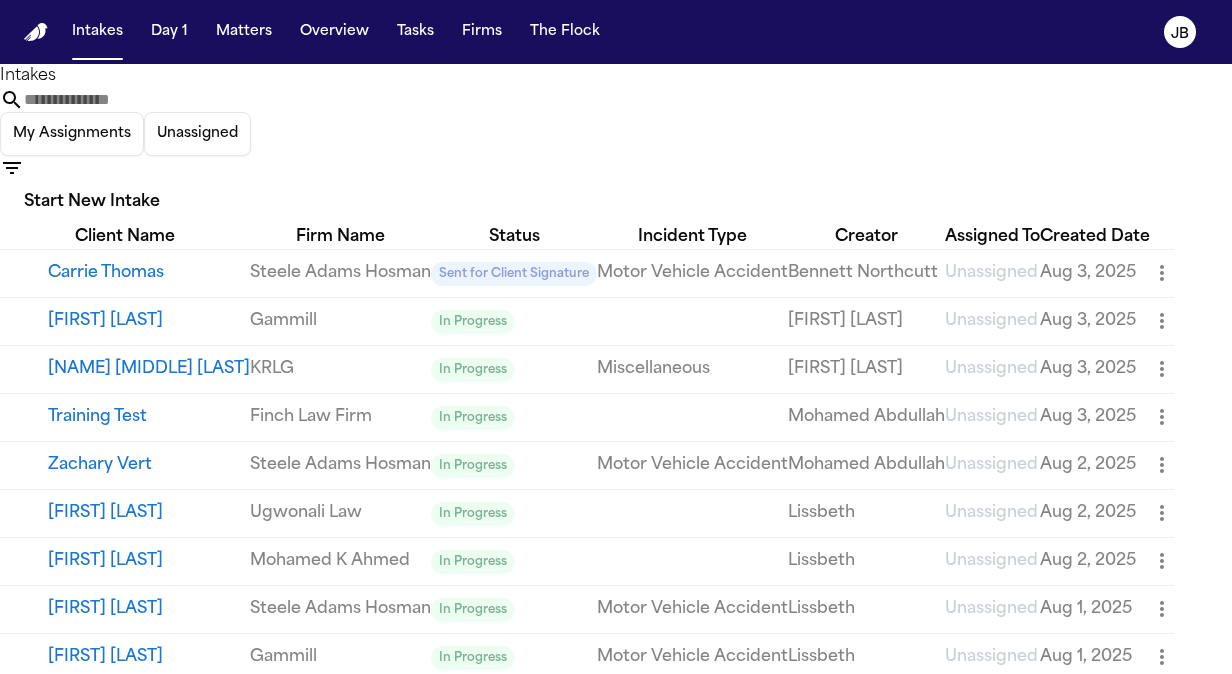 type 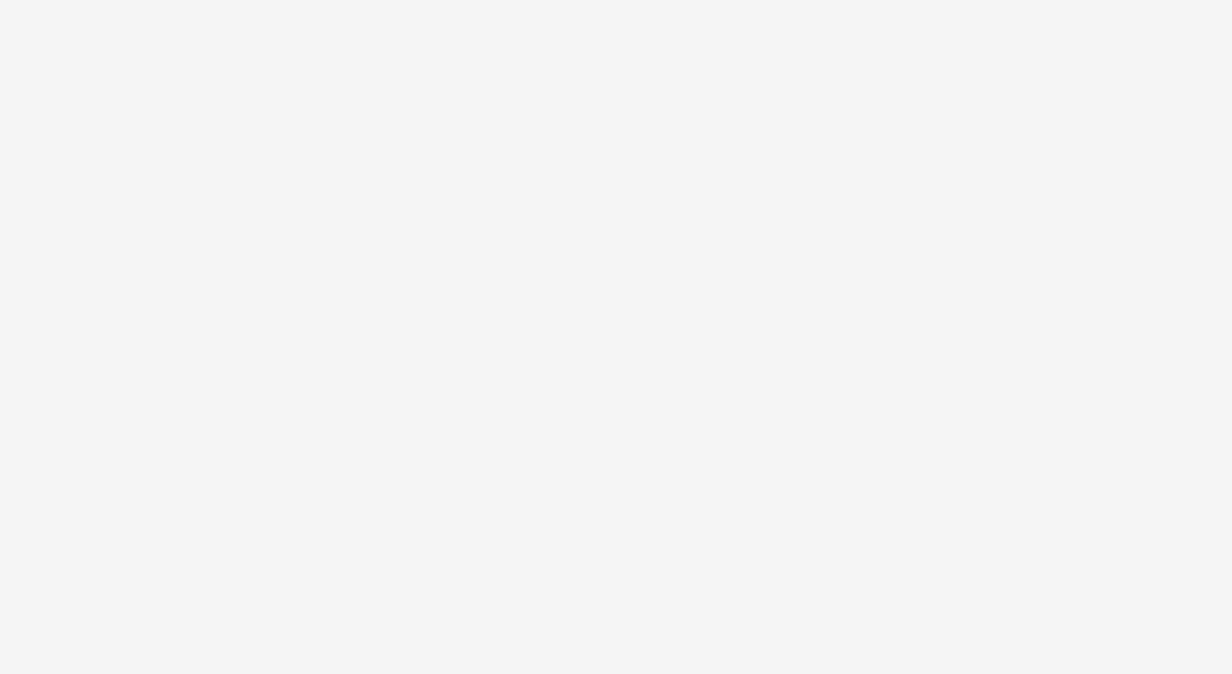 scroll, scrollTop: 0, scrollLeft: 0, axis: both 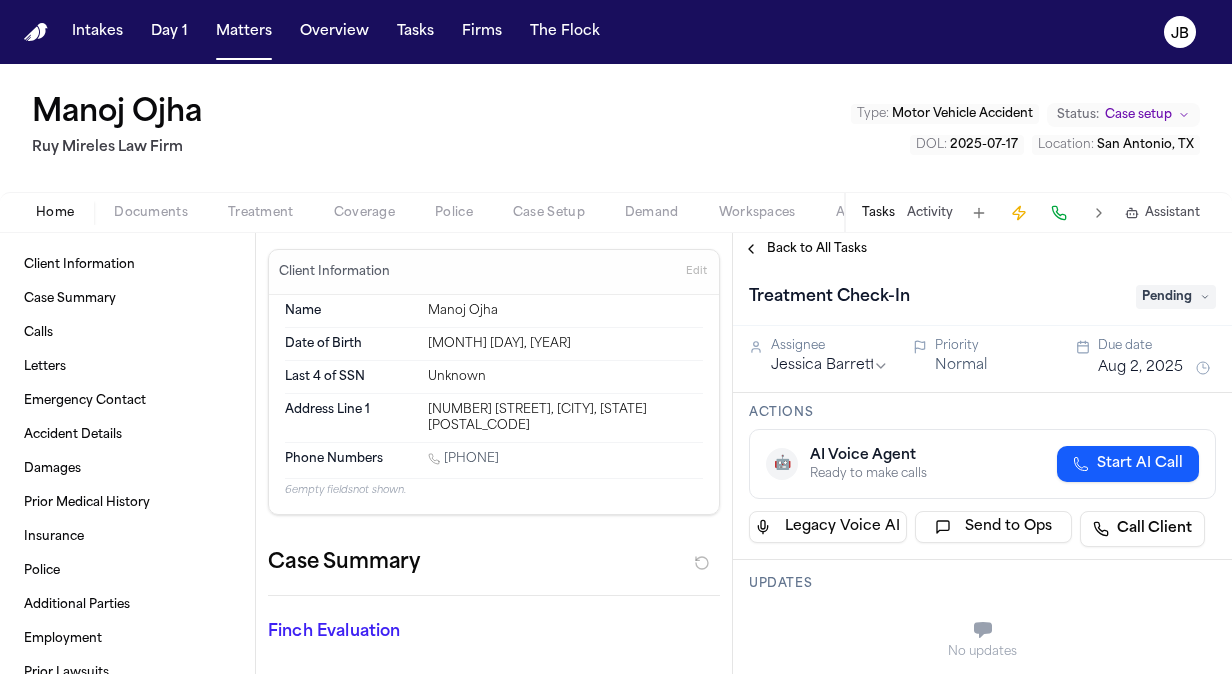 drag, startPoint x: 526, startPoint y: 440, endPoint x: 448, endPoint y: 439, distance: 78.00641 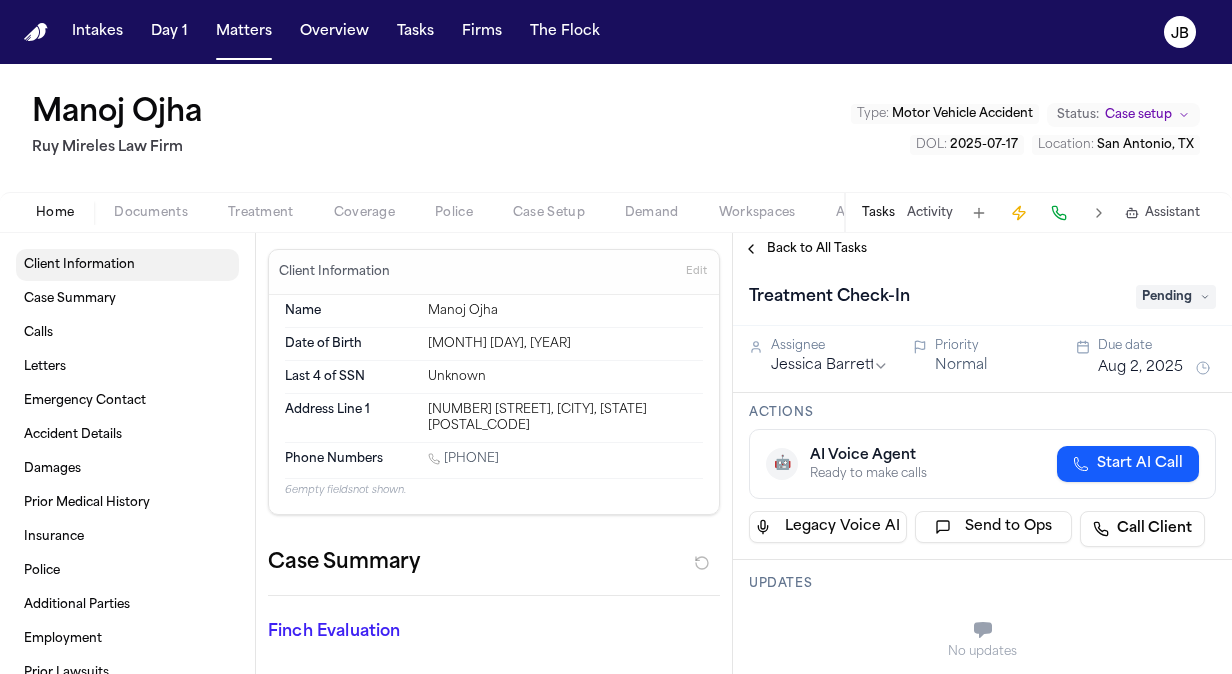click on "Client Information" at bounding box center (79, 265) 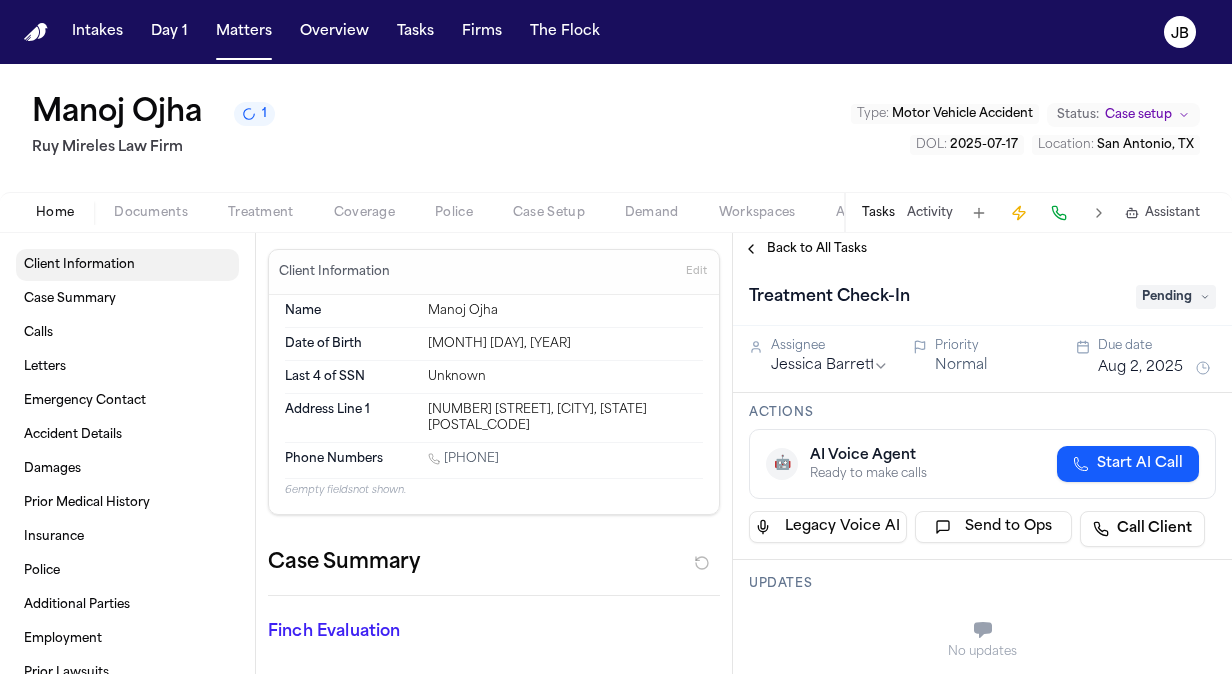 click on "Client Information" at bounding box center [127, 265] 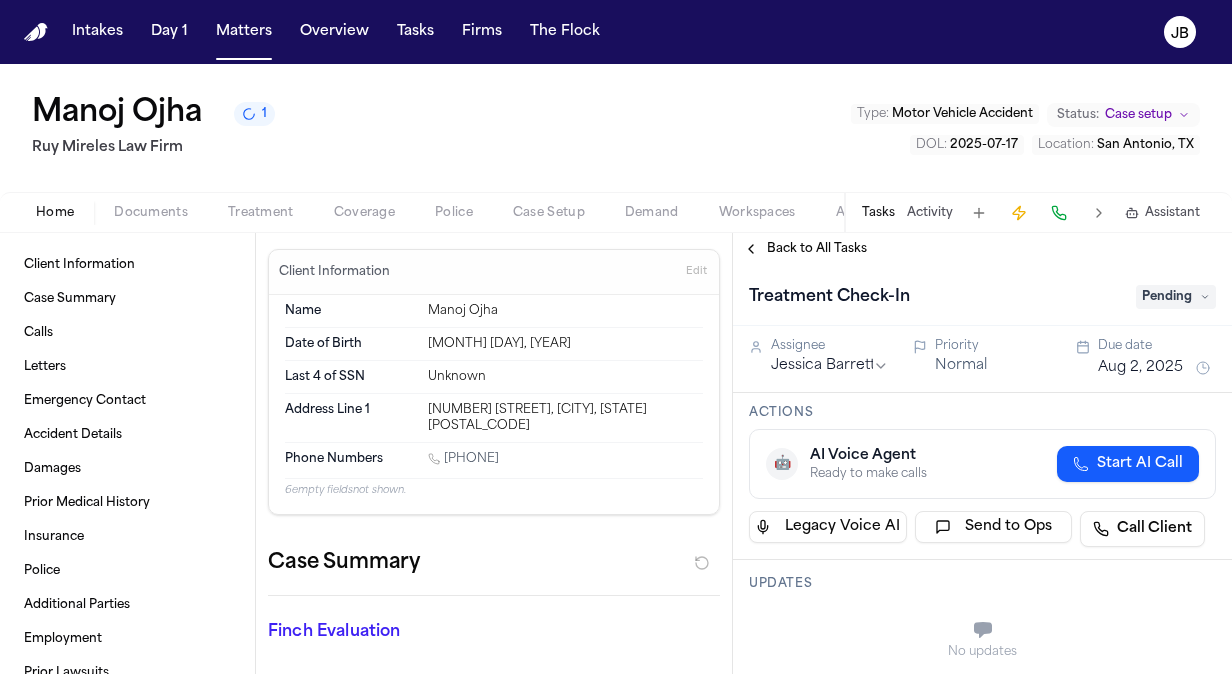 click on "Documents" at bounding box center (151, 213) 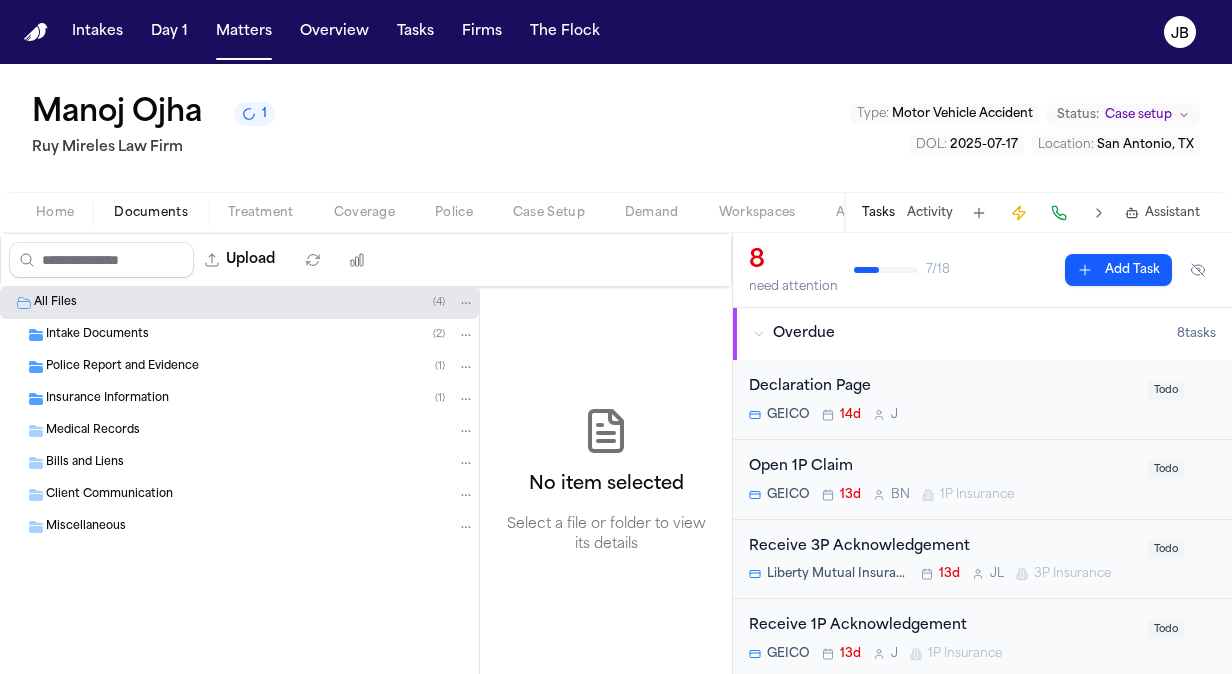 click on "Intake Documents ( 2 )" at bounding box center (239, 335) 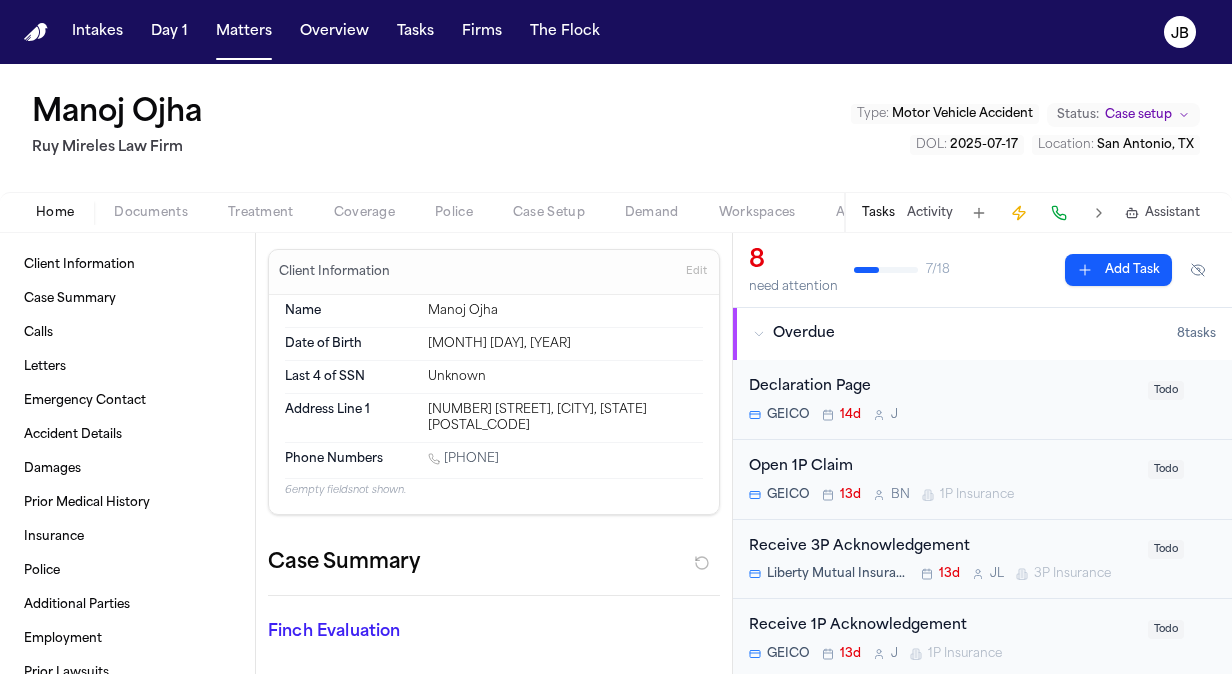 click on "Home" at bounding box center [55, 213] 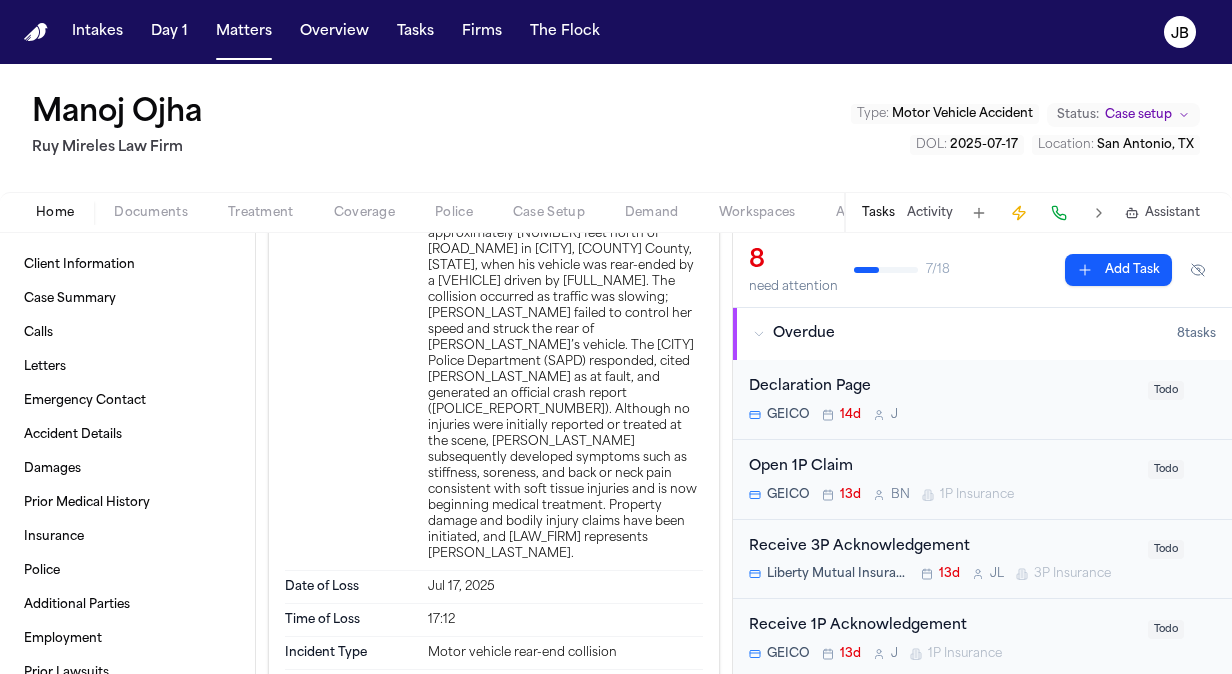 scroll, scrollTop: 1698, scrollLeft: 0, axis: vertical 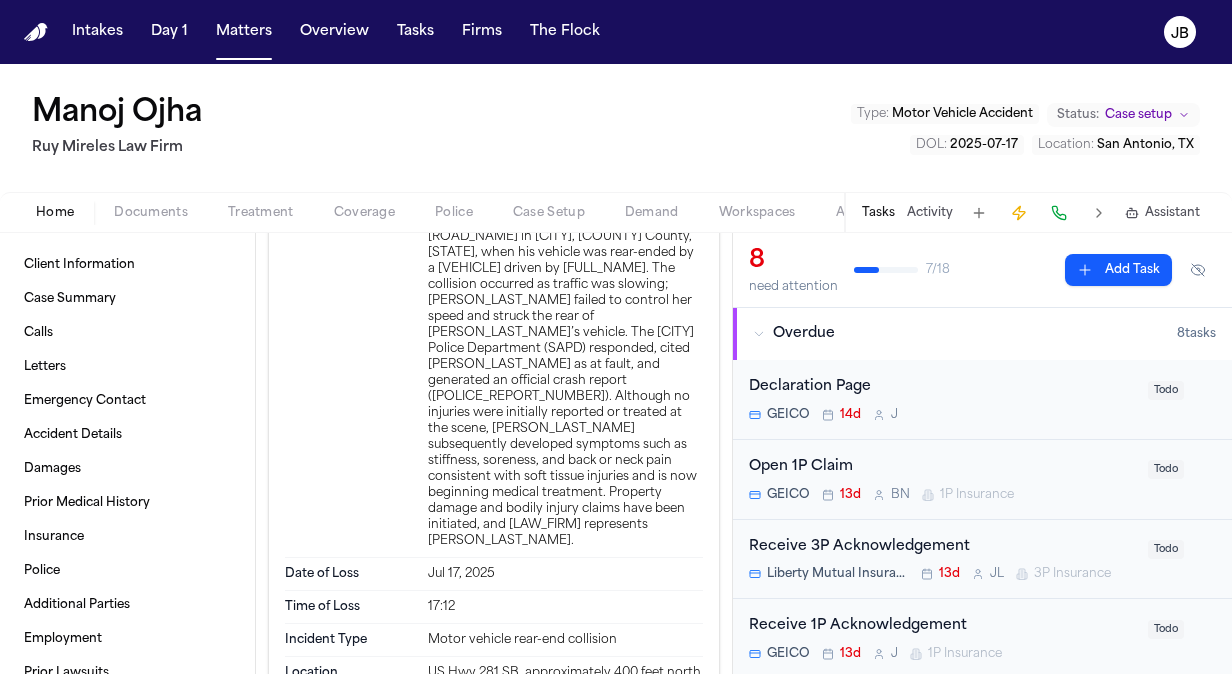 type 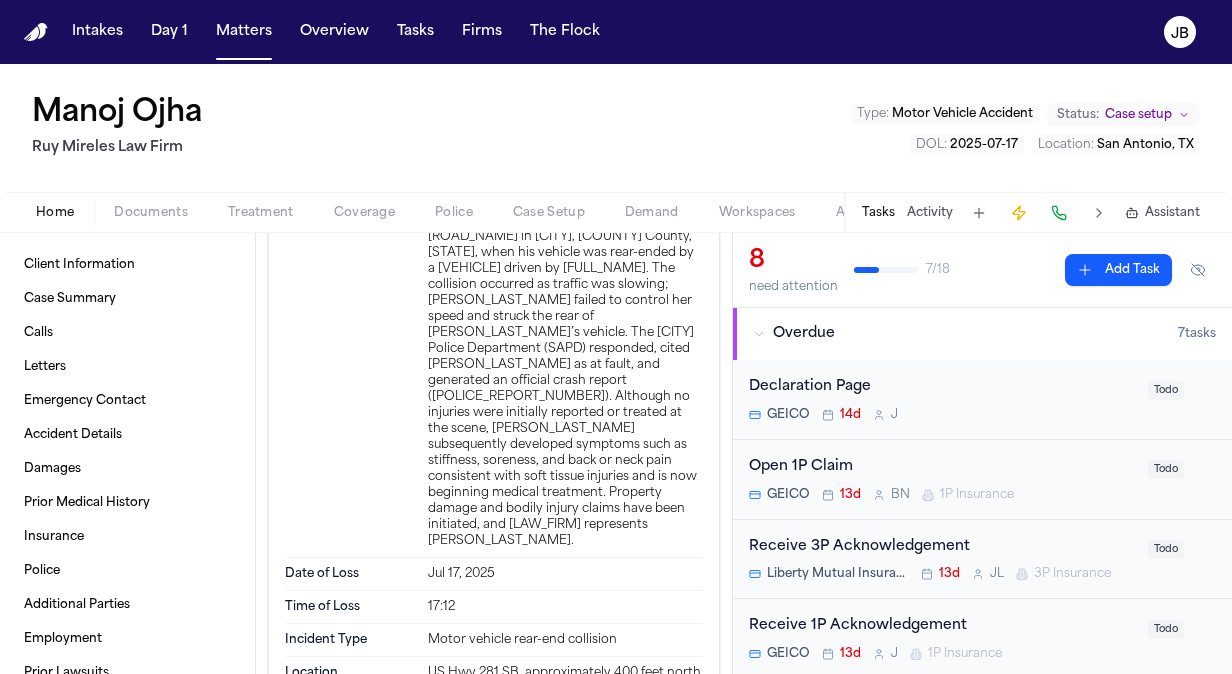 click on "Manoj Ojha Ruy Mireles Law Firm Type :   Motor Vehicle Accident Status: Case setup DOL :   2025-07-17 Location :   San Antonio, TX" at bounding box center [616, 128] 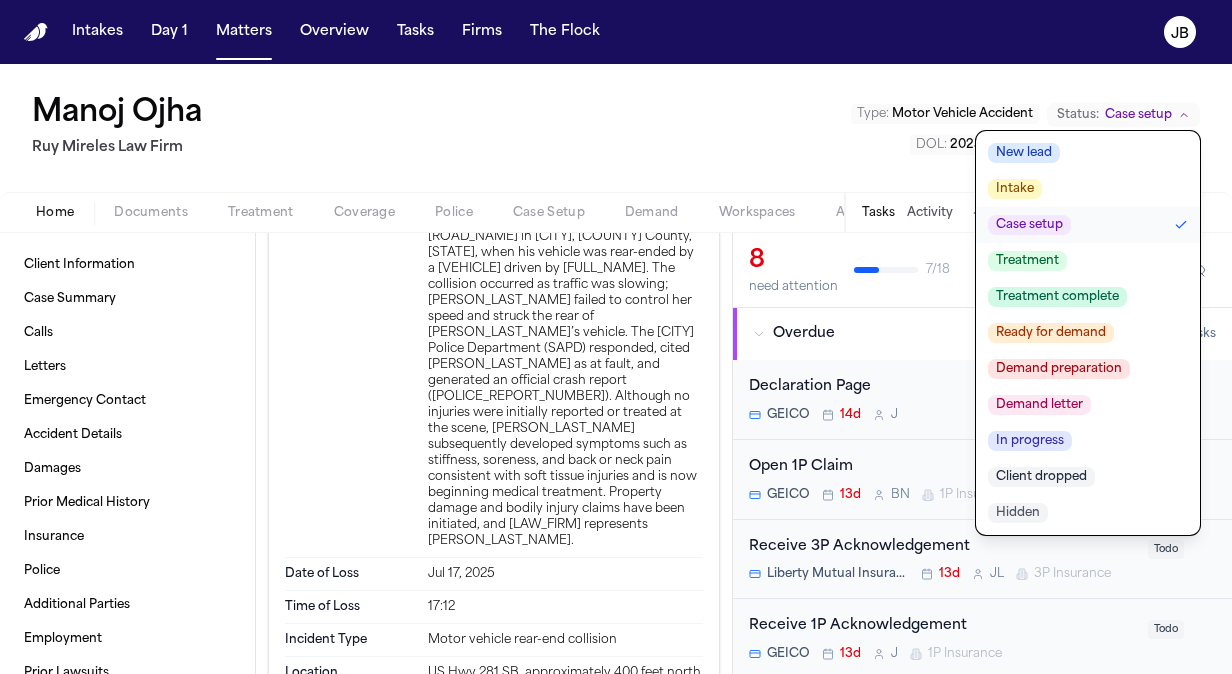 click on "Manoj Ojha" at bounding box center (117, 114) 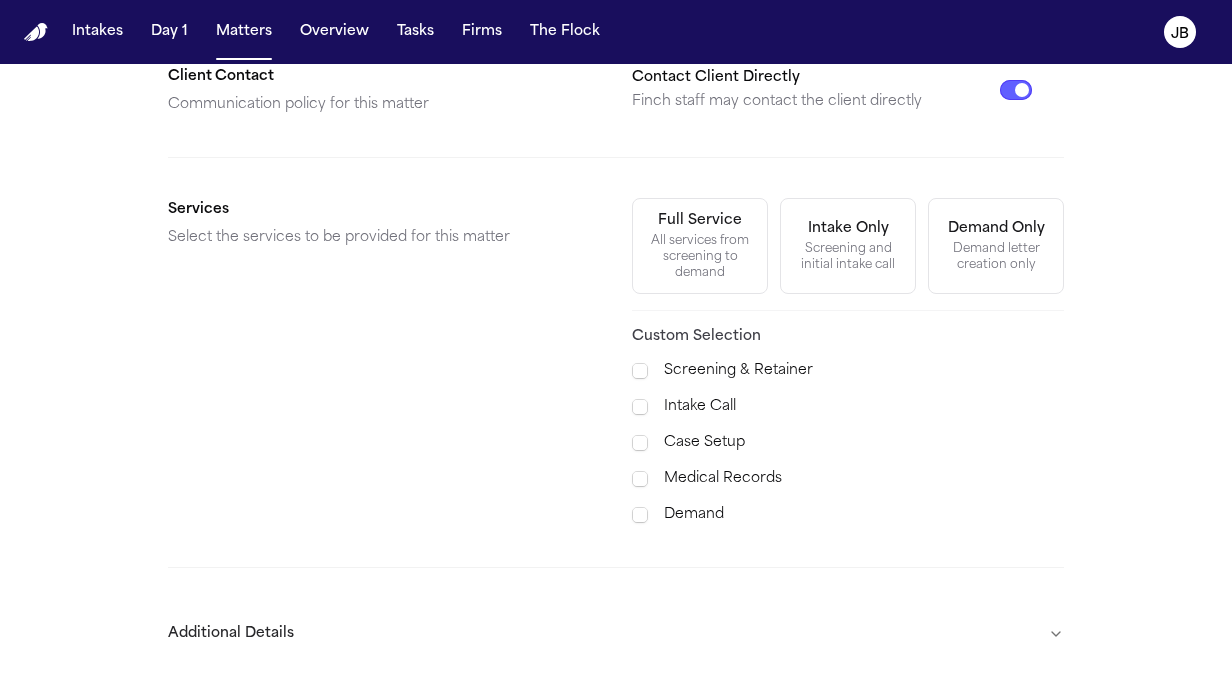scroll, scrollTop: 556, scrollLeft: 0, axis: vertical 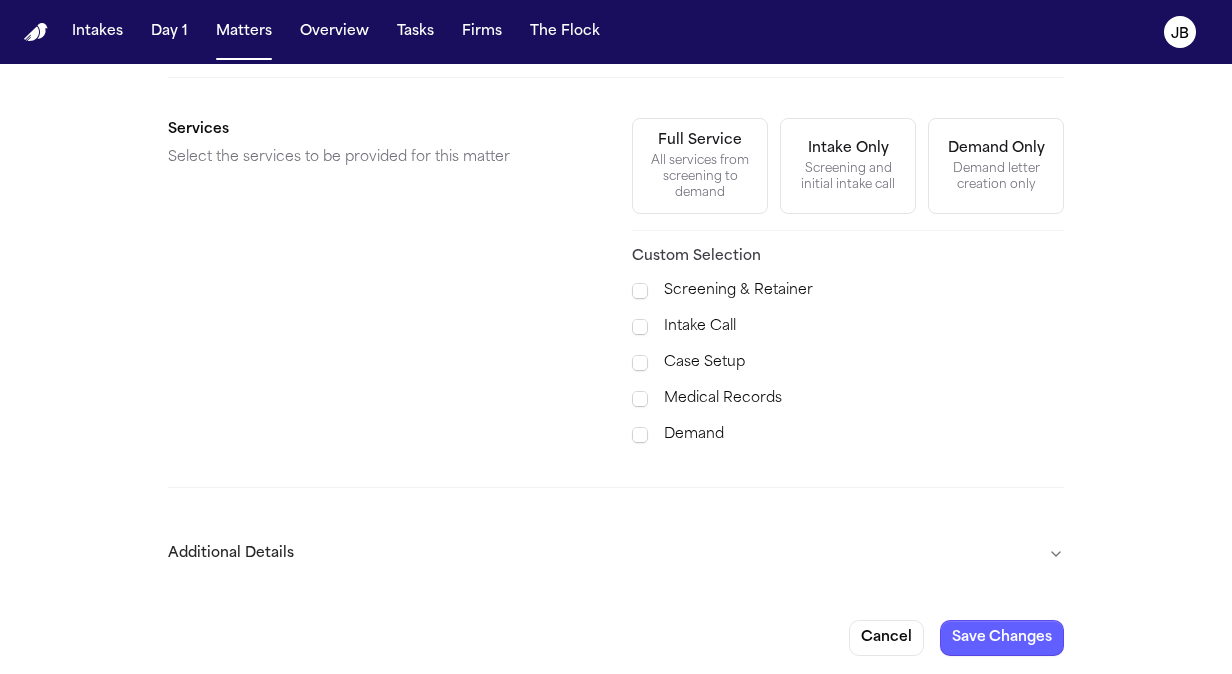 click on "Additional Details" at bounding box center [616, 554] 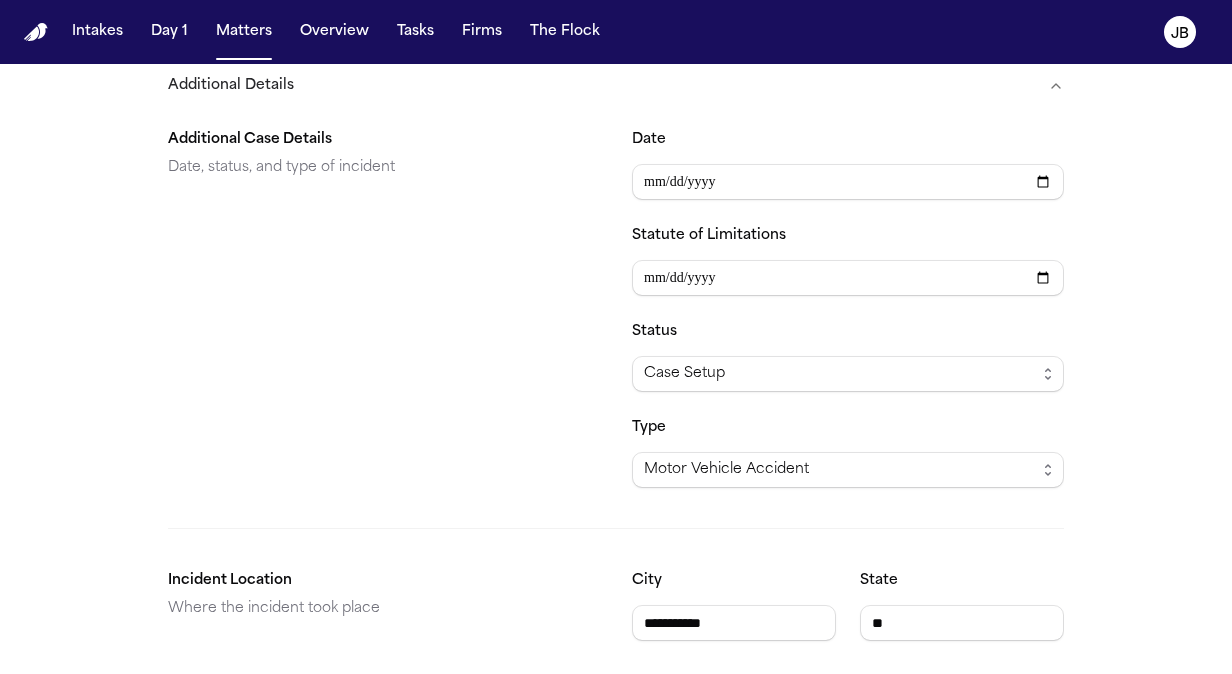 scroll, scrollTop: 1099, scrollLeft: 0, axis: vertical 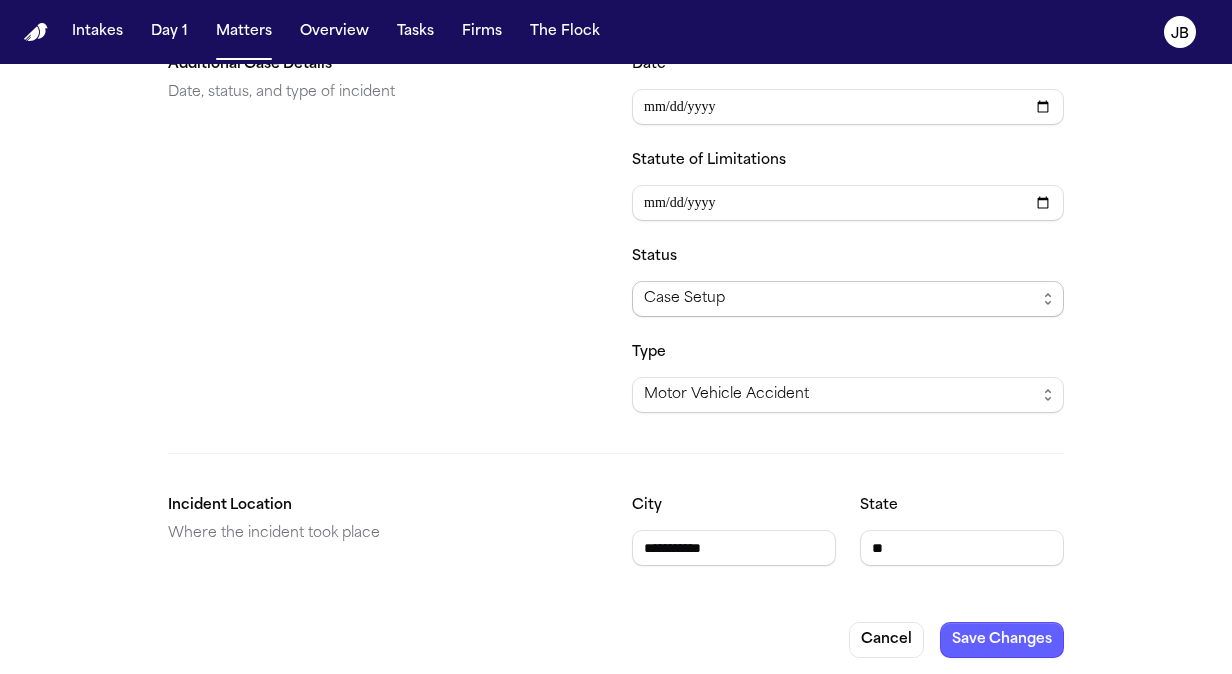 click on "Case Setup" at bounding box center (848, 299) 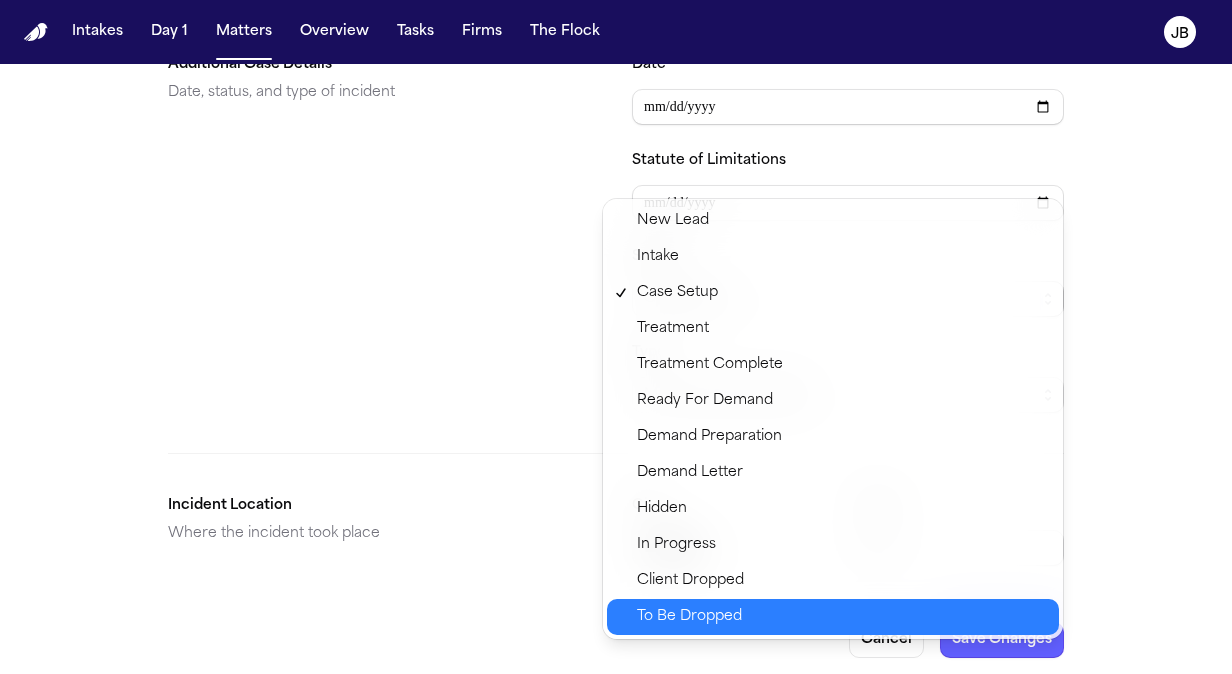 click on "To Be Dropped" at bounding box center [842, 617] 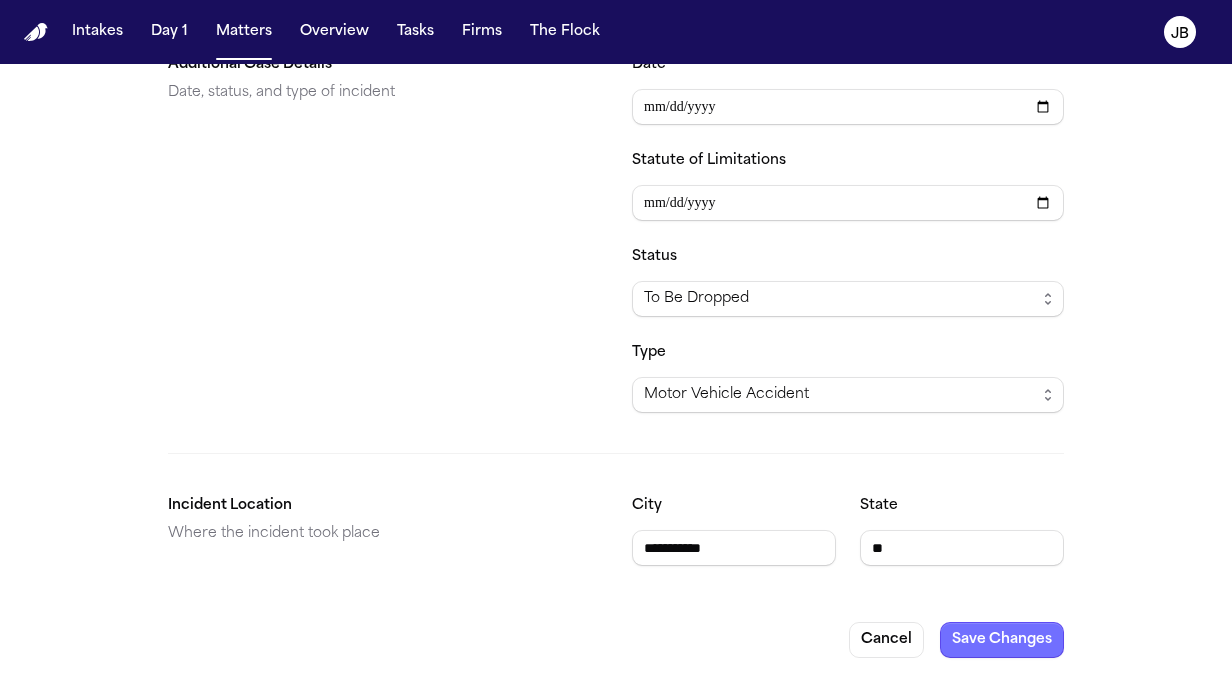 click on "Save Changes" at bounding box center (1002, 640) 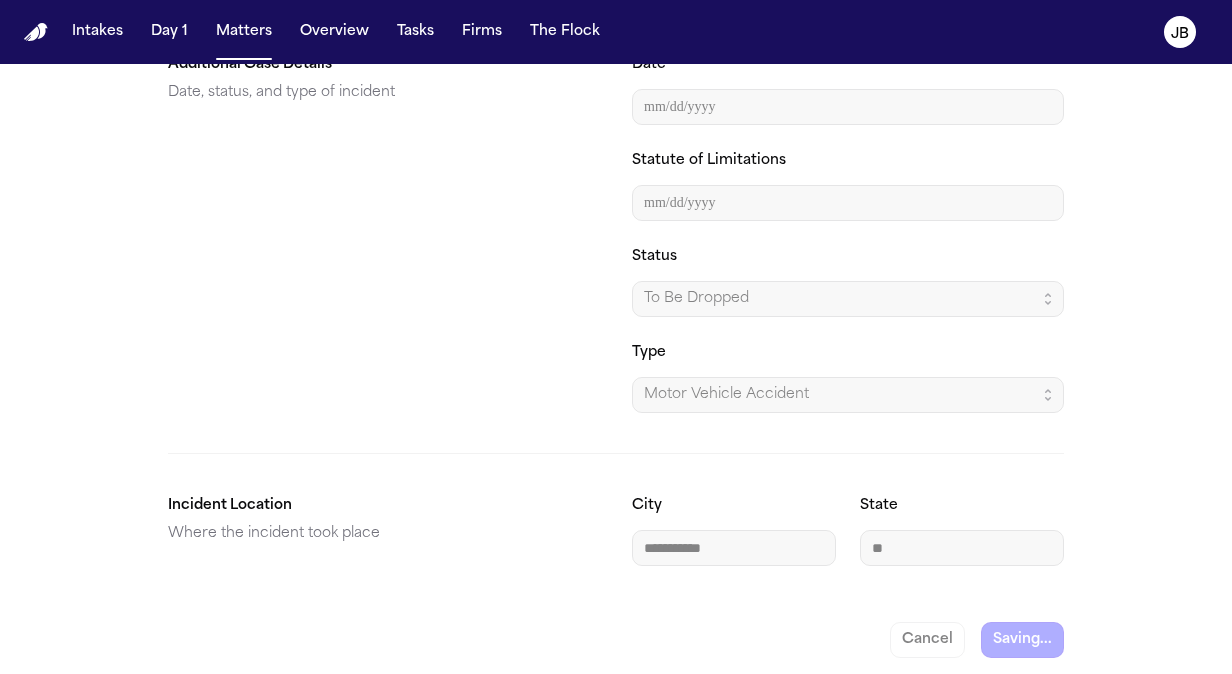 scroll, scrollTop: 0, scrollLeft: 0, axis: both 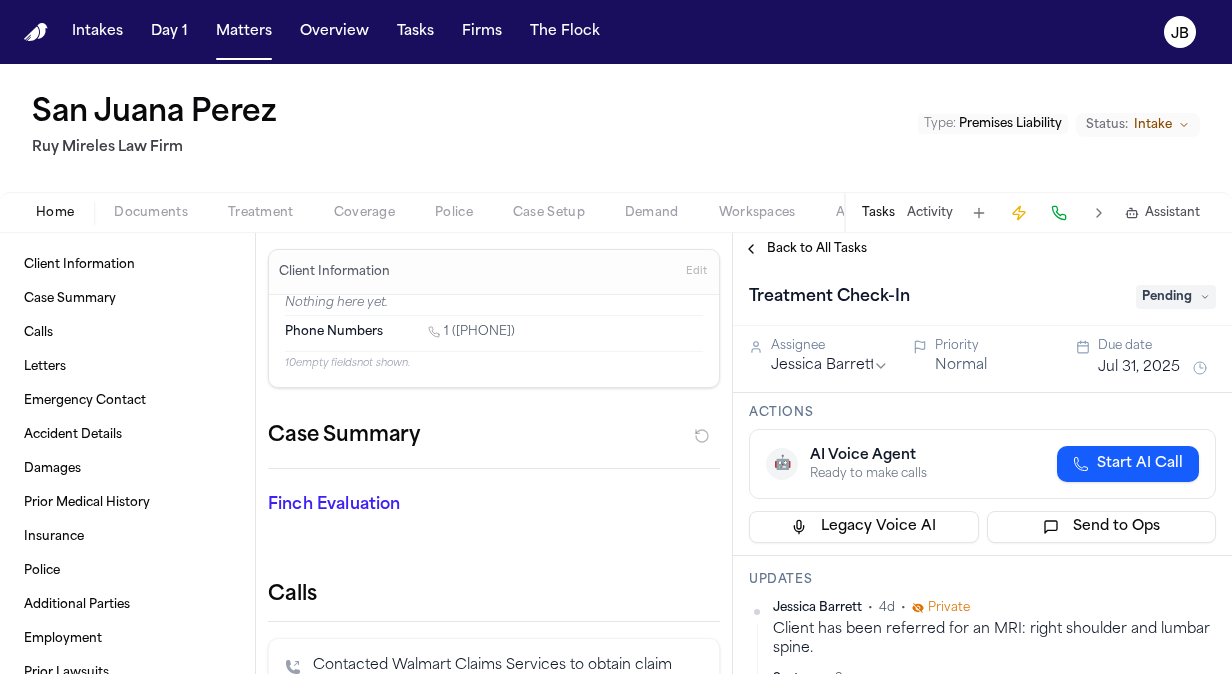 click on "Home" at bounding box center [55, 213] 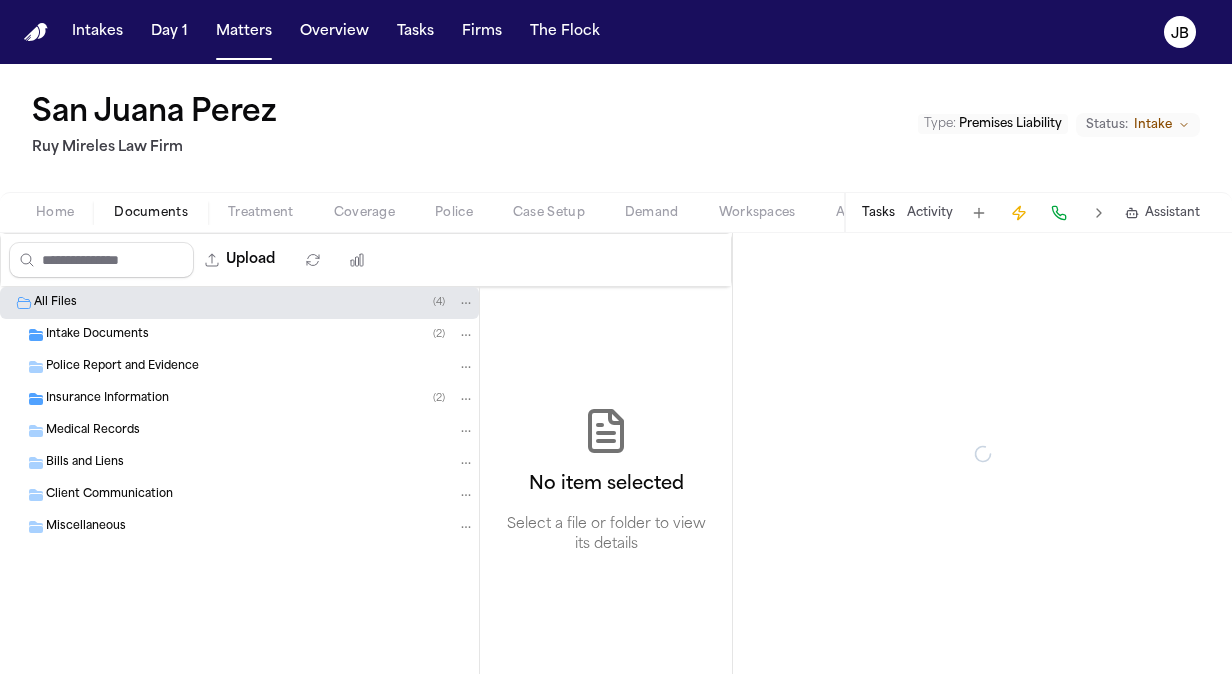 click on "Documents" at bounding box center [151, 213] 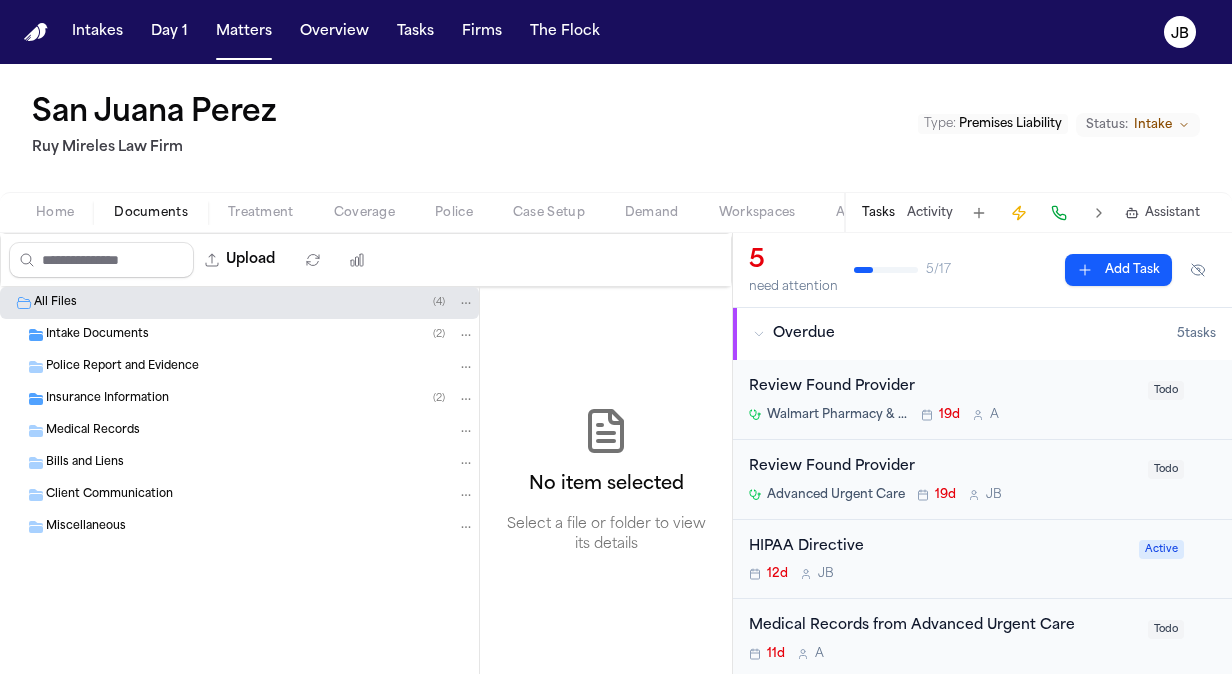 click on "Home" at bounding box center [55, 213] 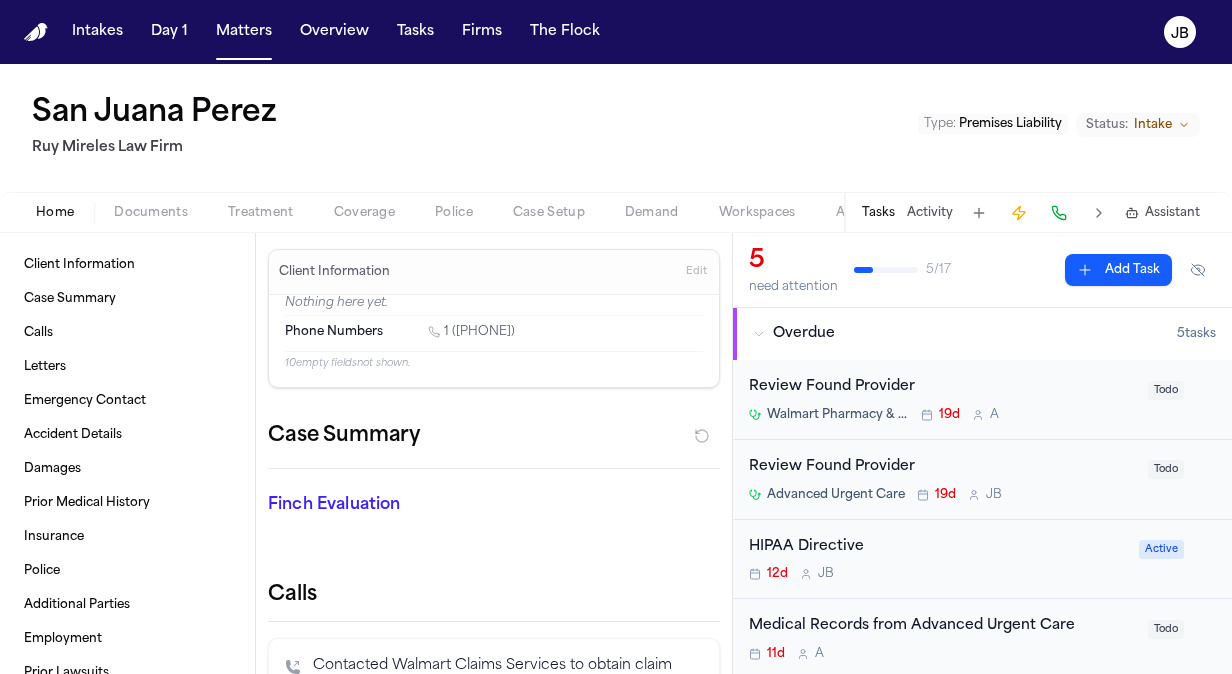 drag, startPoint x: 538, startPoint y: 328, endPoint x: 448, endPoint y: 337, distance: 90.44888 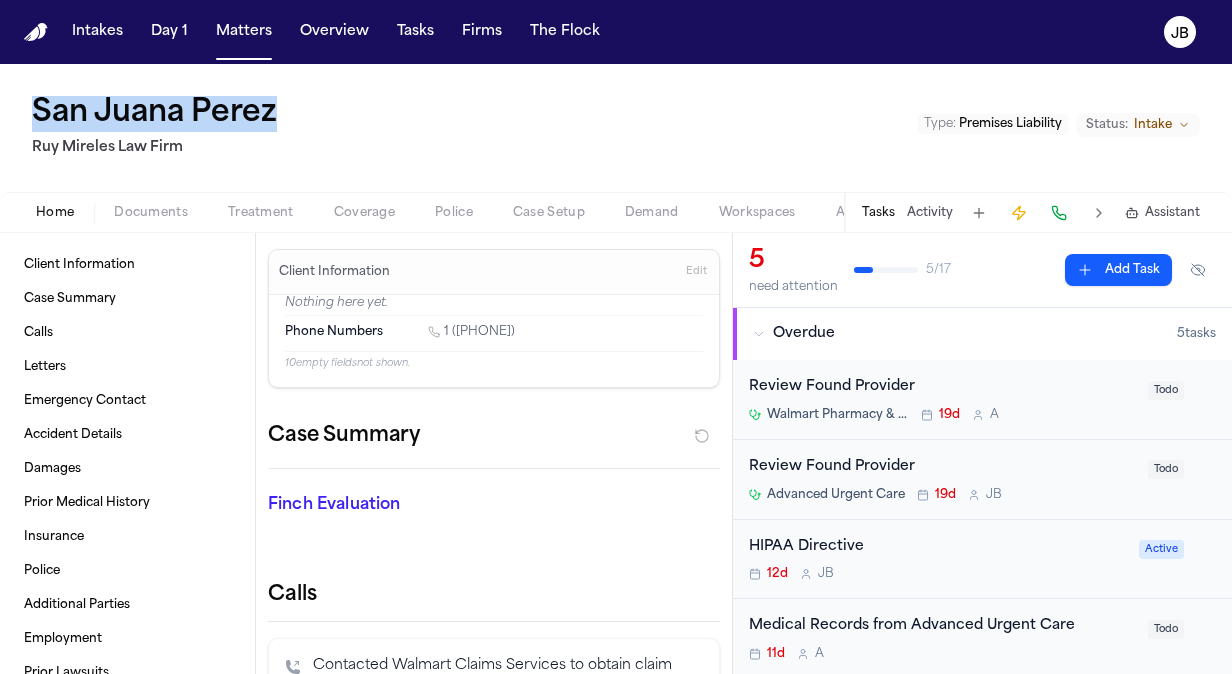drag, startPoint x: 17, startPoint y: 107, endPoint x: 281, endPoint y: 119, distance: 264.27258 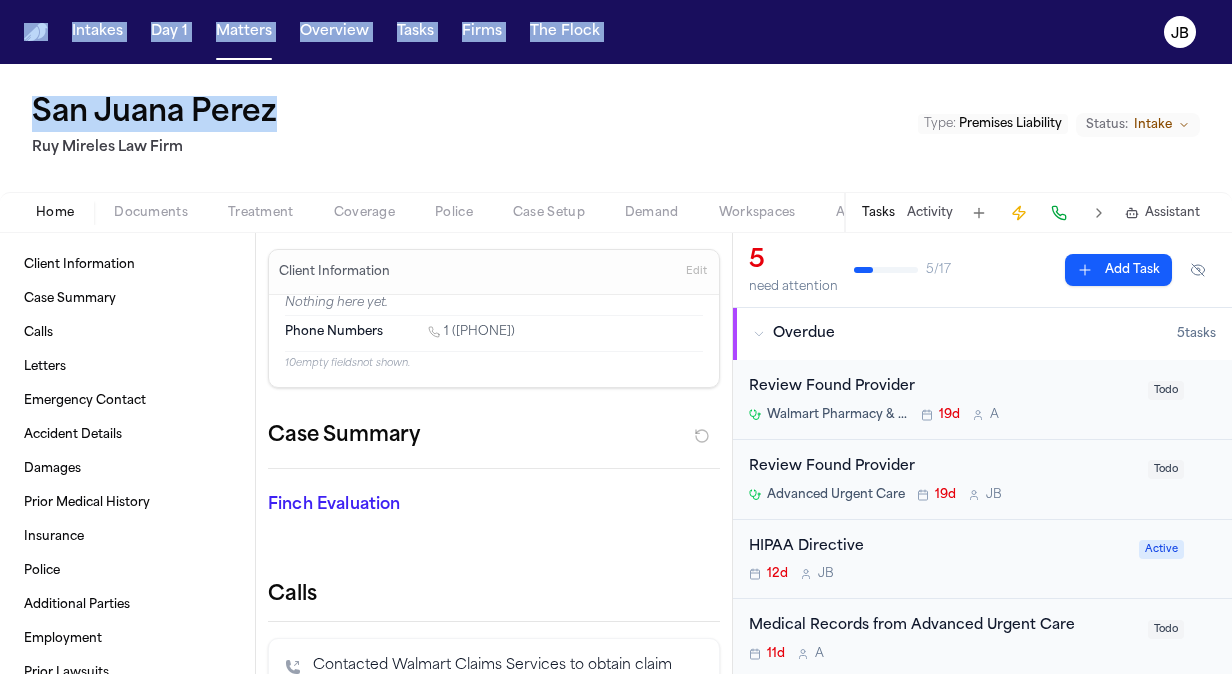 click on "Intakes Day 1 Matters Overview Tasks Firms The Flock JB San Juana Perez Ruy Mireles Law Firm Type :   Premises Liability Status: Intake Home Documents Treatment Coverage Police Case Setup Demand Workspaces Artifacts Tasks Activity Assistant Client Information Case Summary Calls Letters Emergency Contact Accident Details Damages Prior Medical History Insurance Police Additional Parties Employment Prior Lawsuits Client Information Edit Nothing here yet. Phone Numbers 1 (616) 218-5884 10  empty   fields  not shown. Case Summary Finch Evaluation * ​ Calls Contacted Walmart Claims Services to obtain claim information for Juana Perez, confirmed claim is in report status, obtained claim number (25195940), and requested fax number to send letter of representation. Aug 4  at  8:09 AM •  6m 57s Called Walmart claim services automated system Aug 4  at  8:02 AM •  36s Called Walmart Claims Services and requested transfer to slip and fall claims department for Texas client. Aug 1  at  1:39 PM •  3m 56s" at bounding box center (616, 337) 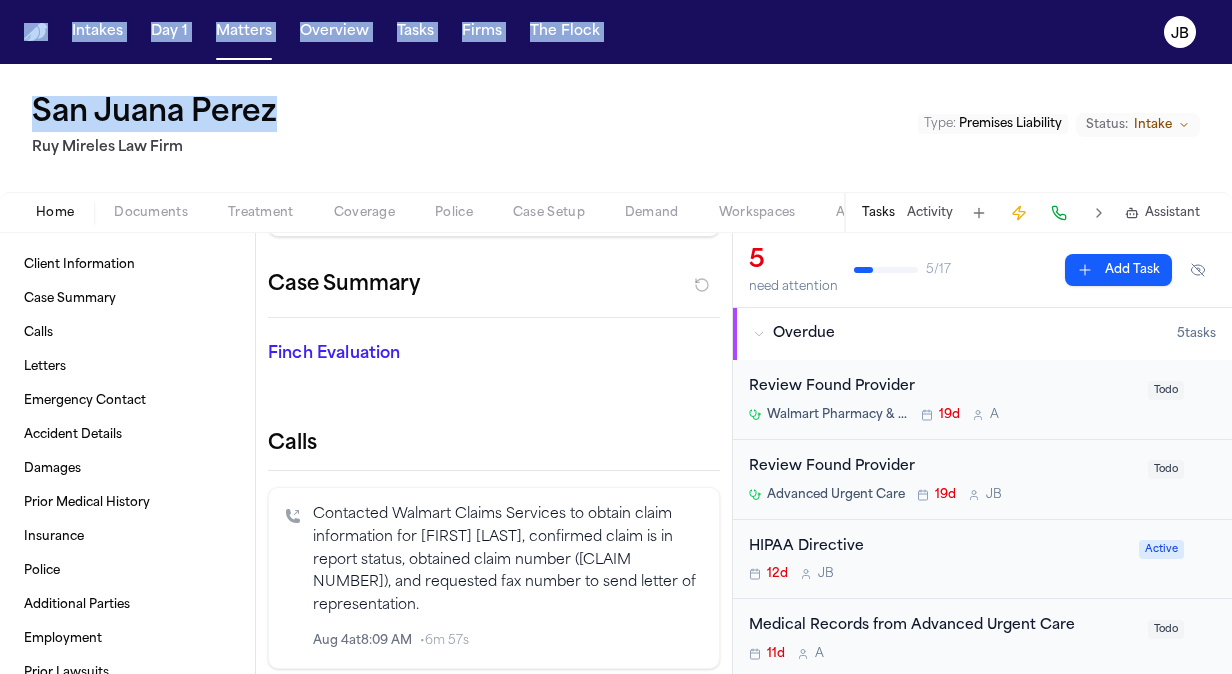 scroll, scrollTop: 42, scrollLeft: 0, axis: vertical 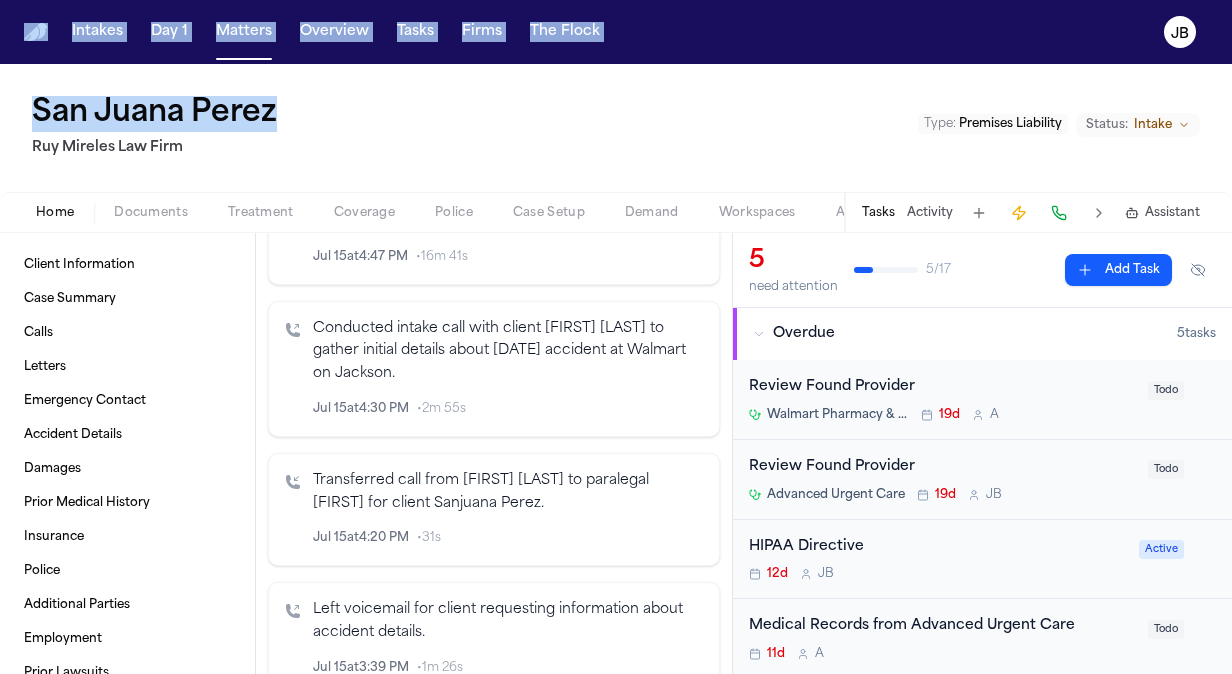 type 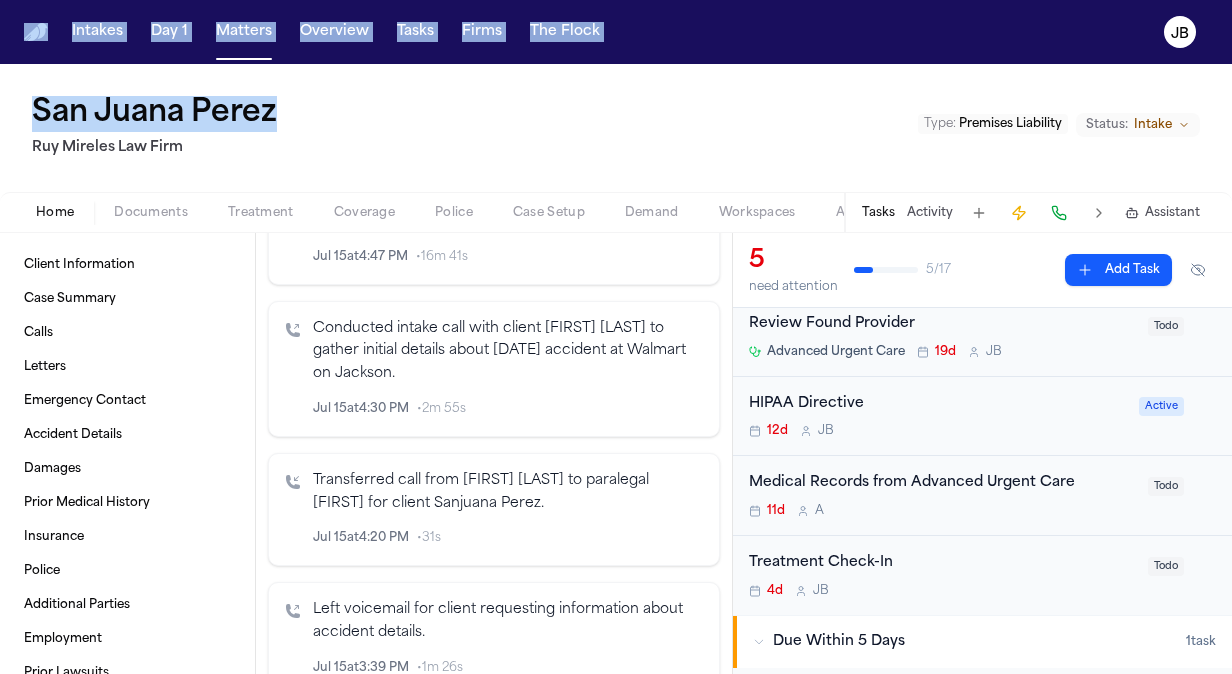 scroll, scrollTop: 148, scrollLeft: 0, axis: vertical 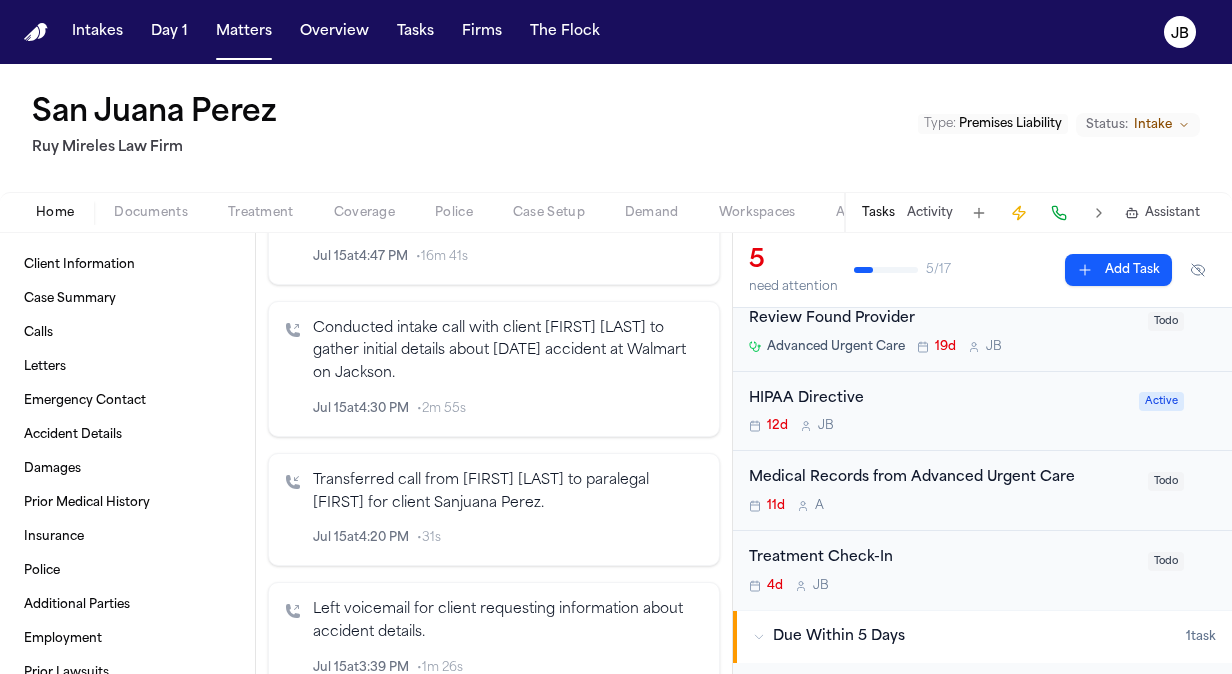 click on "12d J B" at bounding box center (938, 426) 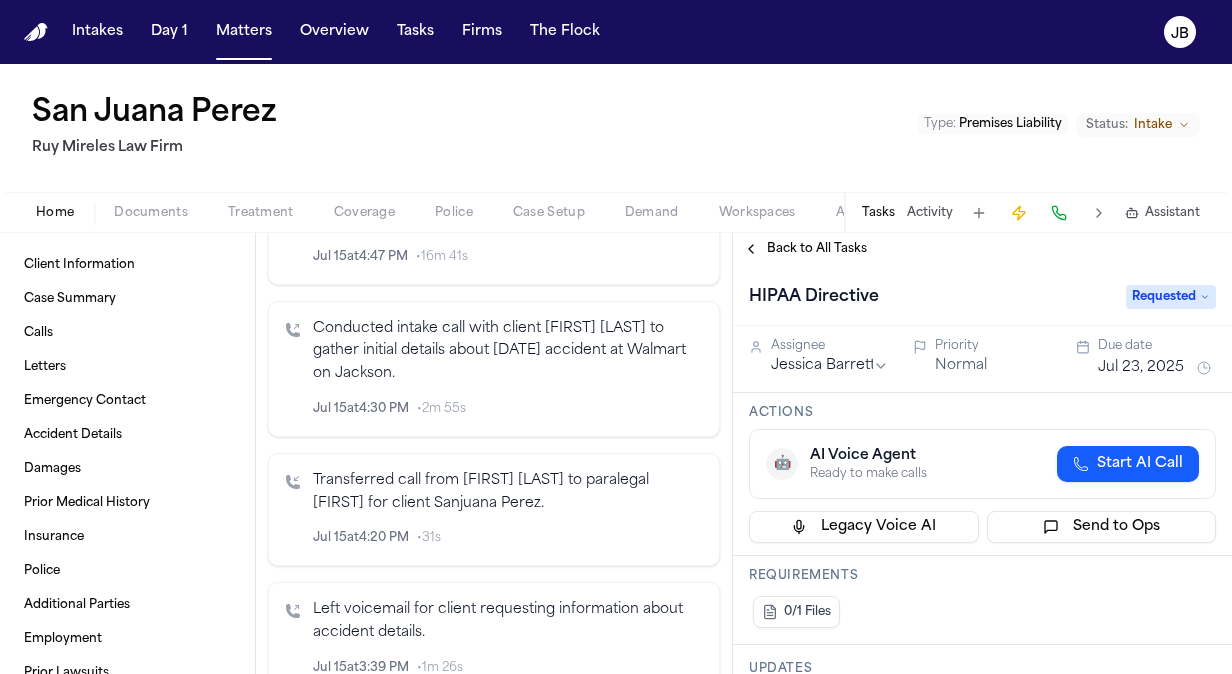 click on "Jul 23, 2025" at bounding box center (1141, 368) 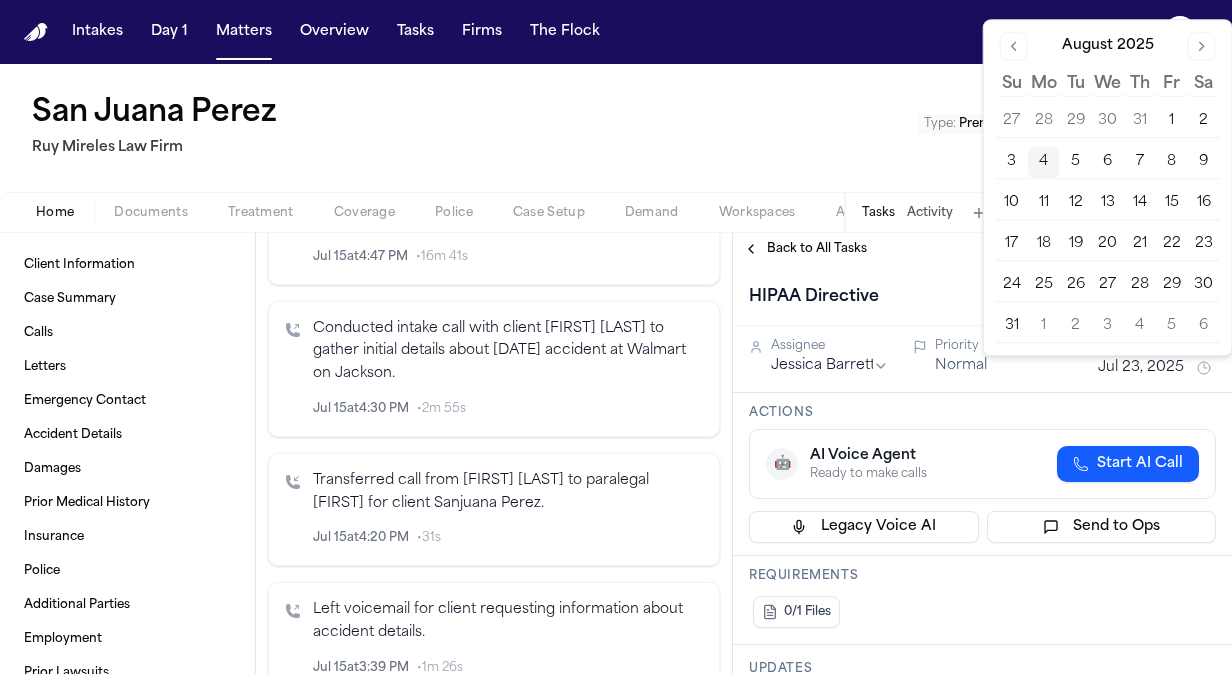 click on "4" at bounding box center [1044, 162] 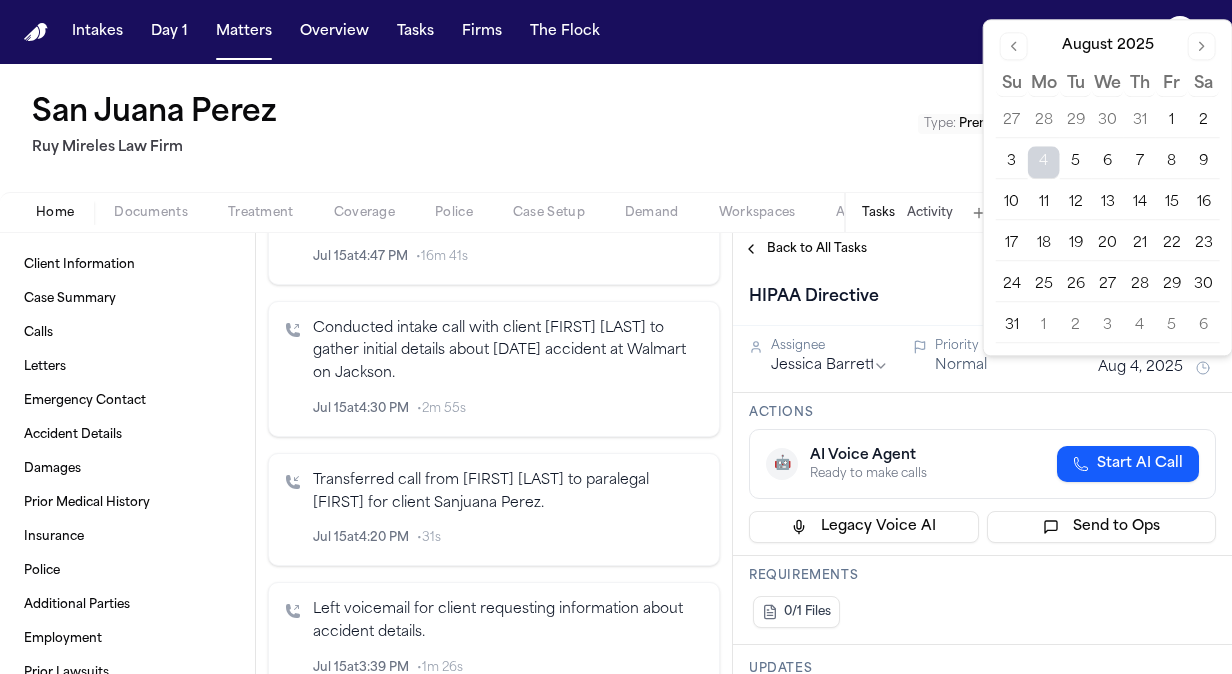 click on "San Juana Perez Ruy Mireles Law Firm Type :   Premises Liability Status: Intake" at bounding box center [616, 128] 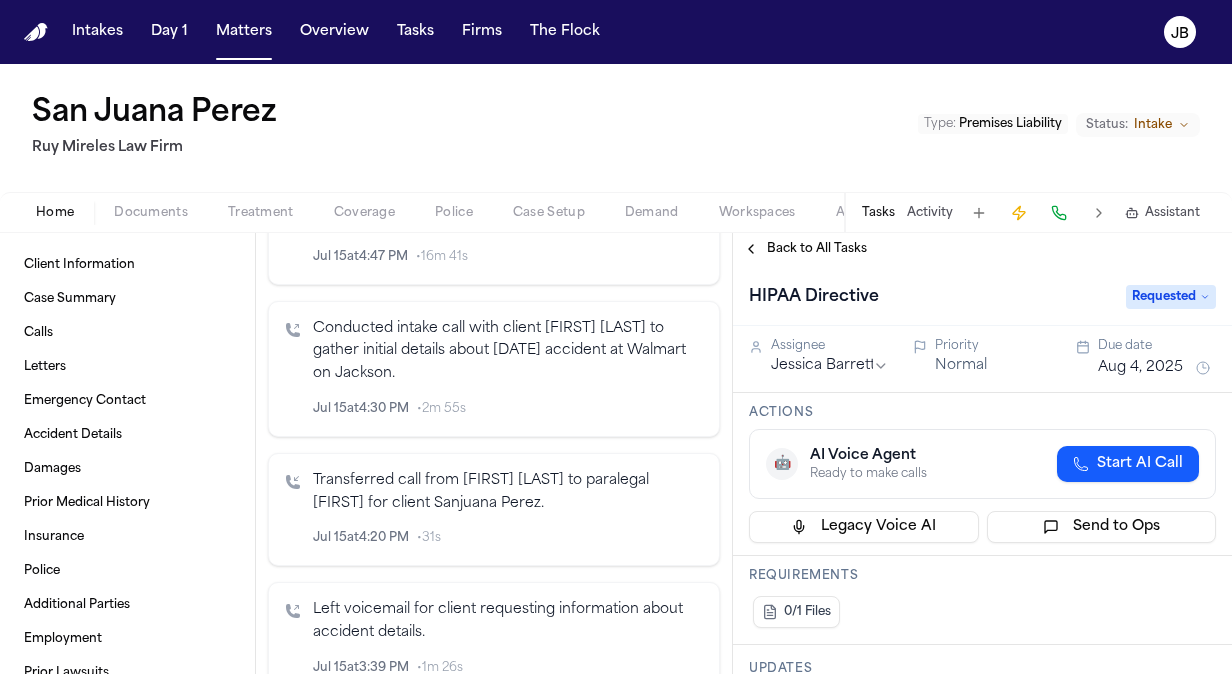 click on "Back to All Tasks" at bounding box center (982, 249) 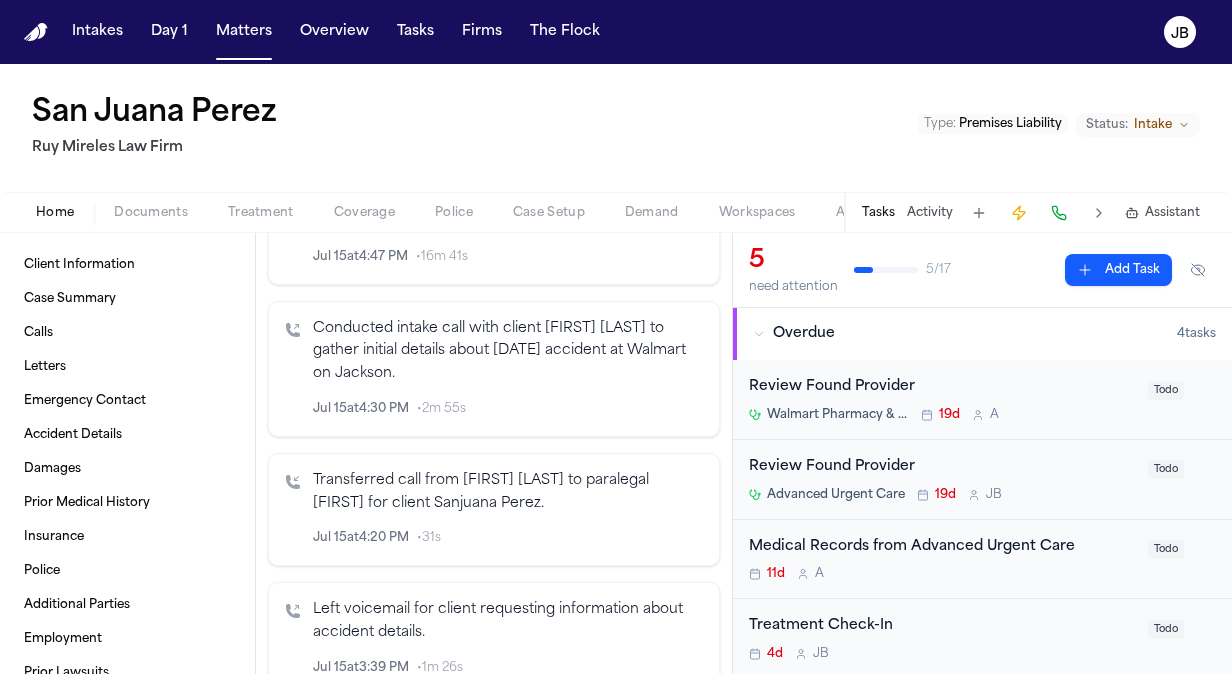 click on "Home Documents Treatment Coverage Police Case Setup Demand Workspaces Artifacts Tasks Activity Assistant" at bounding box center (616, 212) 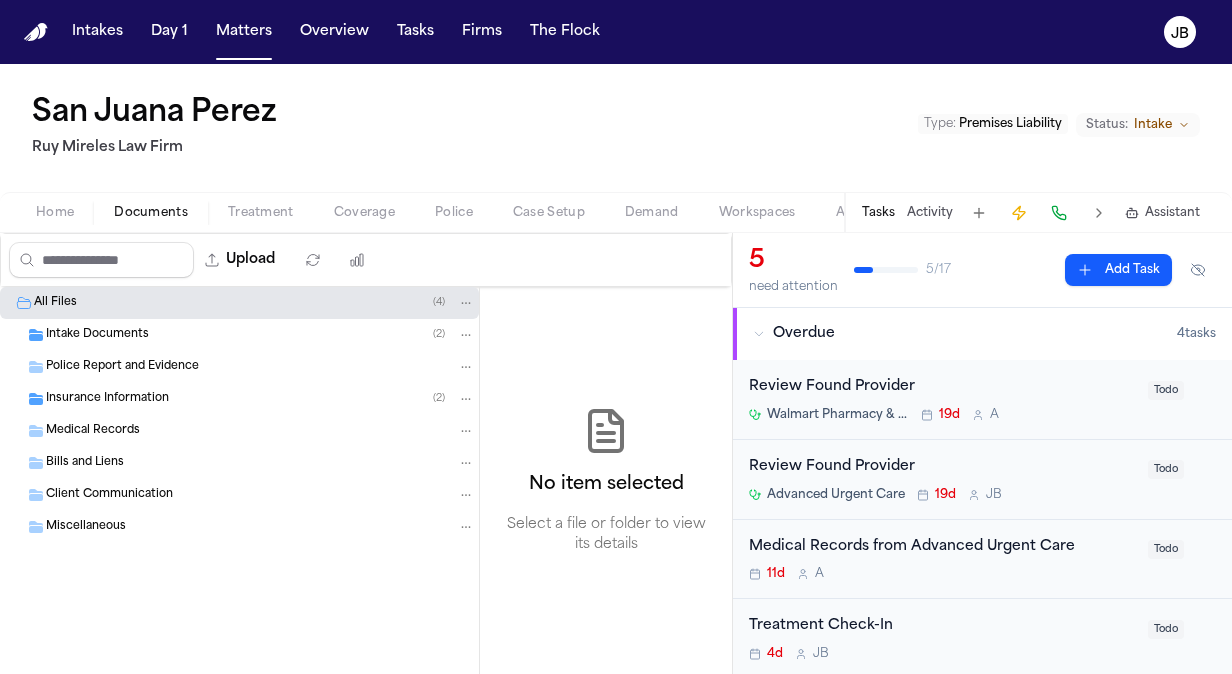 click on "Documents" at bounding box center (151, 213) 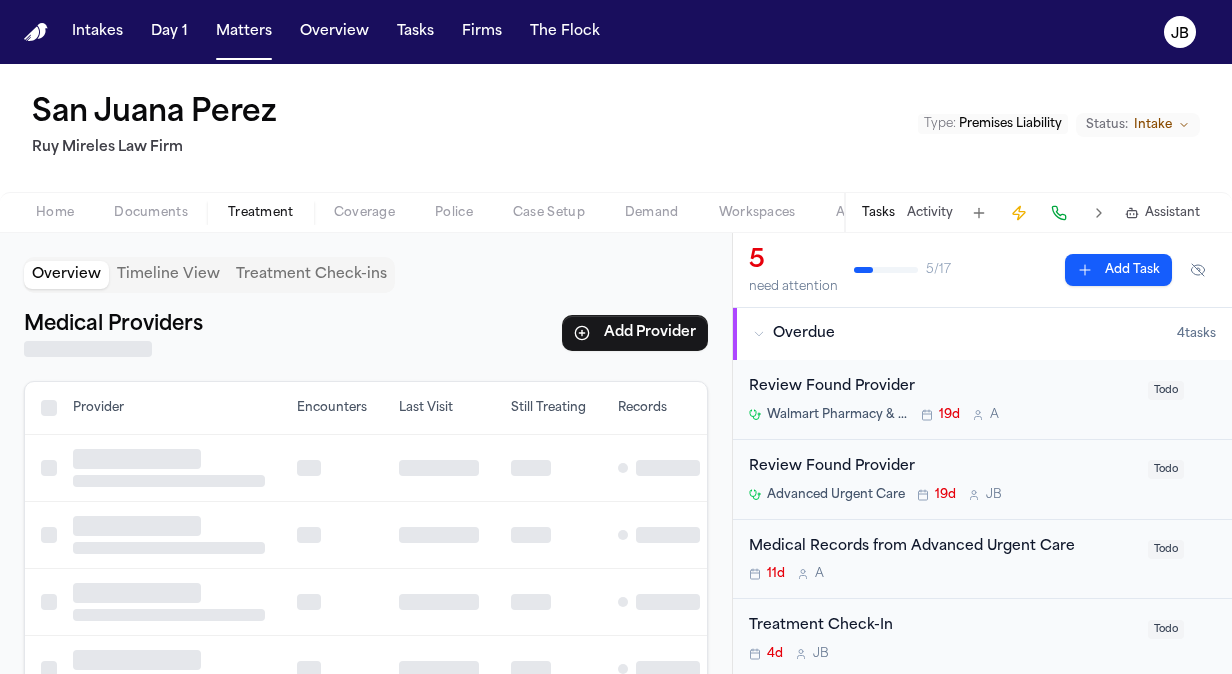 click on "Treatment" at bounding box center (261, 213) 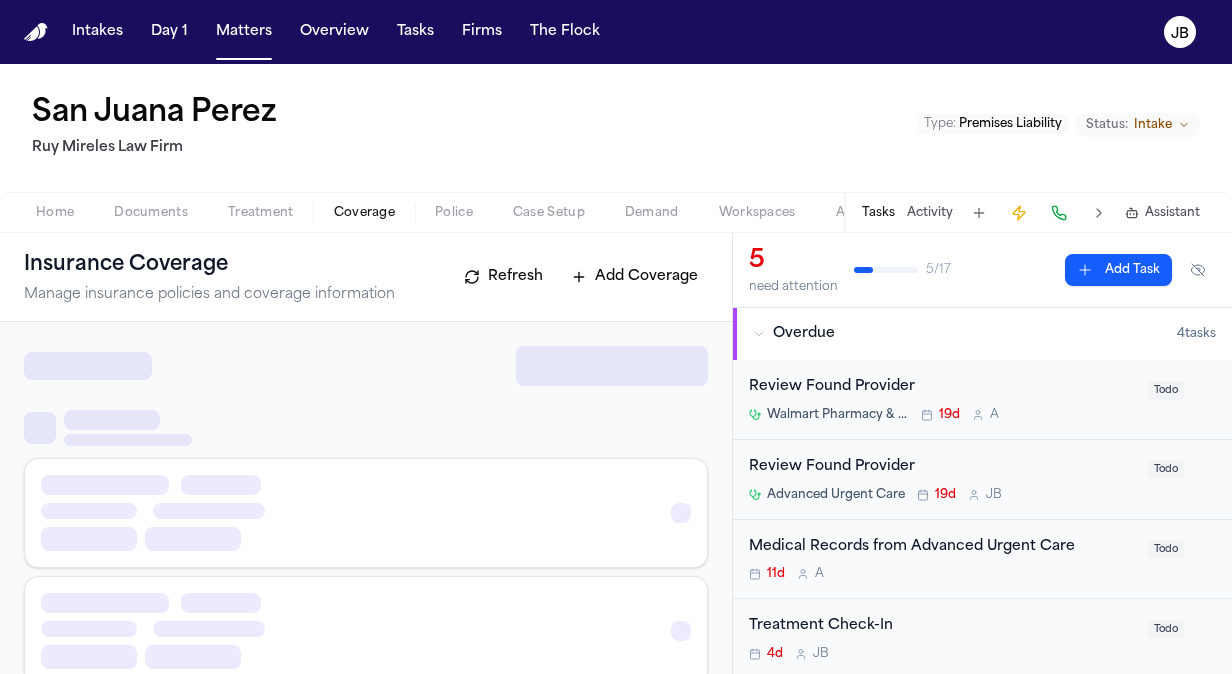 click on "Coverage" at bounding box center [364, 213] 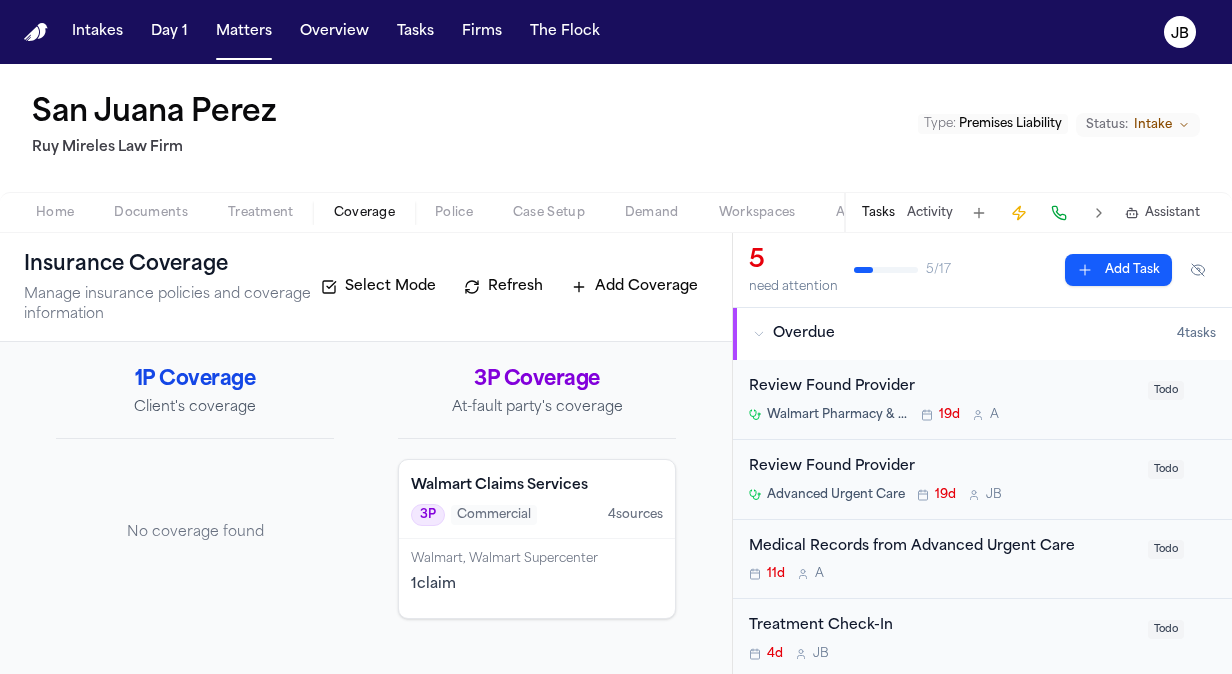 click at bounding box center [261, 224] 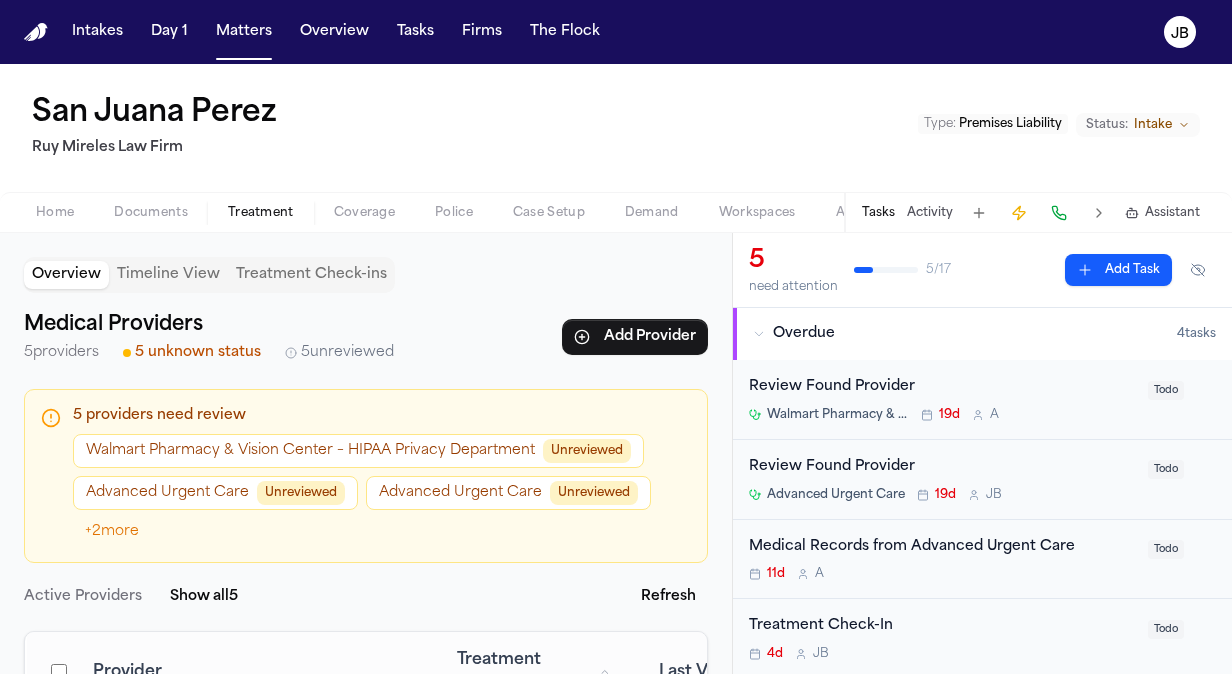 click on "Walmart Pharmacy & Vision Center – HIPAA Privacy Department Unreviewed" at bounding box center (358, 451) 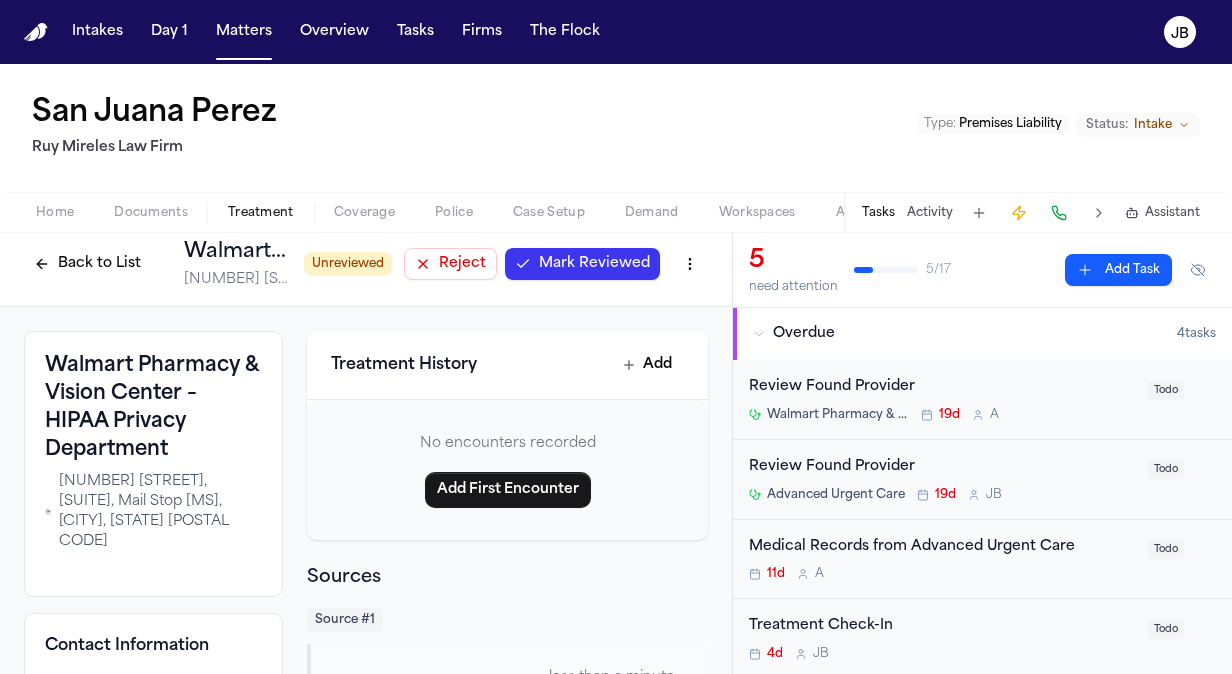 scroll, scrollTop: 0, scrollLeft: 0, axis: both 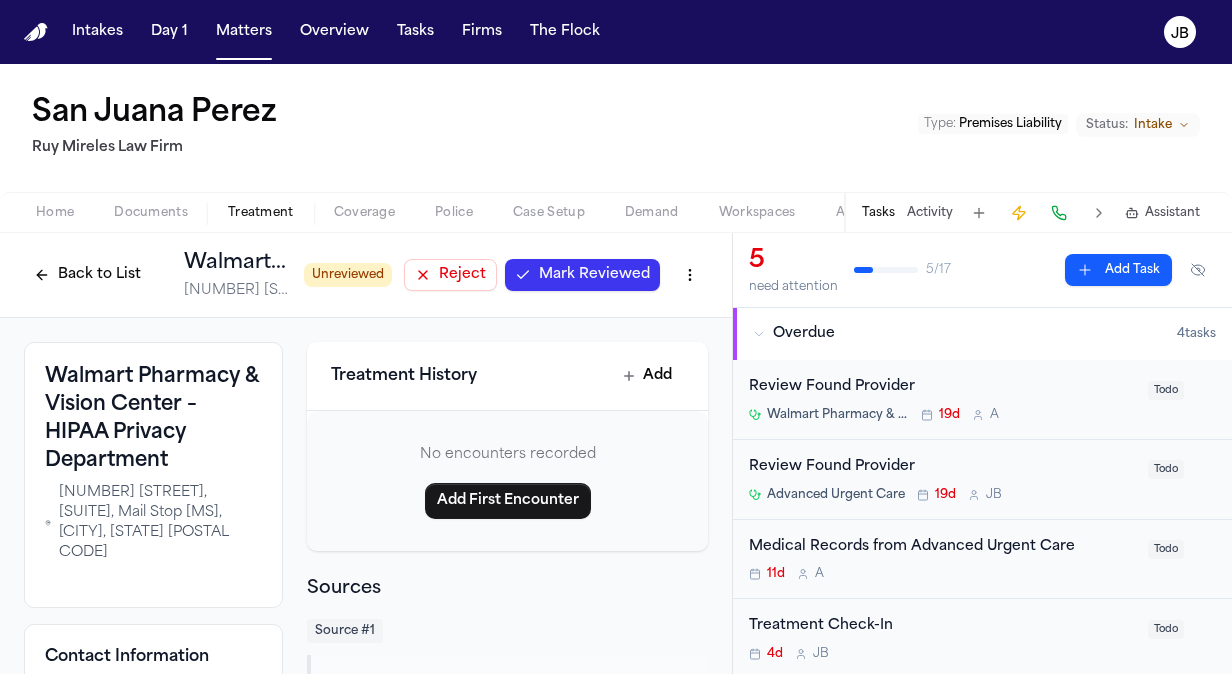 click on "Back to List" at bounding box center [87, 275] 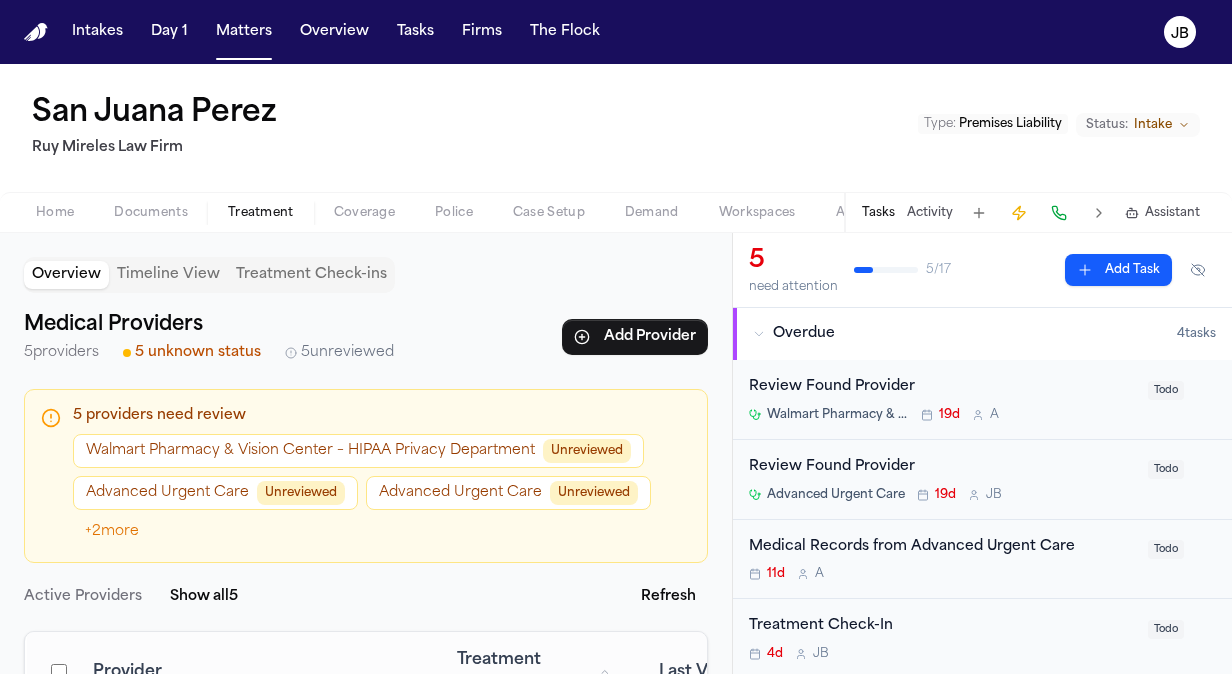 click on "Advanced Urgent Care Unreviewed" at bounding box center (215, 493) 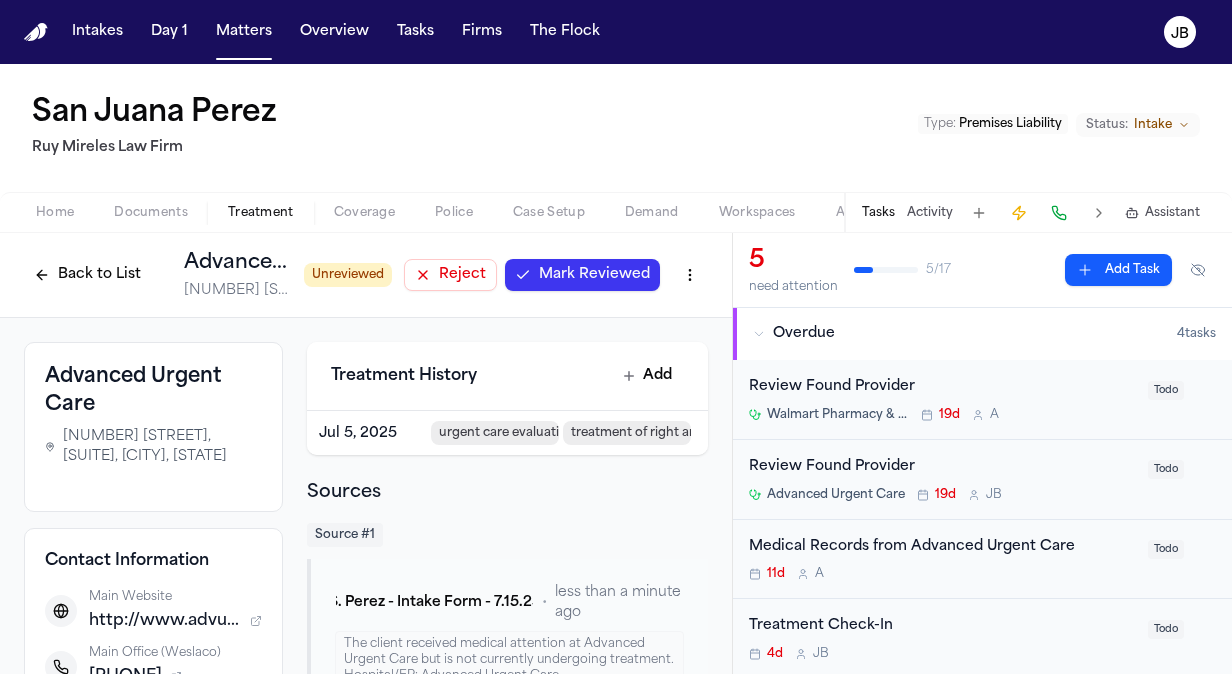 click on "Back to List" at bounding box center (87, 275) 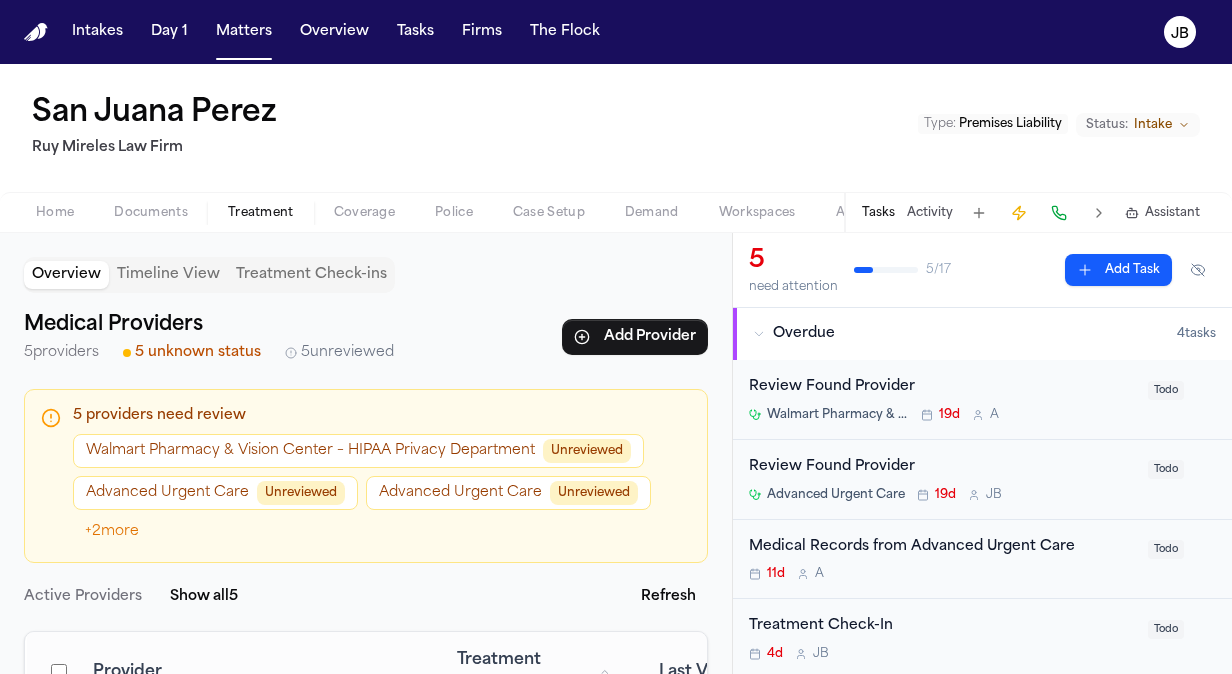click on "Advanced Urgent Care Unreviewed" at bounding box center [508, 493] 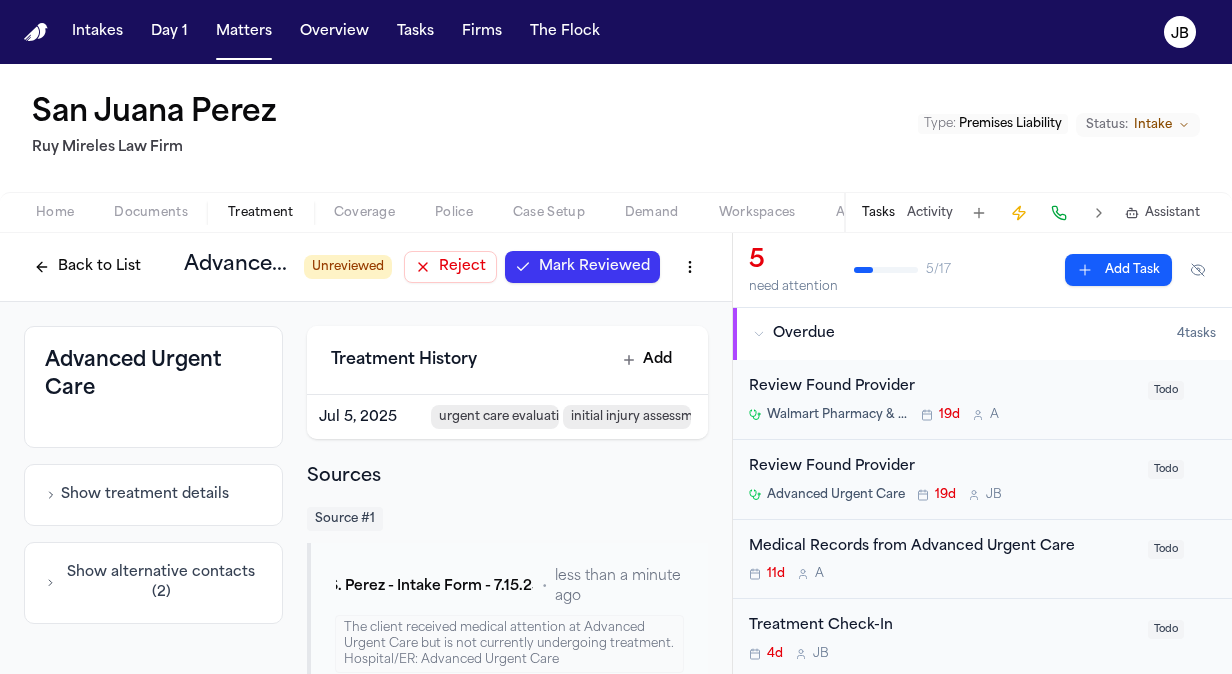 click on "Reject" at bounding box center [450, 267] 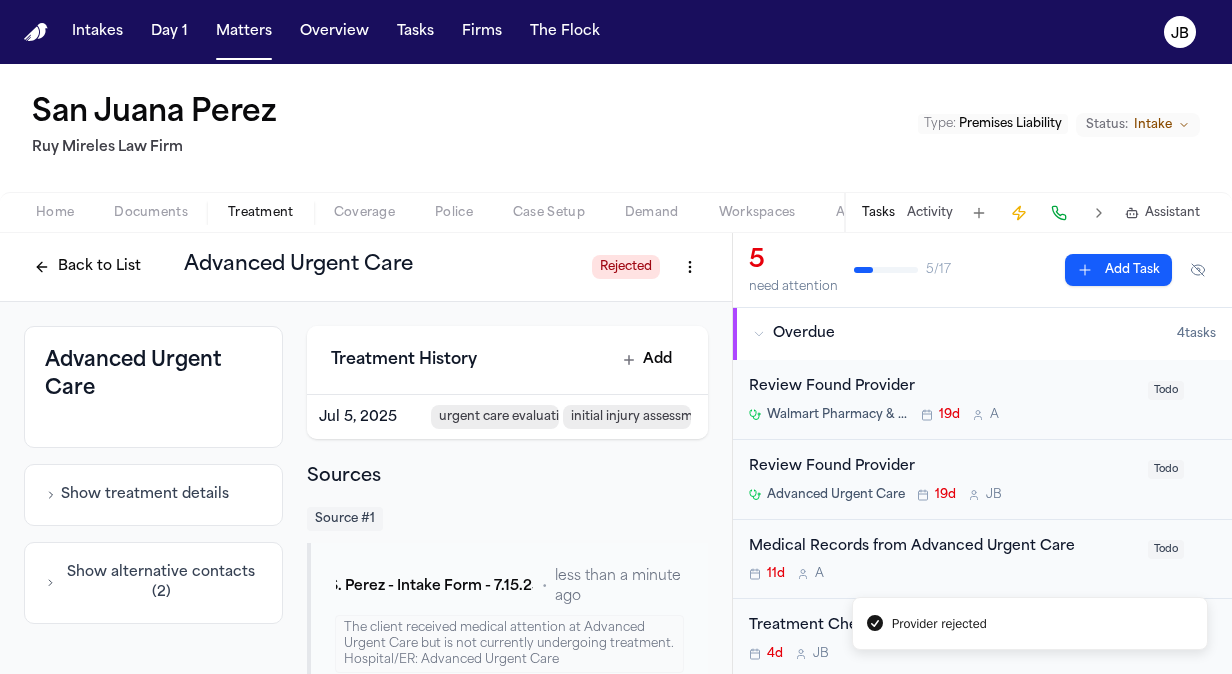click on "Back to List" at bounding box center [87, 267] 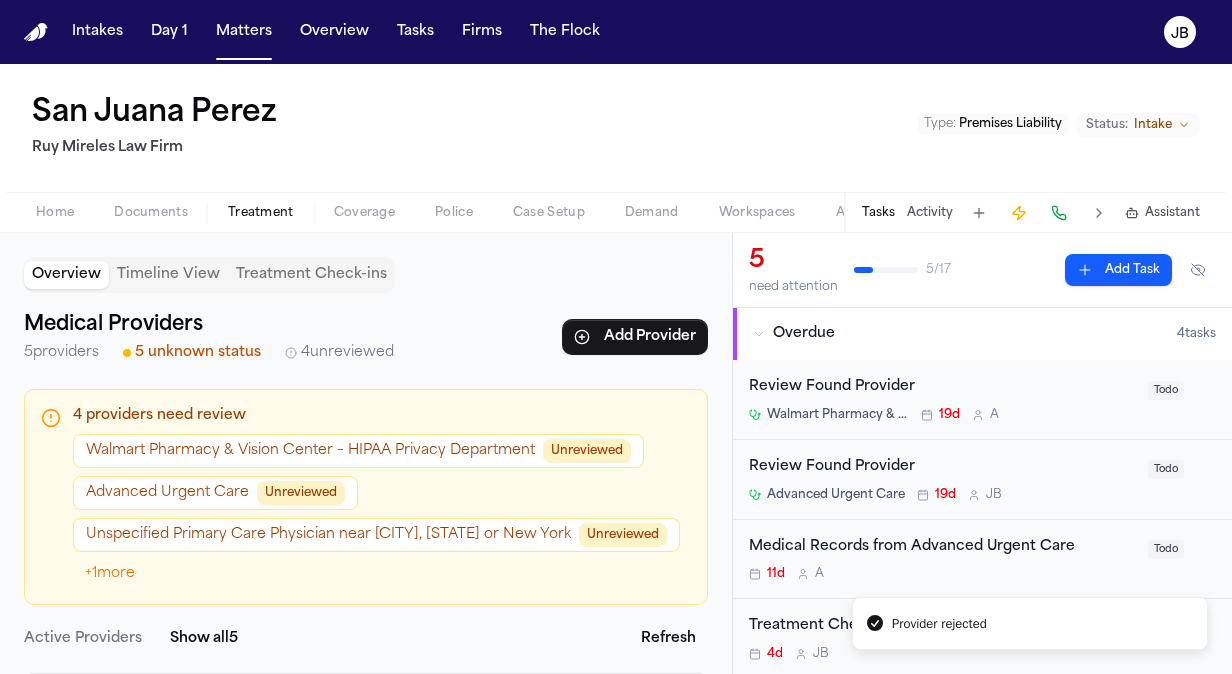click on "Advanced Urgent Care Unreviewed" at bounding box center [215, 493] 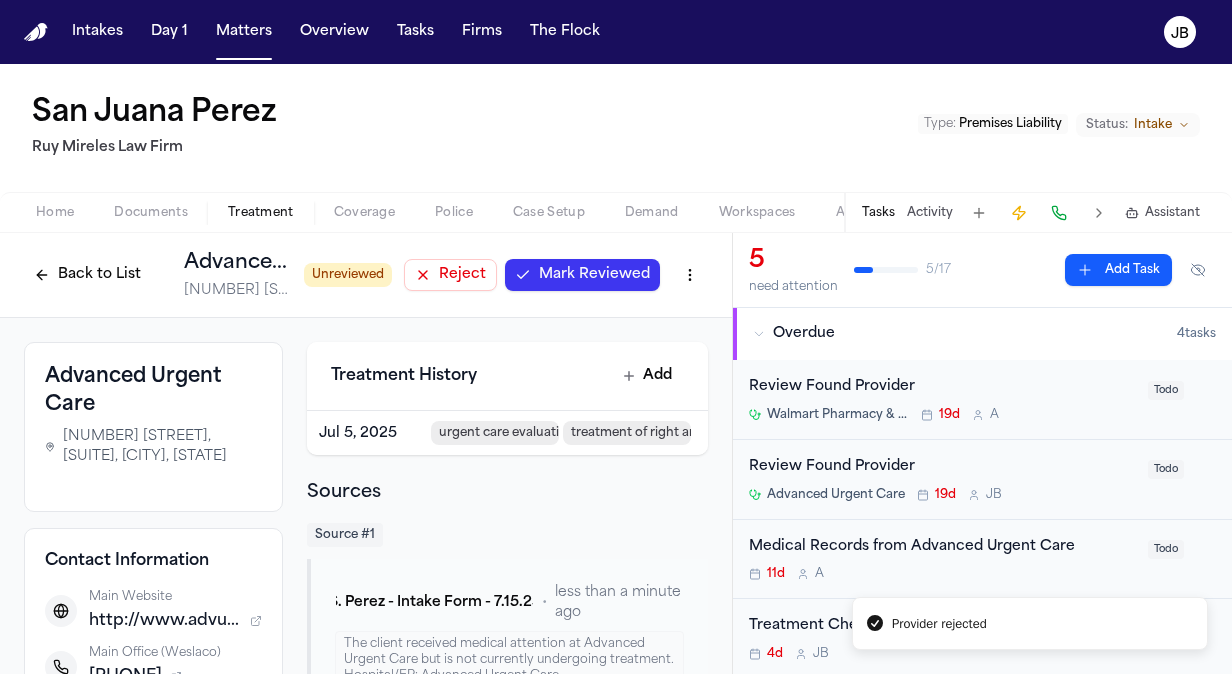 click on "Mark Reviewed" at bounding box center [594, 275] 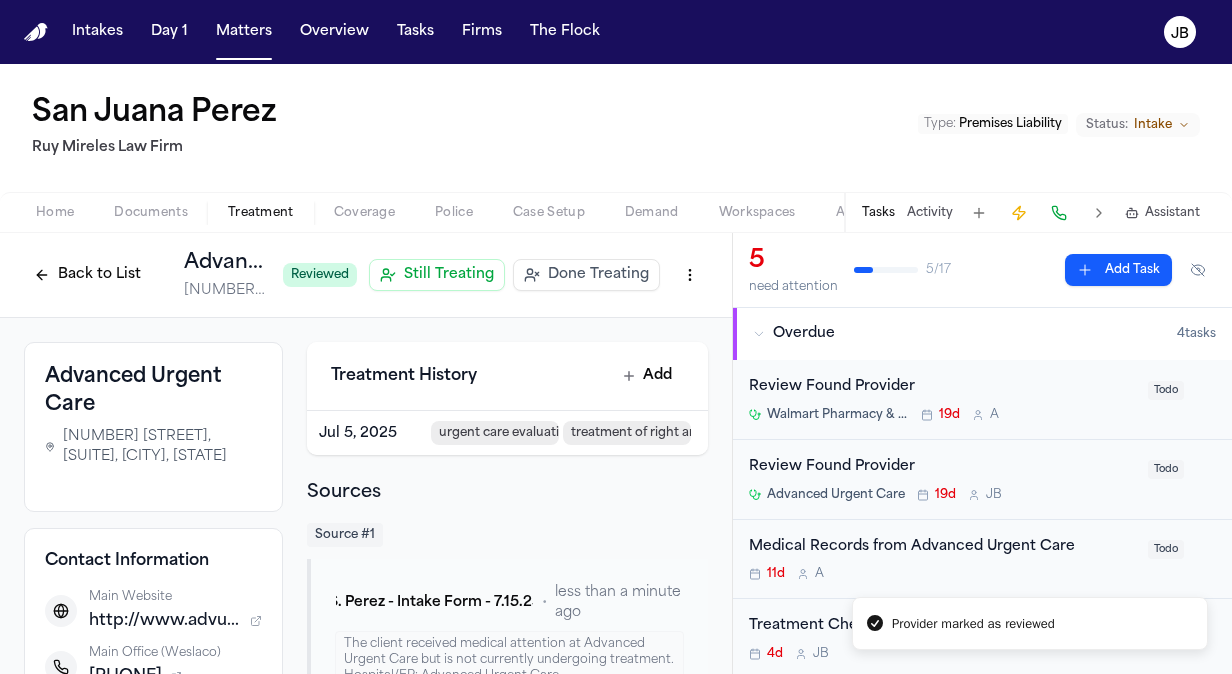 click on "Back to List Advanced Urgent Care 1002 E. Expressway 83, Suite 2, Weslaco, TX 78596" at bounding box center [145, 275] 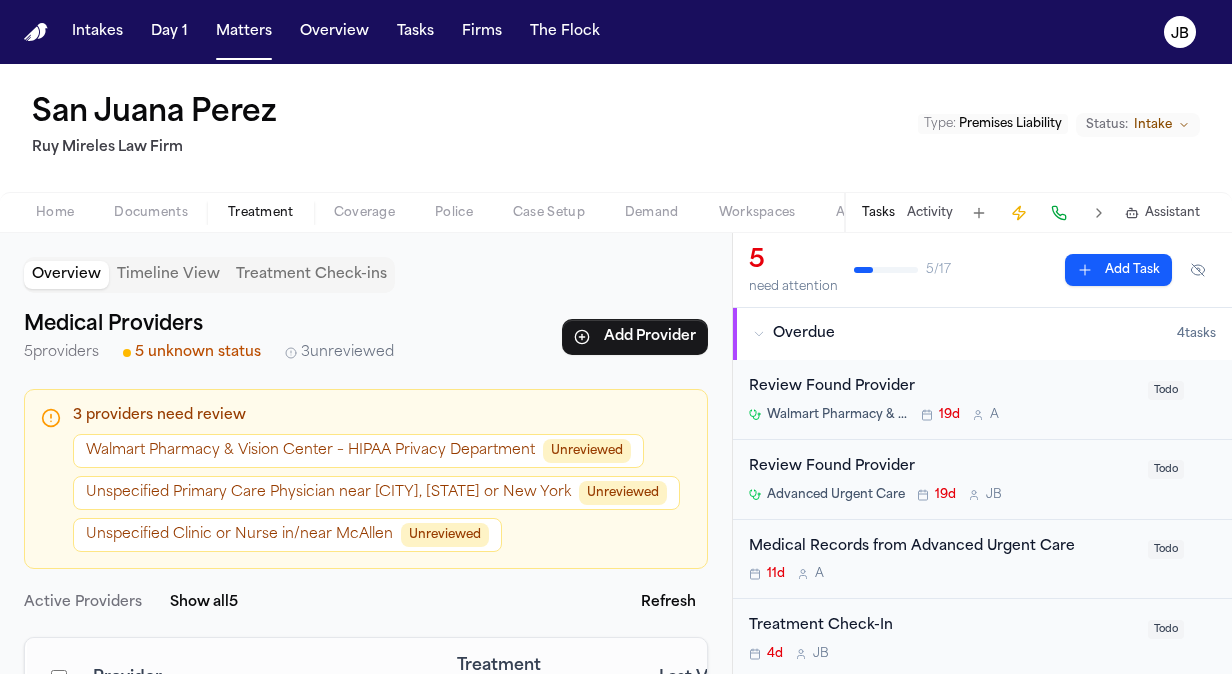click on "Unreviewed" at bounding box center [587, 451] 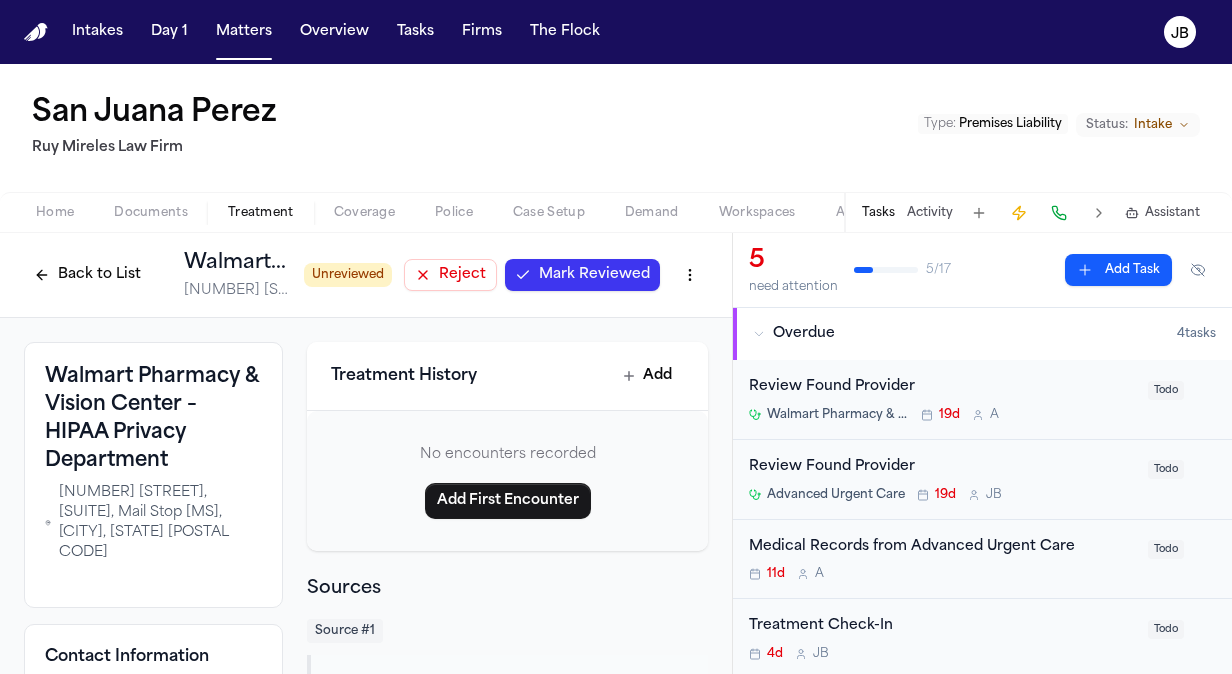 click on "Mark Reviewed" at bounding box center [582, 275] 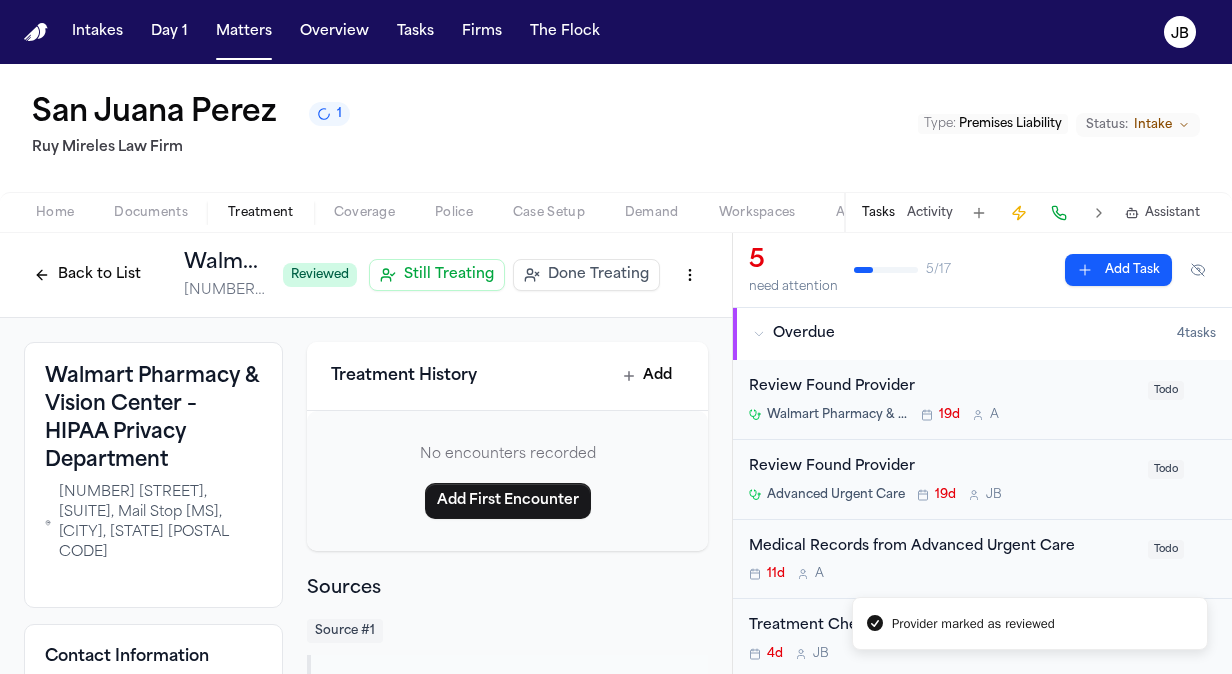 click on "Back to List" at bounding box center [87, 275] 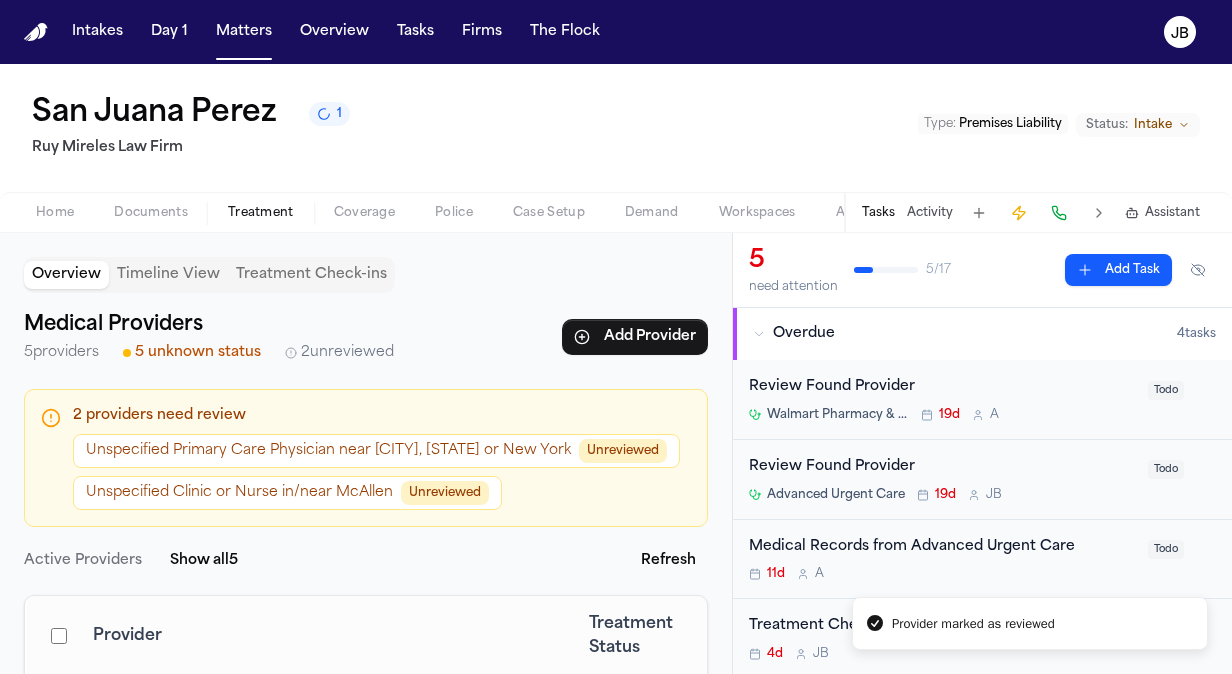 click on "Unreviewed" at bounding box center (445, 493) 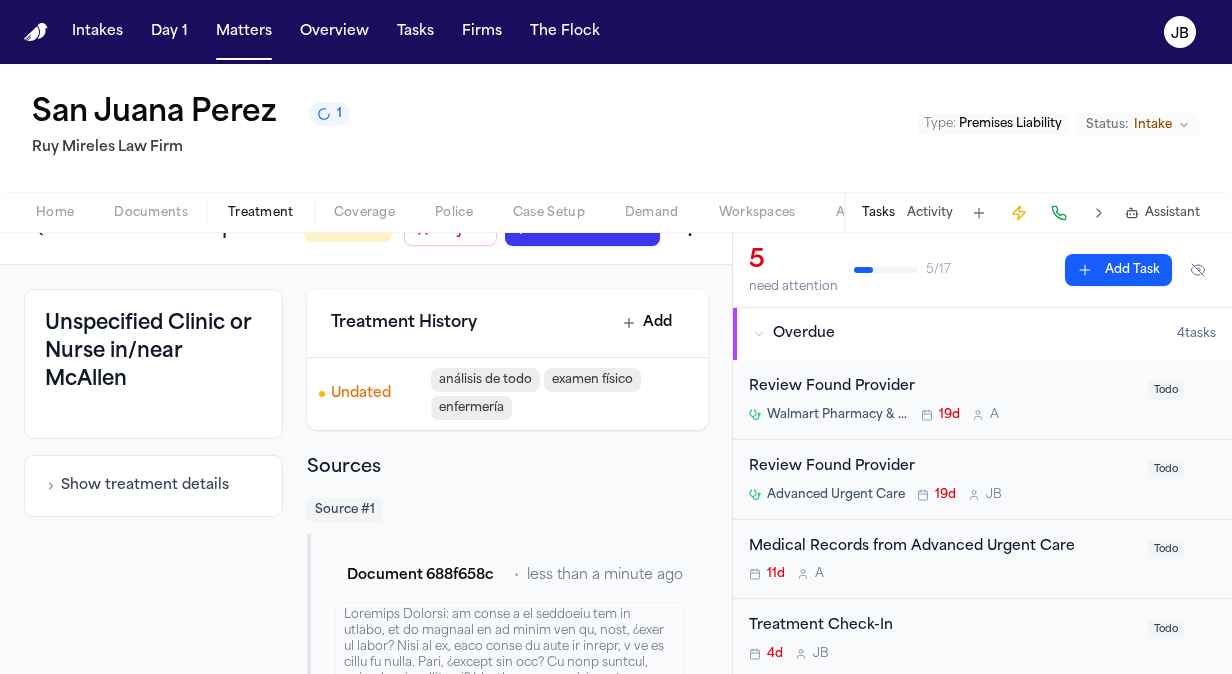 scroll, scrollTop: 0, scrollLeft: 0, axis: both 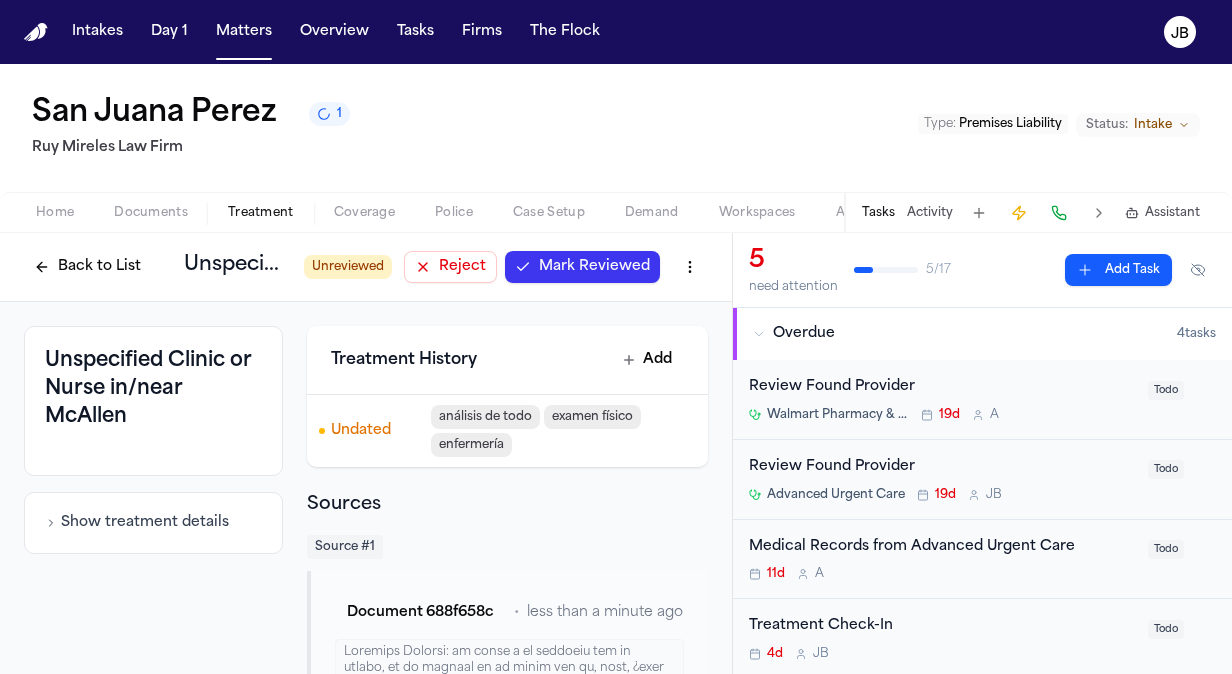 click on "Back to List" at bounding box center [87, 267] 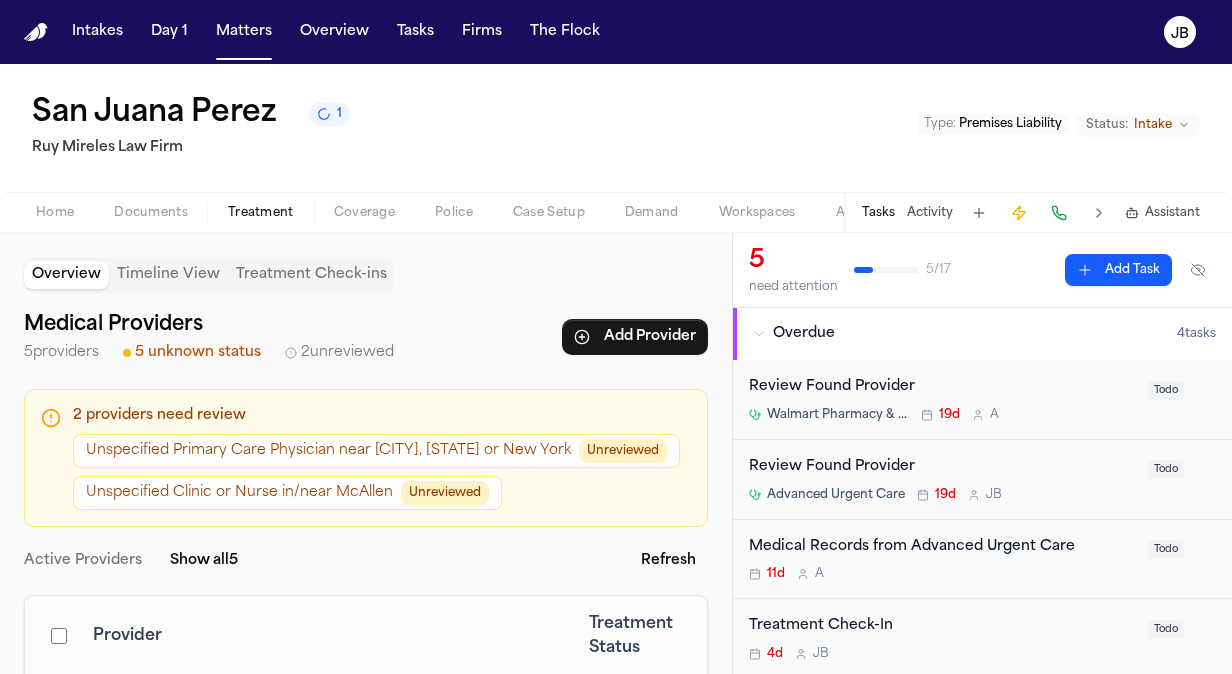 click on "Unreviewed" at bounding box center [623, 451] 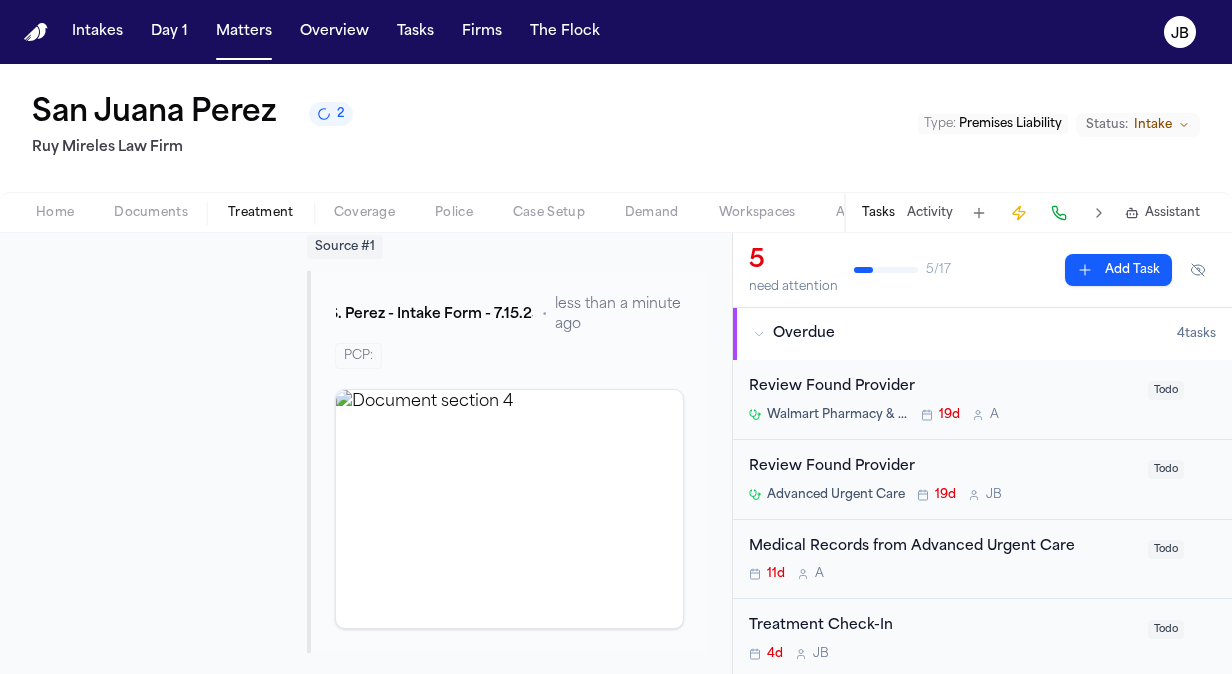 scroll, scrollTop: 0, scrollLeft: 0, axis: both 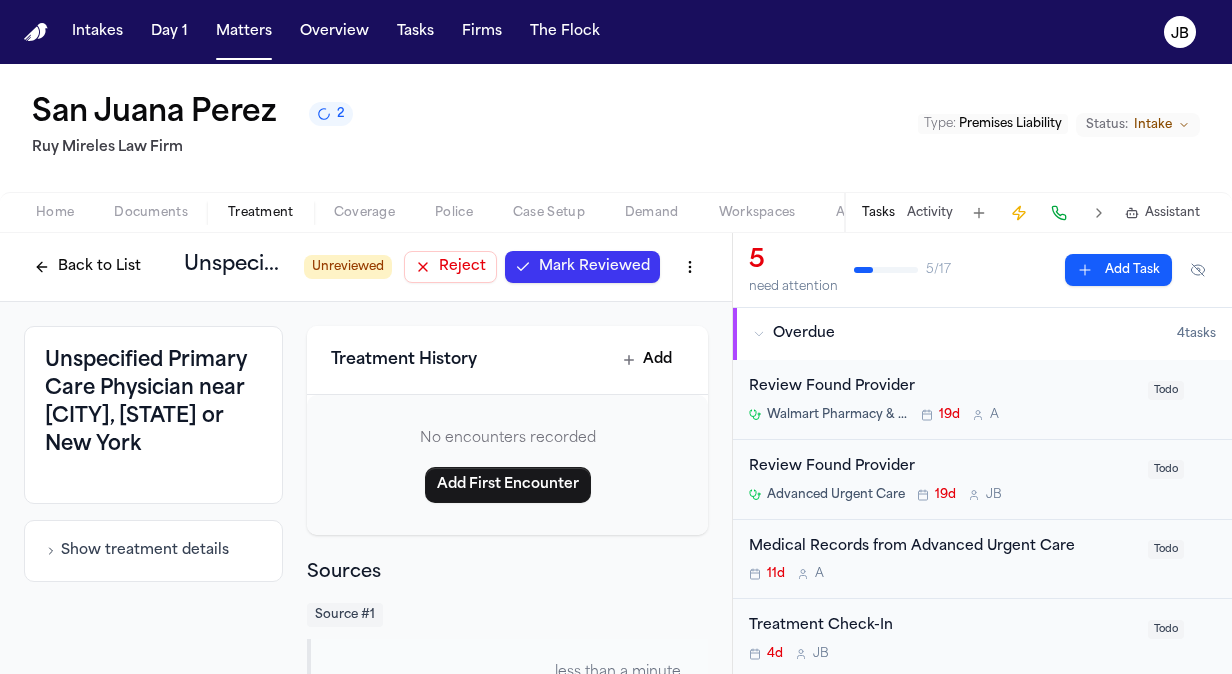 click on "Reject" at bounding box center (462, 267) 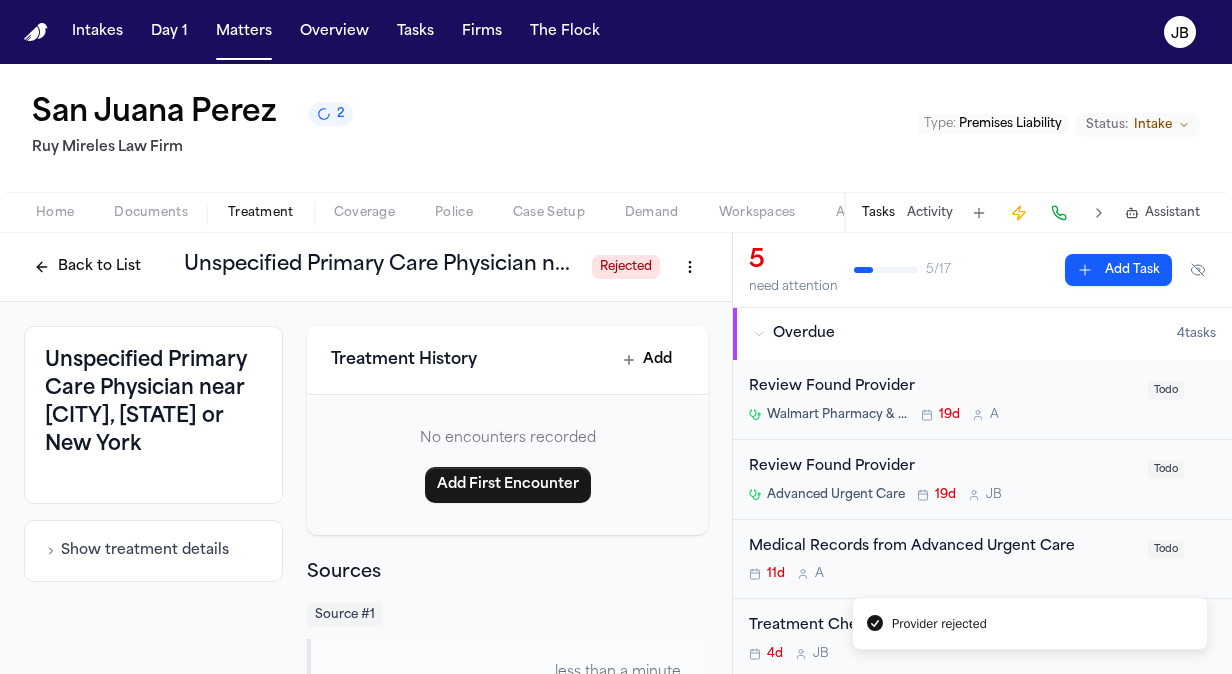 click on "Back to List" at bounding box center (87, 267) 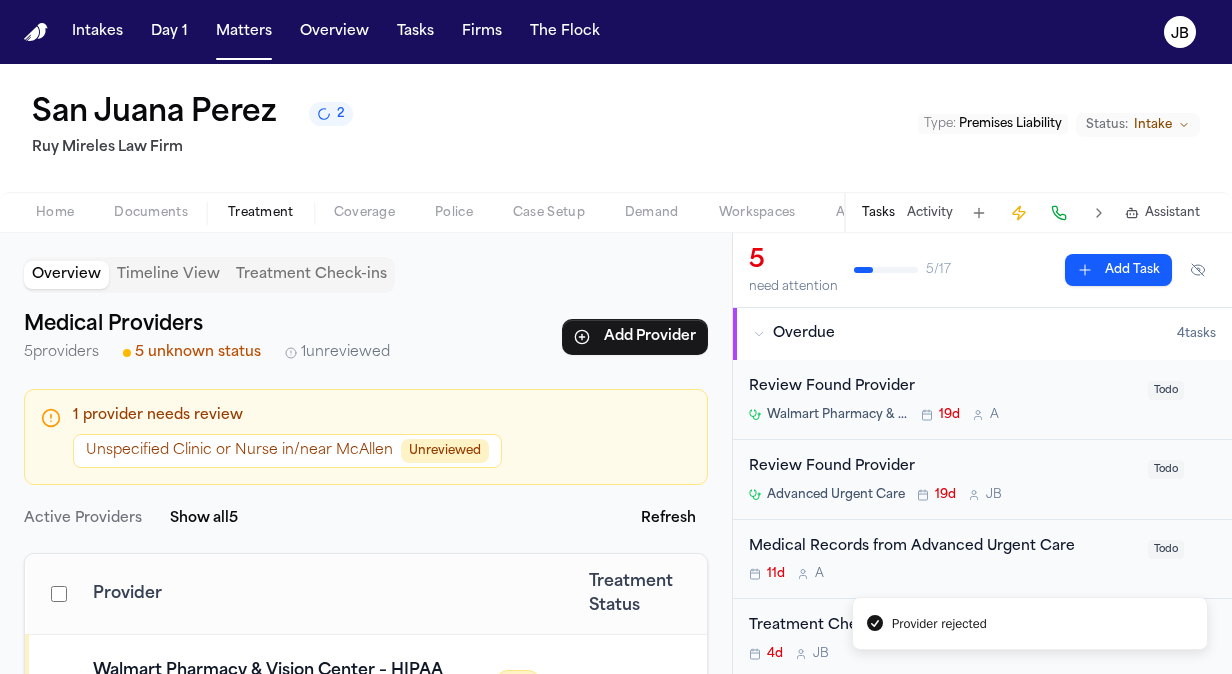 click on "Unreviewed" at bounding box center [445, 451] 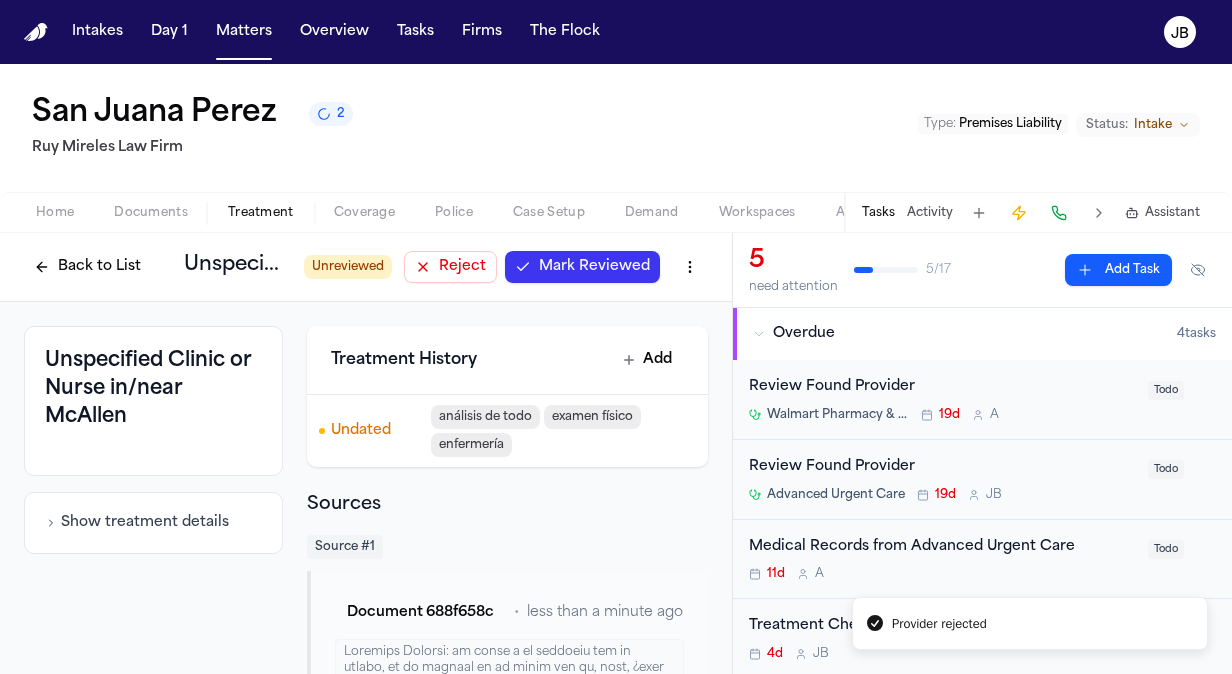 click on "Reject" at bounding box center [462, 267] 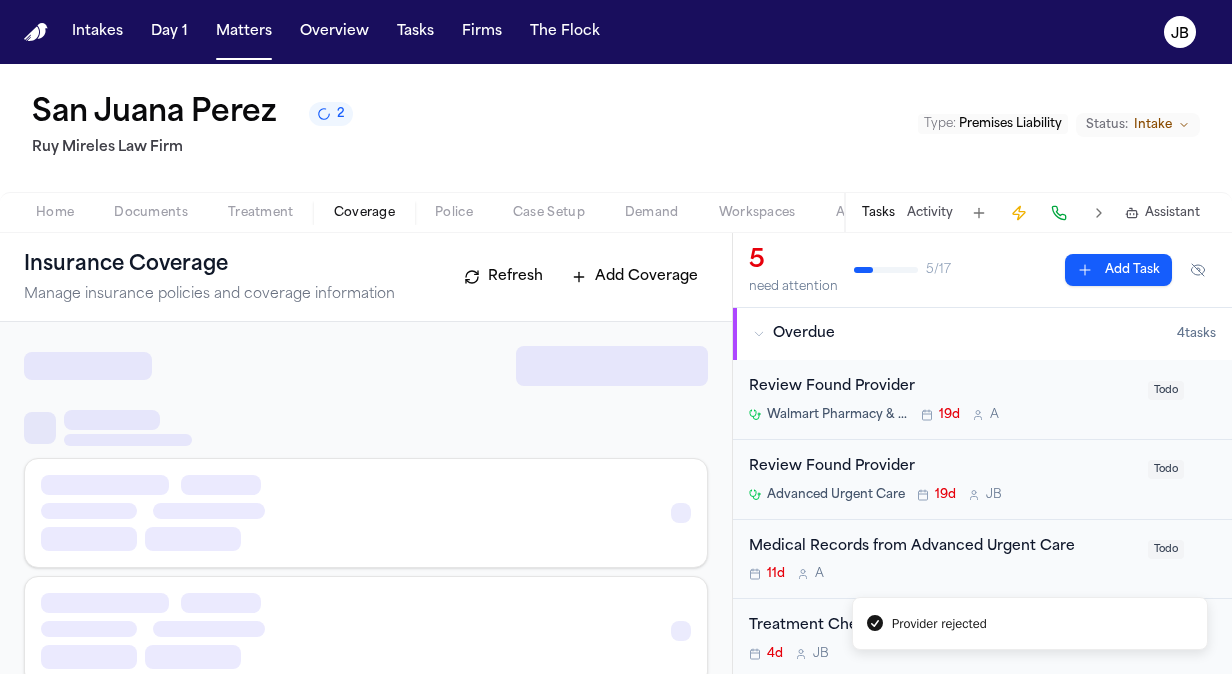 click on "Coverage" at bounding box center [364, 213] 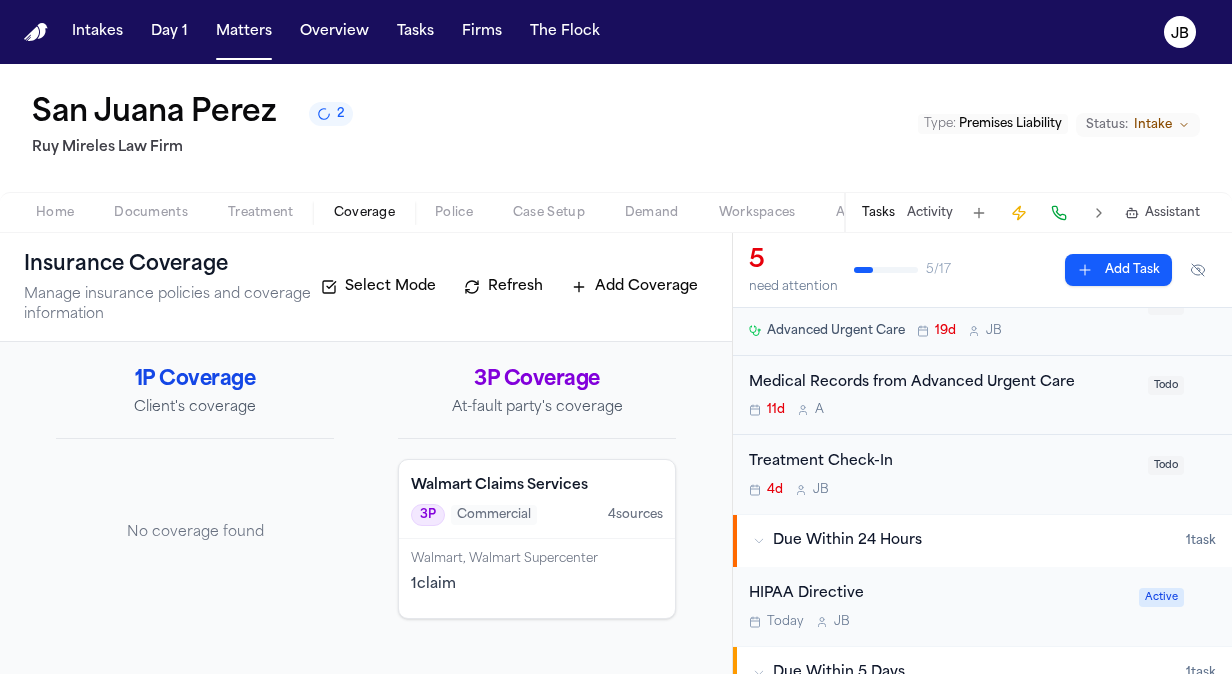 scroll, scrollTop: 173, scrollLeft: 0, axis: vertical 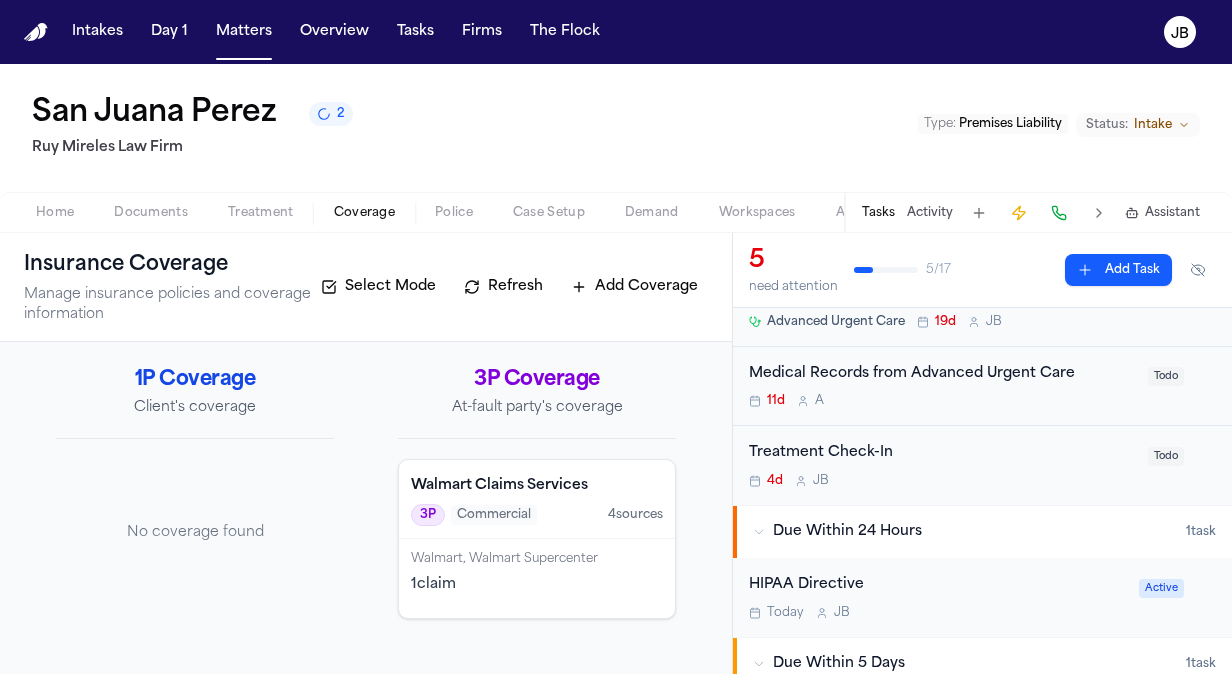 click on "Treatment Check-In" at bounding box center [942, 453] 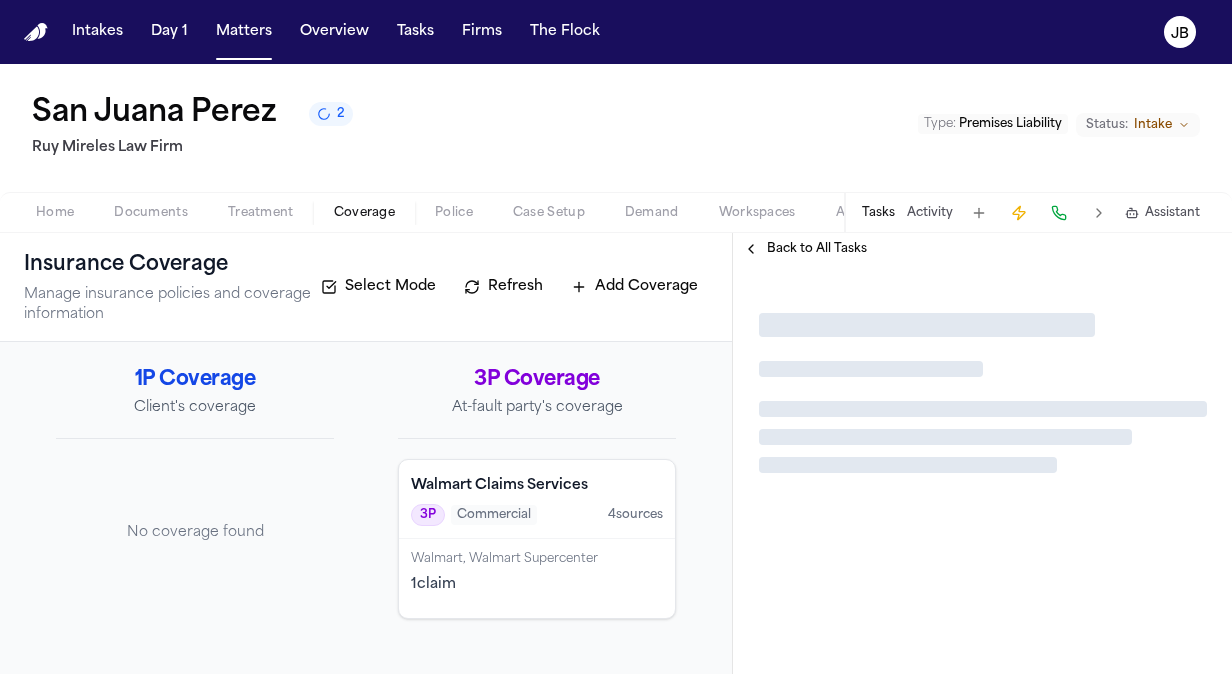 scroll, scrollTop: 0, scrollLeft: 0, axis: both 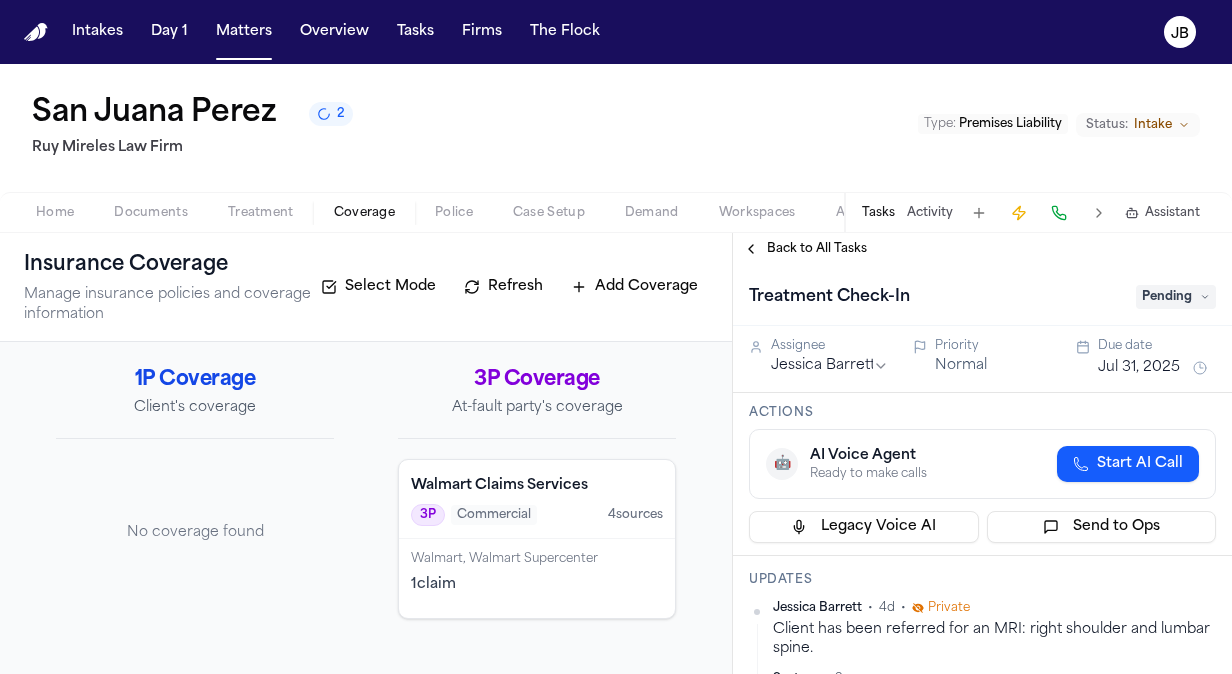 click on "Jul 31, 2025" at bounding box center (1139, 368) 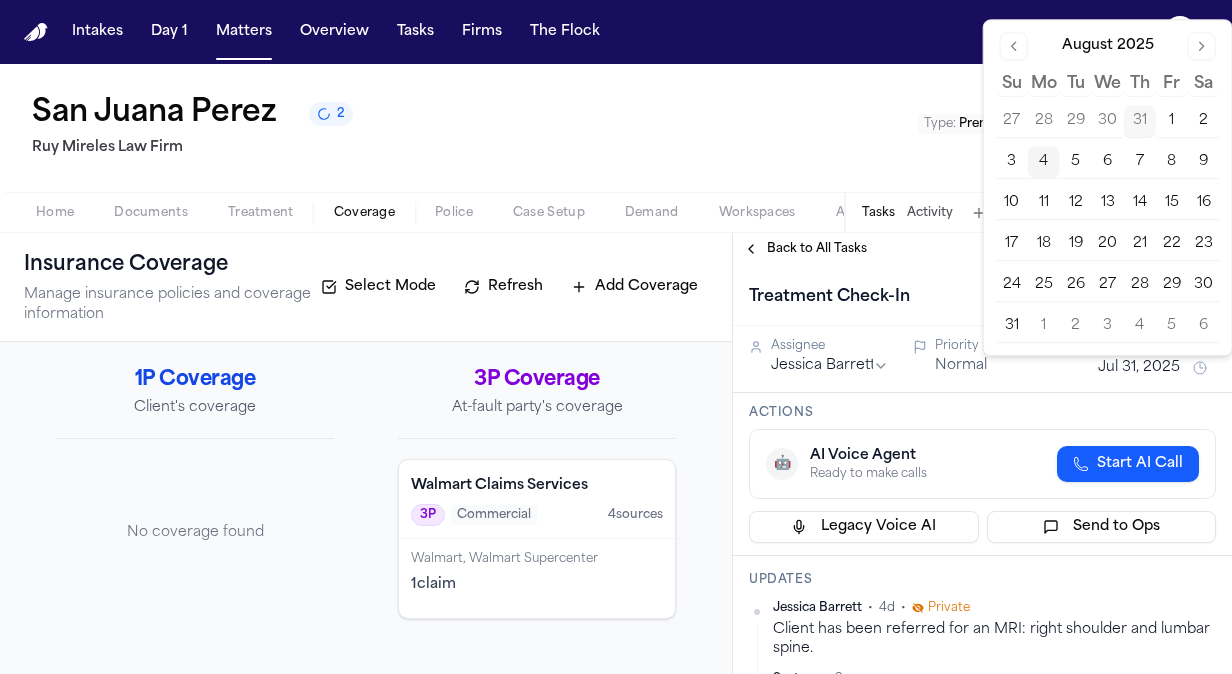 click on "4" at bounding box center (1044, 162) 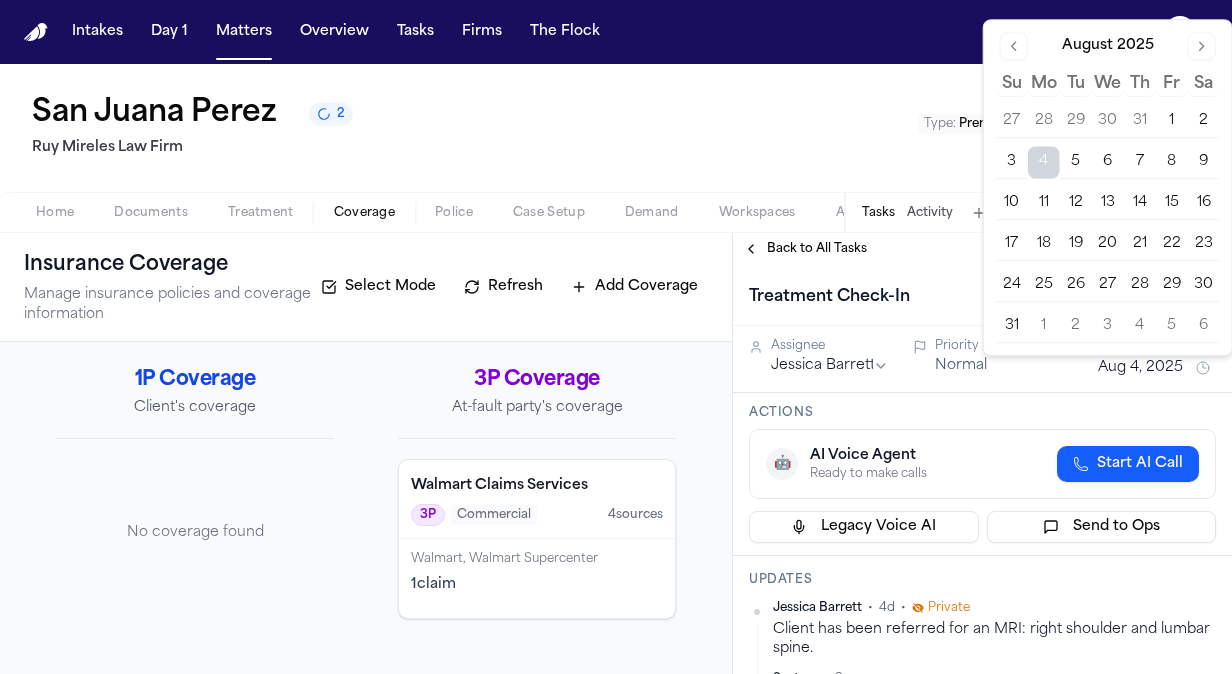 click on "San Juana Perez 2 Ruy Mireles Law Firm Type :   Premises Liability Status: Intake" at bounding box center (616, 128) 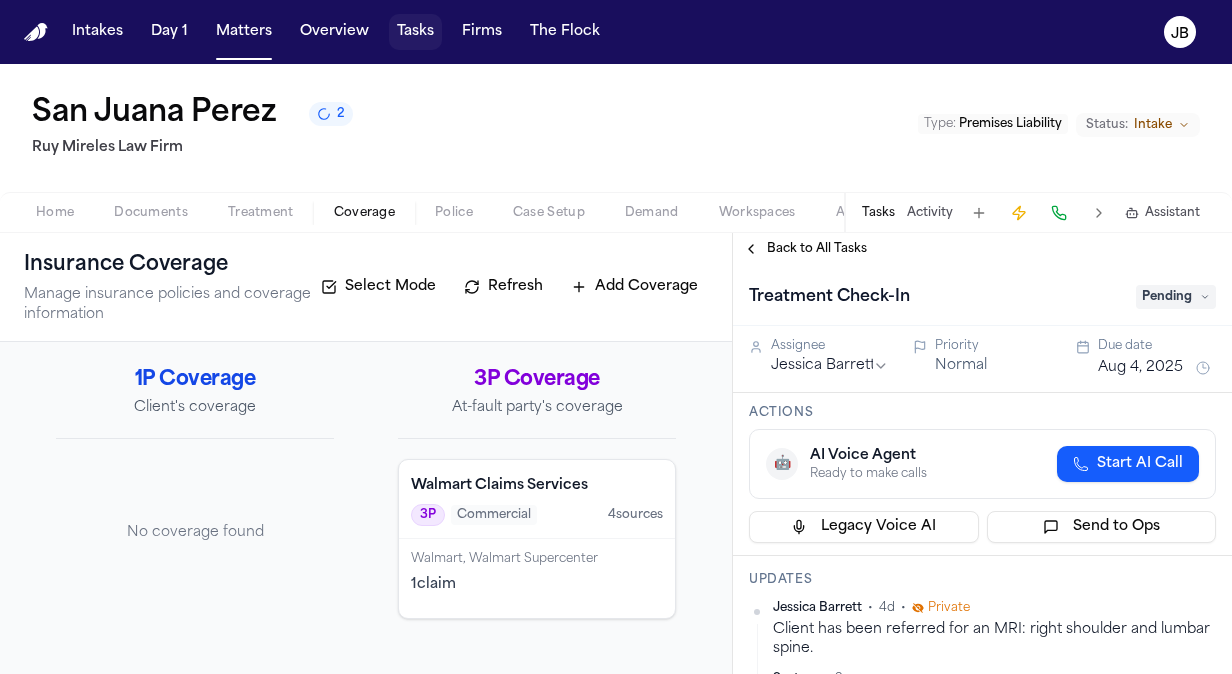 click on "Tasks" at bounding box center (415, 32) 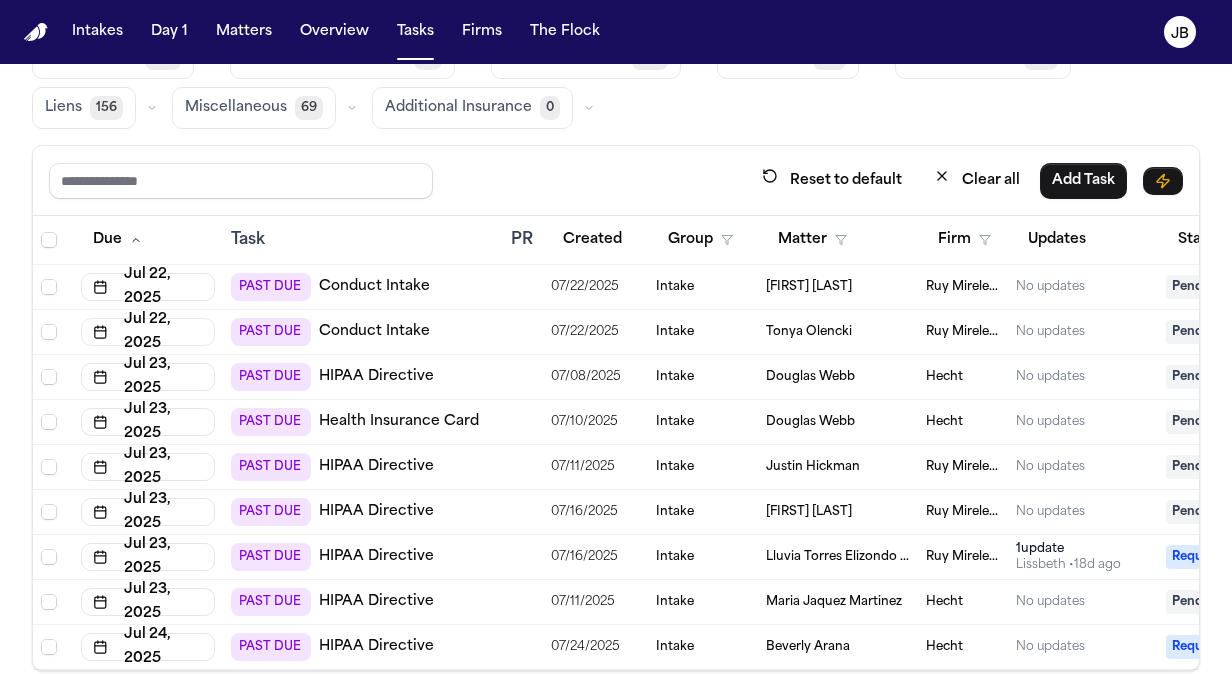 scroll, scrollTop: 166, scrollLeft: 0, axis: vertical 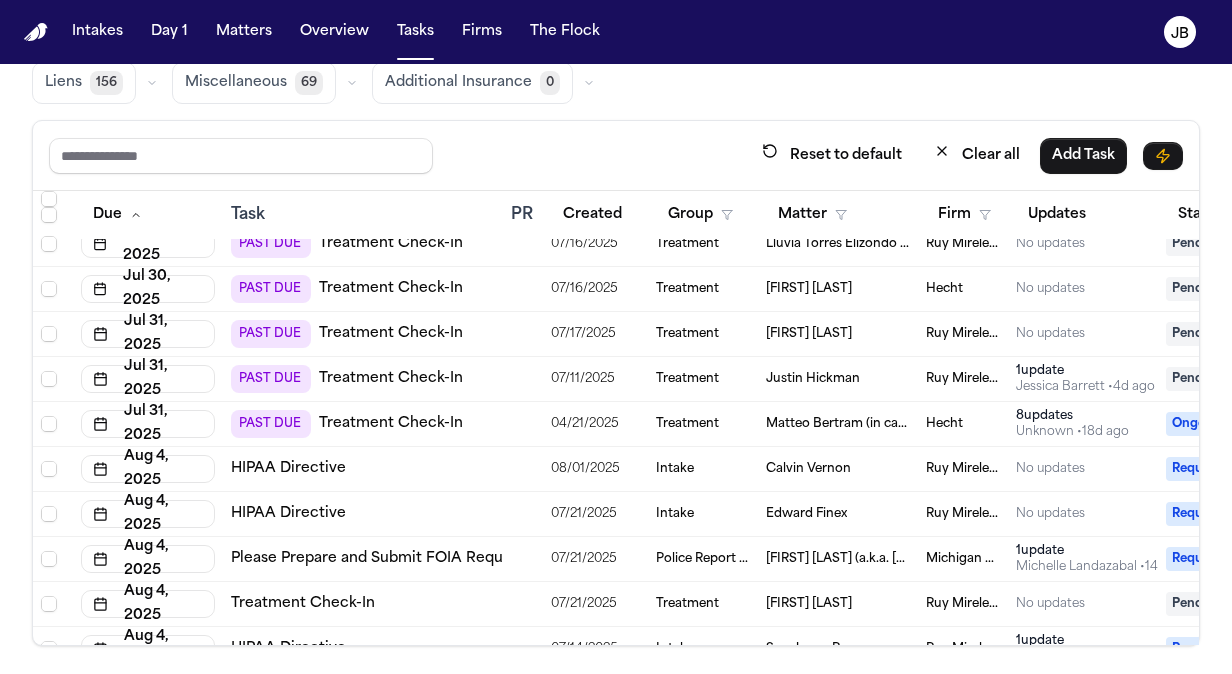 click on "Justin Hickman" at bounding box center (813, 379) 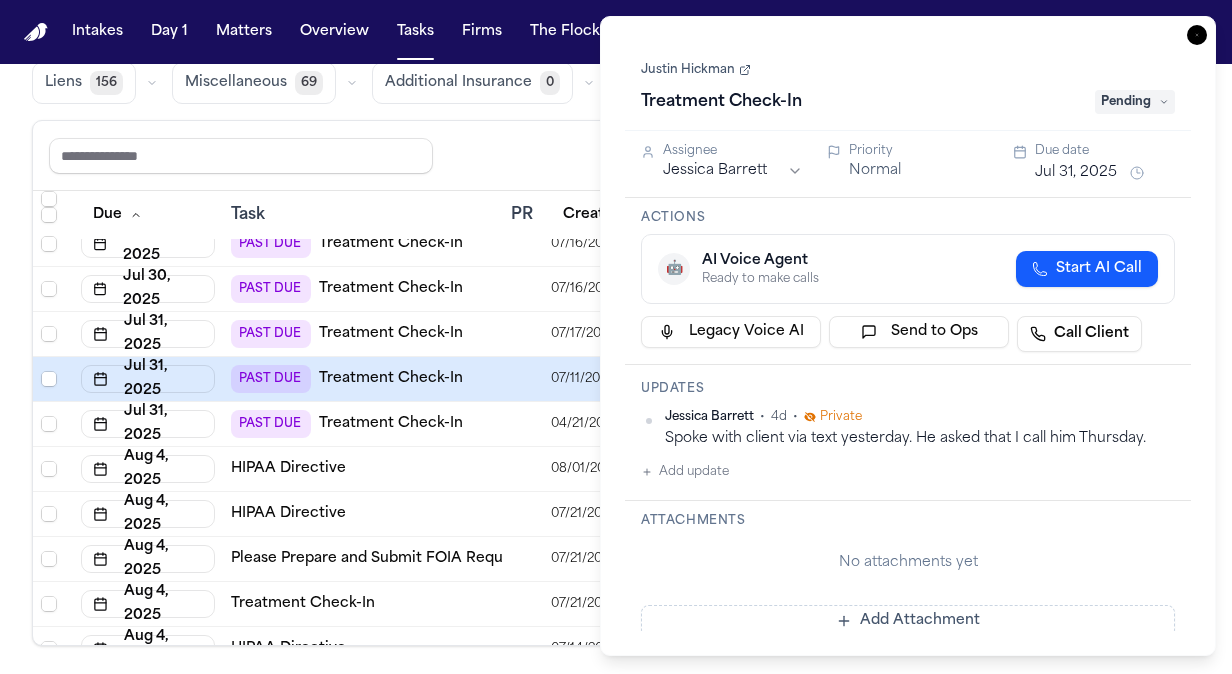 click on "Justin Hickman" at bounding box center (696, 70) 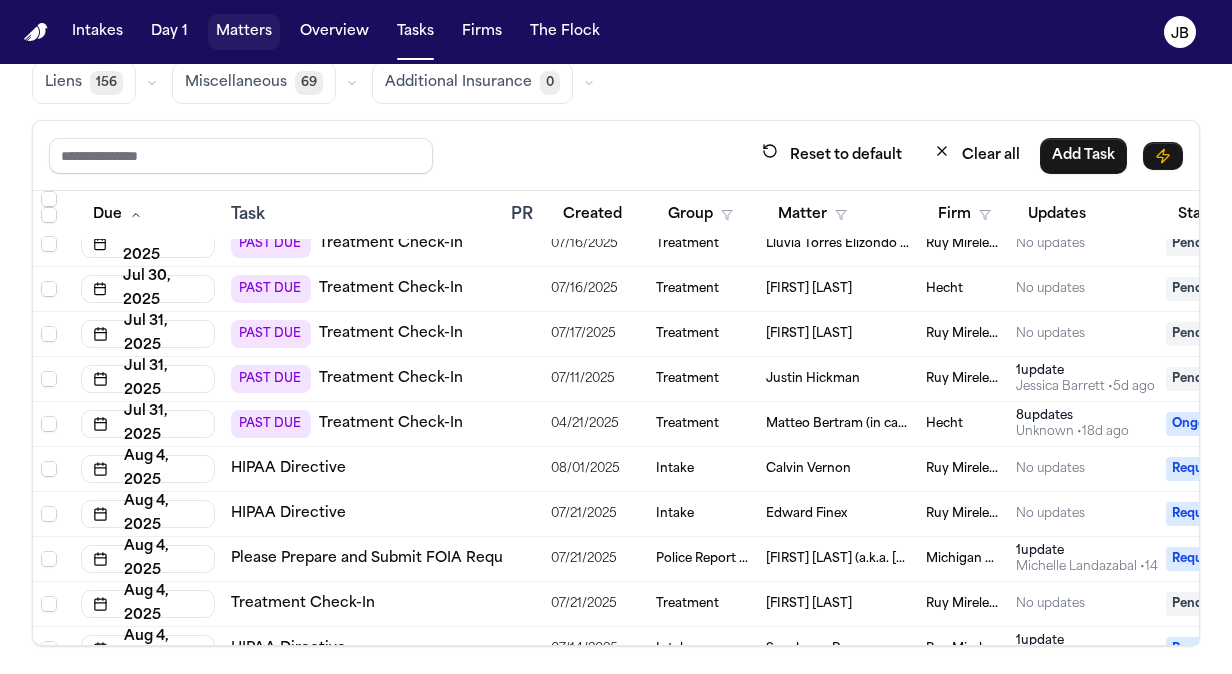 click on "Matters" at bounding box center [244, 32] 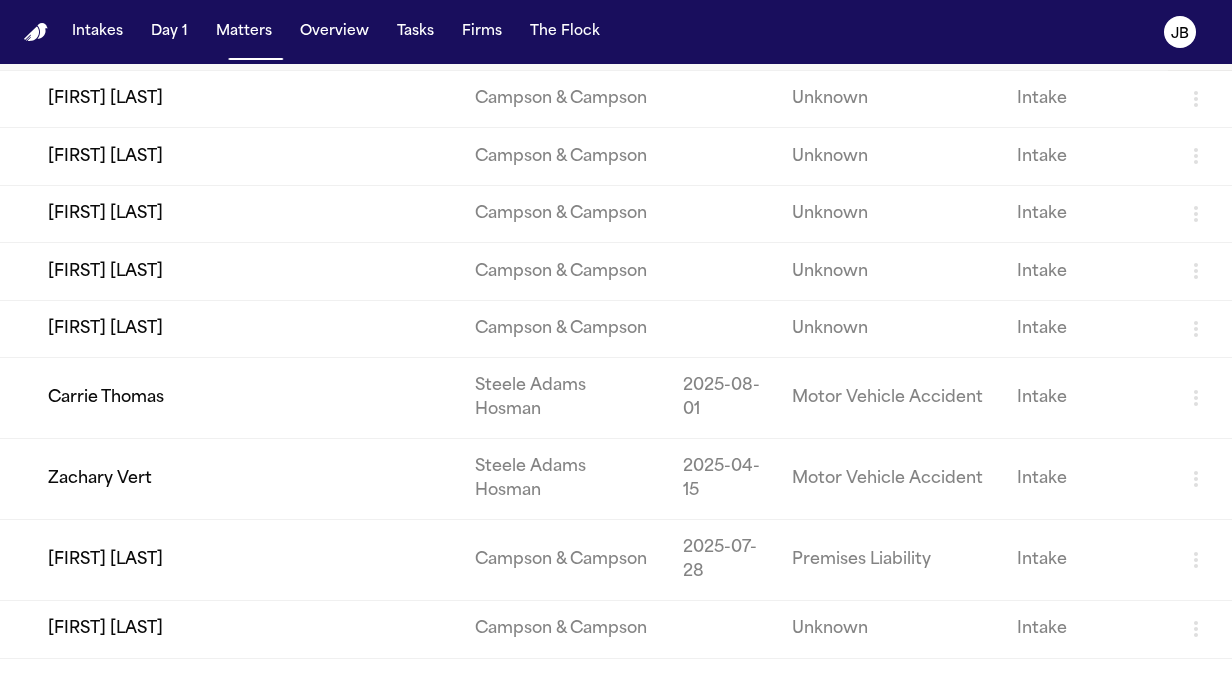 scroll, scrollTop: 184, scrollLeft: 0, axis: vertical 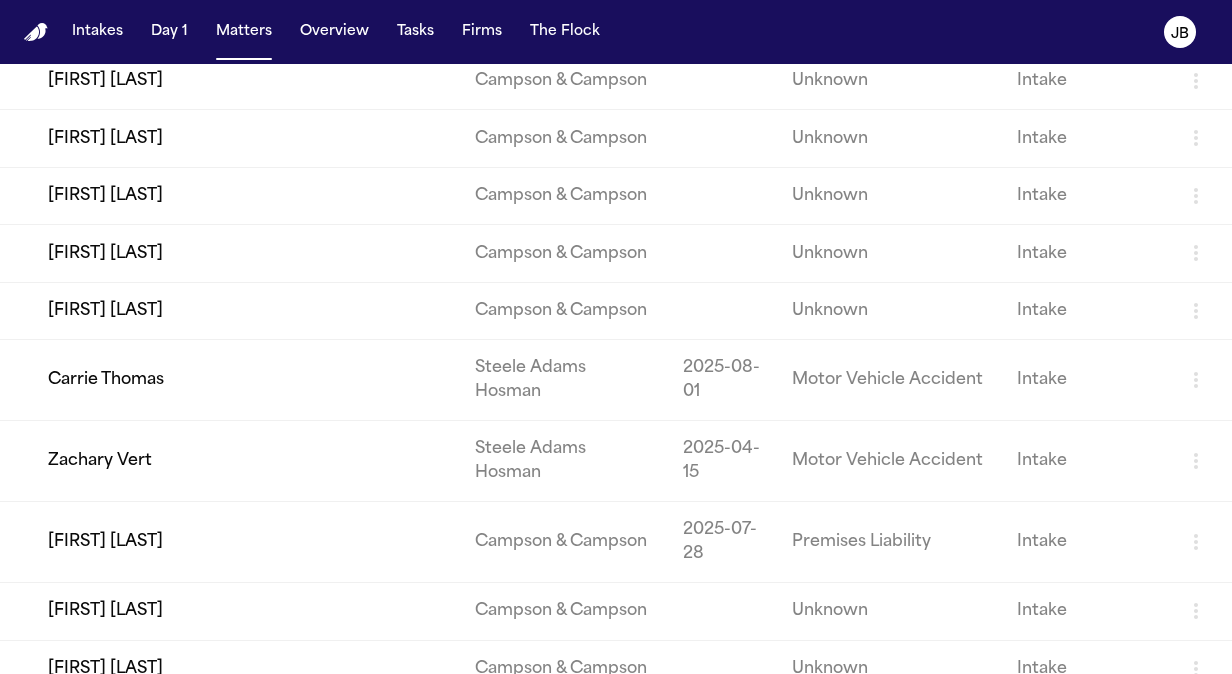 type 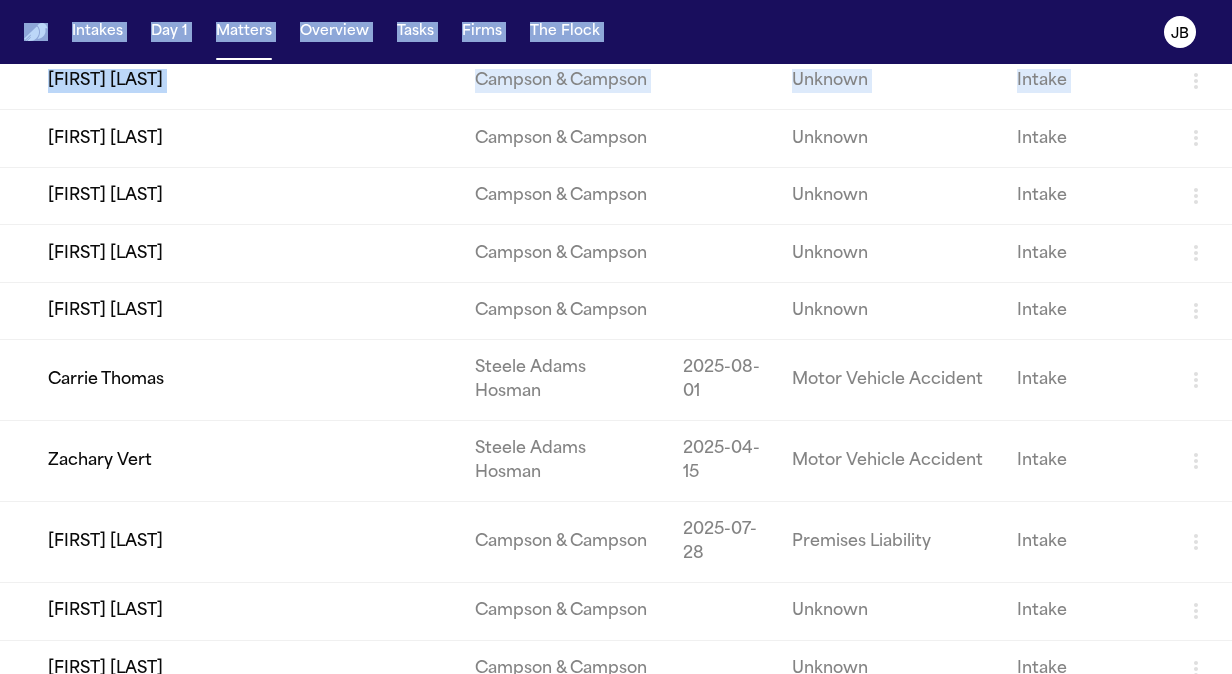 scroll, scrollTop: 0, scrollLeft: 0, axis: both 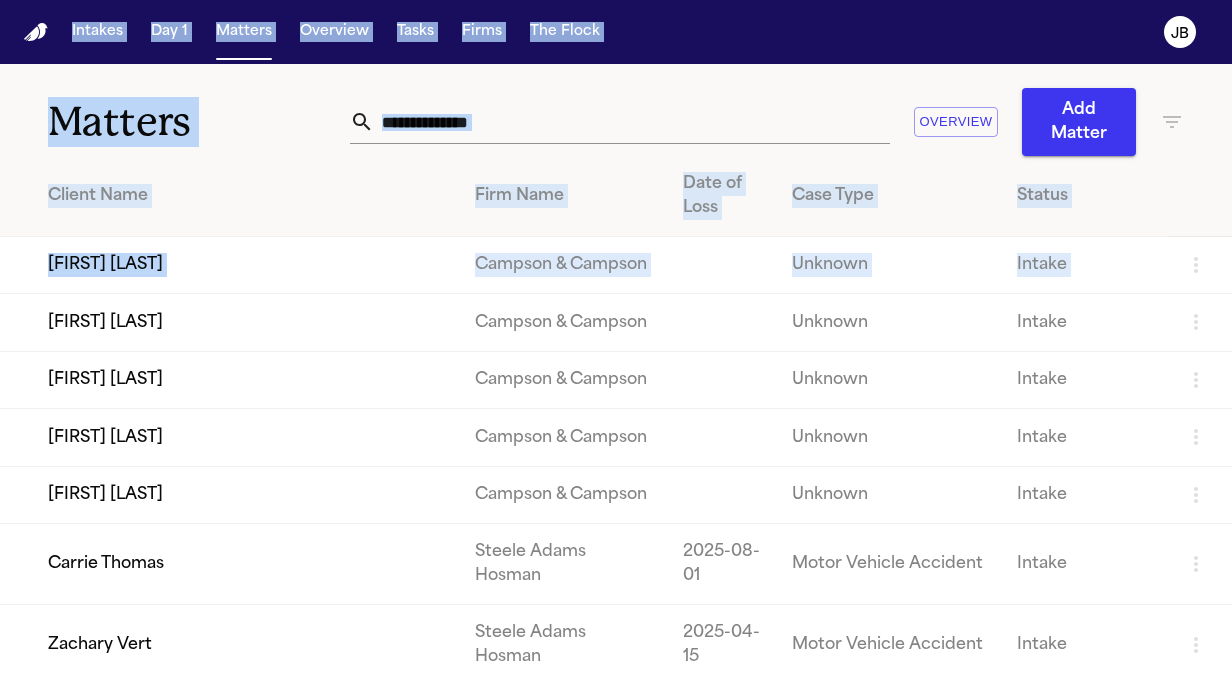 drag, startPoint x: 13, startPoint y: 182, endPoint x: 62, endPoint y: -10, distance: 198.15398 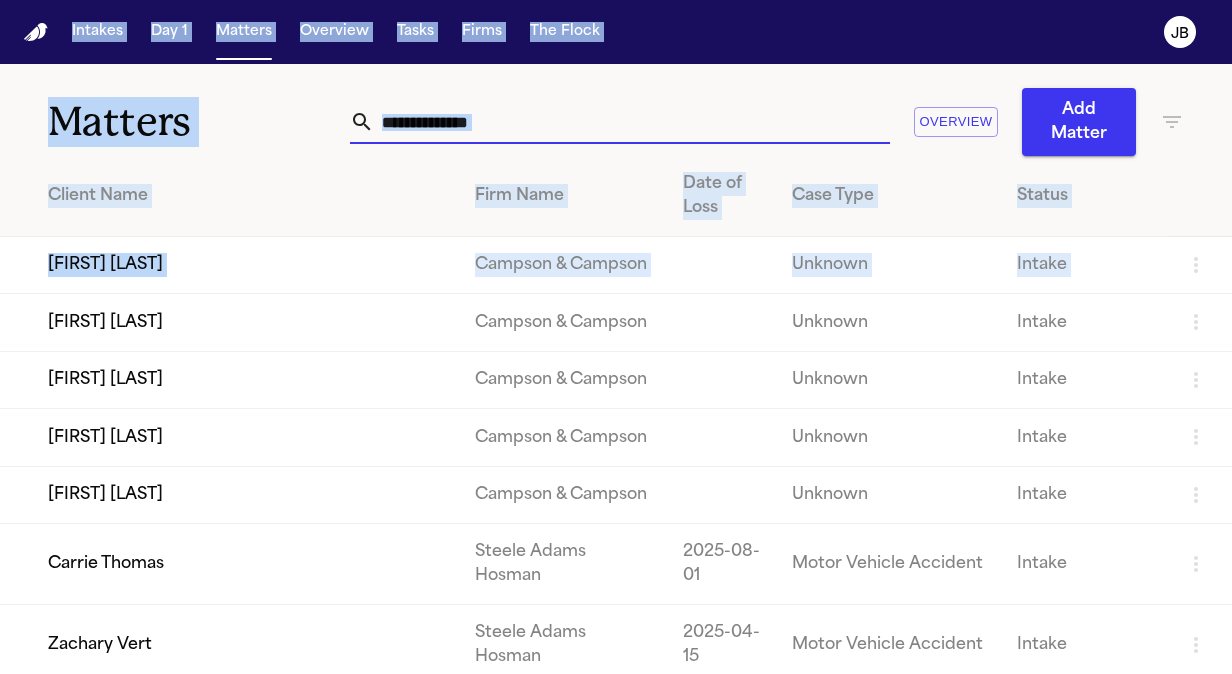click at bounding box center [632, 122] 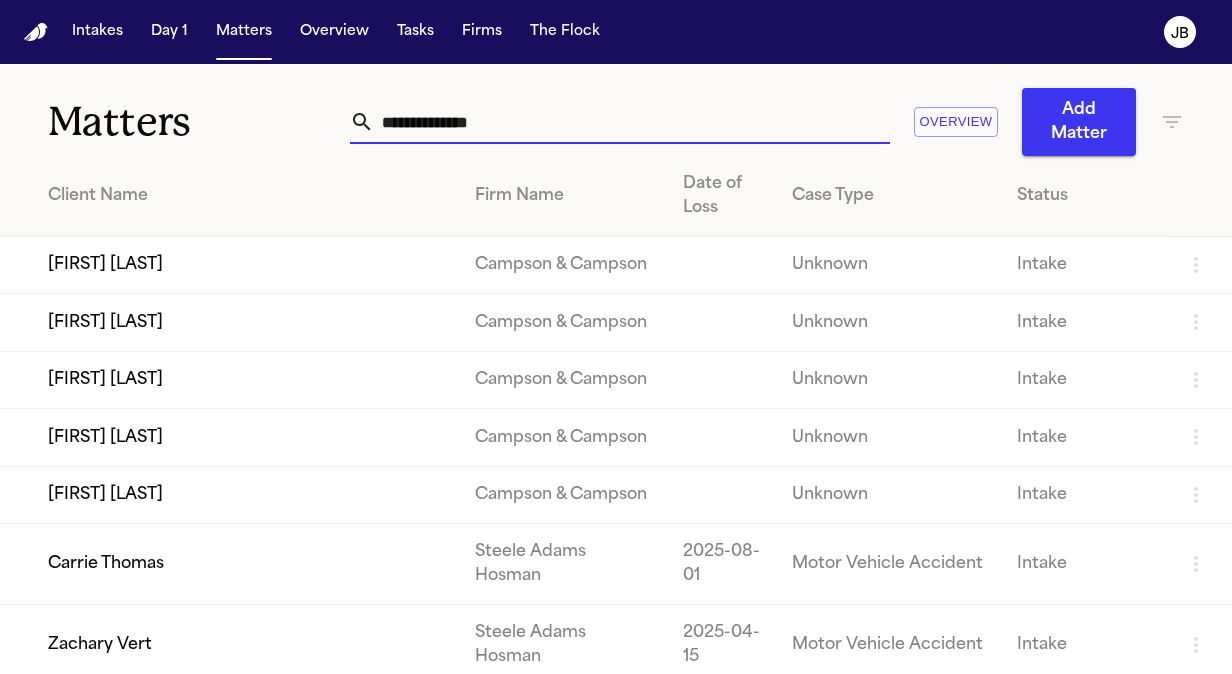 drag, startPoint x: 551, startPoint y: 128, endPoint x: 316, endPoint y: 108, distance: 235.84953 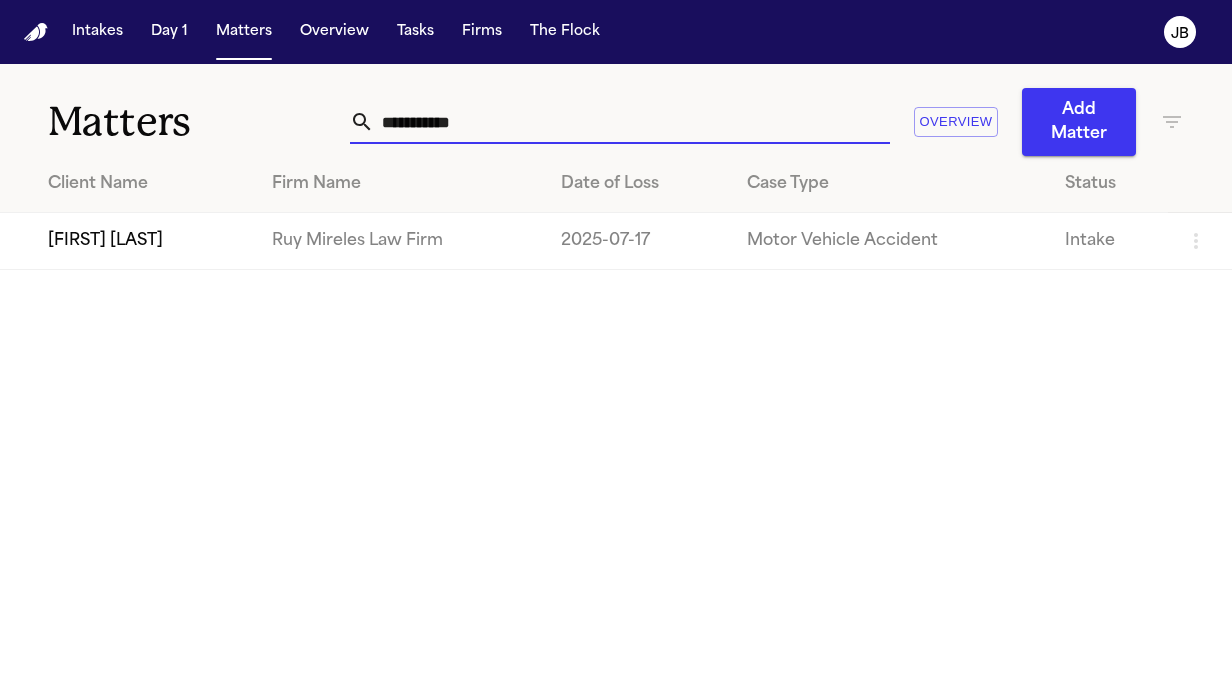 type on "**********" 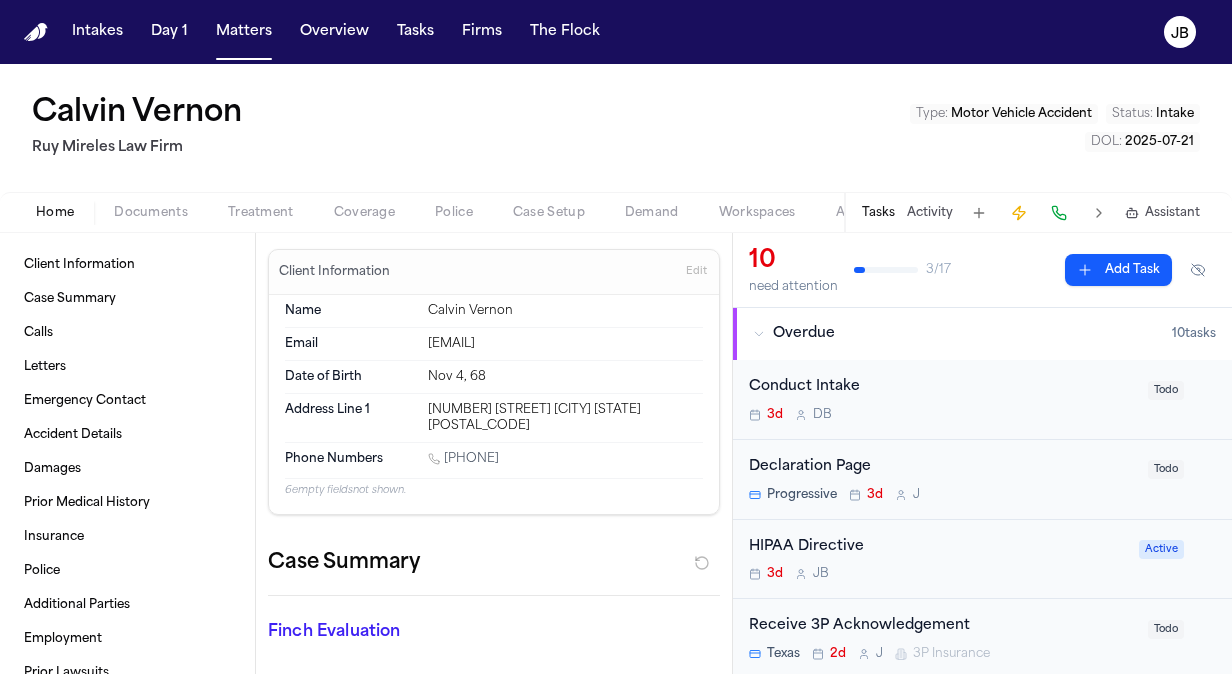 scroll, scrollTop: 0, scrollLeft: 0, axis: both 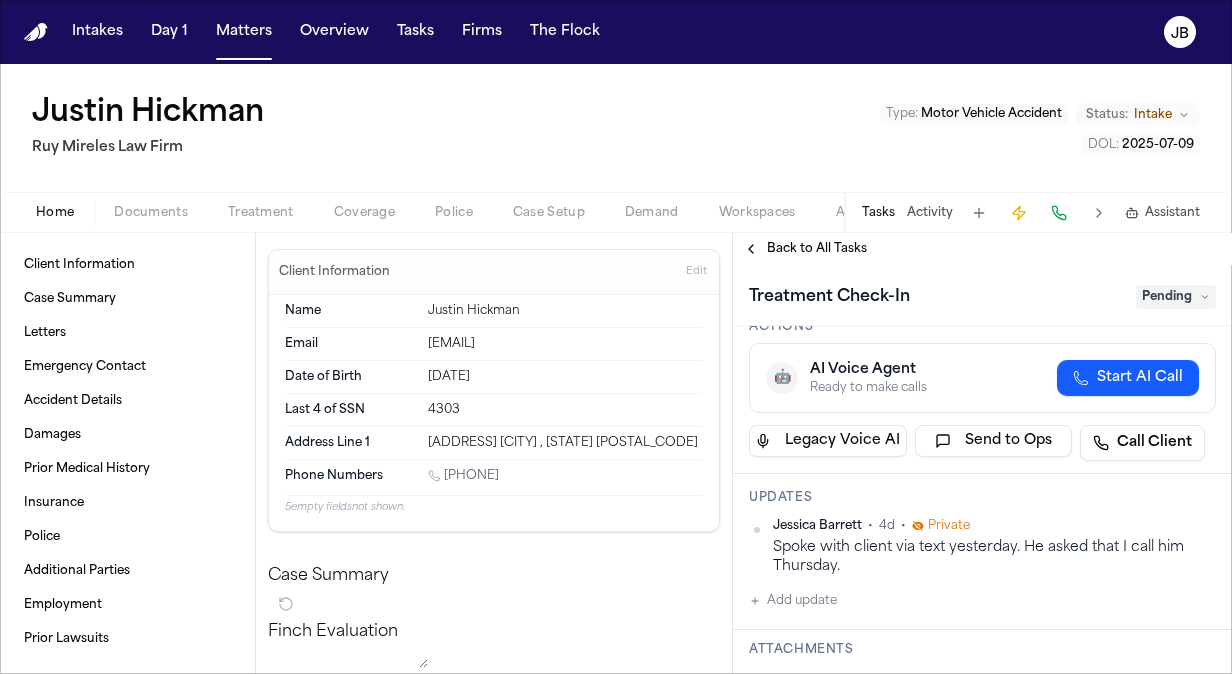 click on "Add update" at bounding box center [793, 601] 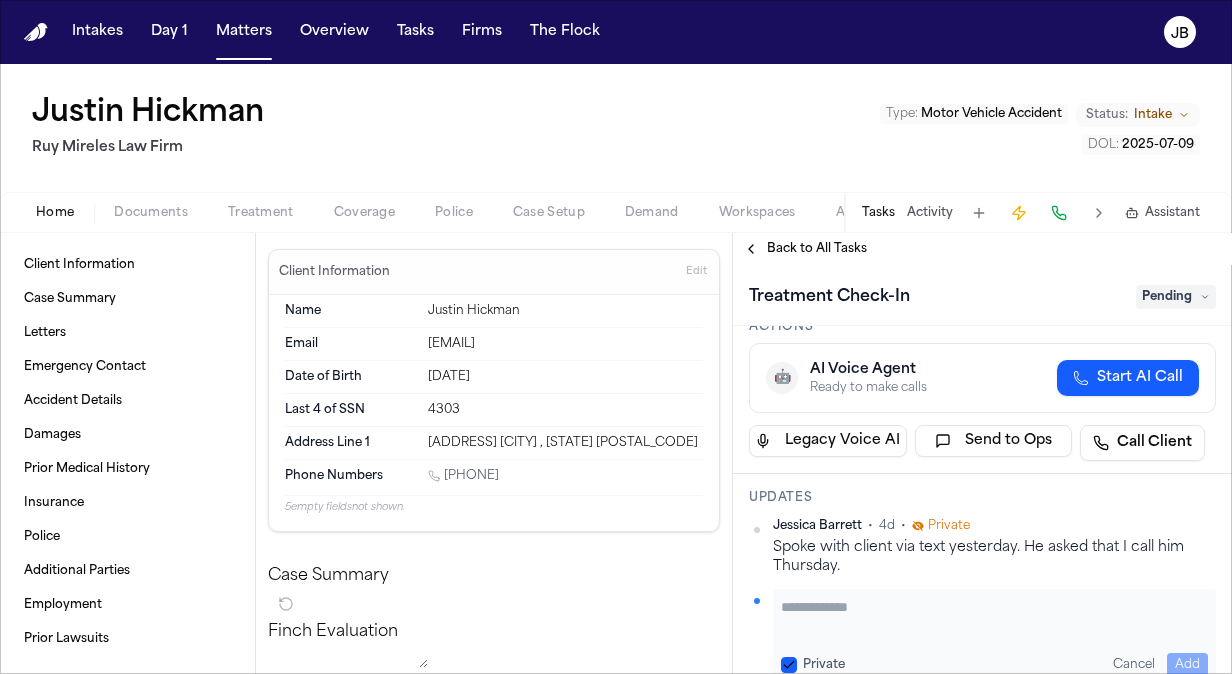click on "Private Cancel Add" at bounding box center [994, 637] 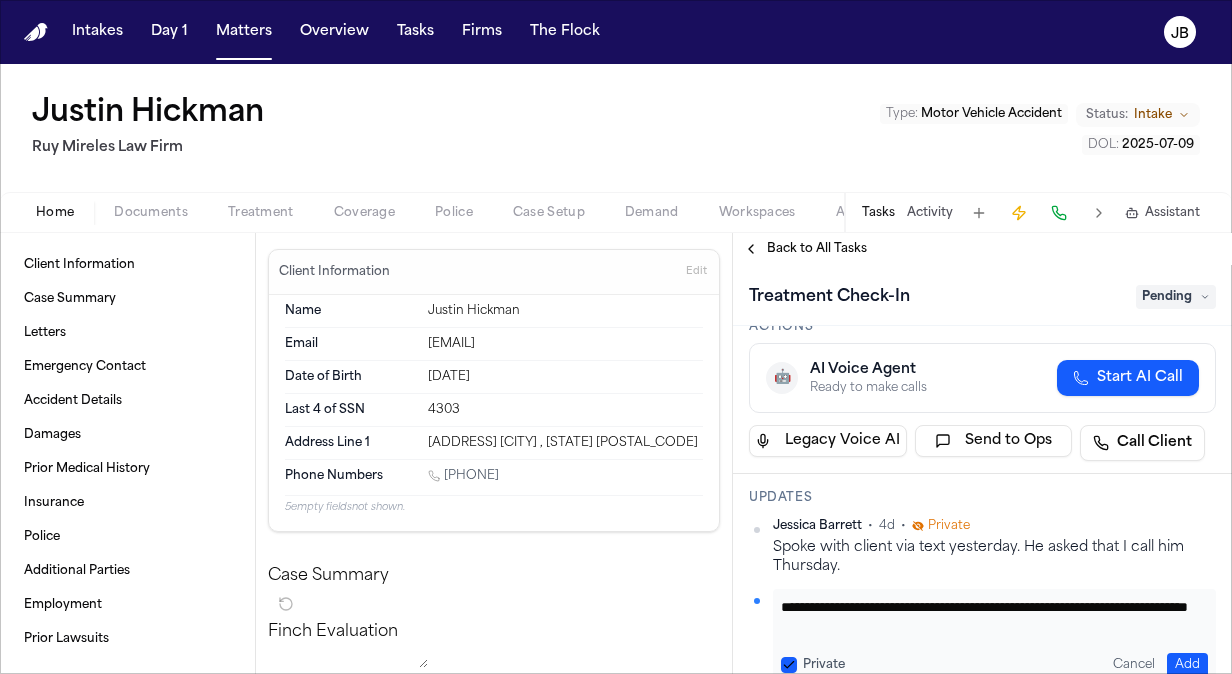 drag, startPoint x: 960, startPoint y: 629, endPoint x: 746, endPoint y: 598, distance: 216.23367 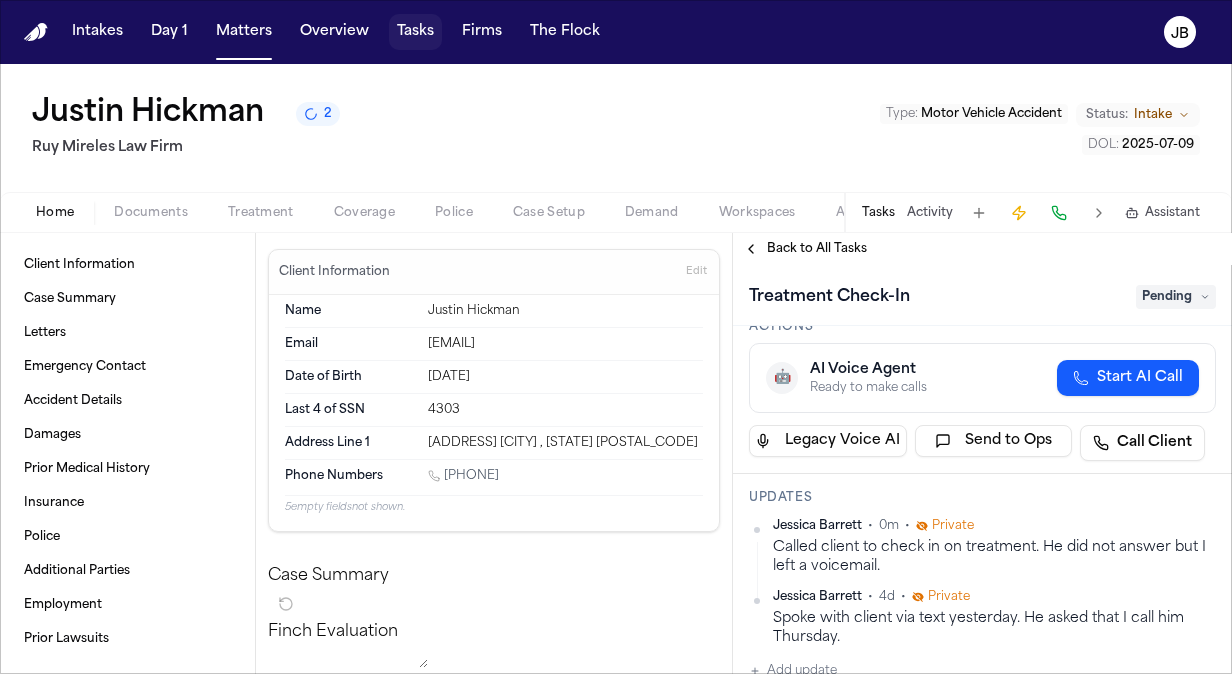 click on "Tasks" at bounding box center (415, 32) 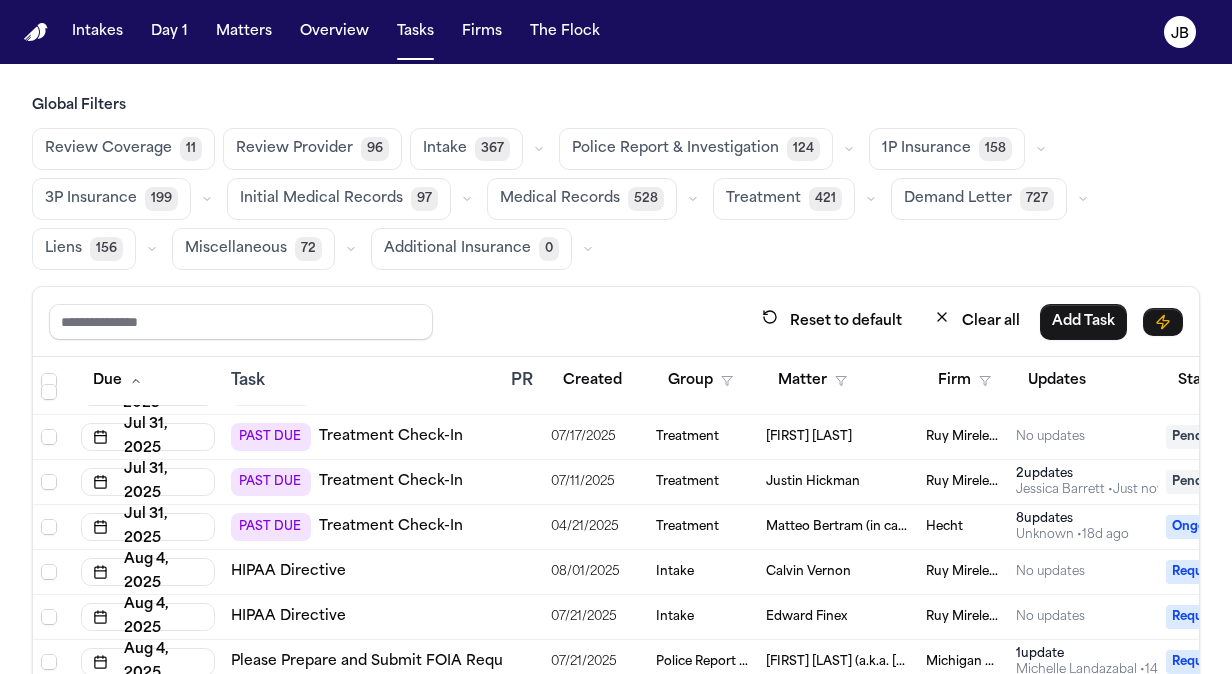 scroll, scrollTop: 2168, scrollLeft: 0, axis: vertical 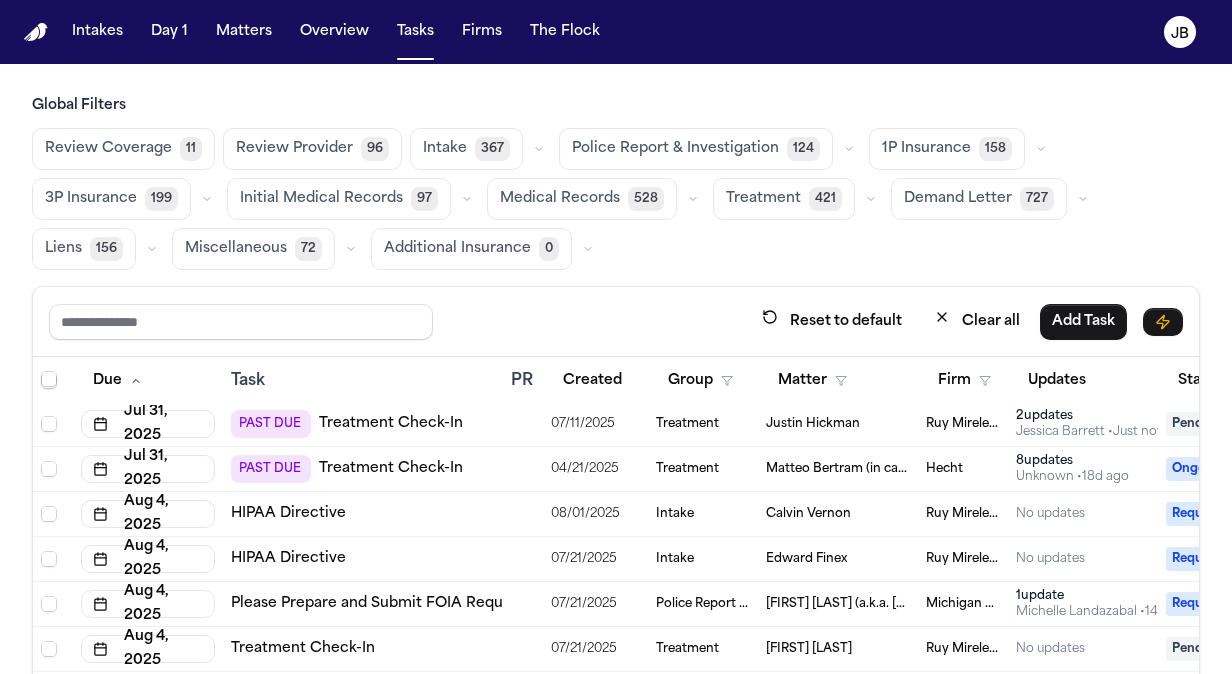 click on "Treatment" at bounding box center (703, 424) 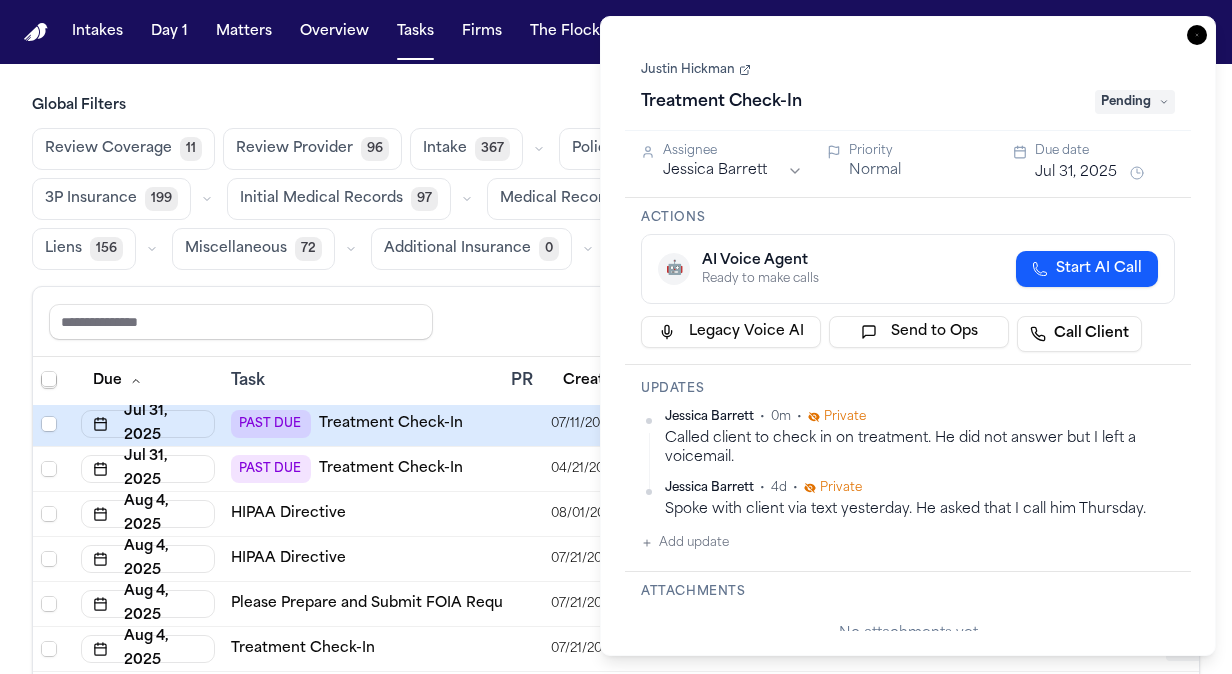 click on "Jul 31, 2025" at bounding box center [1076, 173] 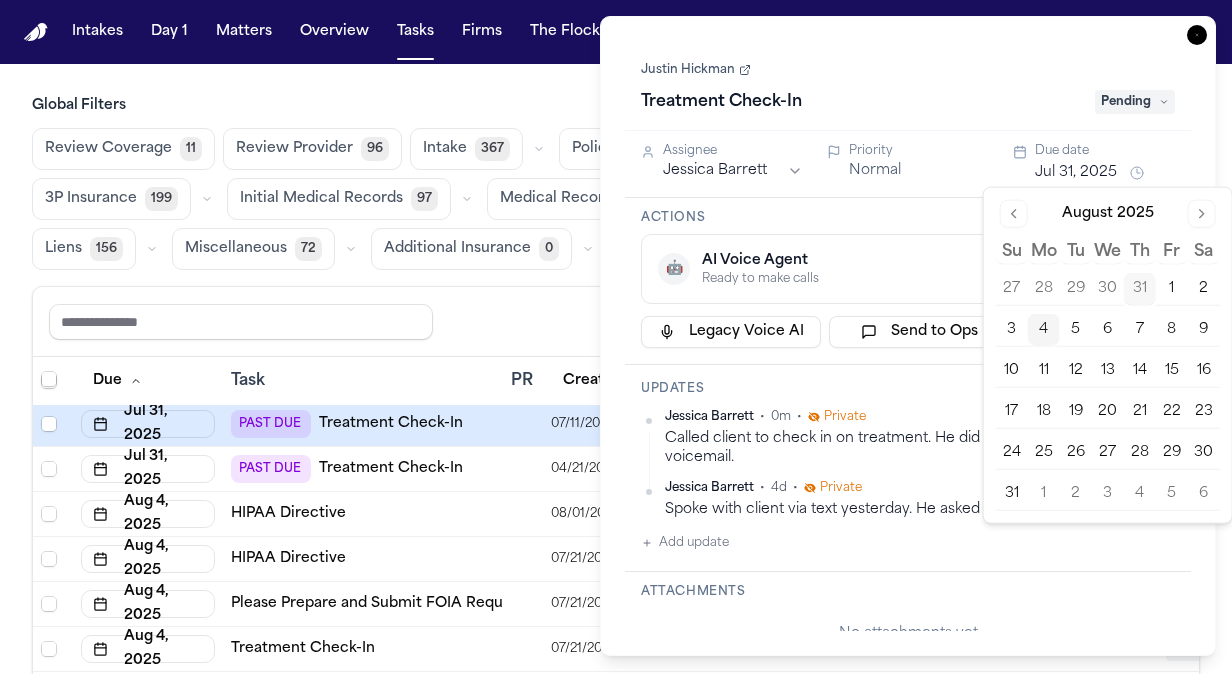 click on "5" at bounding box center [1076, 330] 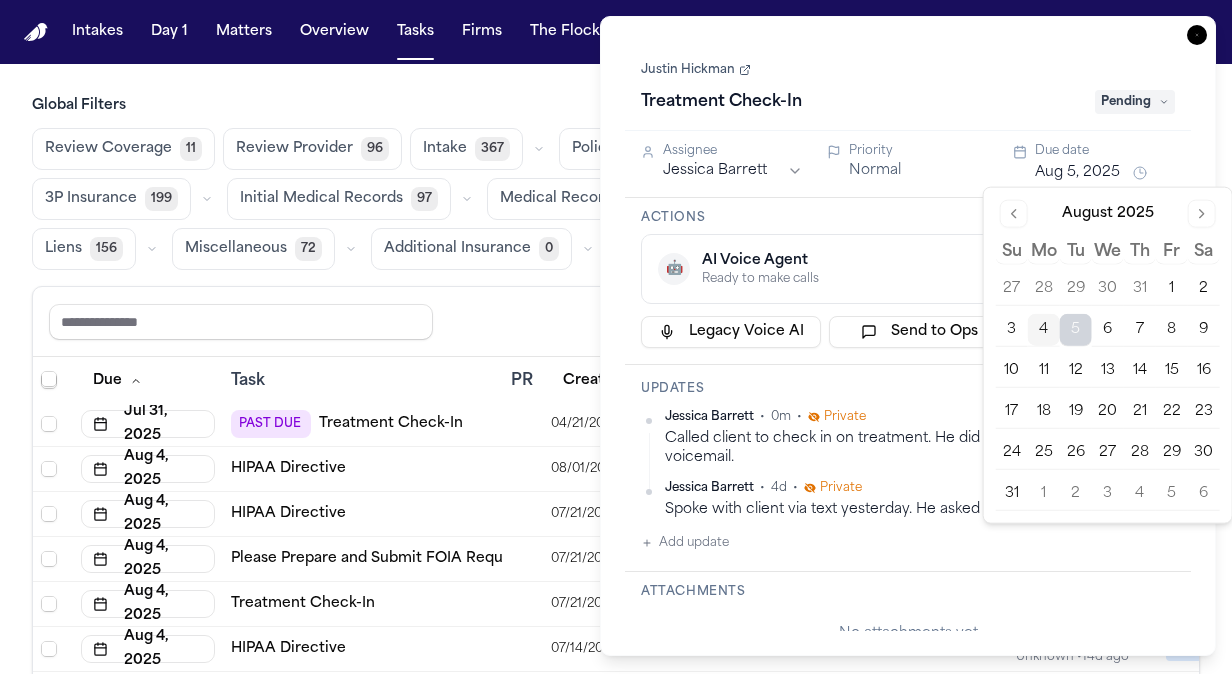 click 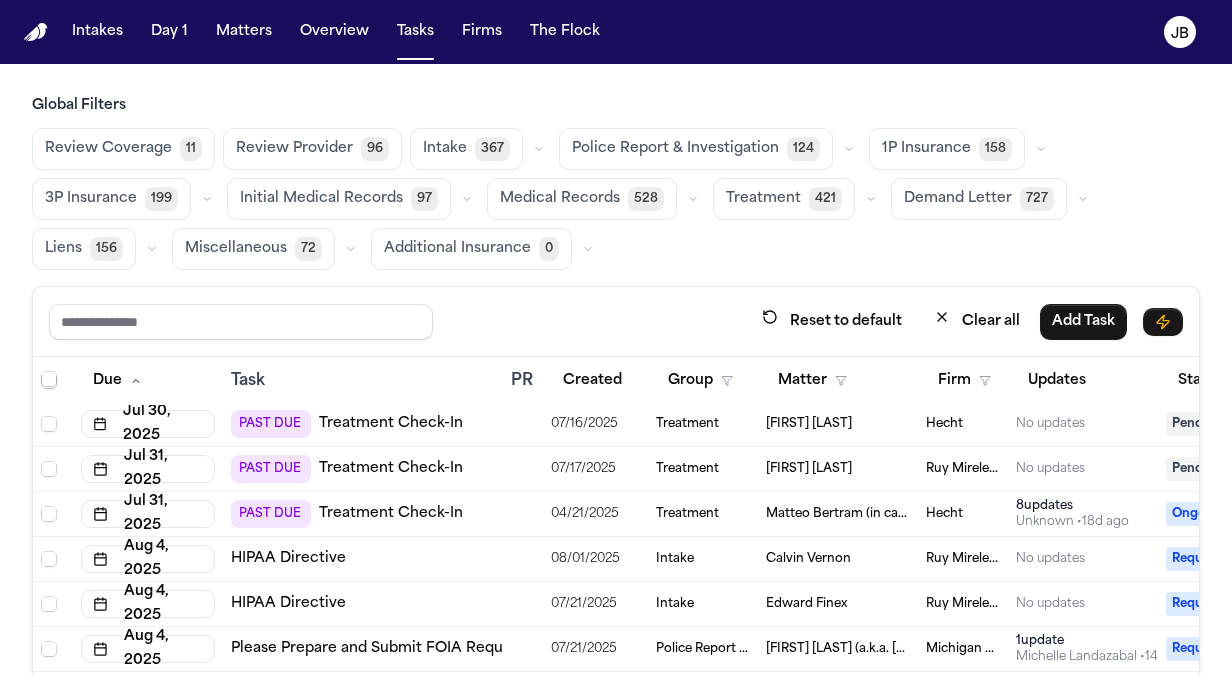 scroll, scrollTop: 2064, scrollLeft: 0, axis: vertical 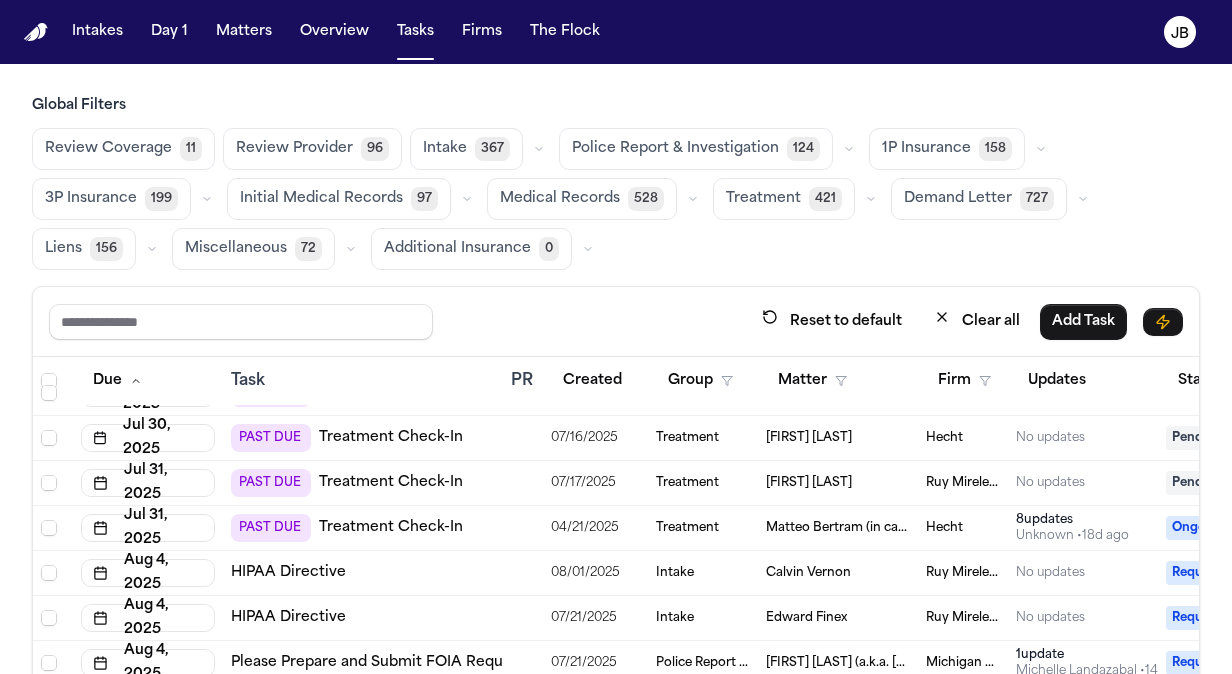 click on "[FIRST] [LAST]" at bounding box center [809, 483] 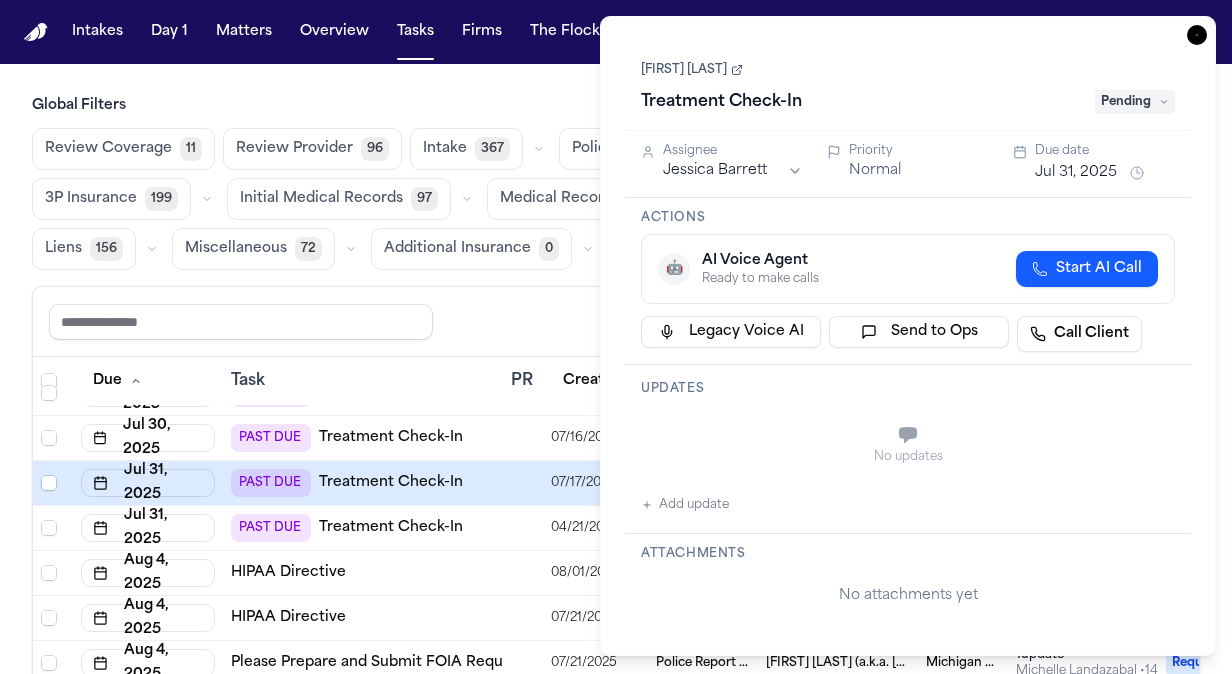 click on "[FIRST] [LAST]" at bounding box center (692, 70) 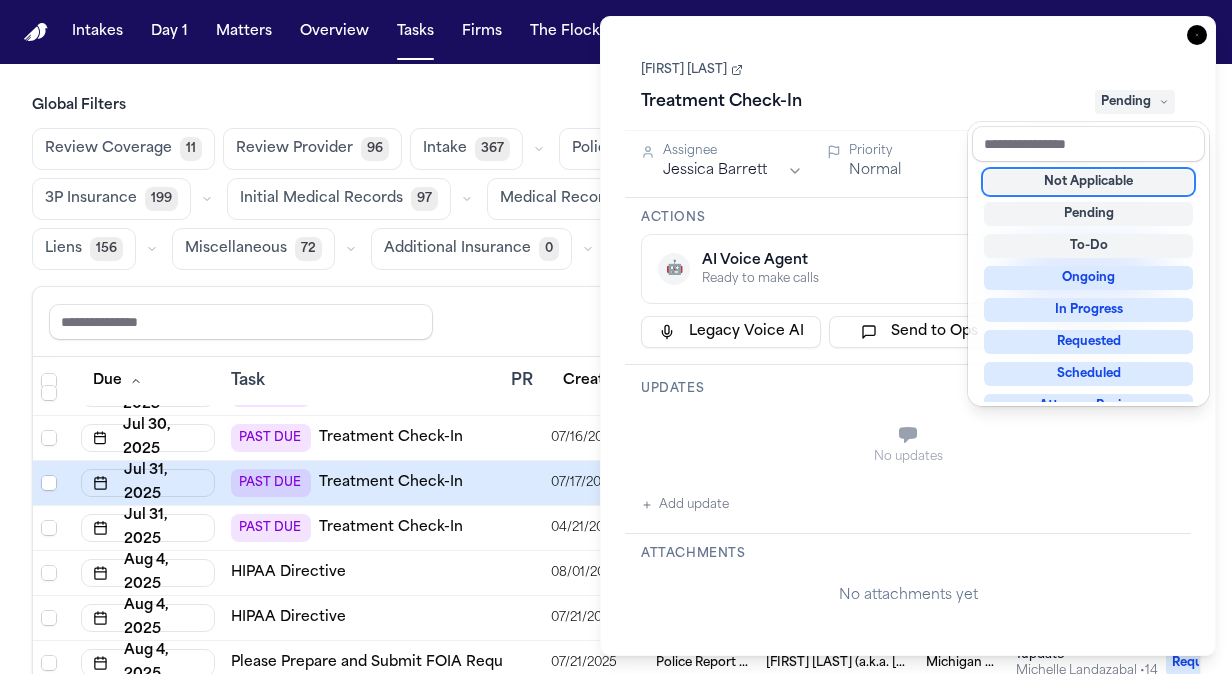 click on "Not Applicable" at bounding box center [1088, 182] 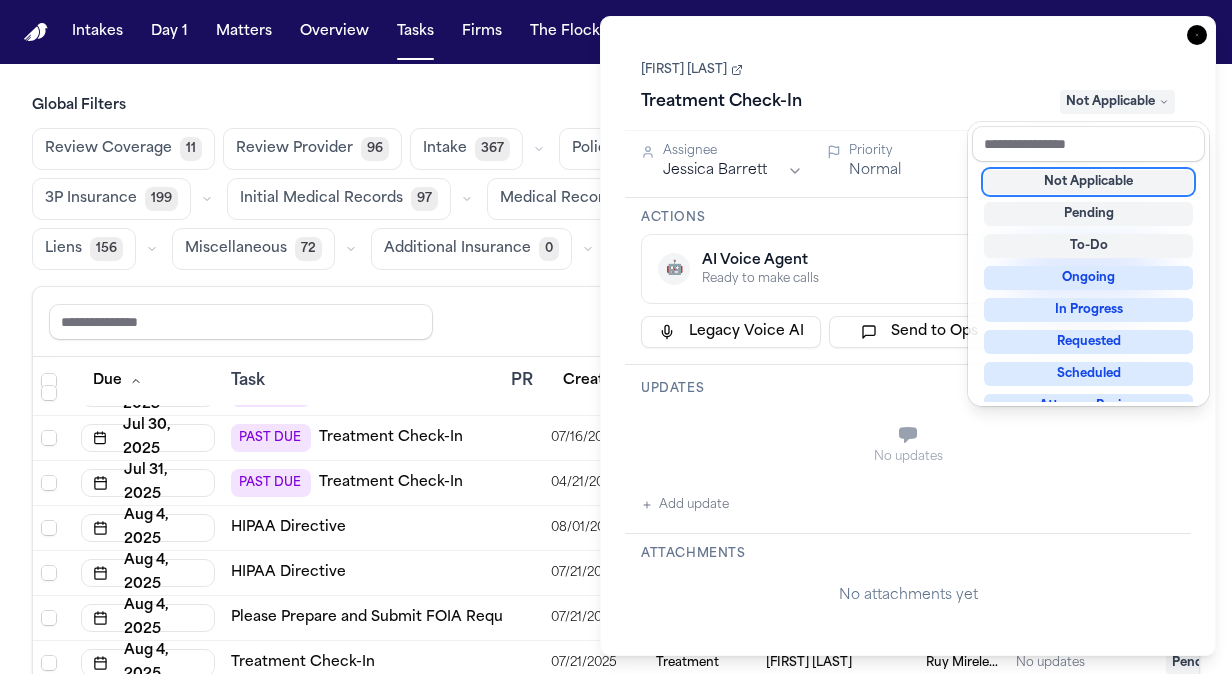 click on "**********" at bounding box center (908, 336) 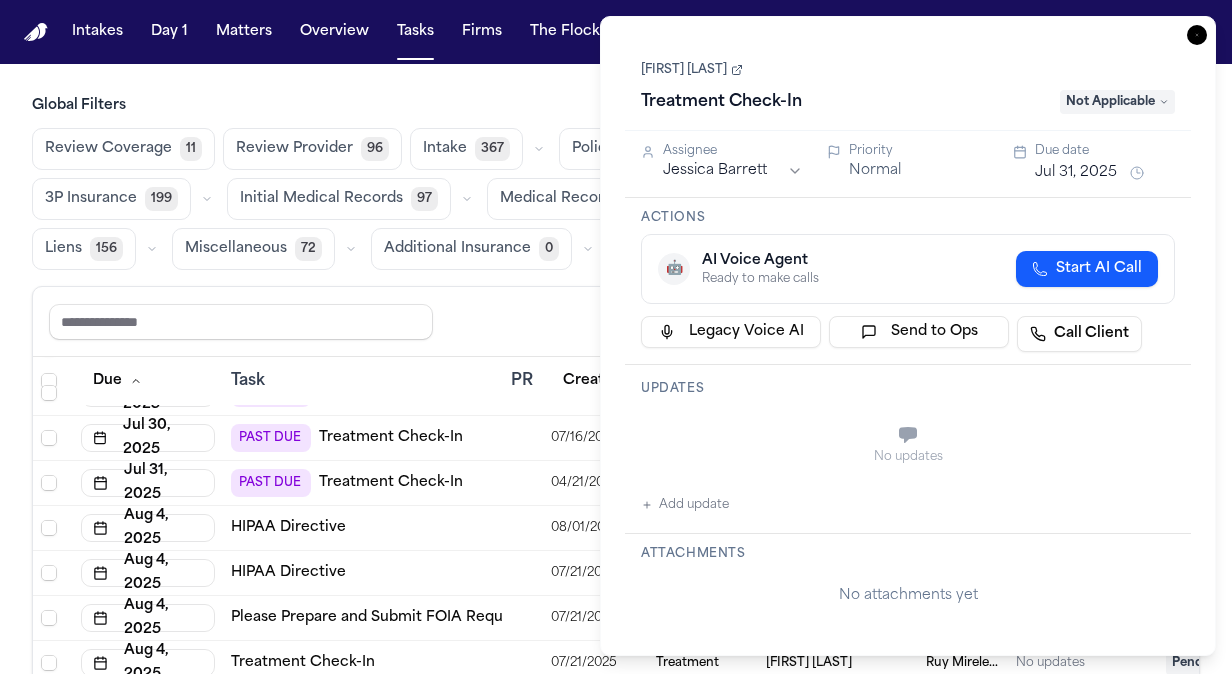 click 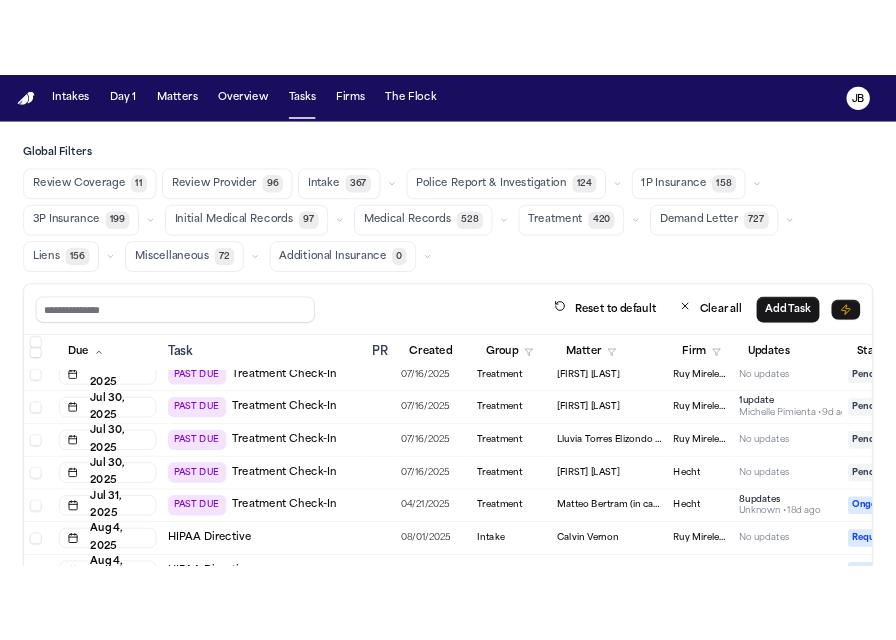 scroll, scrollTop: 1906, scrollLeft: 0, axis: vertical 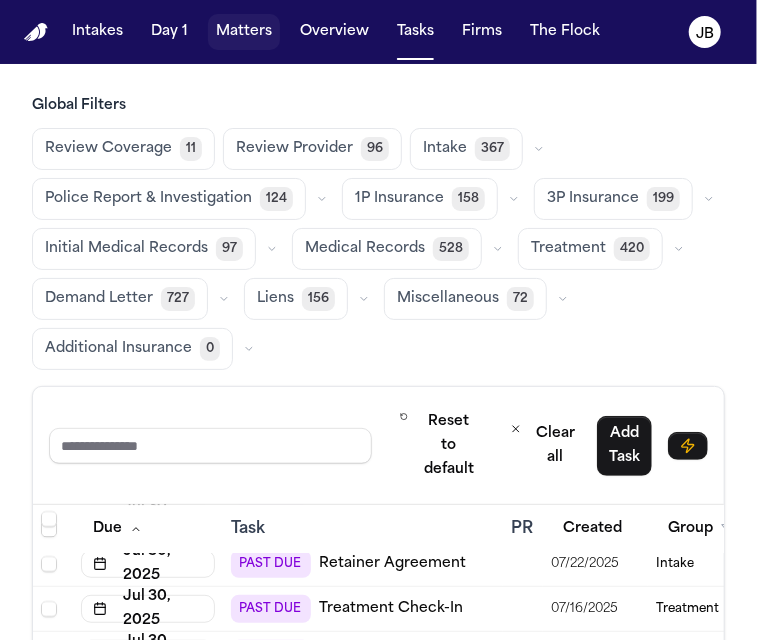 click on "Matters" at bounding box center [244, 32] 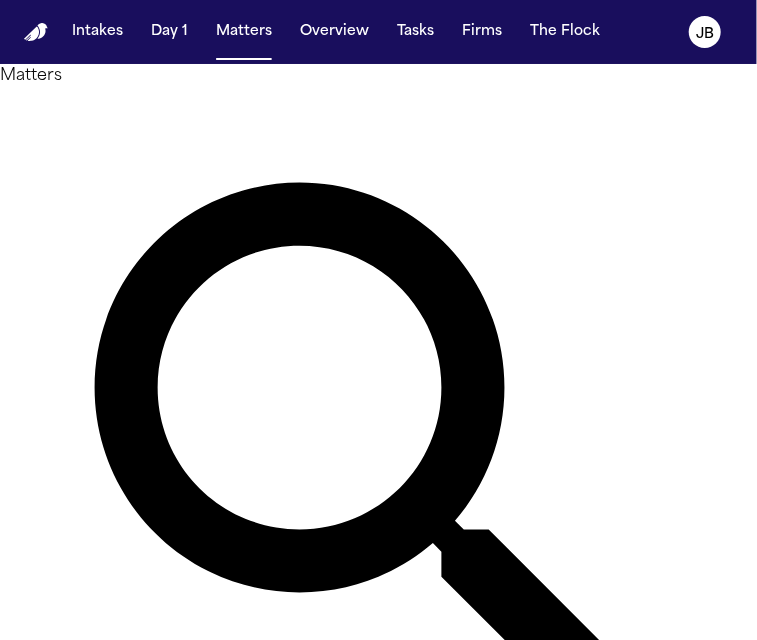 click at bounding box center [80, 857] 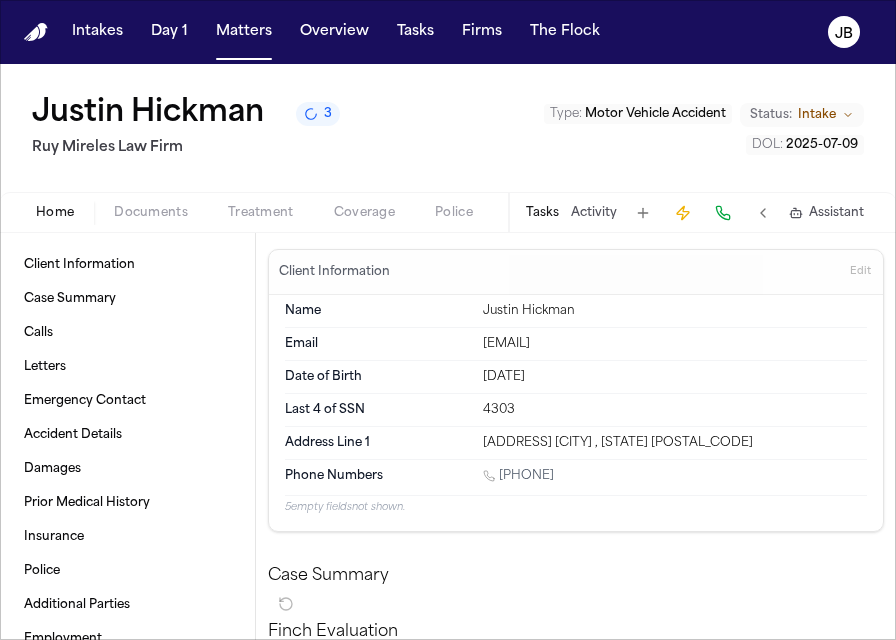 click on "Treatment" at bounding box center (261, 213) 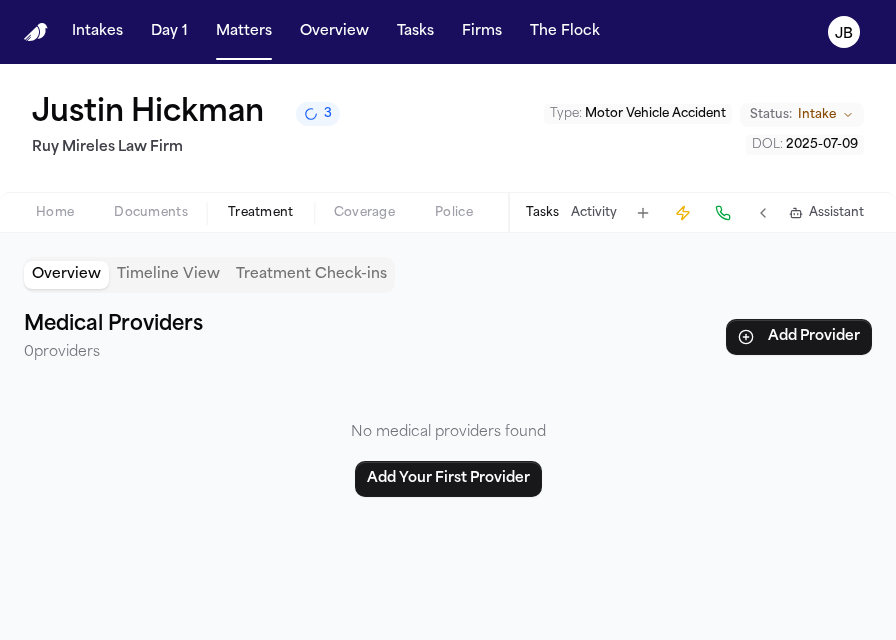 click on "Documents" at bounding box center (151, 213) 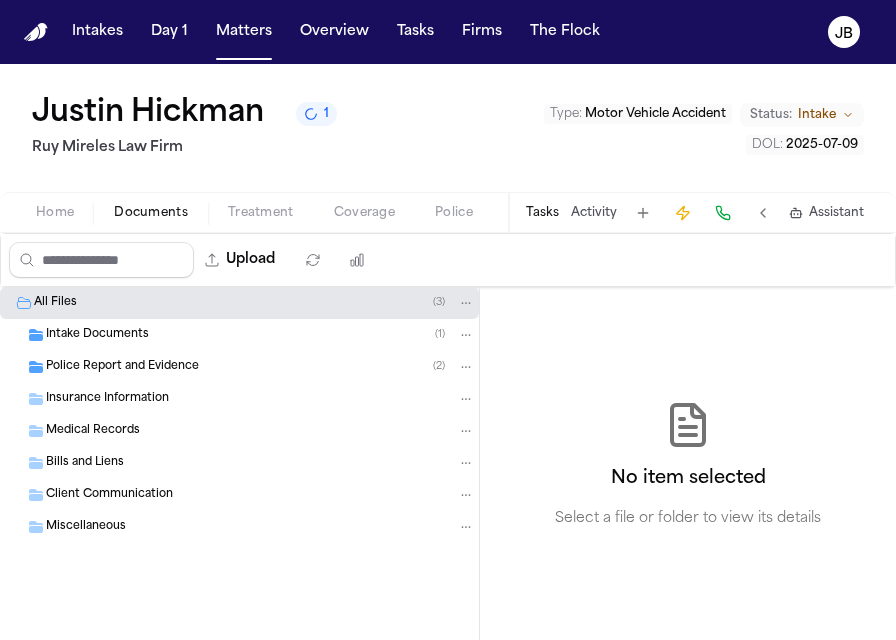 drag, startPoint x: 589, startPoint y: 207, endPoint x: 588, endPoint y: 253, distance: 46.010868 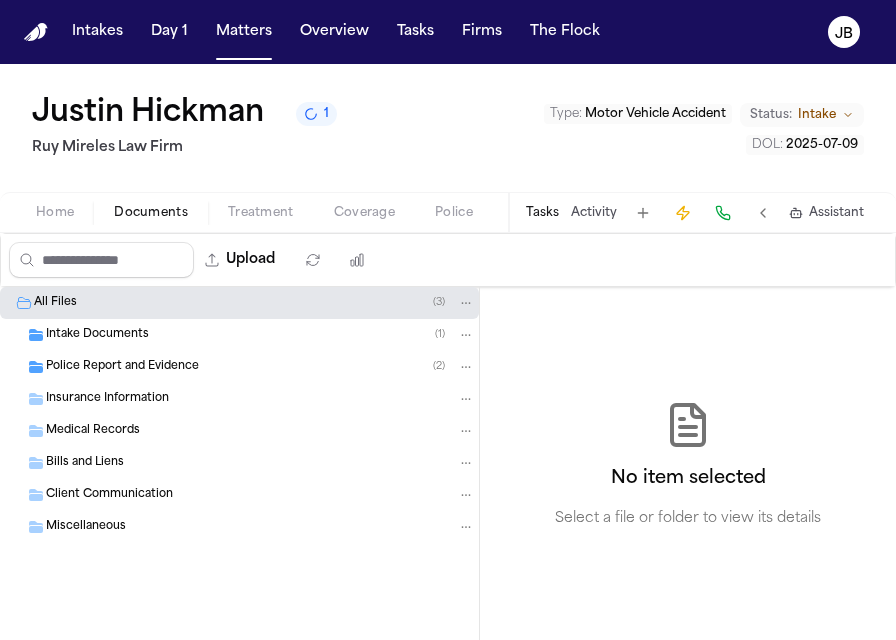 click on "Justin Hickman 1 Ruy Mireles Law Firm Type :   Motor Vehicle Accident Status: Intake DOL :   2025-07-09 Home Documents Treatment Coverage Police Case Setup Demand Workspaces Artifacts Tasks Activity Assistant Upload 0   files  selected Move files Download files Delete files More actions Clear selection All Files ( 3 ) Intake Documents ( 1 ) Police Report and Evidence ( 2 ) Insurance Information Medical Records Bills and Liens Client Communication Miscellaneous No item selected Select a file or folder to view its details" at bounding box center [448, 352] 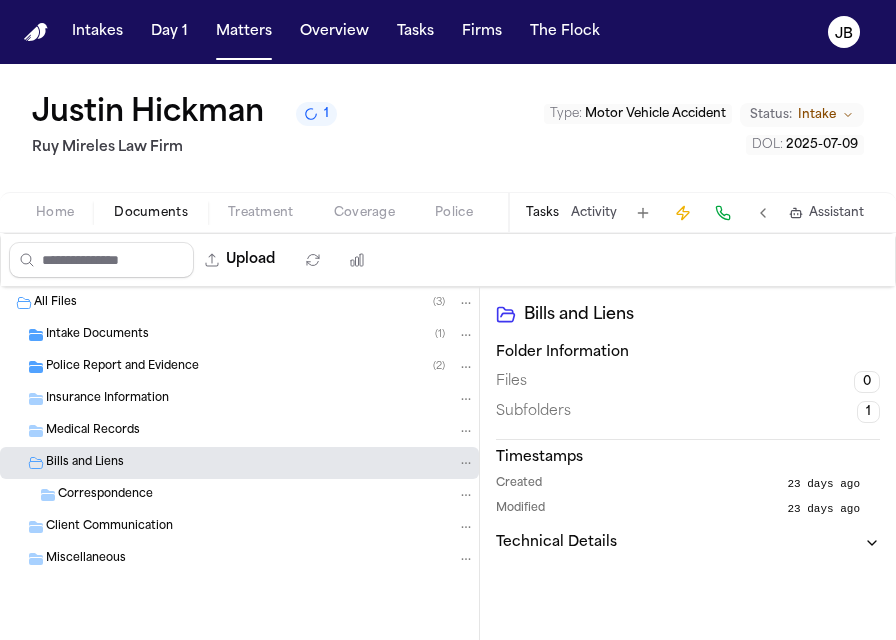 click on "Correspondence" at bounding box center [105, 495] 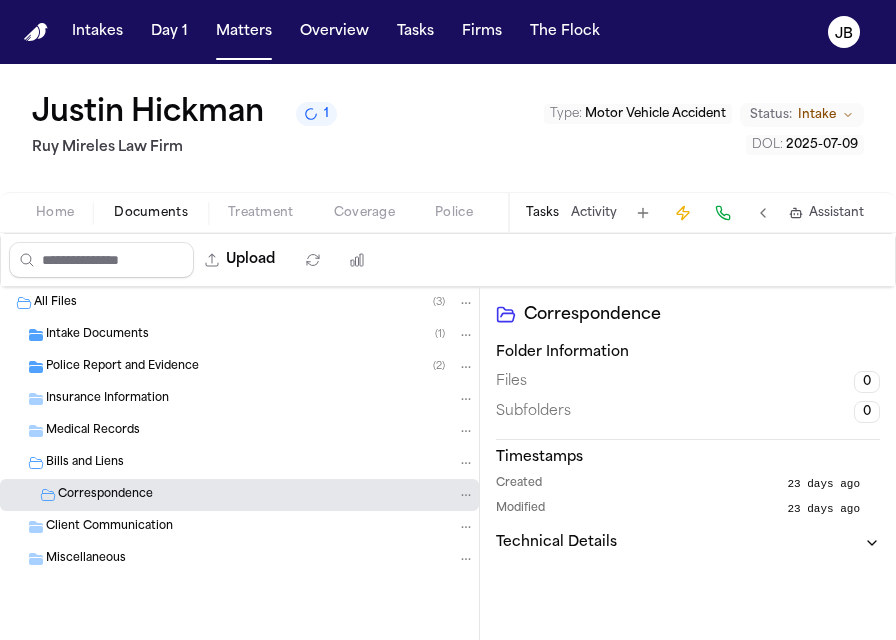 click on "Activity" at bounding box center [594, 213] 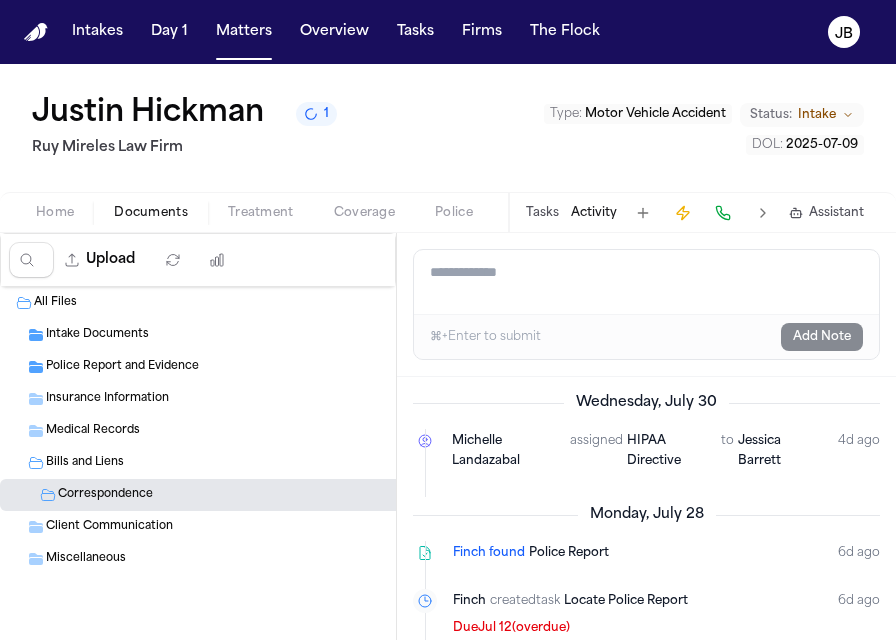 click on "Add a note to this matter" at bounding box center [646, 282] 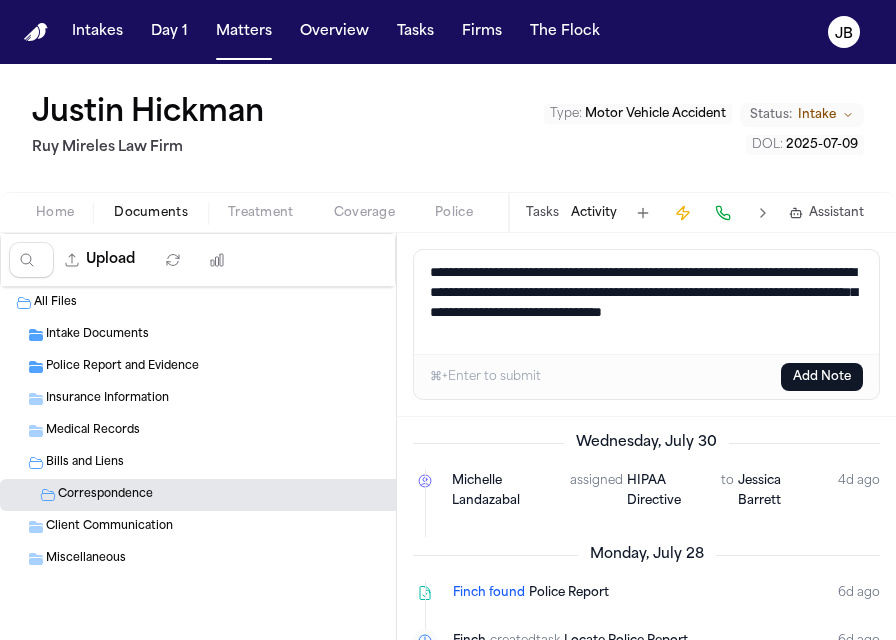 click on "**********" at bounding box center (647, 302) 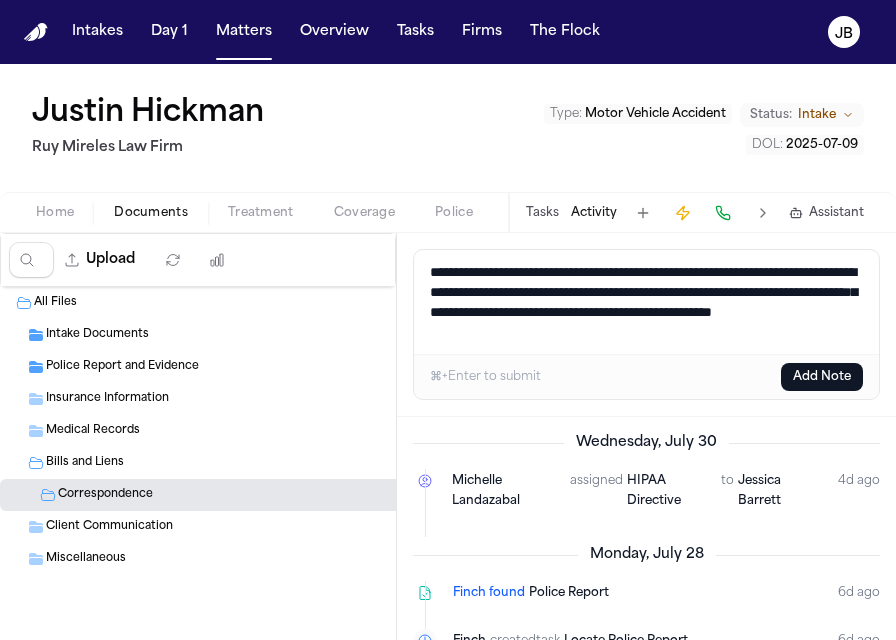 type on "**********" 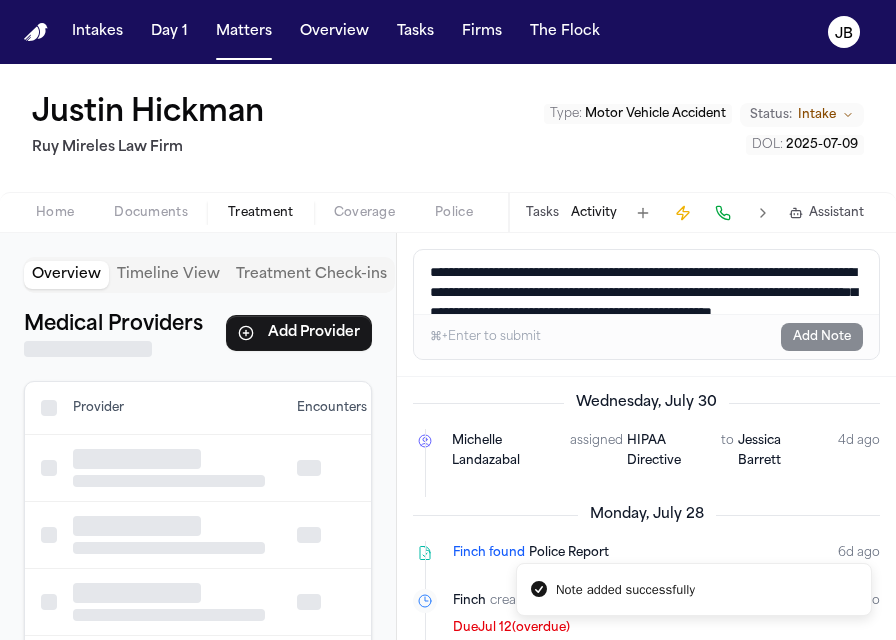click on "Treatment" at bounding box center [261, 213] 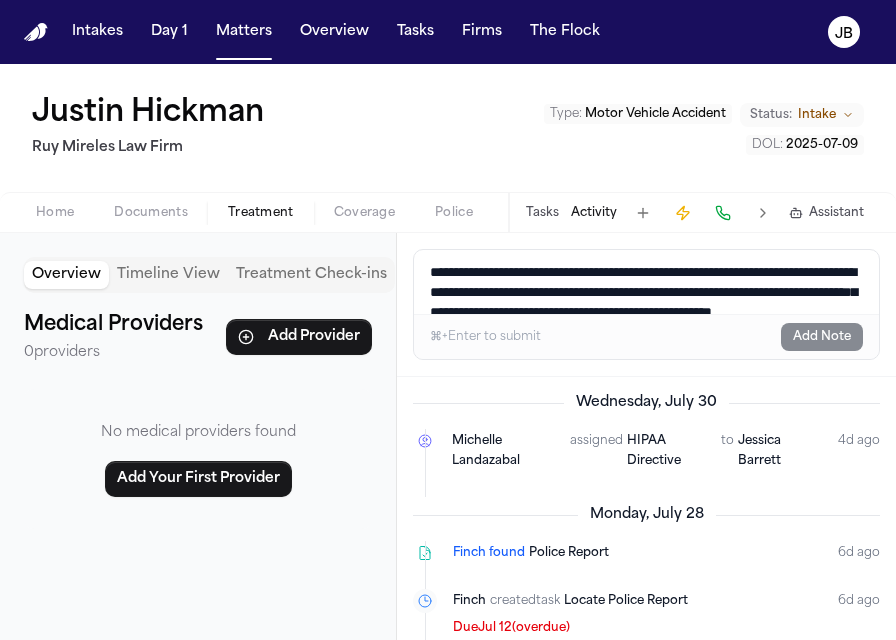 click on "Coverage" at bounding box center (364, 213) 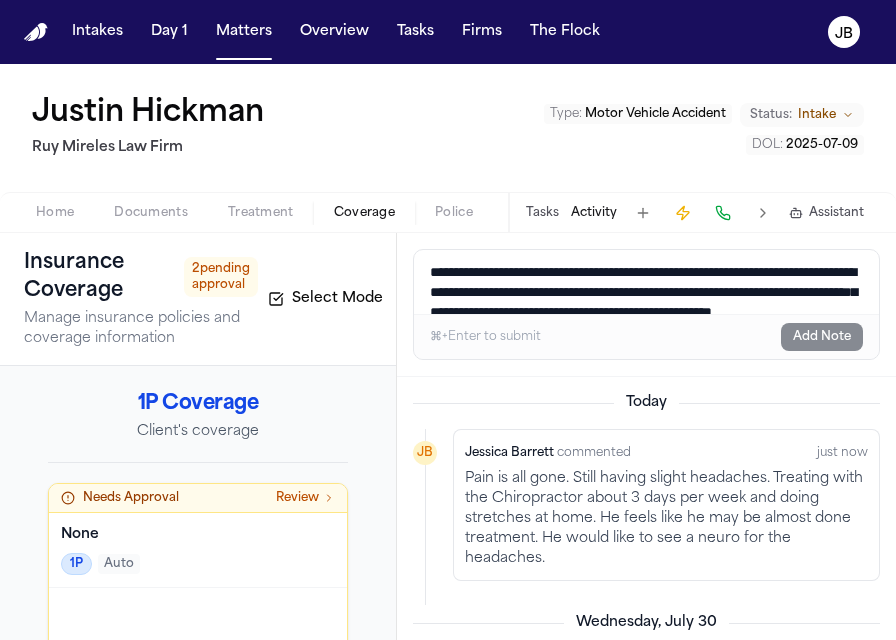 click on "Documents" at bounding box center (151, 213) 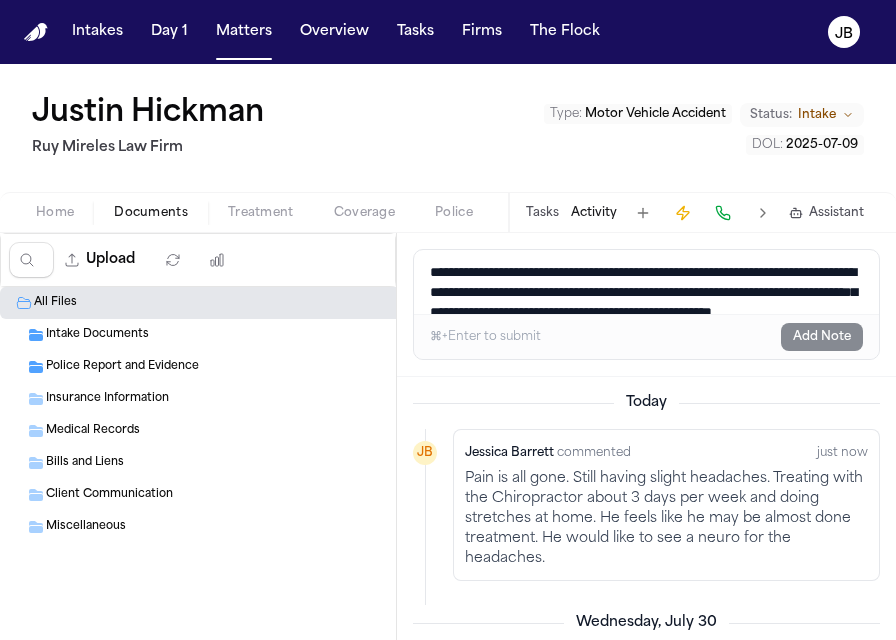 click on "Bills and Liens" at bounding box center [85, 463] 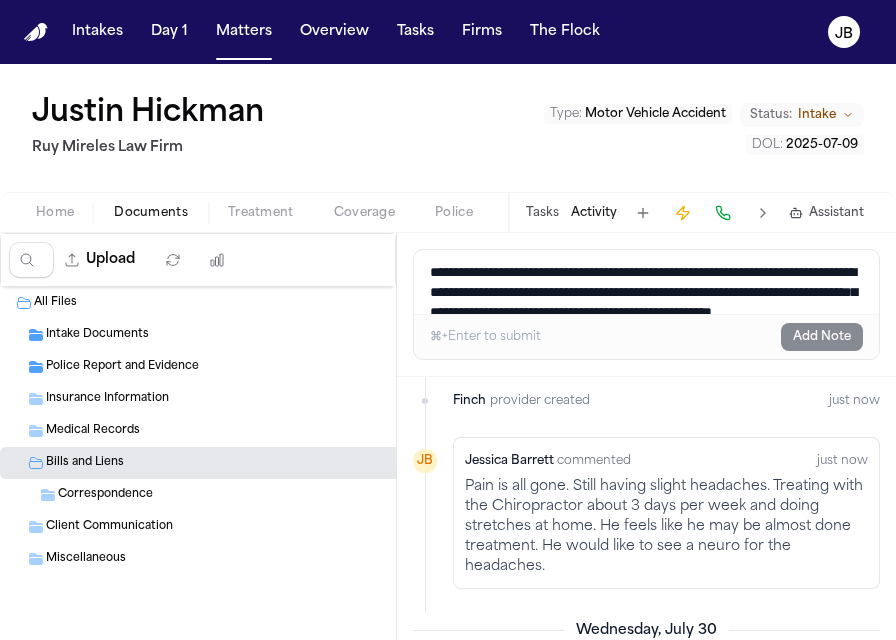 scroll, scrollTop: 106, scrollLeft: 0, axis: vertical 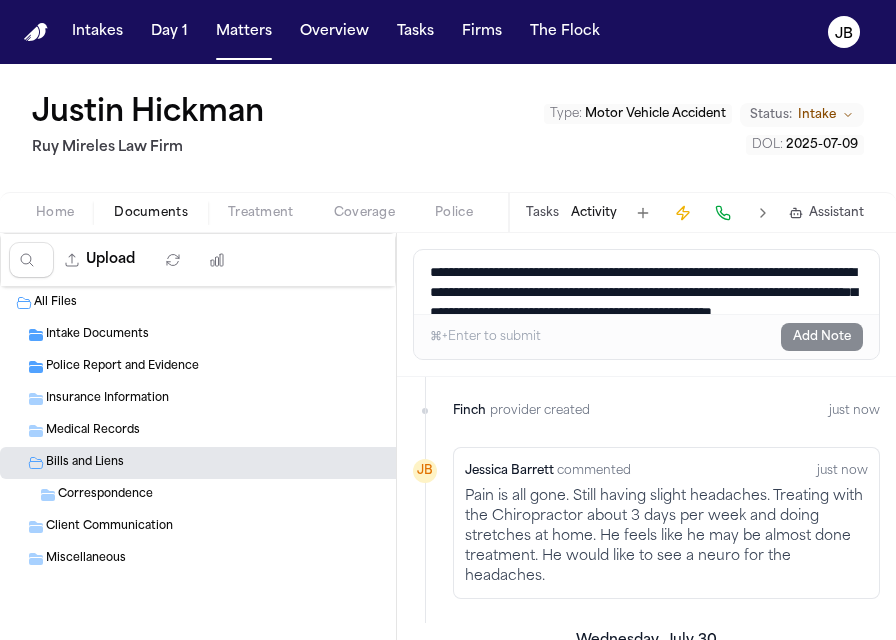 click on "**********" at bounding box center (647, 282) 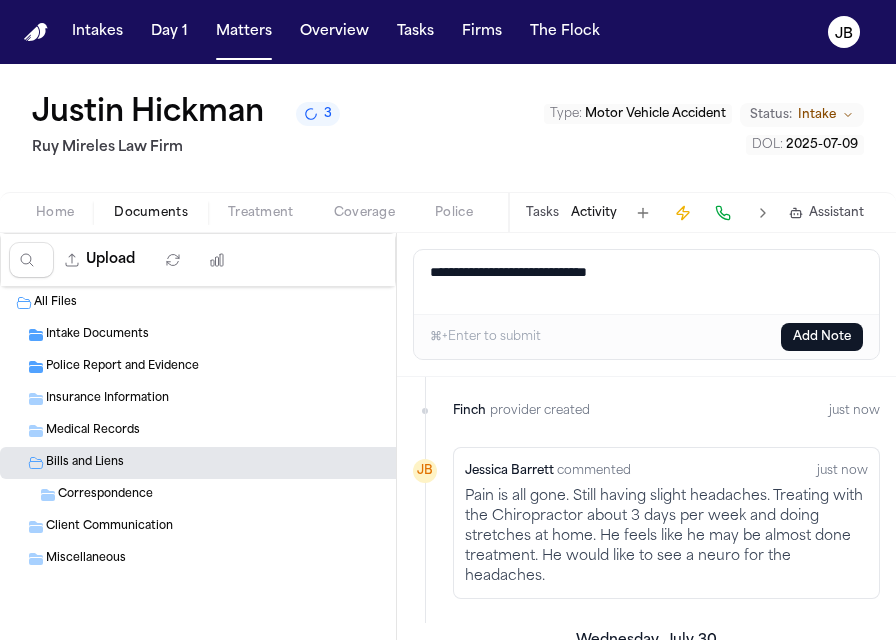 click on "**********" at bounding box center [647, 282] 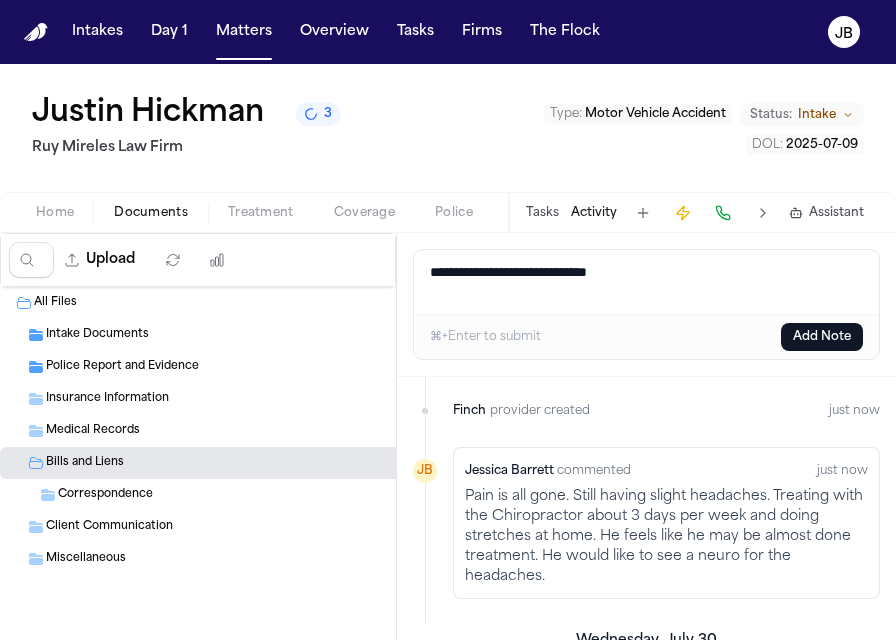 type on "**********" 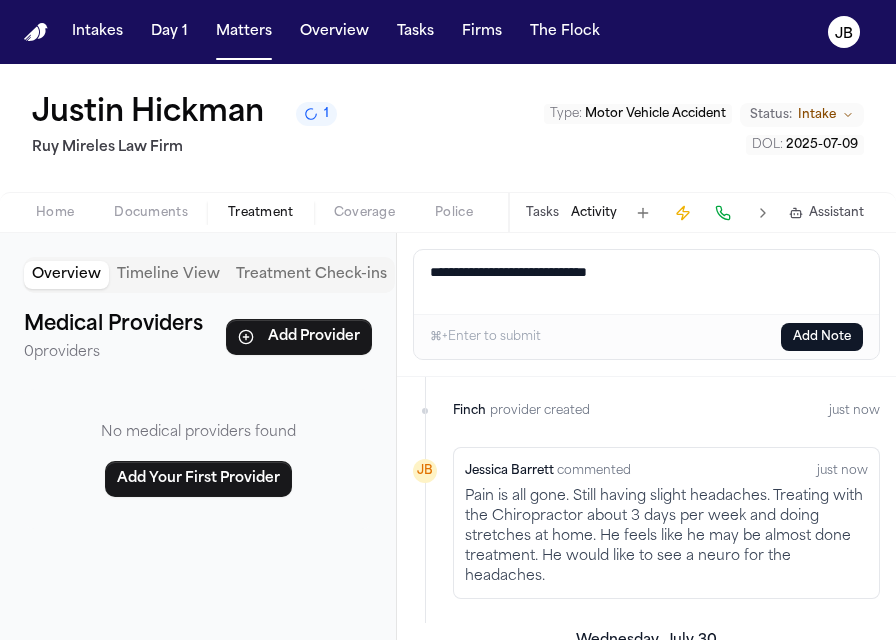 click on "Treatment" at bounding box center [261, 213] 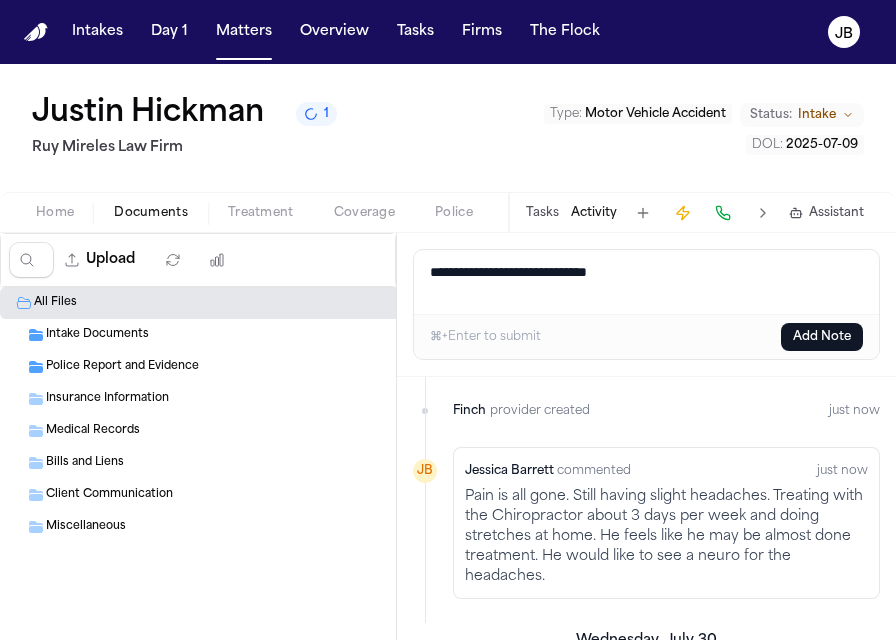 click on "Documents" at bounding box center (151, 213) 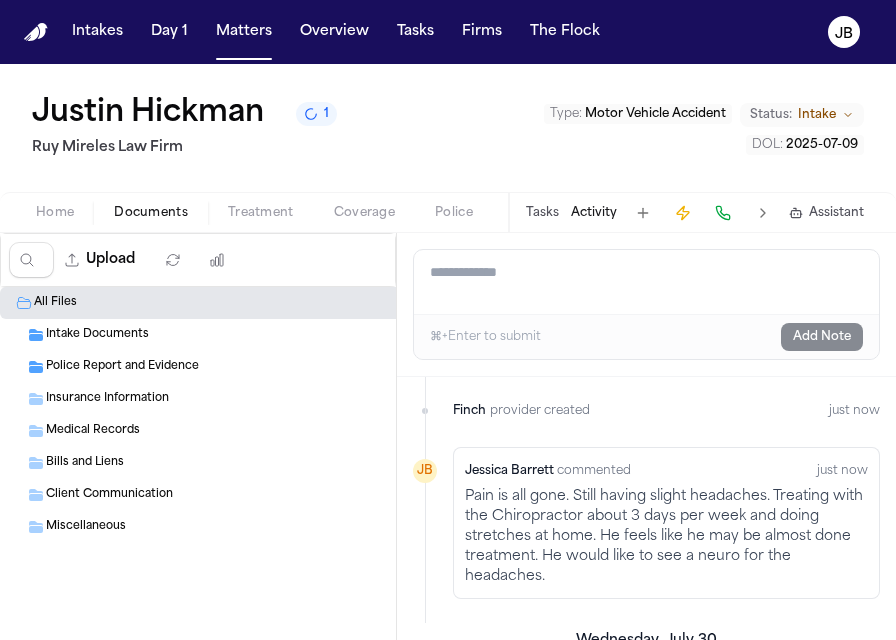type 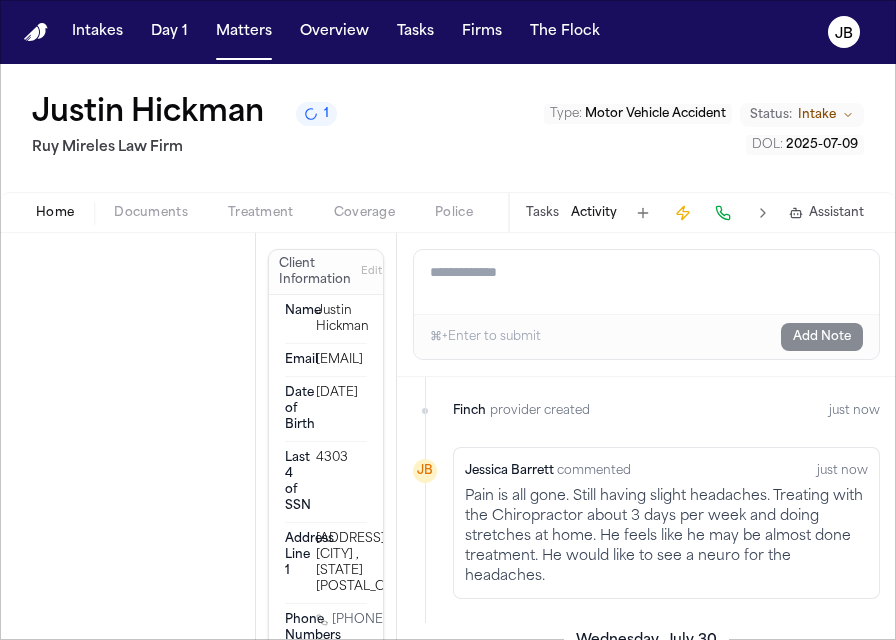 click on "Home" at bounding box center [55, 213] 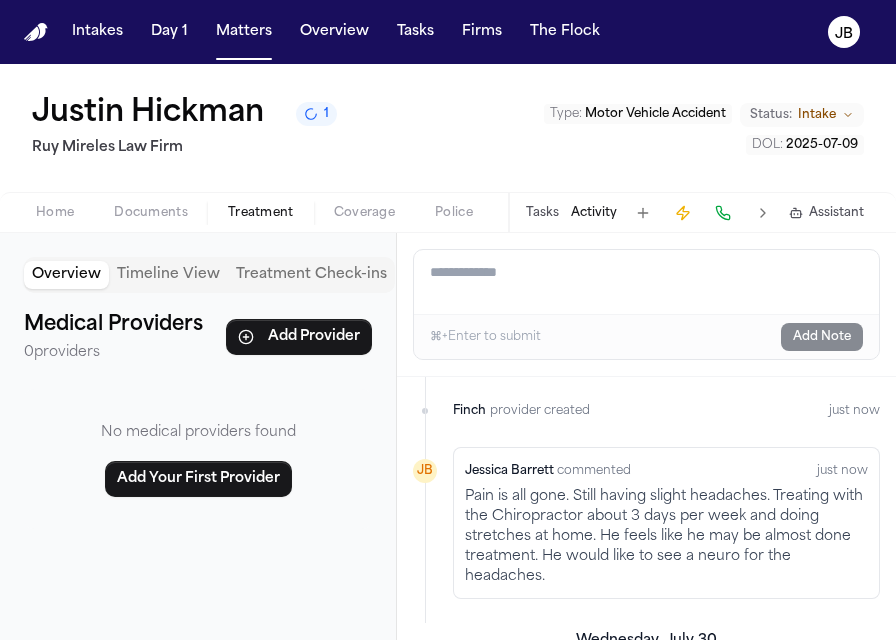 click on "Treatment" at bounding box center (261, 213) 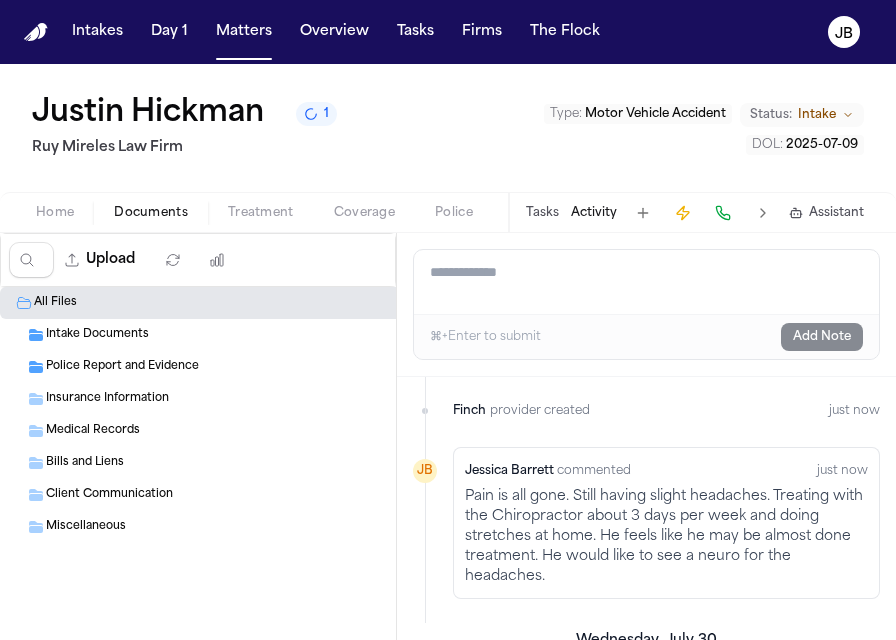 click on "Documents" at bounding box center [151, 213] 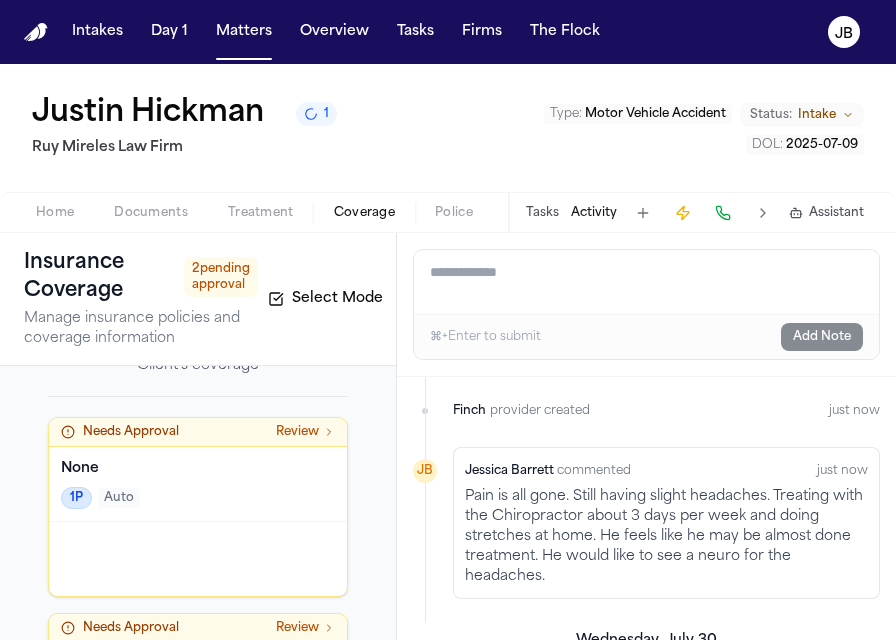 scroll, scrollTop: 0, scrollLeft: 0, axis: both 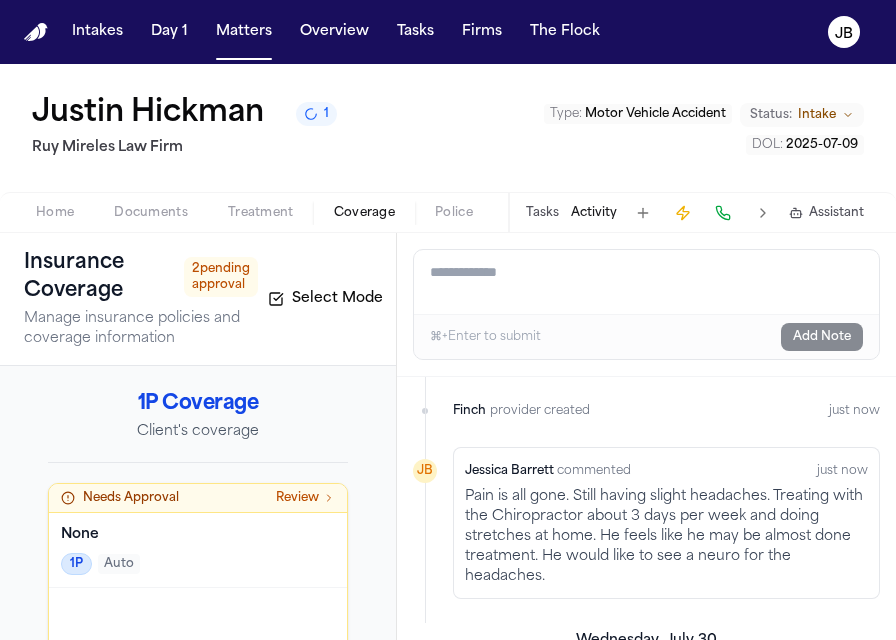 click on "Documents" at bounding box center (151, 213) 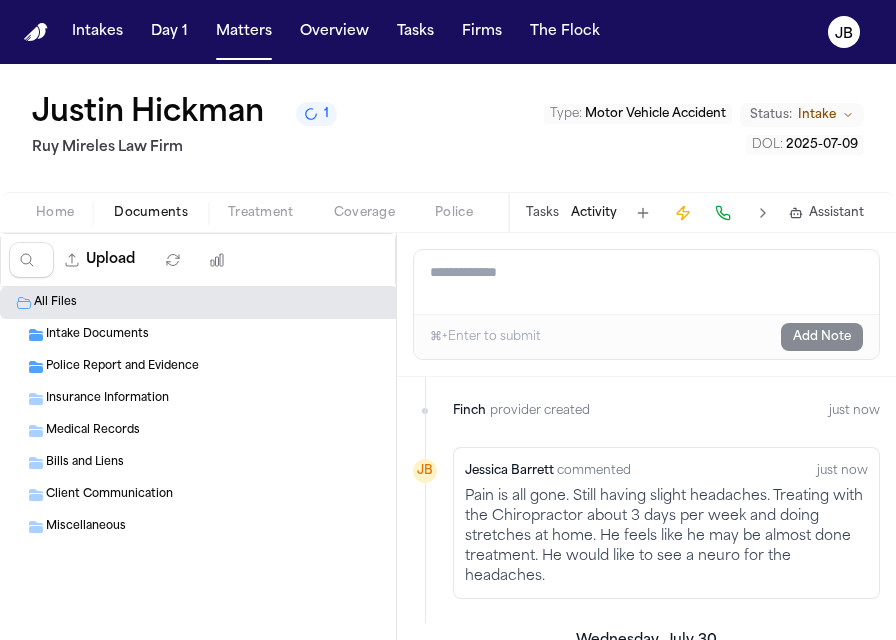 click on "Police Report and Evidence" at bounding box center [122, 367] 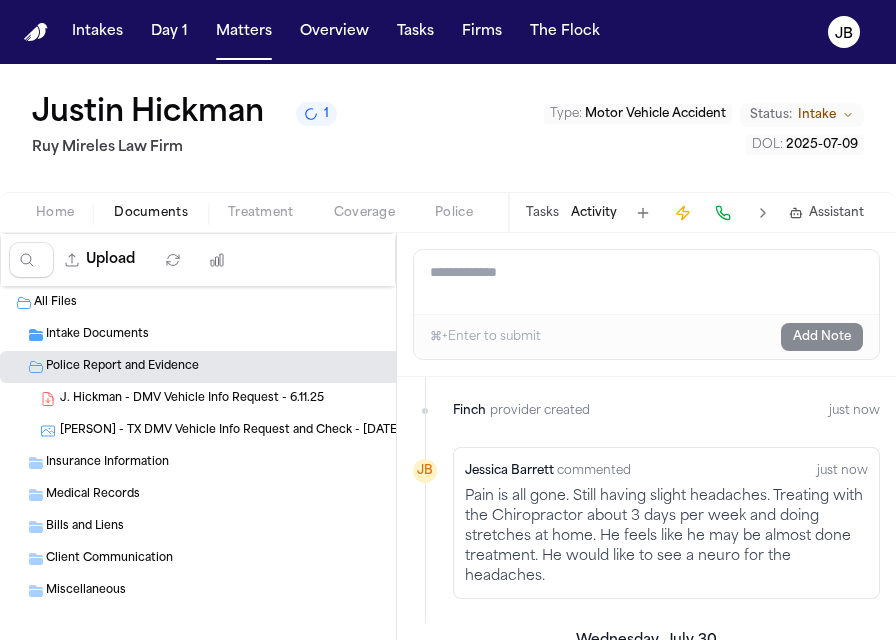 click on "J. Hickman - DMV Vehicle Info Request - 6.11.25" at bounding box center [192, 399] 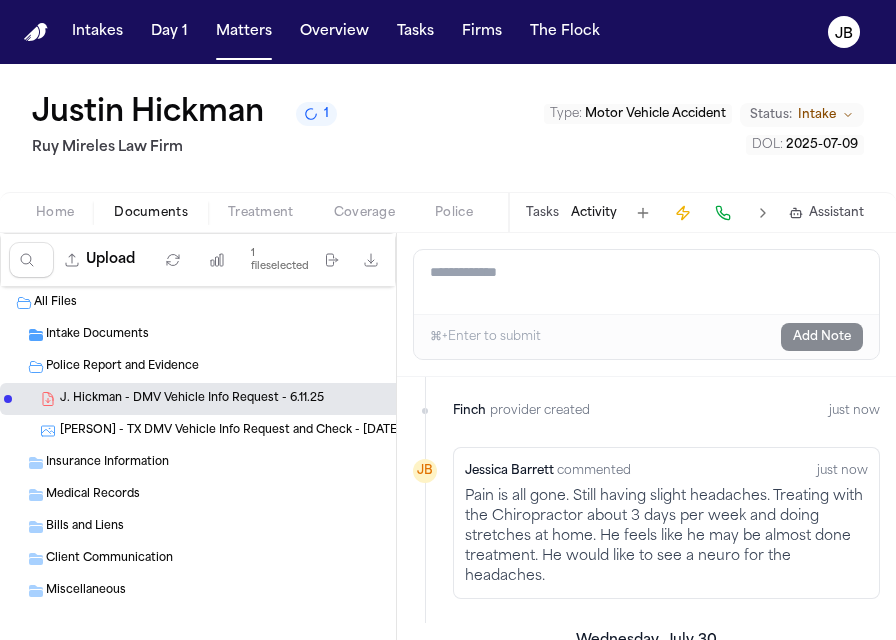 click on "J. Hickman - TX DMV Vehicle Info Request and Check - 7.11.25 1.1 MB  • JPG" at bounding box center (267, 431) 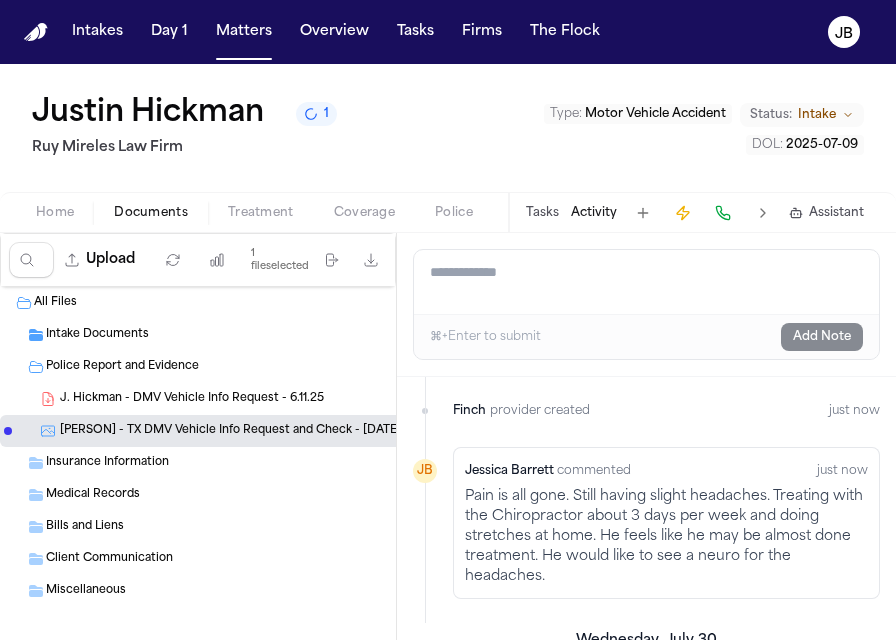 click on "Treatment" at bounding box center (261, 213) 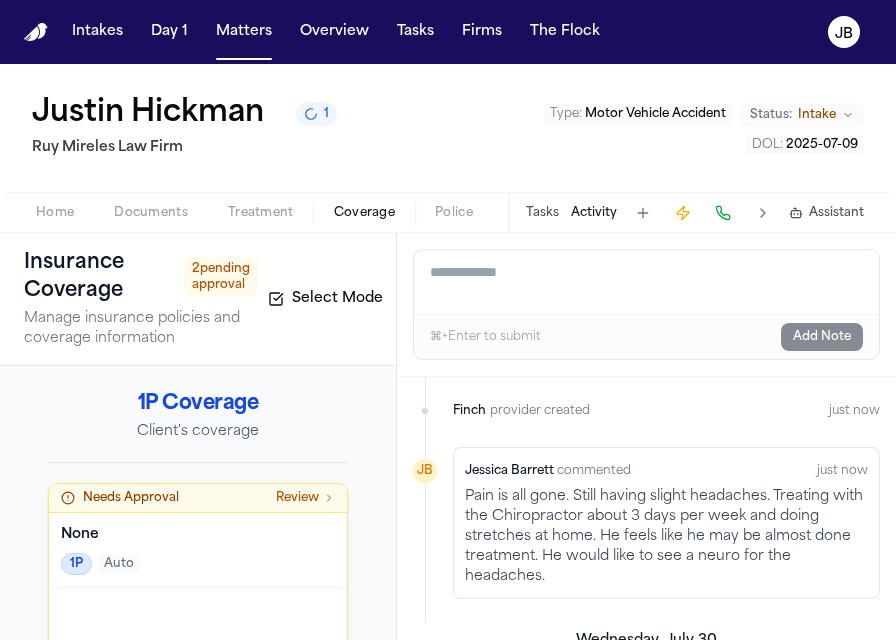 click on "Coverage" at bounding box center (364, 213) 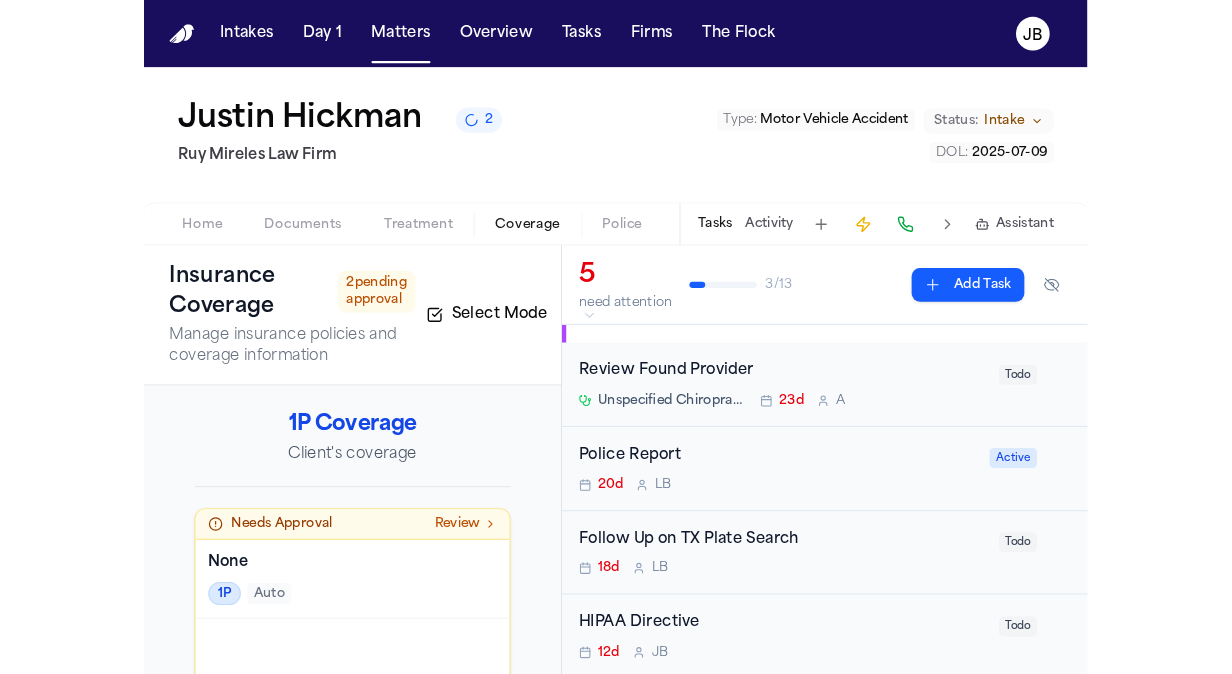 scroll, scrollTop: 0, scrollLeft: 0, axis: both 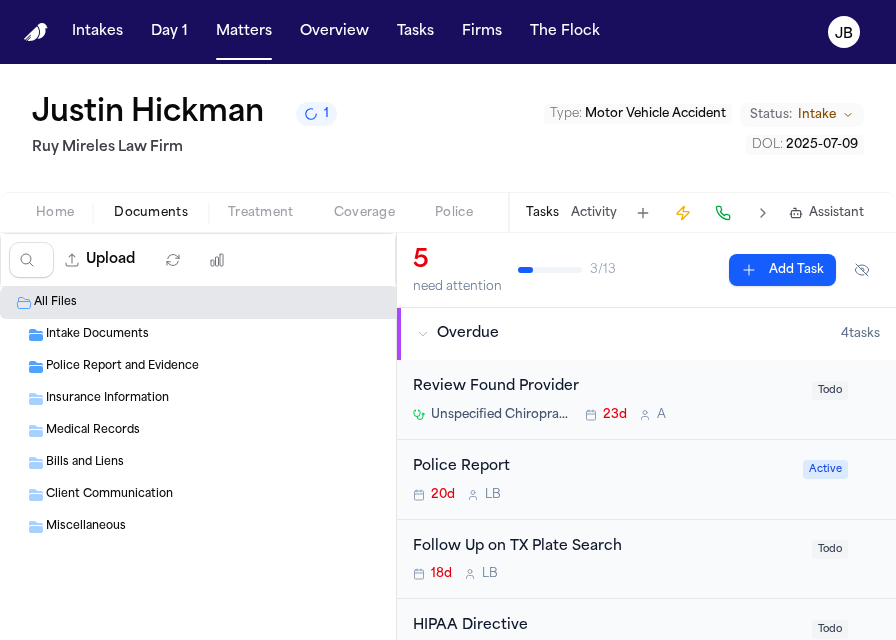 click on "Documents" at bounding box center (151, 213) 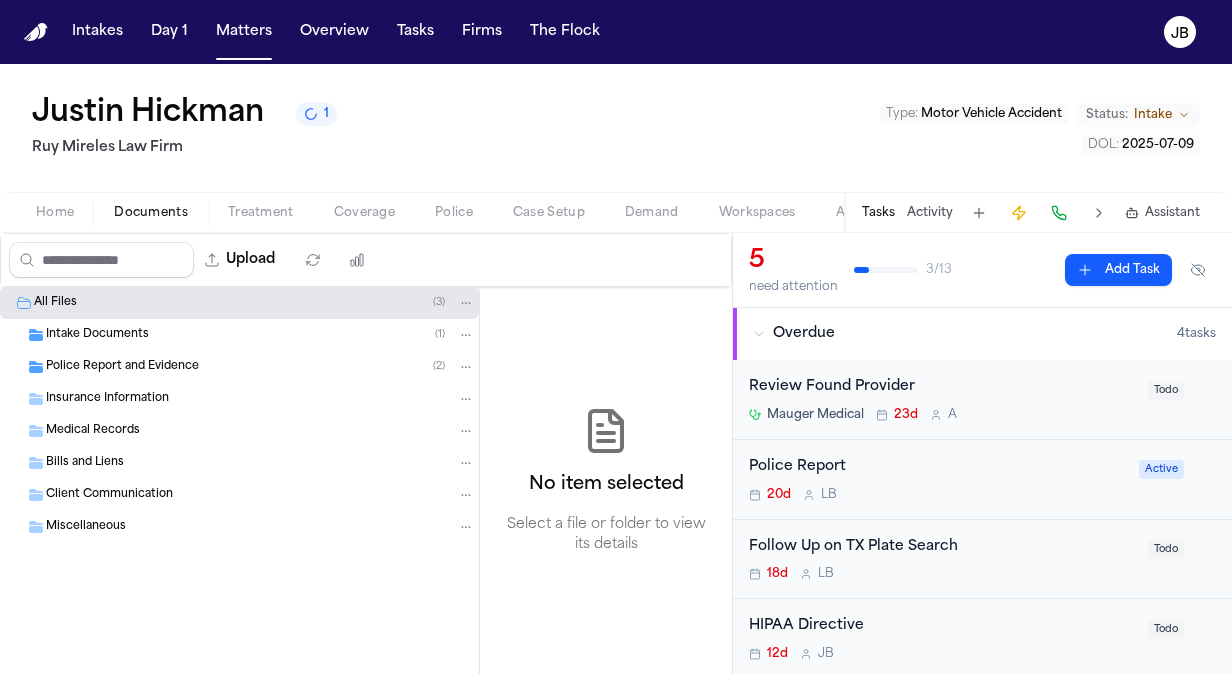 click on "Review Found Provider" at bounding box center [942, 387] 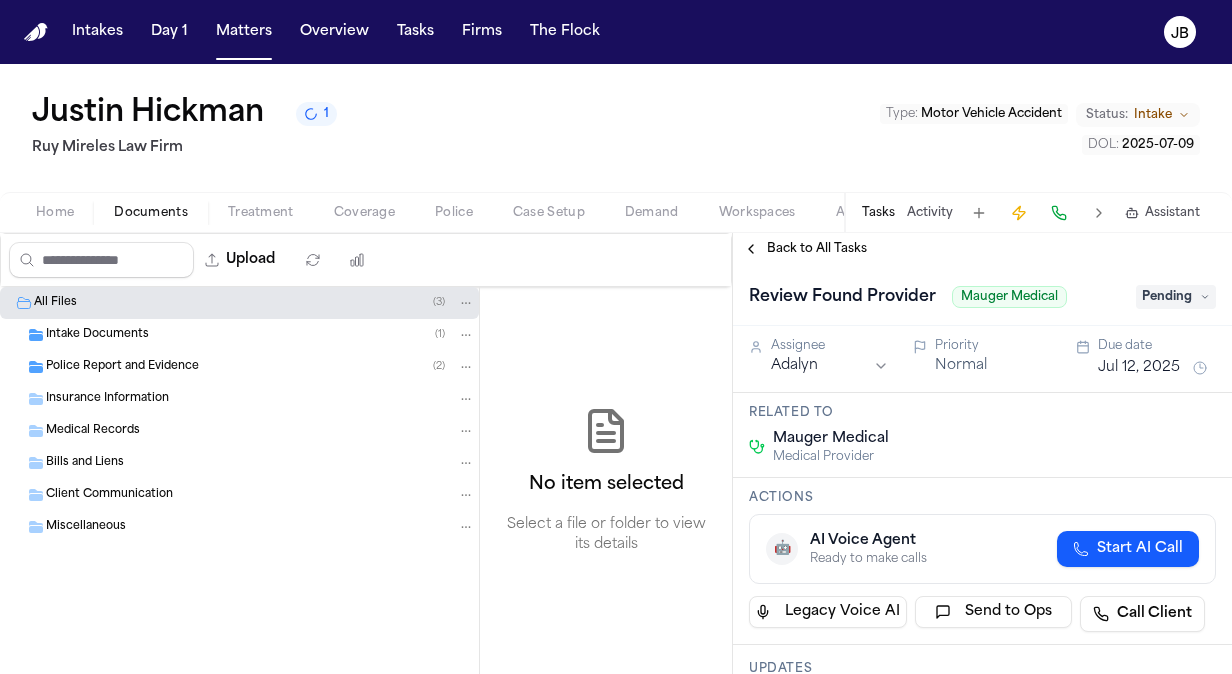 click on "Mauger Medical" at bounding box center [1009, 297] 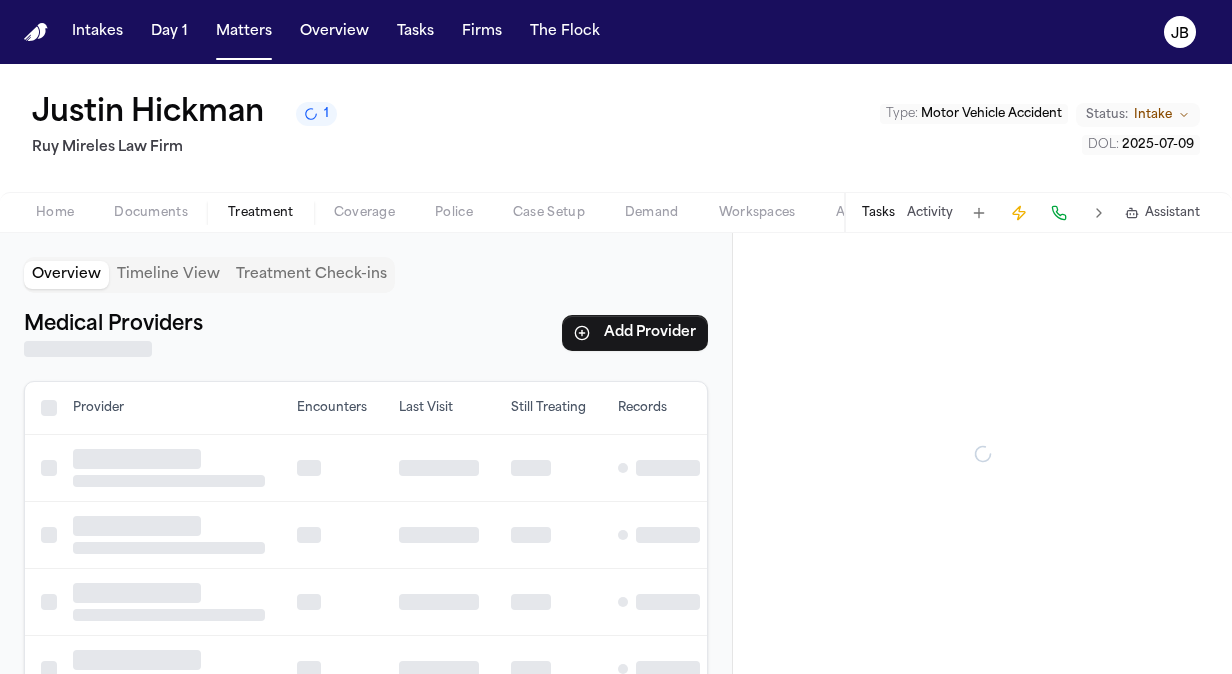 click on "Treatment" at bounding box center [261, 213] 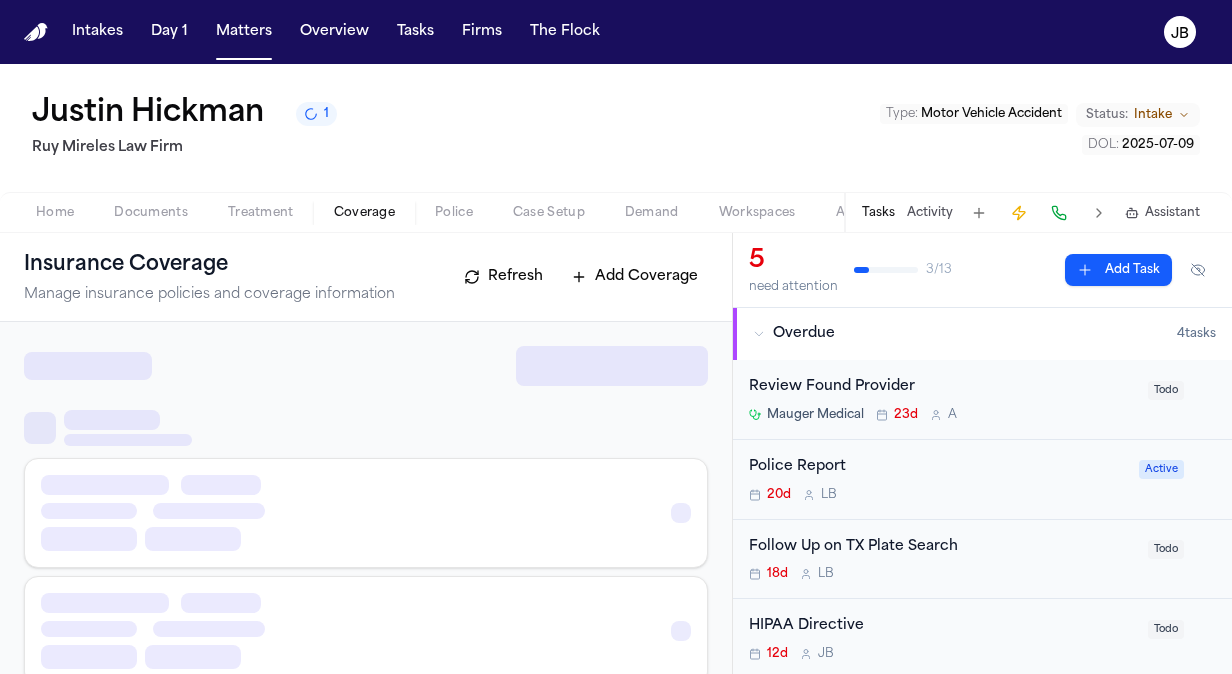 click on "Coverage" at bounding box center [364, 213] 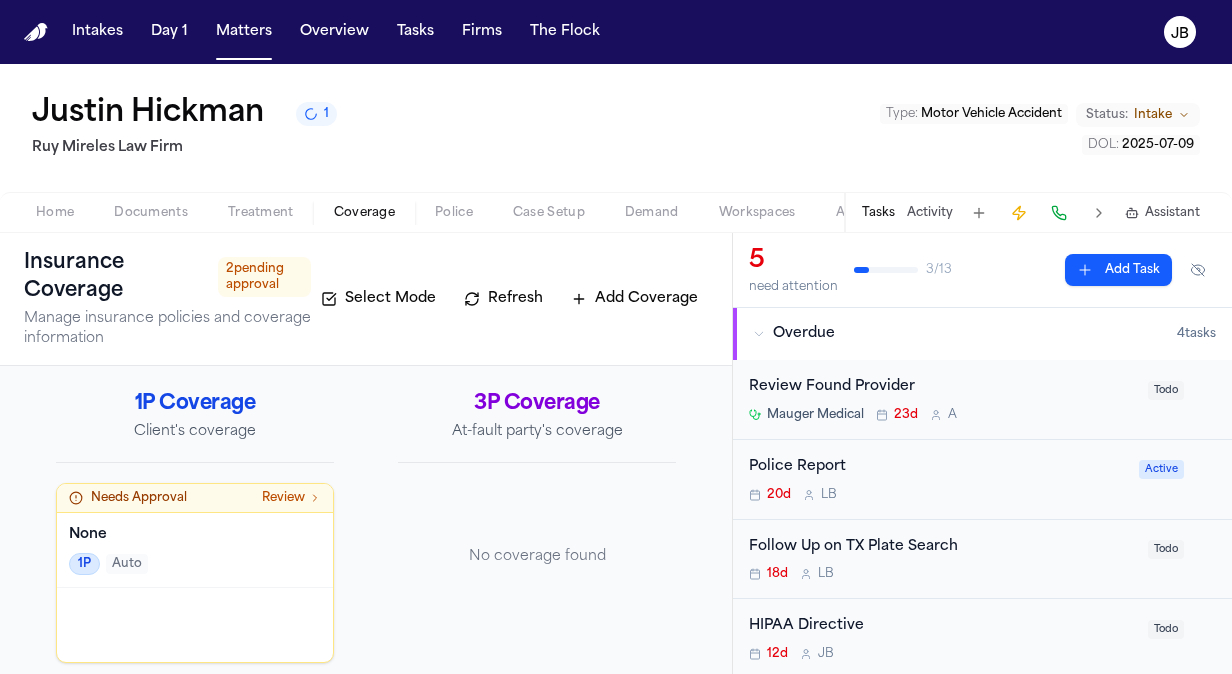 click on "Treatment" at bounding box center (261, 213) 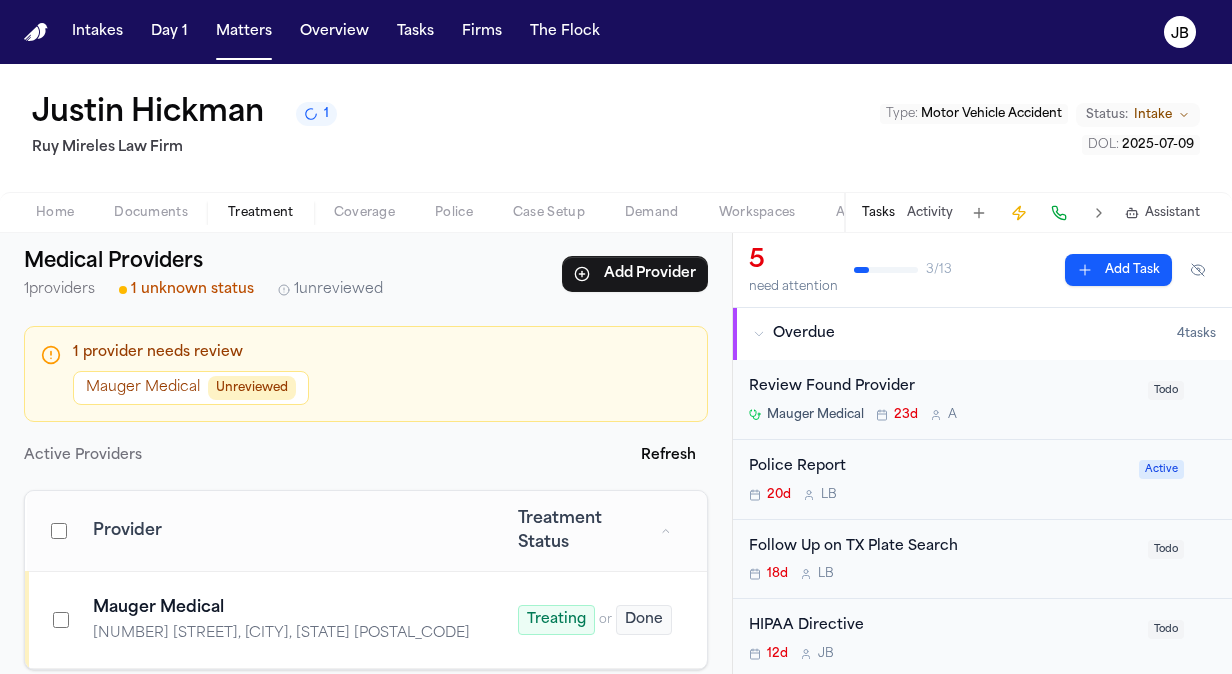 scroll, scrollTop: 94, scrollLeft: 0, axis: vertical 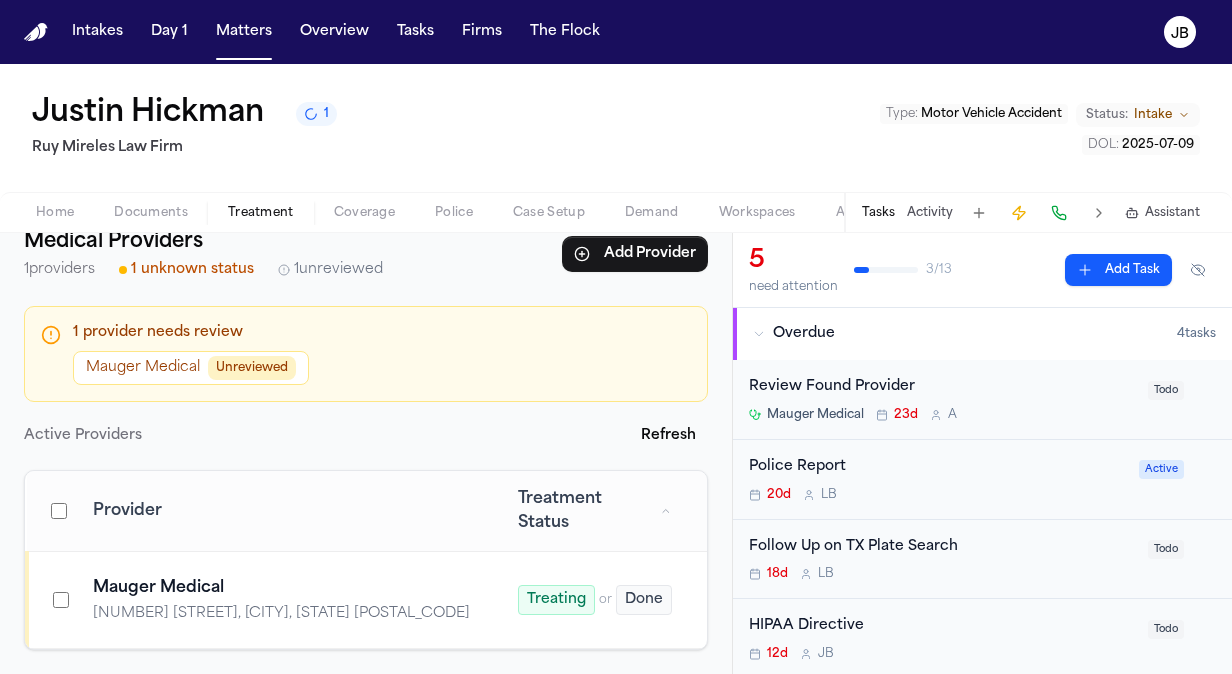 click on "Unreviewed" at bounding box center (252, 368) 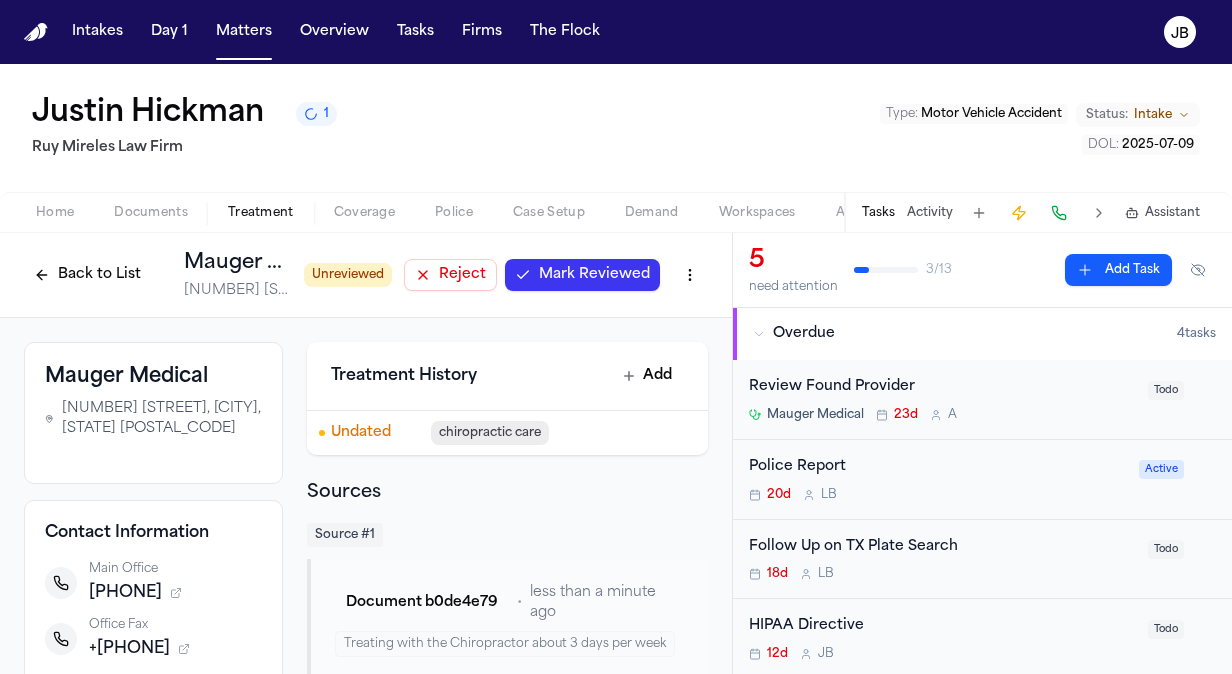 click on "Mark Reviewed" at bounding box center (594, 275) 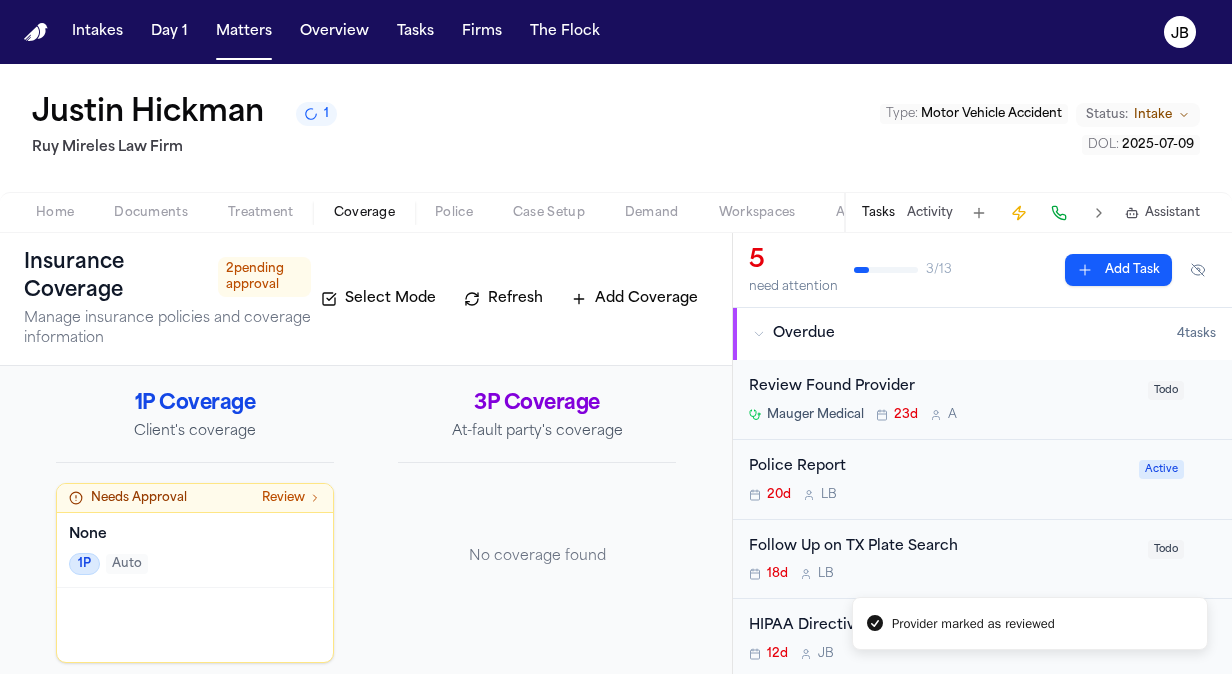 click on "Coverage" at bounding box center (364, 213) 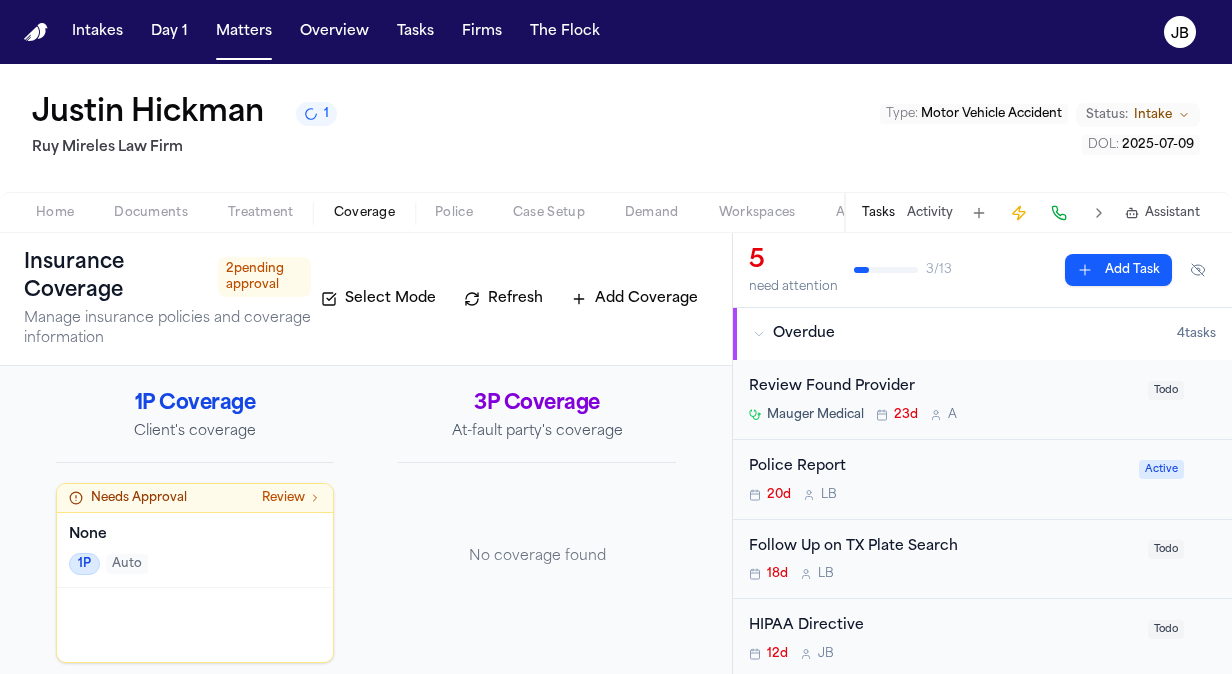 click on "Police" at bounding box center (454, 213) 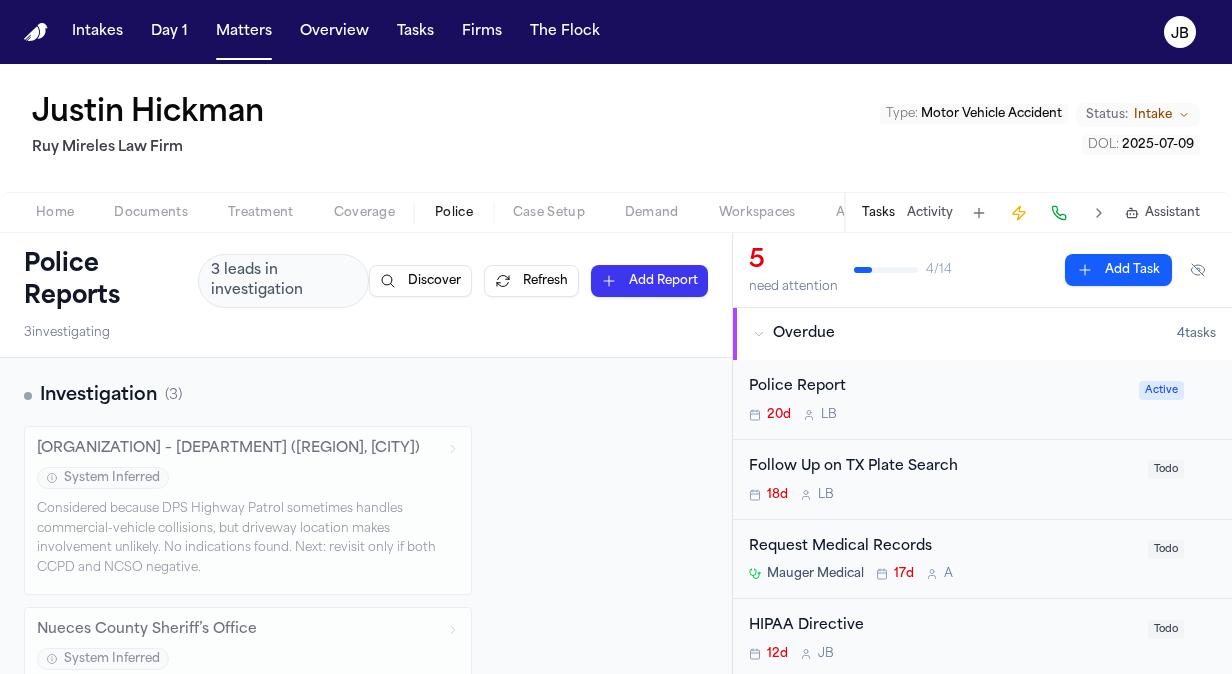 click on "Activity" at bounding box center [930, 213] 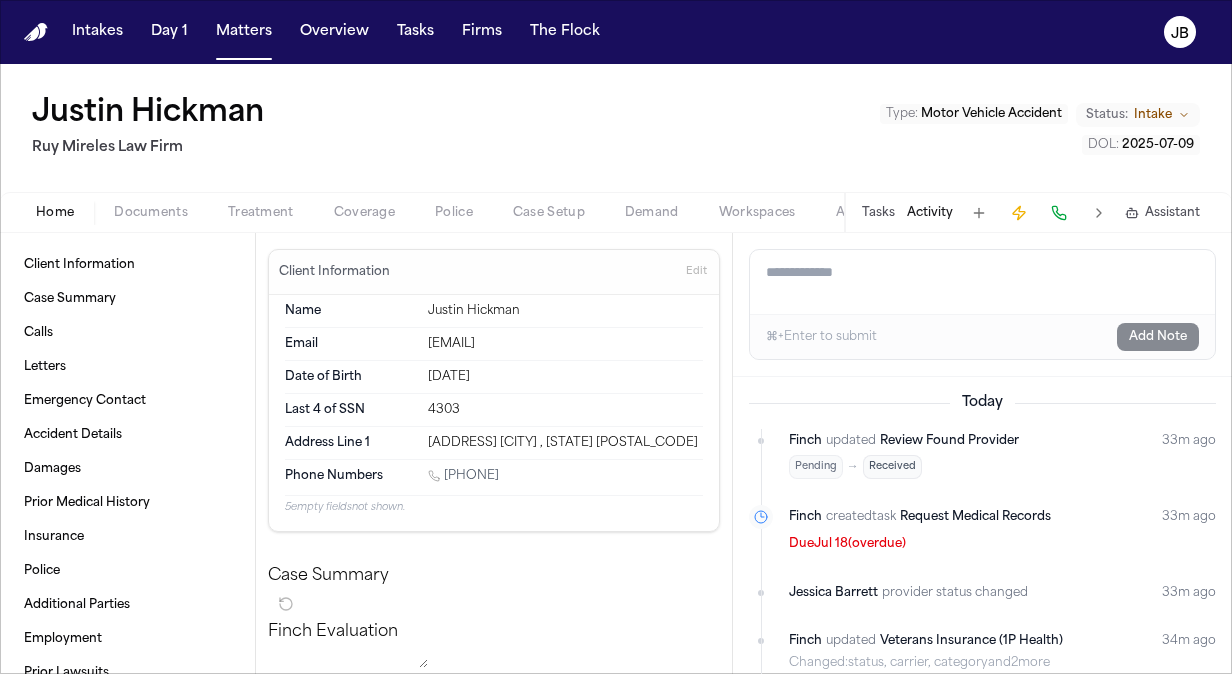 click on "Home" at bounding box center [55, 213] 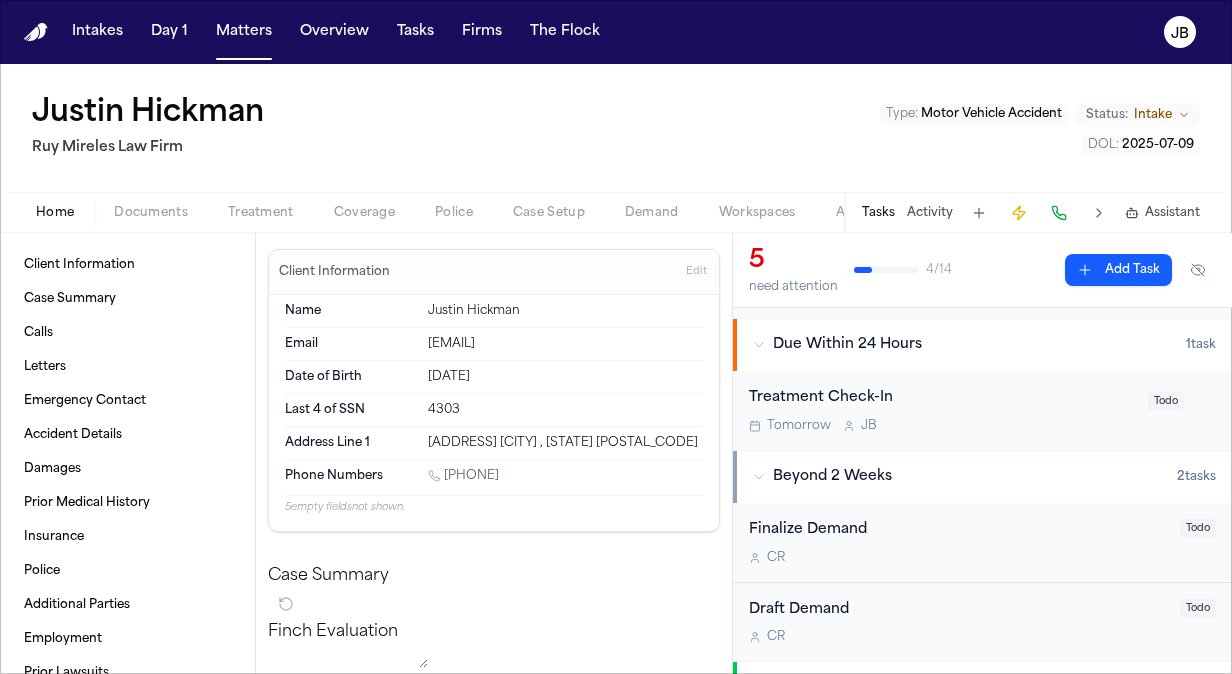 scroll, scrollTop: 366, scrollLeft: 0, axis: vertical 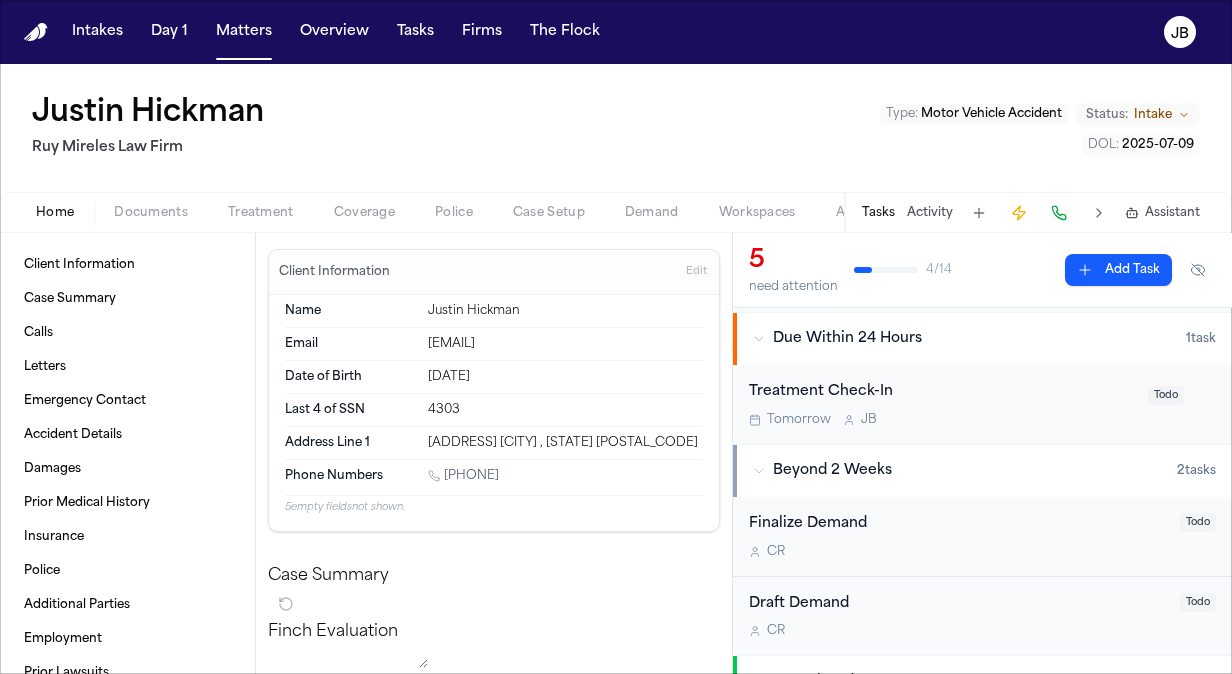 click on "Treatment Check-In" at bounding box center [942, 392] 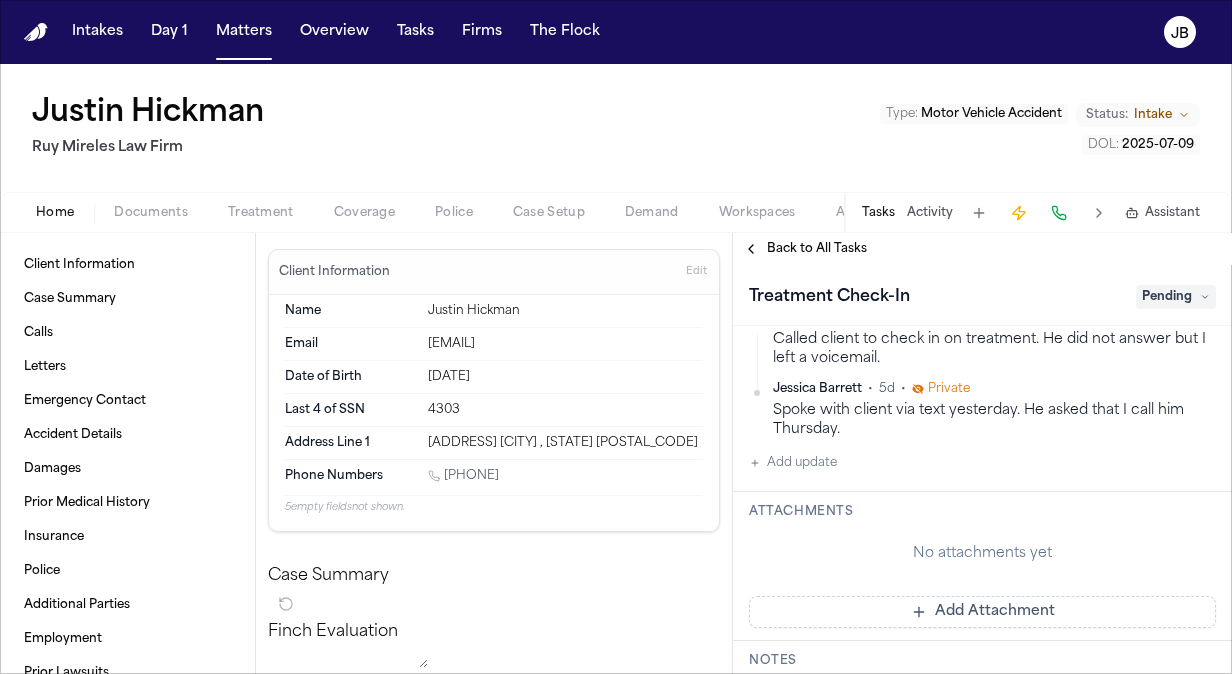 scroll, scrollTop: 297, scrollLeft: 0, axis: vertical 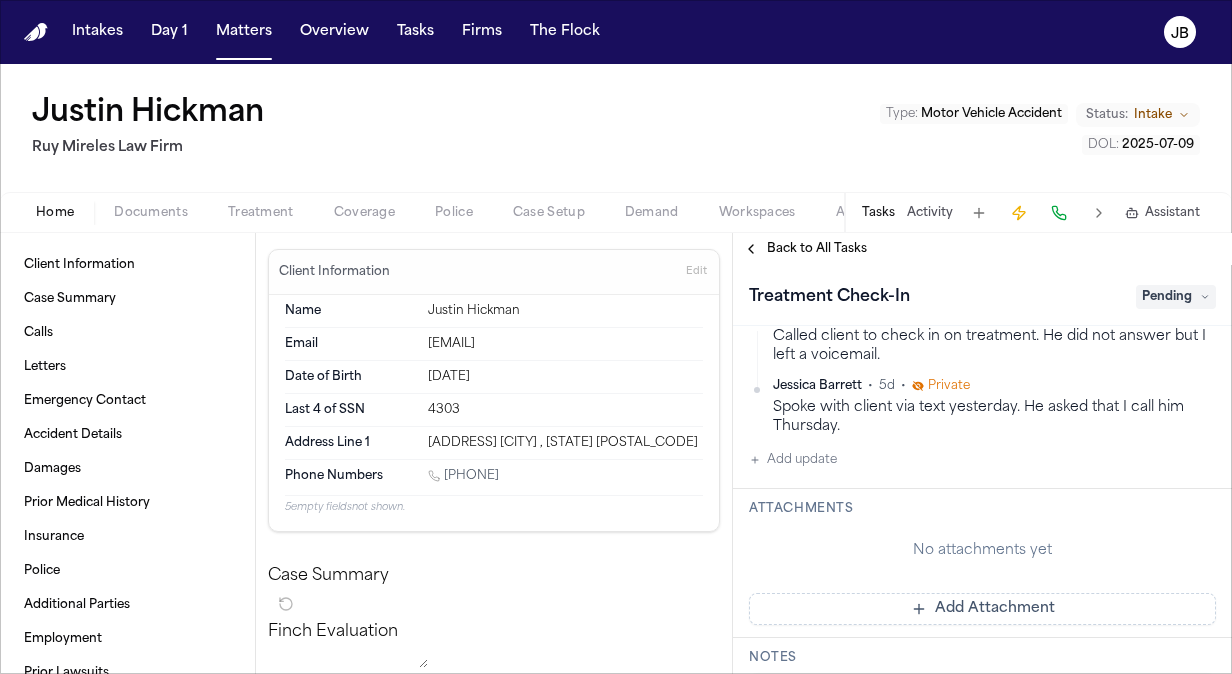 click on "Add update" at bounding box center (793, 460) 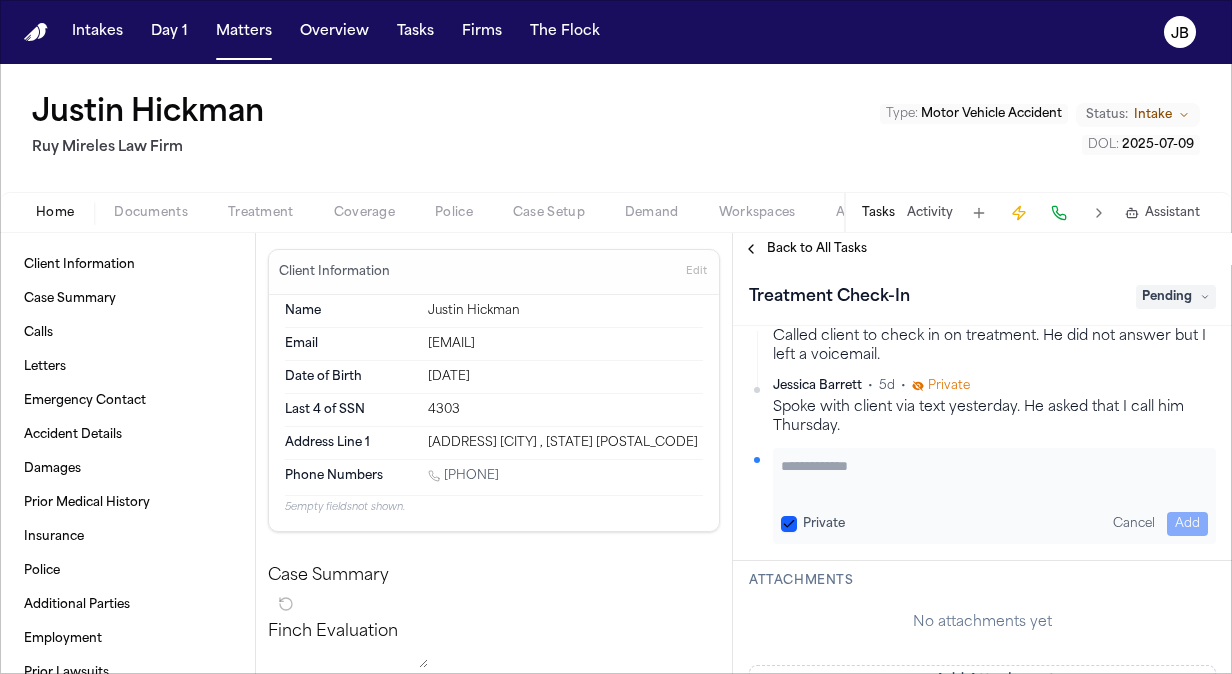 click at bounding box center [994, 476] 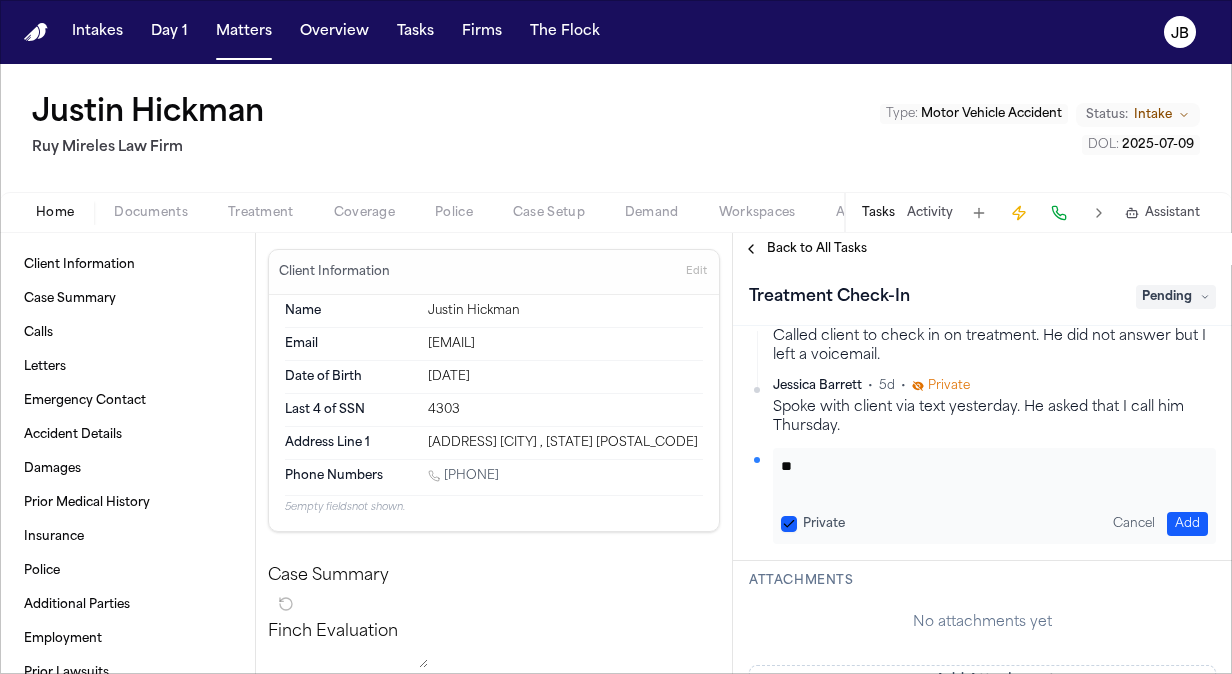 type on "*" 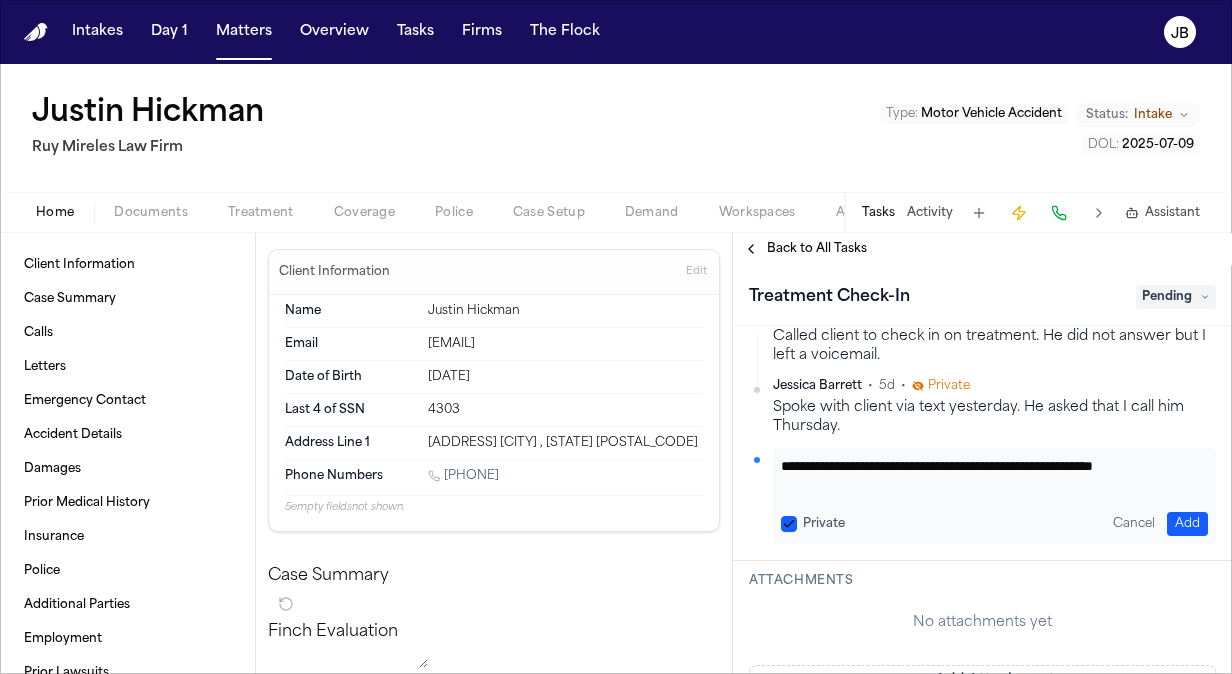 type on "**********" 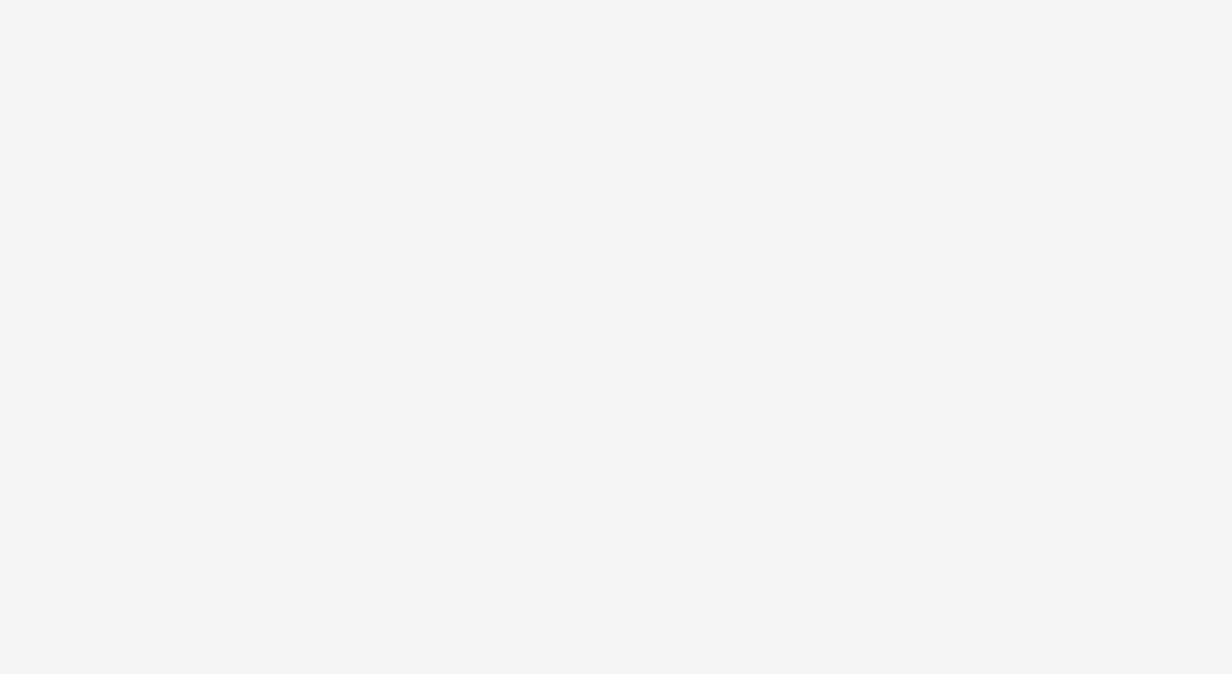 scroll, scrollTop: 0, scrollLeft: 0, axis: both 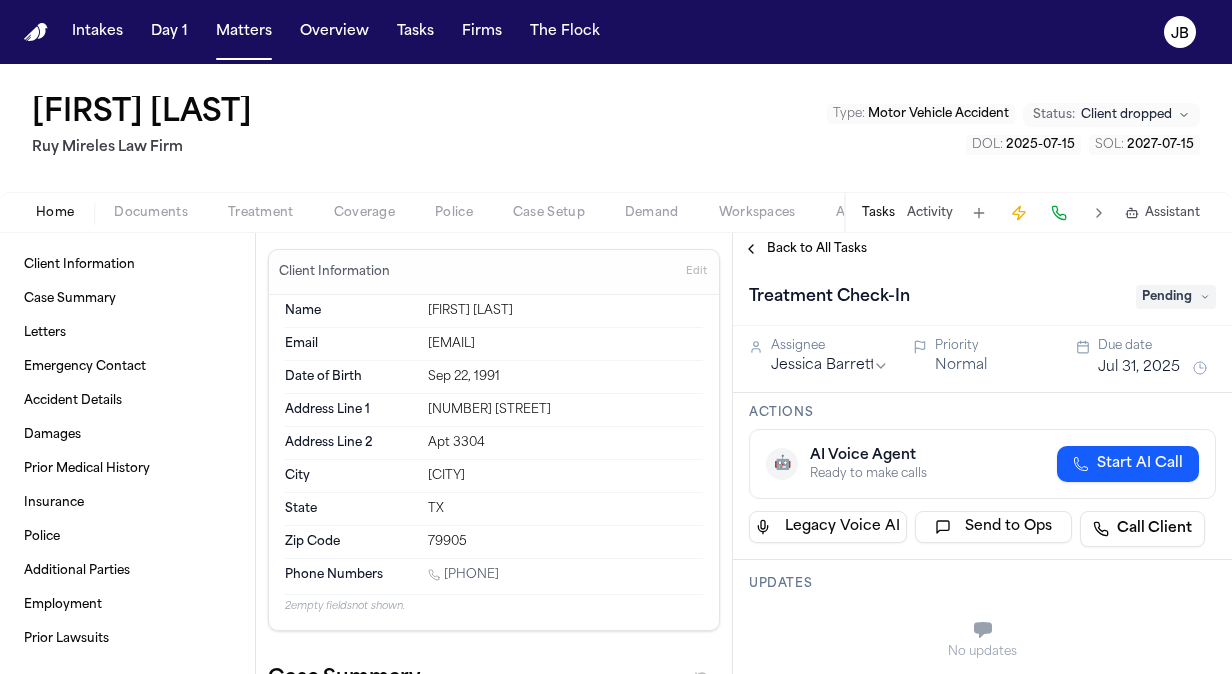 click on "Documents" at bounding box center (151, 213) 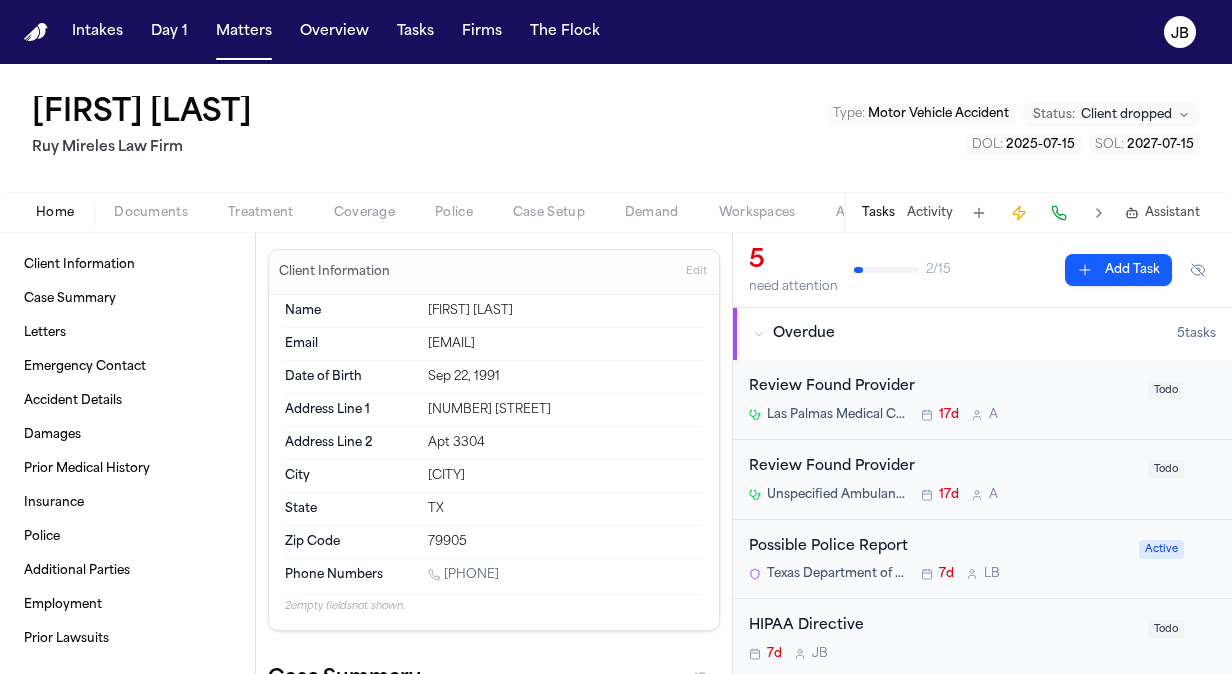 click on "Home" at bounding box center (55, 213) 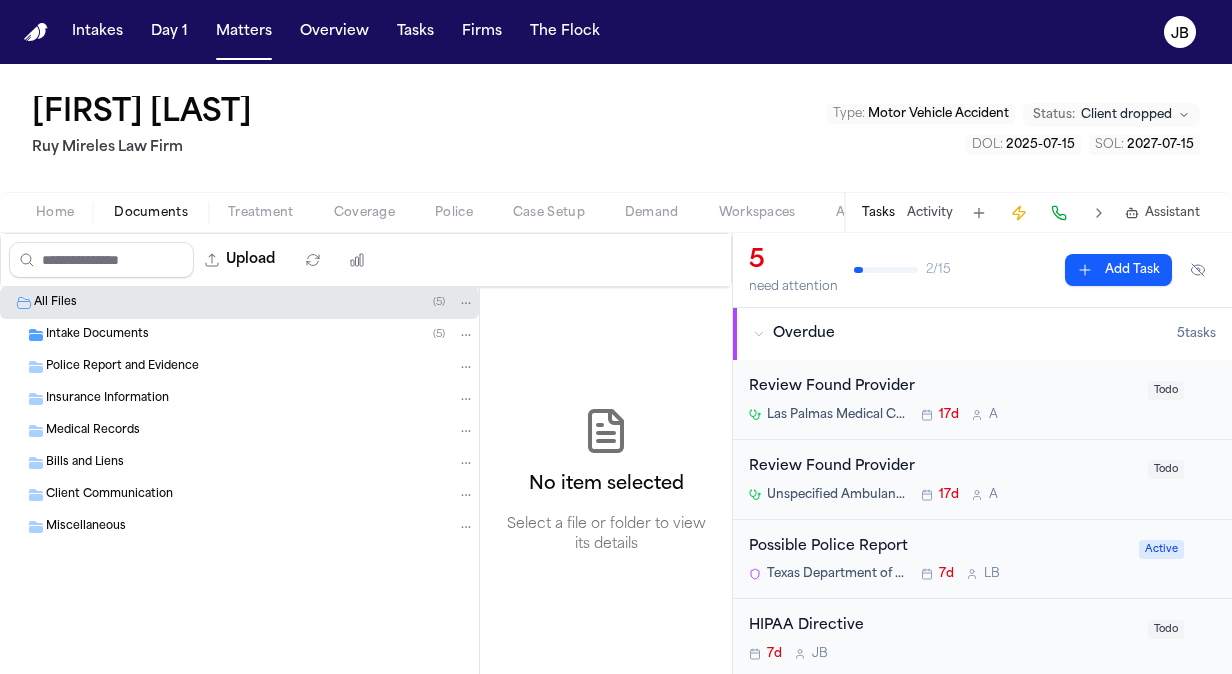 click on "Intake Documents" at bounding box center (97, 335) 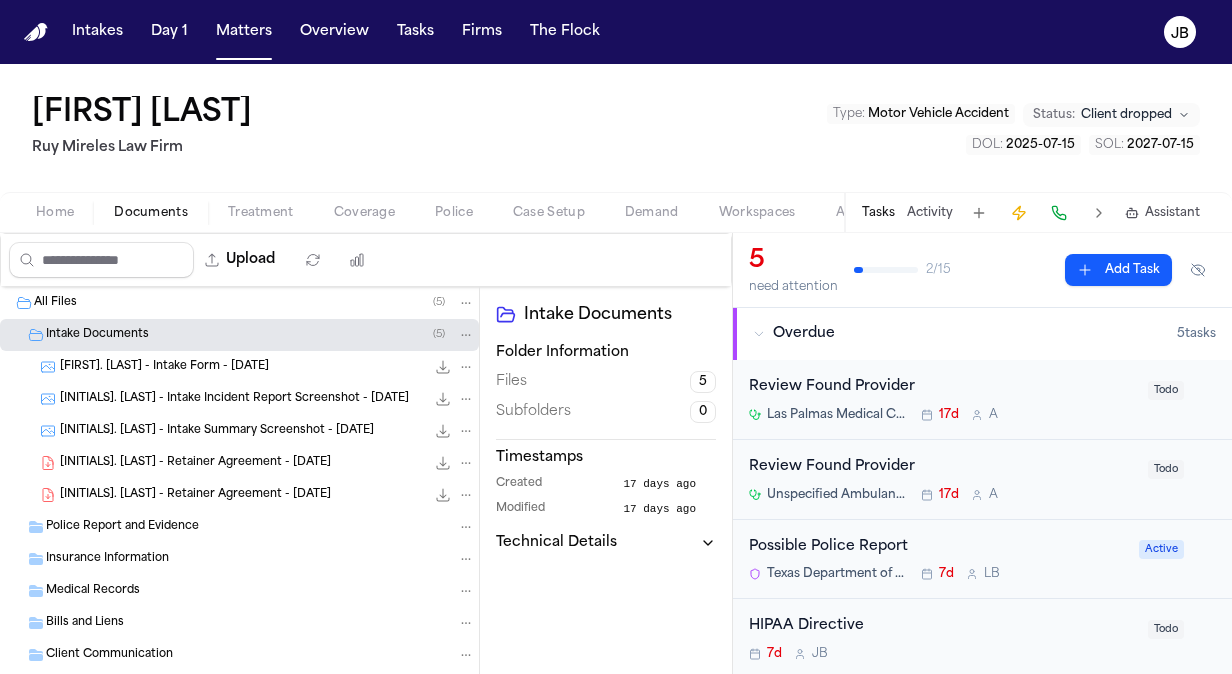 click on "Police Report and Evidence" at bounding box center (122, 527) 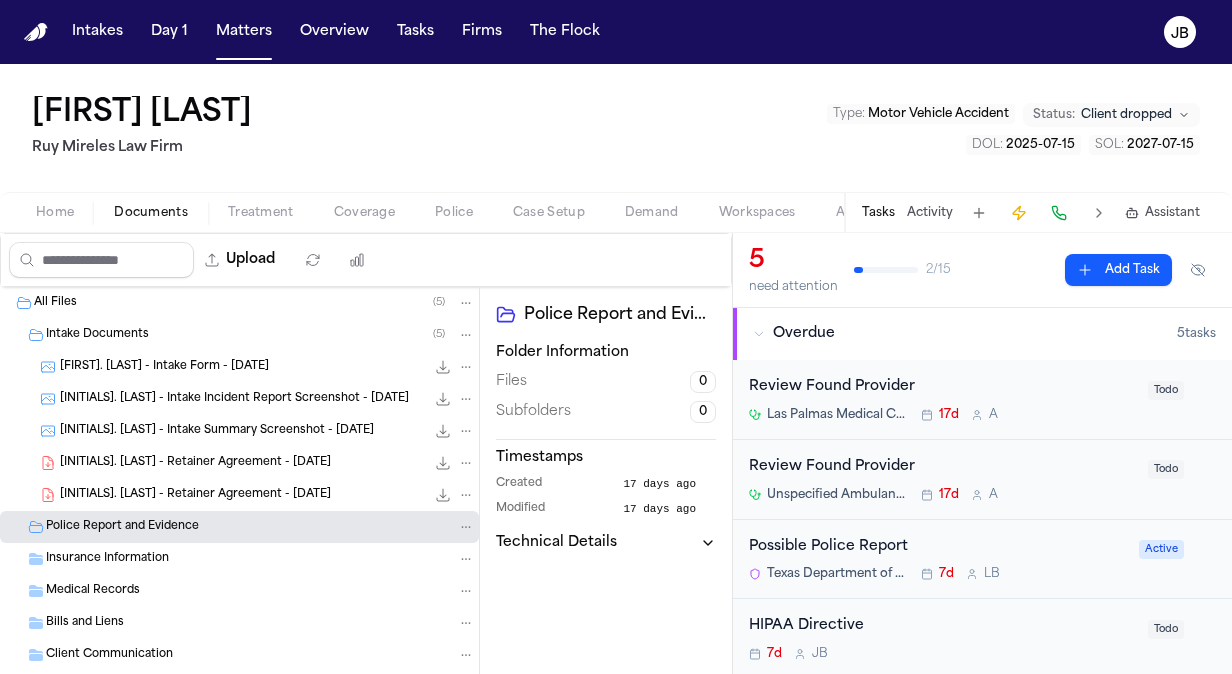 scroll, scrollTop: 74, scrollLeft: 0, axis: vertical 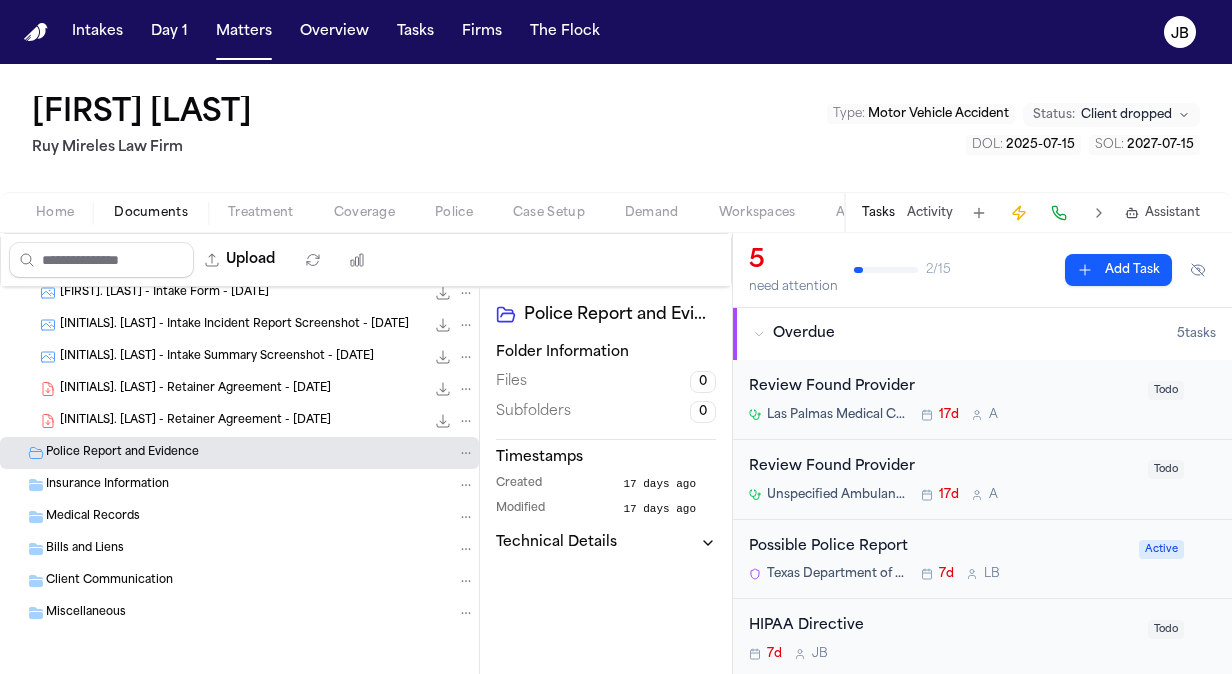 click on "Bills and Liens" at bounding box center [239, 549] 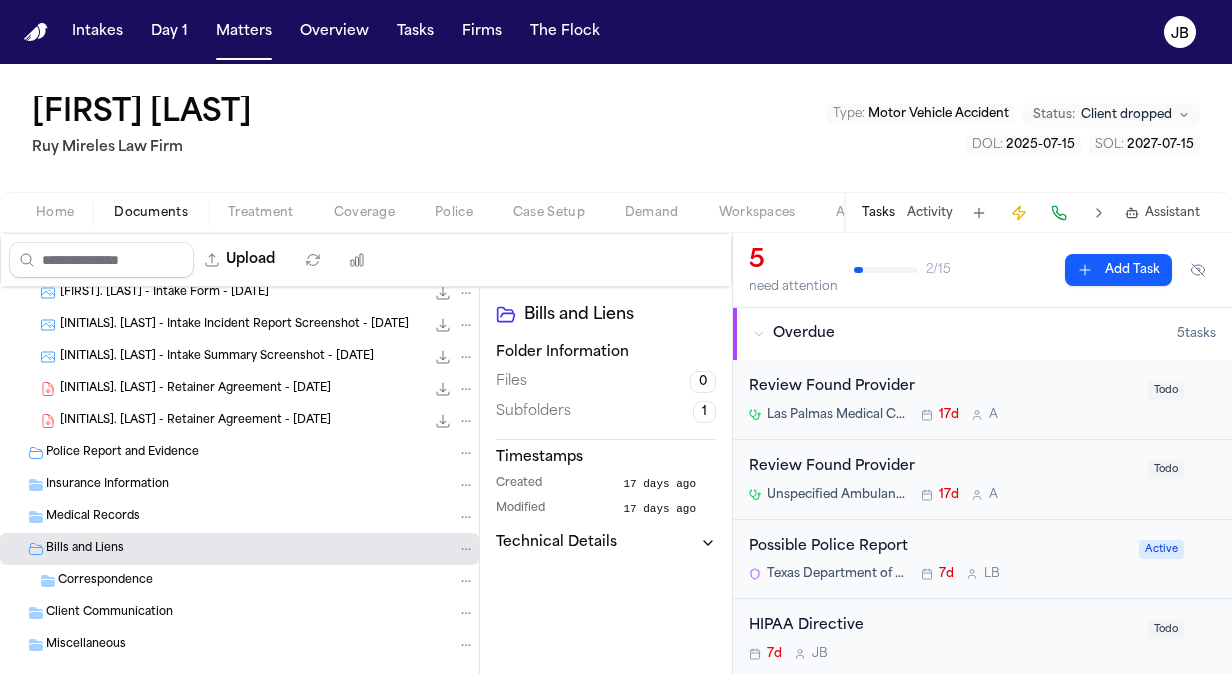 click on "Correspondence" at bounding box center [239, 581] 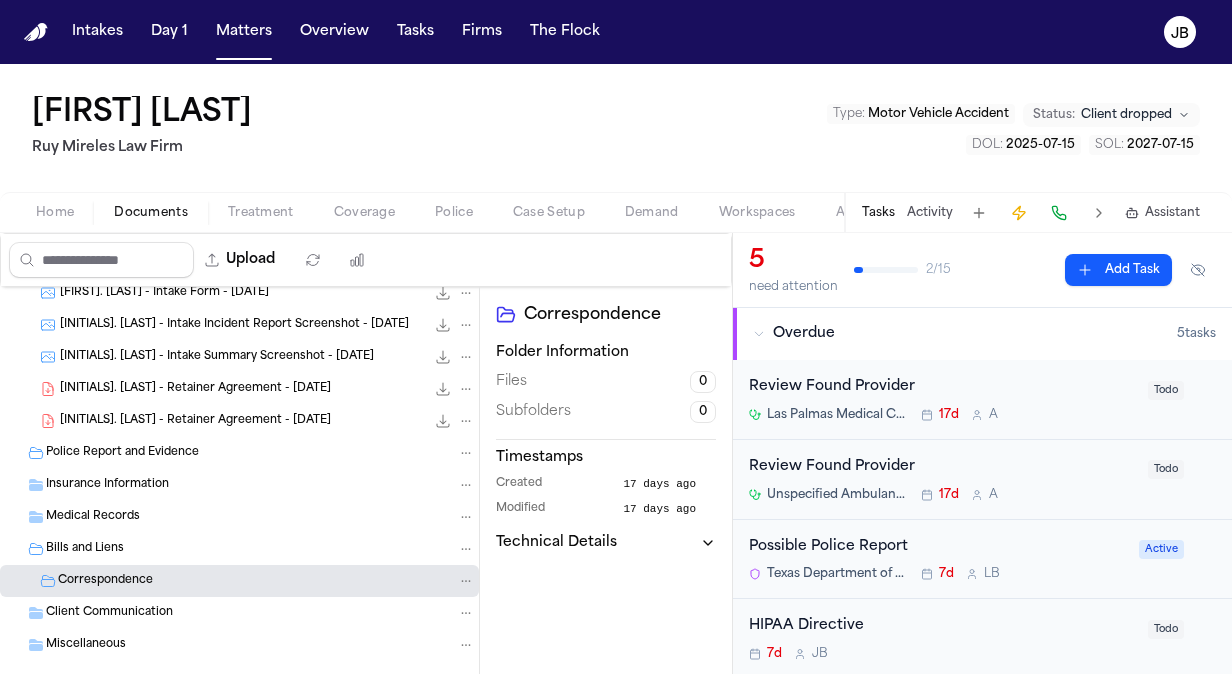 click on "Police Report and Evidence" at bounding box center (122, 453) 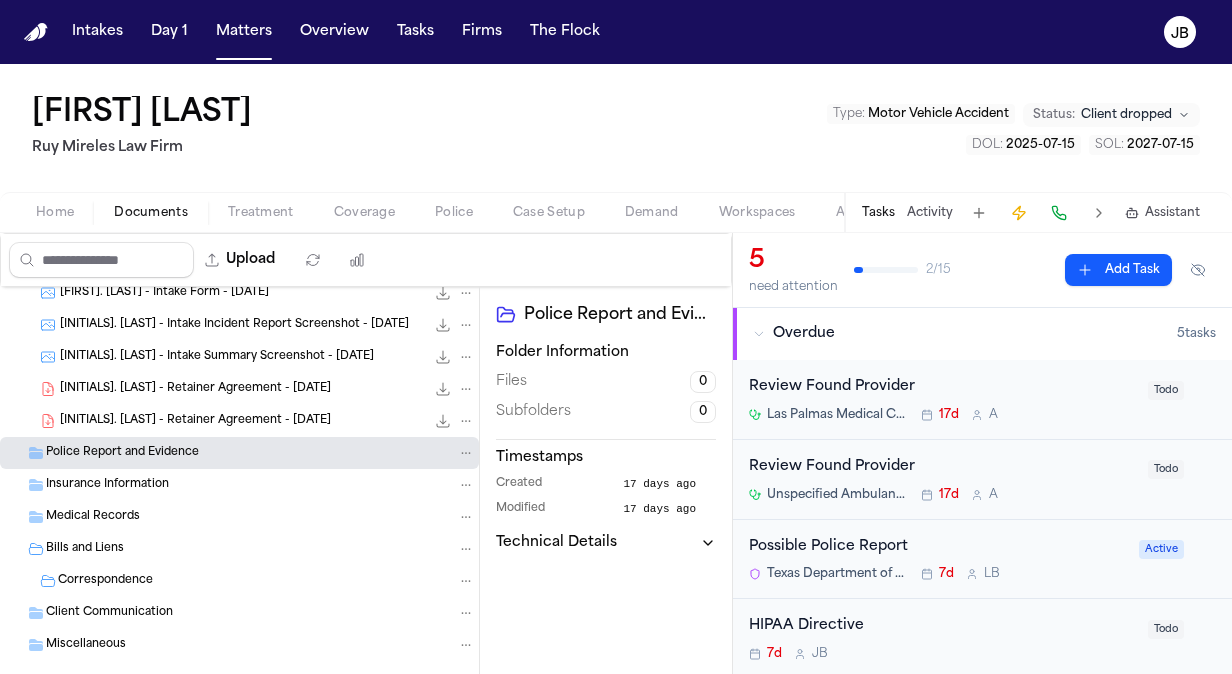click on "Insurance Information" at bounding box center [107, 485] 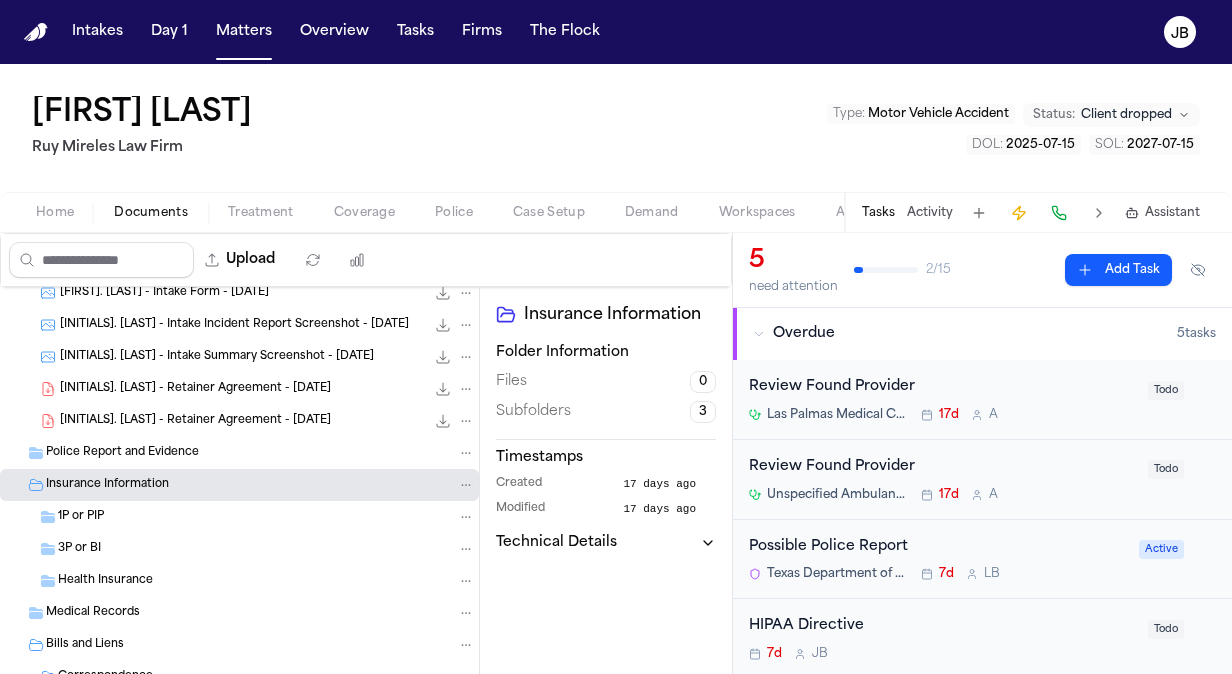 click on "1P or PIP" at bounding box center (266, 517) 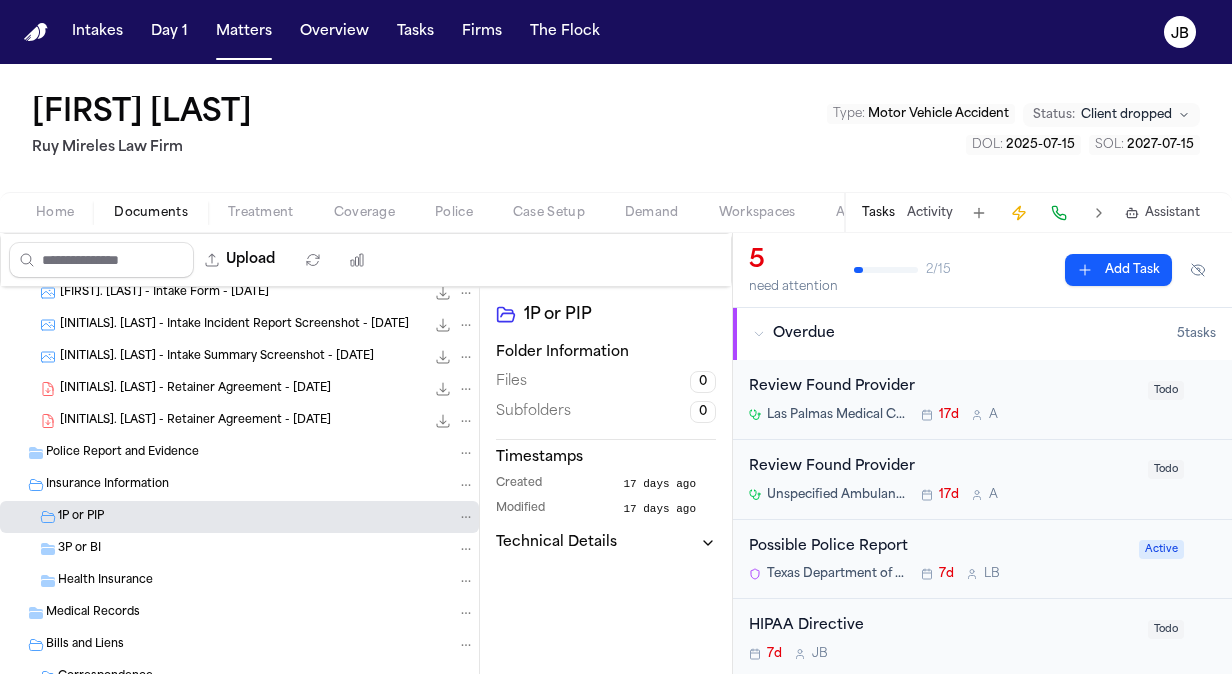 click on "3P or BI" at bounding box center [239, 549] 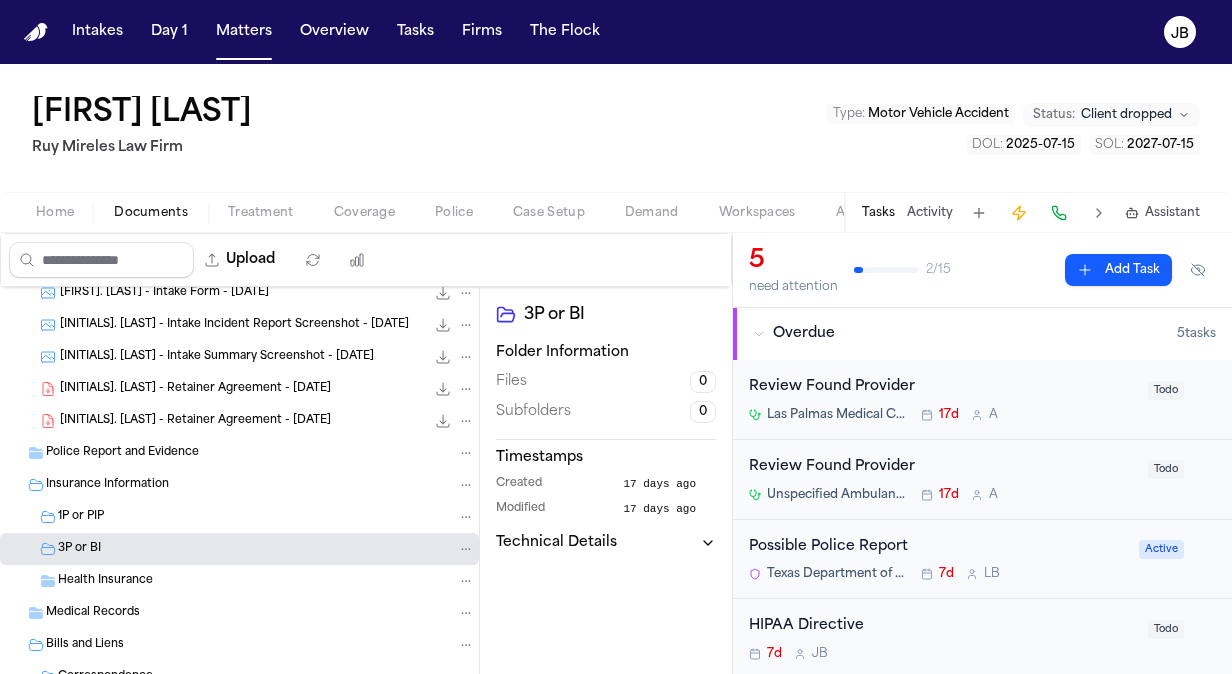 scroll, scrollTop: 0, scrollLeft: 0, axis: both 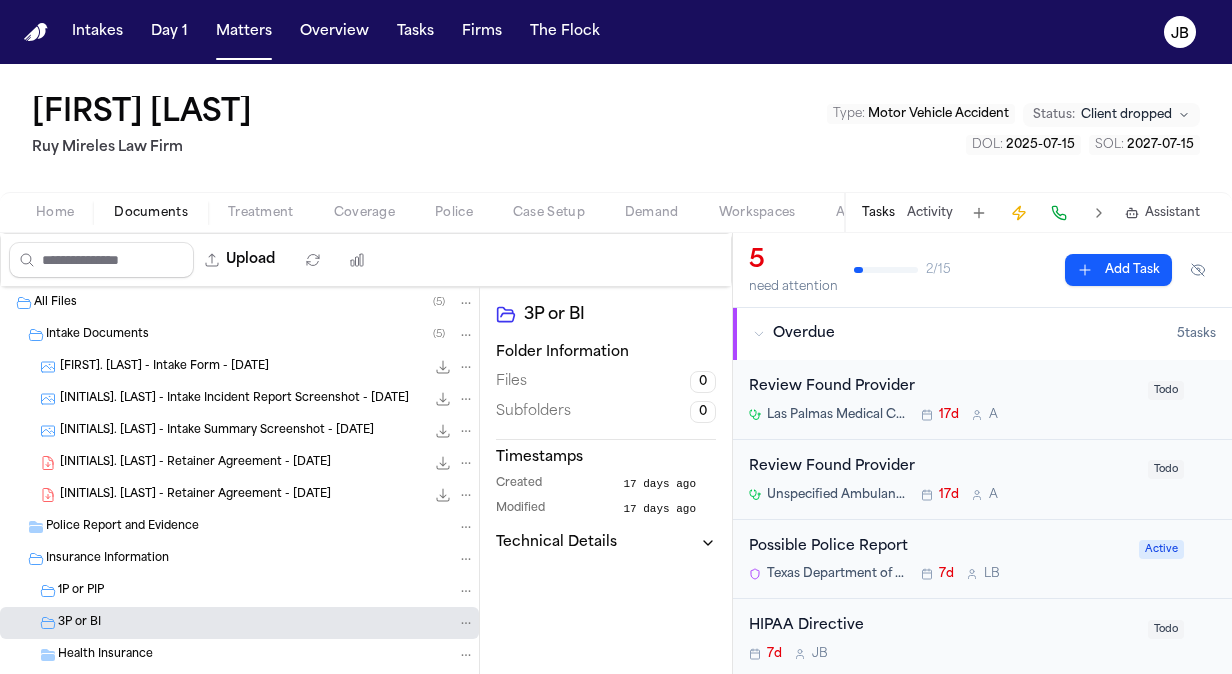 click on "Treatment" at bounding box center (261, 213) 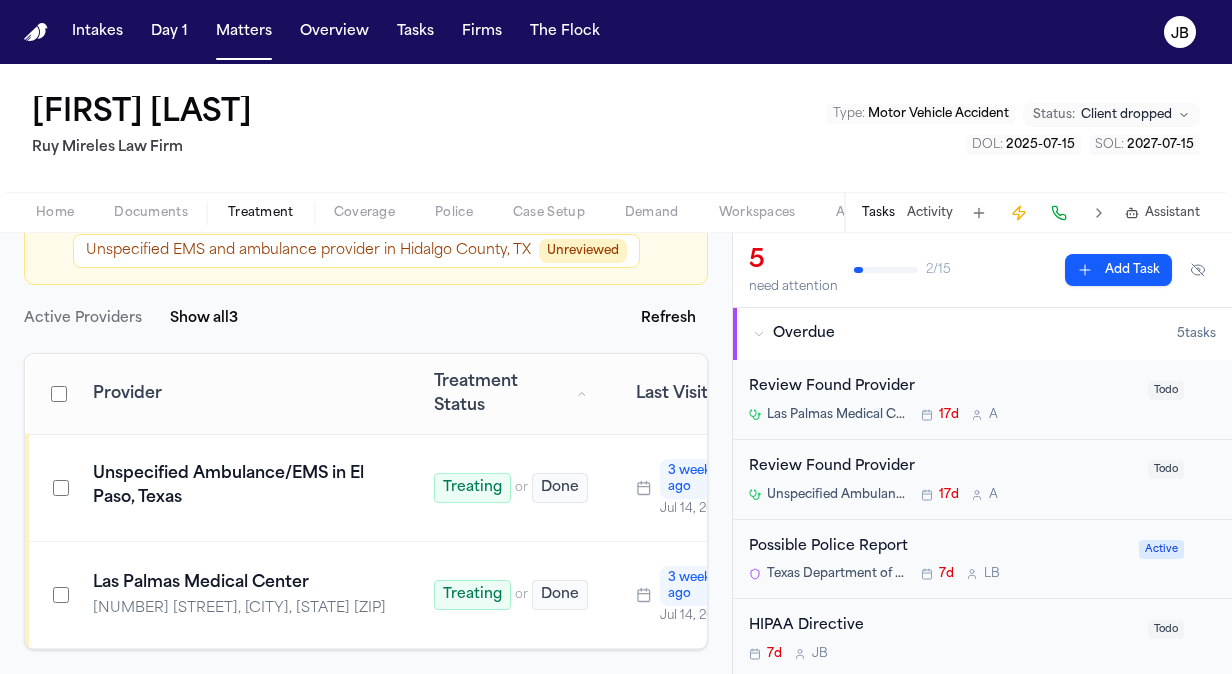 scroll, scrollTop: 0, scrollLeft: 0, axis: both 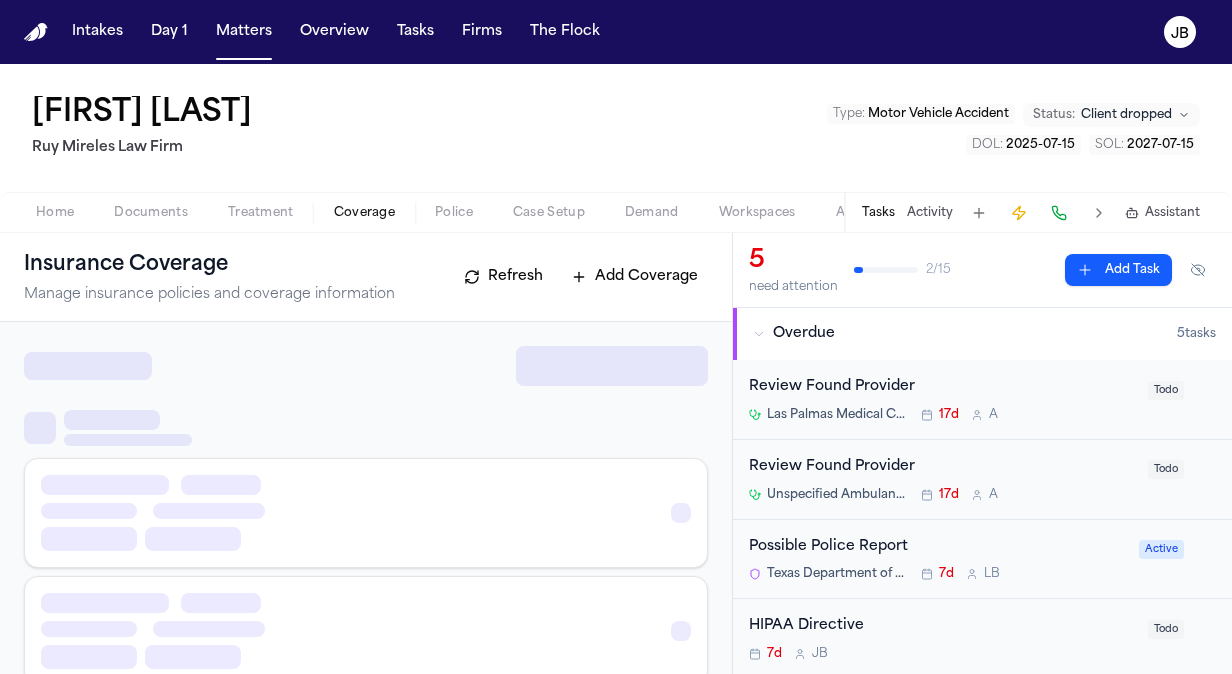 click on "Coverage" at bounding box center [364, 213] 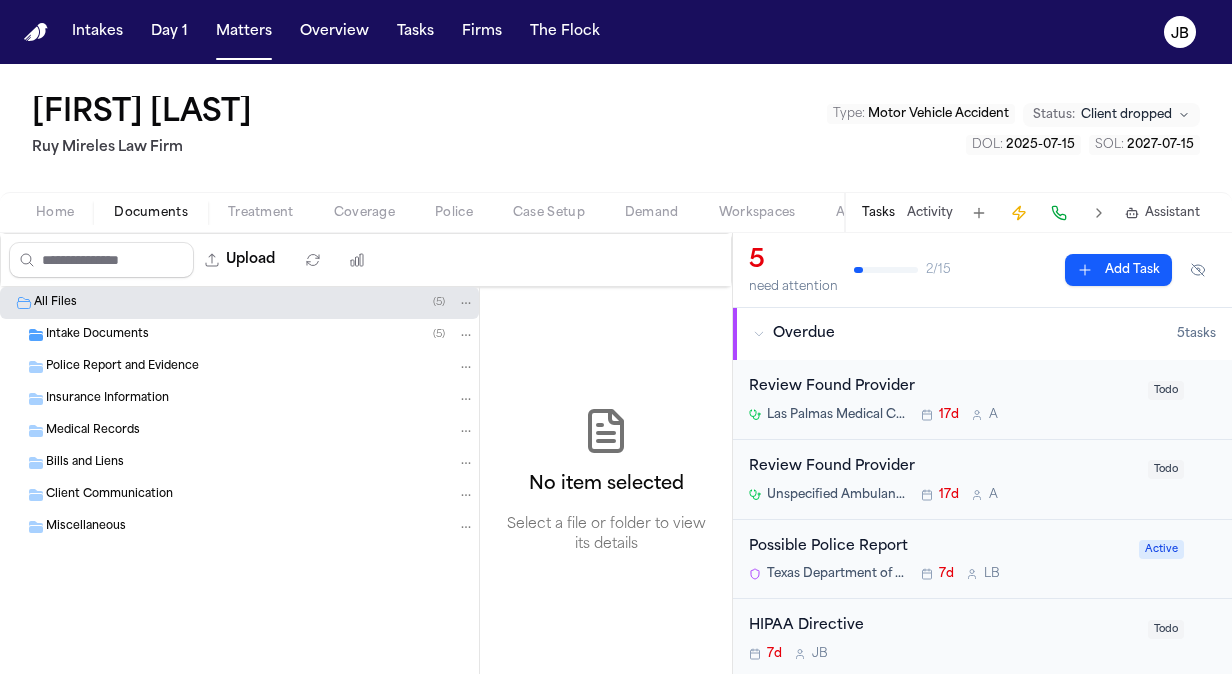 click on "Documents" at bounding box center [151, 213] 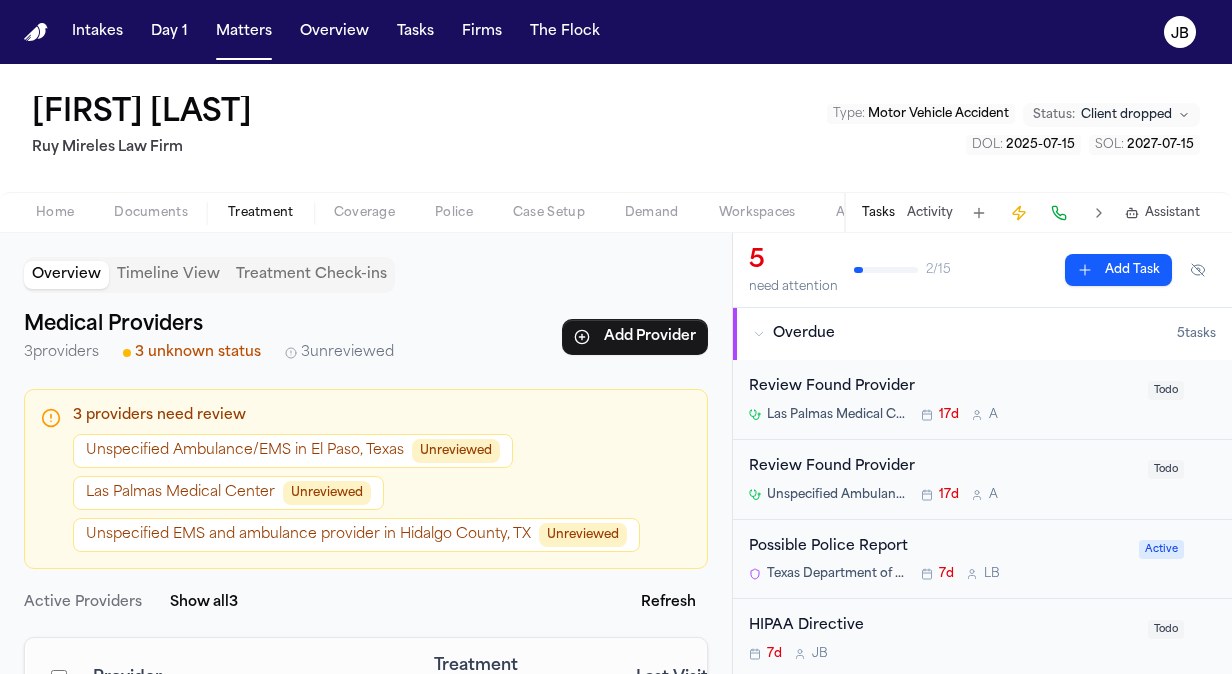 click on "Treatment" at bounding box center (261, 213) 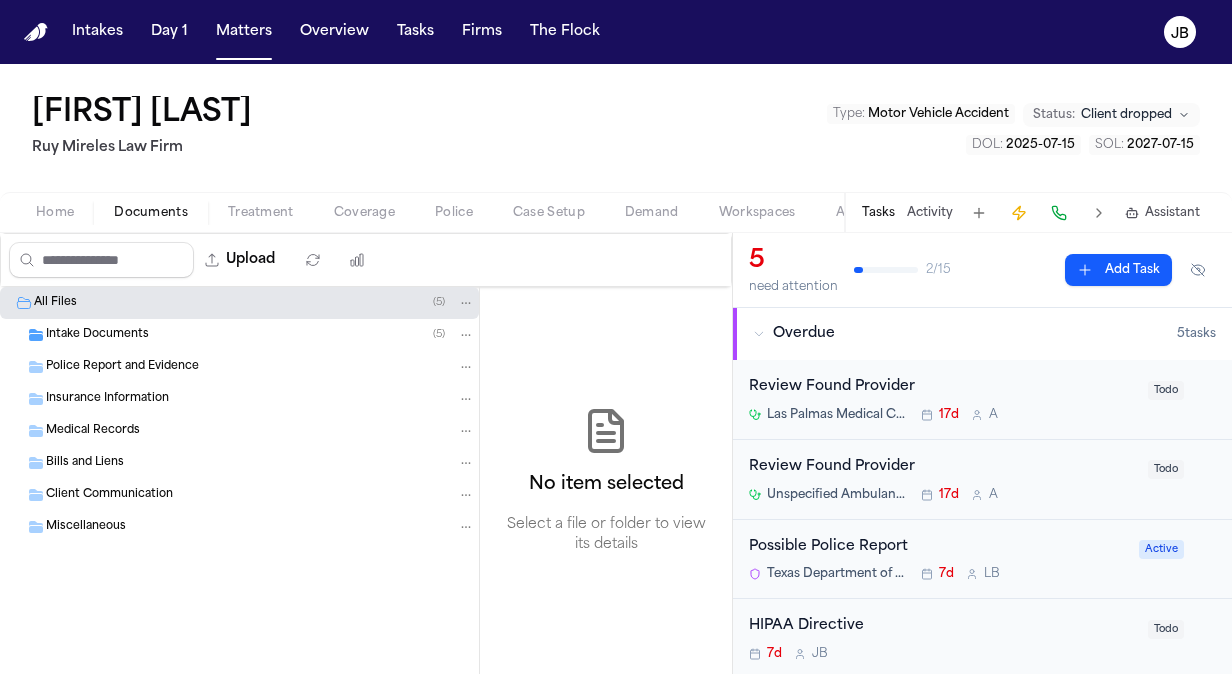 click on "Intake Documents" at bounding box center (97, 335) 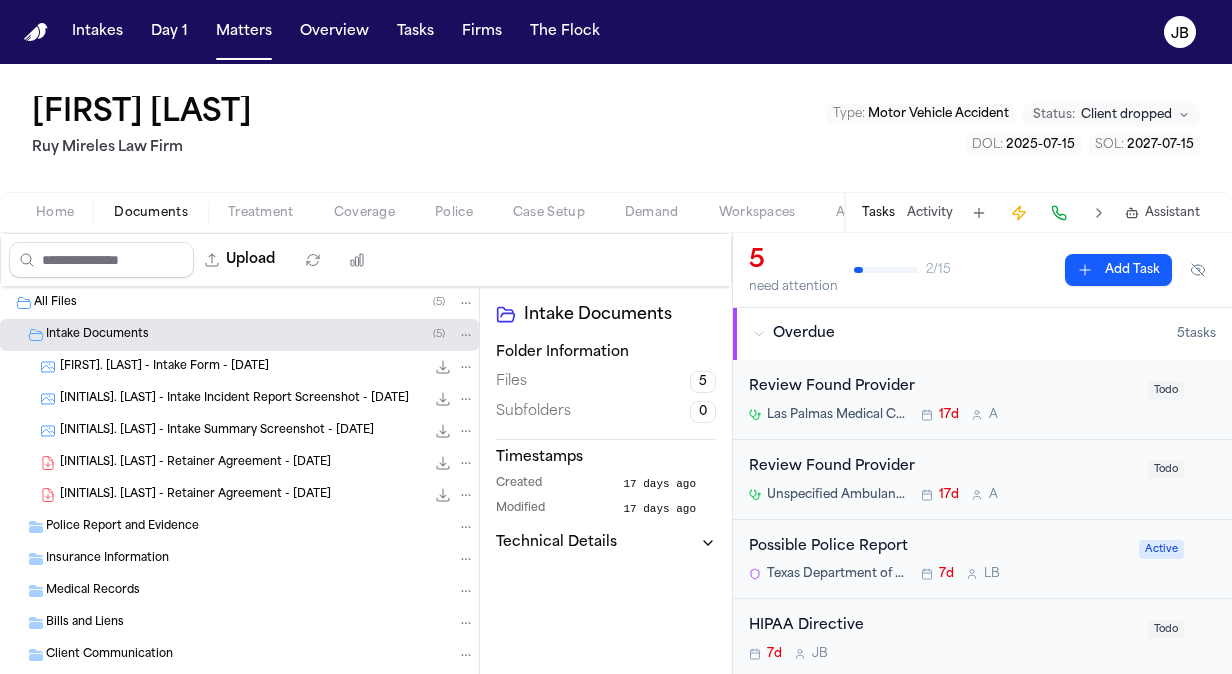click on "[INITIALS]. [LAST] - Intake Form - [DATE] [FILE_SIZE]  • [FILE_TYPE]" at bounding box center [239, 367] 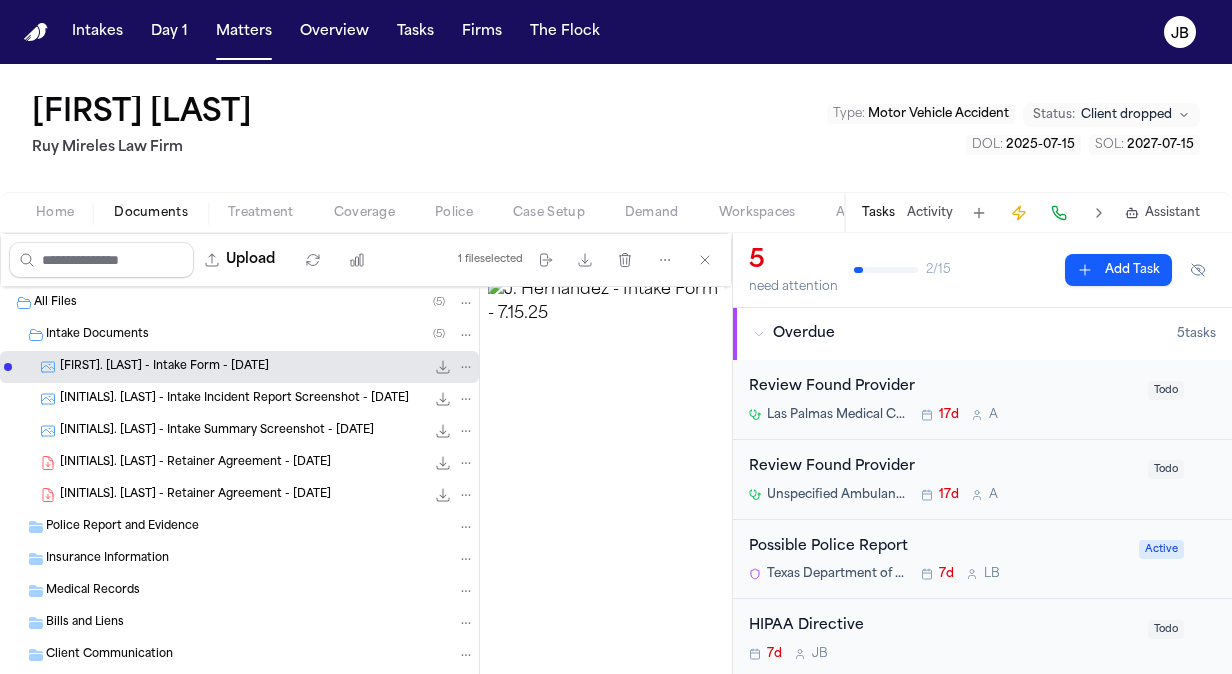 scroll, scrollTop: 295, scrollLeft: 0, axis: vertical 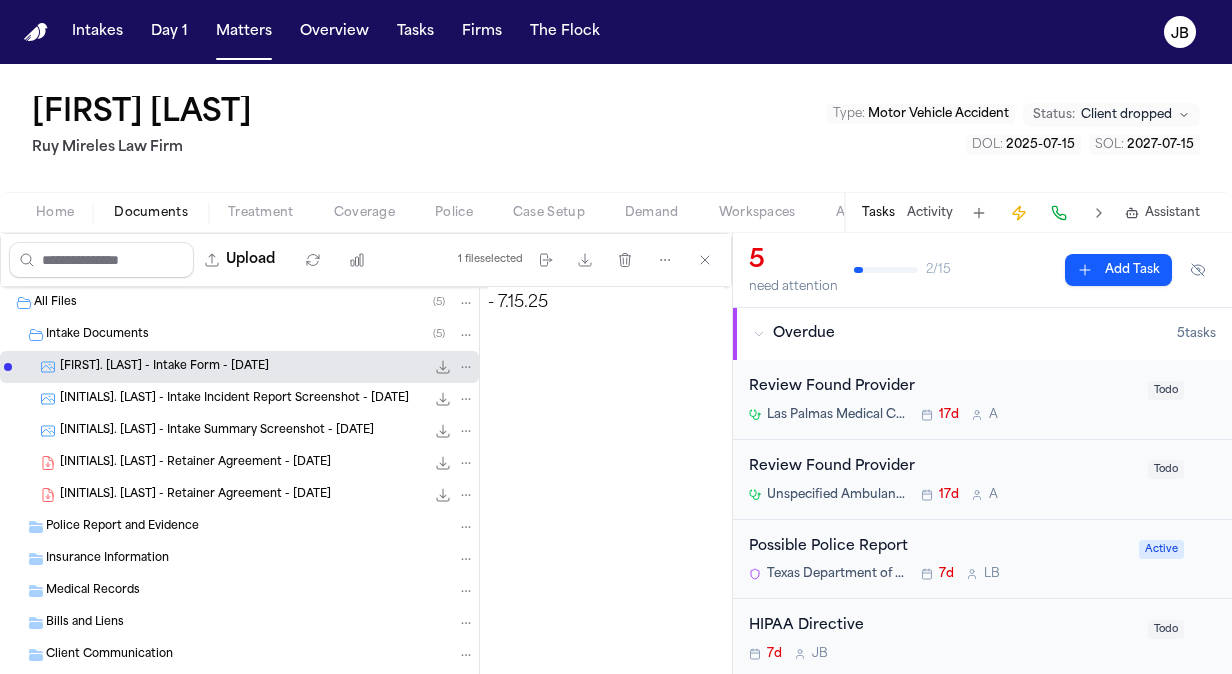 click at bounding box center [714, 243] 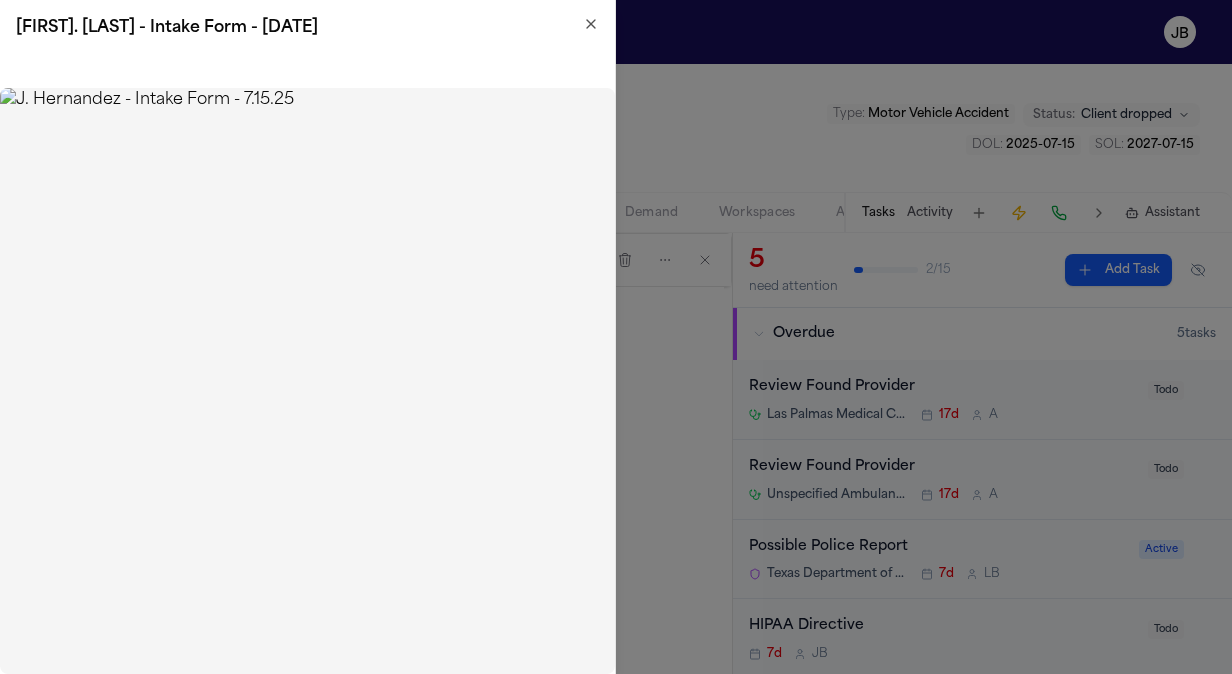 click 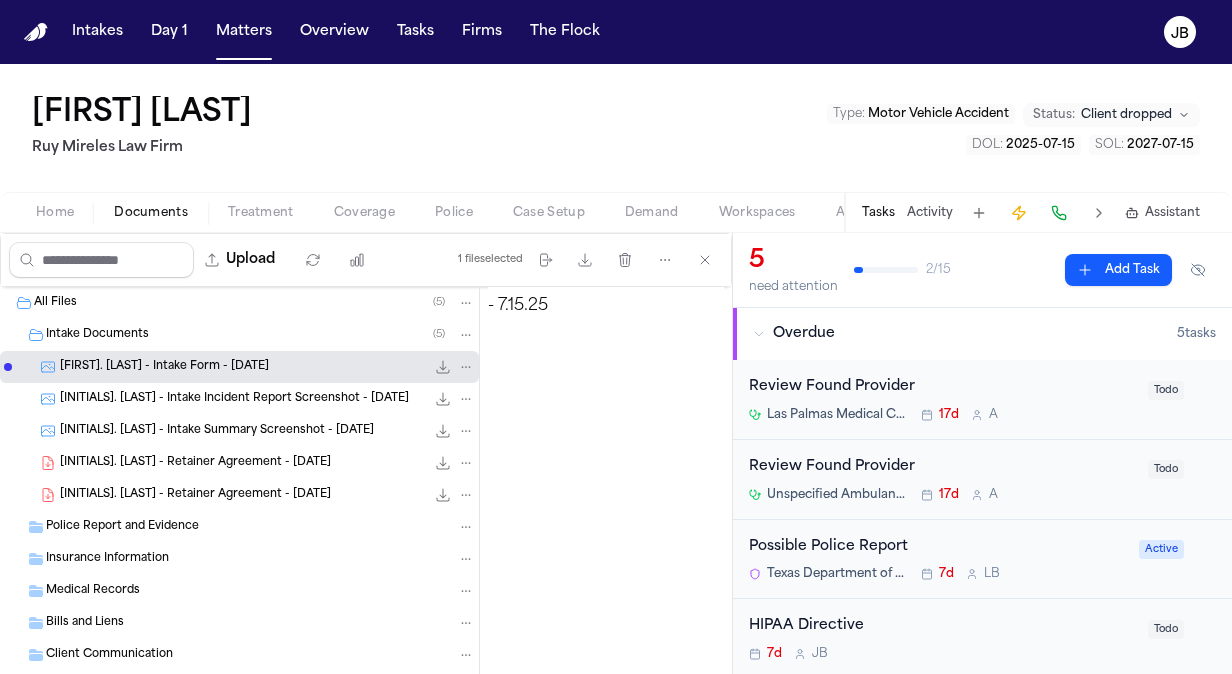 click on "[INITIALS]. [LAST] - Intake Incident Report Screenshot - [DATE]" at bounding box center [234, 399] 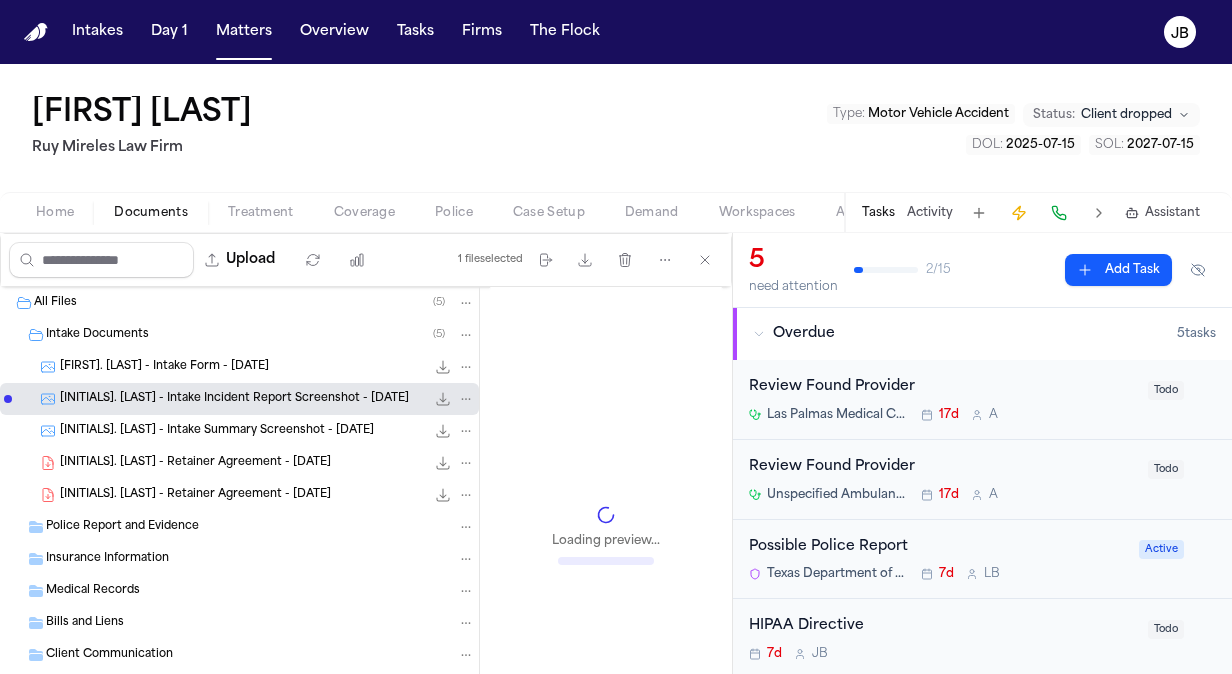 scroll, scrollTop: 290, scrollLeft: 0, axis: vertical 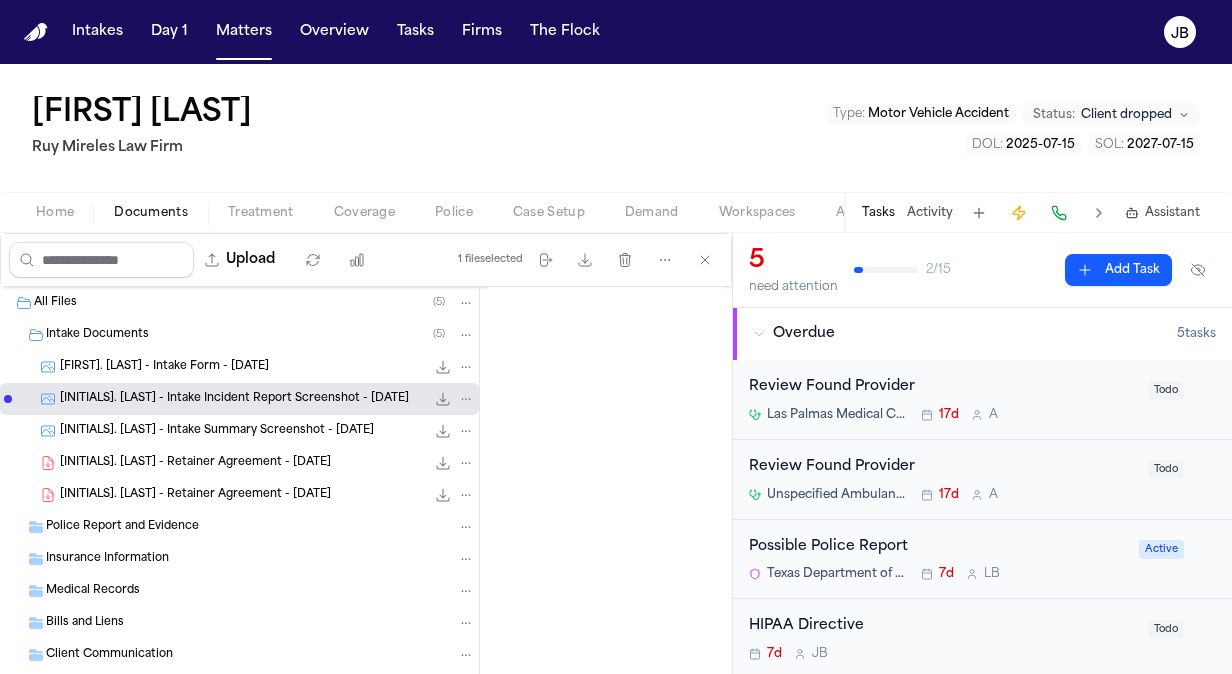click on "127.1 KB  • PNG" at bounding box center (425, 431) 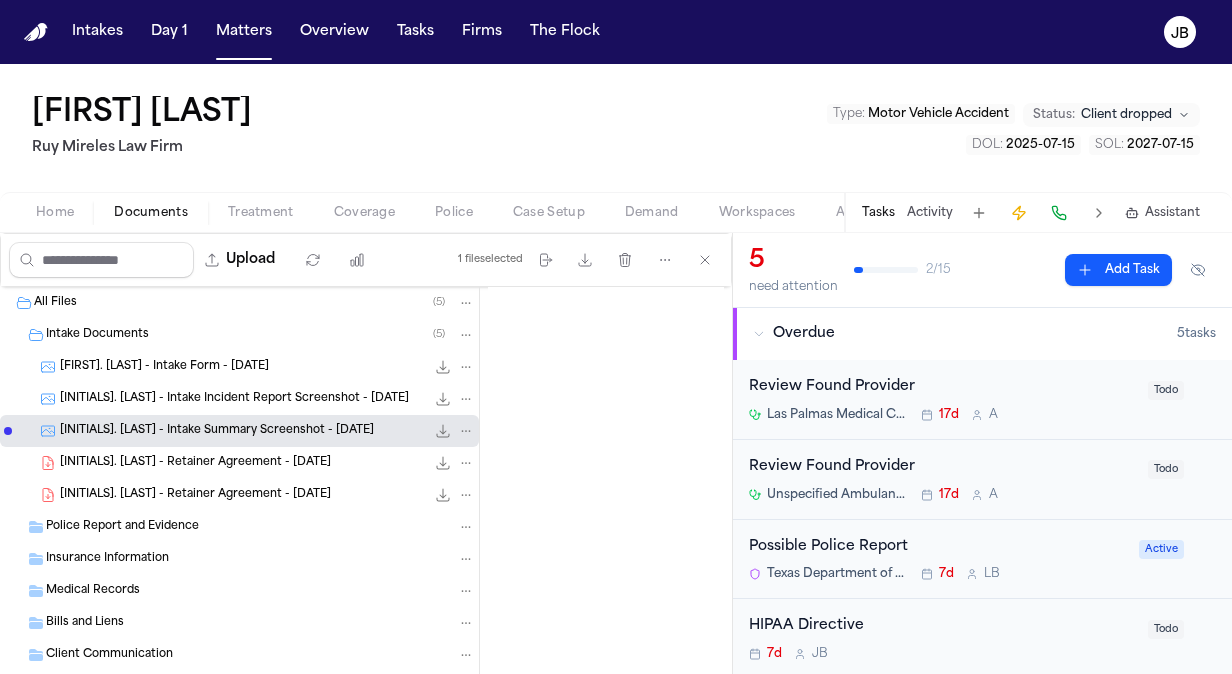 scroll, scrollTop: 650, scrollLeft: 0, axis: vertical 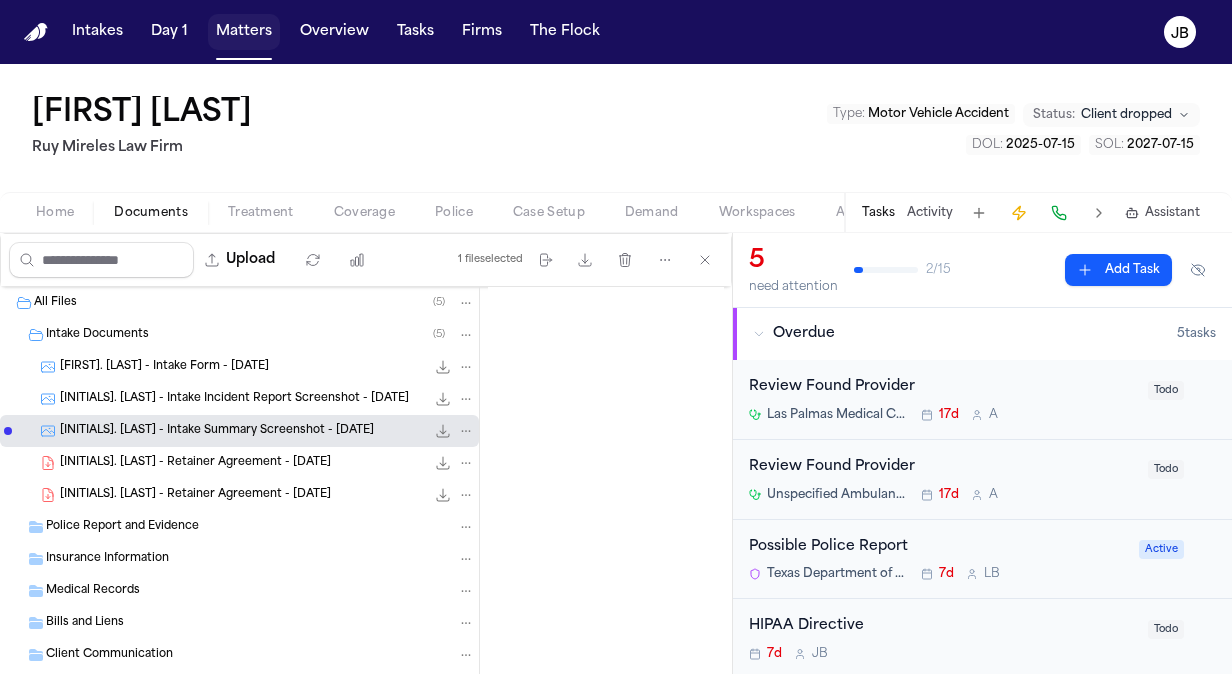 click on "Matters" at bounding box center [244, 32] 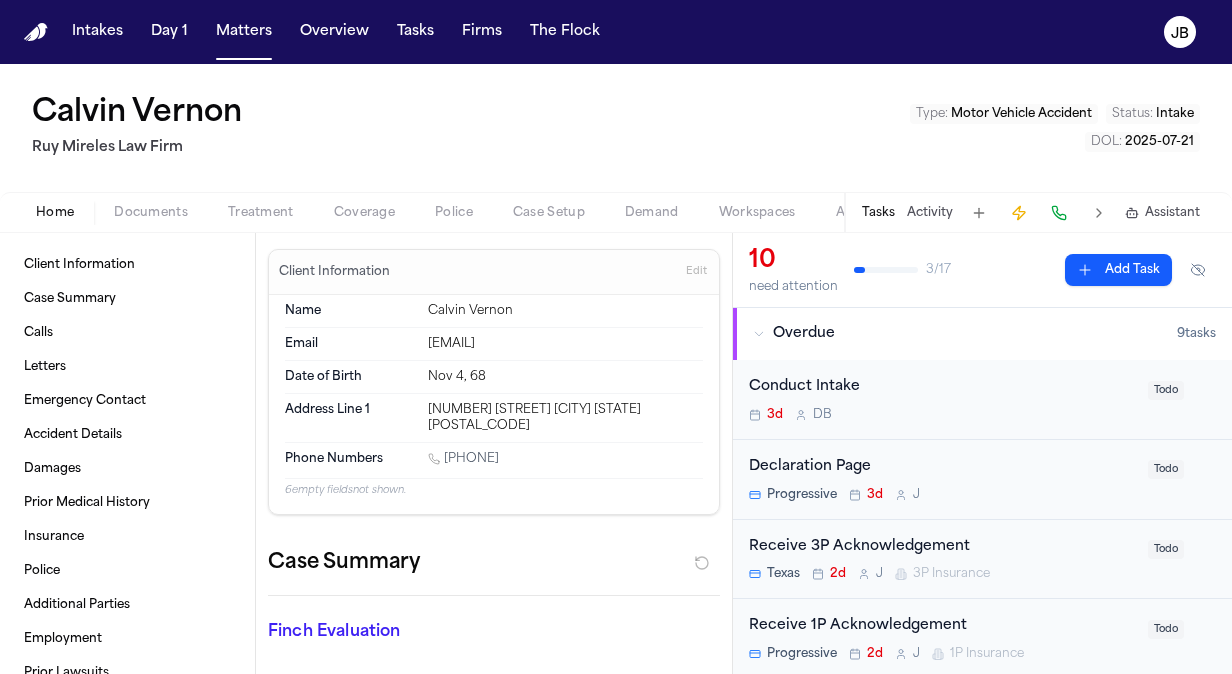 scroll, scrollTop: 0, scrollLeft: 0, axis: both 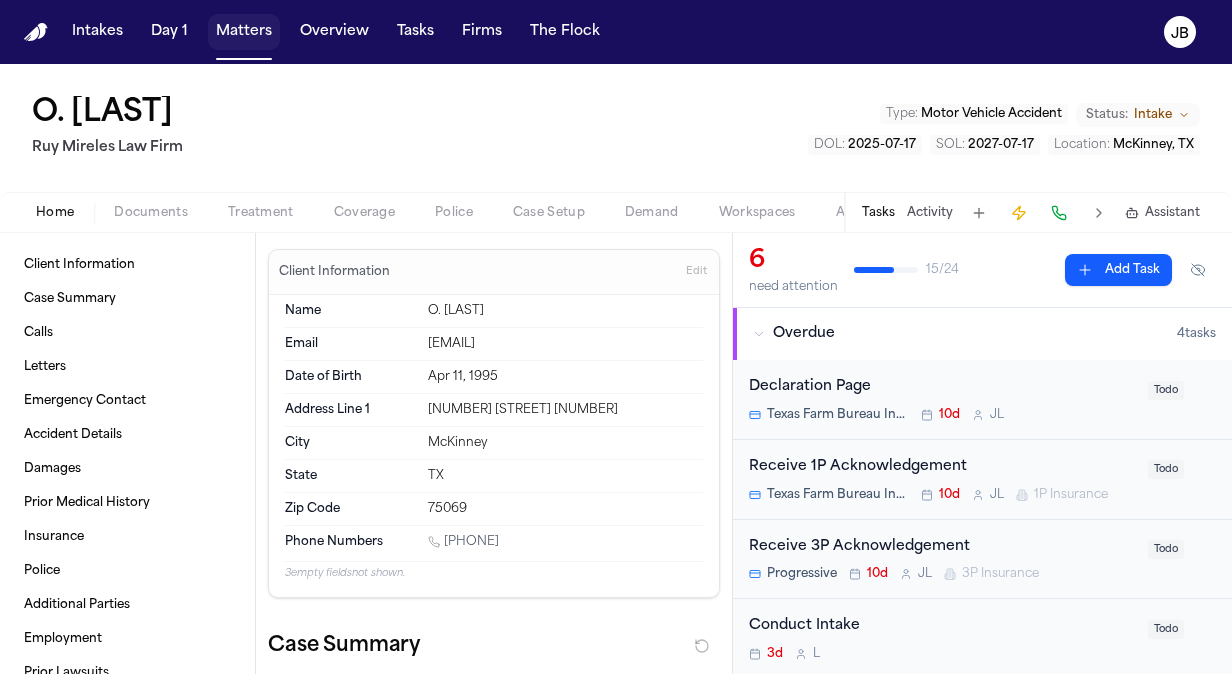 click on "Matters" at bounding box center [244, 32] 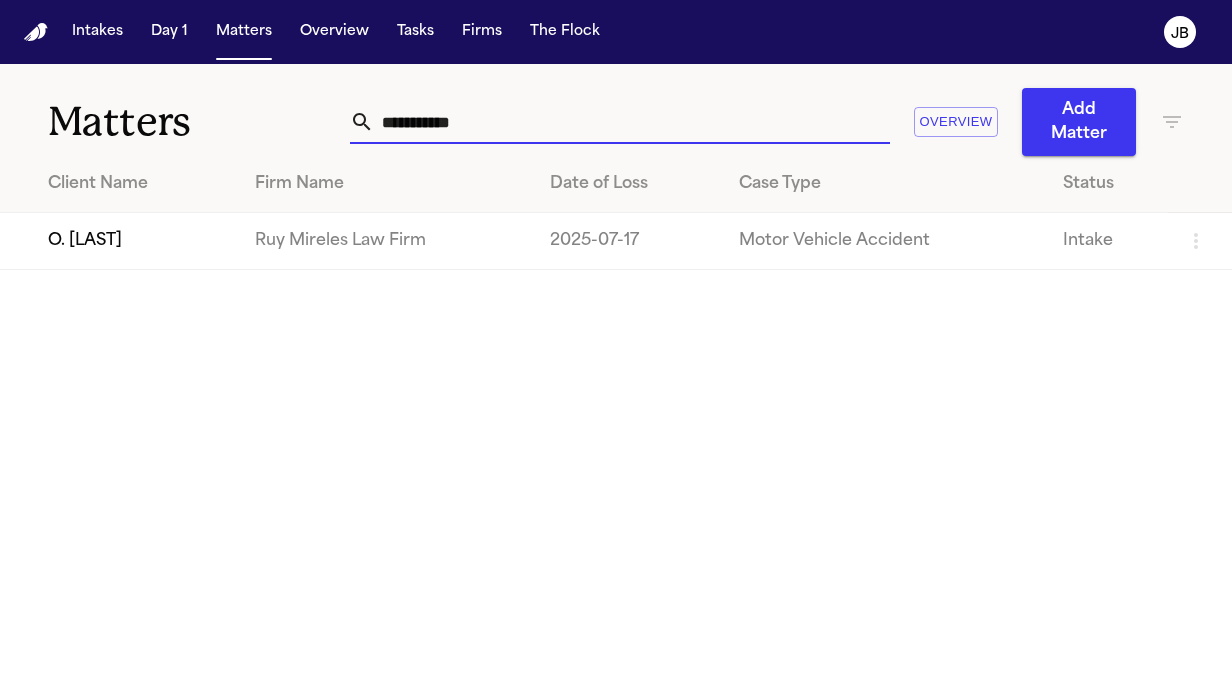 drag, startPoint x: 496, startPoint y: 130, endPoint x: 186, endPoint y: 134, distance: 310.02582 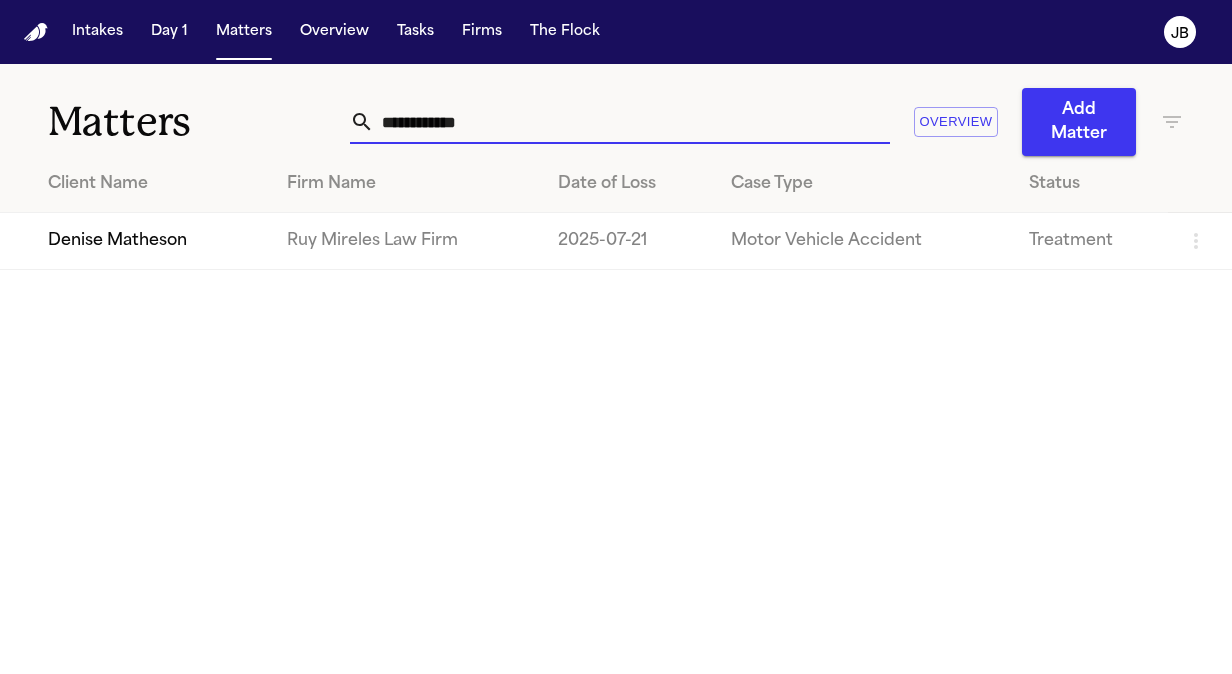 type on "**********" 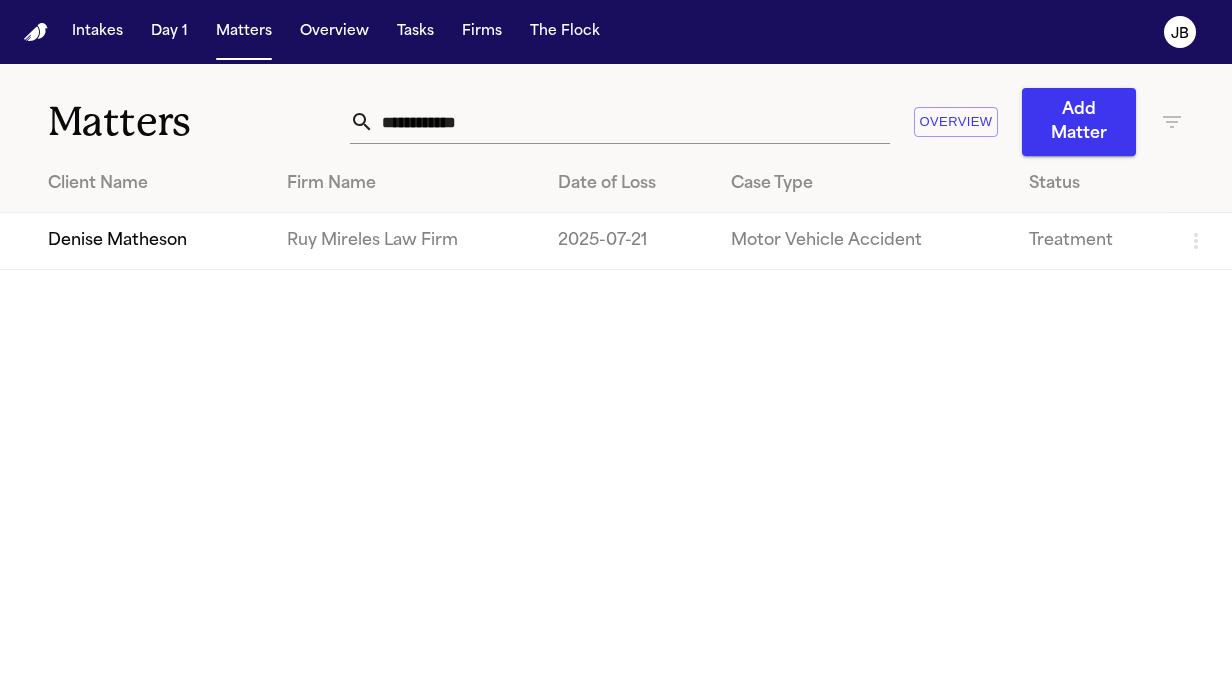 click on "Denise Matheson" at bounding box center [135, 241] 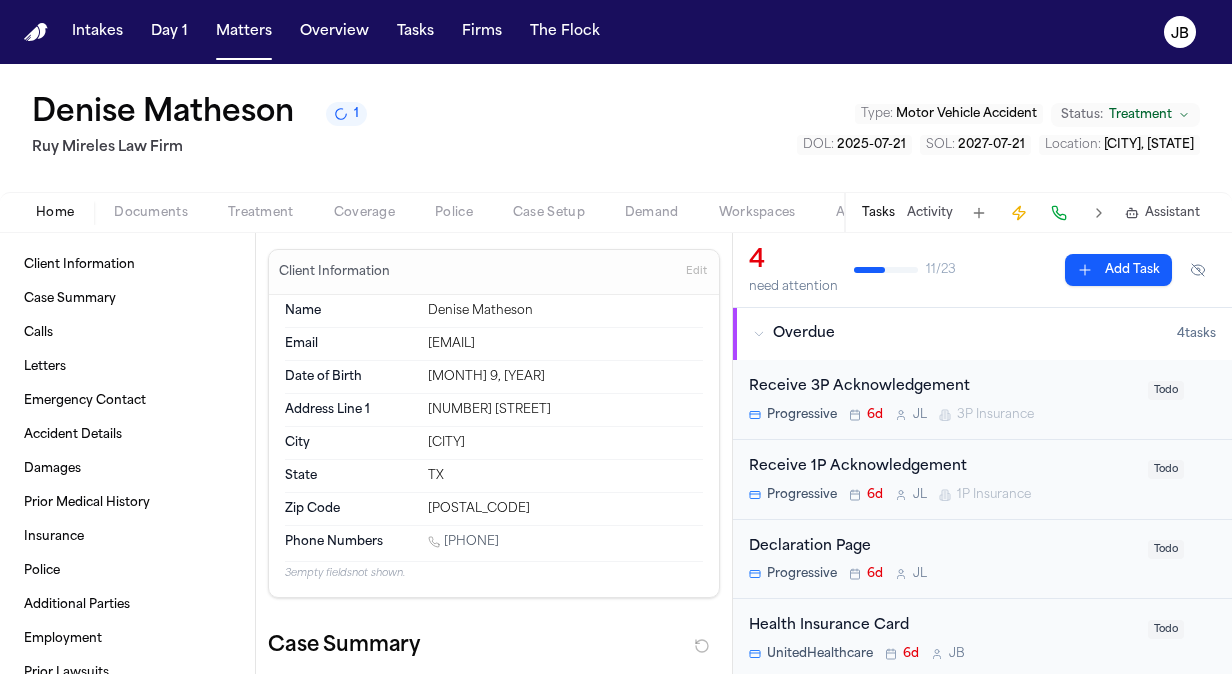 click on "Activity" at bounding box center (930, 213) 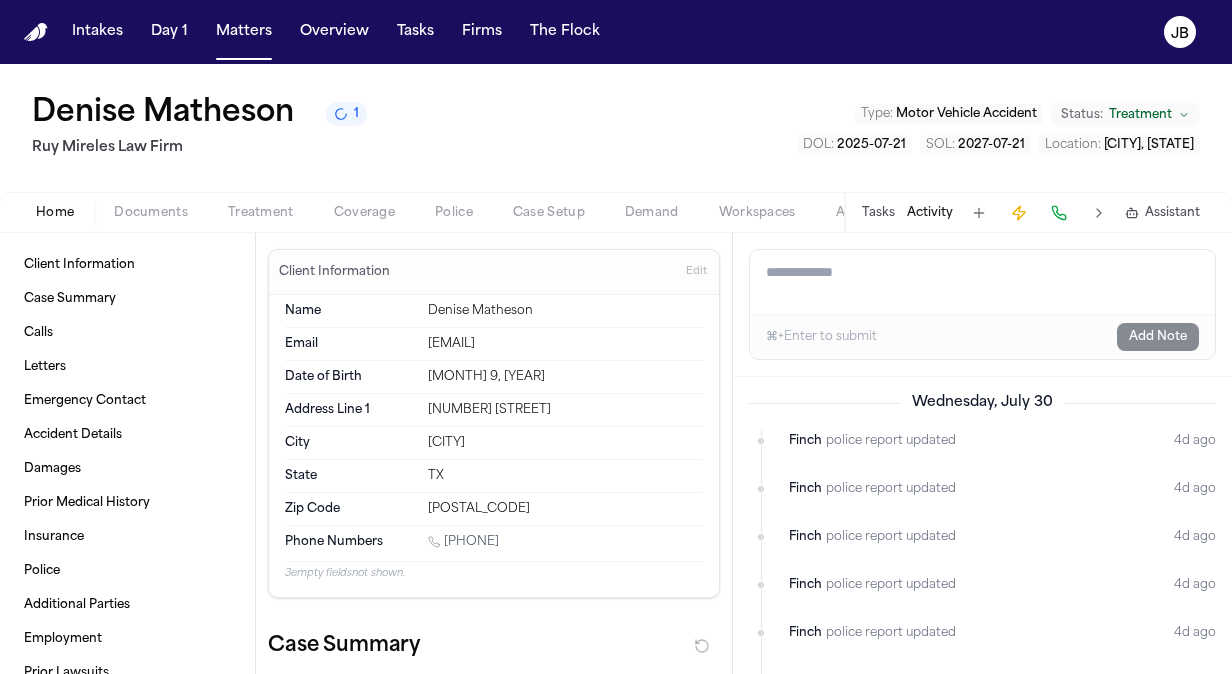 click on "Add a note to this matter" at bounding box center (982, 282) 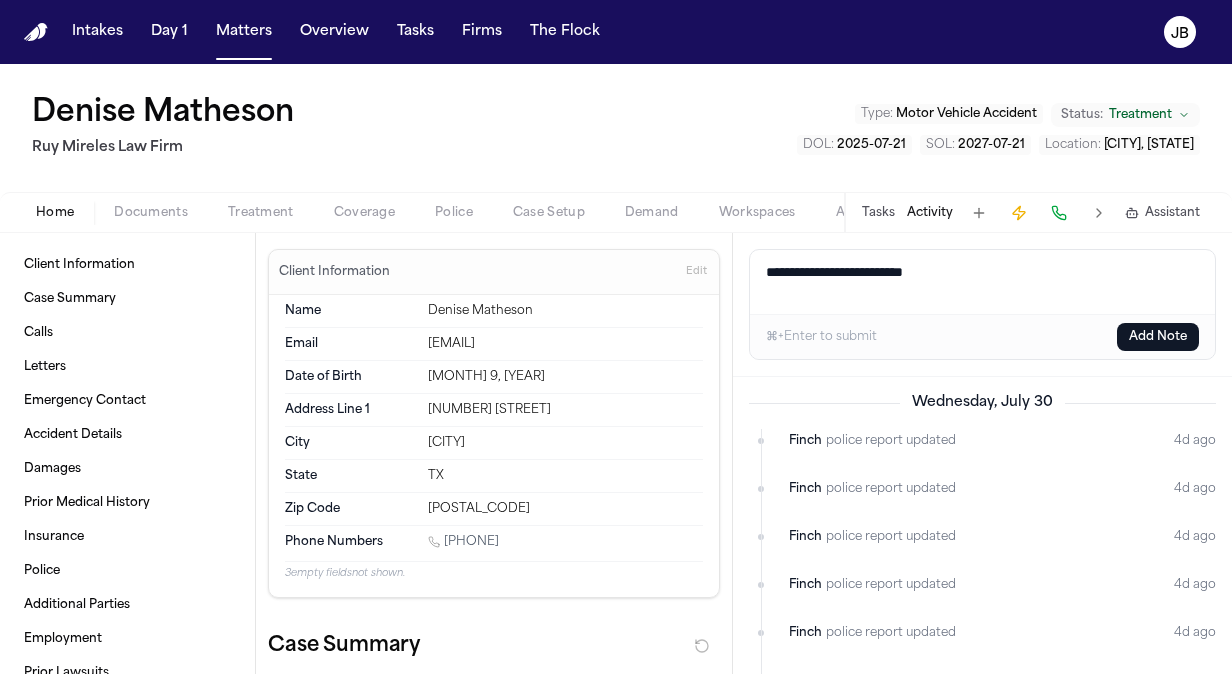 click on "**********" at bounding box center [983, 282] 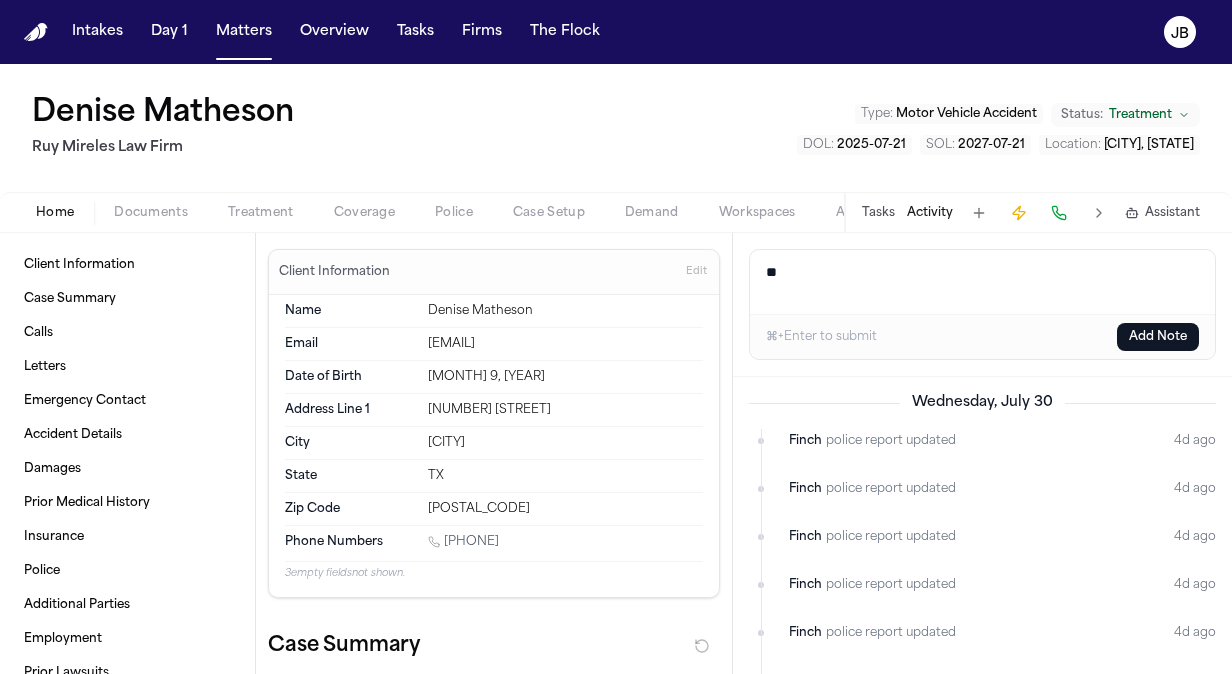 type on "*" 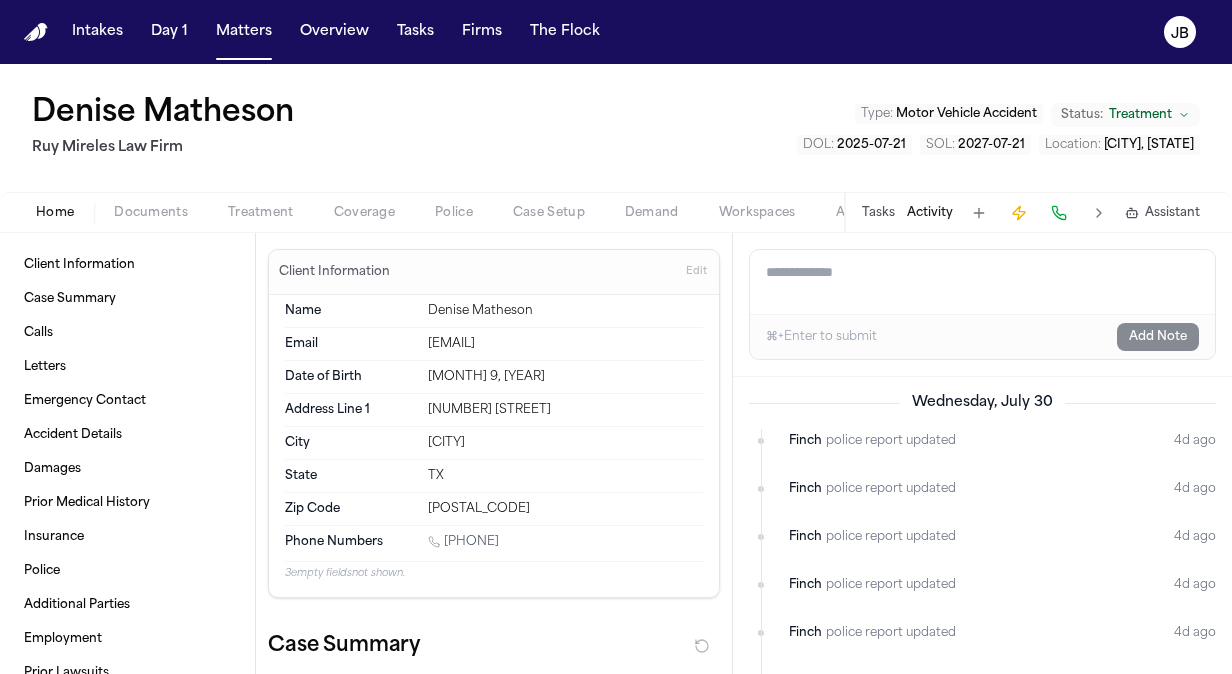 type 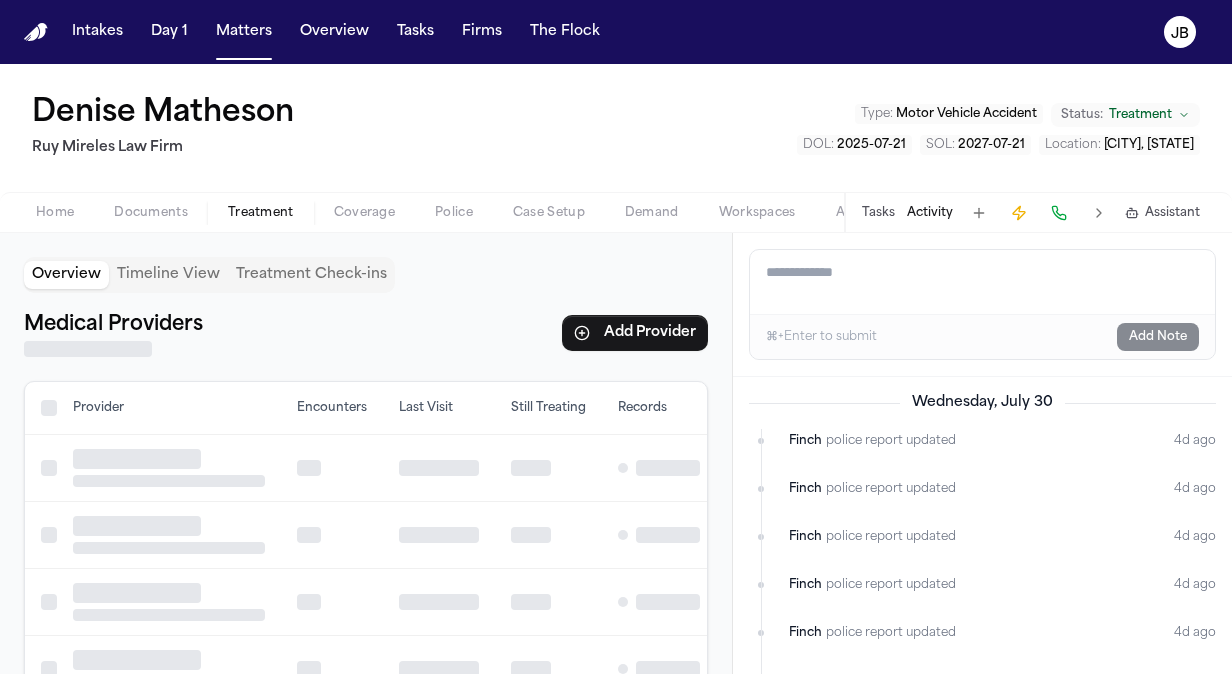 click on "Treatment" at bounding box center [261, 213] 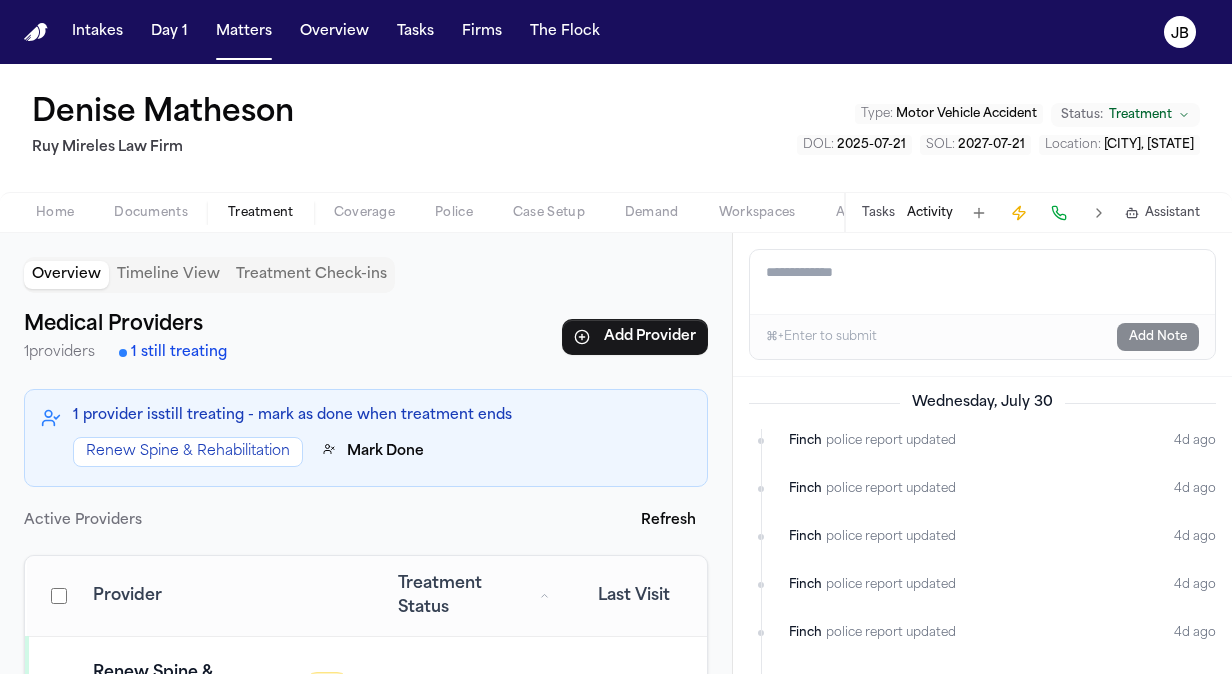 scroll, scrollTop: 120, scrollLeft: 0, axis: vertical 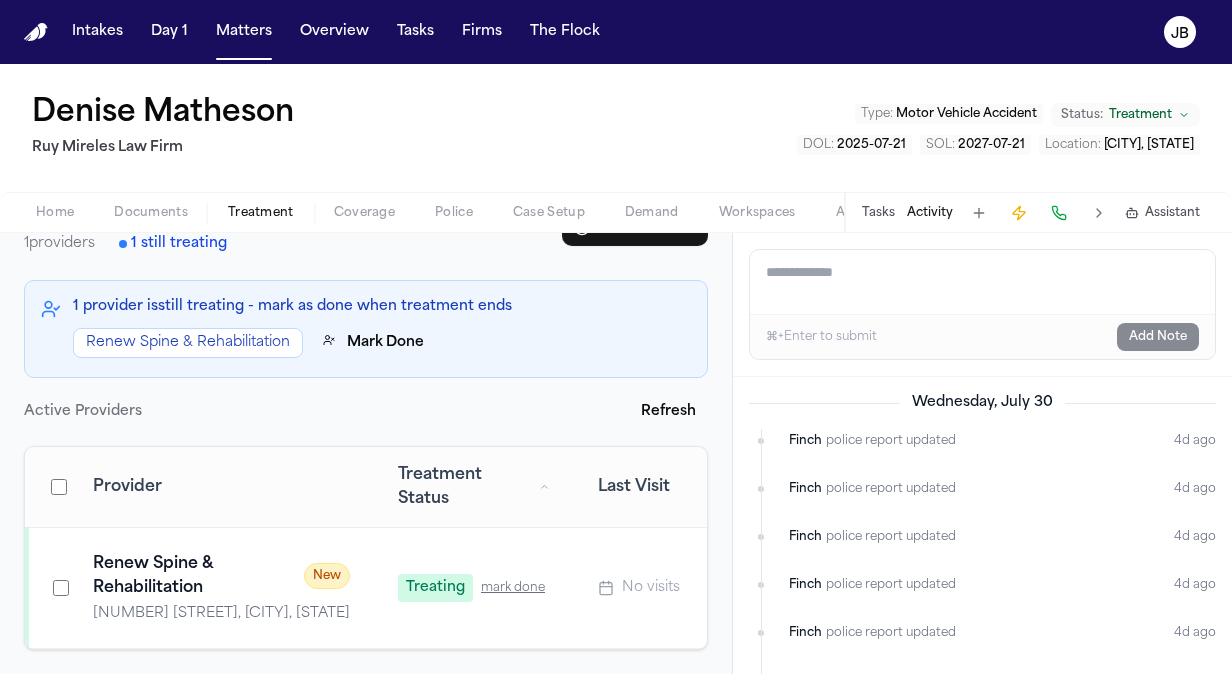 click on "Tasks" at bounding box center (878, 213) 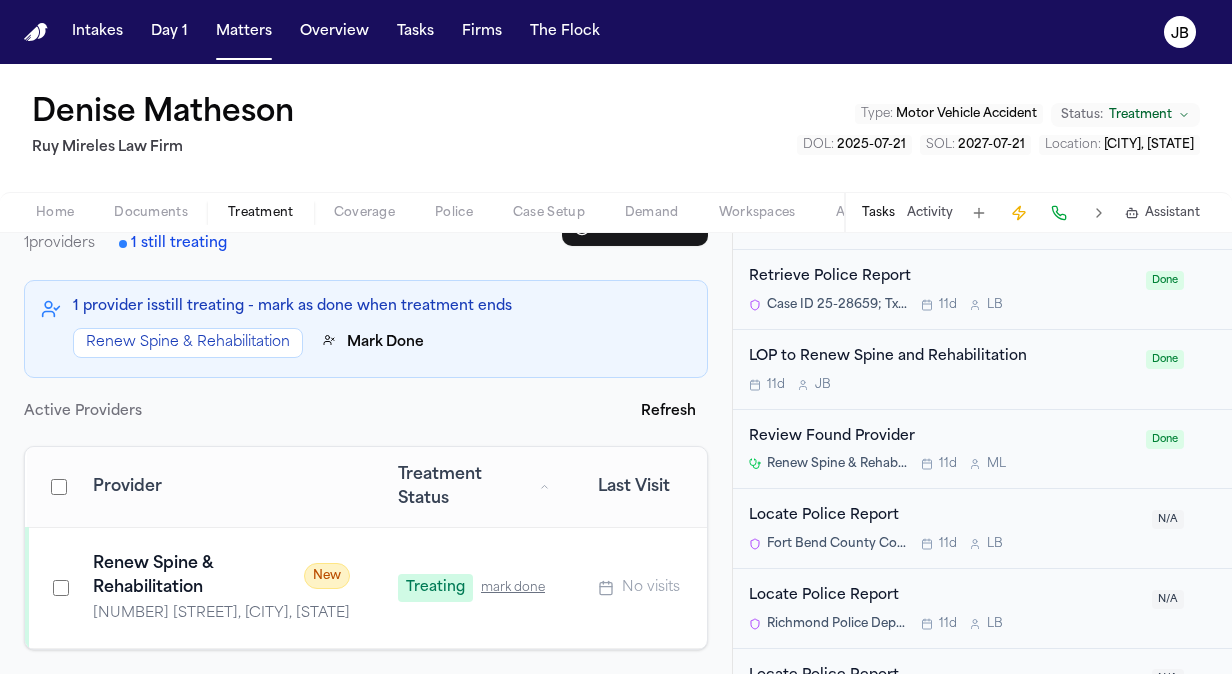 scroll, scrollTop: 1514, scrollLeft: 0, axis: vertical 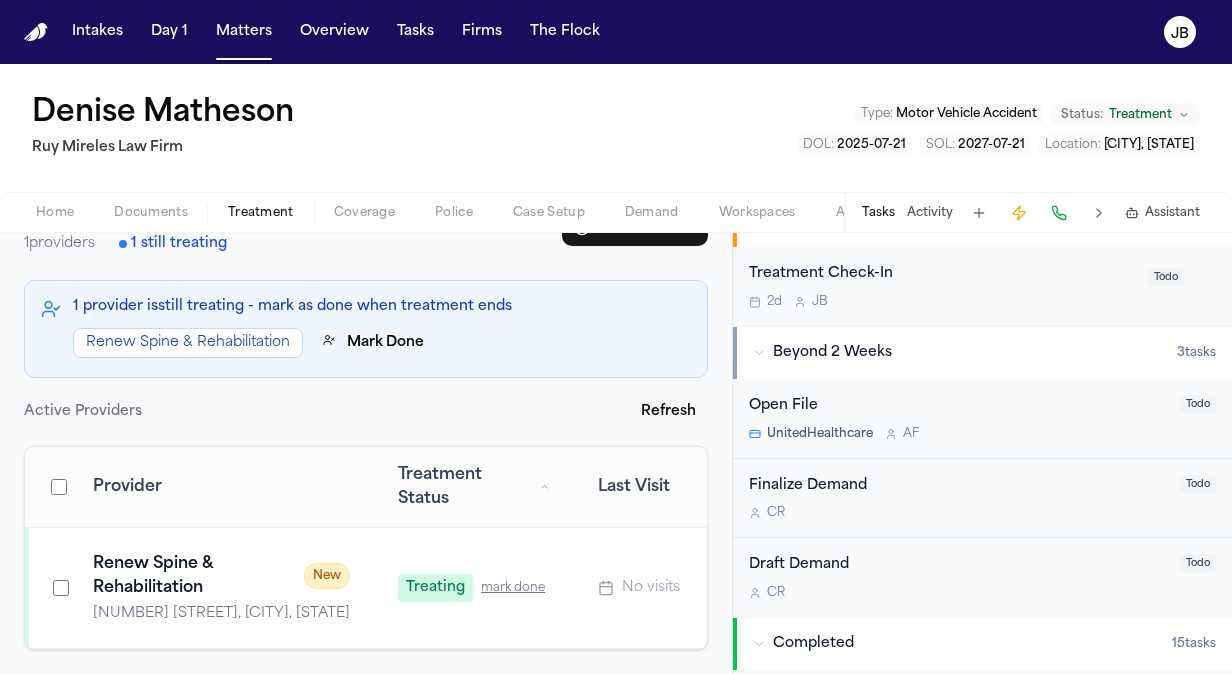 click on "Tasks" at bounding box center (878, 213) 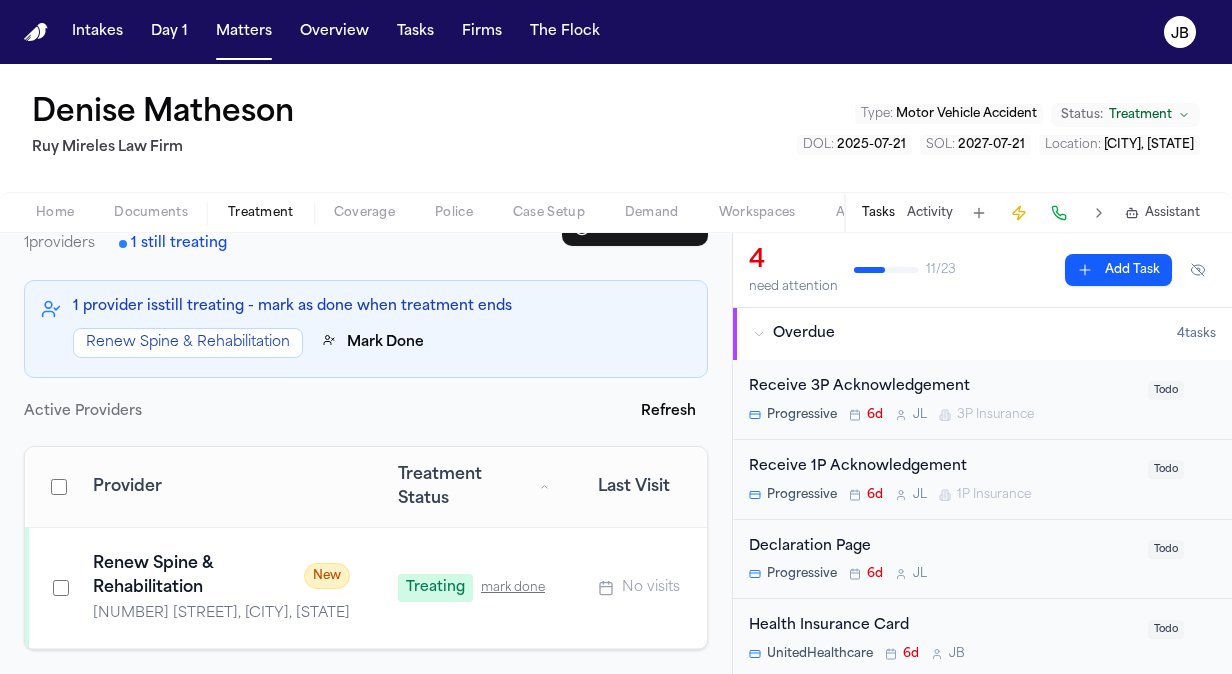 click on "Activity" at bounding box center (930, 213) 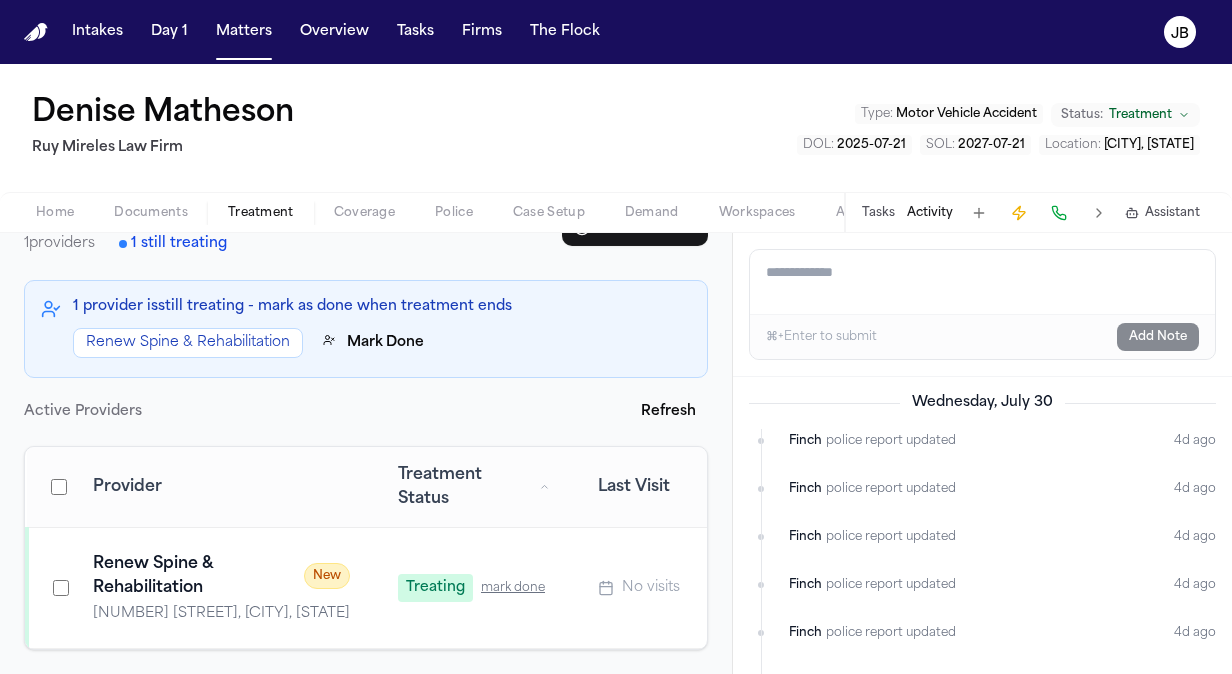 click on "Add a note to this matter" at bounding box center [982, 282] 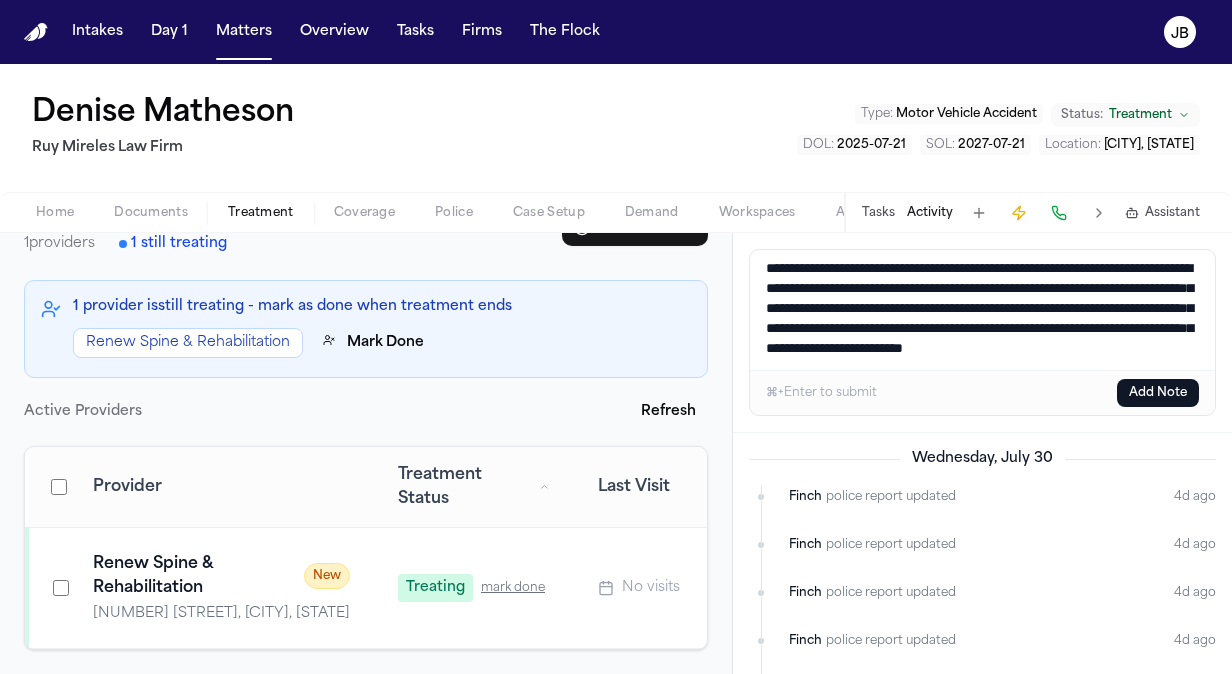scroll, scrollTop: 28, scrollLeft: 0, axis: vertical 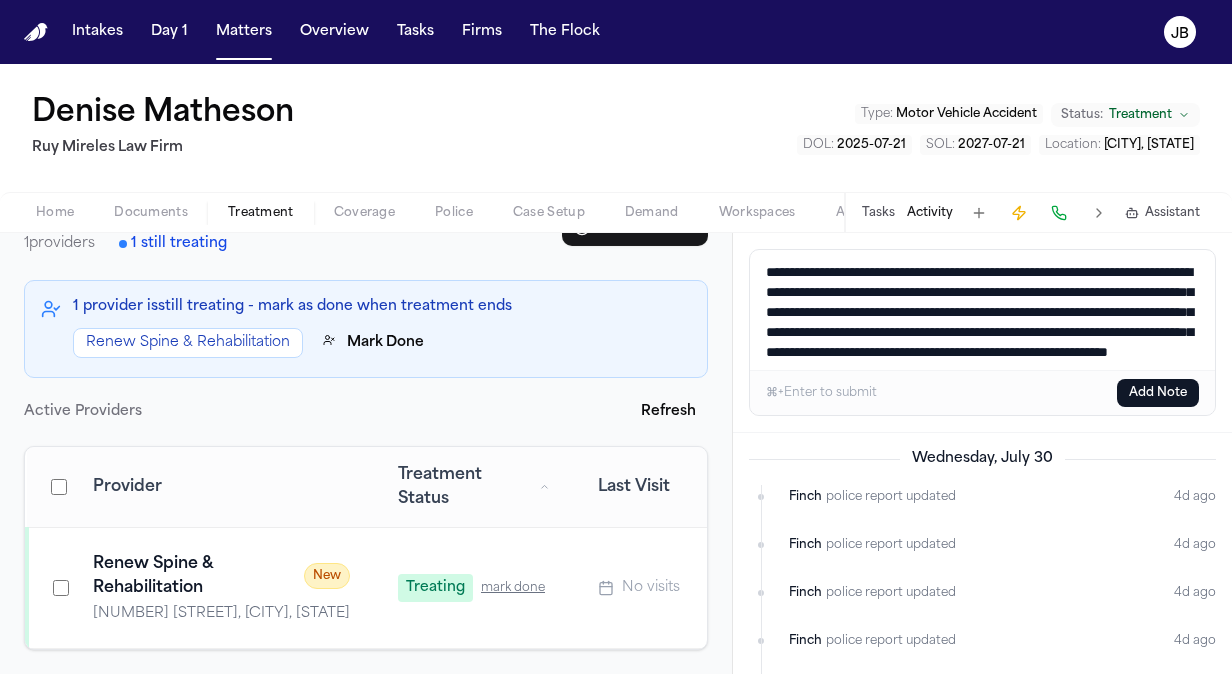 drag, startPoint x: 1063, startPoint y: 363, endPoint x: 658, endPoint y: 188, distance: 441.19156 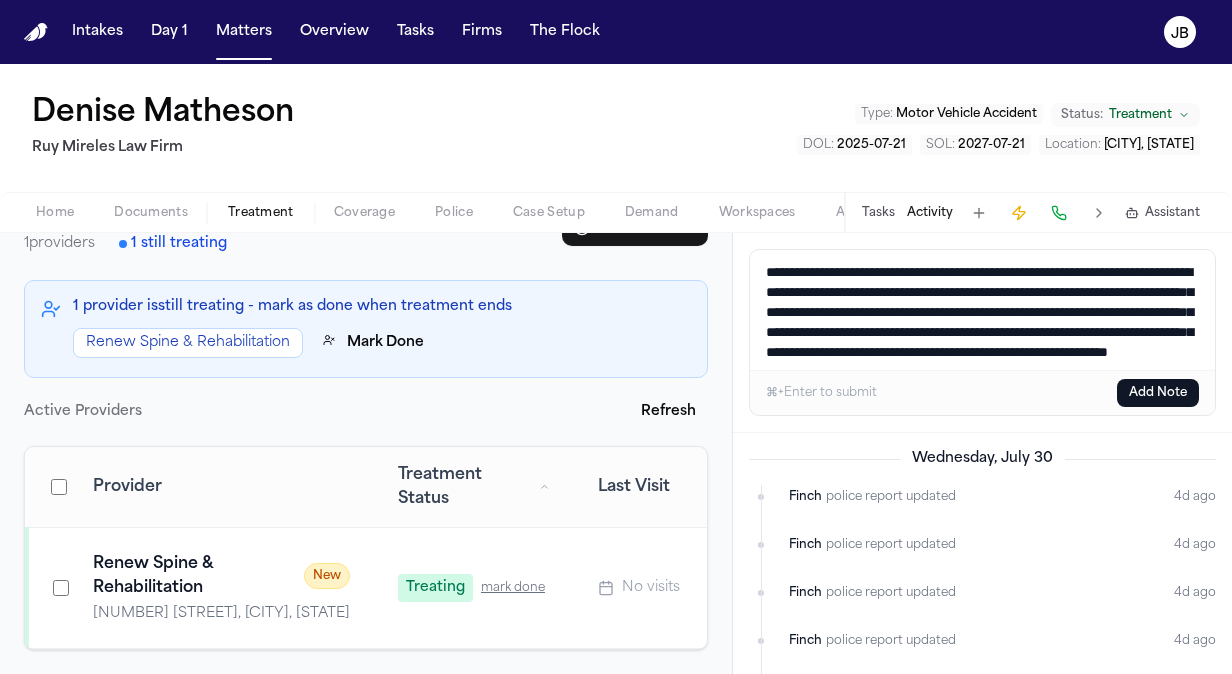 type on "**********" 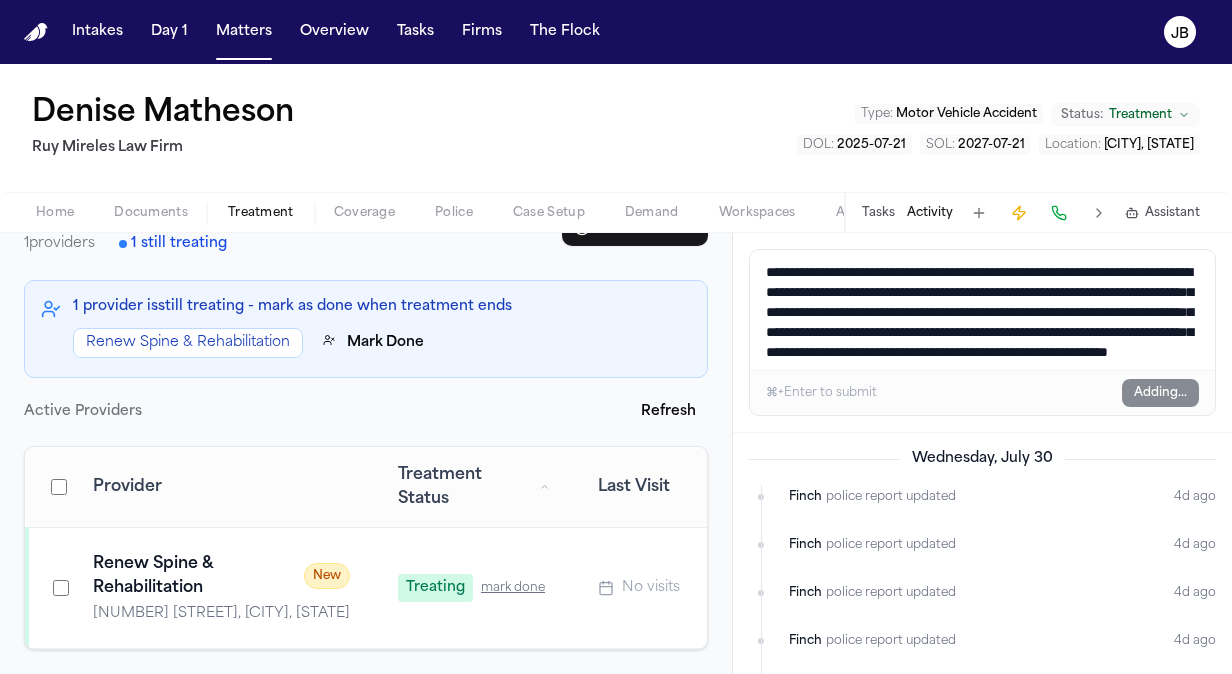 type 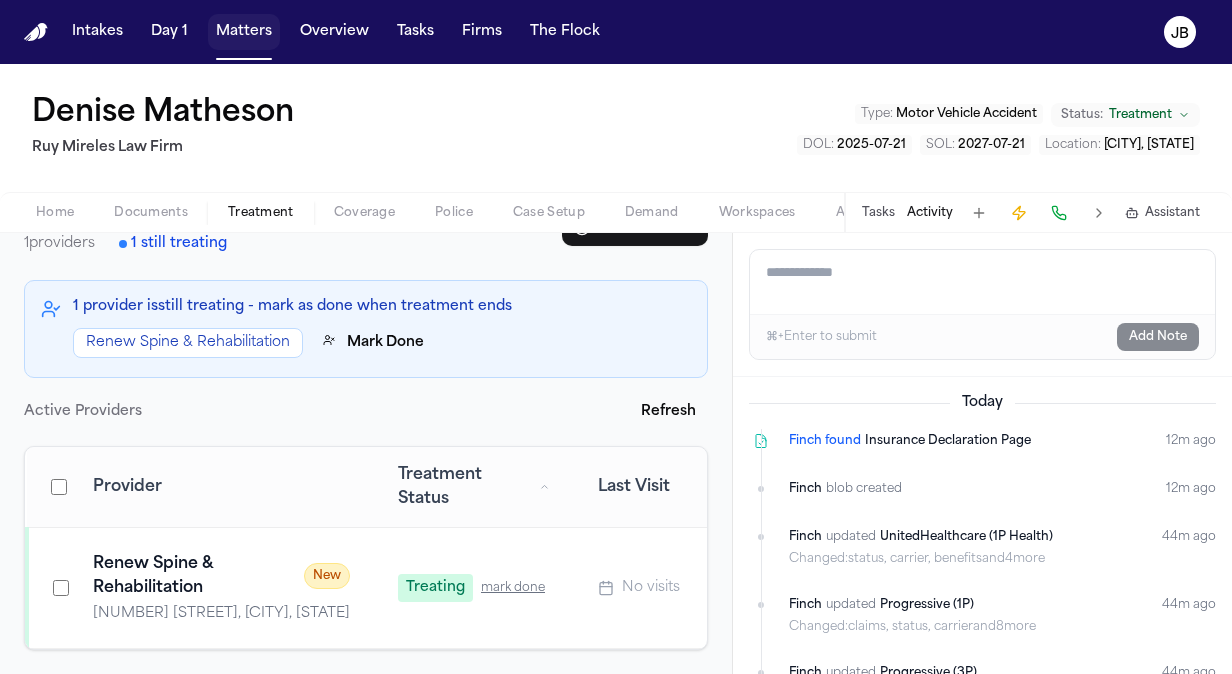 click on "Matters" at bounding box center (244, 32) 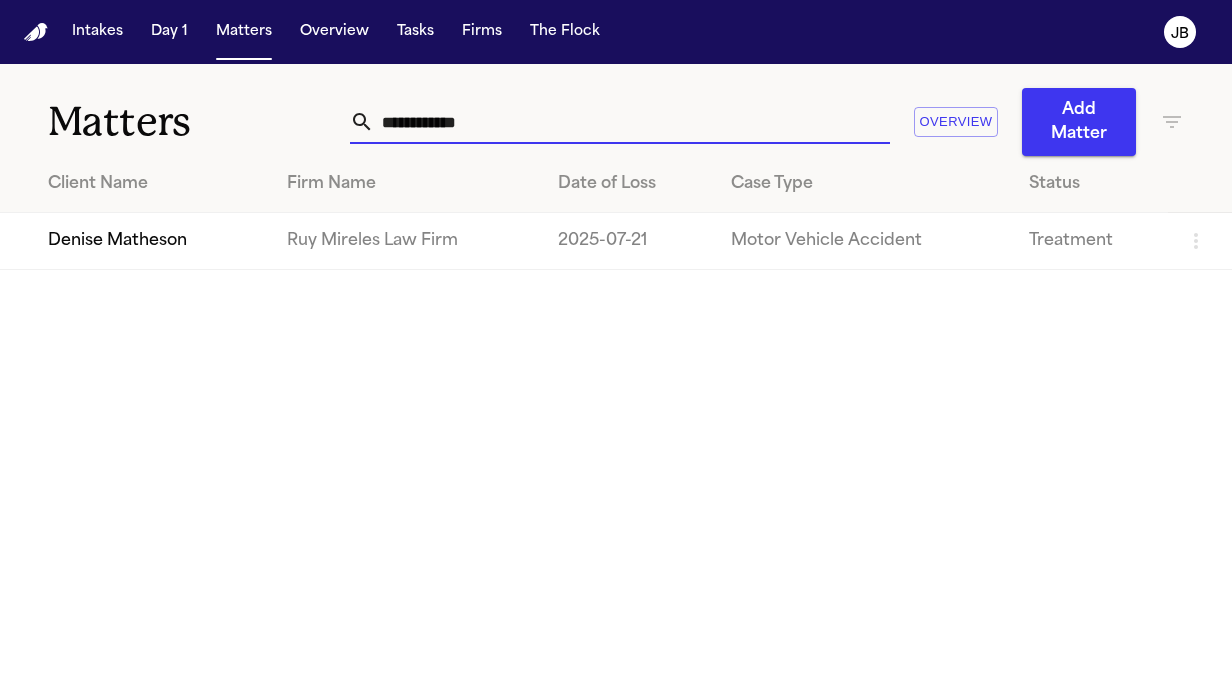 drag, startPoint x: 498, startPoint y: 134, endPoint x: 244, endPoint y: 158, distance: 255.13133 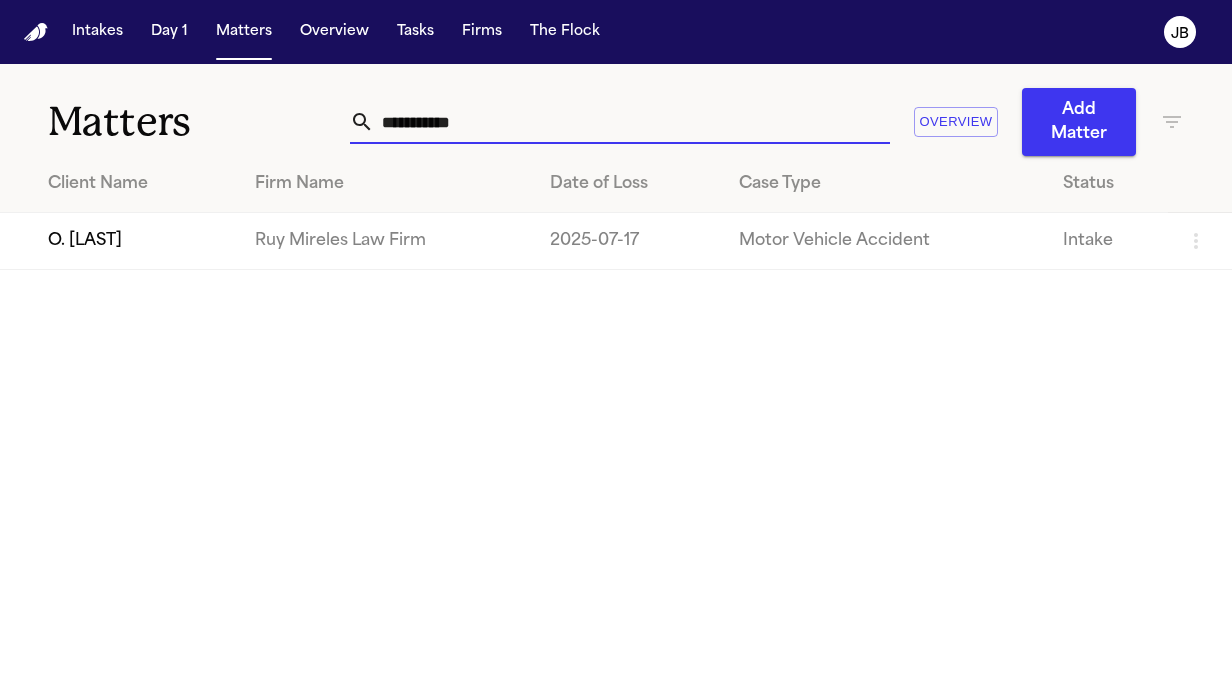 type on "**********" 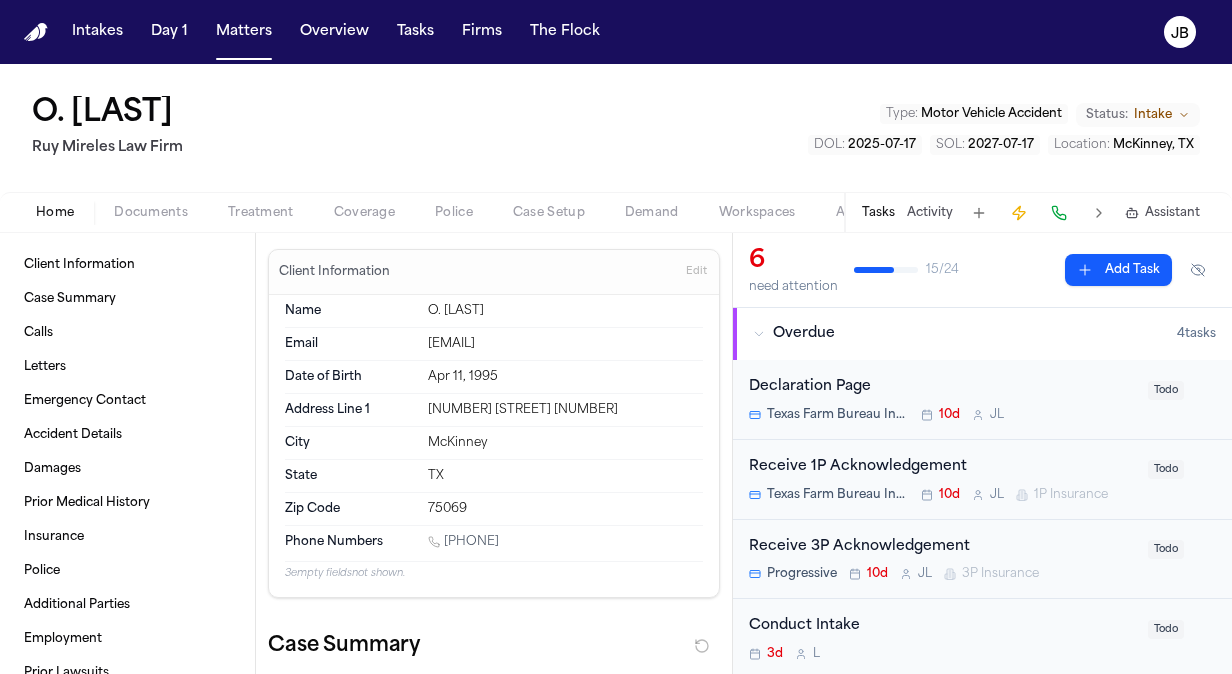 click on "Documents" at bounding box center (151, 213) 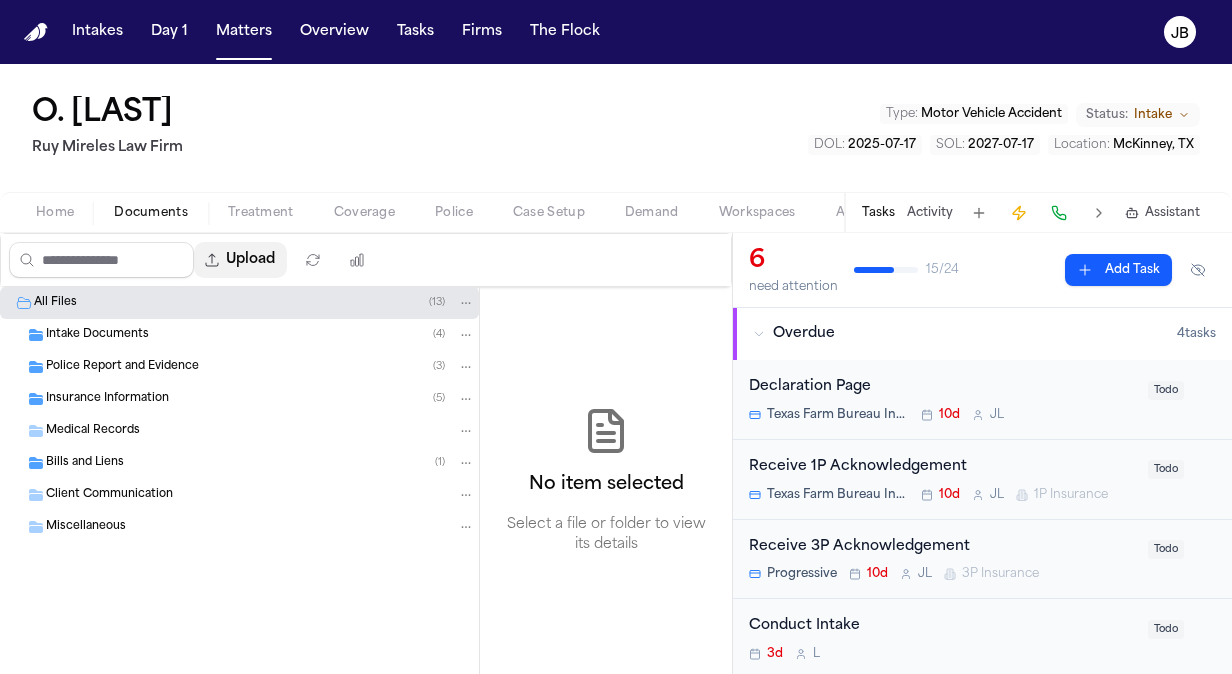 click on "Upload" at bounding box center (240, 260) 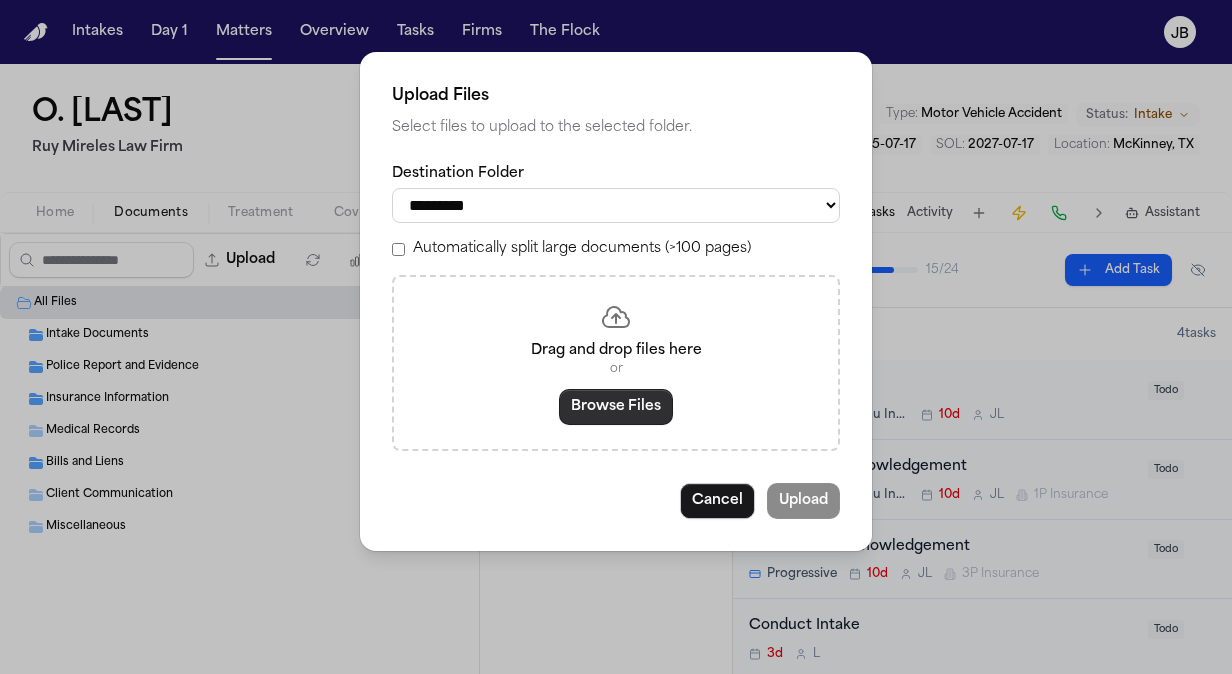click on "Browse Files" at bounding box center (616, 407) 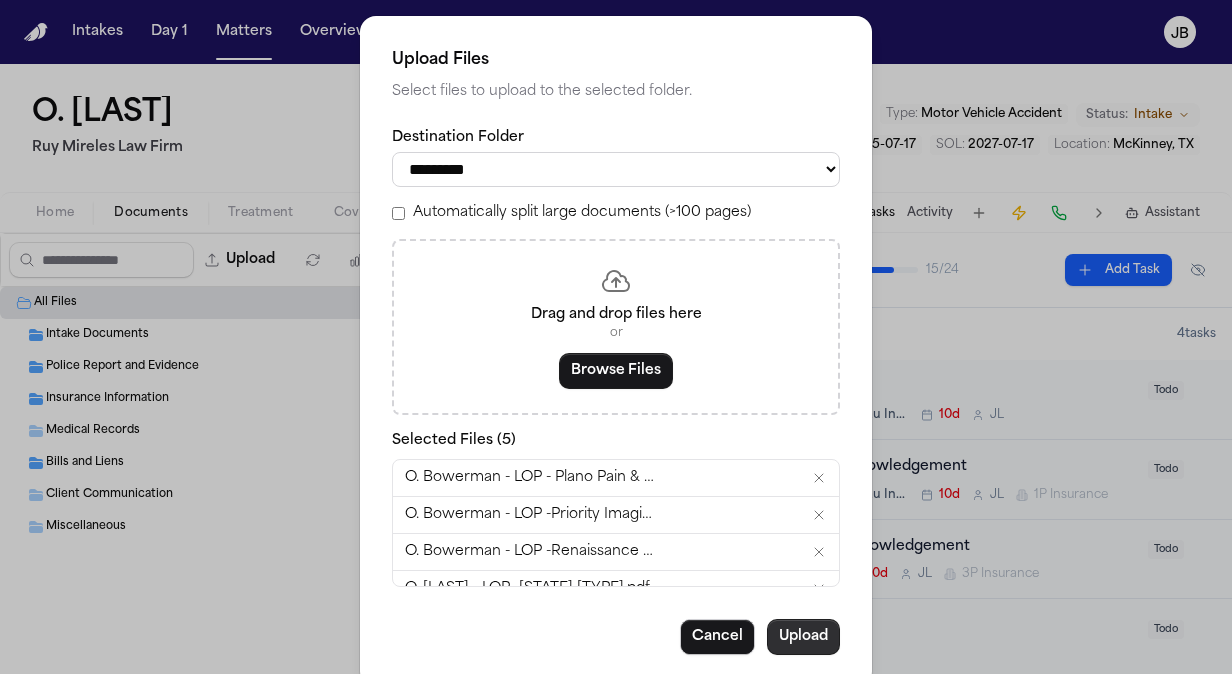 click on "Upload" at bounding box center [803, 637] 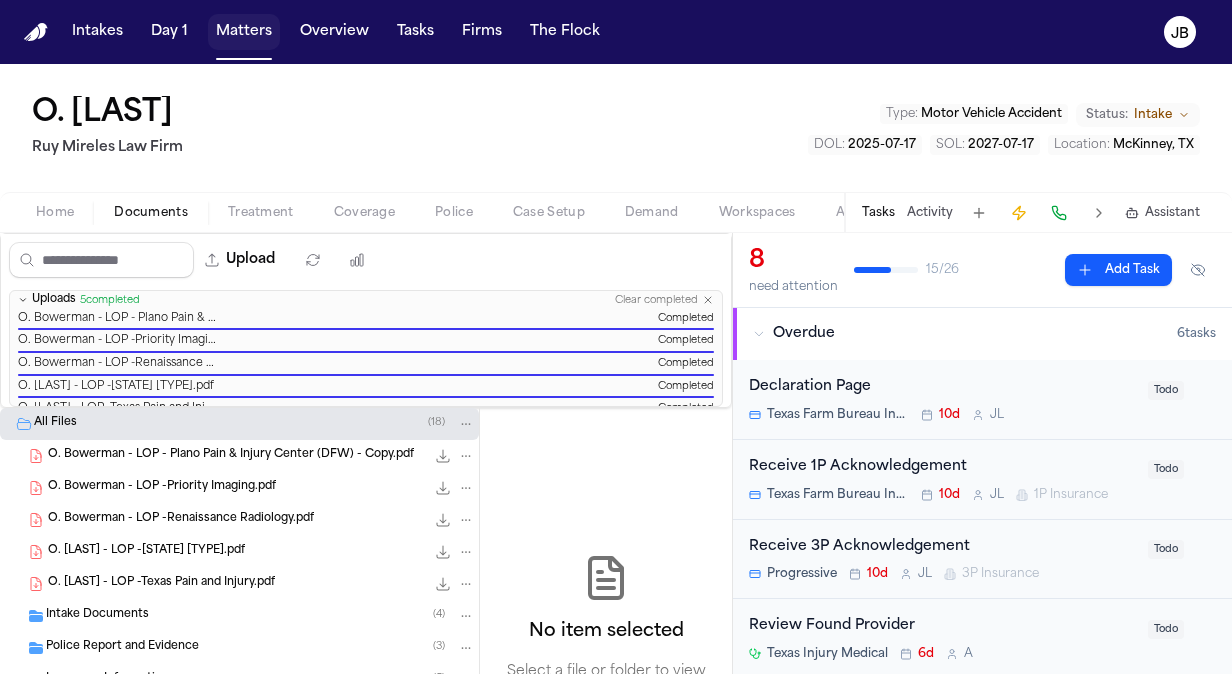 click on "Matters" at bounding box center (244, 32) 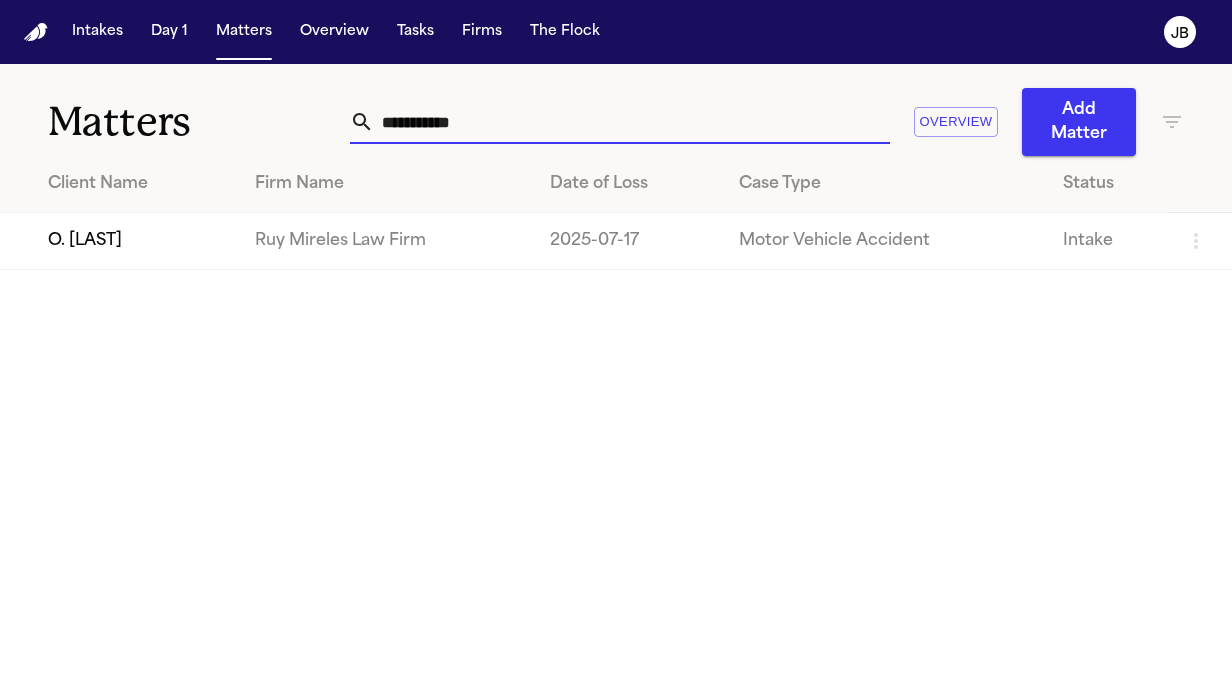 drag, startPoint x: 276, startPoint y: 113, endPoint x: 242, endPoint y: 101, distance: 36.05551 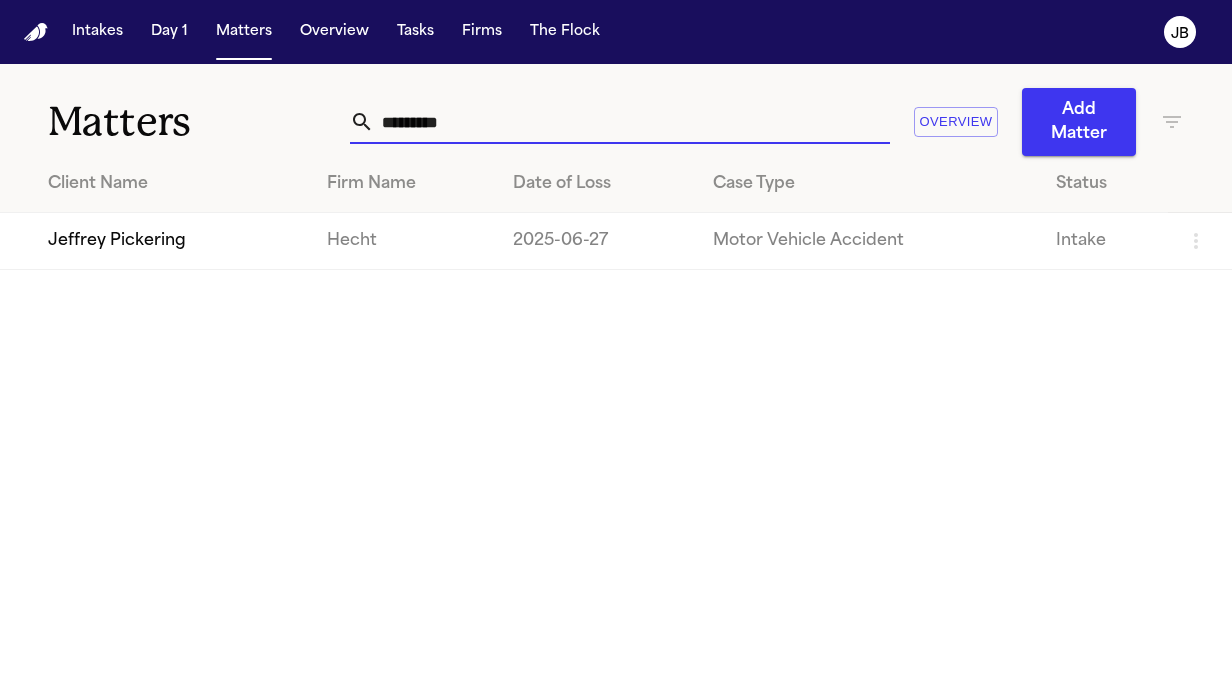 type on "*********" 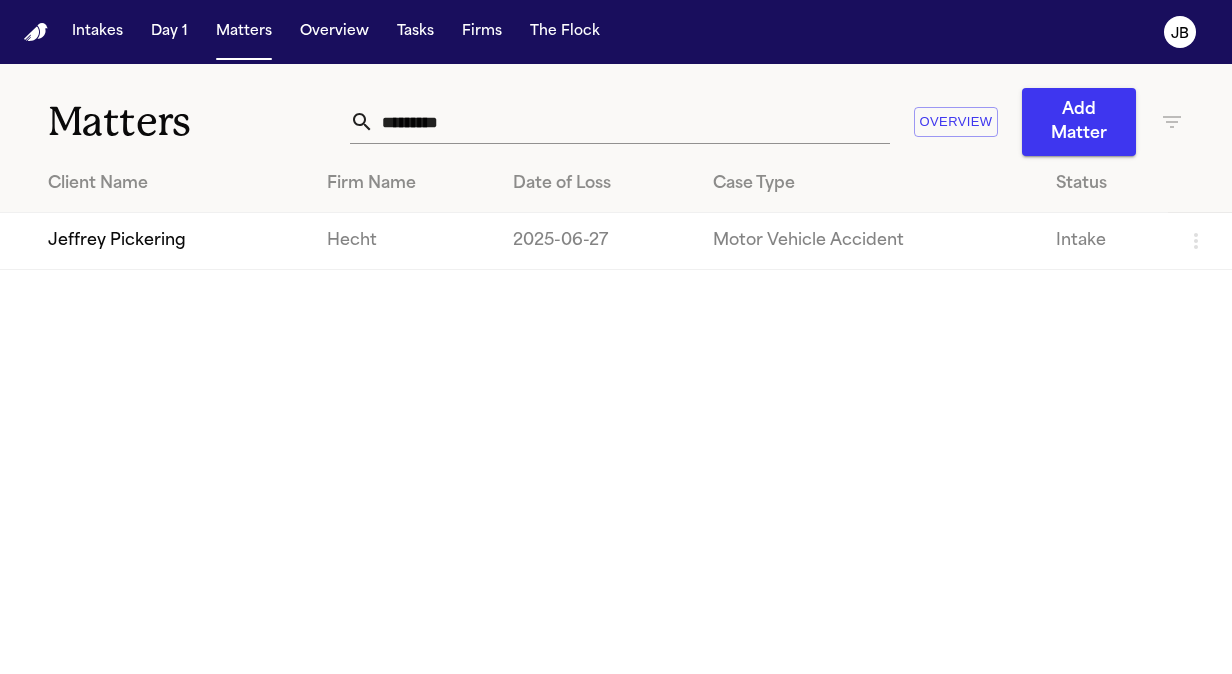 click on "Jeffrey Pickering" at bounding box center [155, 241] 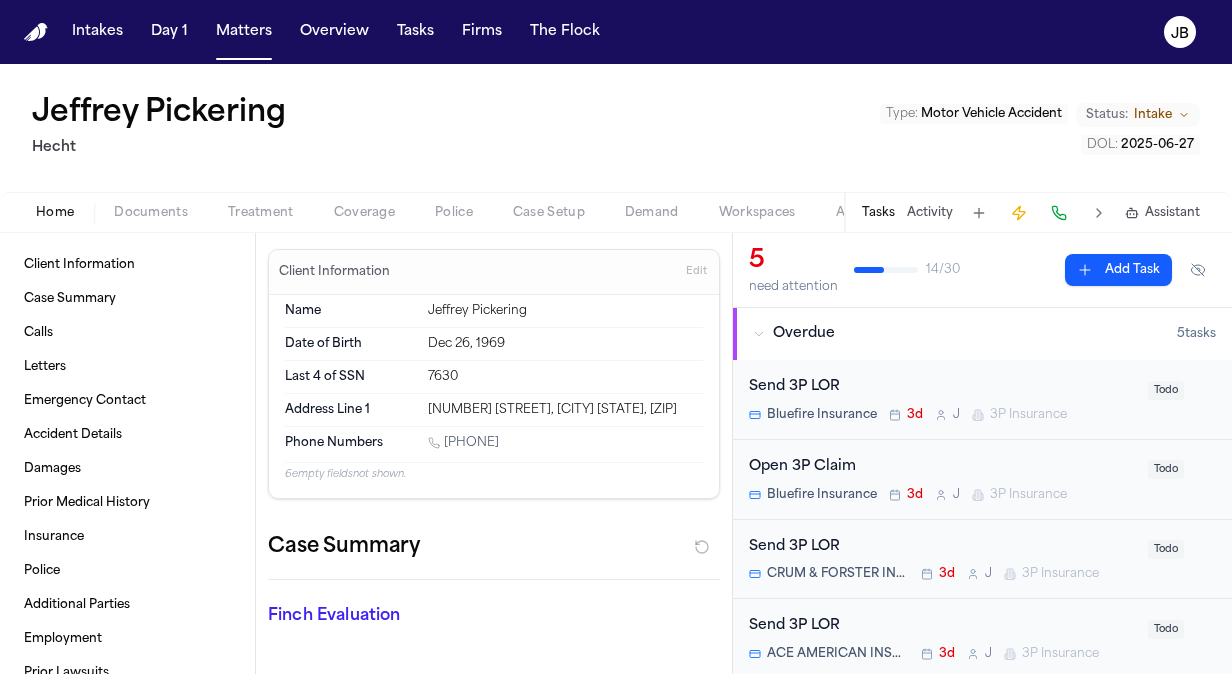 click on "Jeffrey Pickering Hecht Type :   Motor Vehicle Accident Status: Intake DOL :   2025-06-27" at bounding box center [616, 128] 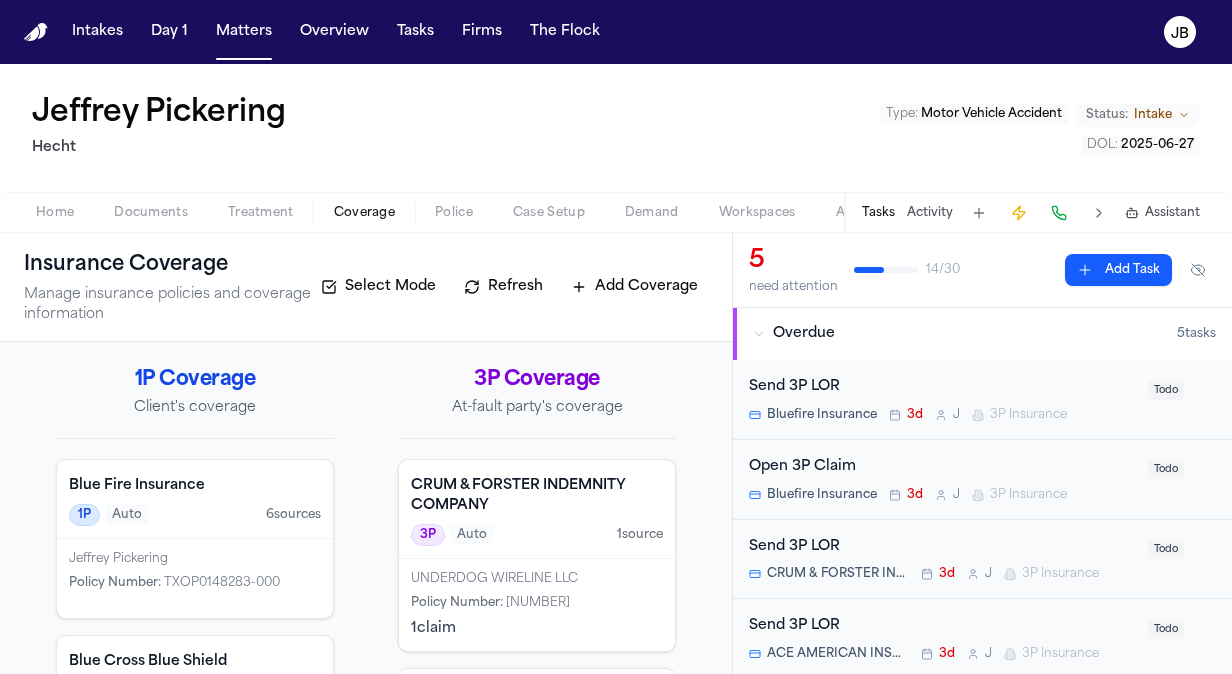 click on "Treatment" at bounding box center [261, 213] 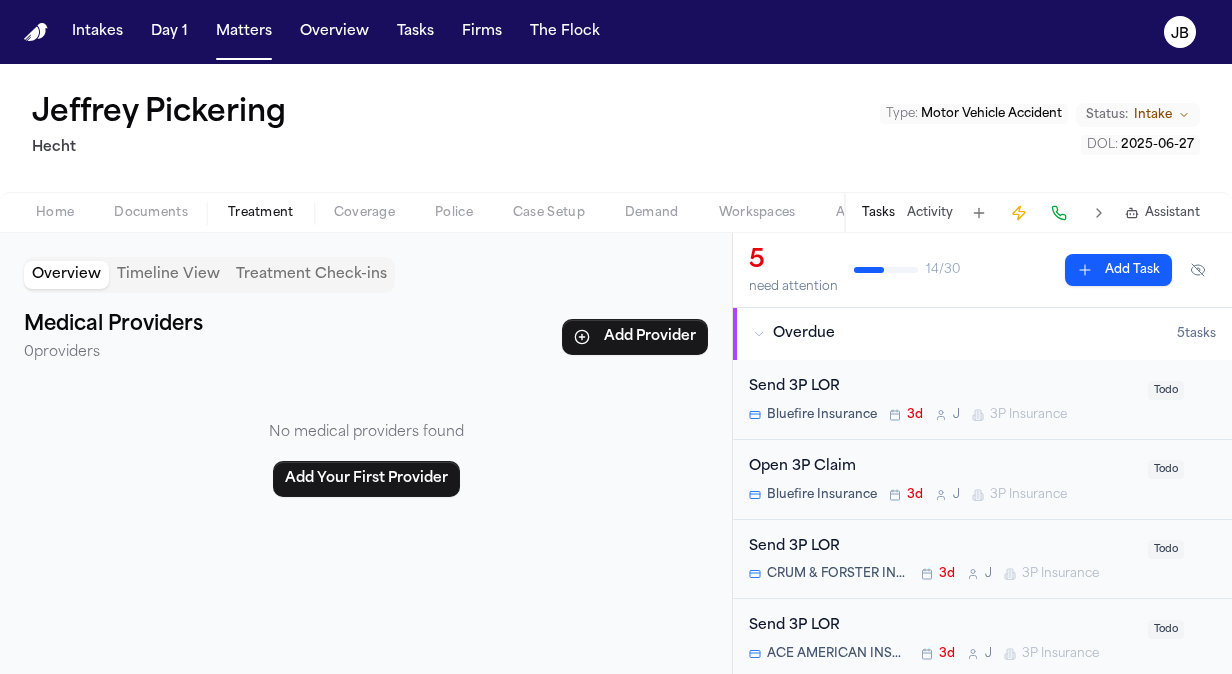 click on "Documents" at bounding box center [151, 213] 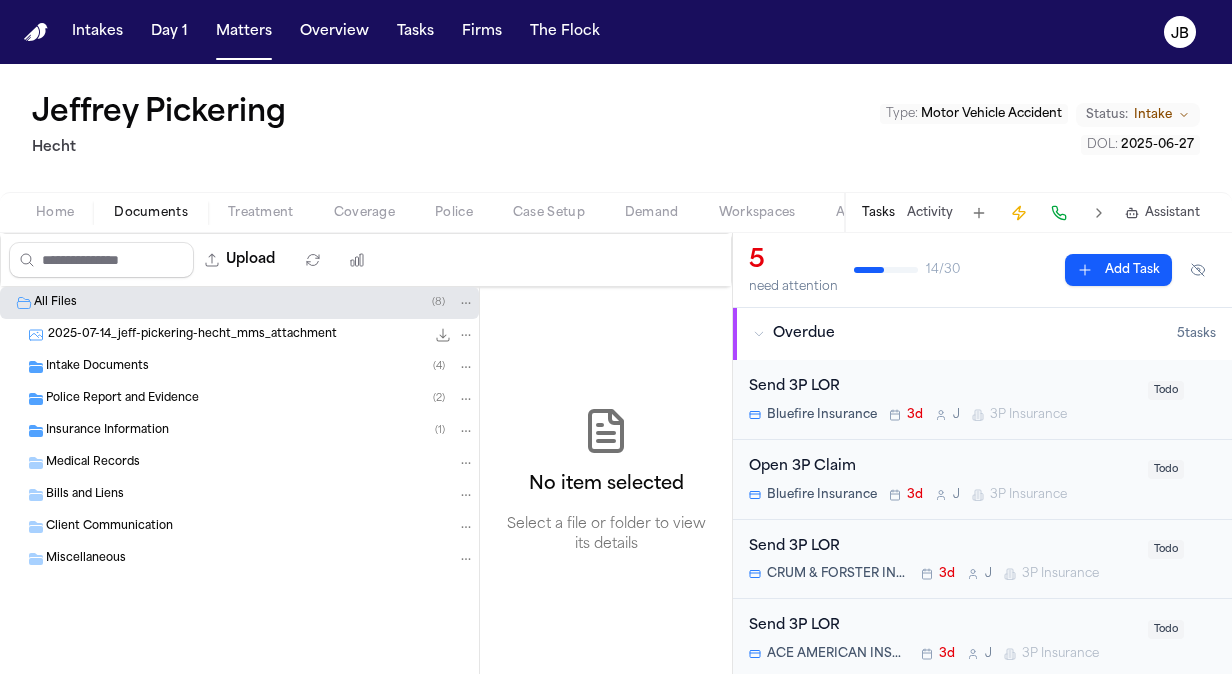 click on "Bills and Liens" at bounding box center (239, 495) 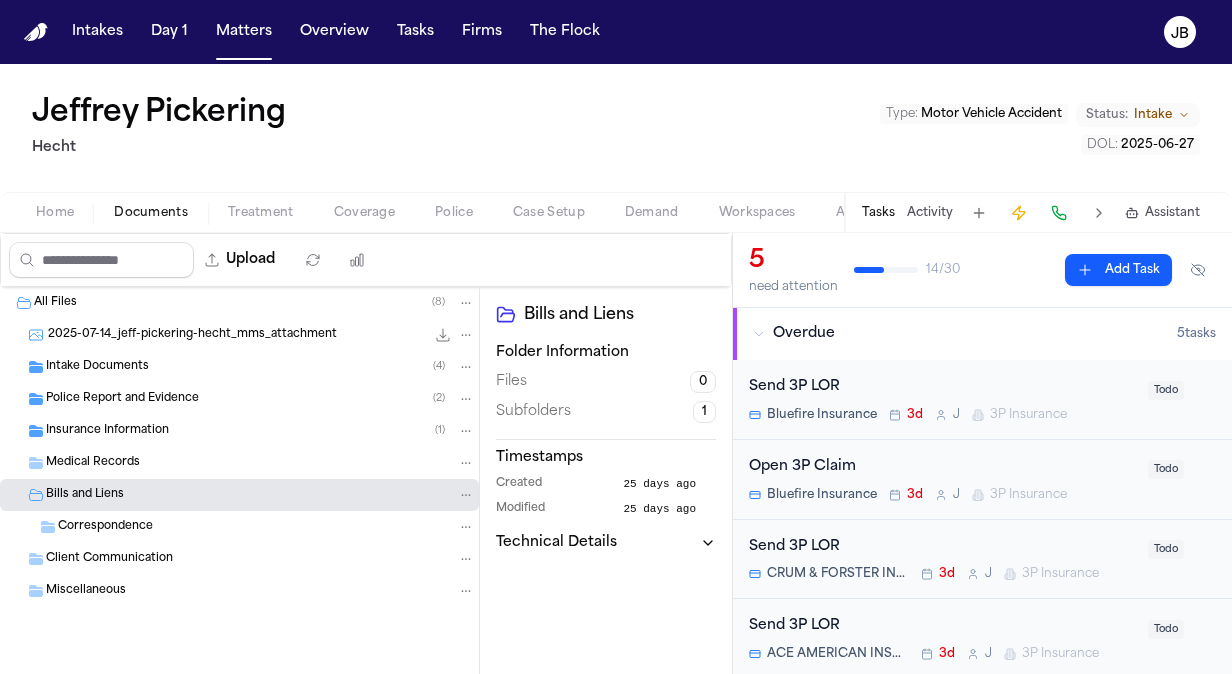 click on "Bills and Liens" at bounding box center (239, 495) 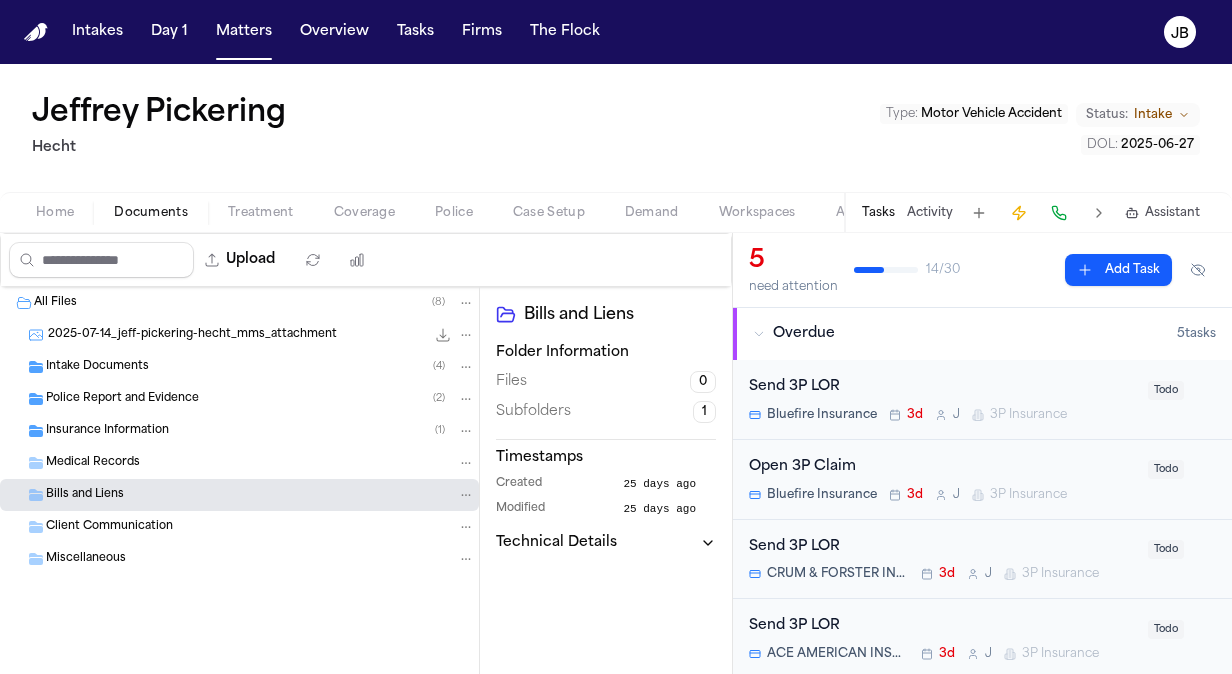 click on "Client Communication" at bounding box center (109, 527) 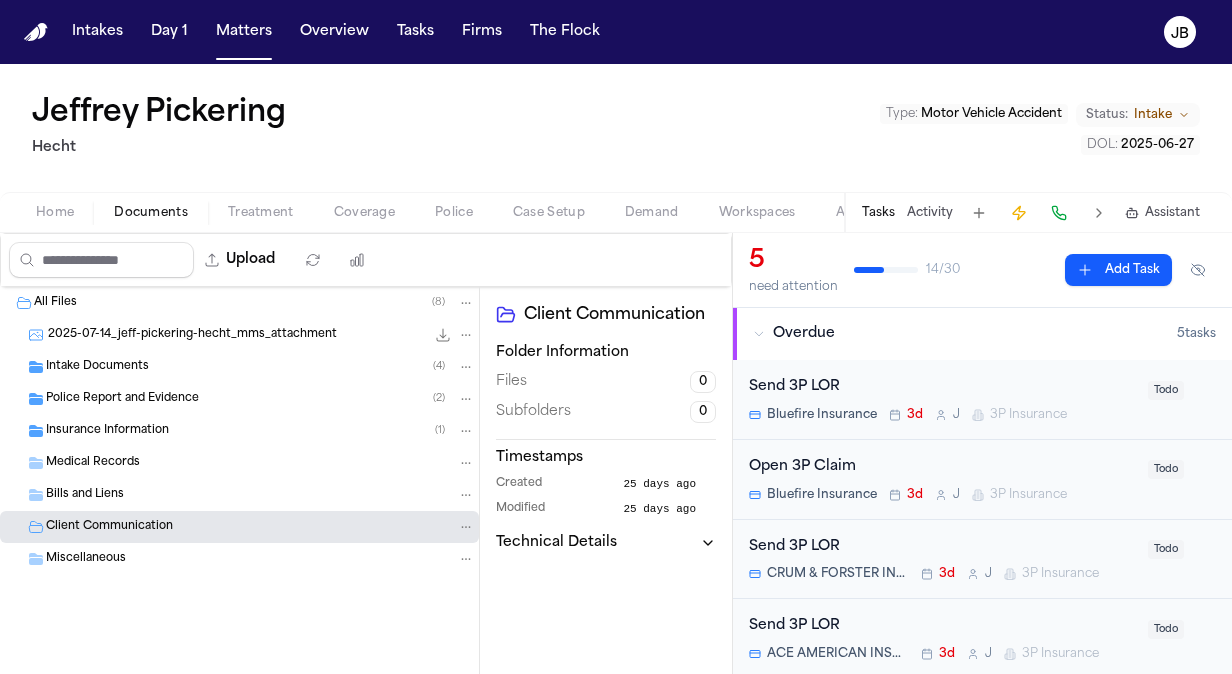 click on "Client Communication" at bounding box center (109, 527) 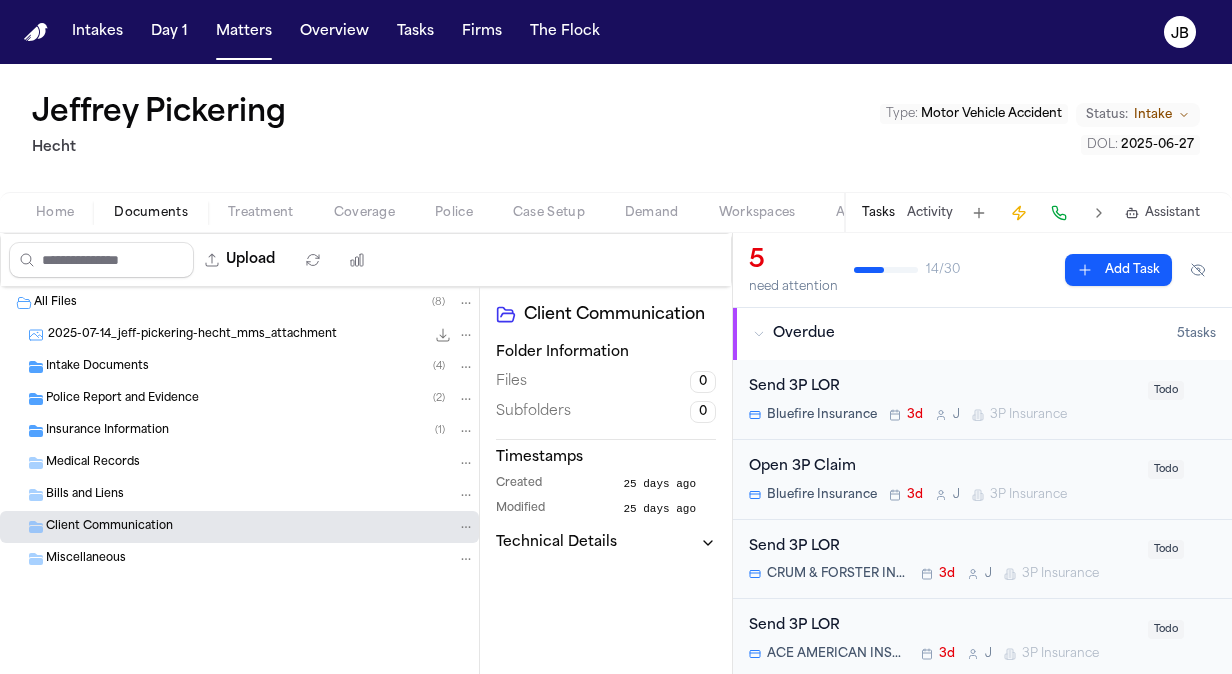 click on "Client Communication" at bounding box center [260, 527] 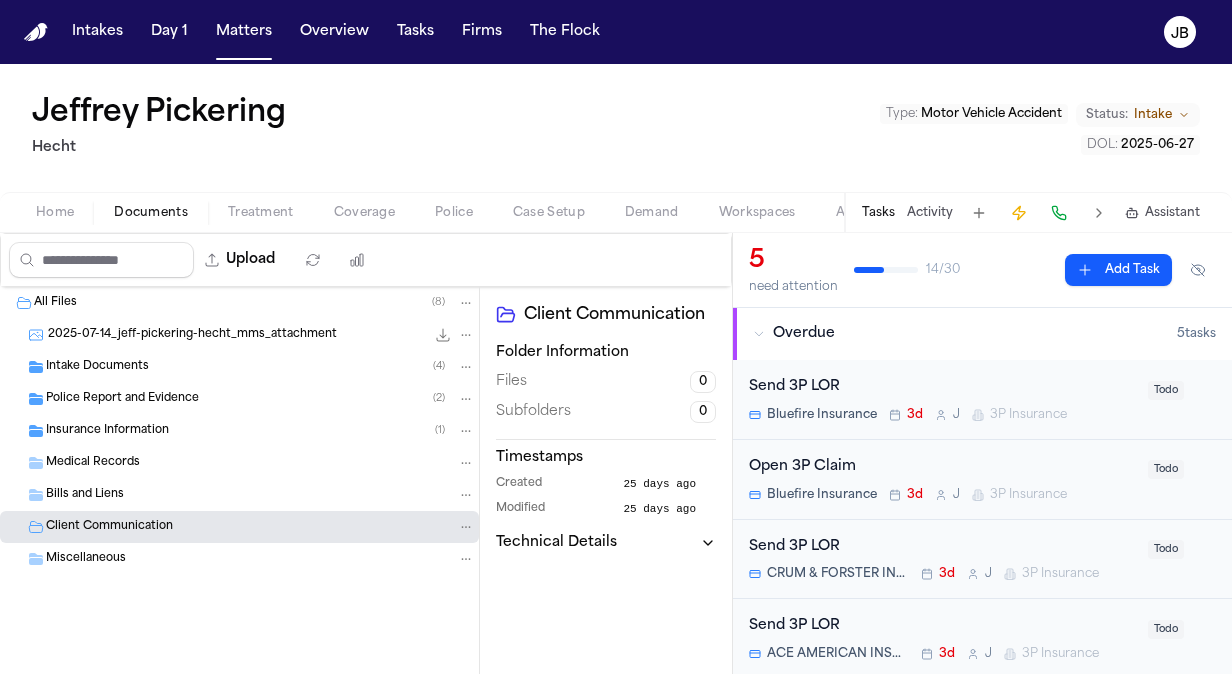 click on "Treatment" at bounding box center (261, 213) 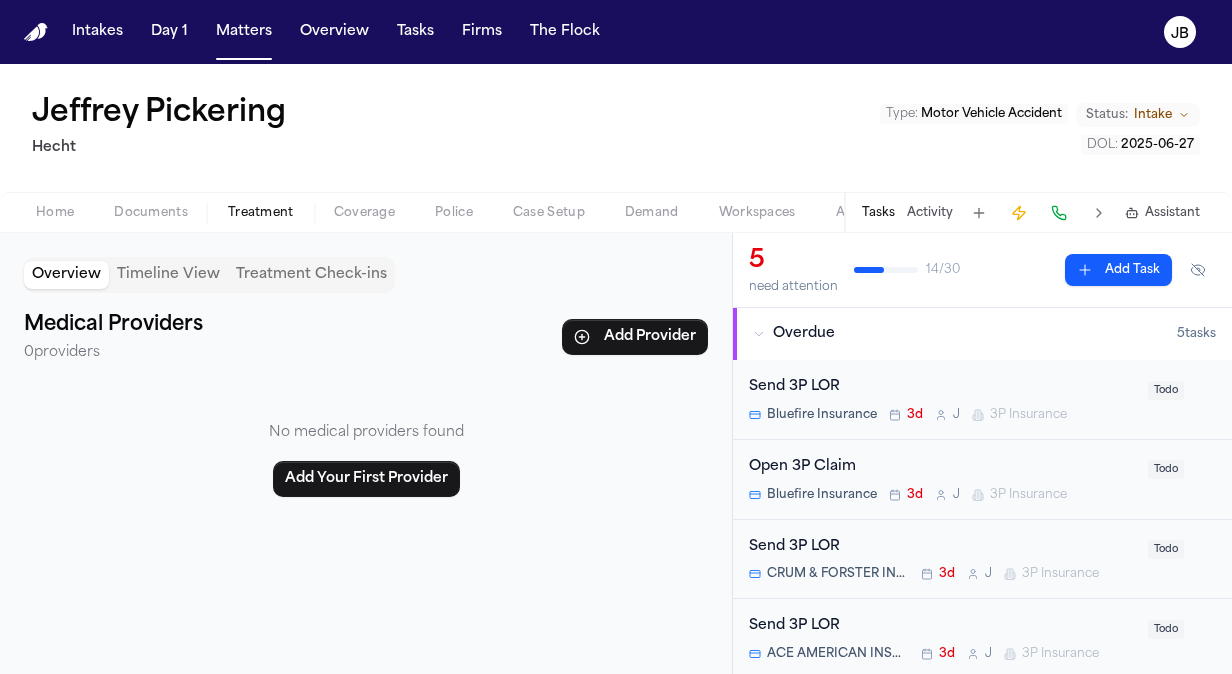 click on "Documents" at bounding box center (151, 213) 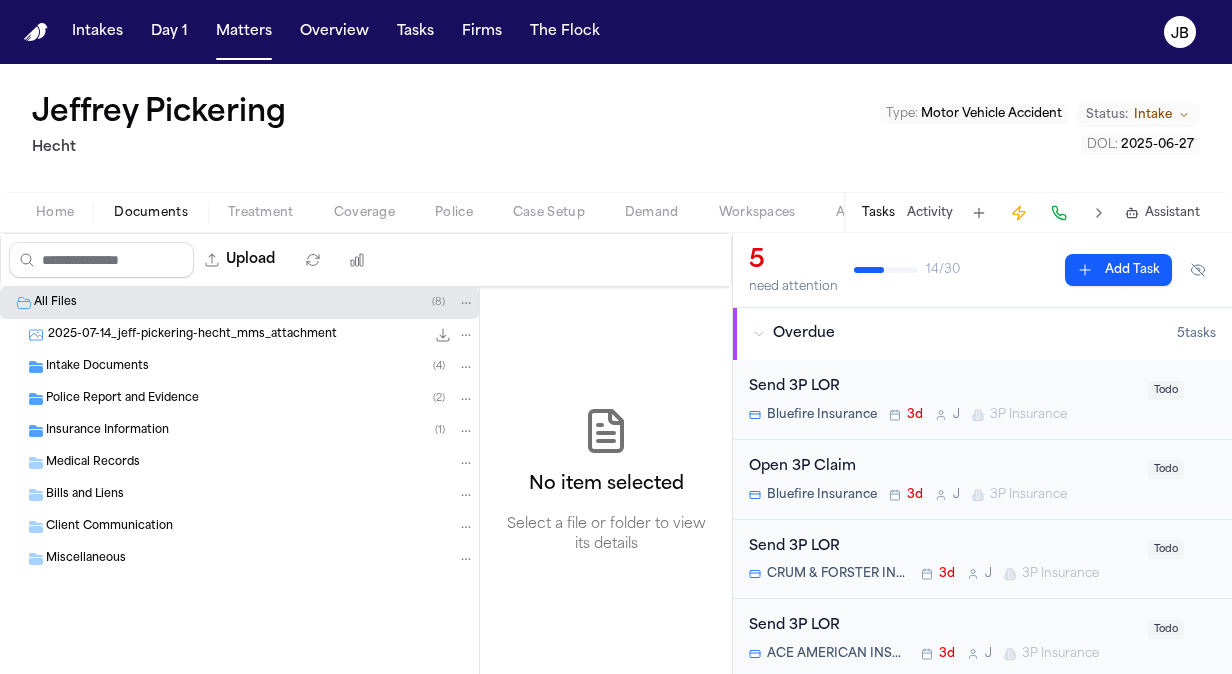 click on "Home" at bounding box center [55, 213] 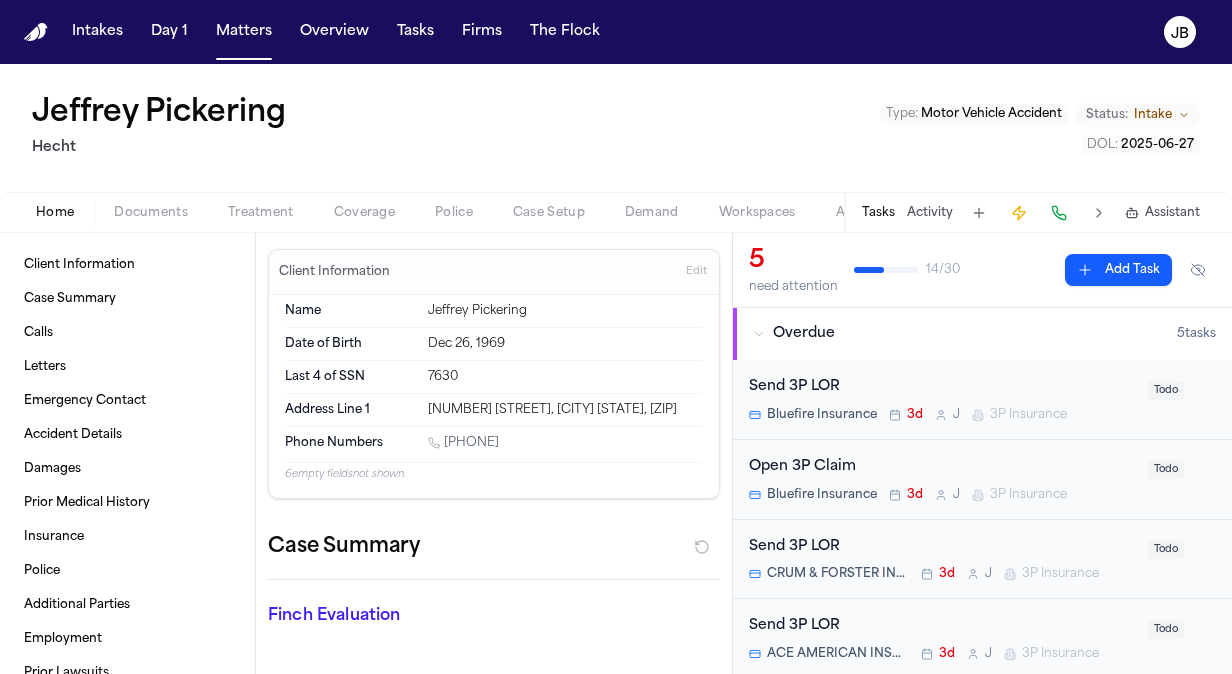 click on "Coverage" at bounding box center (364, 213) 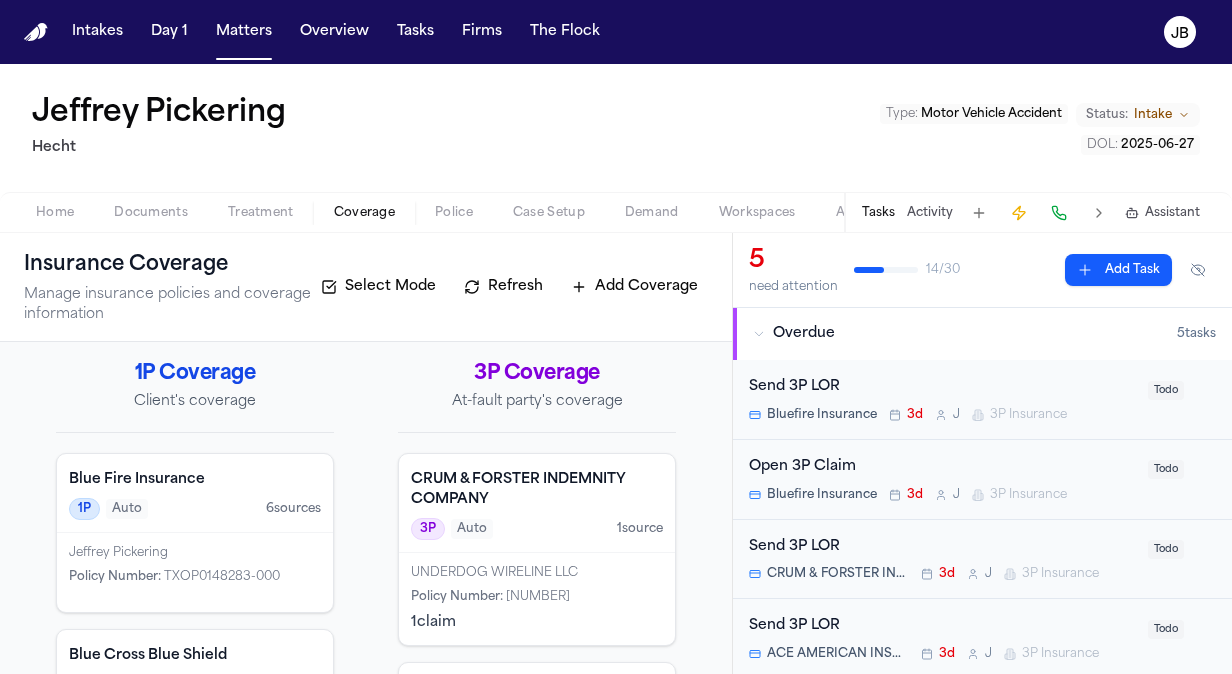 scroll, scrollTop: 0, scrollLeft: 0, axis: both 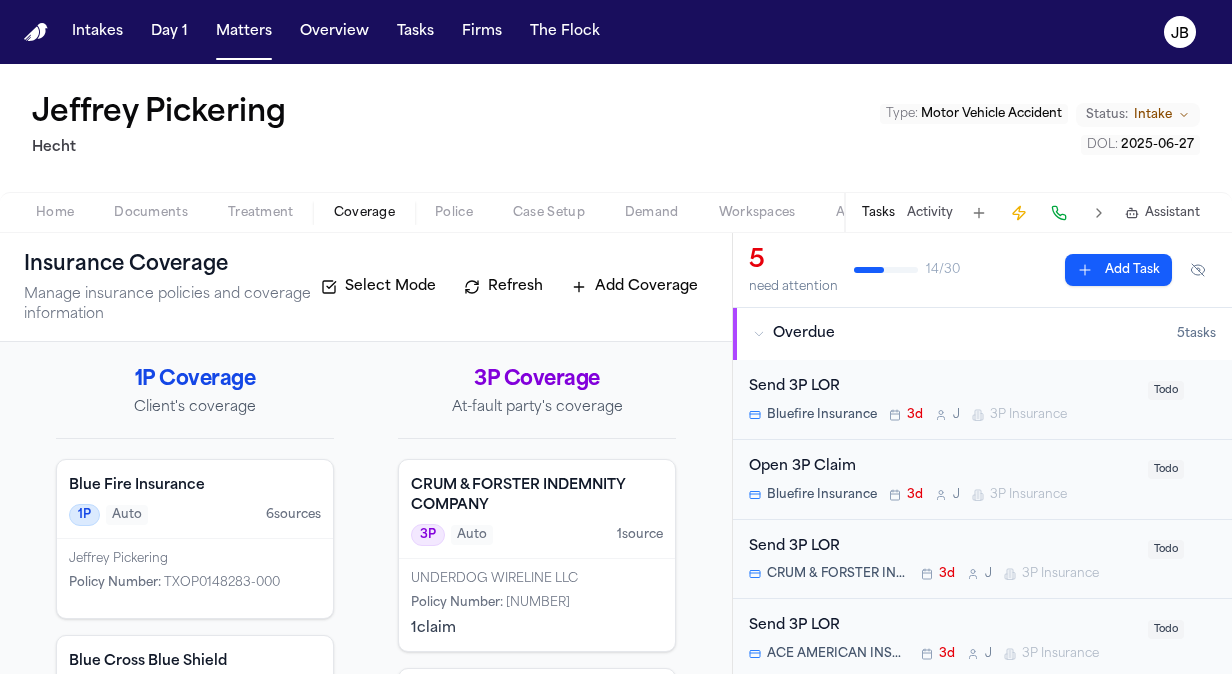 click on "Police" at bounding box center [454, 213] 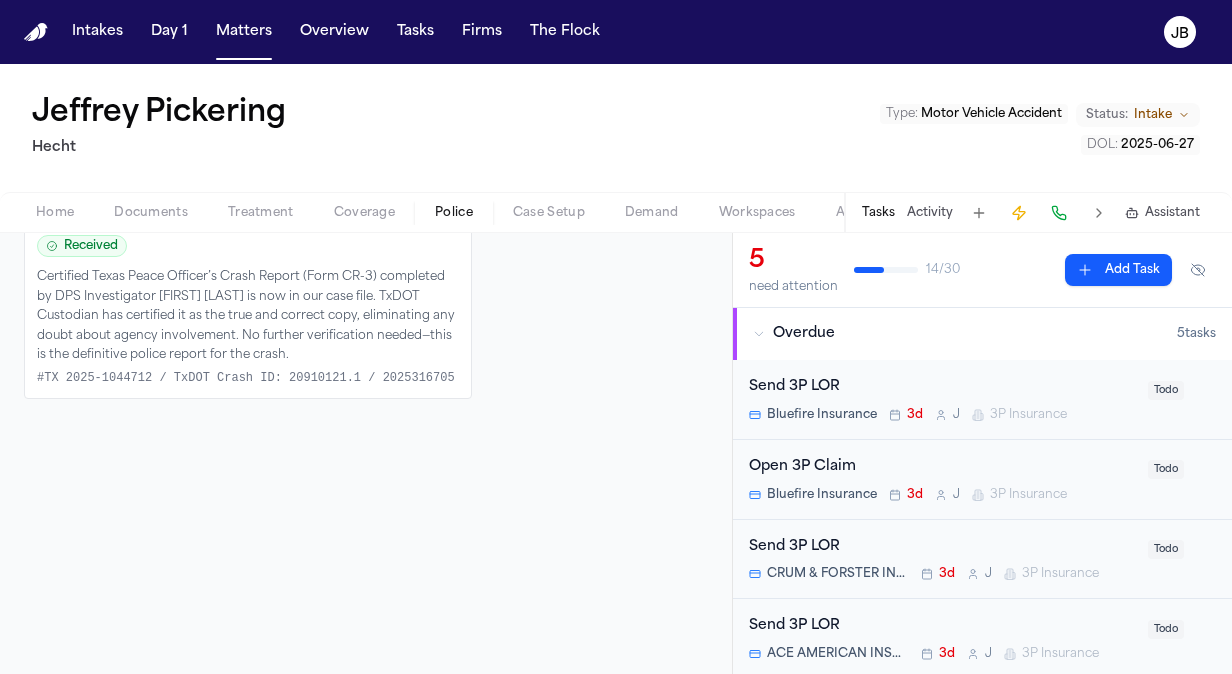 scroll, scrollTop: 0, scrollLeft: 0, axis: both 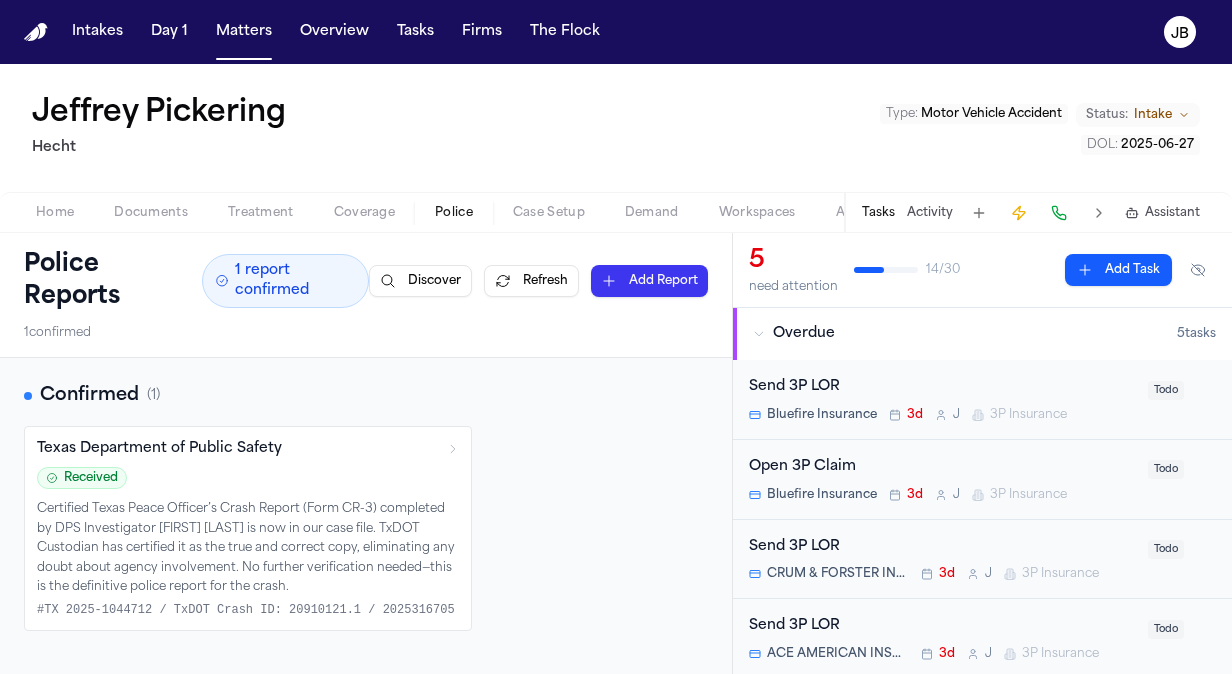 type 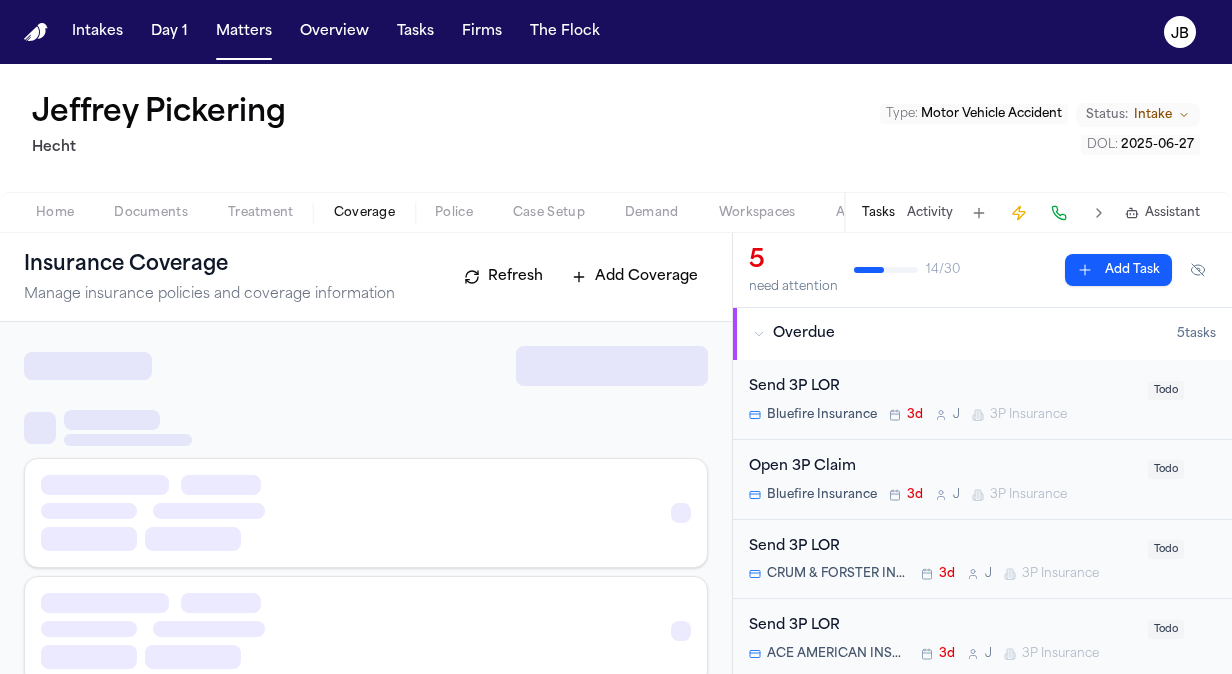 click on "Coverage" at bounding box center [364, 213] 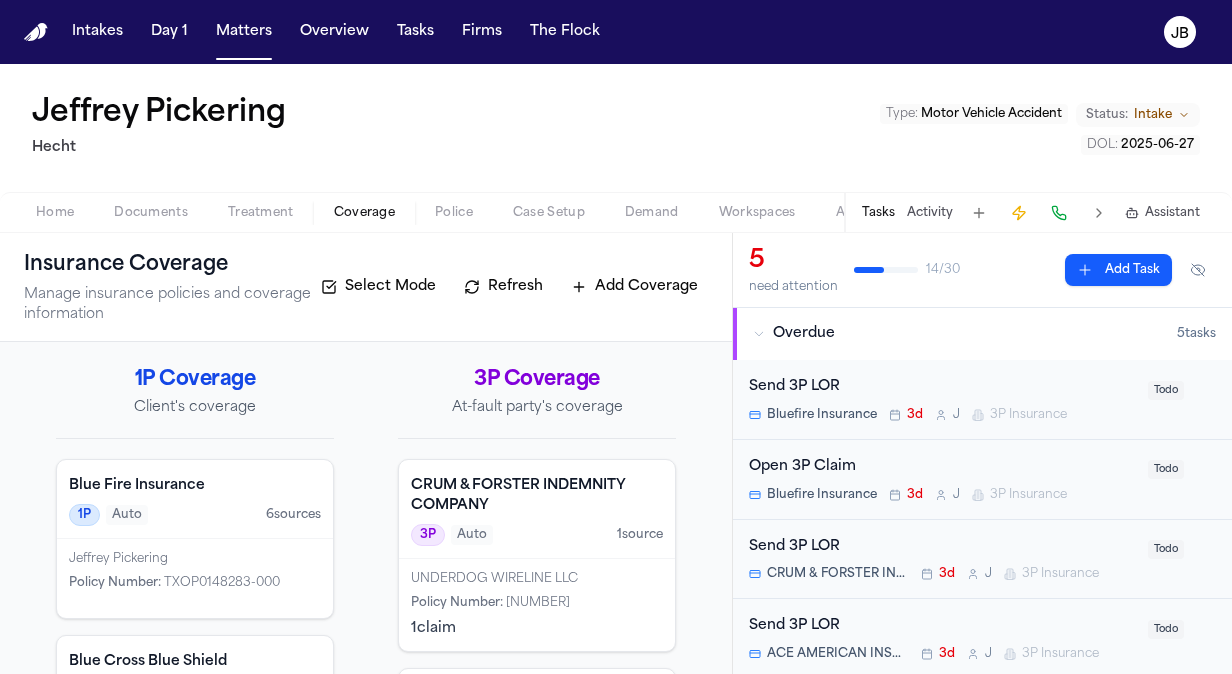 click on "Treatment" at bounding box center (261, 213) 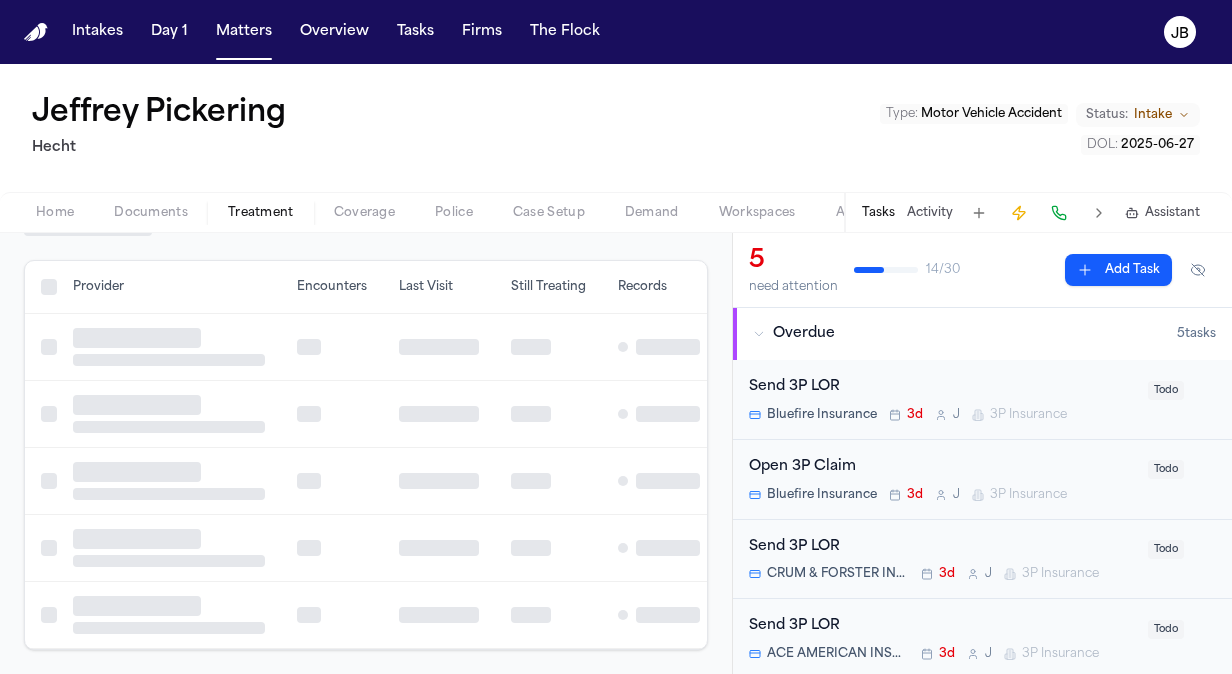 scroll, scrollTop: 0, scrollLeft: 0, axis: both 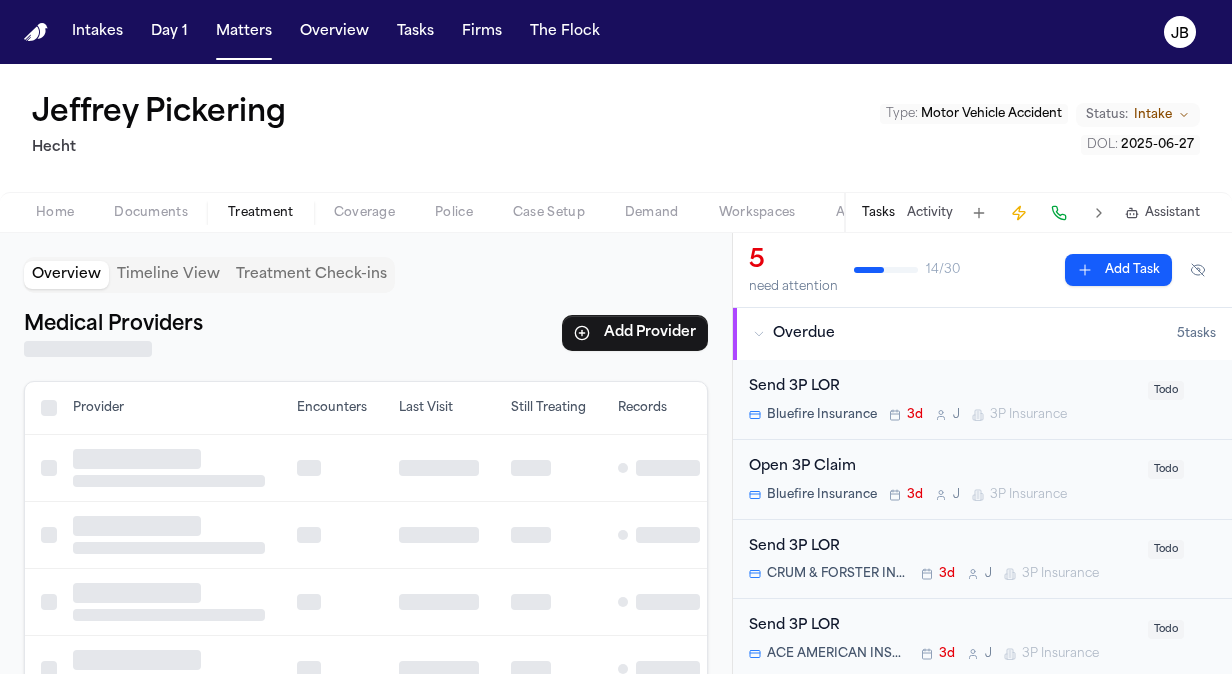 click on "Police" at bounding box center [454, 213] 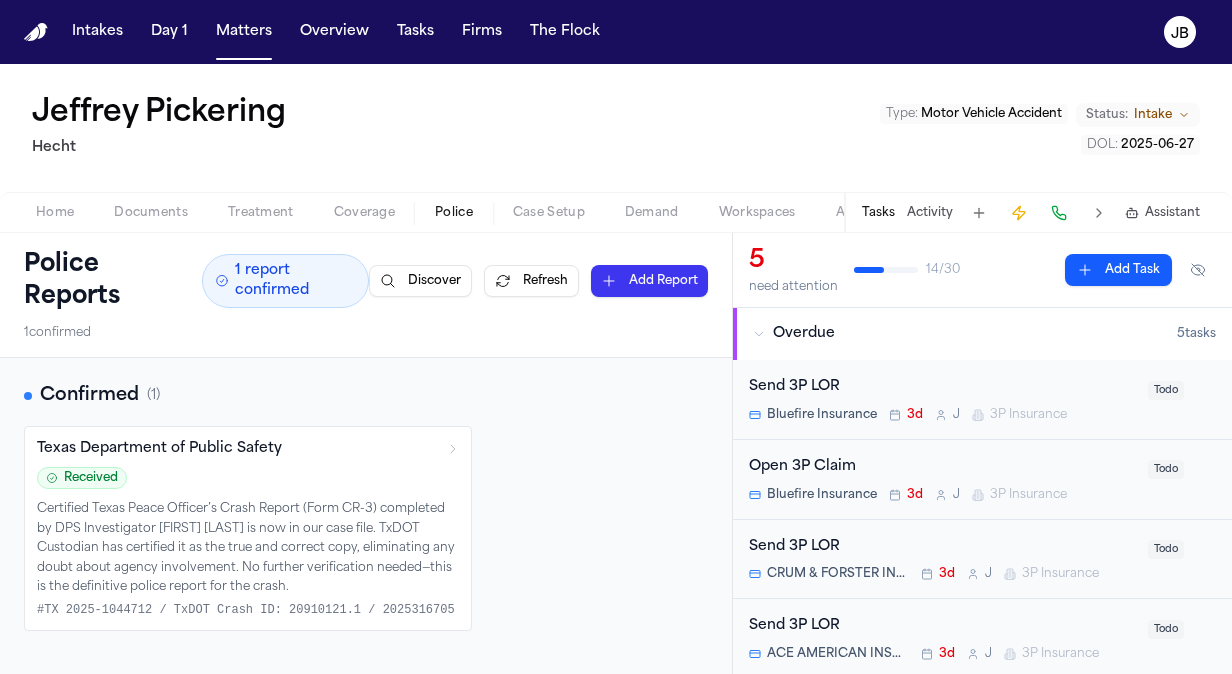 click on "Police Reports 1 report confirmed Discover Refresh Add Report 1  confirmed" at bounding box center [366, 295] 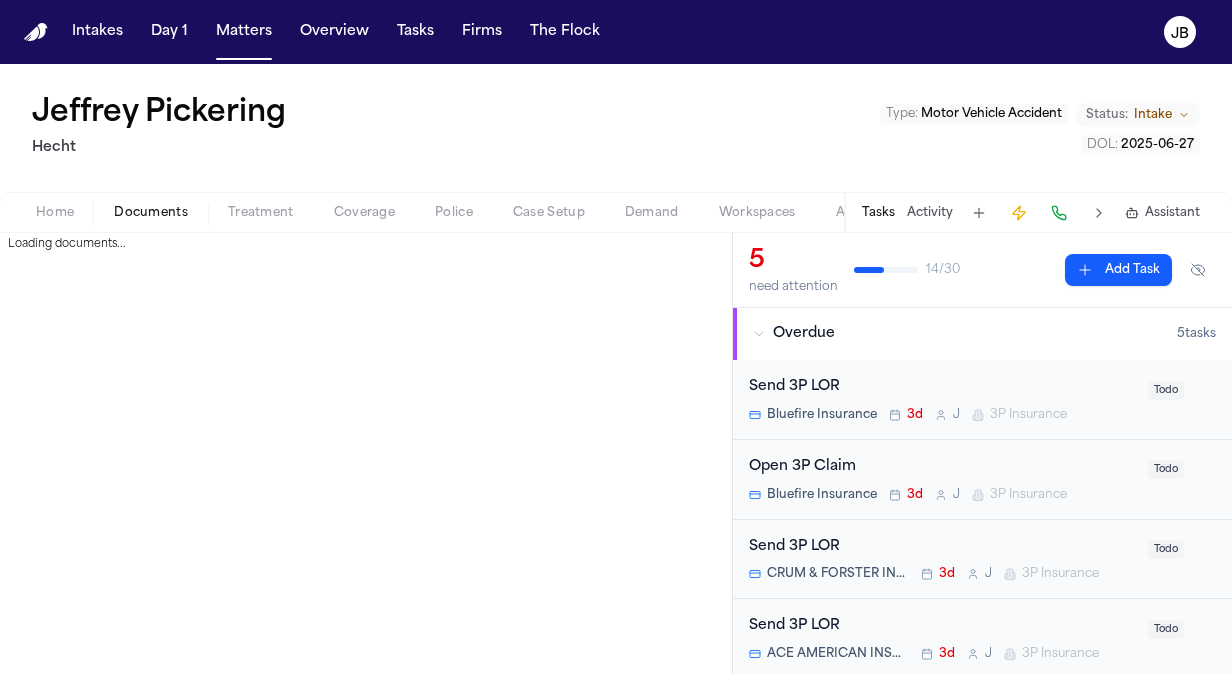 click on "Documents" at bounding box center (151, 213) 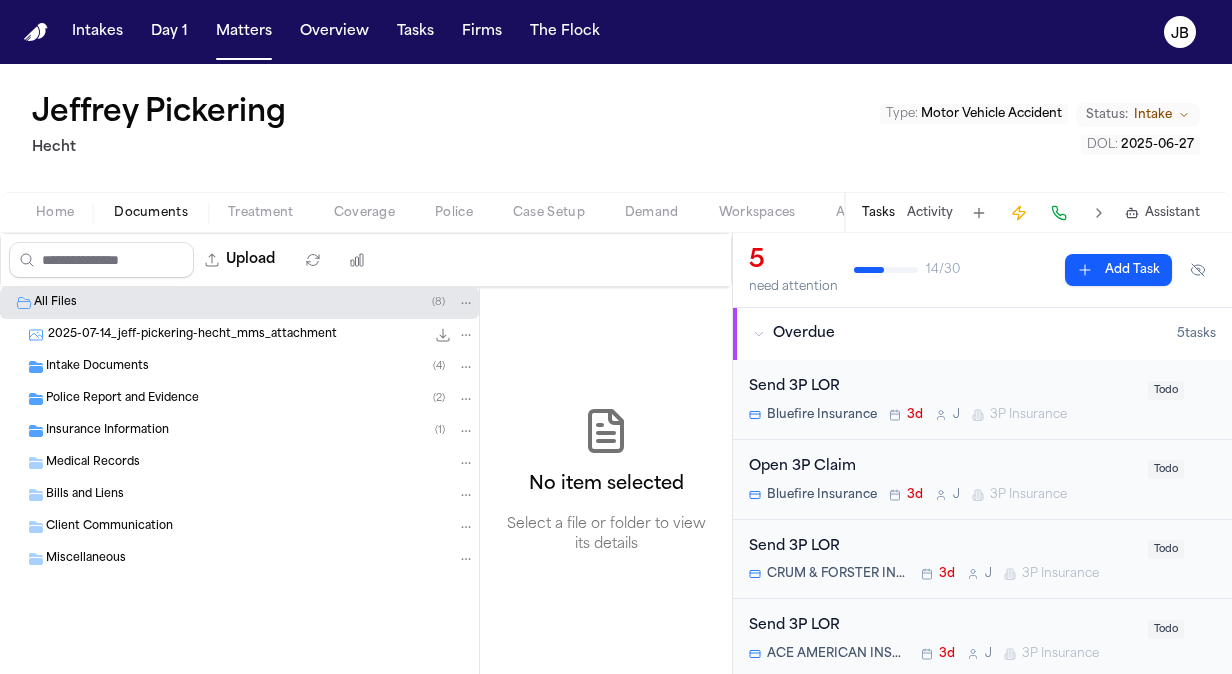 click on "2025-07-14_jeff-pickering-hecht_mms_attachment" at bounding box center [192, 335] 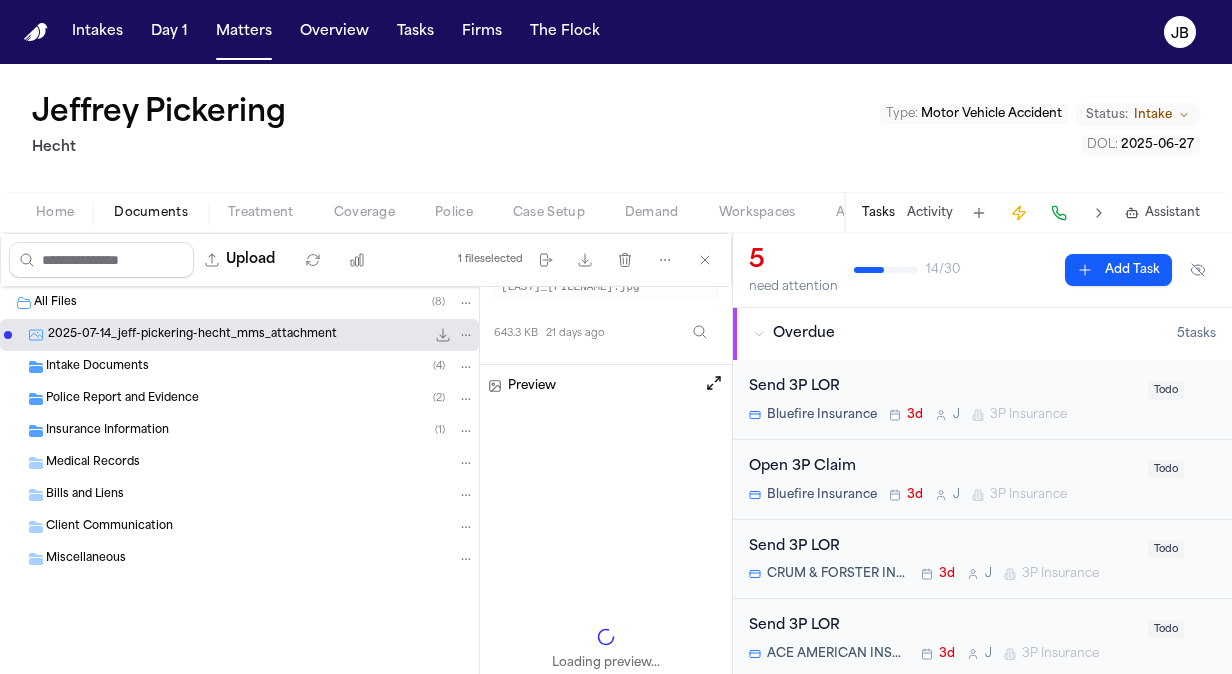 scroll, scrollTop: 0, scrollLeft: 0, axis: both 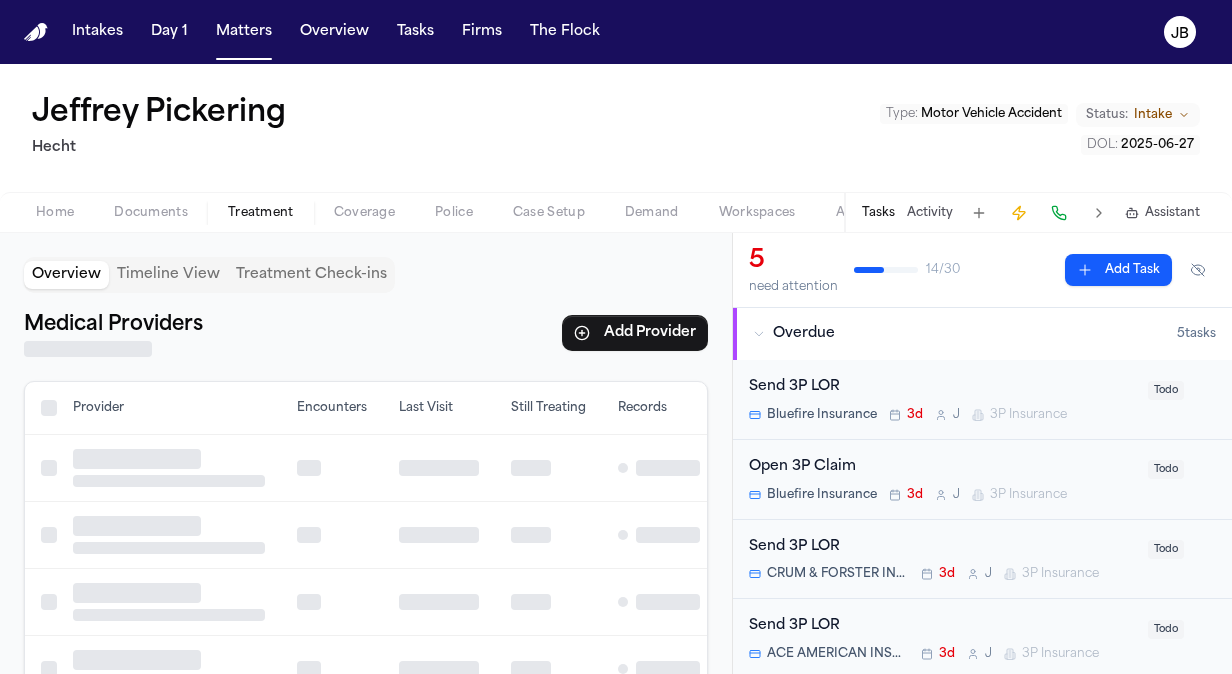 click on "Treatment" at bounding box center (261, 213) 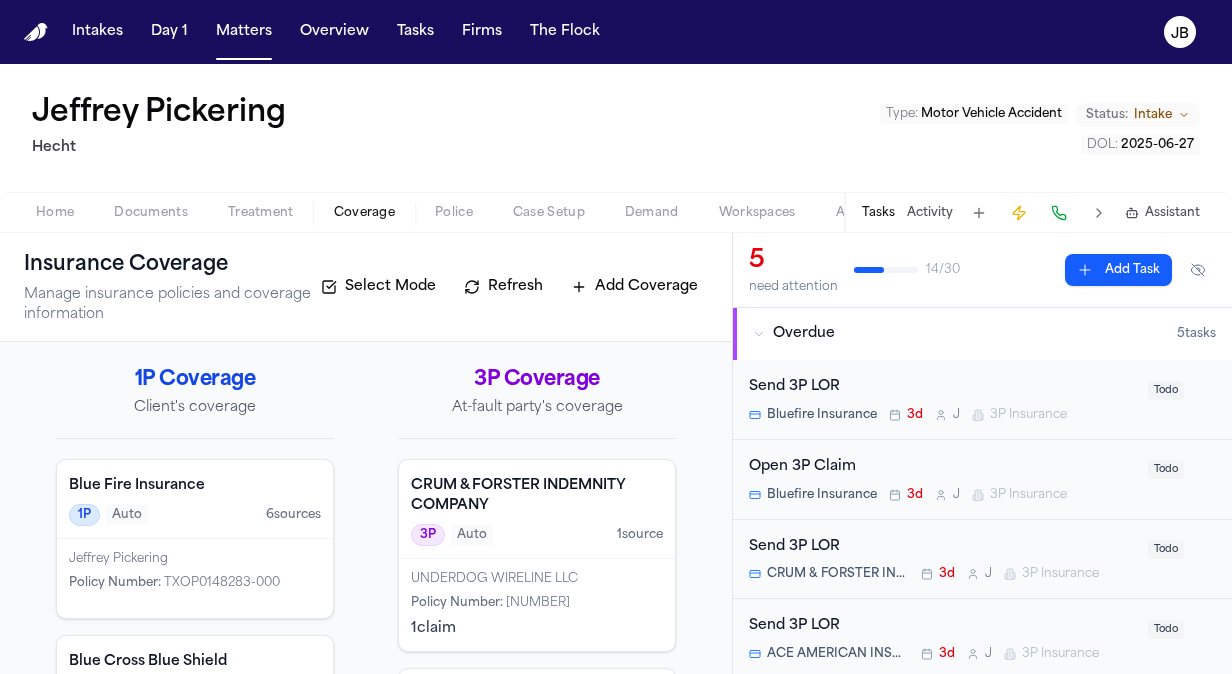 click on "Activity" at bounding box center [930, 213] 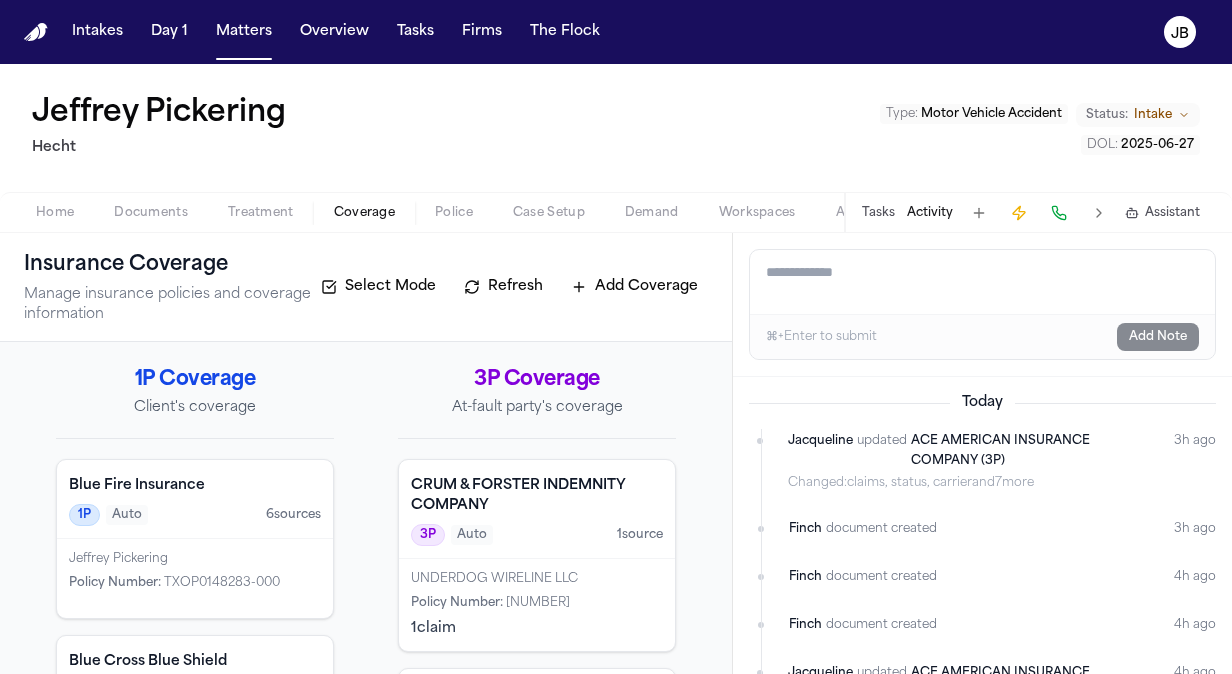 click on "Add a note to this matter" at bounding box center (982, 282) 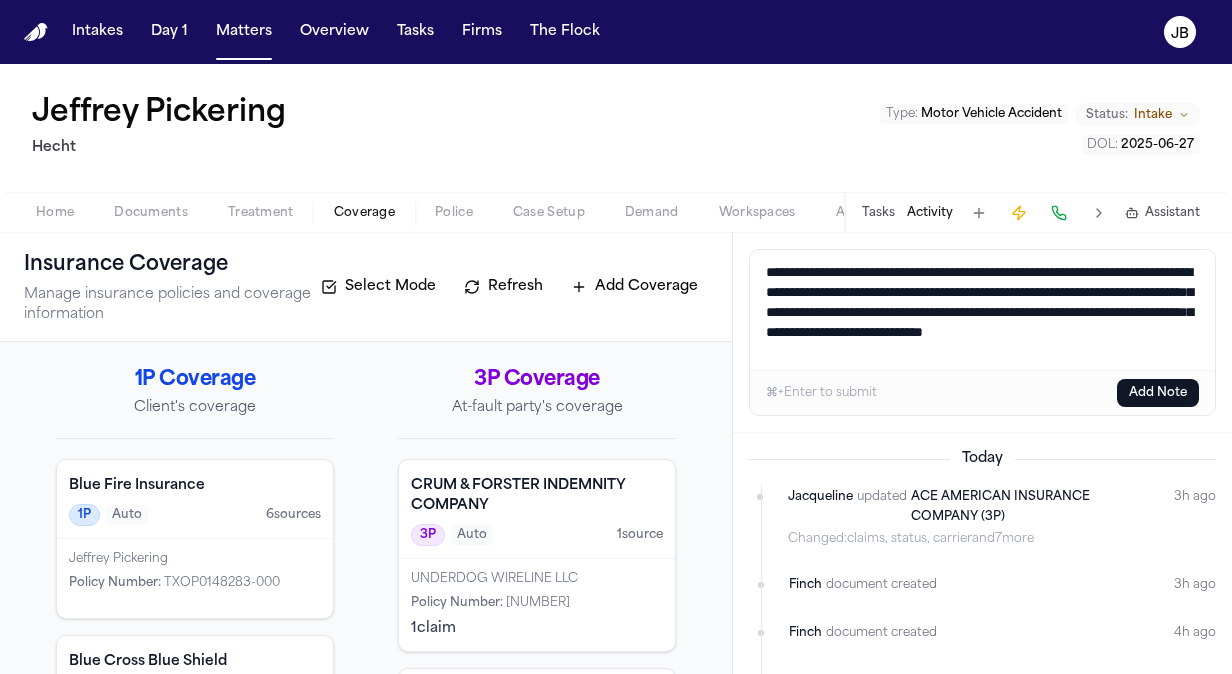 drag, startPoint x: 889, startPoint y: 355, endPoint x: 762, endPoint y: 344, distance: 127.47549 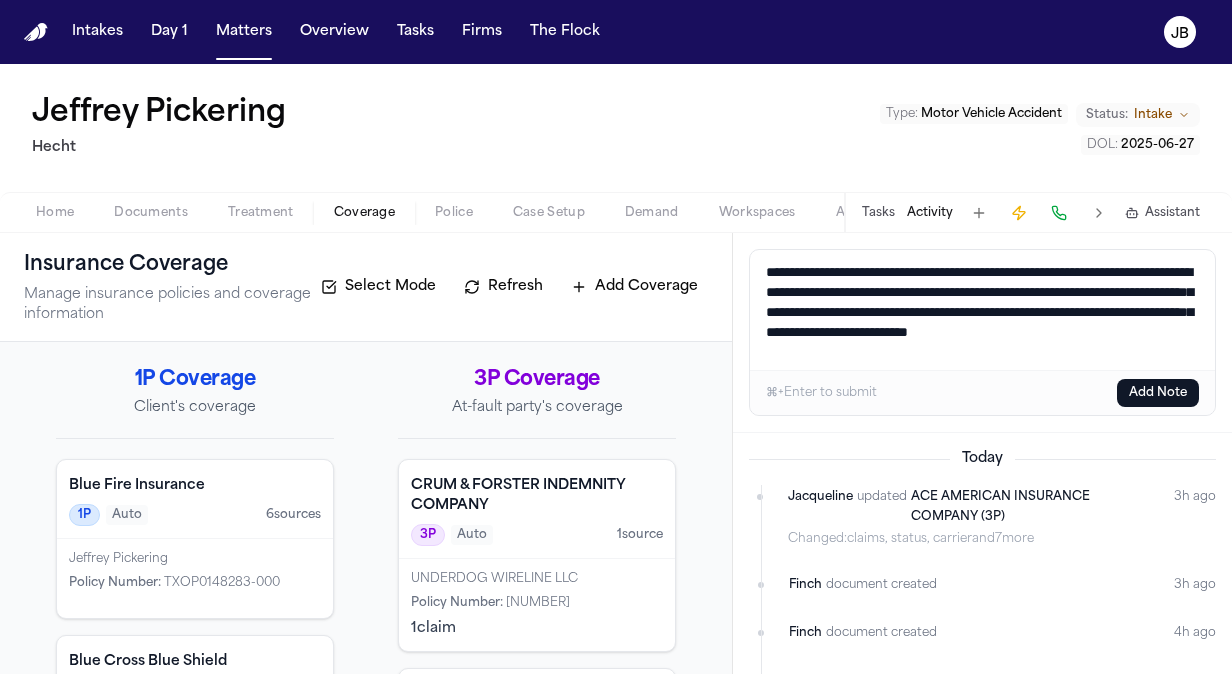 click on "**********" at bounding box center (983, 310) 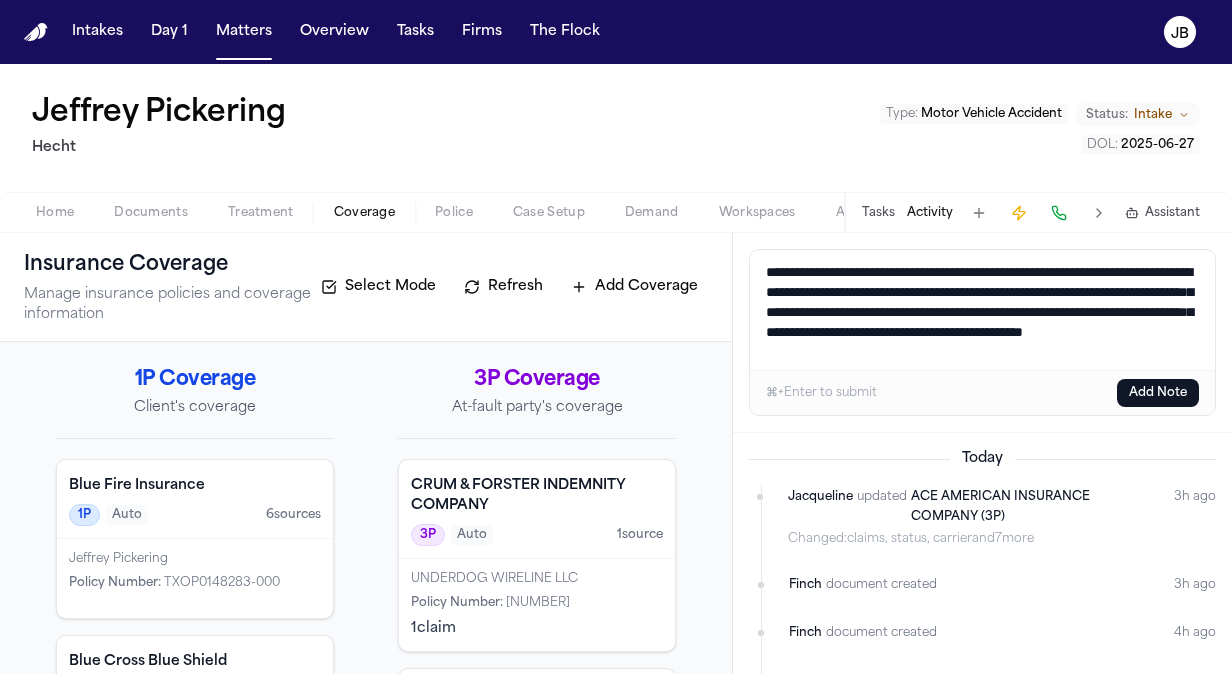 scroll, scrollTop: 8, scrollLeft: 0, axis: vertical 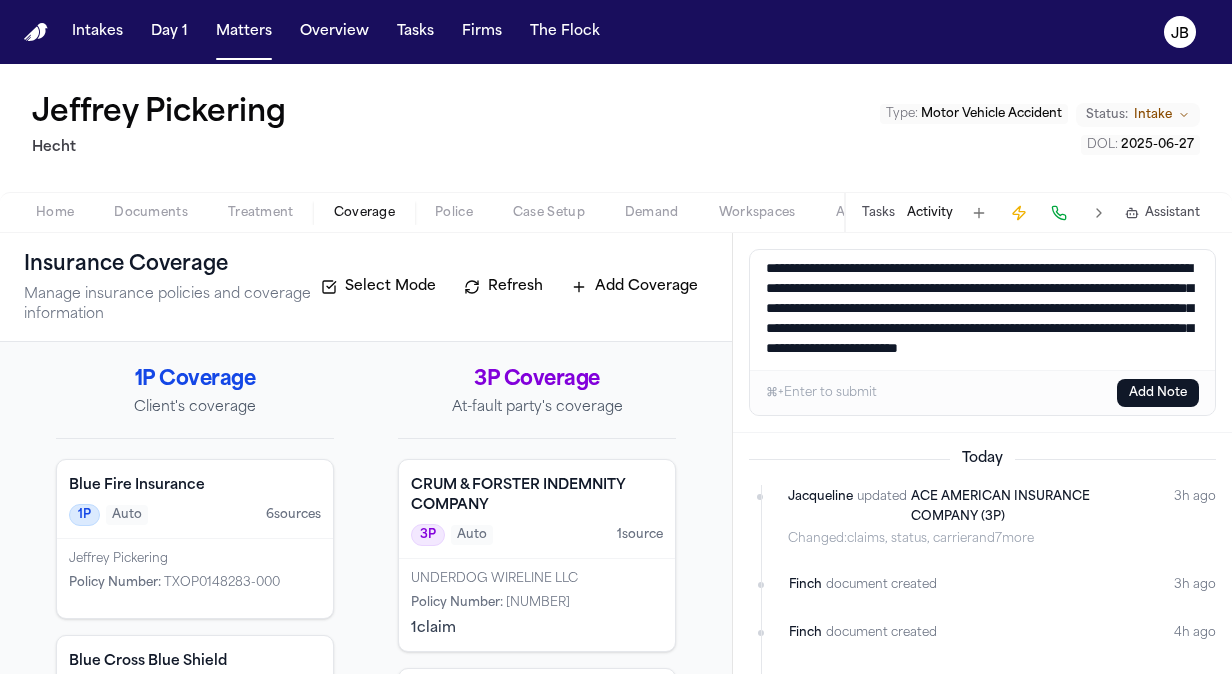 type on "**********" 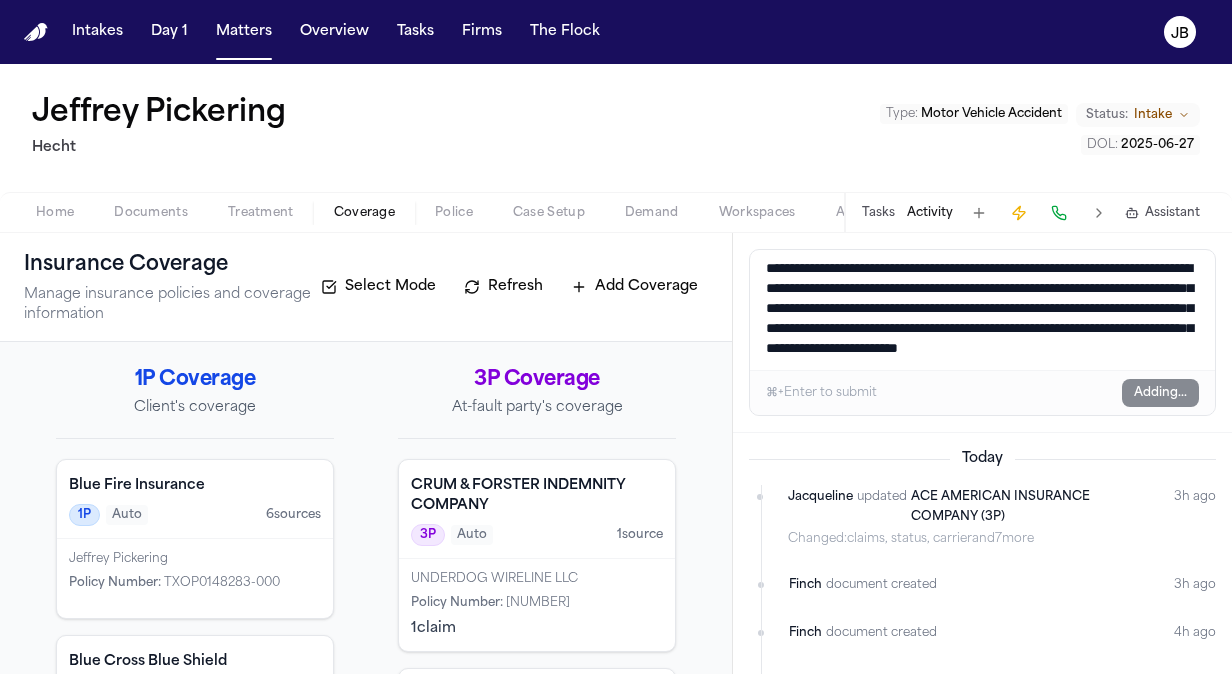 type 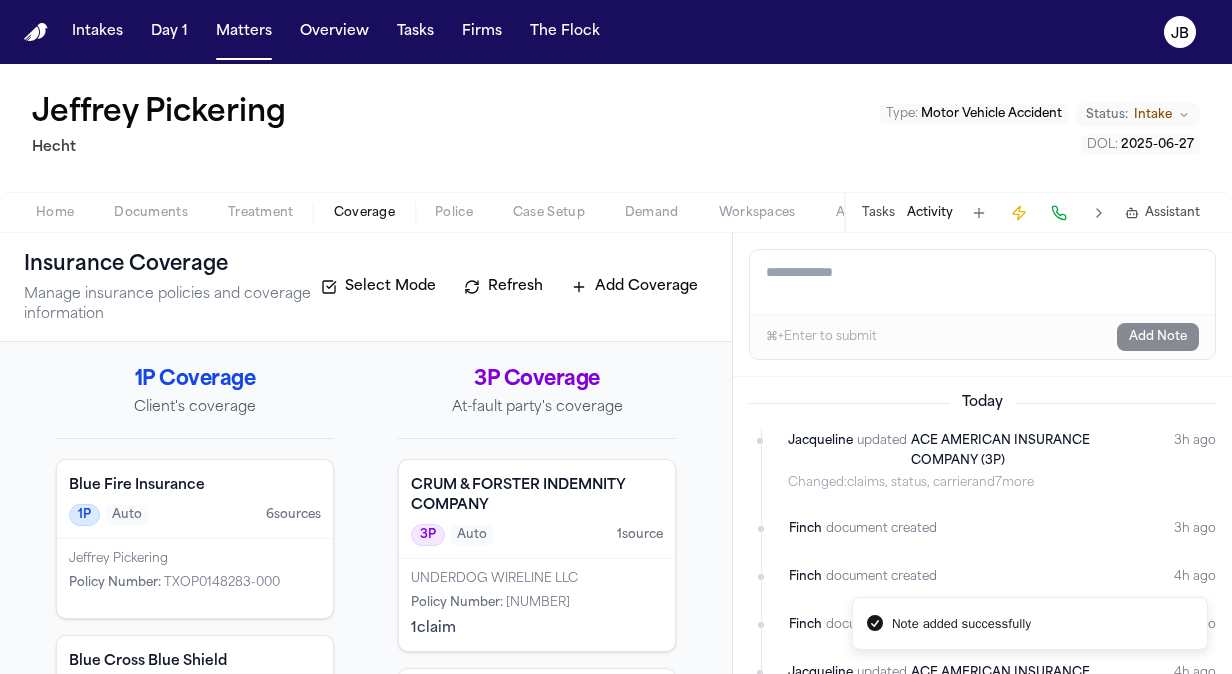 scroll, scrollTop: 0, scrollLeft: 0, axis: both 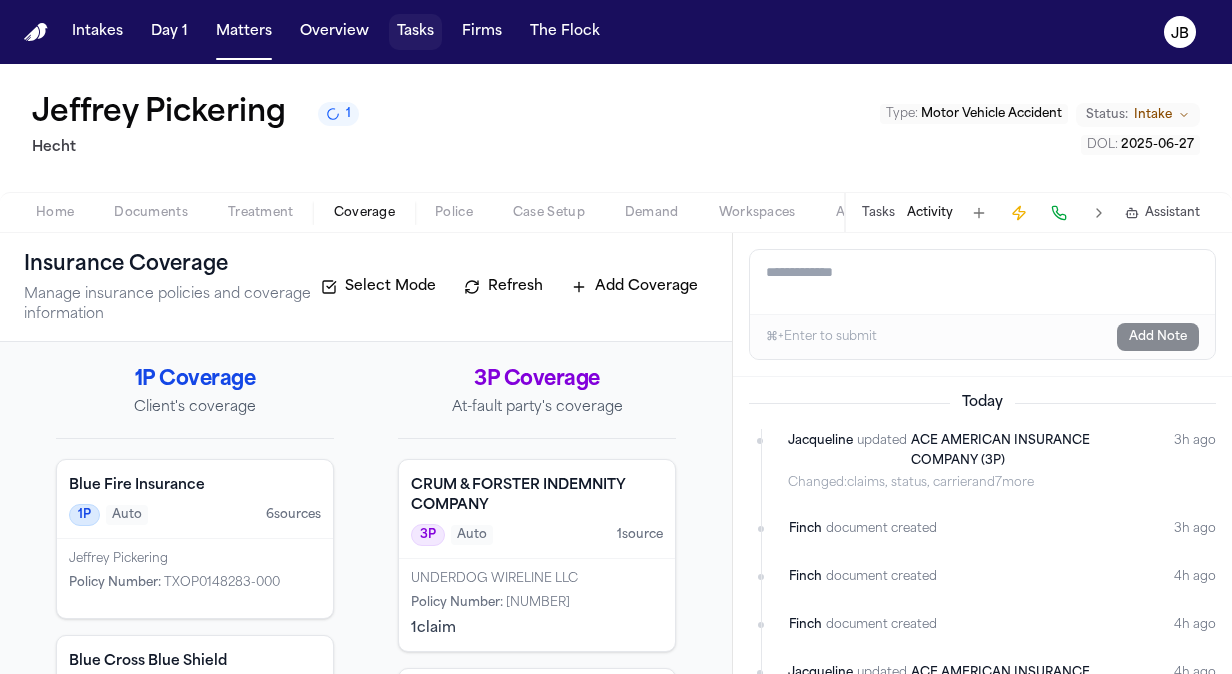 click on "Tasks" at bounding box center [415, 32] 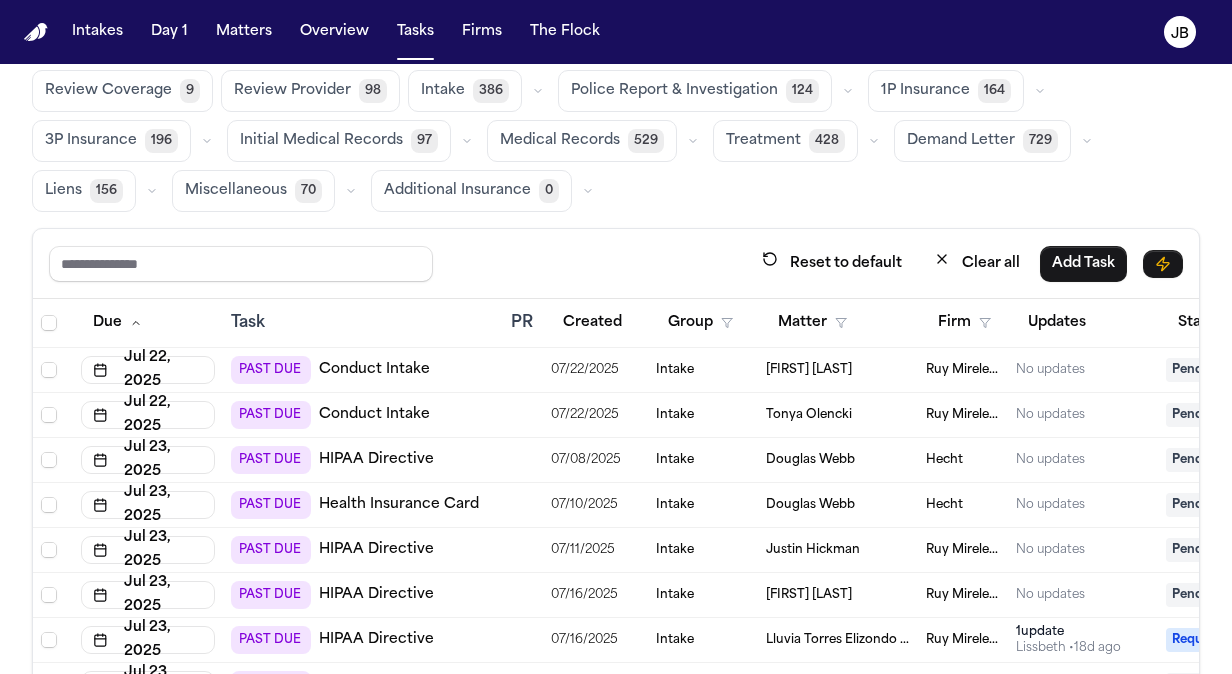 scroll, scrollTop: 166, scrollLeft: 0, axis: vertical 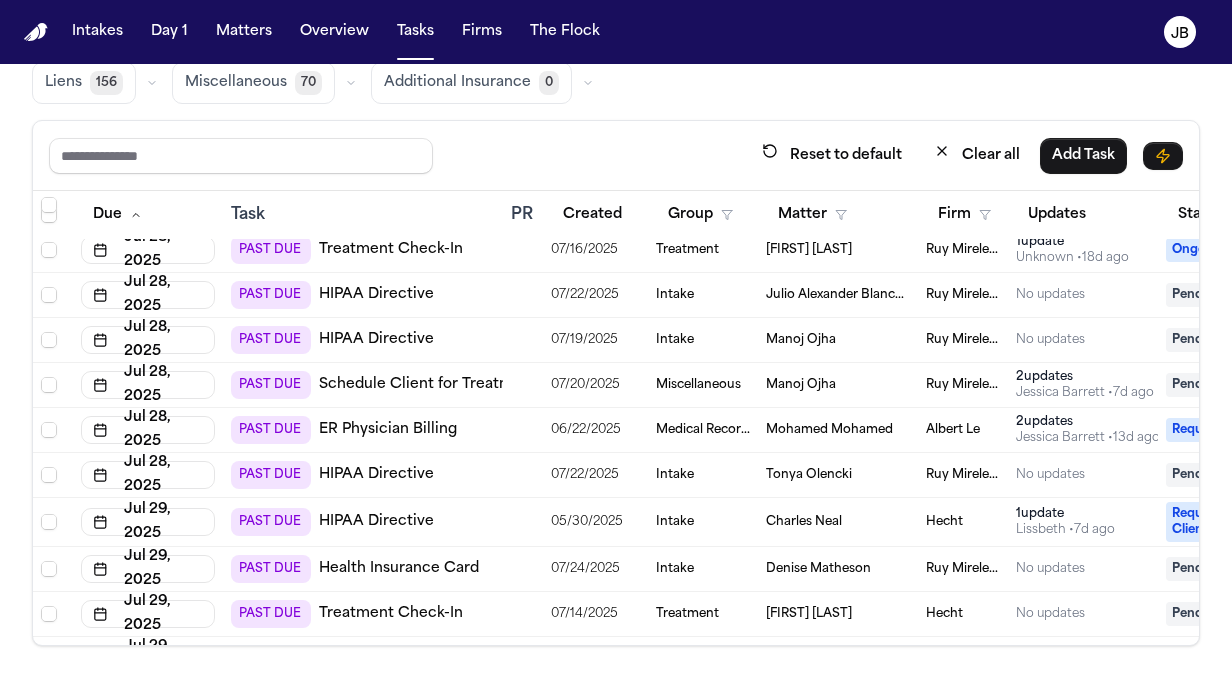click on "Manoj Ojha" at bounding box center (838, 385) 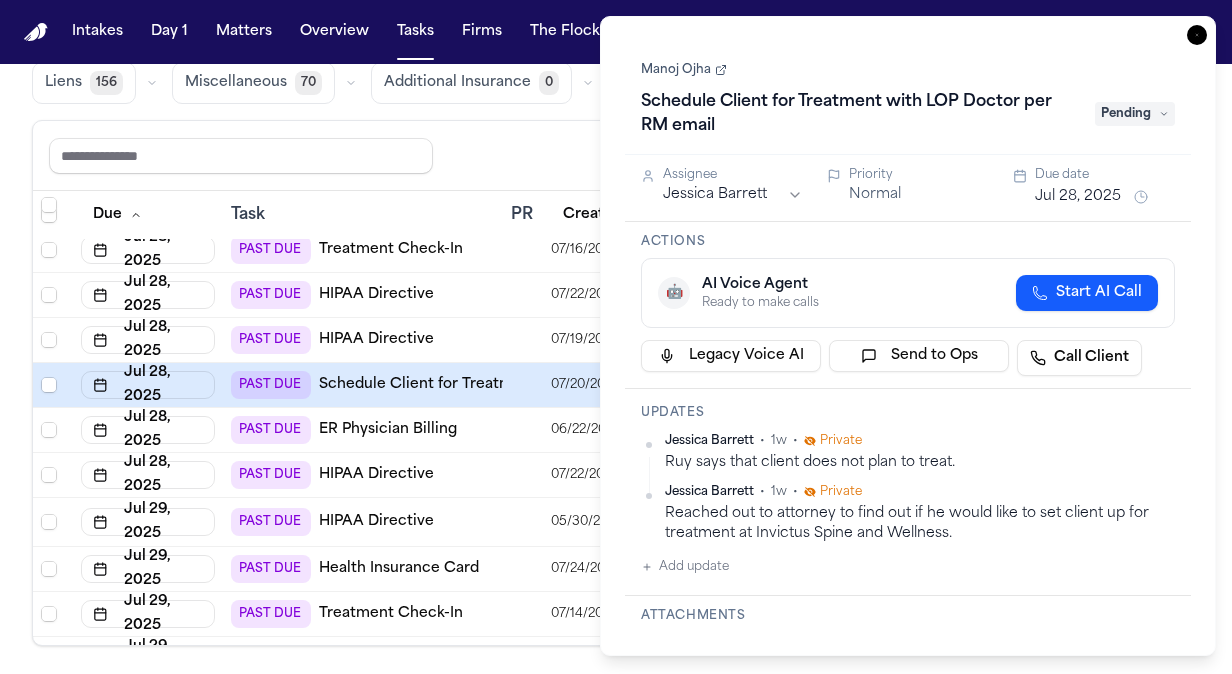 click 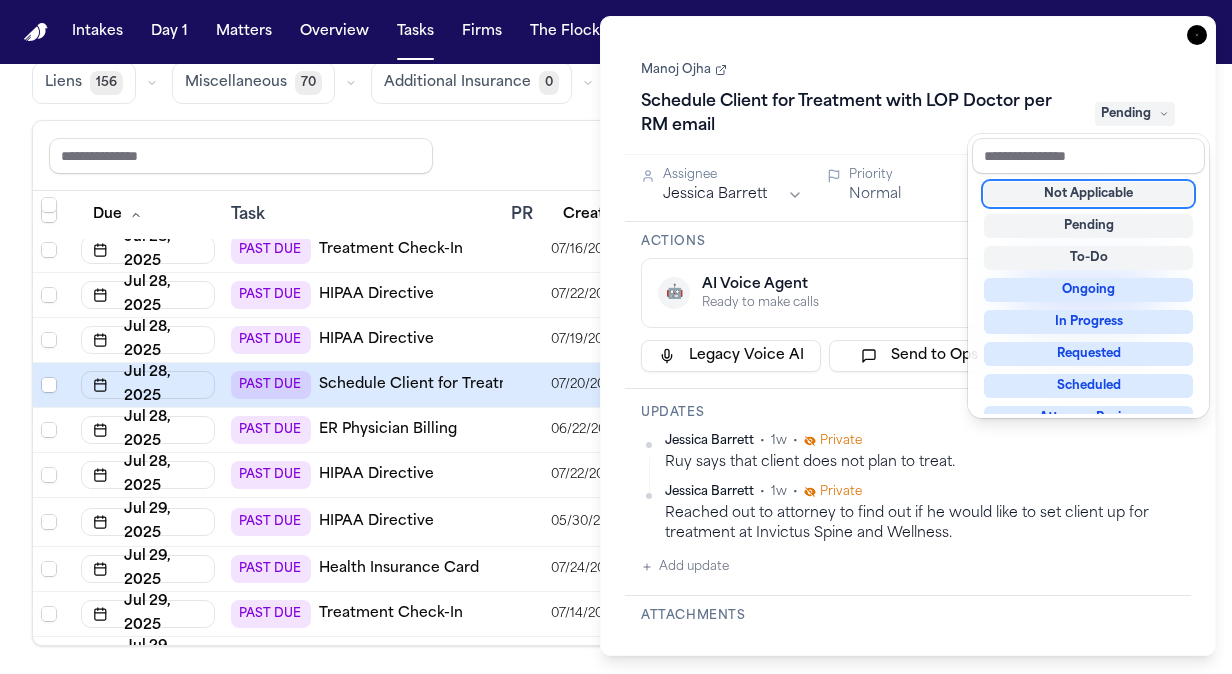 click on "Not Applicable" at bounding box center (1088, 194) 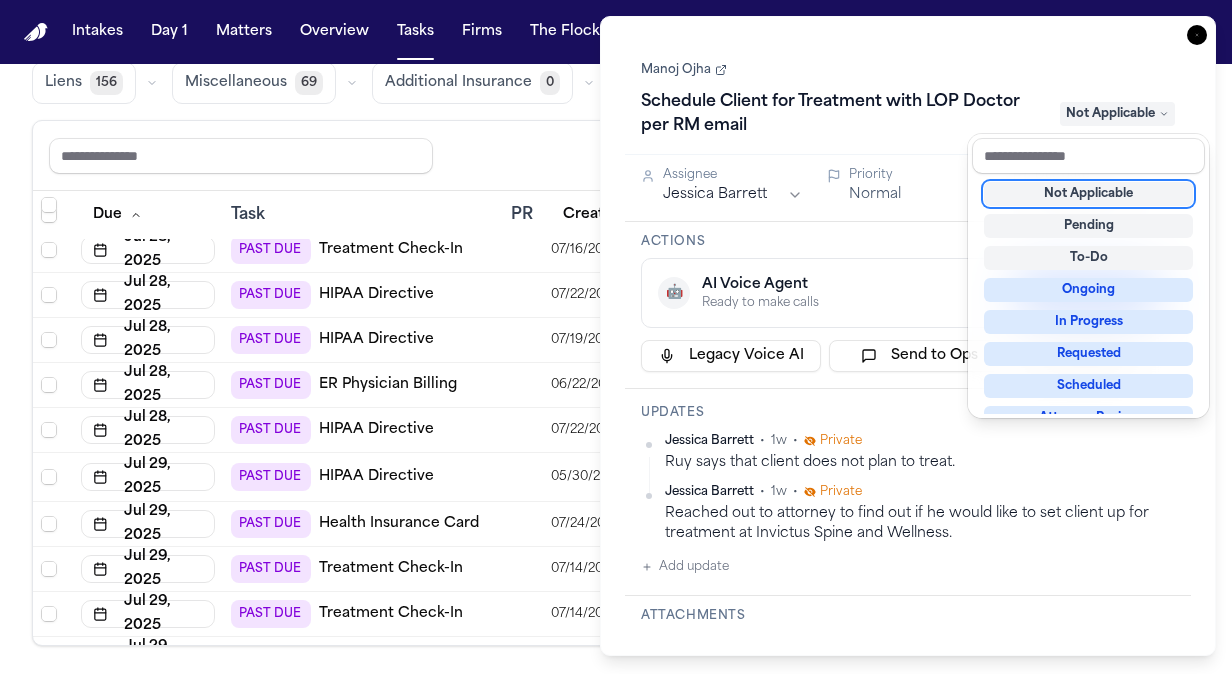 click on "Task Details Manoj Ojha Schedule Client for Treatment with LOP Doctor per RM email Not Applicable Assignee Jessica Barrett Priority Normal Due date Jul 28, 2025 Actions 🤖 AI Voice Agent Ready to make calls Start AI Call Legacy Voice AI Send to Ops Call Client Updates Jessica Barrett • 1w • Private Ruy says that client does not plan to treat.  Jessica Barrett • 1w • Private Reached out to attorney to find out if he would like to set client up for treatment at Invictus Spine and Wellness. Add update Attachments No attachments yet Add Attachment Notes These notes are only visible to your team and will not be shared with attorneys. Schedules Schedule Voice AI Call No Scheduled Calls You haven't set up any scheduled calls for this task yet. Create a schedule to automatically run this task at specific times. Delete Task Close" at bounding box center (908, 336) 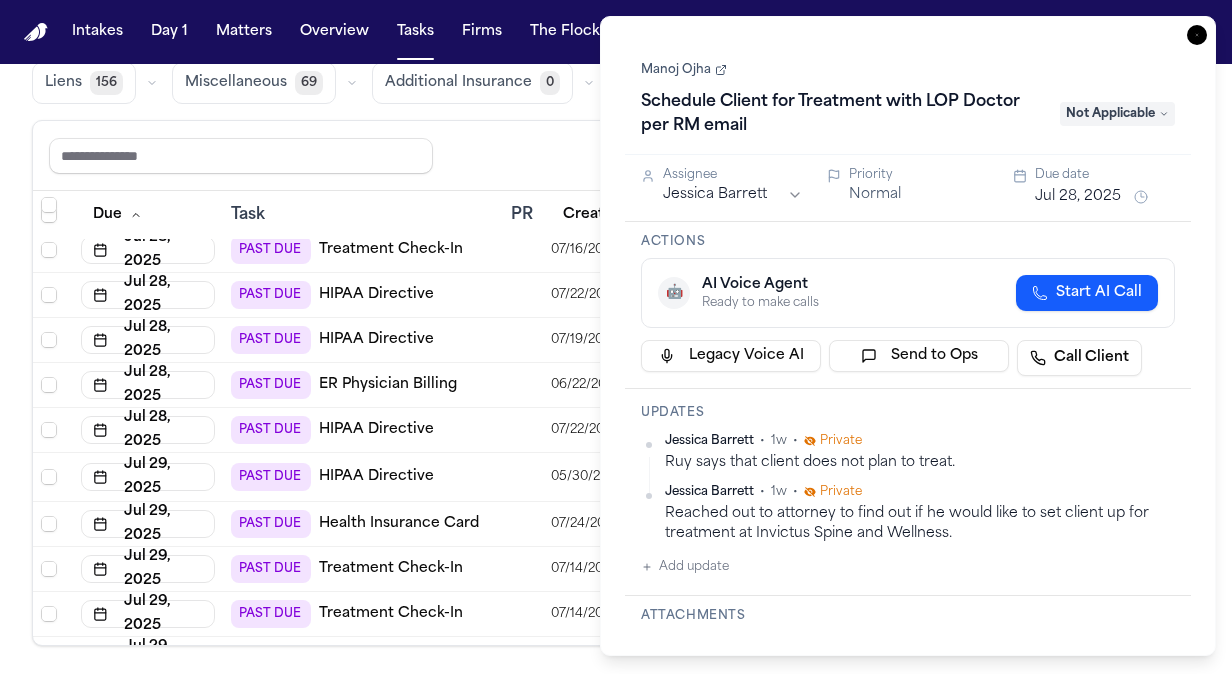 click 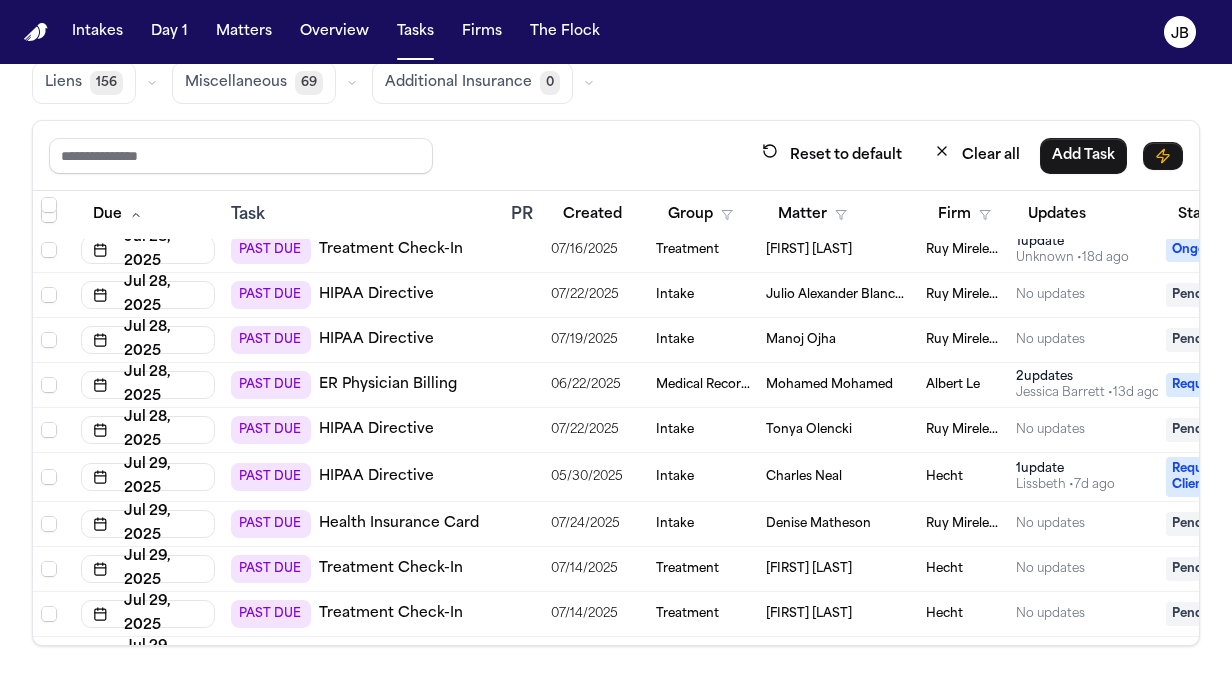 click on "Mohamed Mohamed" at bounding box center (838, 385) 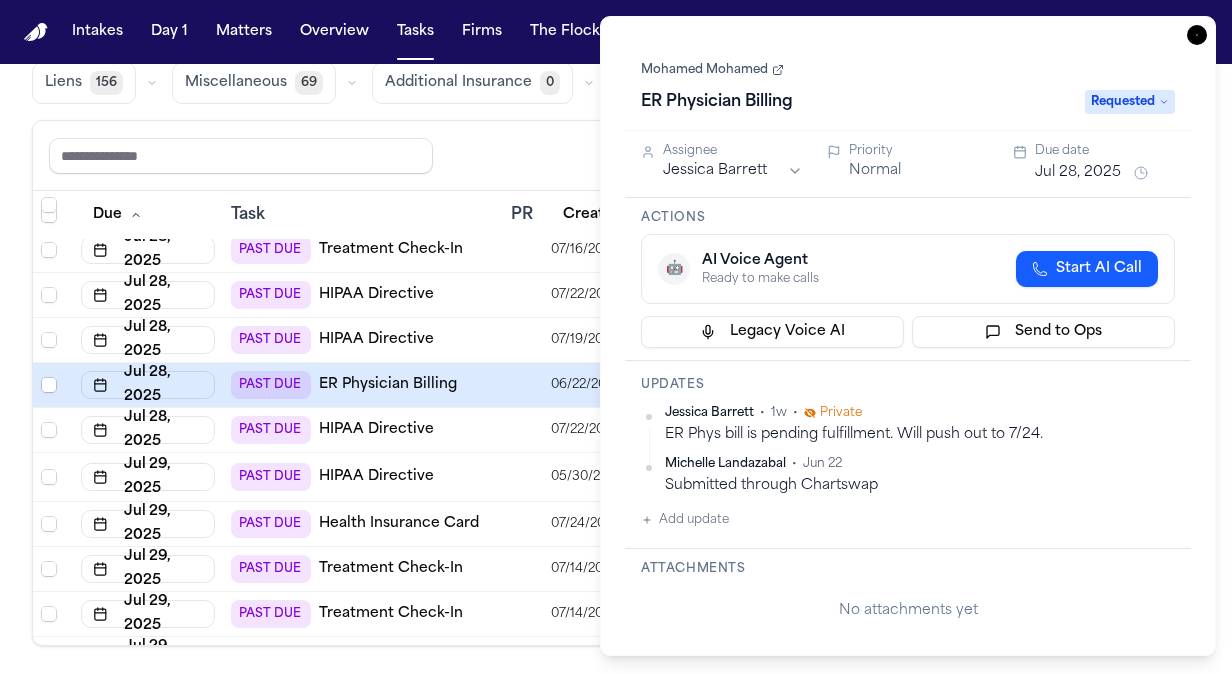 click on "Intakes Day 1 Matters Overview Tasks Firms The Flock JB Global Filters Review Coverage 9 Review Provider 98 Intake 386 Police Report & Investigation 124 1P Insurance 164 3P Insurance 196 Initial Medical Records 97 Medical Records 529 Treatment 428 Demand Letter 729 Liens 156 Miscellaneous 69 Additional Insurance 0 Reset to default Clear all Add Task Due Task PR Created Group Matter Firm Updates Status 3 Assignee 2 Jul 24, 2025 PAST DUE Treatment Check-In 05/30/2025 Treatment Charles Neal Hecht 2  update s Unknown   •  53d ago Pending JB Jul 25, 2025 PAST DUE Treatment Check-In 05/29/2025 Treatment Ahmed Abdulle a/n/f Luqman Abdulle Hecht 3  update s Unknown   •  32d ago Pending JB Jul 25, 2025 PAST DUE Treatment Check-In 07/11/2025 Treatment Carla Cortes Ruy Mireles Law Firm No updates Pending JB Jul 25, 2025 PAST DUE Treatment Check-In 07/08/2025 Treatment Deanna Jackson Hecht 1  update Unknown   •  17d ago Ongoing JB Jul 25, 2025 PAST DUE Treatment Check-In 07/08/2025 Treatment Douglas Webb" at bounding box center [616, 337] 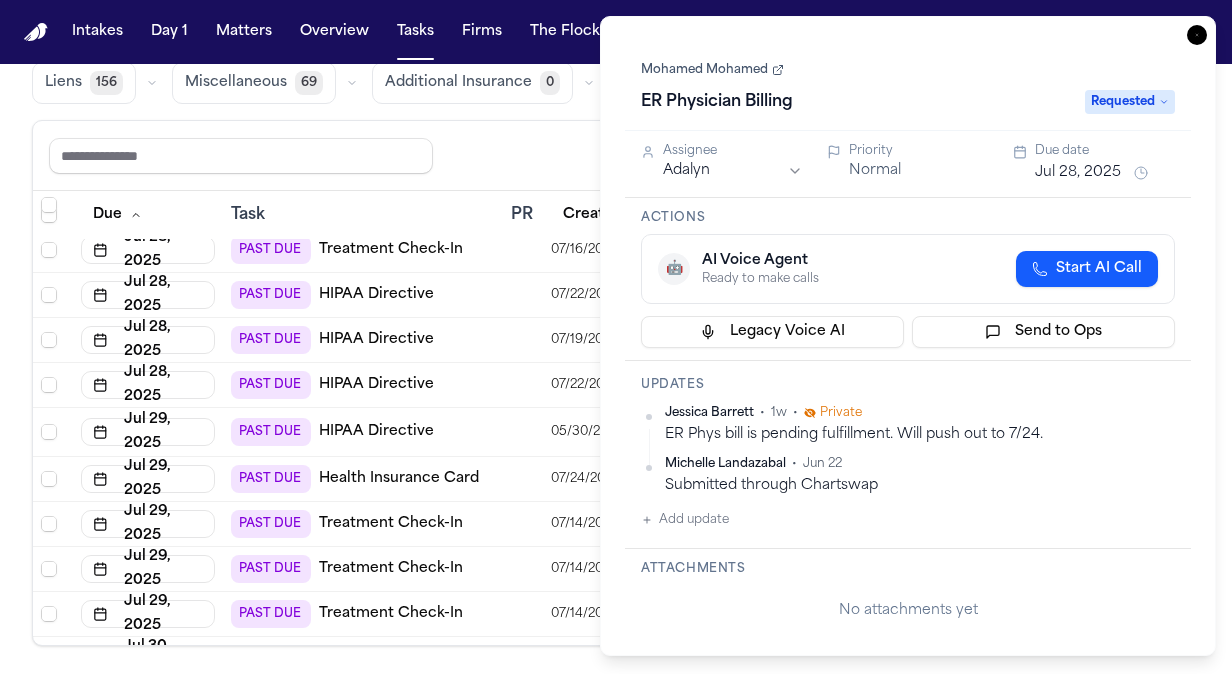 click 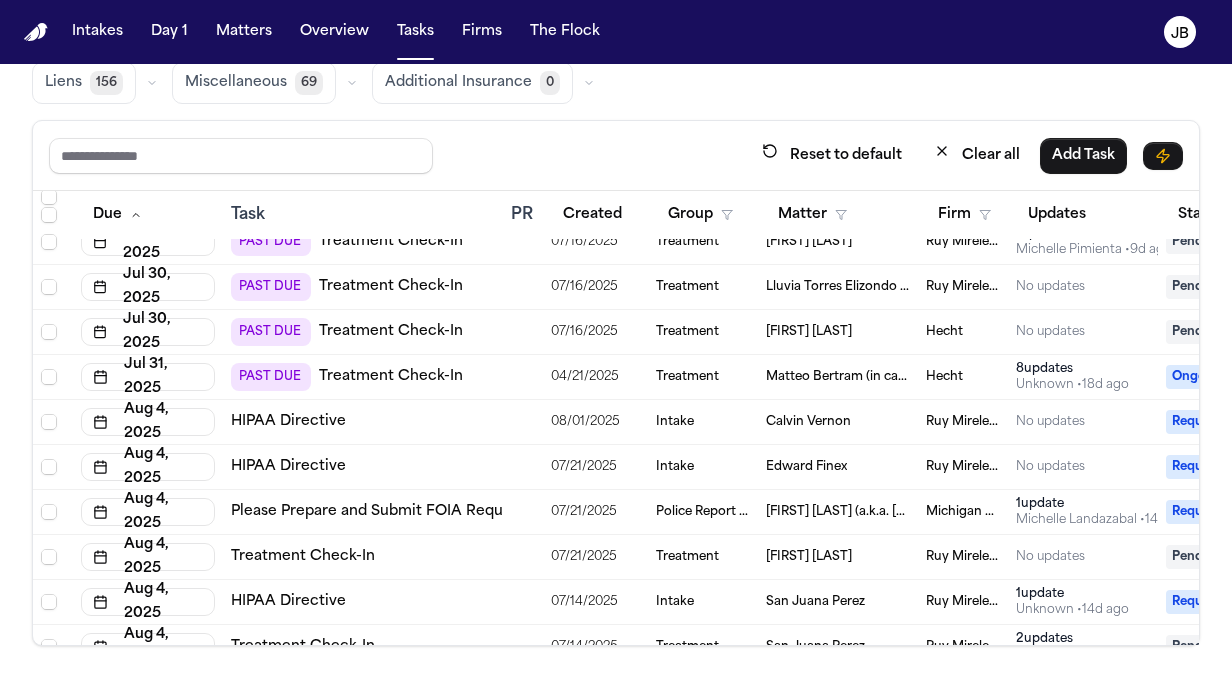 scroll, scrollTop: 1907, scrollLeft: 0, axis: vertical 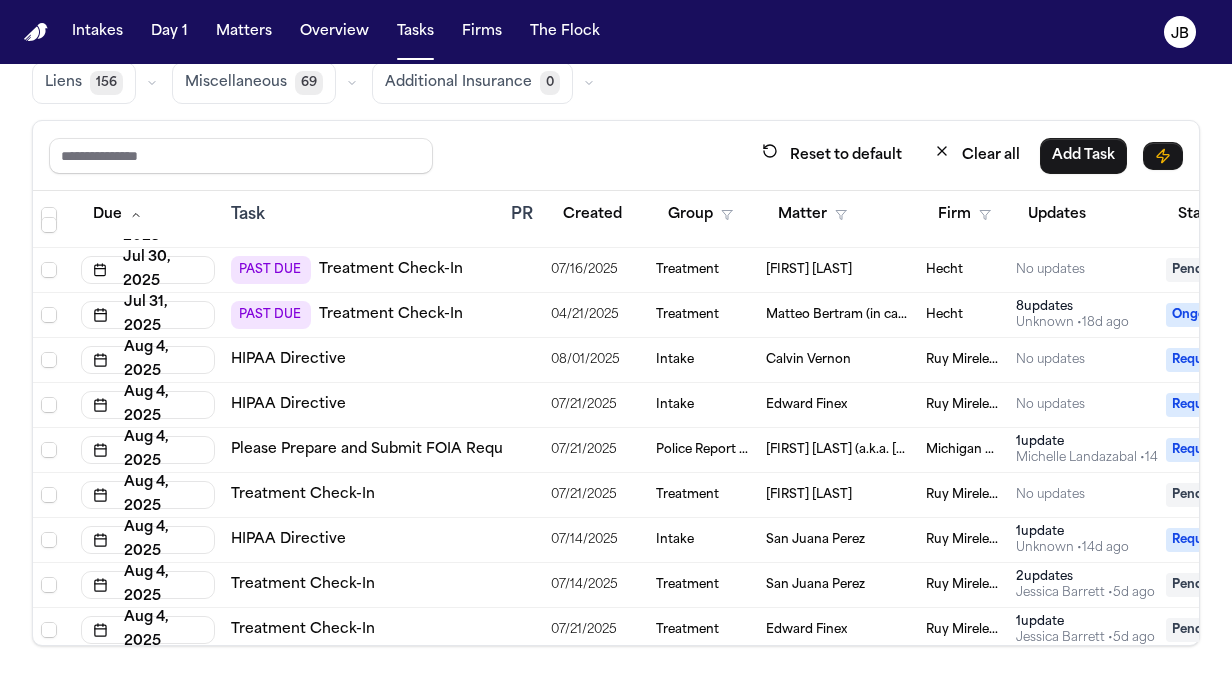click on "Michigan Auto Law" at bounding box center [963, 450] 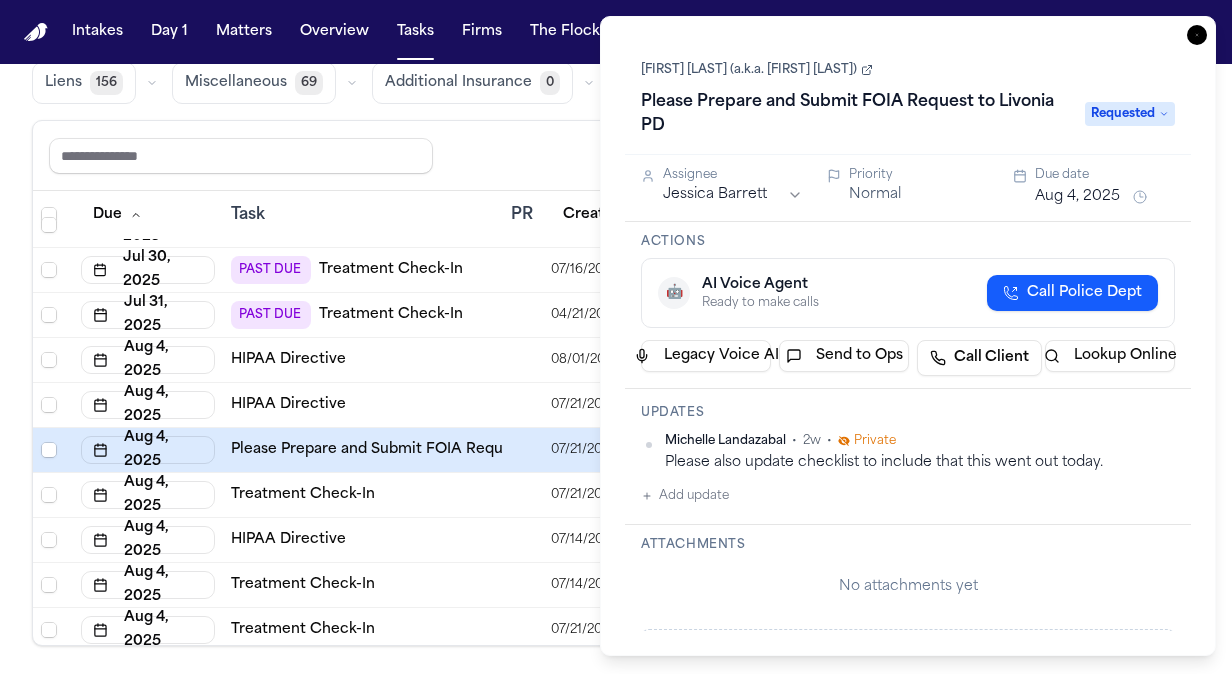 click on "Intakes Day 1 Matters Overview Tasks Firms The Flock JB Global Filters Review Coverage 9 Review Provider 100 Intake 386 Police Report & Investigation 124 1P Insurance 164 3P Insurance 196 Initial Medical Records 97 Medical Records 529 Treatment 430 Demand Letter 729 Liens 156 Miscellaneous 69 Additional Insurance 0 Reset to default Clear all Add Task Due Task PR Created Group Matter Firm Updates Status 3 Assignee 2 Jul 28, 2025 PAST DUE HIPAA Directive 07/22/2025 Intake Charles Anderson Ruy Mireles Law Firm No updates Pending JB Jul 28, 2025 PAST DUE Retainer Agreement 07/24/2025 Intake Corey Pounds Ruy Mireles Law Firm No updates Pending JB Jul 28, 2025 PAST DUE HIPAA Directive 07/24/2025 Intake Corey Pounds Ruy Mireles Law Firm No updates Pending JB Jul 28, 2025 PAST DUE Health Insurance Card 07/24/2025 Intake Janice  Shamp Ruy Mireles Law Firm No updates Pending JB Jul 28, 2025 PAST DUE HIPAA Directive 07/17/2025 Intake Jennifer Hernandez Ruy Mireles Law Firm No updates Pending JB Jul 28, 2025 1" at bounding box center [616, 337] 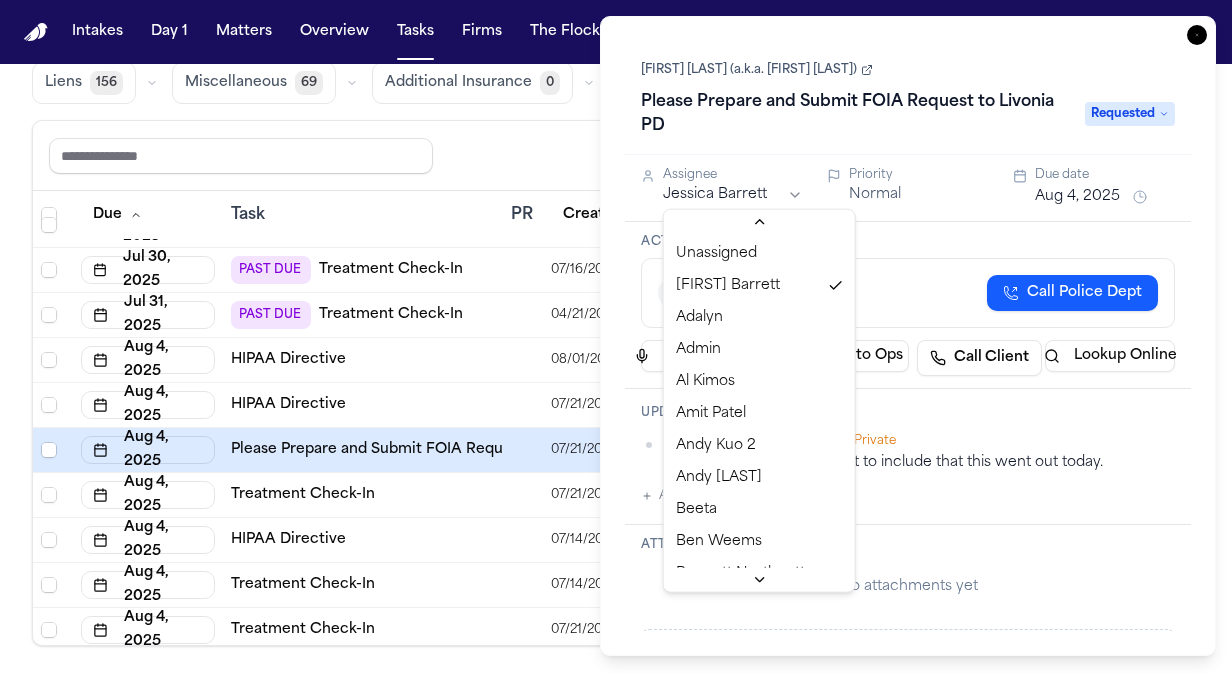scroll, scrollTop: 608, scrollLeft: 0, axis: vertical 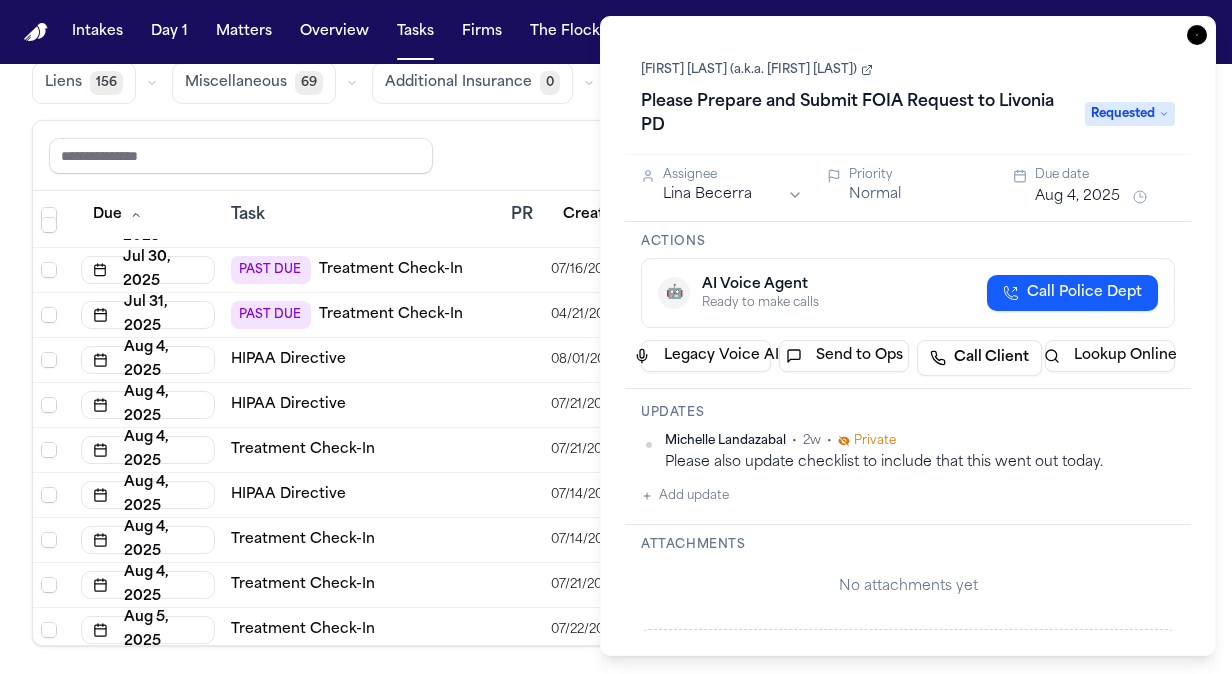 click 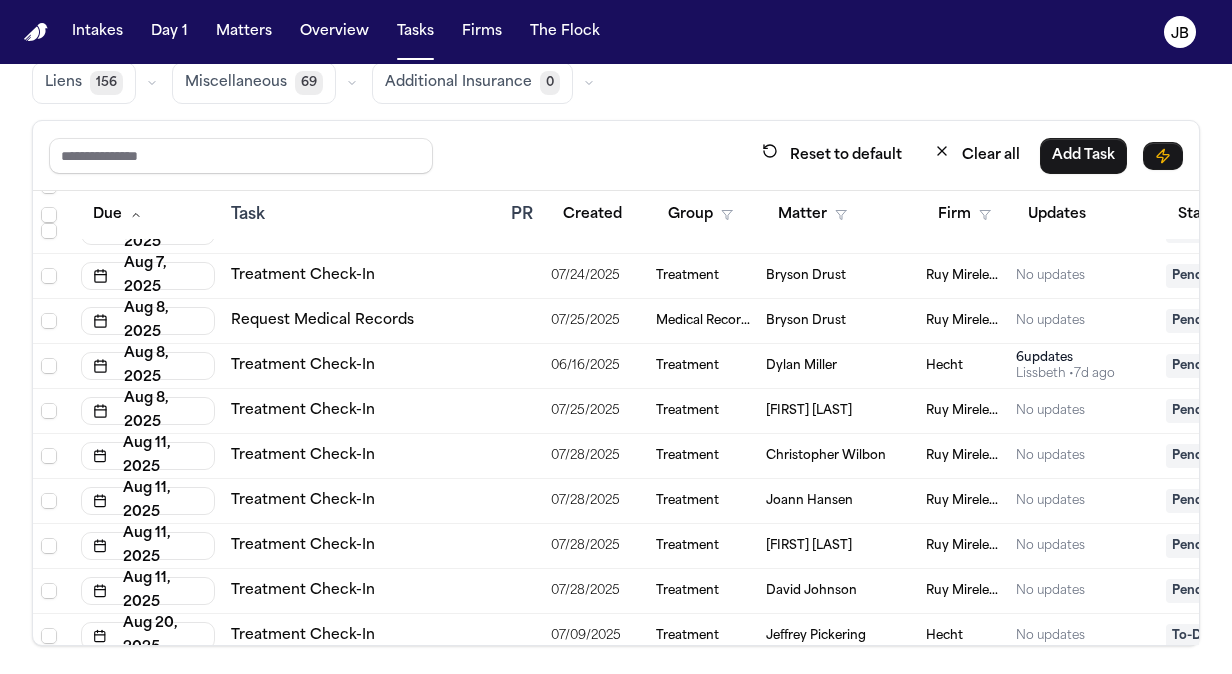 scroll, scrollTop: 3064, scrollLeft: 0, axis: vertical 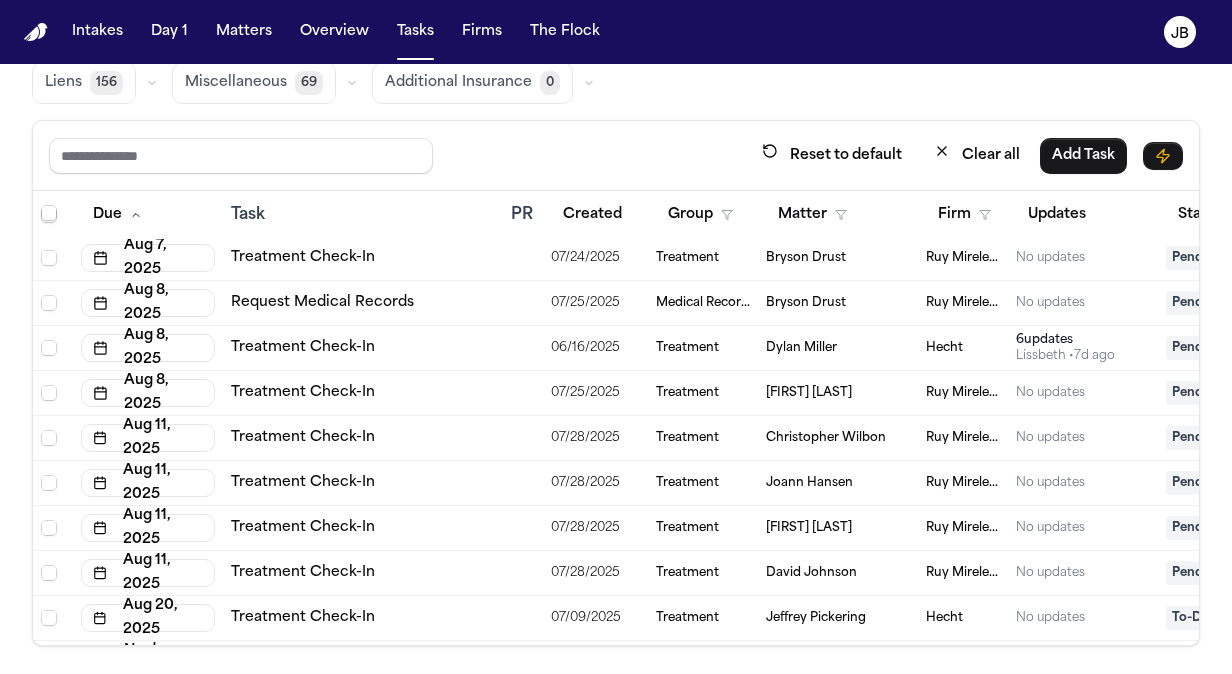 click on "Bryson Drust" at bounding box center (838, 303) 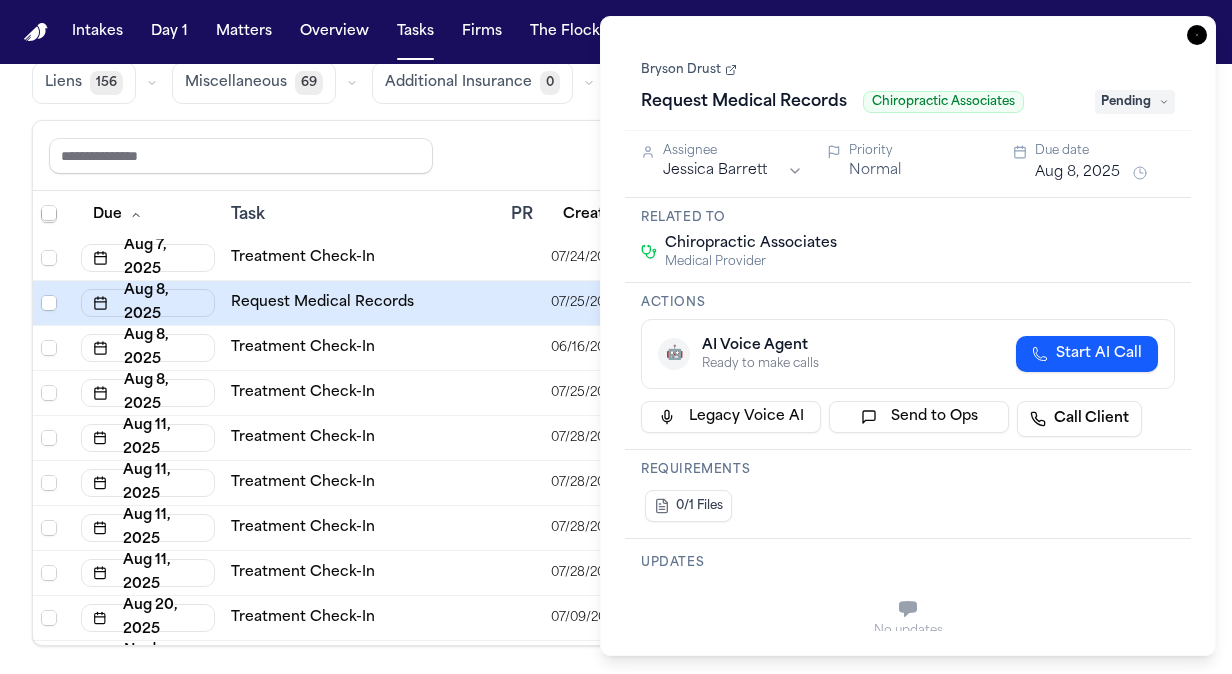 click 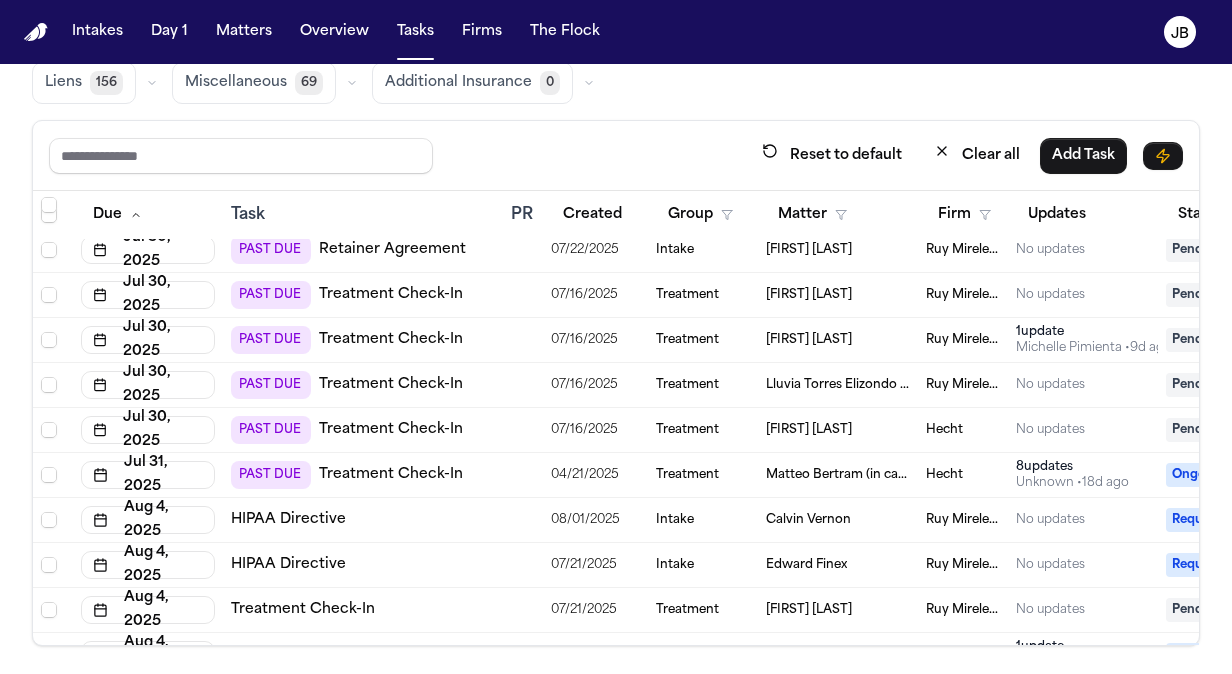 scroll, scrollTop: 1810, scrollLeft: 0, axis: vertical 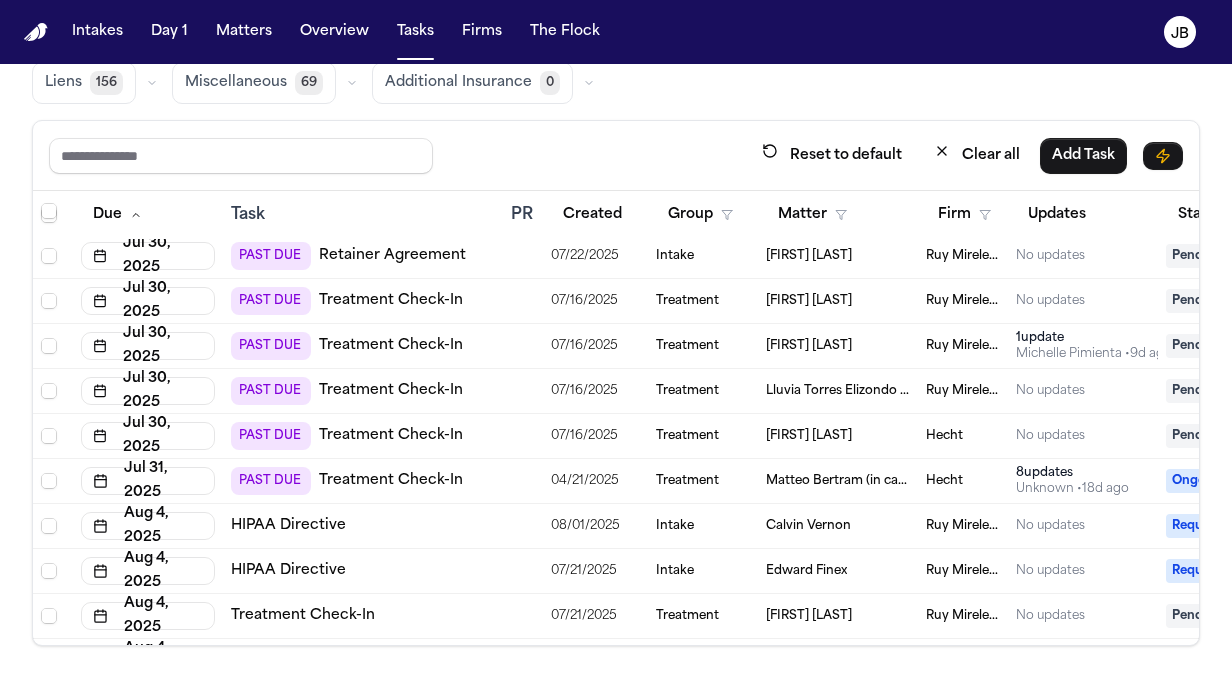 click on "[FIRST] [LAST]" at bounding box center (838, 346) 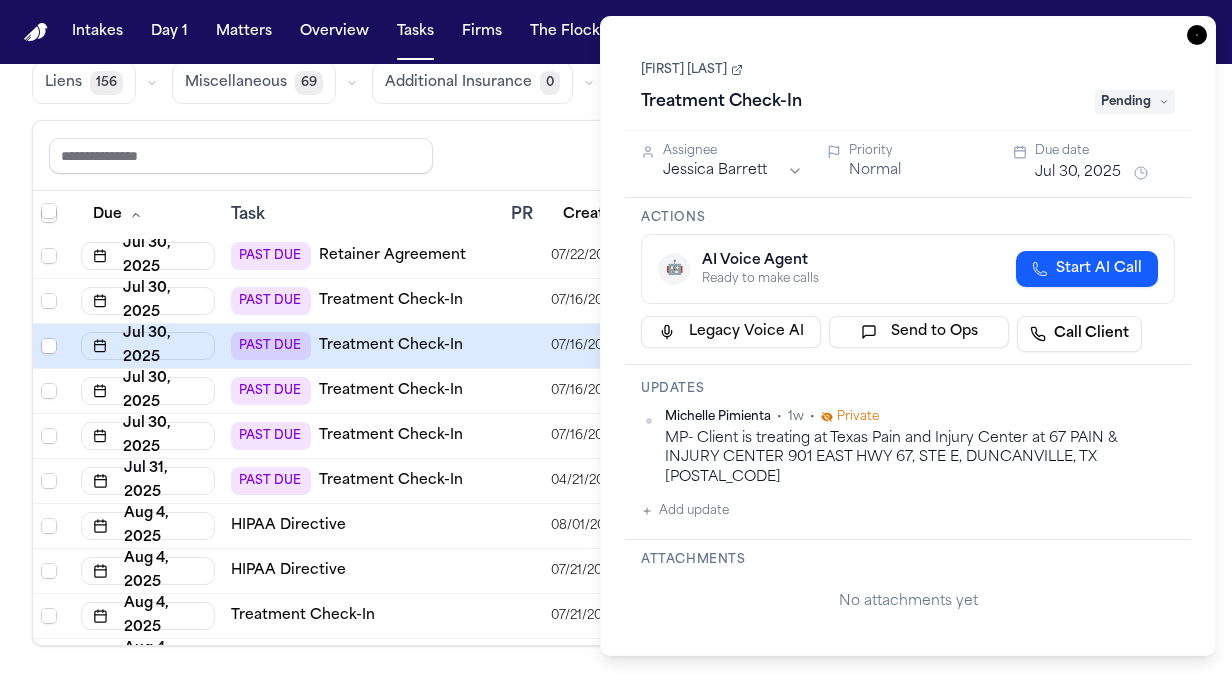click on "Jul 30, 2025" at bounding box center [1078, 173] 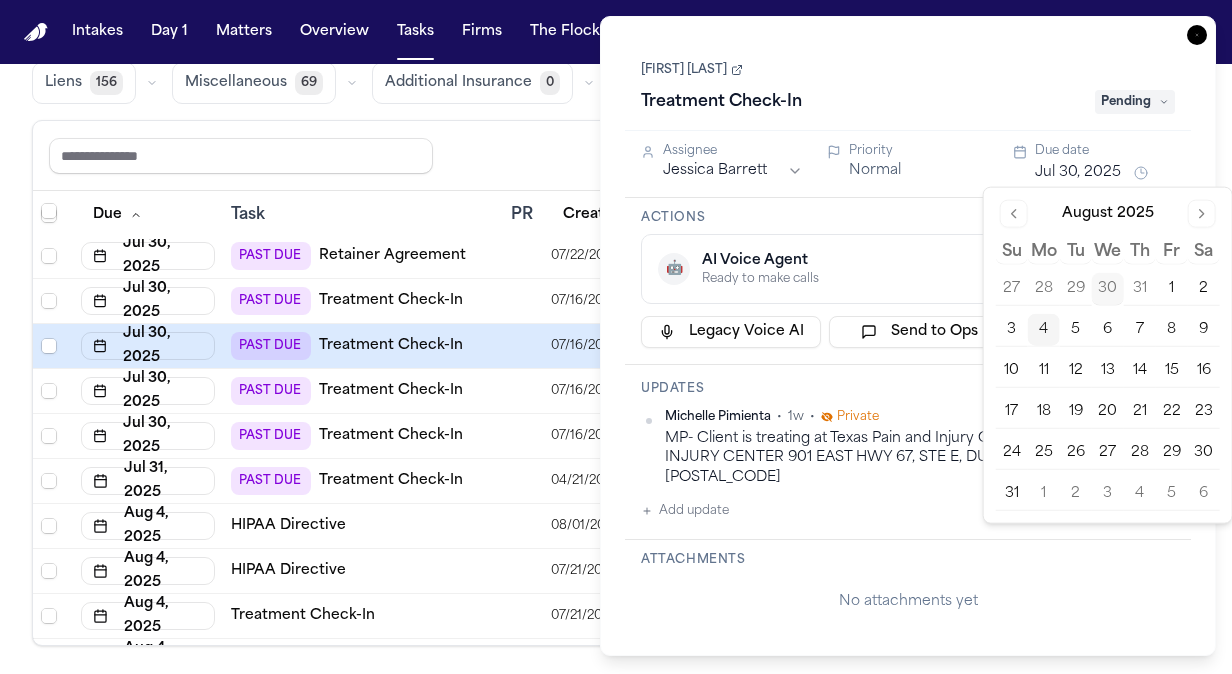 type on "**********" 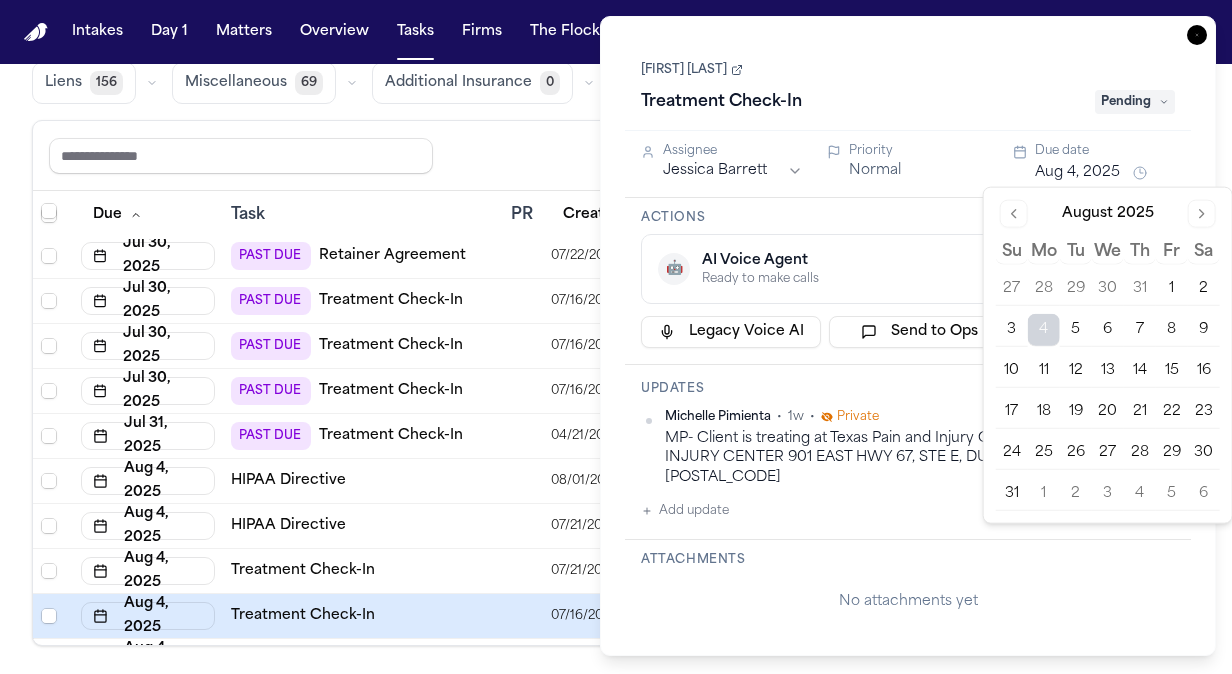 click on "4" at bounding box center (1044, 330) 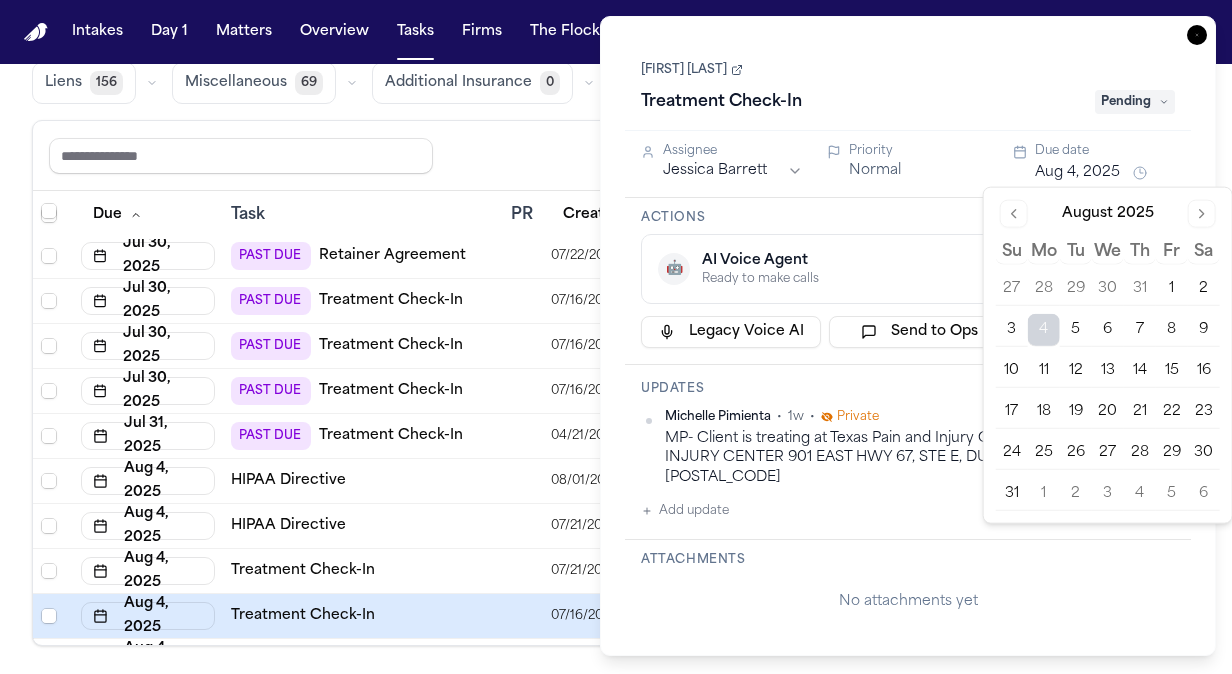 type on "**********" 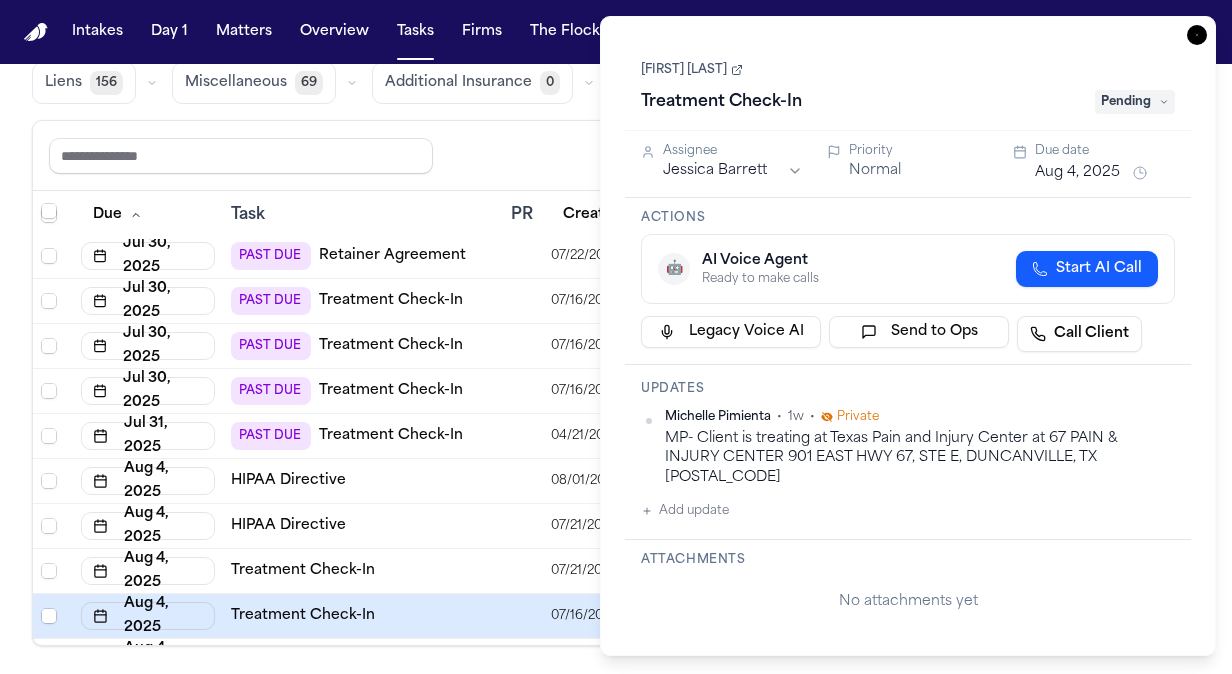click on "Pending" at bounding box center (1135, 102) 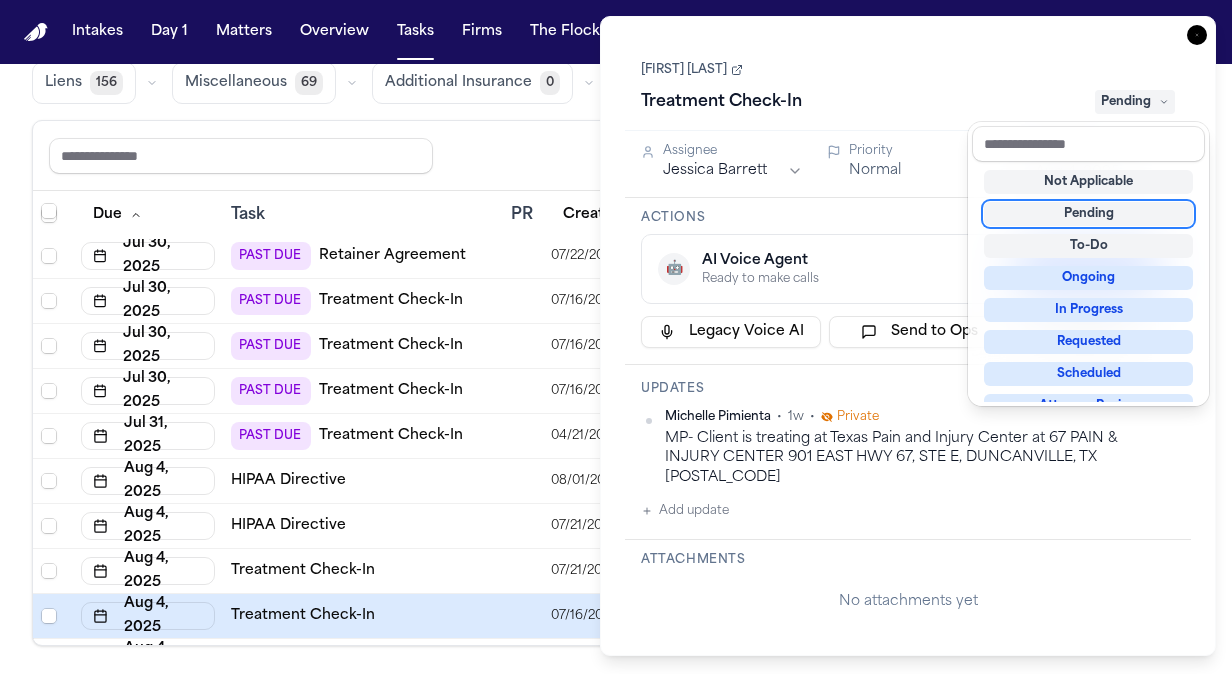 type on "**********" 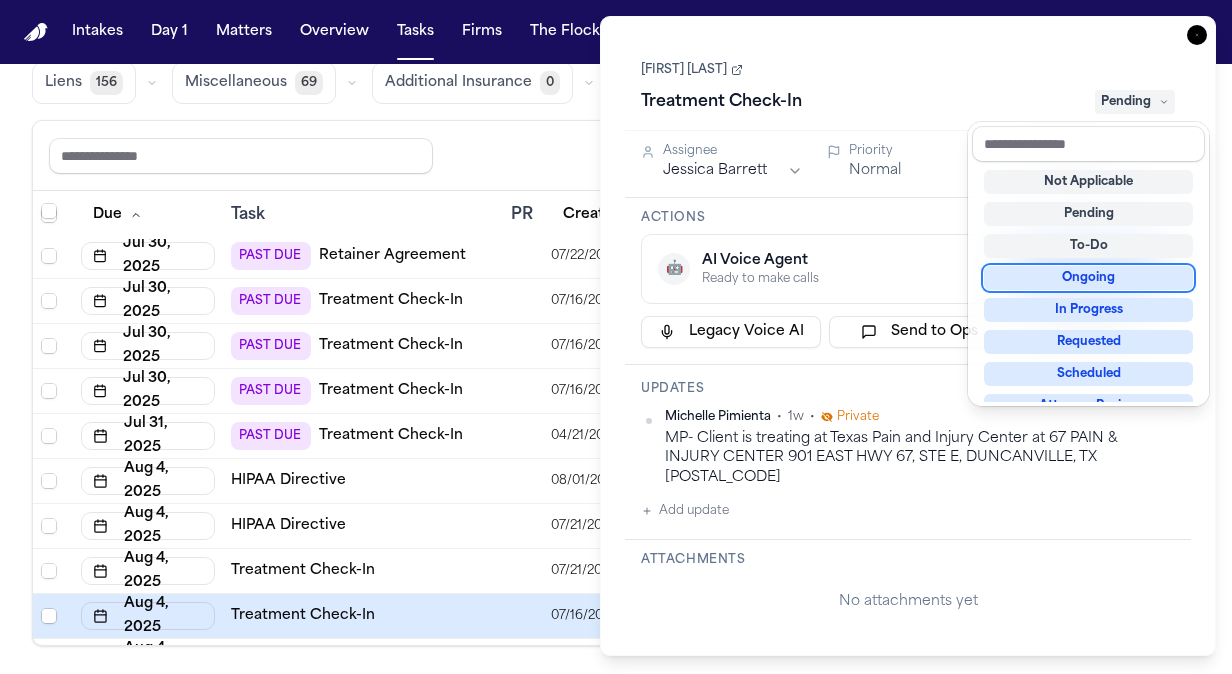 type on "**********" 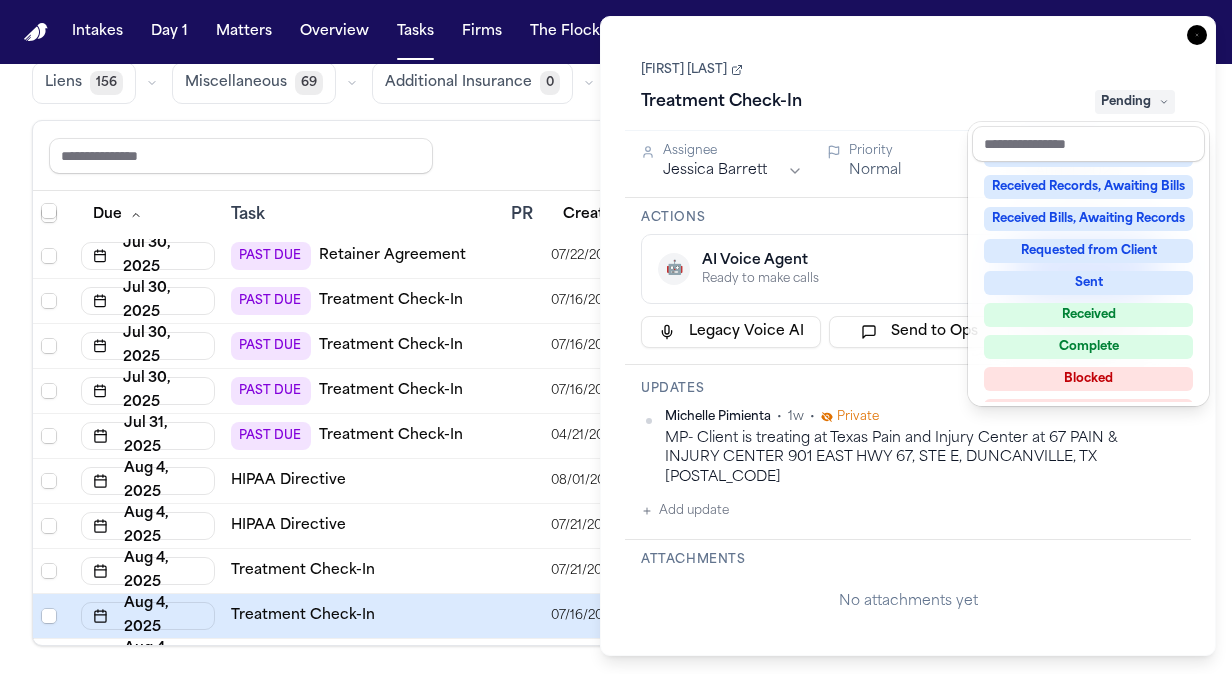 scroll, scrollTop: 308, scrollLeft: 0, axis: vertical 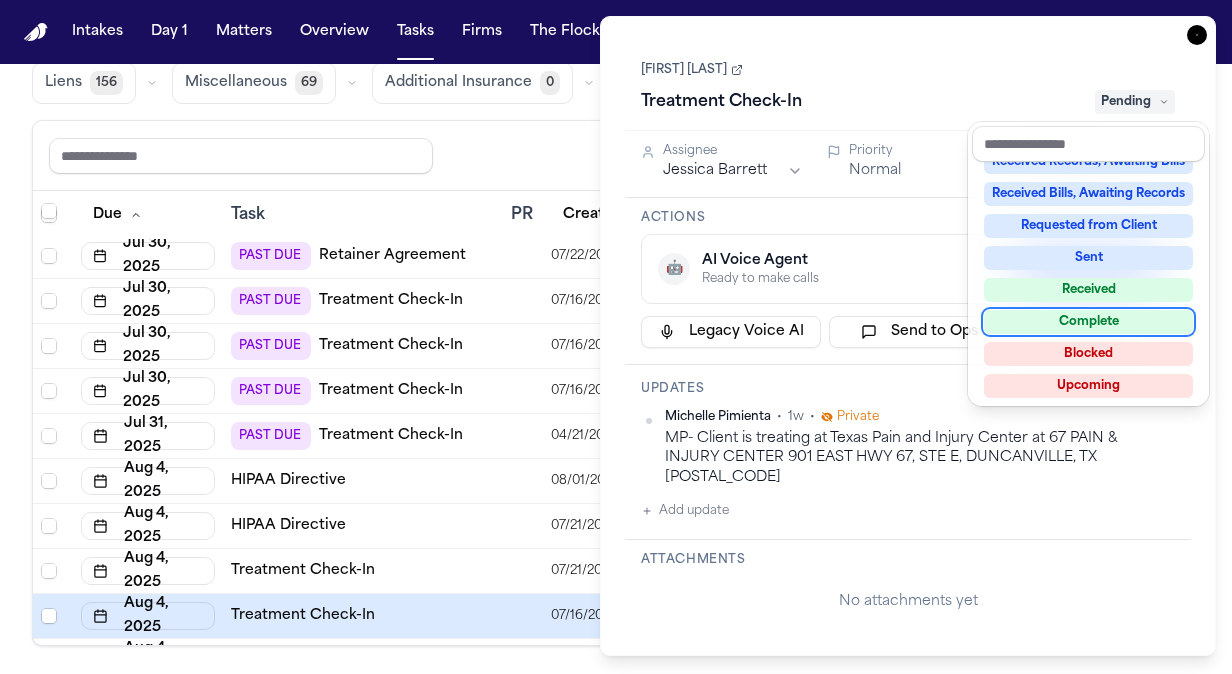 click on "Complete" at bounding box center (1088, 322) 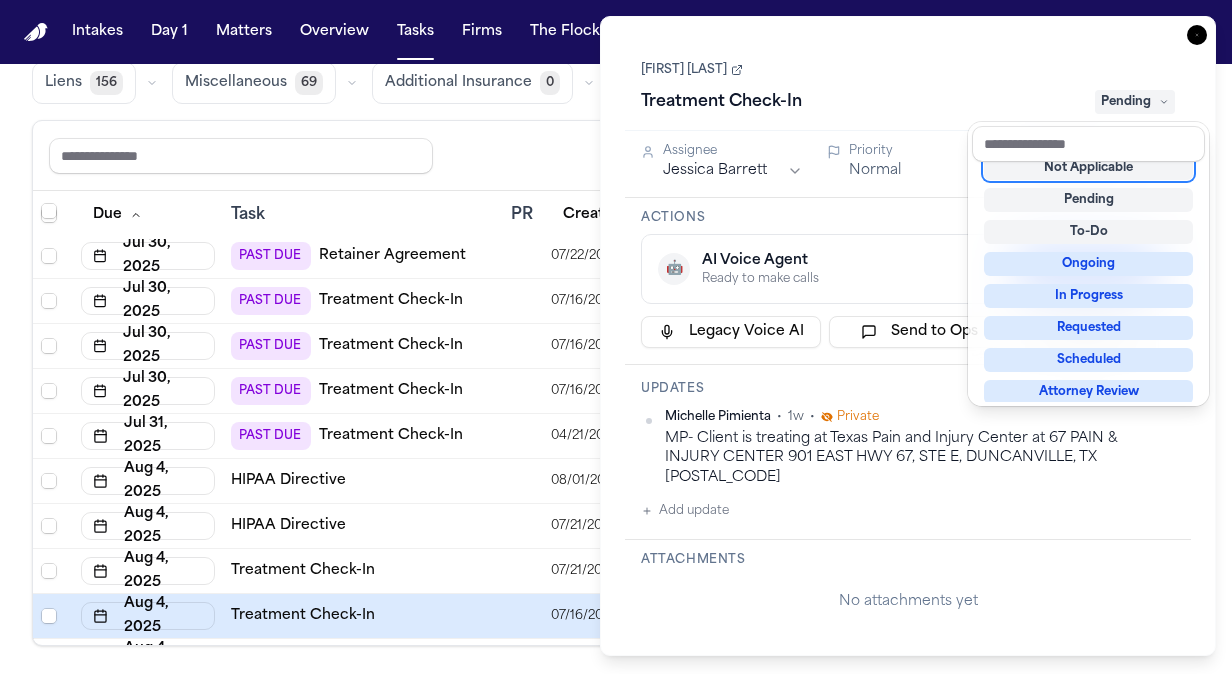 scroll, scrollTop: 8, scrollLeft: 0, axis: vertical 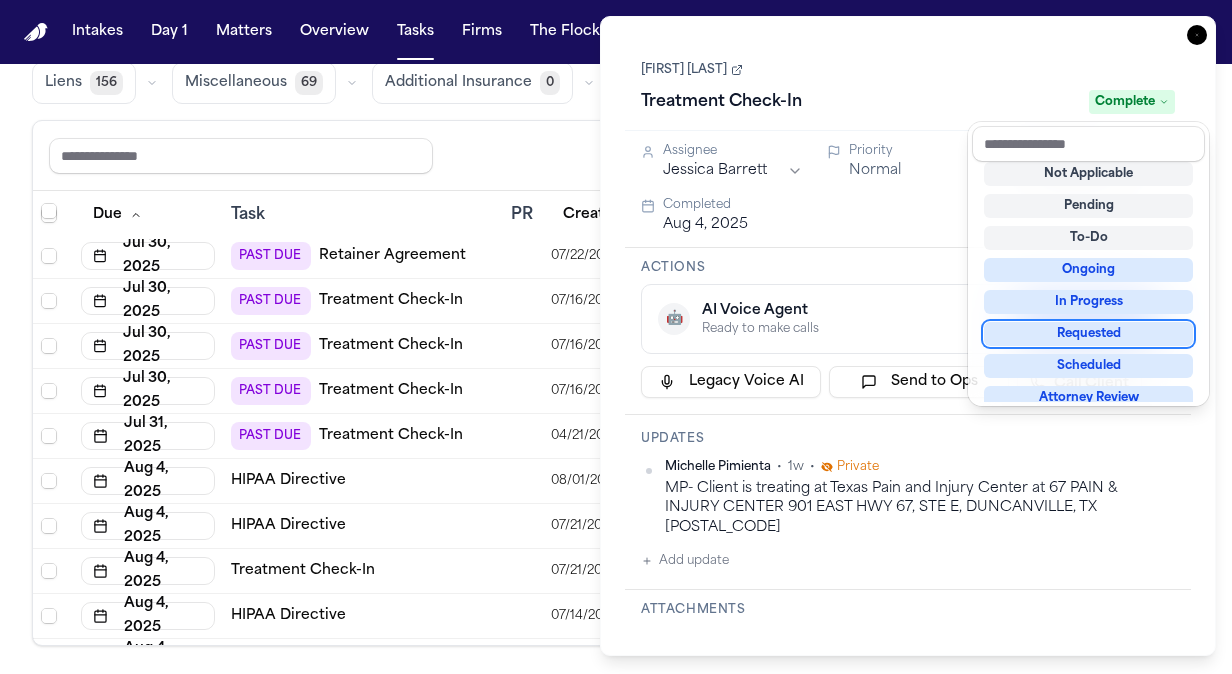 click on "**********" at bounding box center [908, 336] 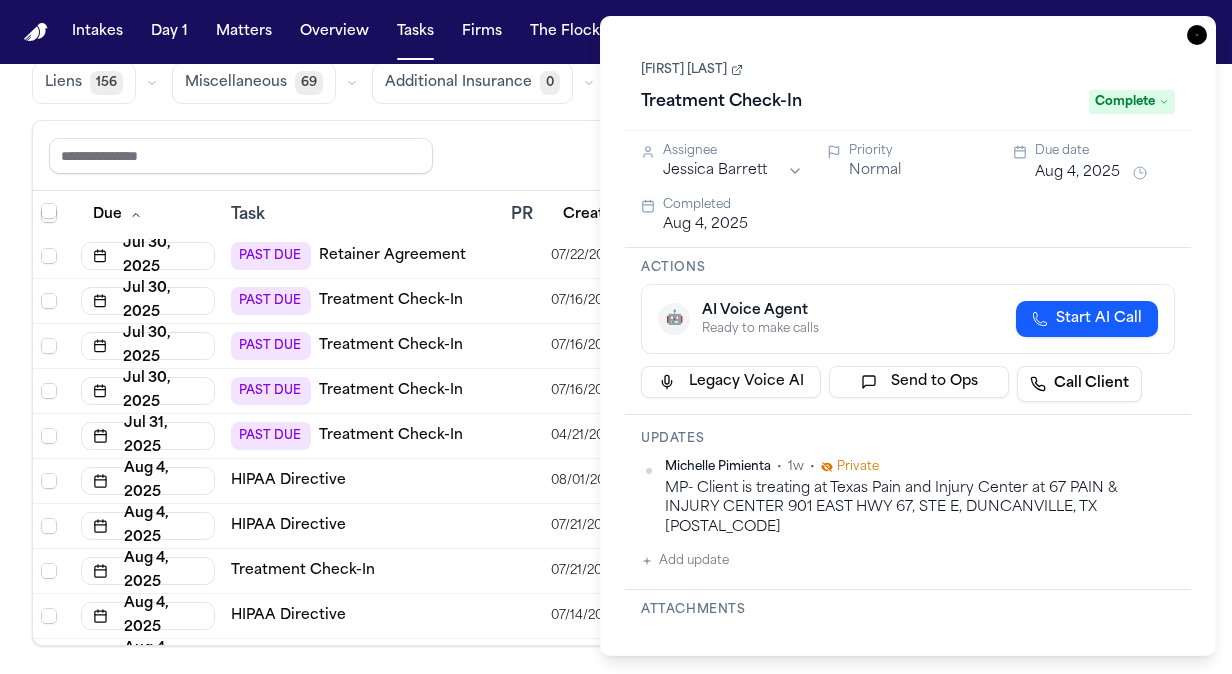 click on "Add update" at bounding box center [685, 561] 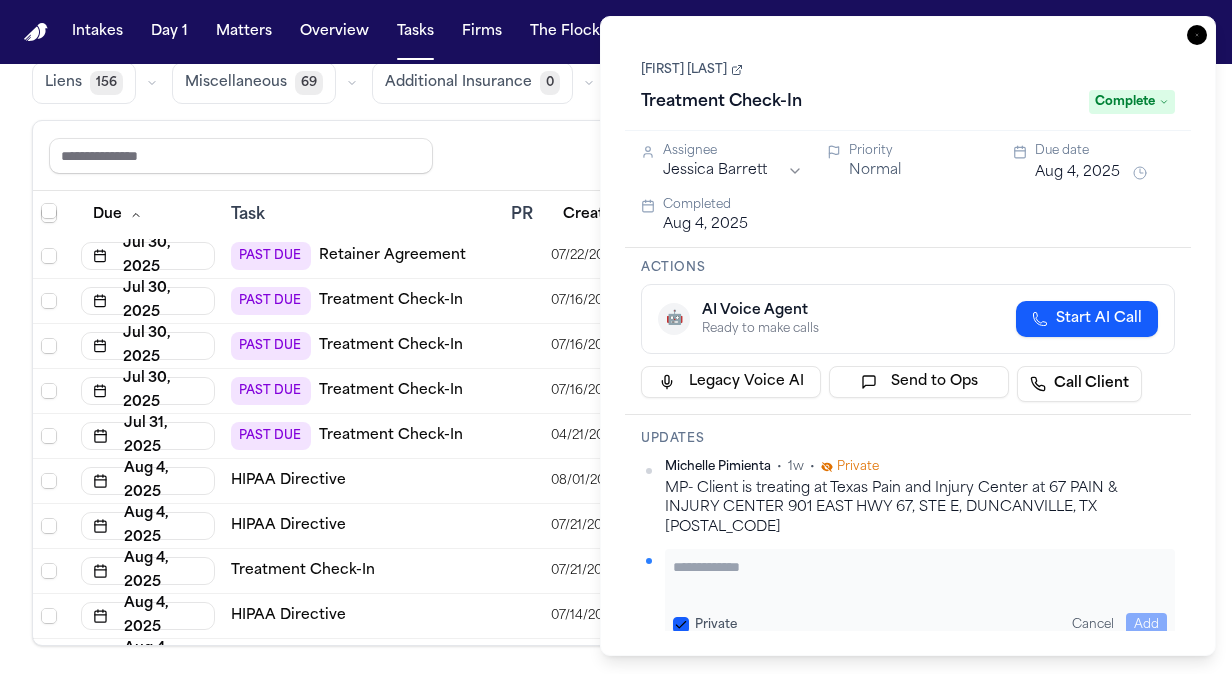 click at bounding box center [920, 577] 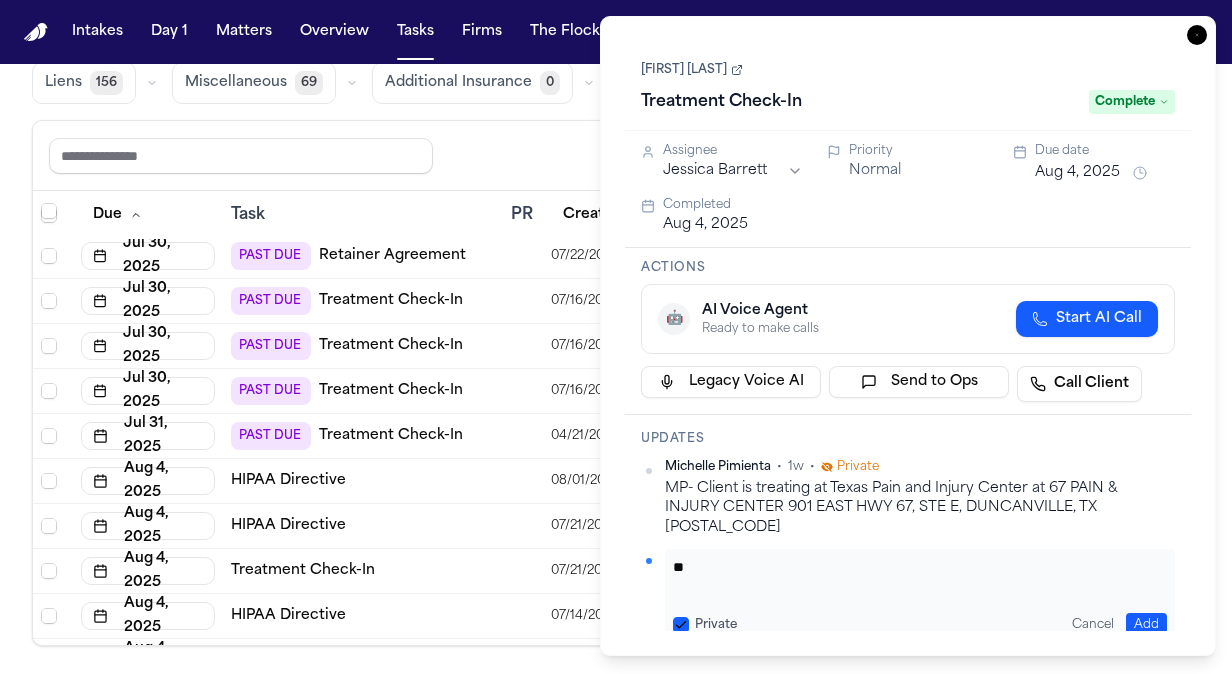 type on "*" 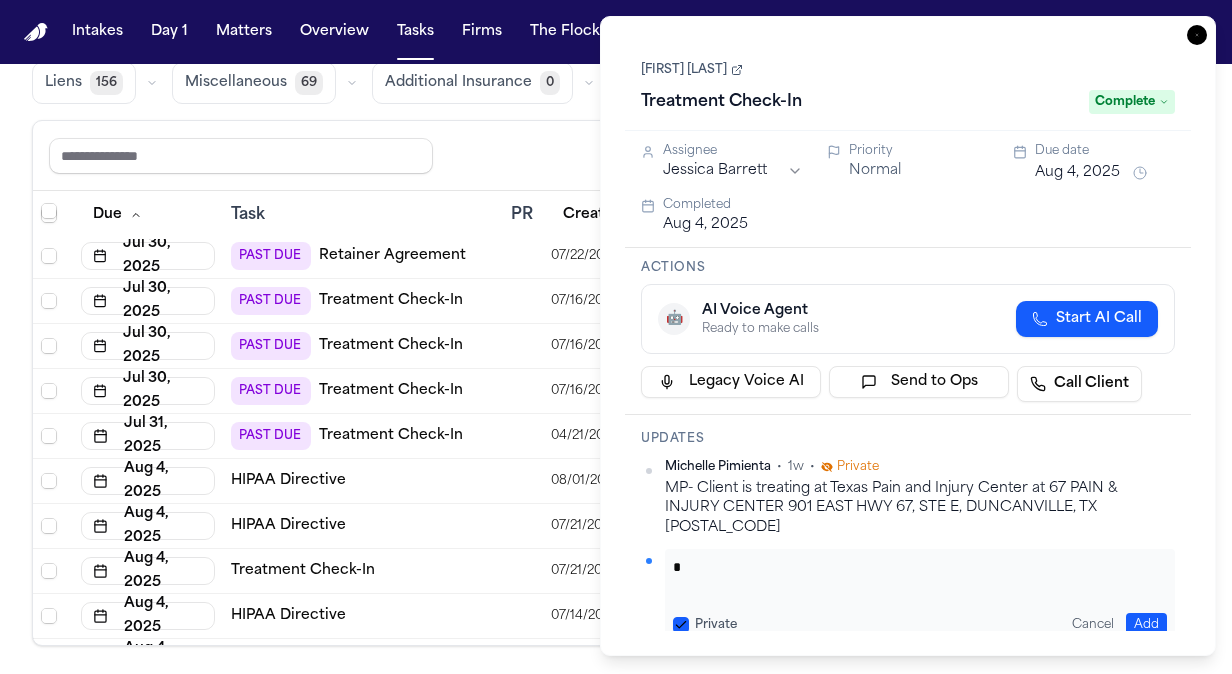 type 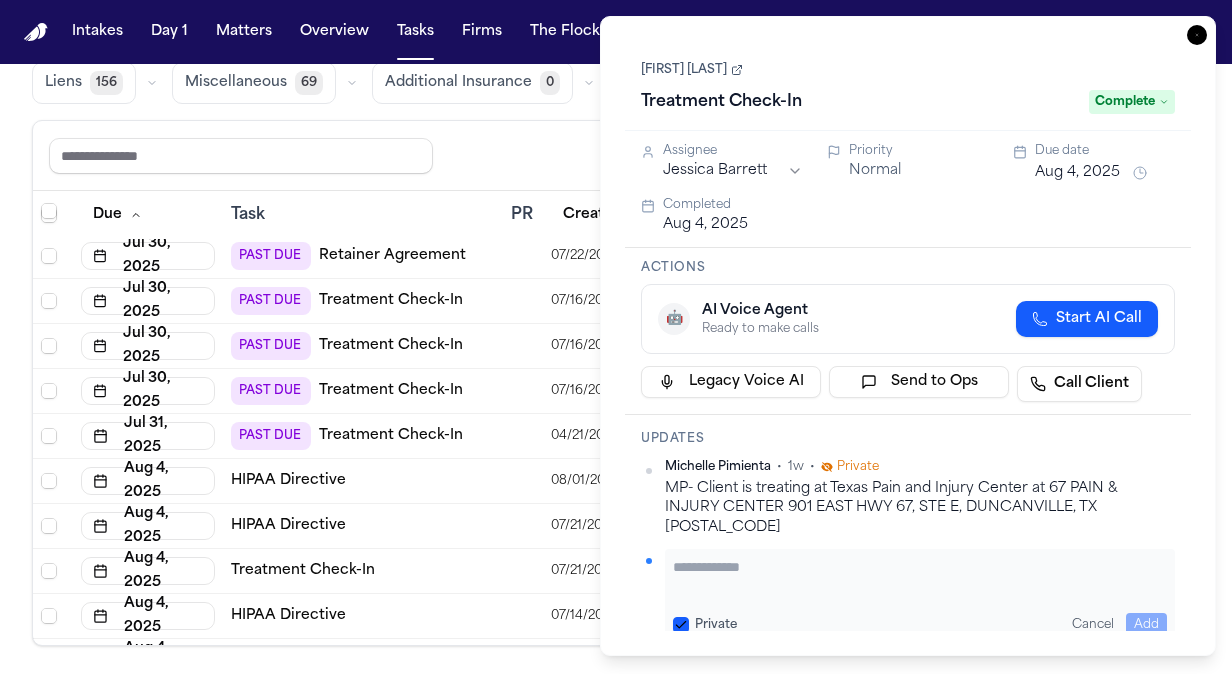 click on "[FIRST] [LAST]" at bounding box center (692, 70) 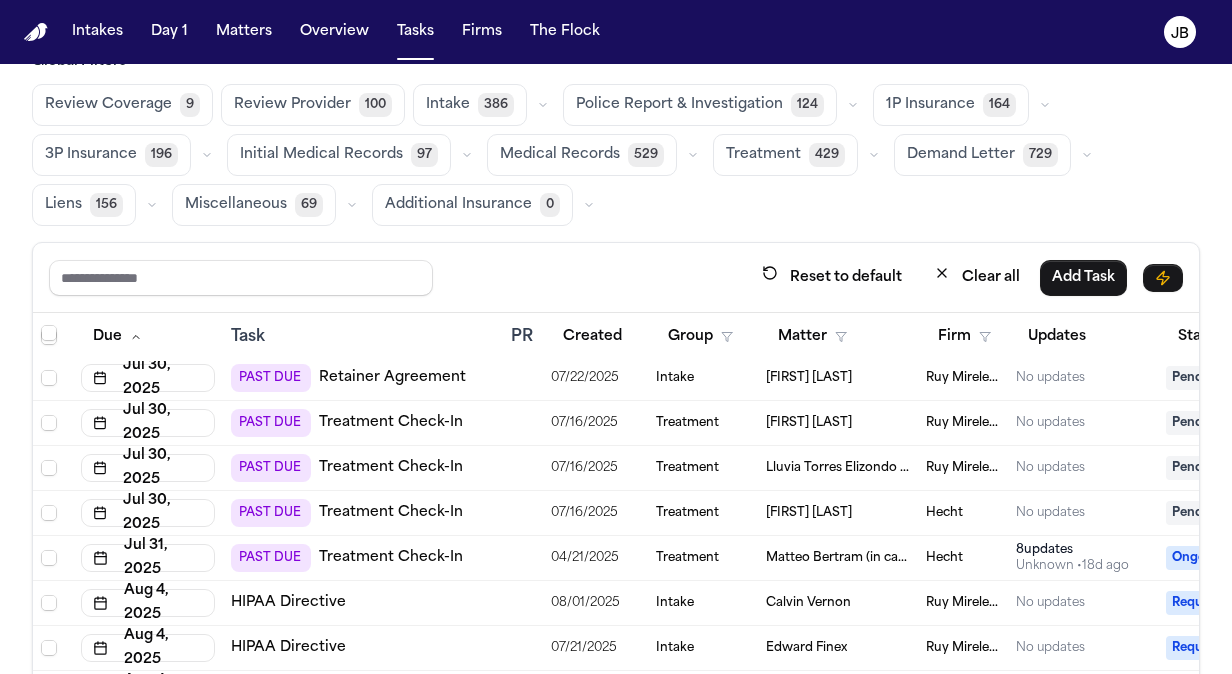 scroll, scrollTop: 2, scrollLeft: 0, axis: vertical 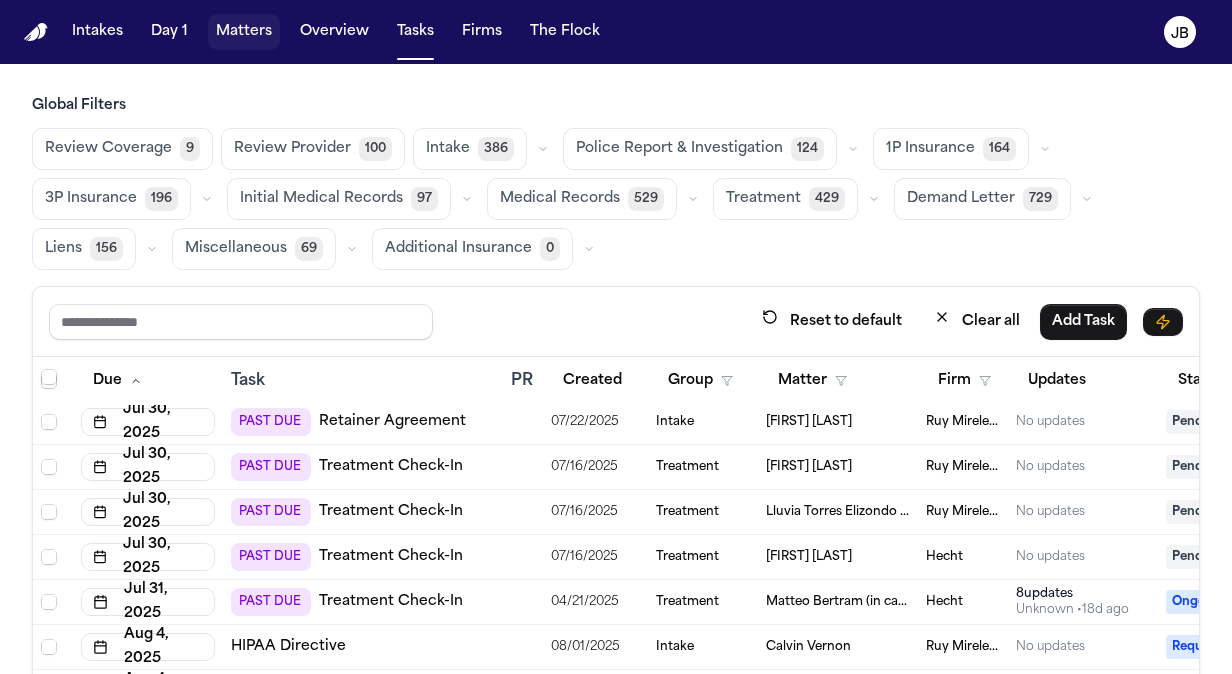 click on "Matters" at bounding box center [244, 32] 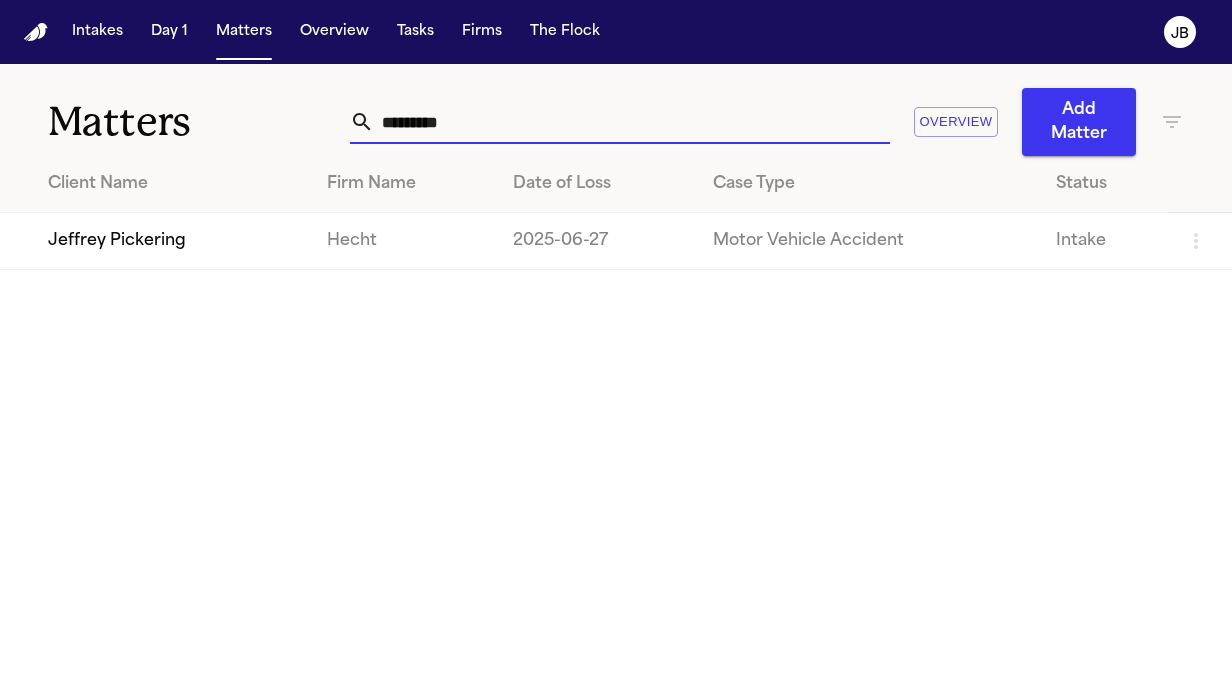 drag, startPoint x: 494, startPoint y: 125, endPoint x: 202, endPoint y: 120, distance: 292.04282 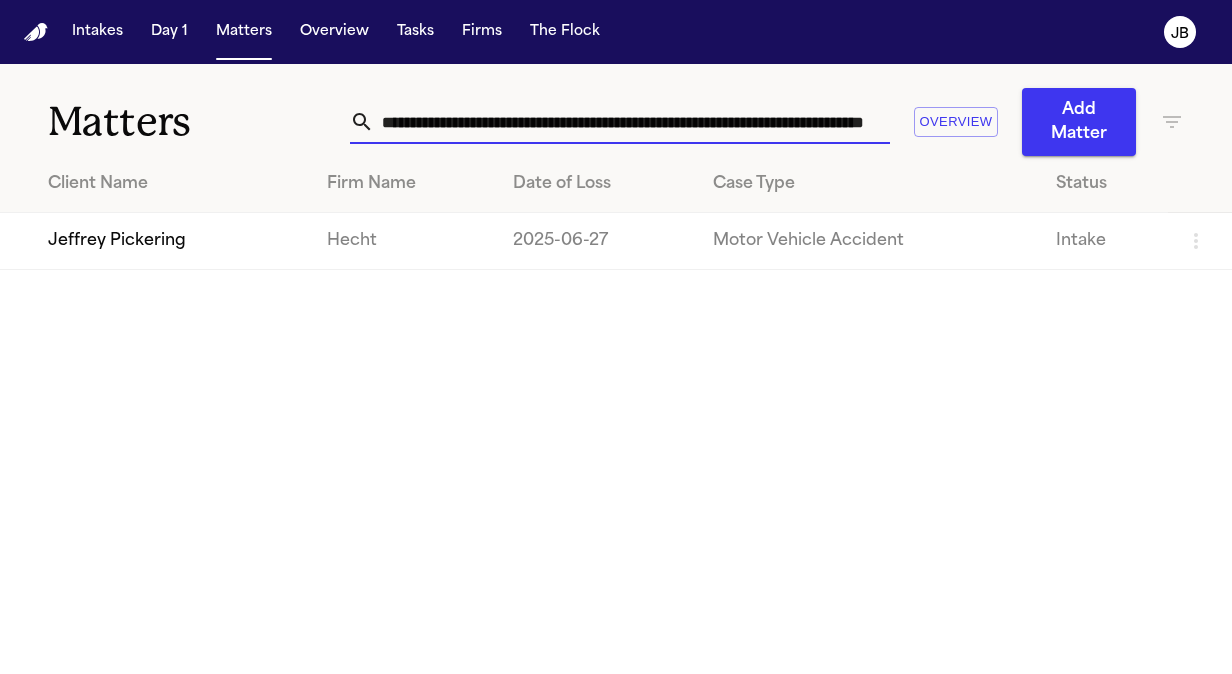 scroll, scrollTop: 0, scrollLeft: 154, axis: horizontal 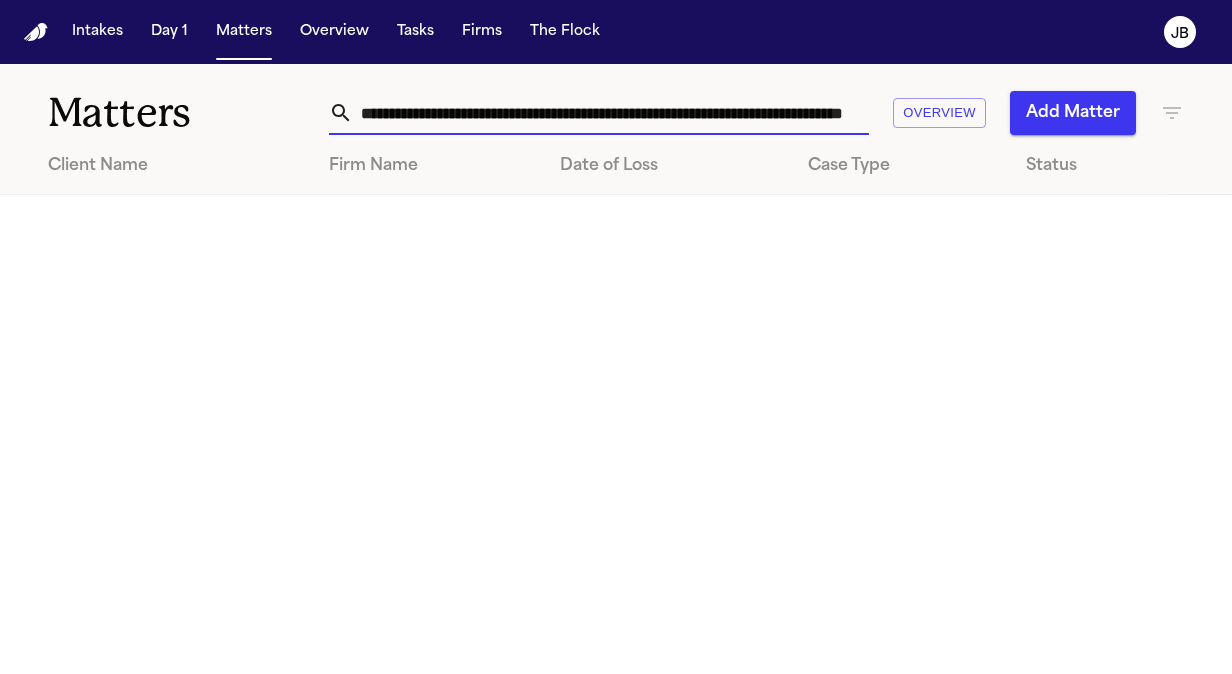 click on "**********" at bounding box center [611, 113] 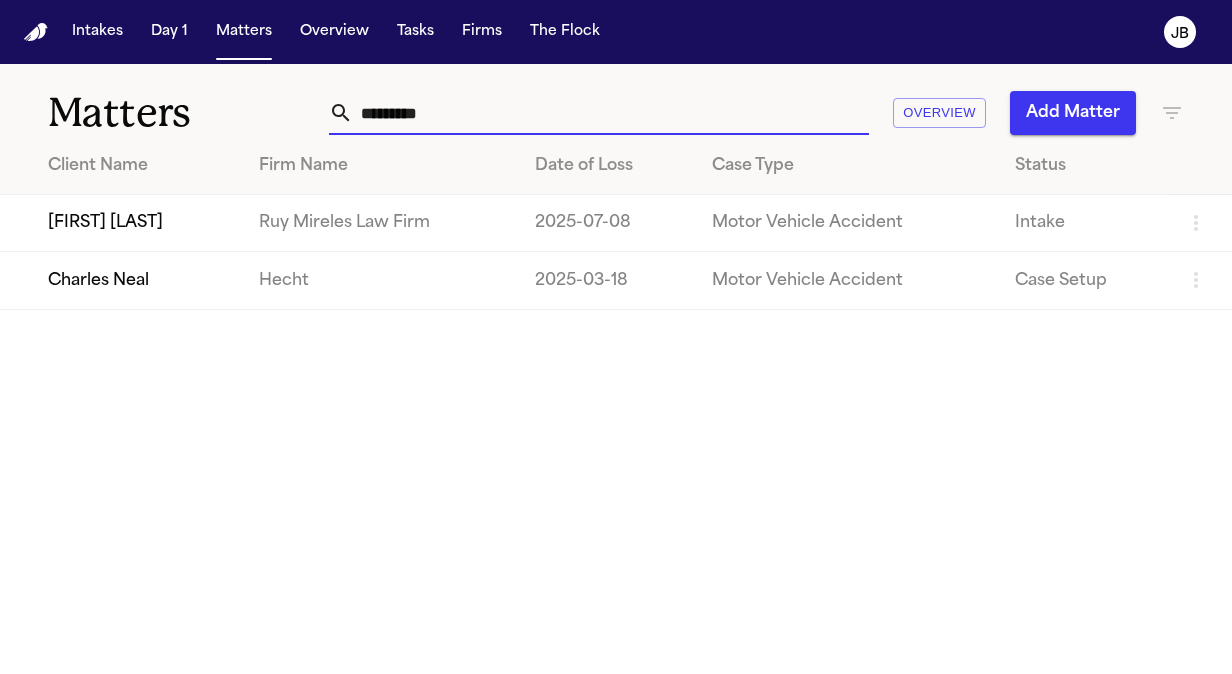 scroll, scrollTop: 0, scrollLeft: 0, axis: both 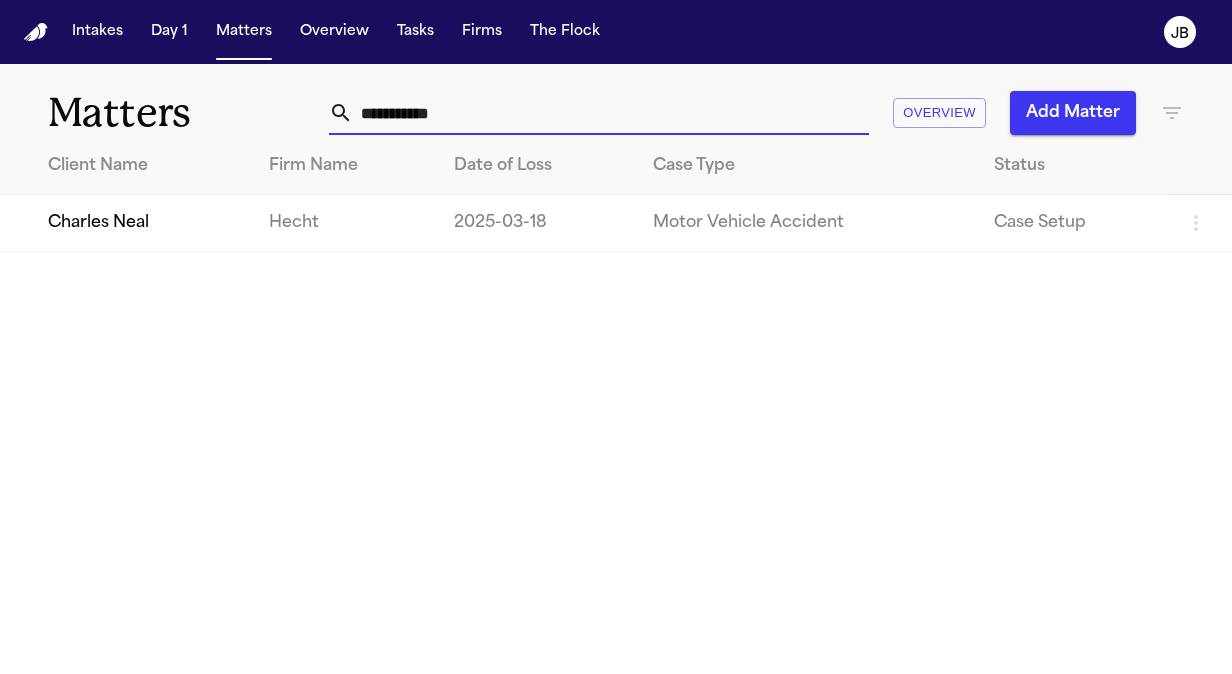 type on "**********" 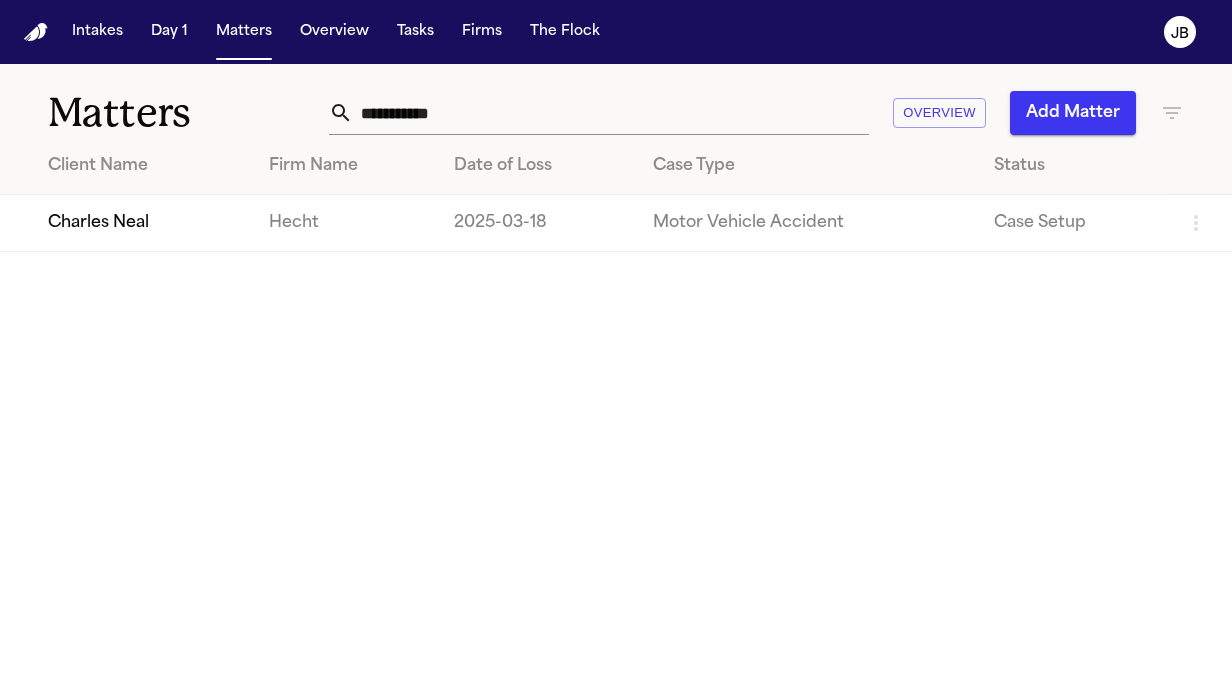 click on "Charles Neal" at bounding box center [126, 223] 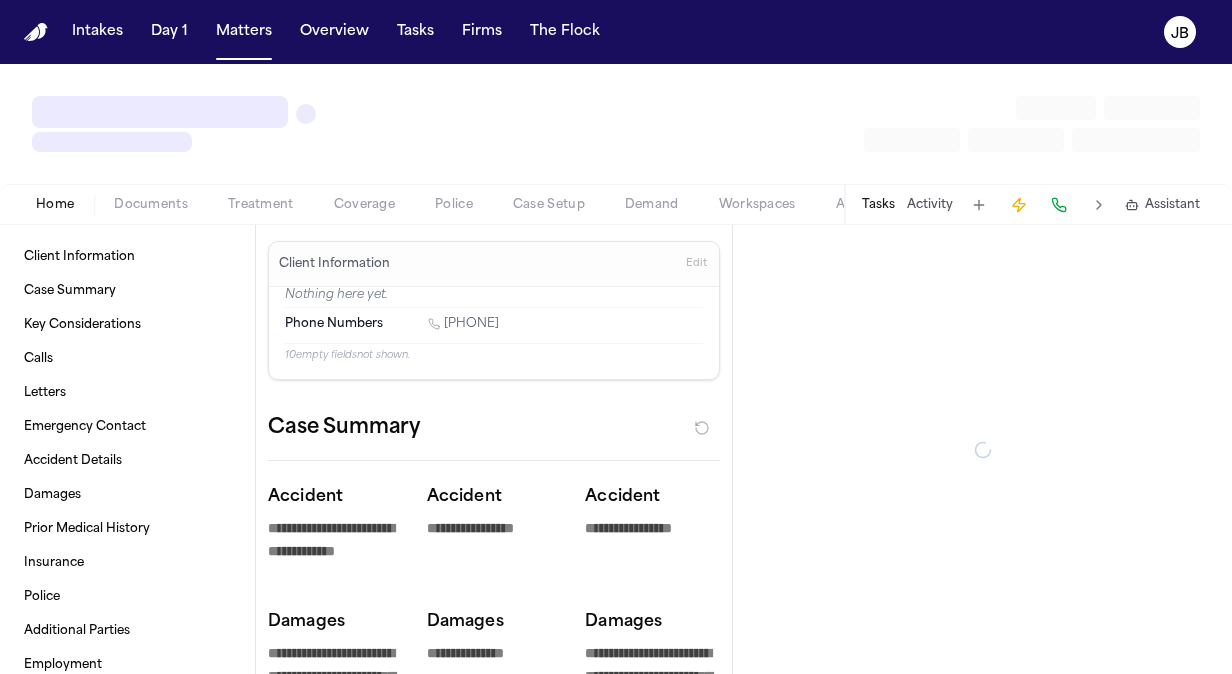 type on "*" 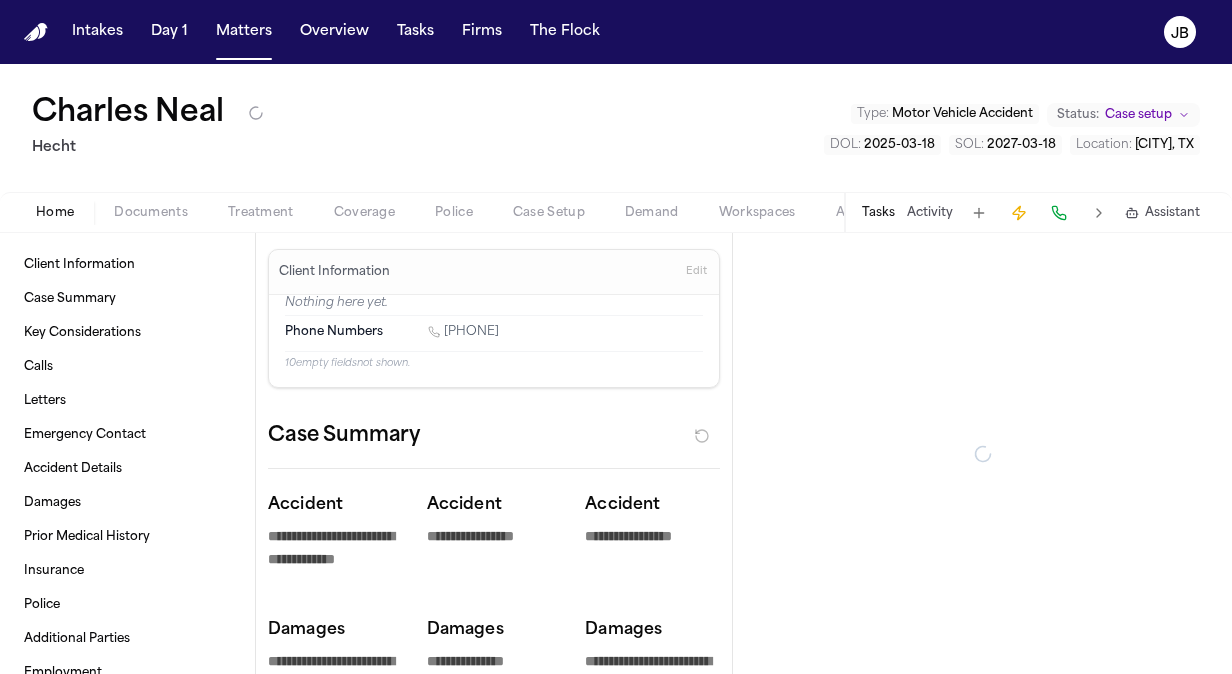 type on "*" 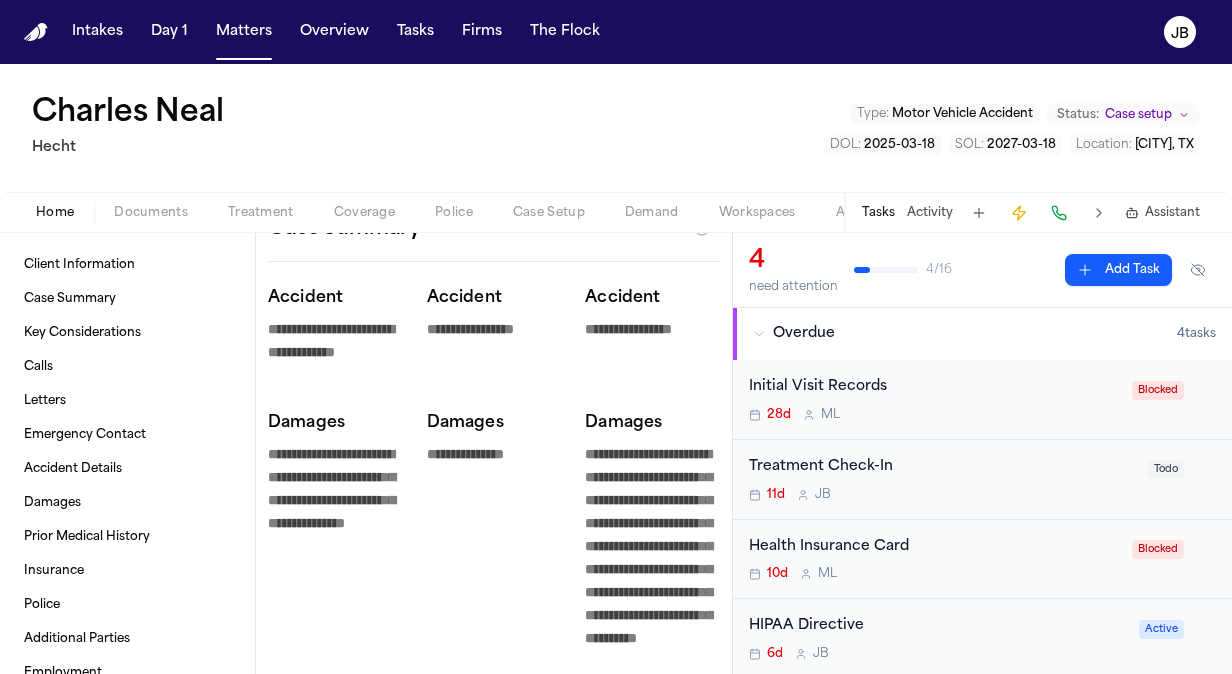 scroll, scrollTop: 0, scrollLeft: 0, axis: both 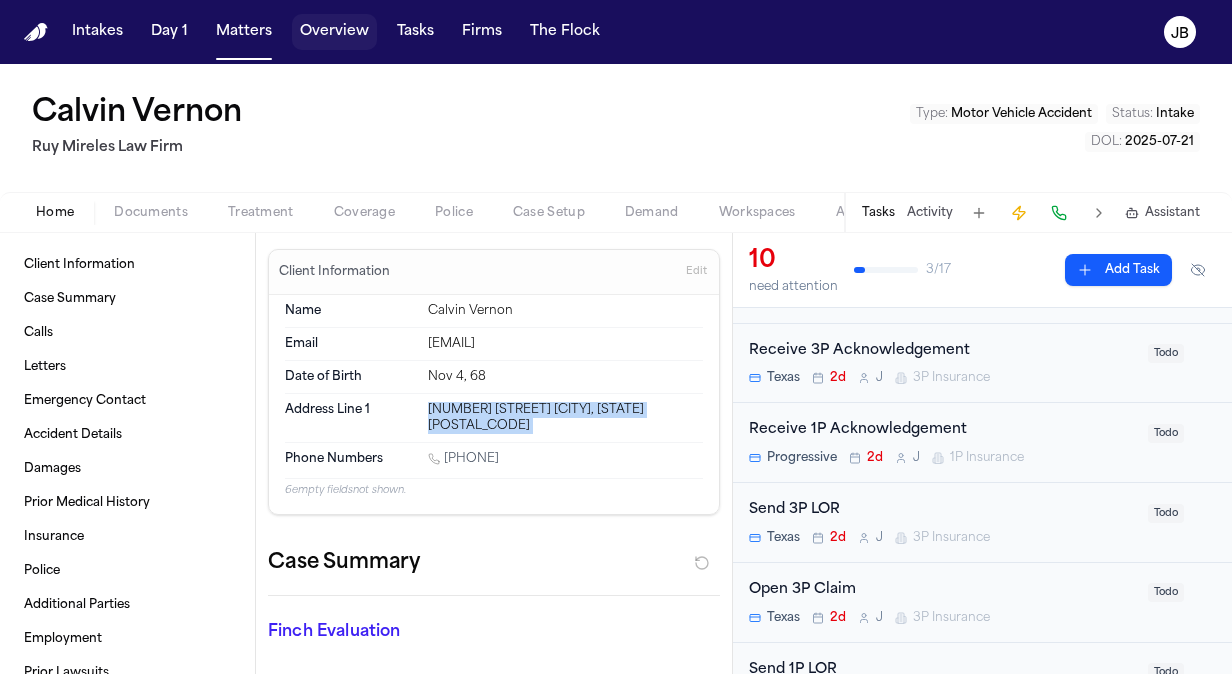 click on "Overview" at bounding box center [334, 32] 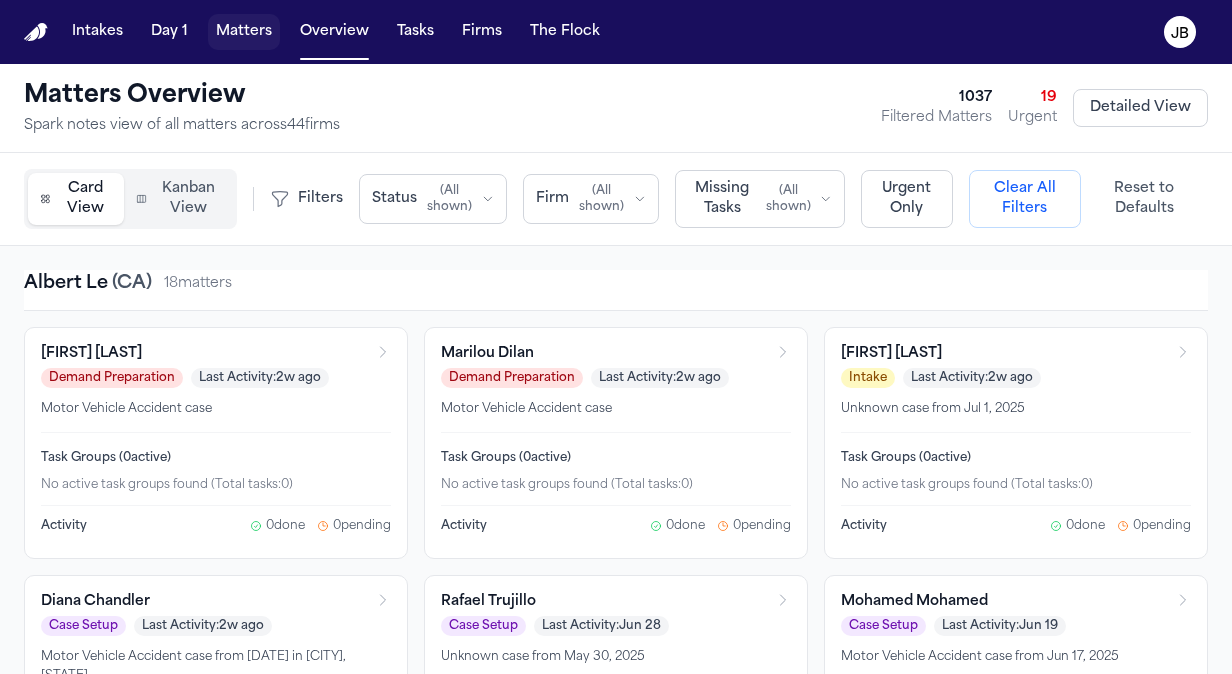 click on "Matters" at bounding box center (244, 32) 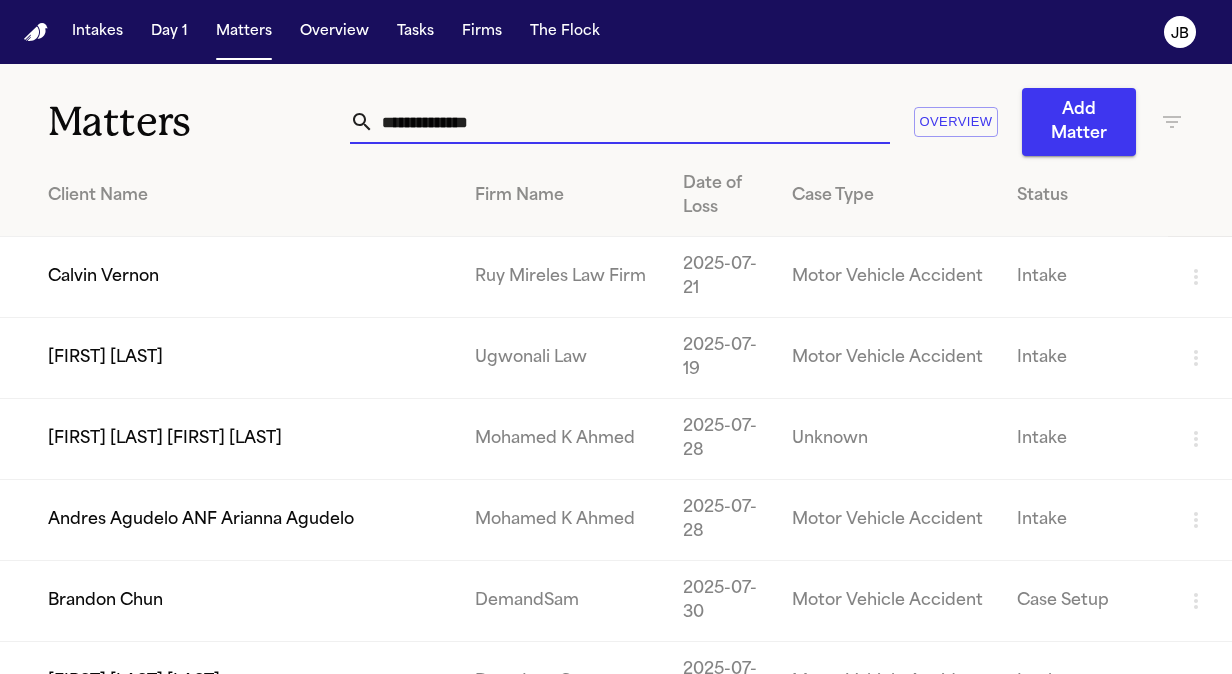 click at bounding box center (632, 122) 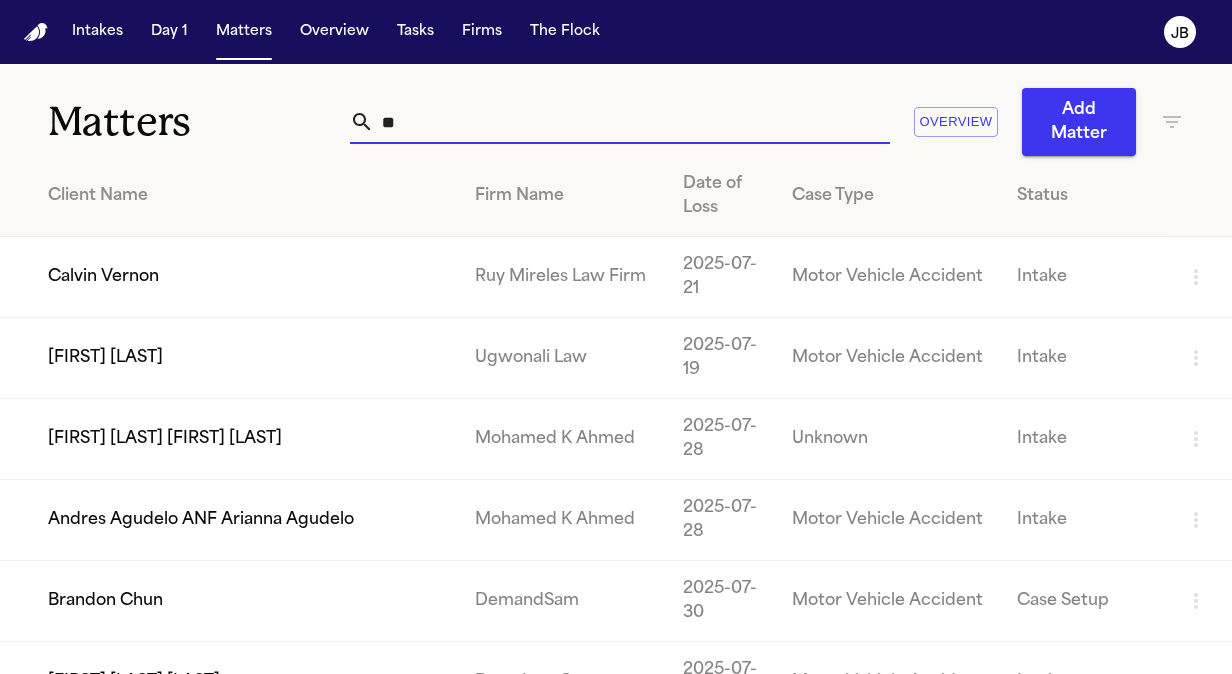 type on "*" 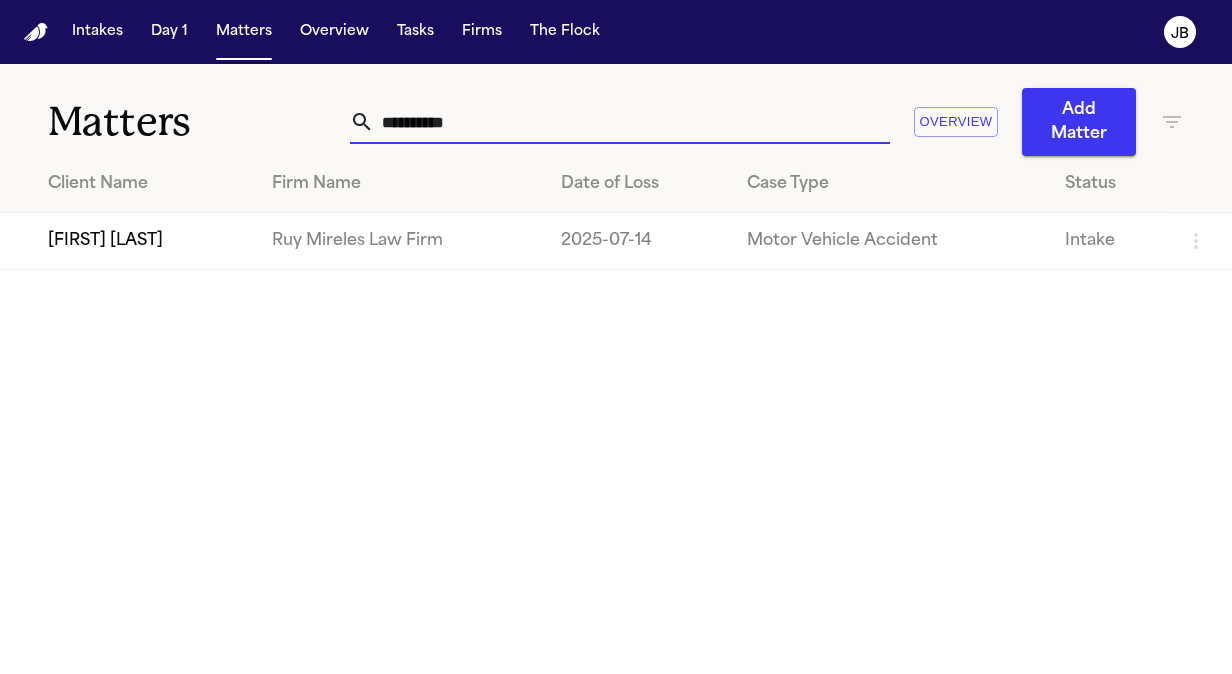 type on "**********" 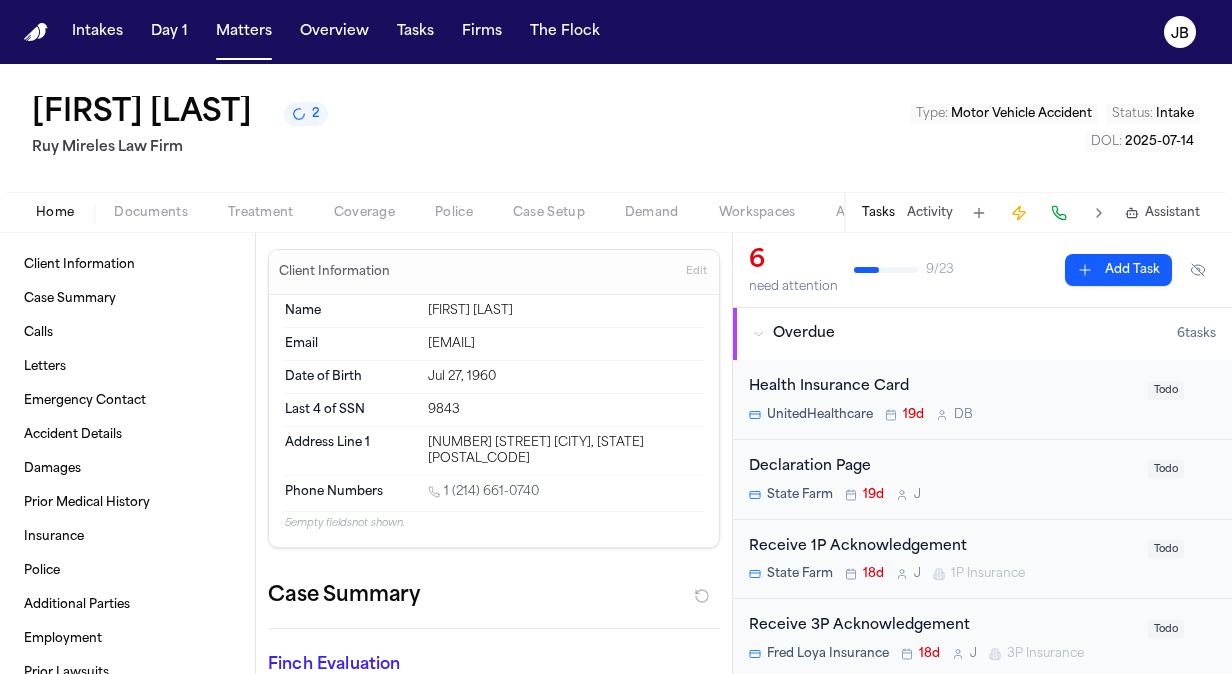 click on "Coverage" at bounding box center [364, 213] 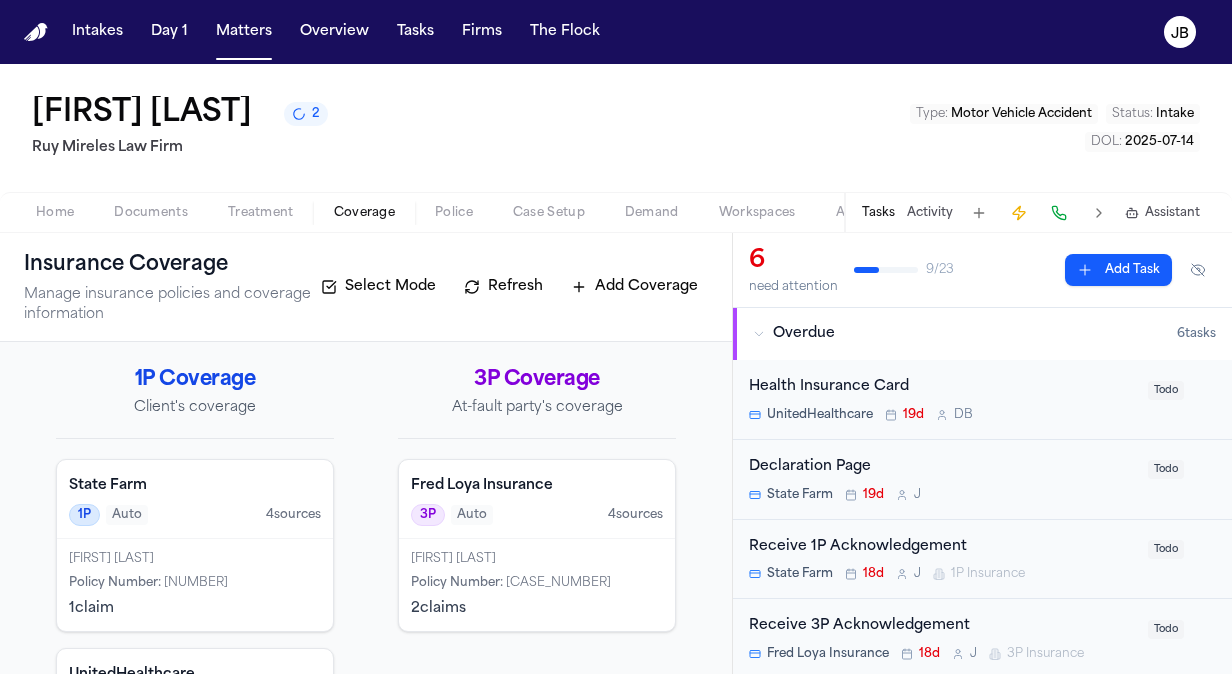 click on "Treatment" at bounding box center [261, 213] 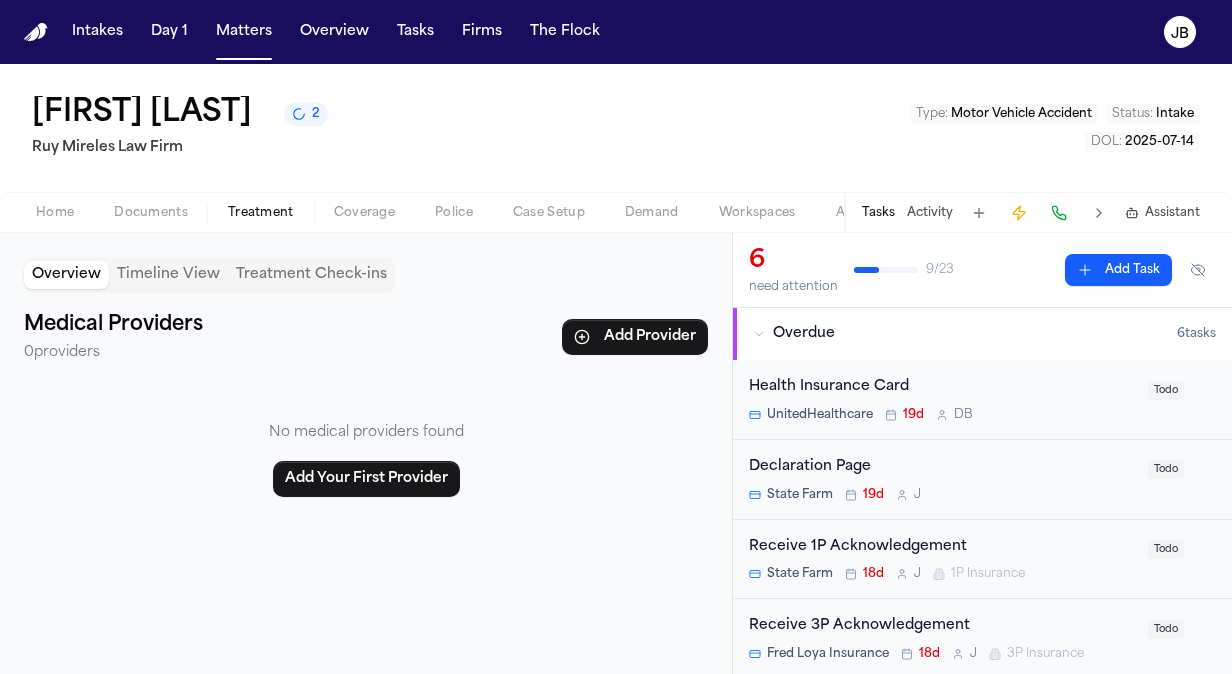 click on "Home" at bounding box center (55, 213) 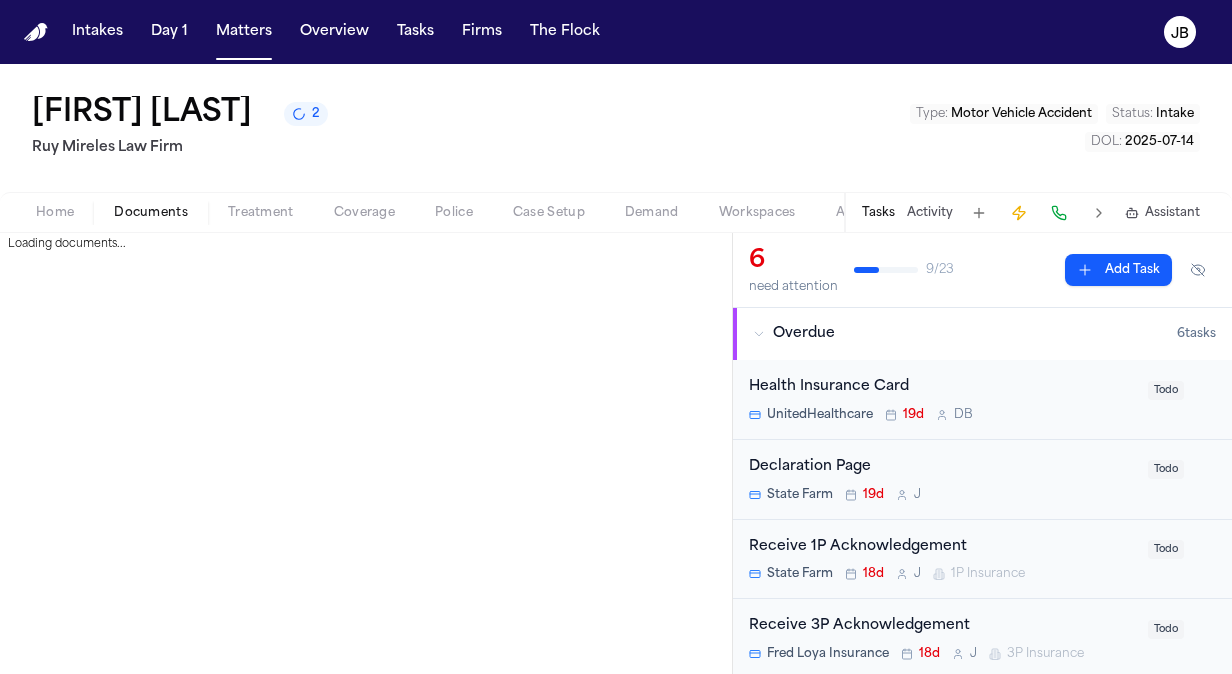 click on "Documents" at bounding box center [151, 213] 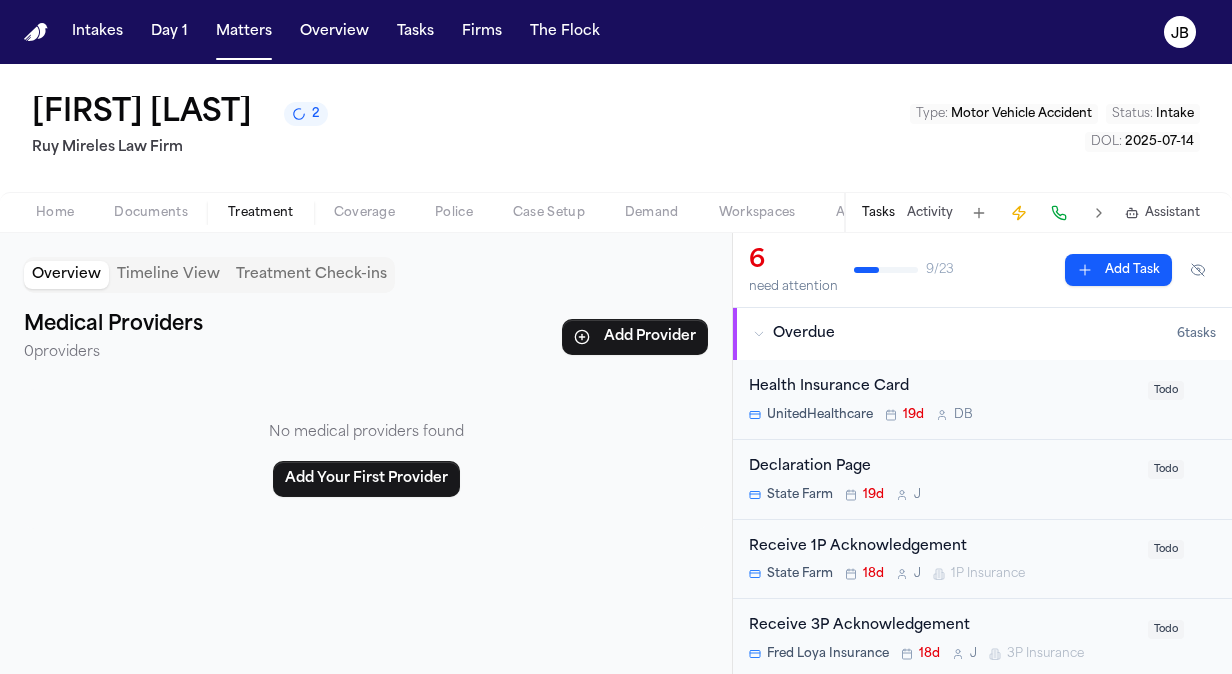 click on "Treatment" at bounding box center (261, 213) 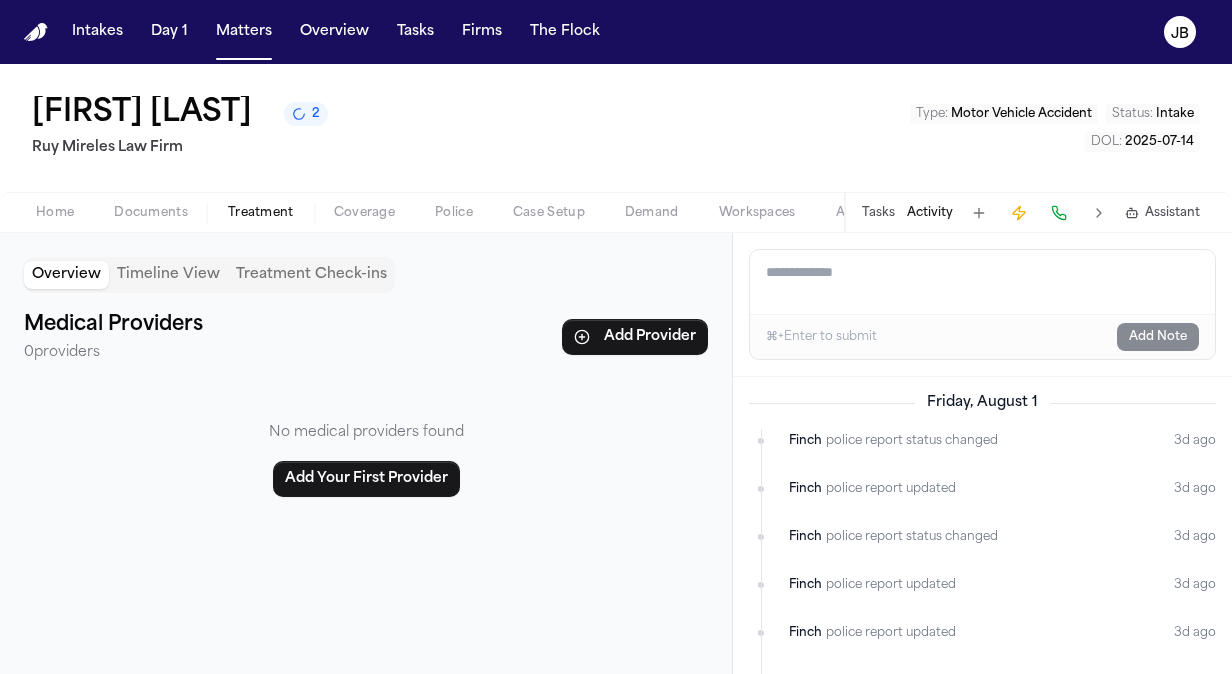 click on "Add a note to this matter" at bounding box center [982, 282] 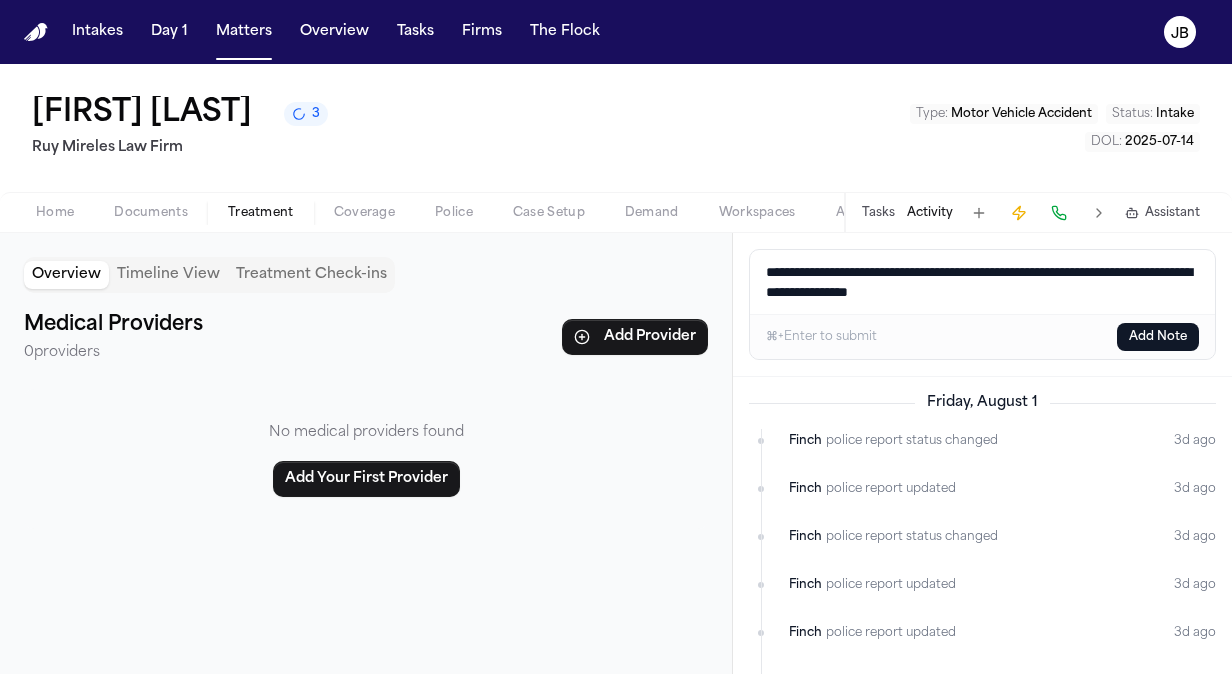 type on "**********" 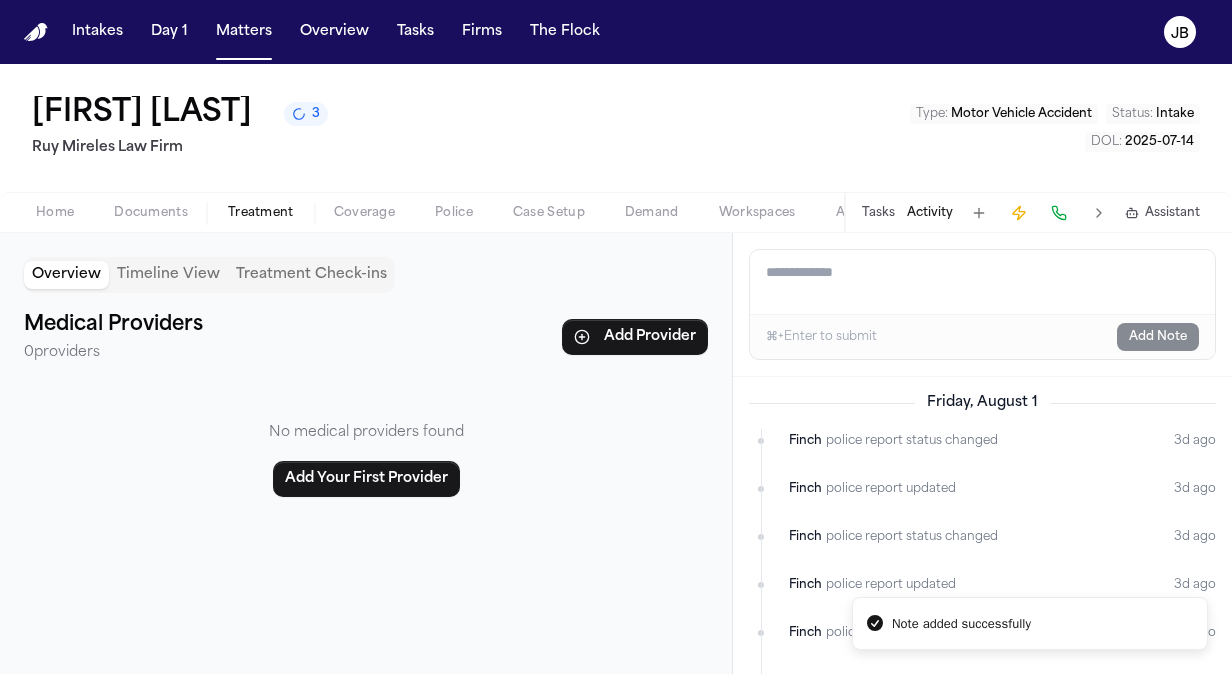 click on "Coverage" at bounding box center [364, 213] 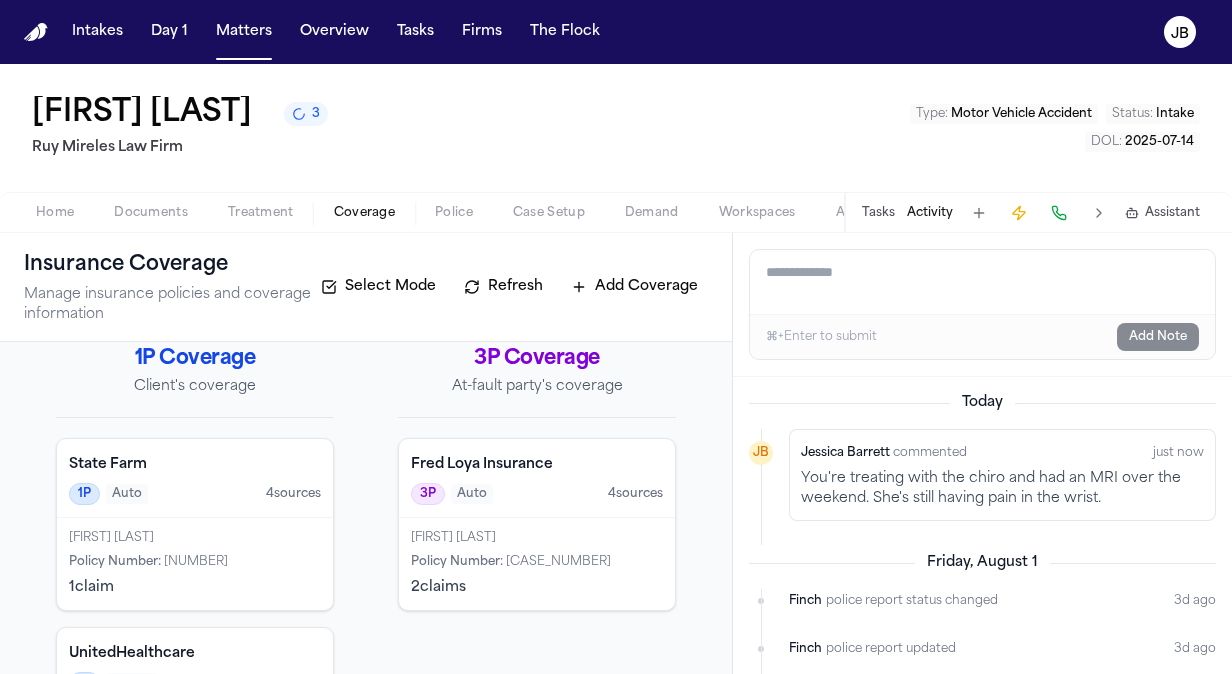 scroll, scrollTop: 29, scrollLeft: 0, axis: vertical 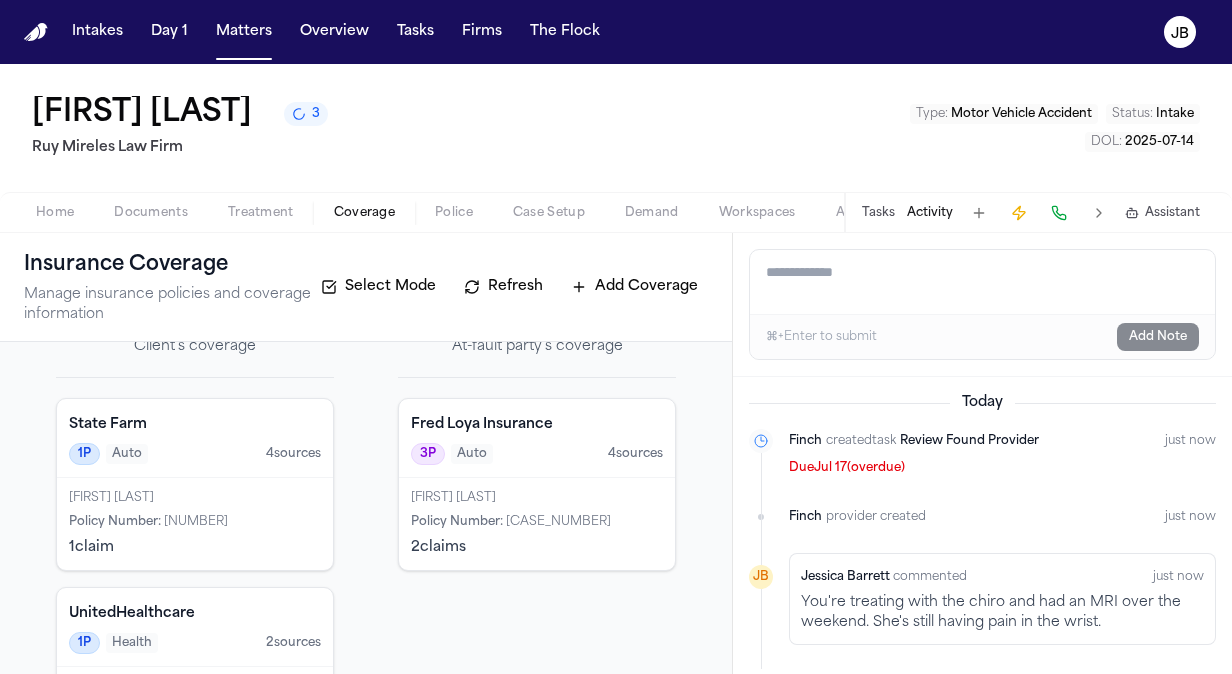 click on "You're treating with the chiro and had an MRI over the weekend. She's still having pain in the wrist." at bounding box center (1002, 613) 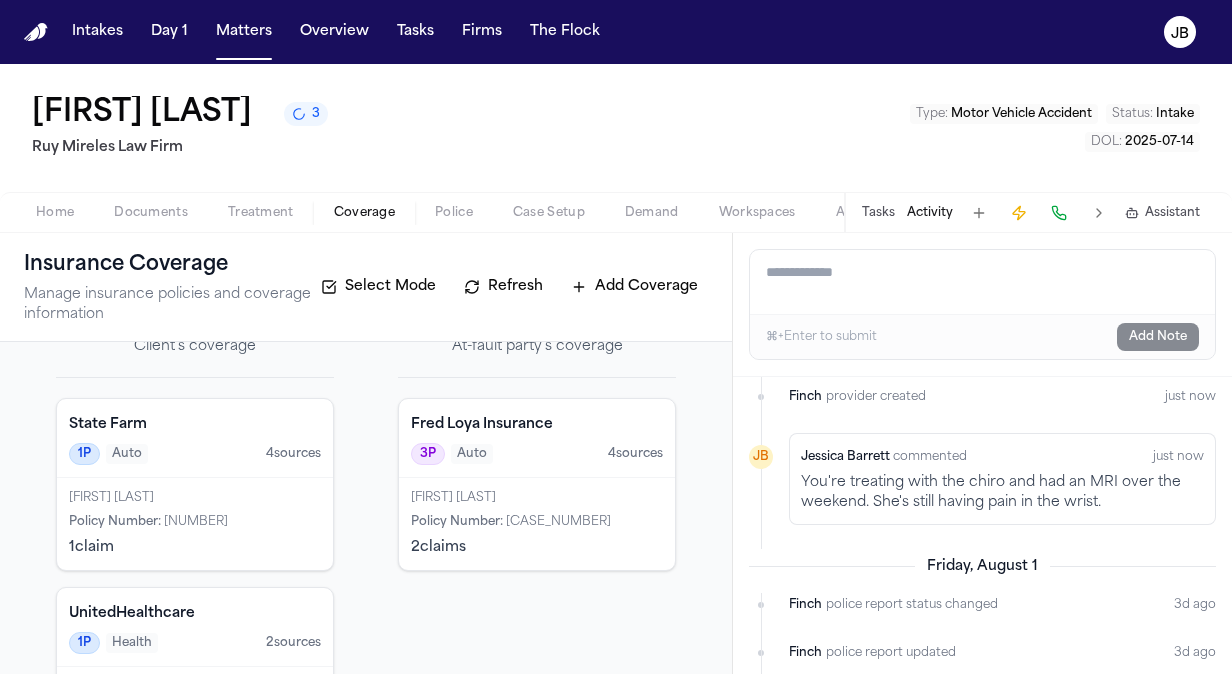 scroll, scrollTop: 102, scrollLeft: 0, axis: vertical 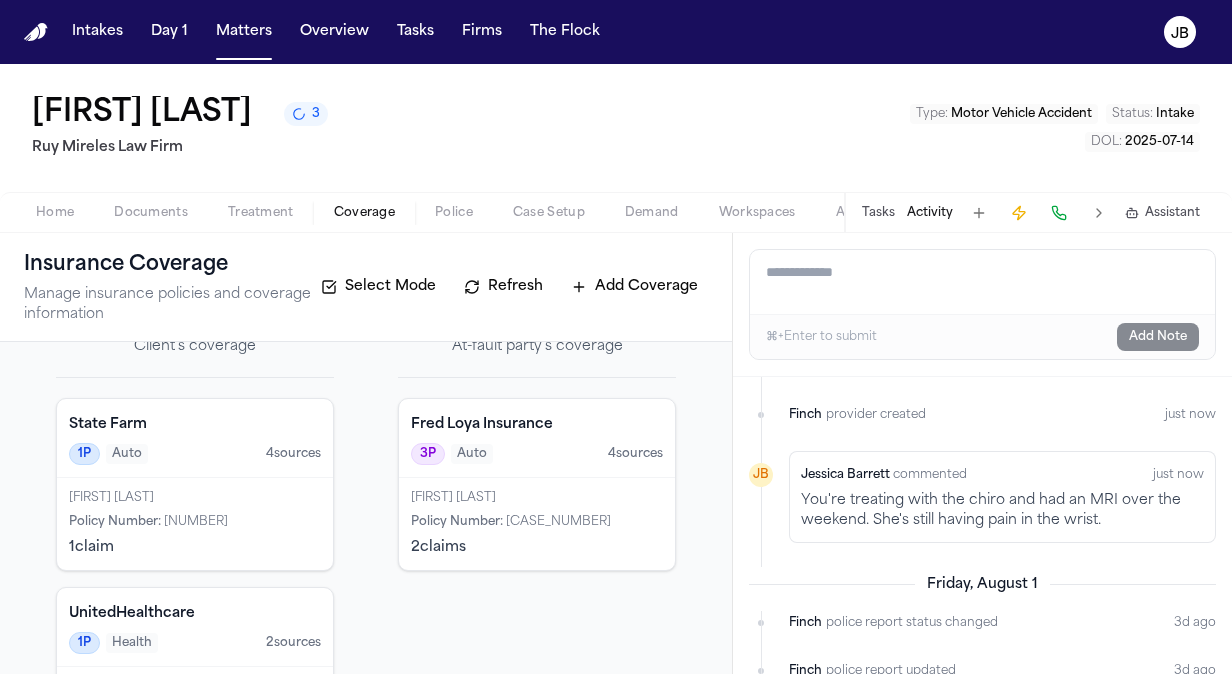 click on "You're treating with the chiro and had an MRI over the weekend. She's still having pain in the wrist." at bounding box center [1002, 511] 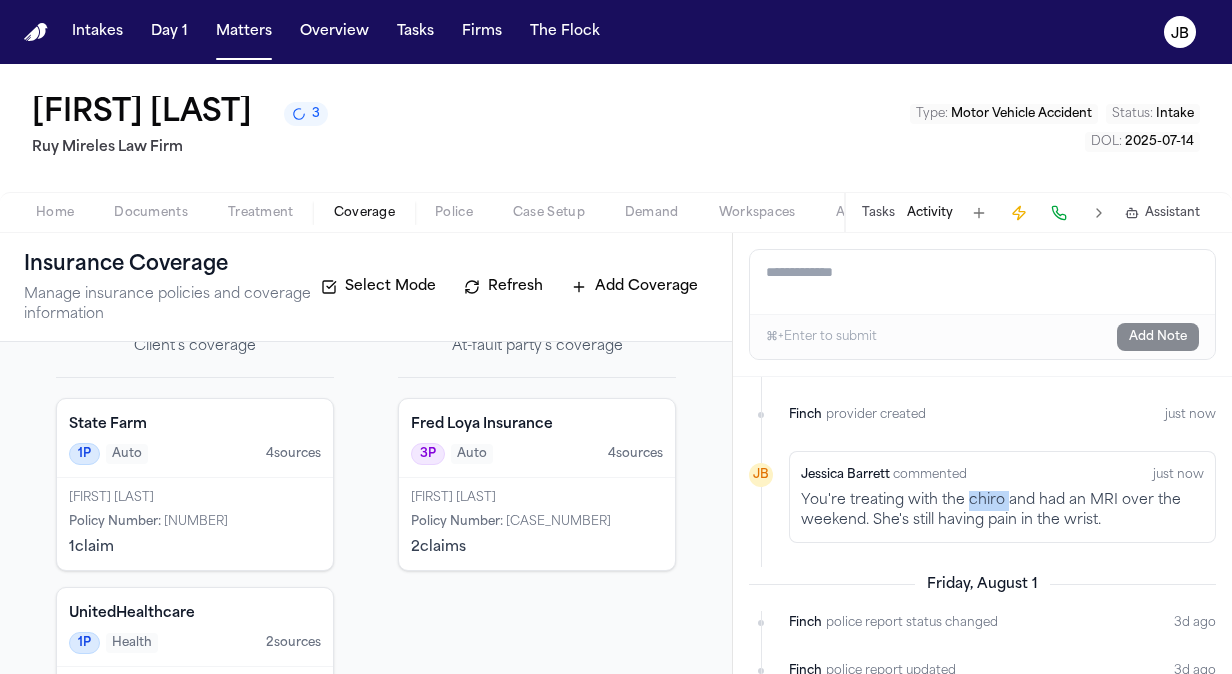 click on "You're treating with the chiro and had an MRI over the weekend. She's still having pain in the wrist." at bounding box center (1002, 511) 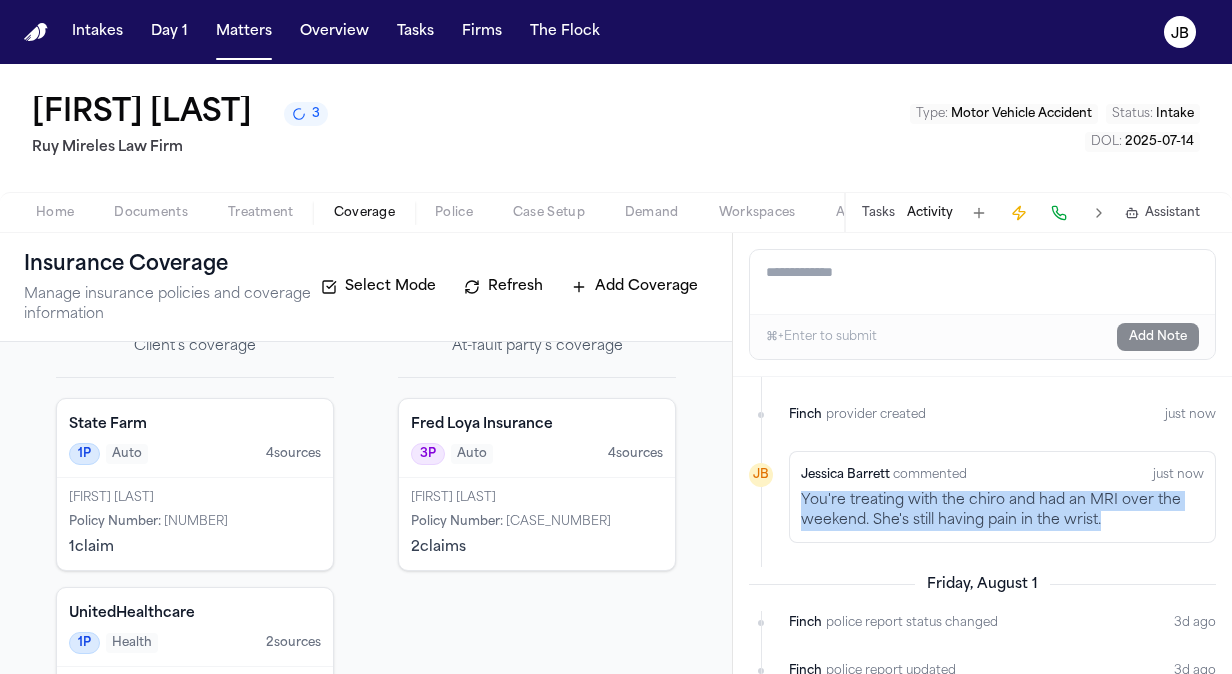 click on "You're treating with the chiro and had an MRI over the weekend. She's still having pain in the wrist." at bounding box center (1002, 511) 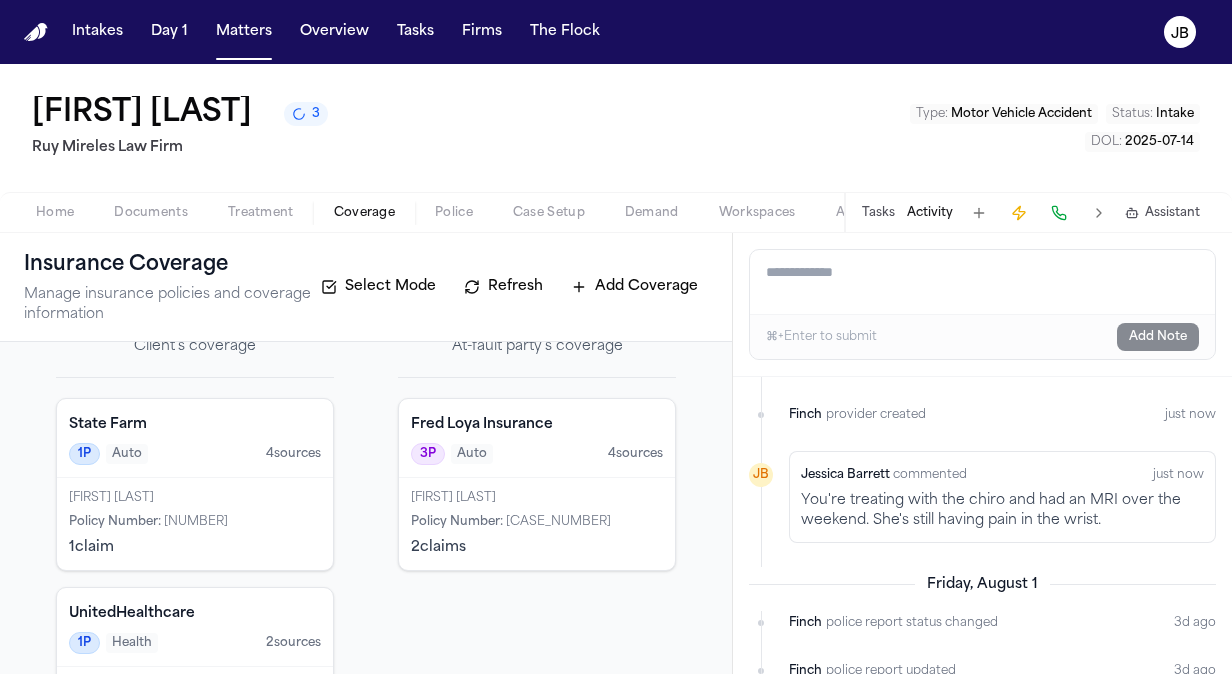 drag, startPoint x: 986, startPoint y: 496, endPoint x: 1173, endPoint y: 477, distance: 187.96277 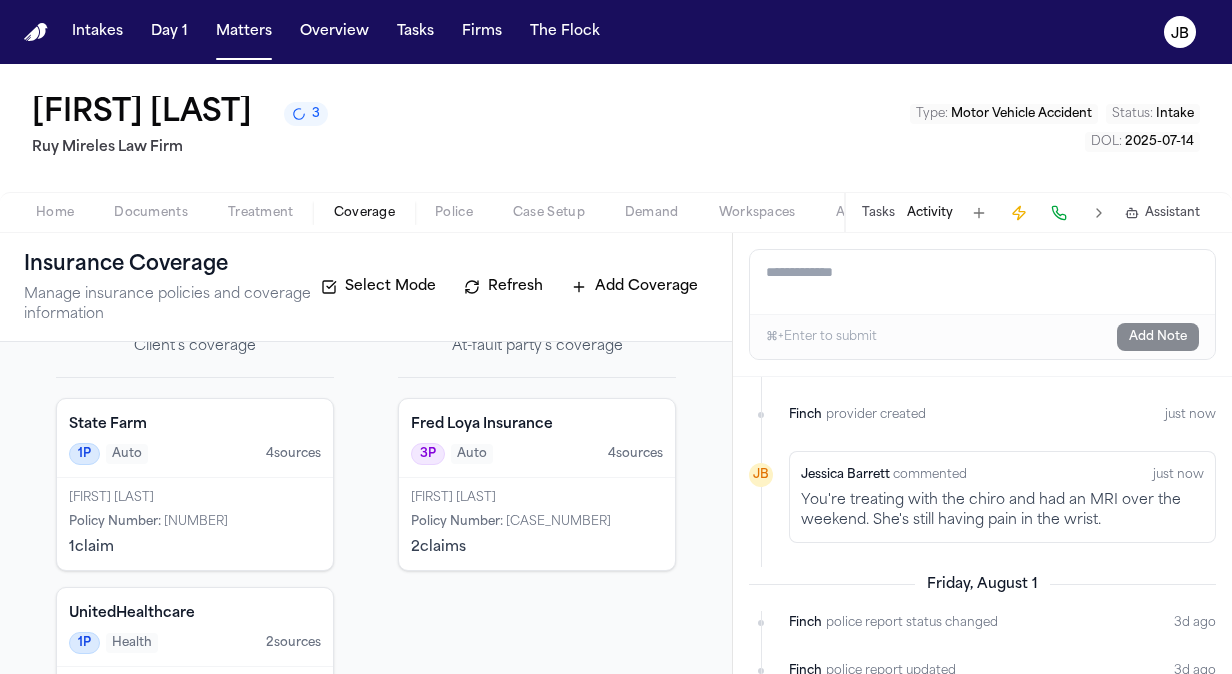 click on "just now" at bounding box center (1178, 475) 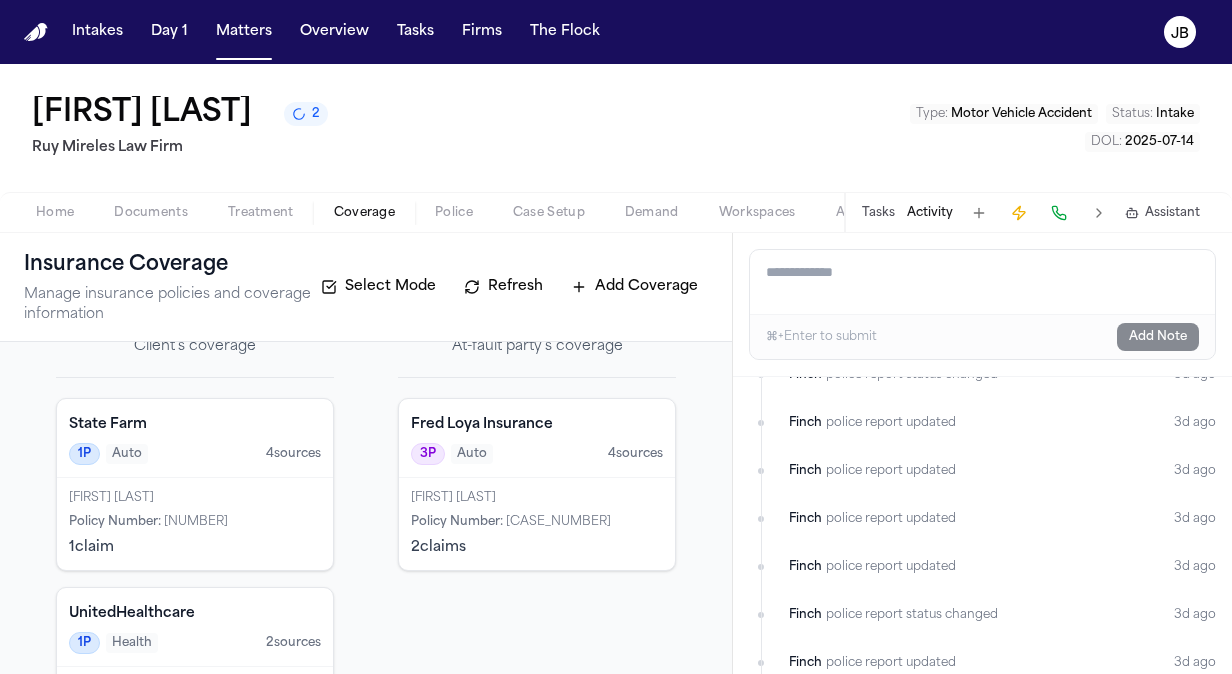 scroll, scrollTop: 0, scrollLeft: 0, axis: both 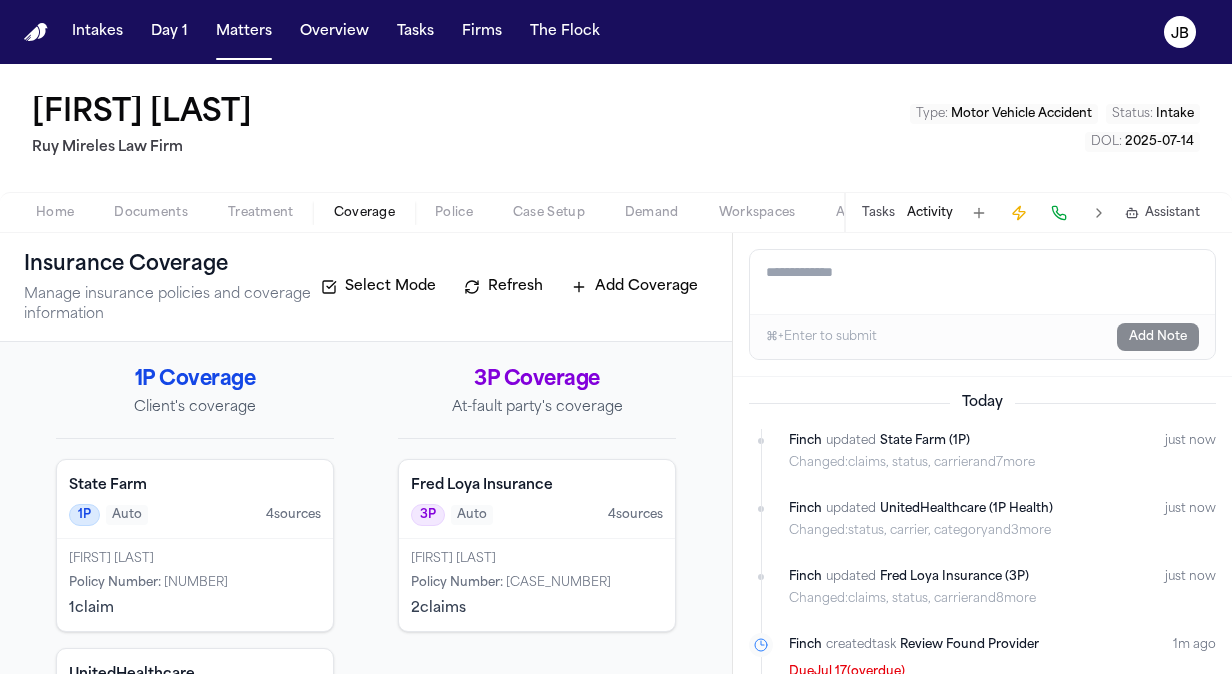 click on "[FIRST] [LAST]" at bounding box center [537, 559] 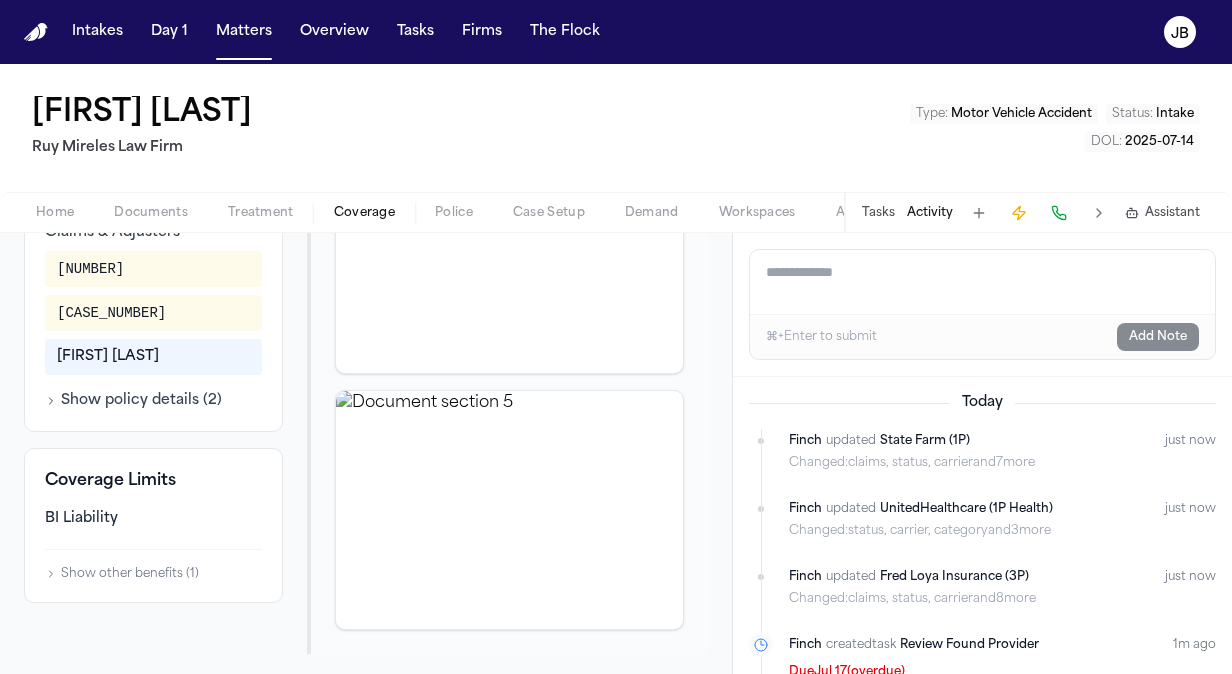 scroll, scrollTop: 726, scrollLeft: 0, axis: vertical 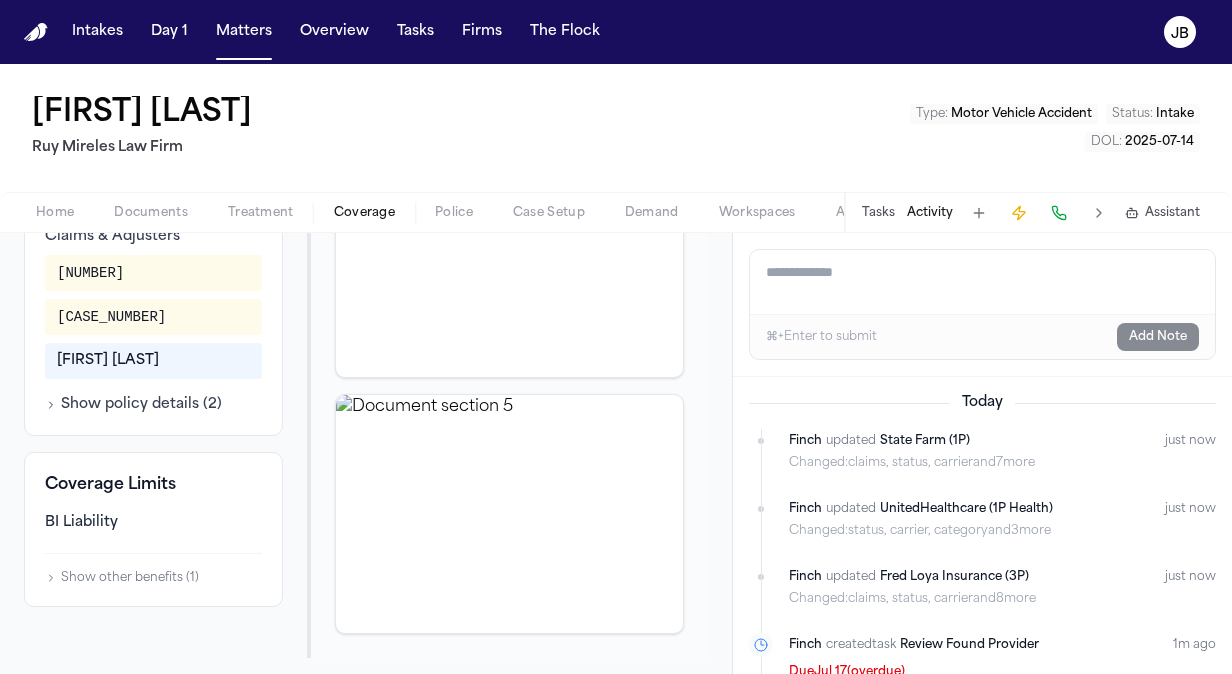 click on "Show policy details ( 2 )" at bounding box center (133, 405) 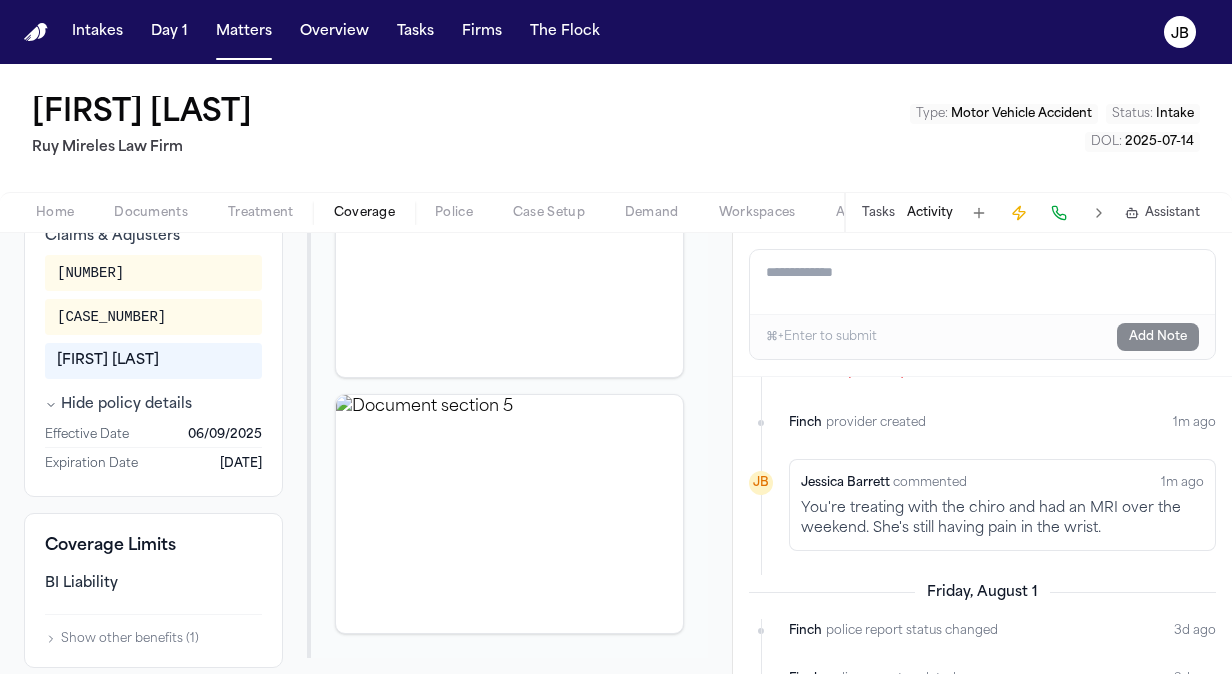 scroll, scrollTop: 307, scrollLeft: 0, axis: vertical 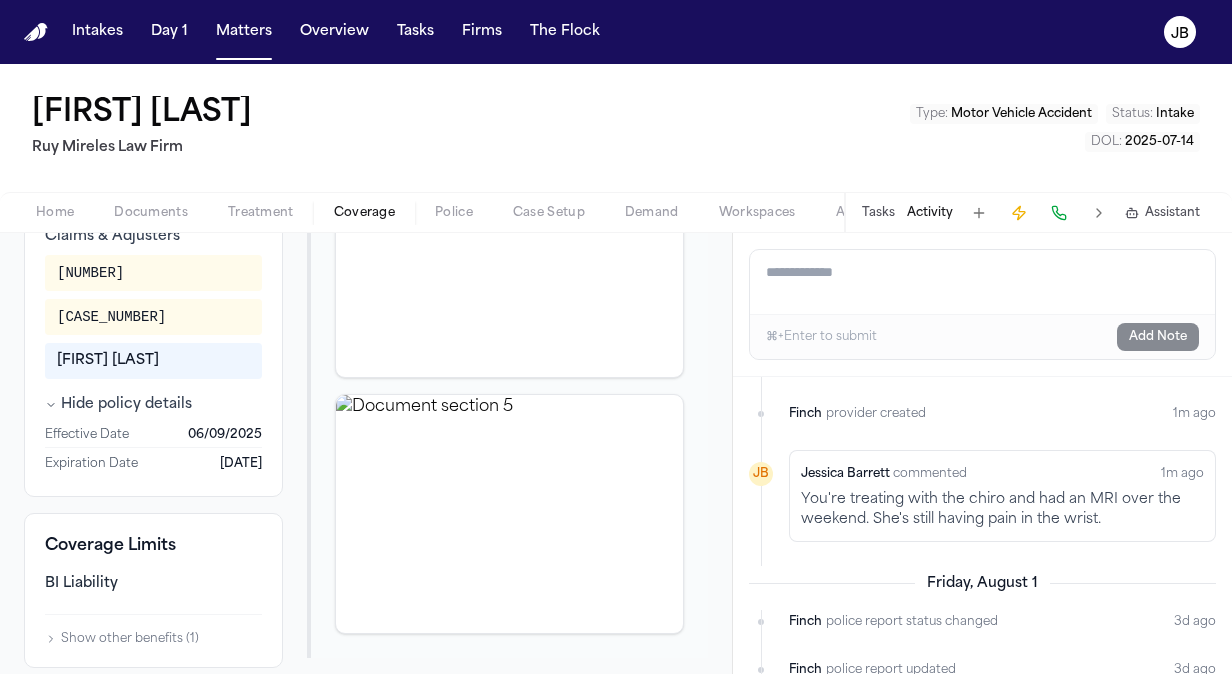 click on "You're treating with the chiro and had an MRI over the weekend. She's still having pain in the wrist." at bounding box center [1002, 510] 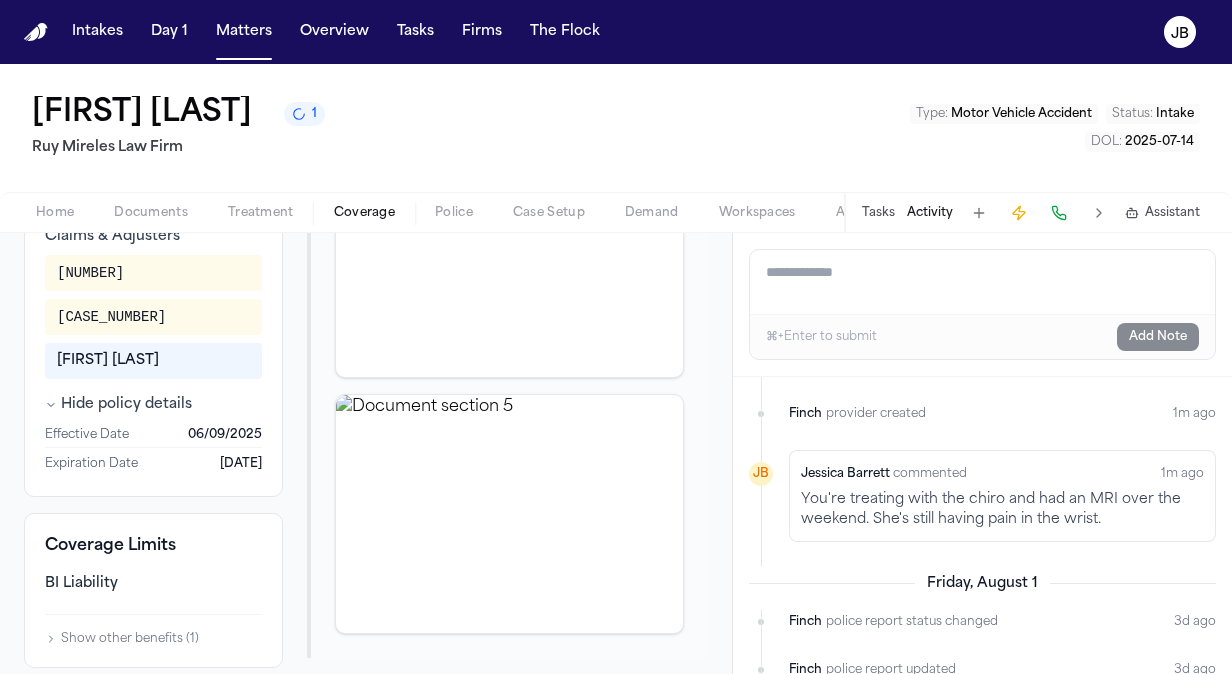 scroll, scrollTop: 344, scrollLeft: 0, axis: vertical 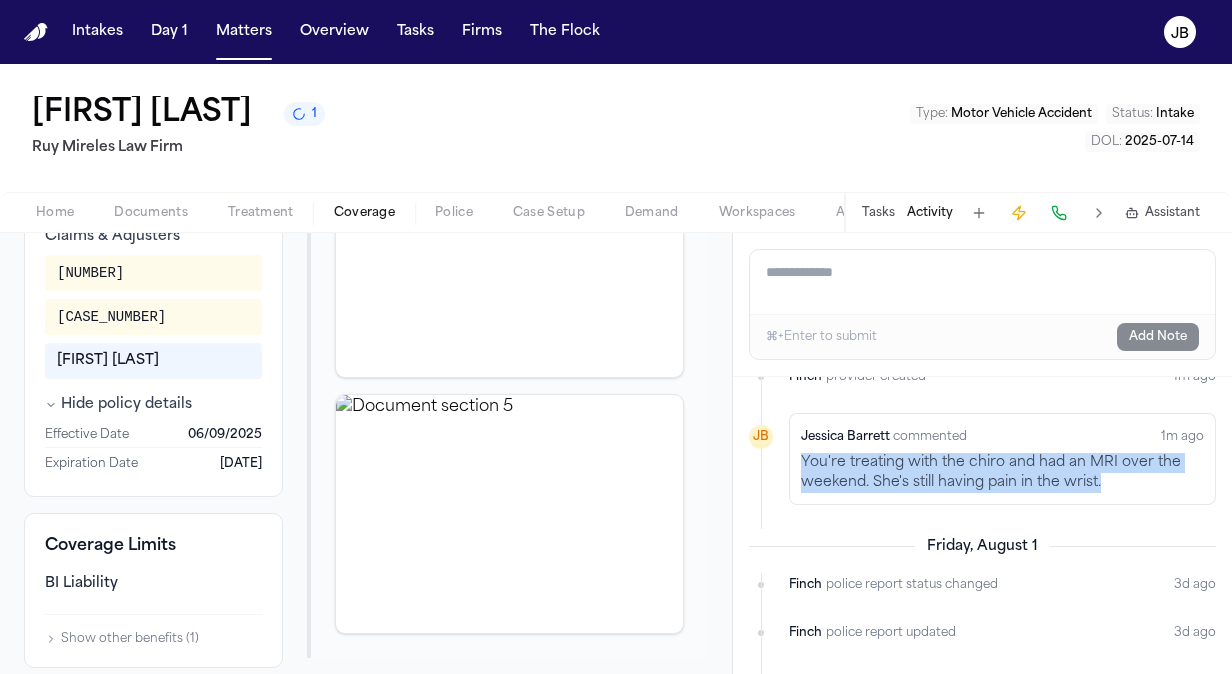 drag, startPoint x: 1130, startPoint y: 481, endPoint x: 786, endPoint y: 464, distance: 344.4198 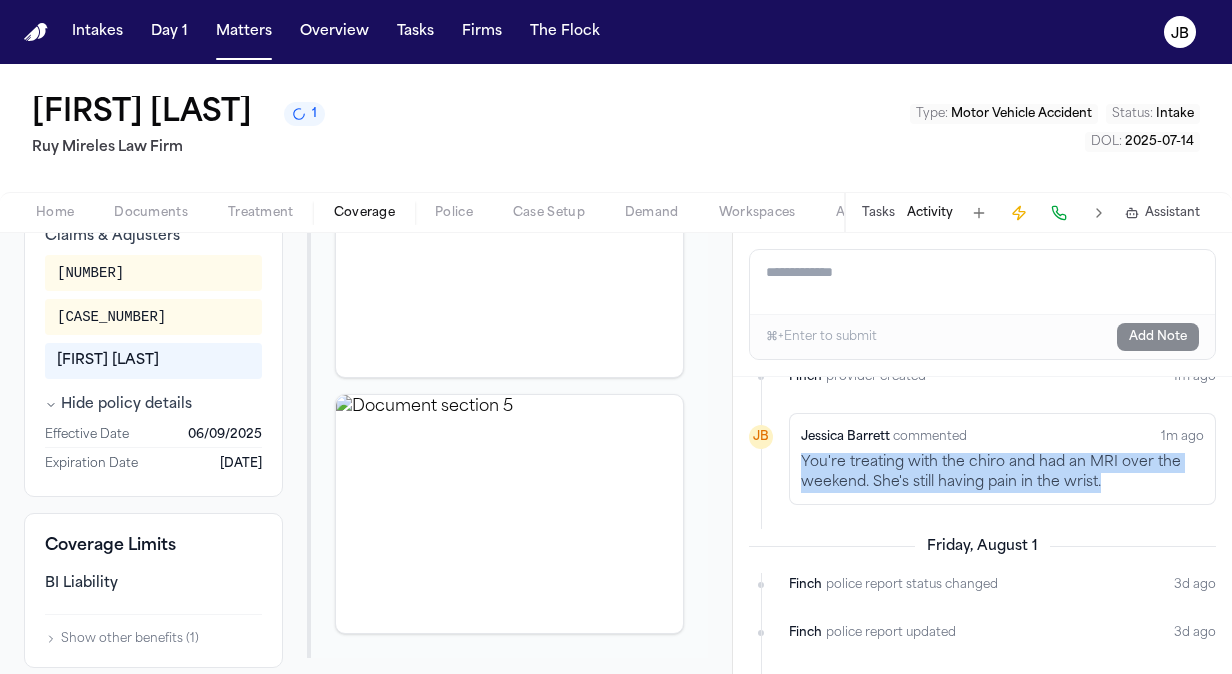 click on "JB Jessica Barrett   commented 1m ago You're treating with the chiro and had an MRI over the weekend. She's still having pain in the wrist." at bounding box center (982, 459) 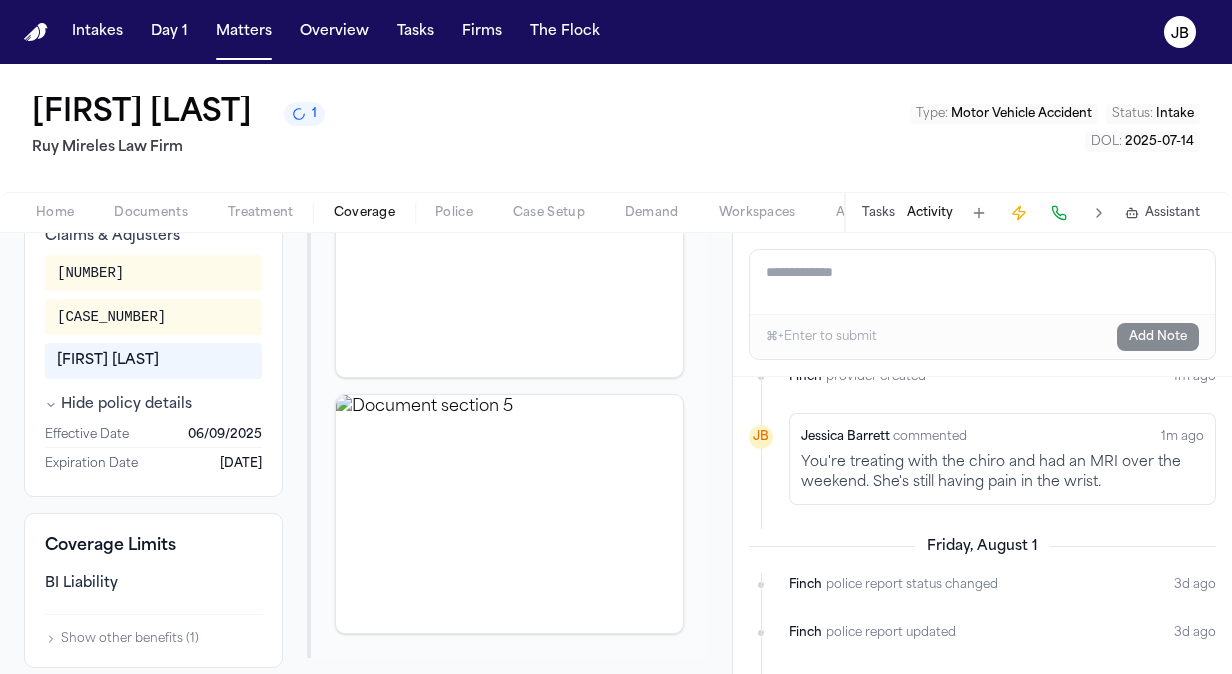 click on "Add a note to this matter" at bounding box center [983, 282] 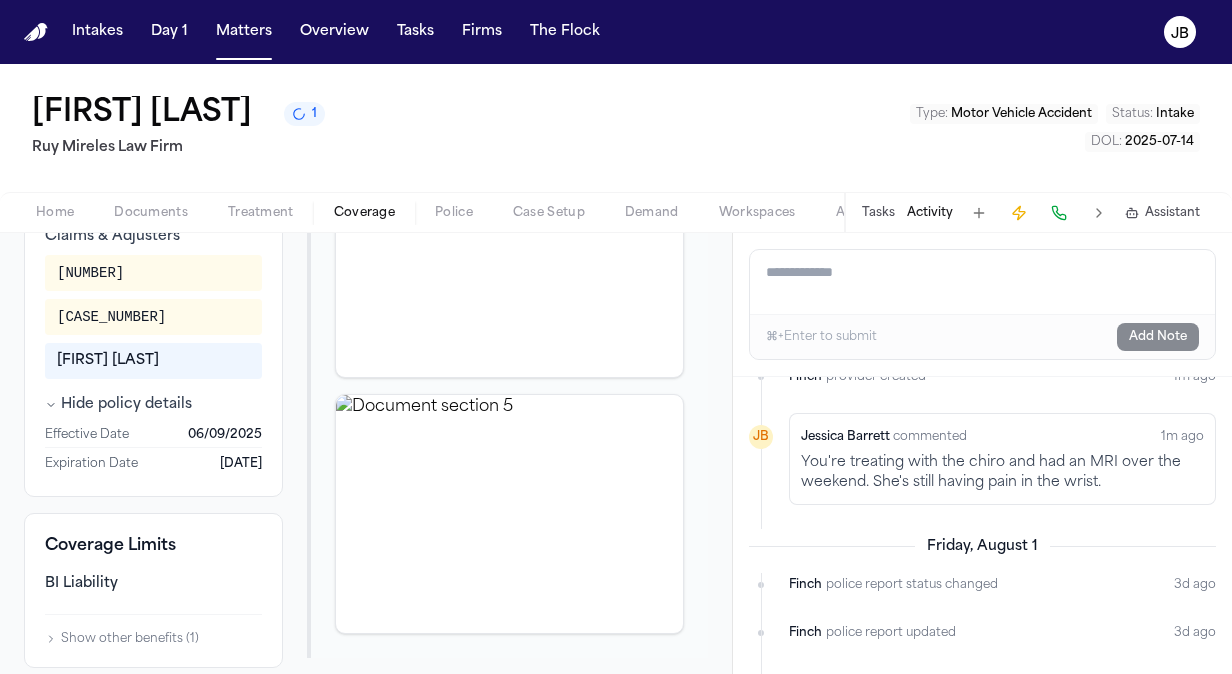 paste on "**********" 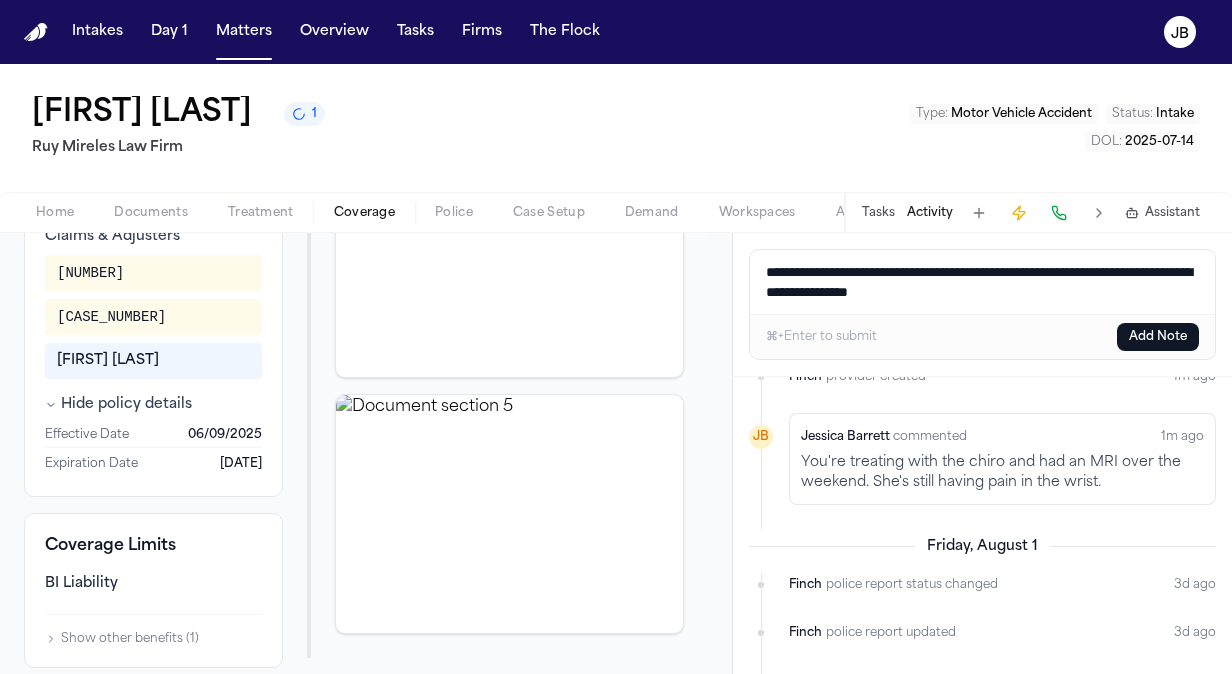drag, startPoint x: 811, startPoint y: 264, endPoint x: 736, endPoint y: 264, distance: 75 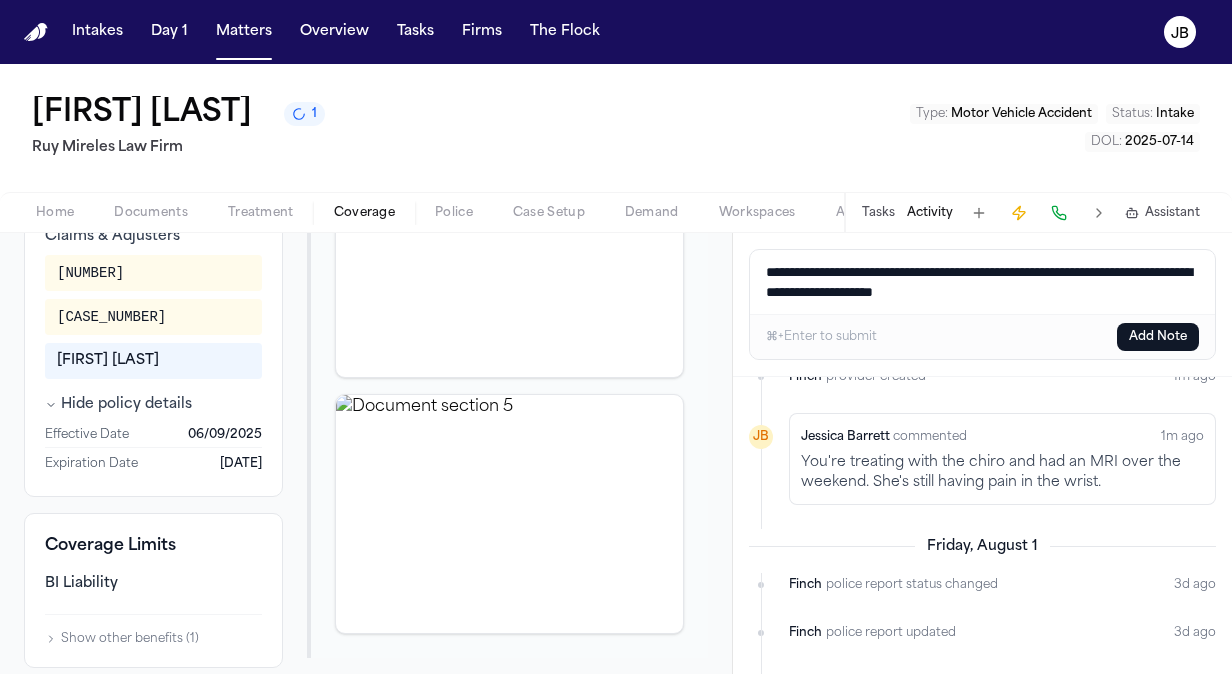 click on "**********" at bounding box center (983, 282) 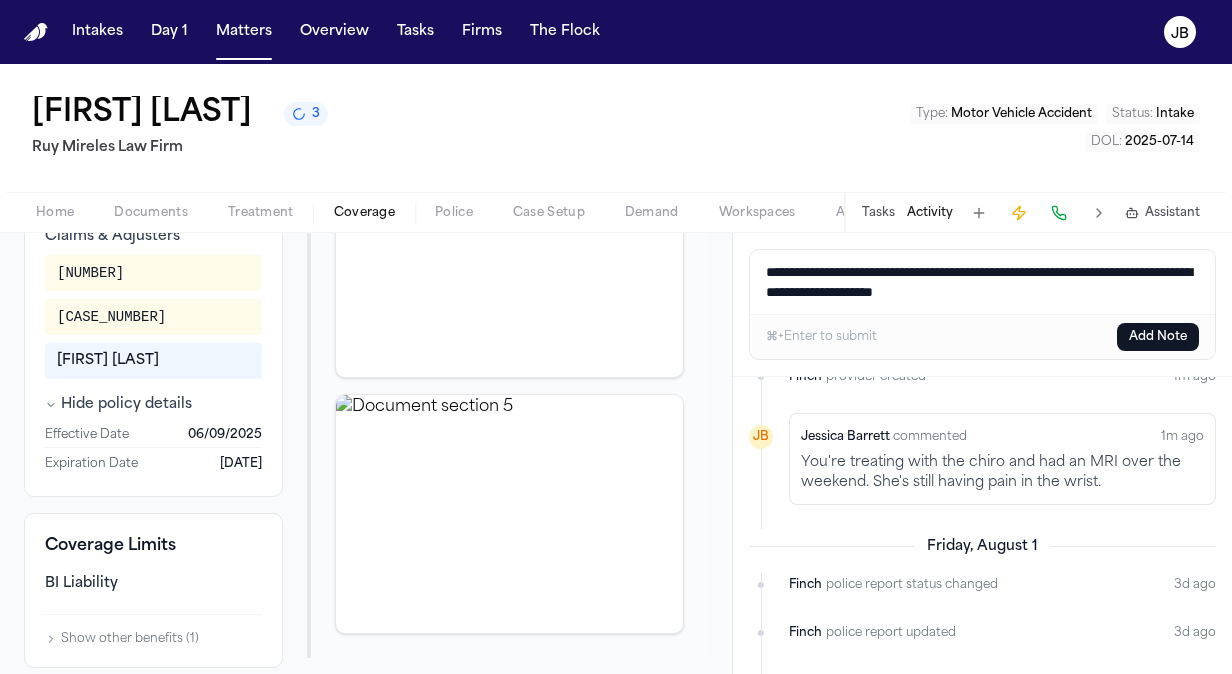 click on "**********" at bounding box center (983, 282) 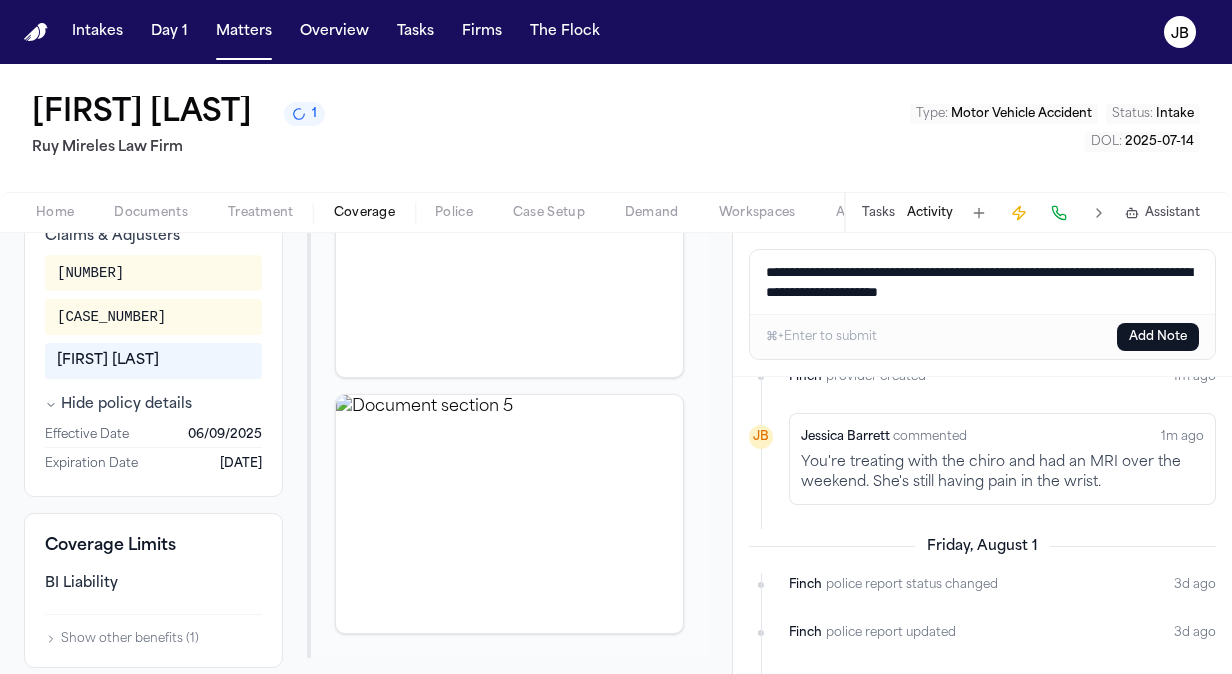 click on "**********" at bounding box center [983, 282] 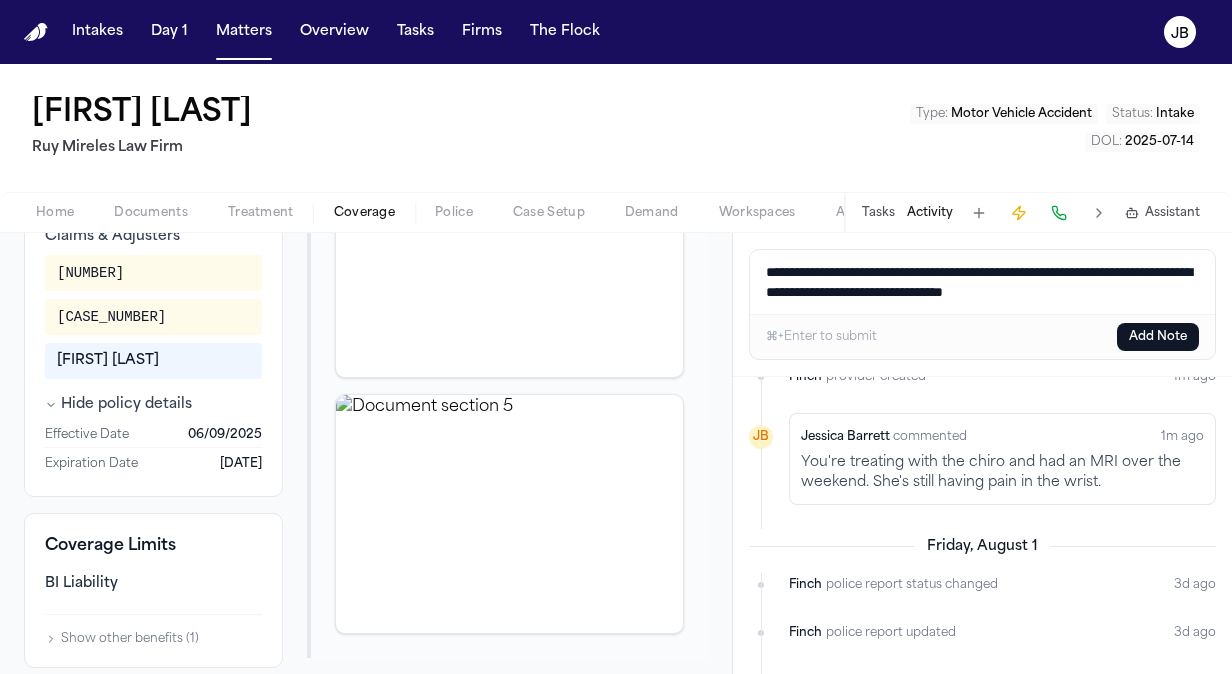 click on "**********" at bounding box center (983, 282) 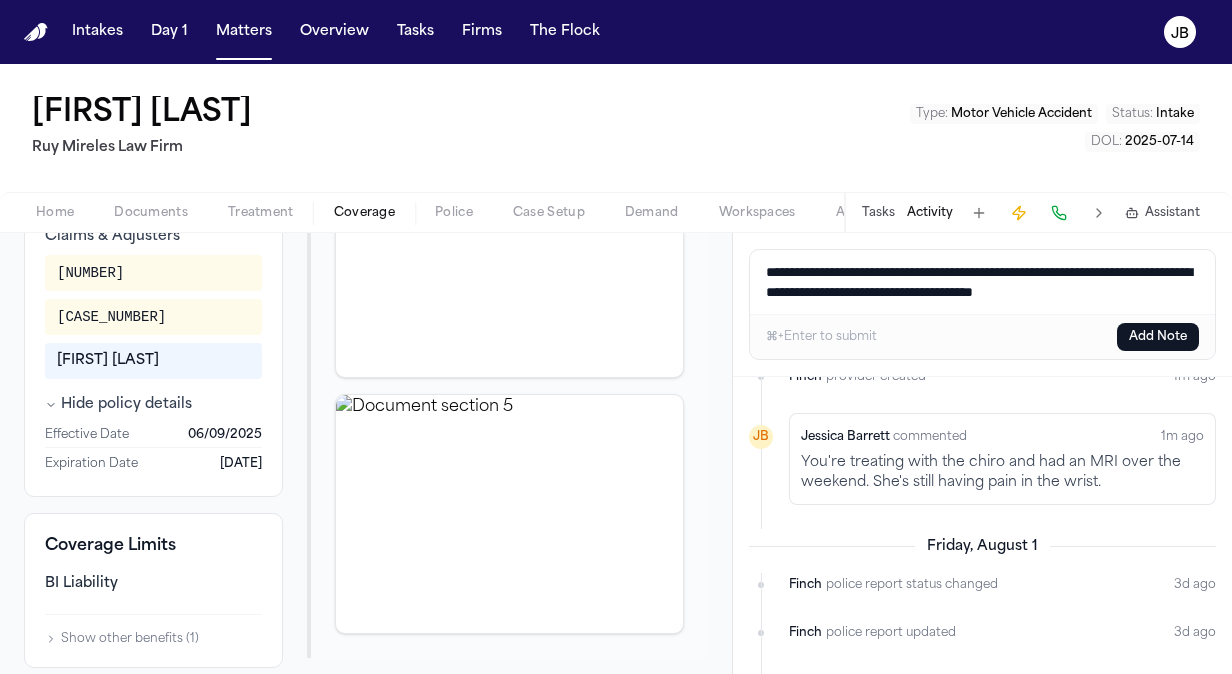 click on "**********" at bounding box center [983, 282] 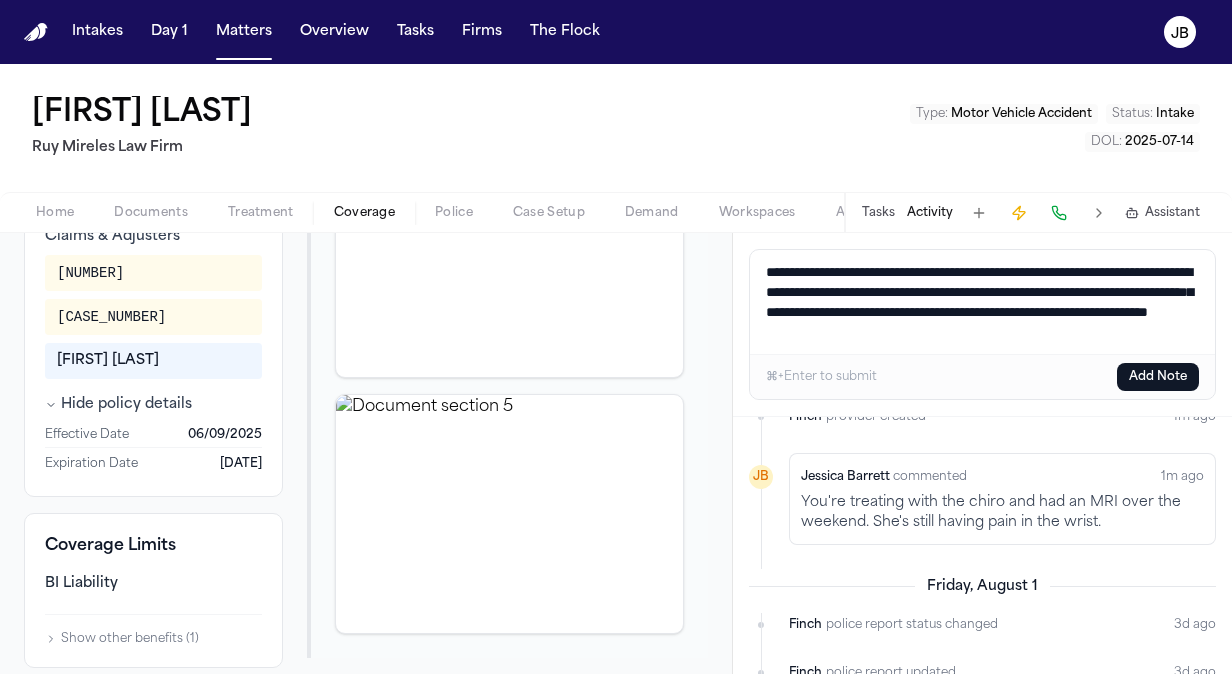 drag, startPoint x: 1122, startPoint y: 338, endPoint x: 757, endPoint y: 260, distance: 373.2412 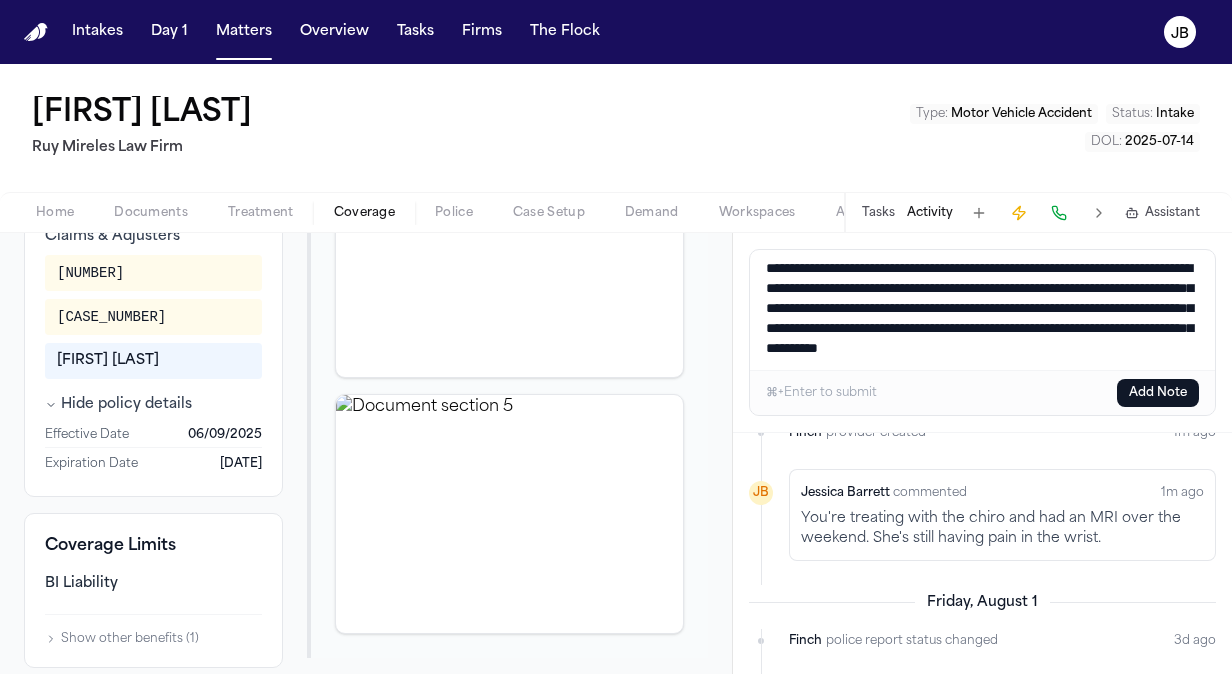 scroll, scrollTop: 24, scrollLeft: 0, axis: vertical 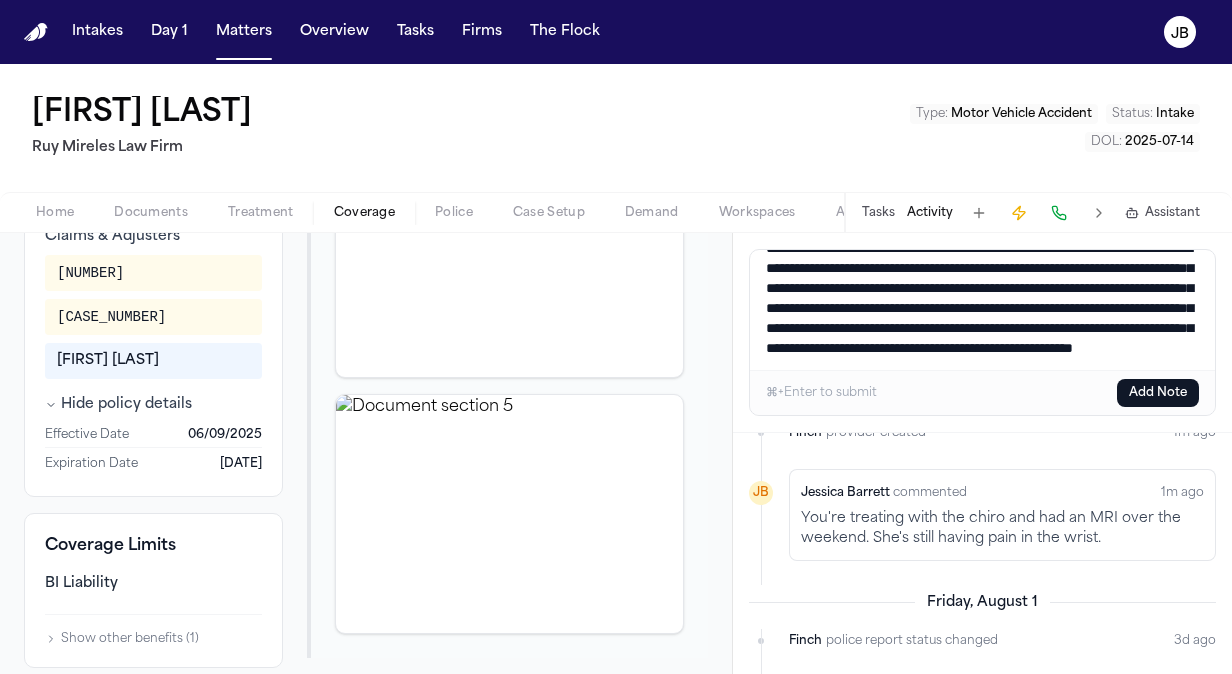 drag, startPoint x: 767, startPoint y: 267, endPoint x: 1275, endPoint y: 622, distance: 619.74915 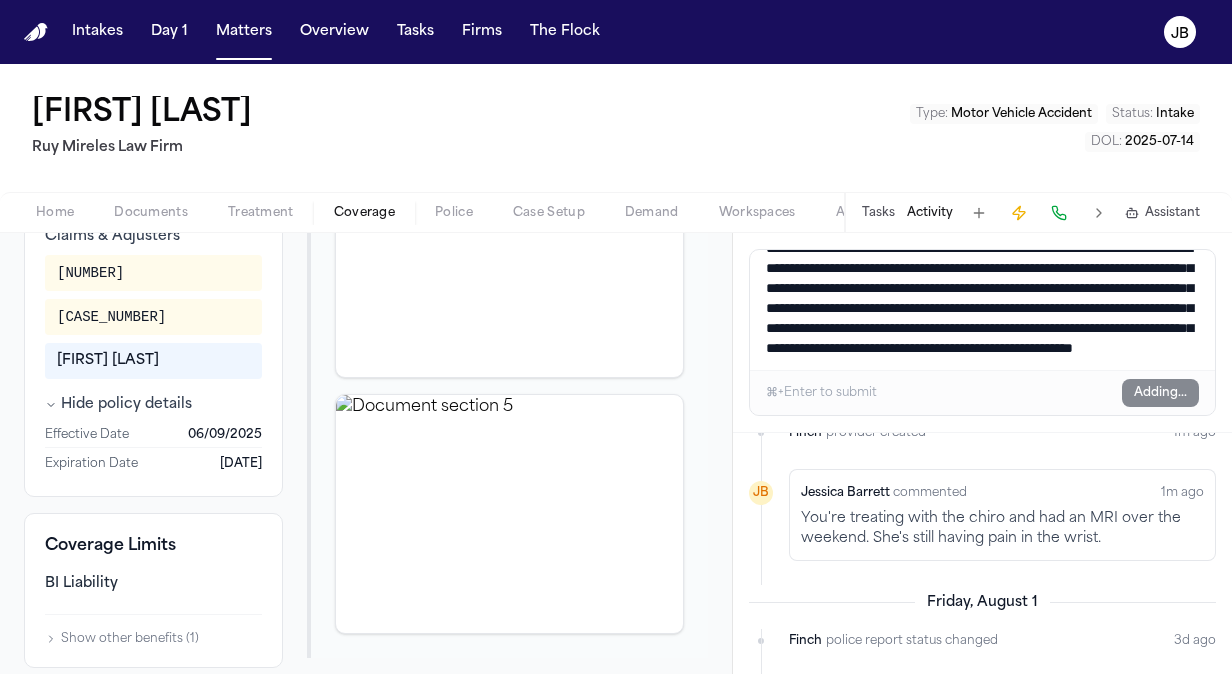 type 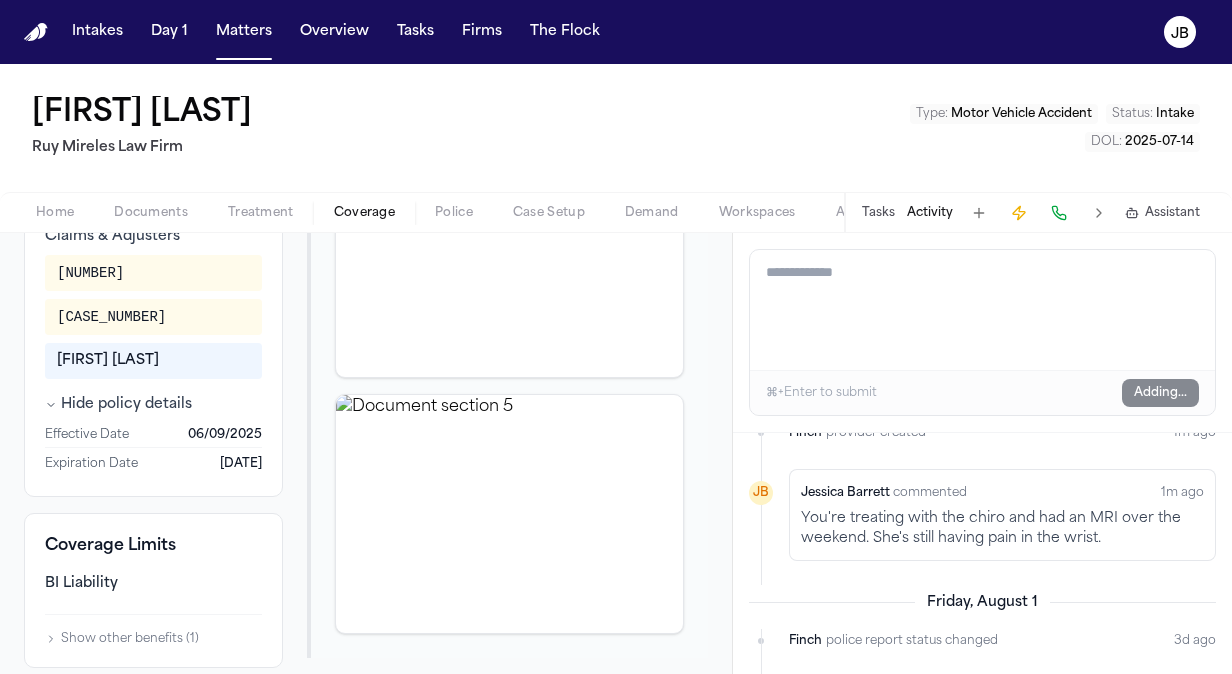 scroll, scrollTop: 0, scrollLeft: 0, axis: both 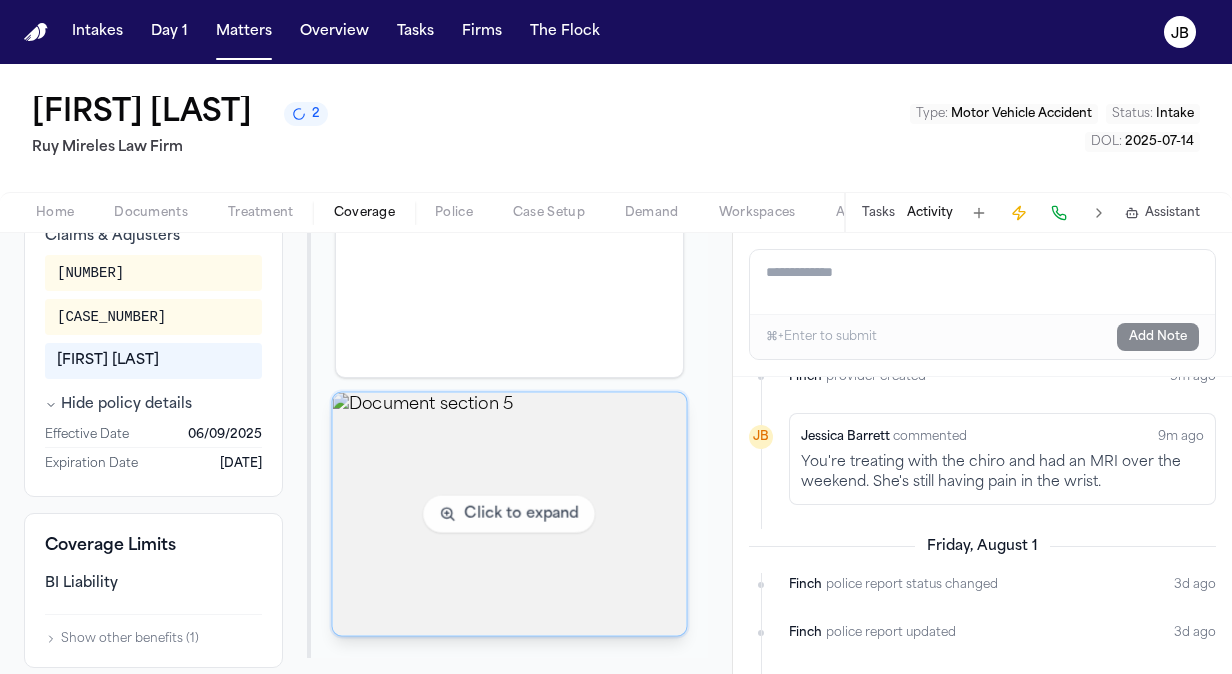 click on "Coverage" at bounding box center (364, 213) 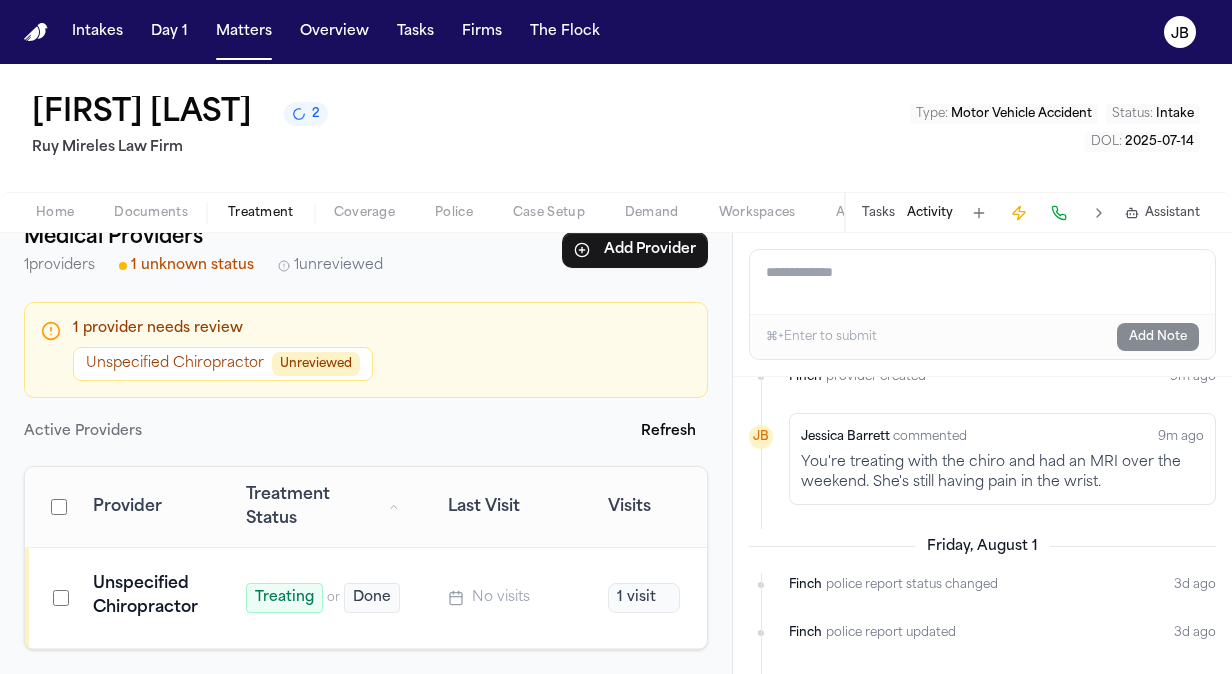 scroll, scrollTop: 0, scrollLeft: 0, axis: both 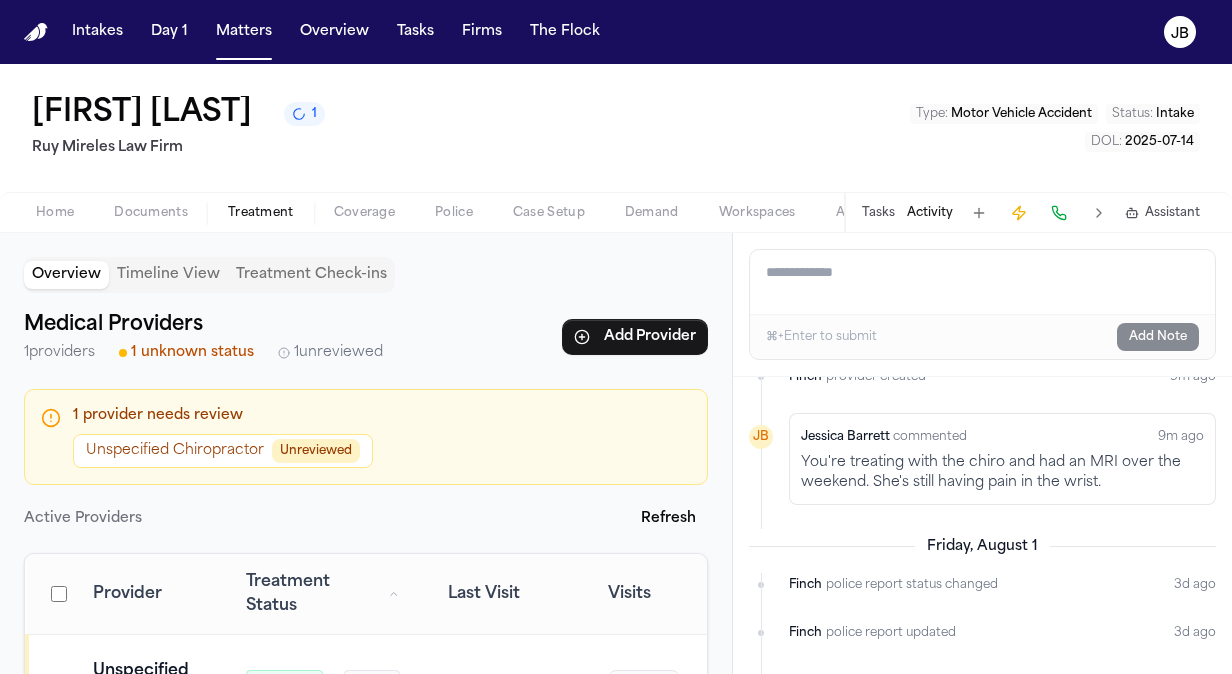 type 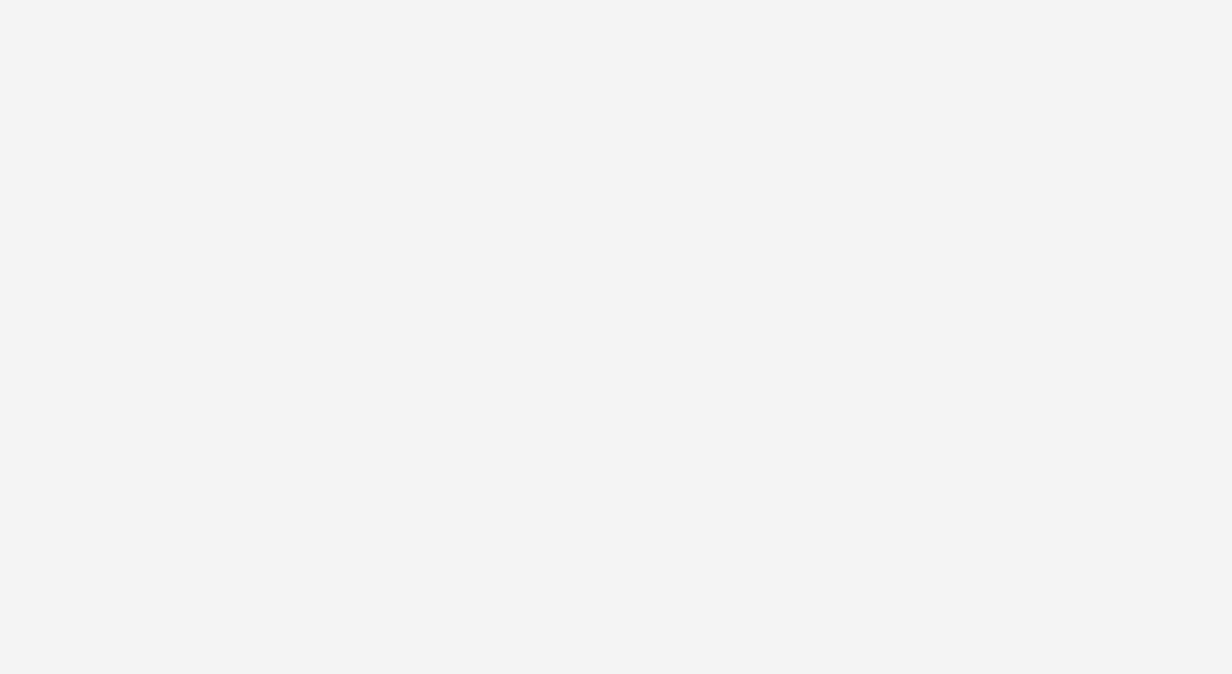 scroll, scrollTop: 0, scrollLeft: 0, axis: both 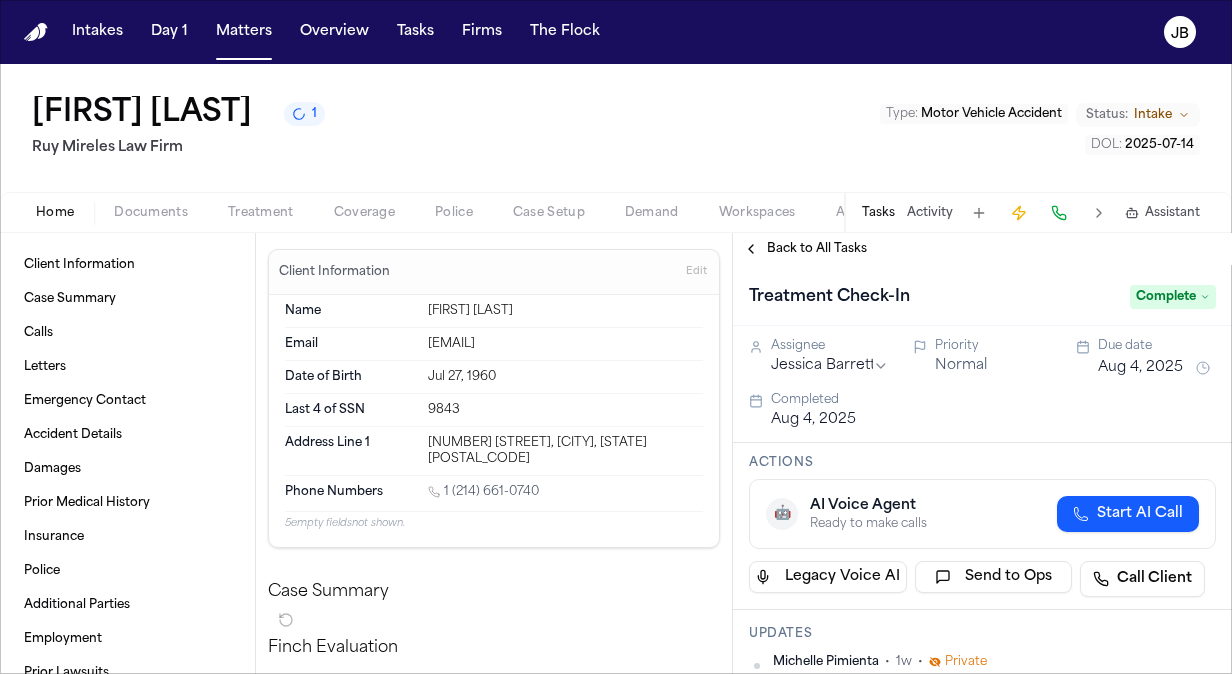 click on "Tasks Activity Assistant" at bounding box center (1030, 212) 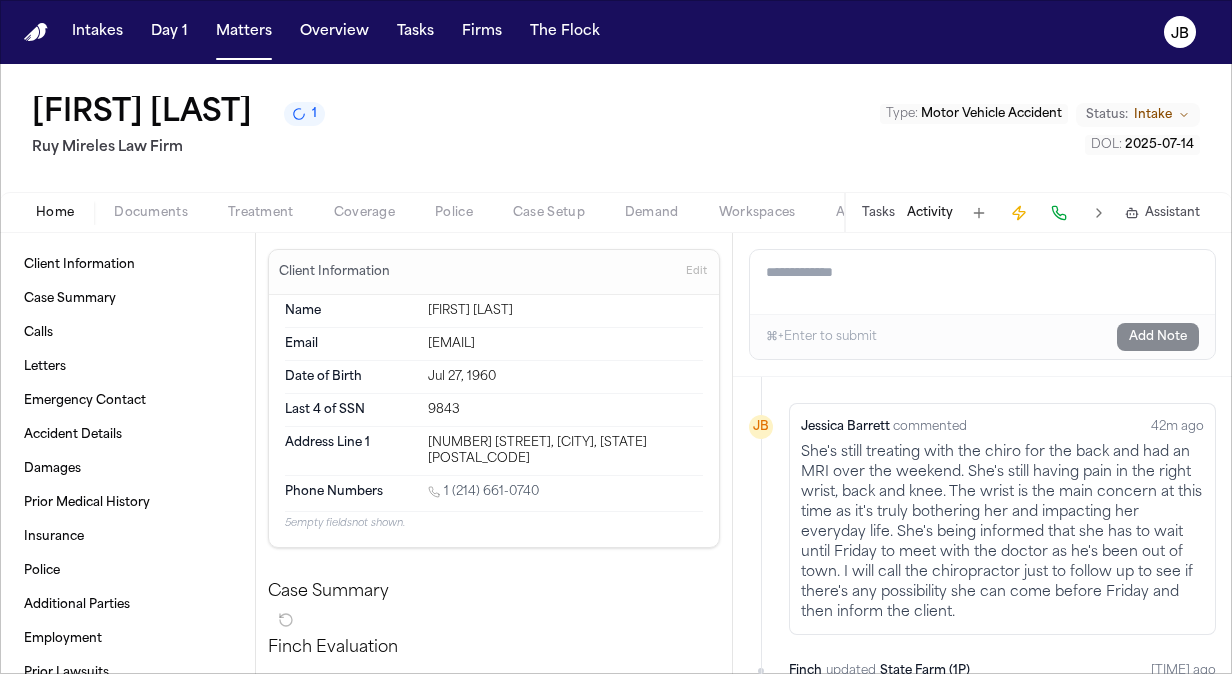scroll, scrollTop: 120, scrollLeft: 0, axis: vertical 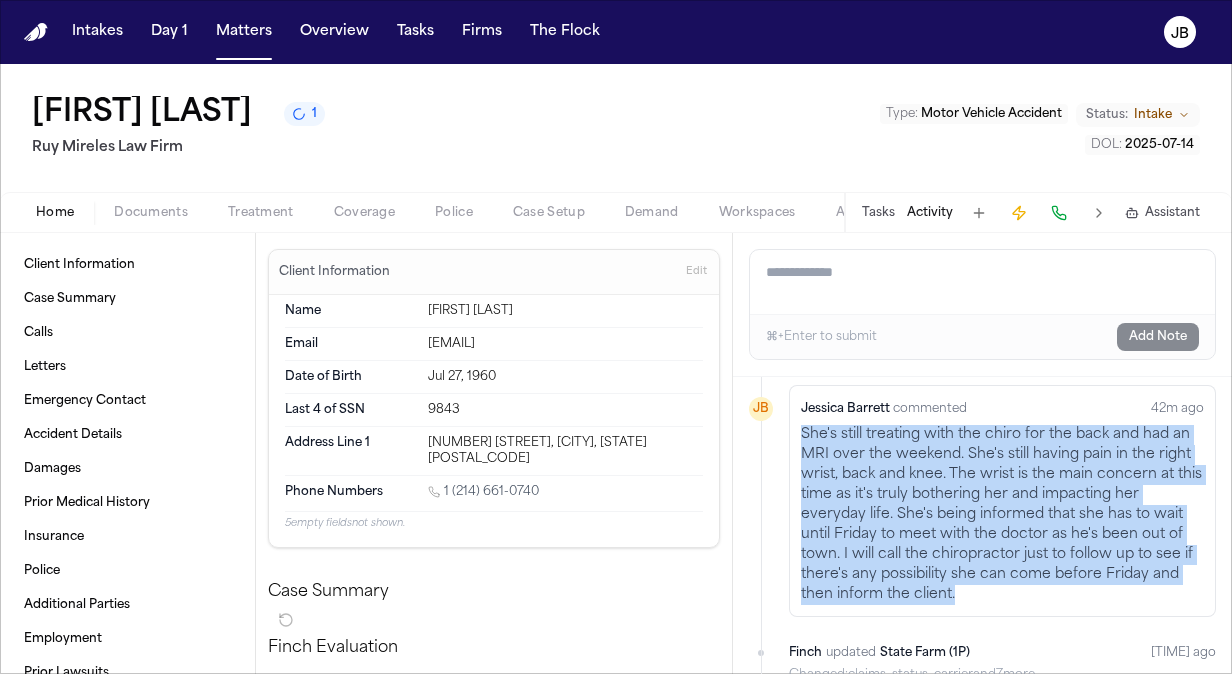 drag, startPoint x: 979, startPoint y: 600, endPoint x: 783, endPoint y: 429, distance: 260.1096 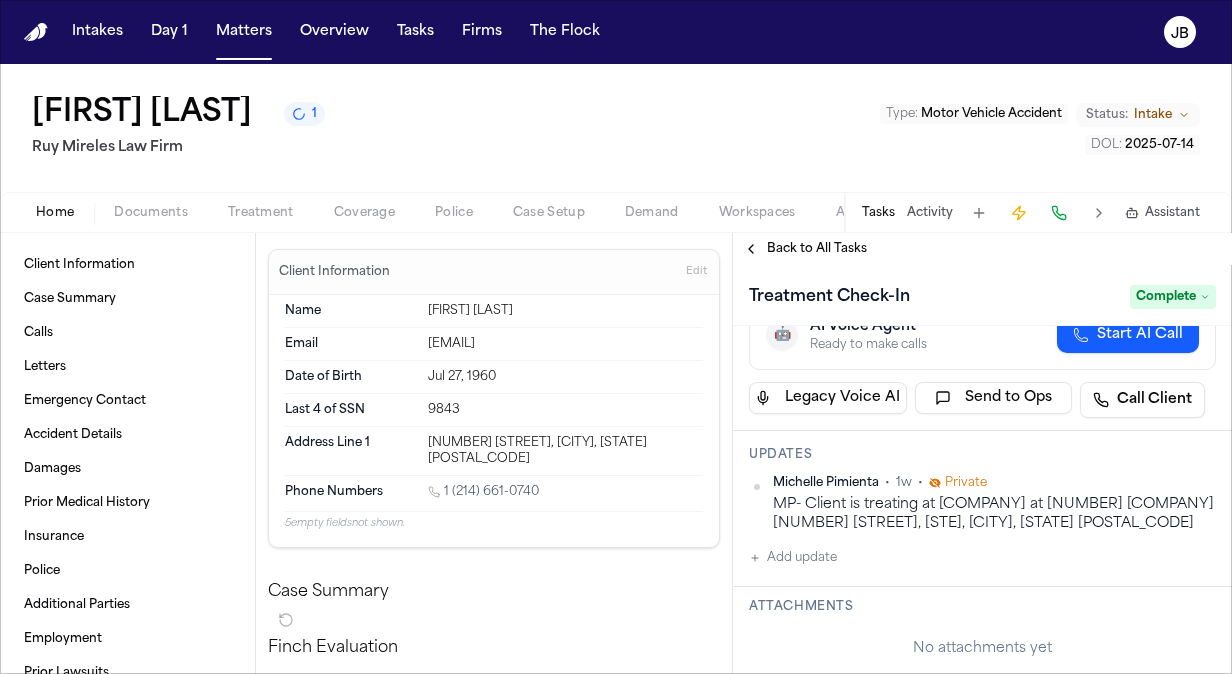 scroll, scrollTop: 222, scrollLeft: 0, axis: vertical 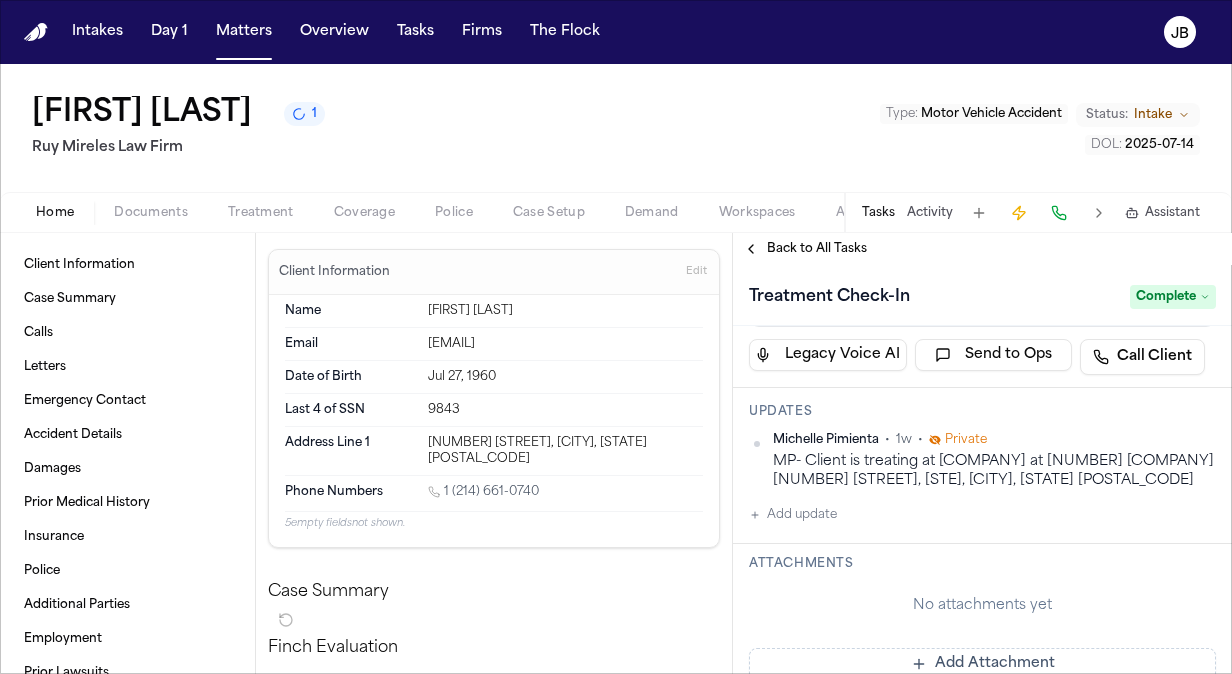 click on "[FIRST] [LAST] • 1w • Private MP- Client is treating at [COMPANY] at [NUMBER] [COMPANY]
[NUMBER] [STREET], [STE],
[CITY], [STATE] [POSTAL_CODE] Add update" at bounding box center (982, 479) 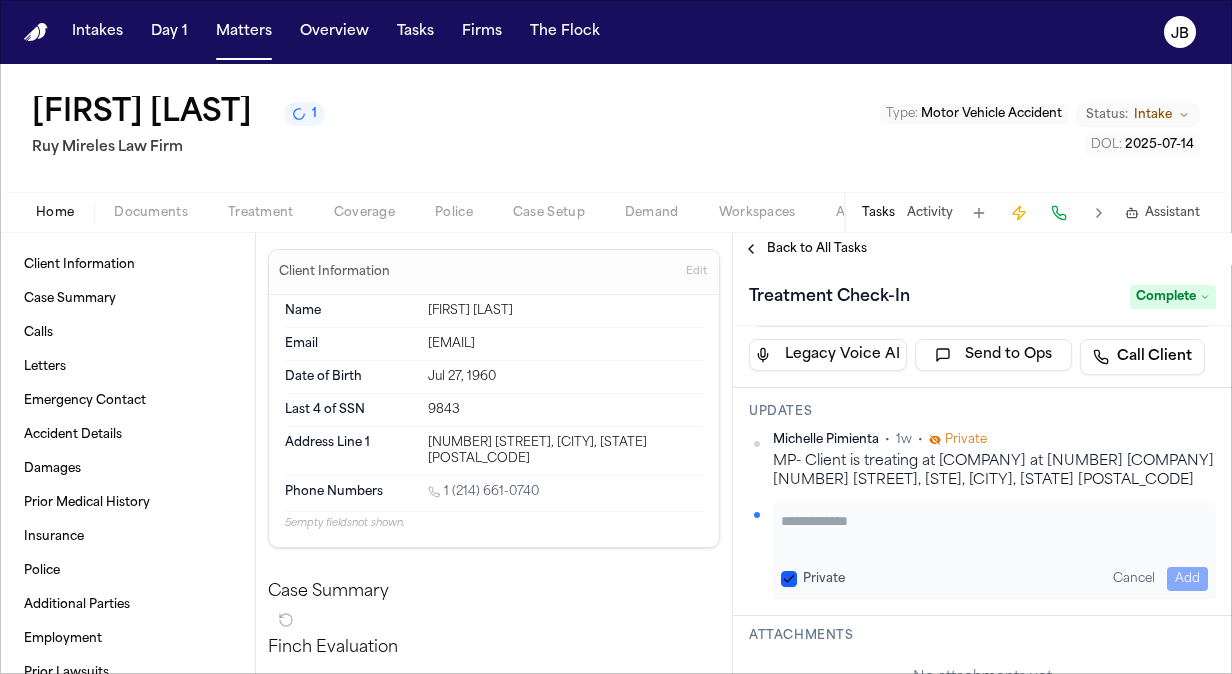 click at bounding box center [994, 531] 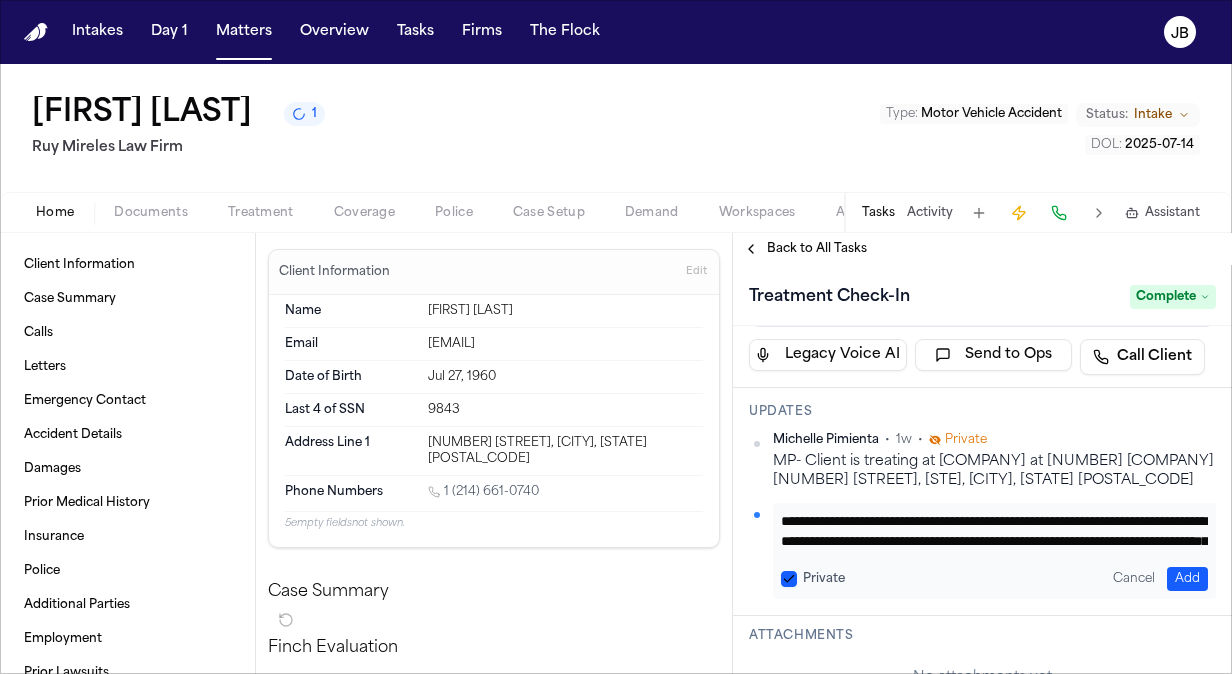scroll, scrollTop: 136, scrollLeft: 0, axis: vertical 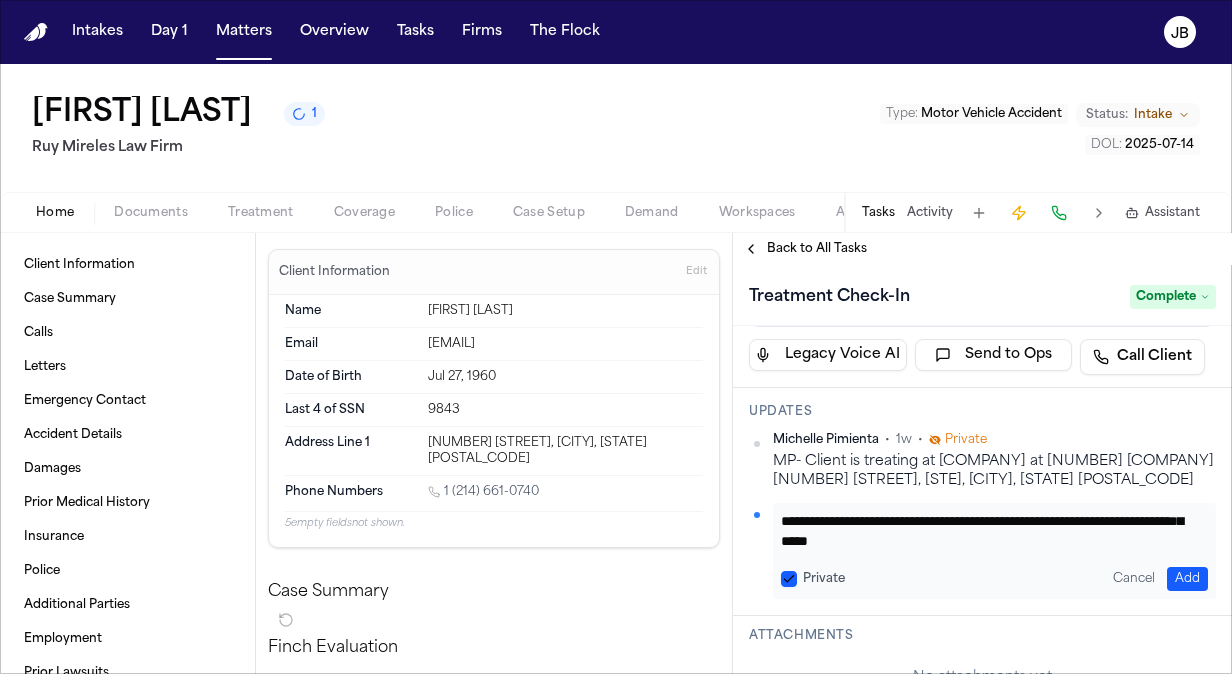 type on "**********" 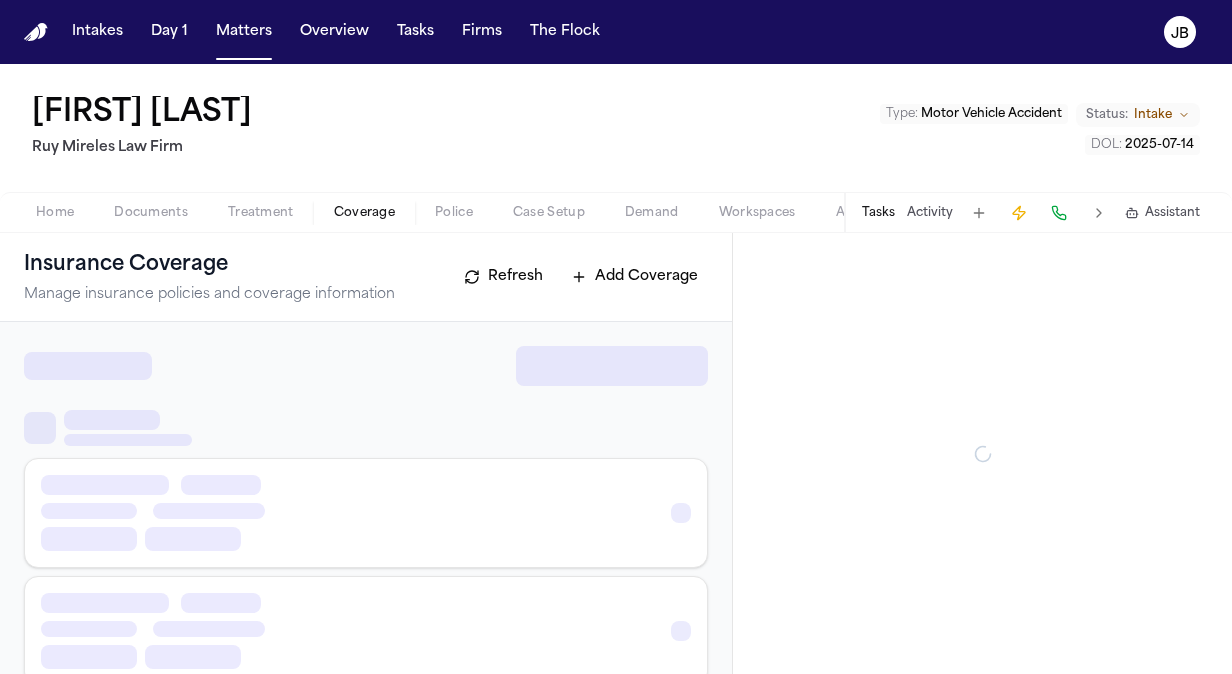 drag, startPoint x: 384, startPoint y: 200, endPoint x: 303, endPoint y: 202, distance: 81.02469 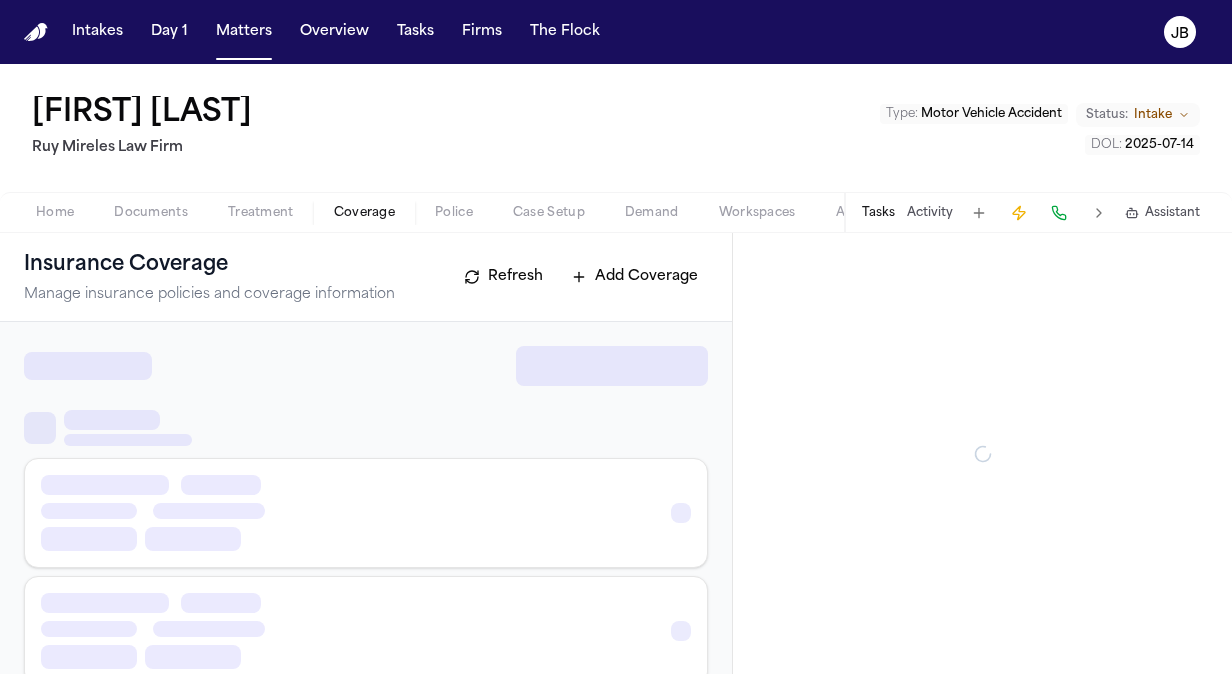 click on "Home Documents Treatment Coverage Police Case Setup Demand Workspaces Artifacts" at bounding box center [430, 213] 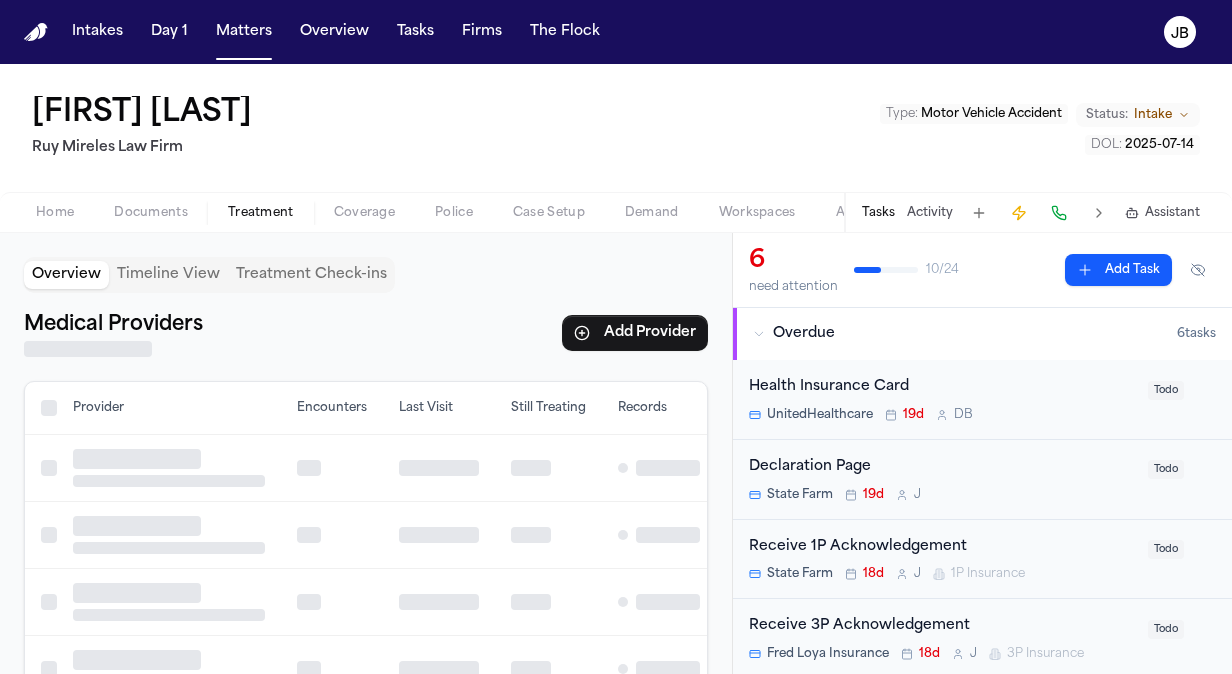 click on "Treatment" at bounding box center [261, 213] 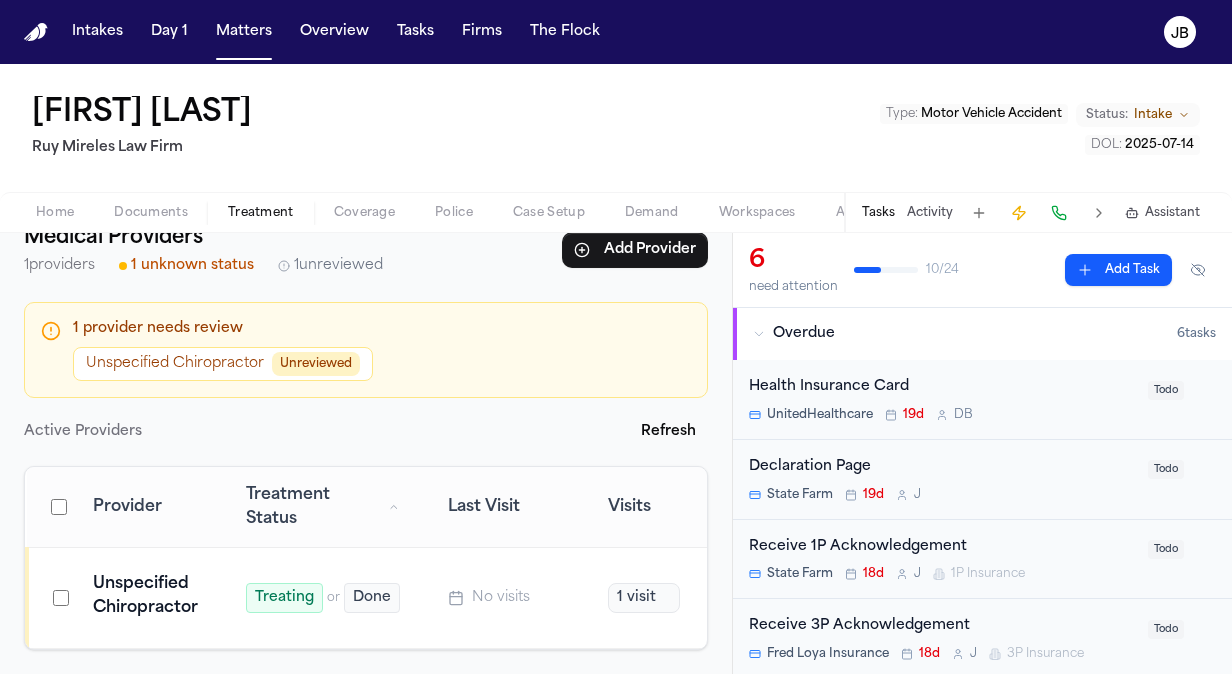 scroll, scrollTop: 0, scrollLeft: 0, axis: both 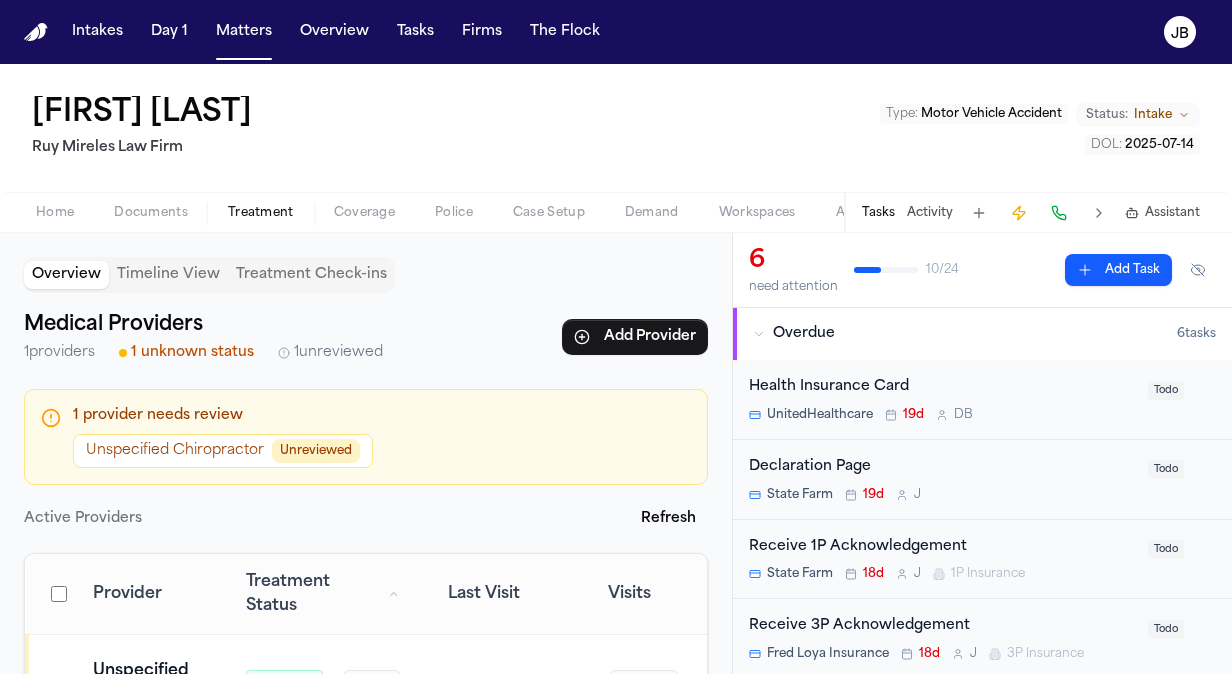 type 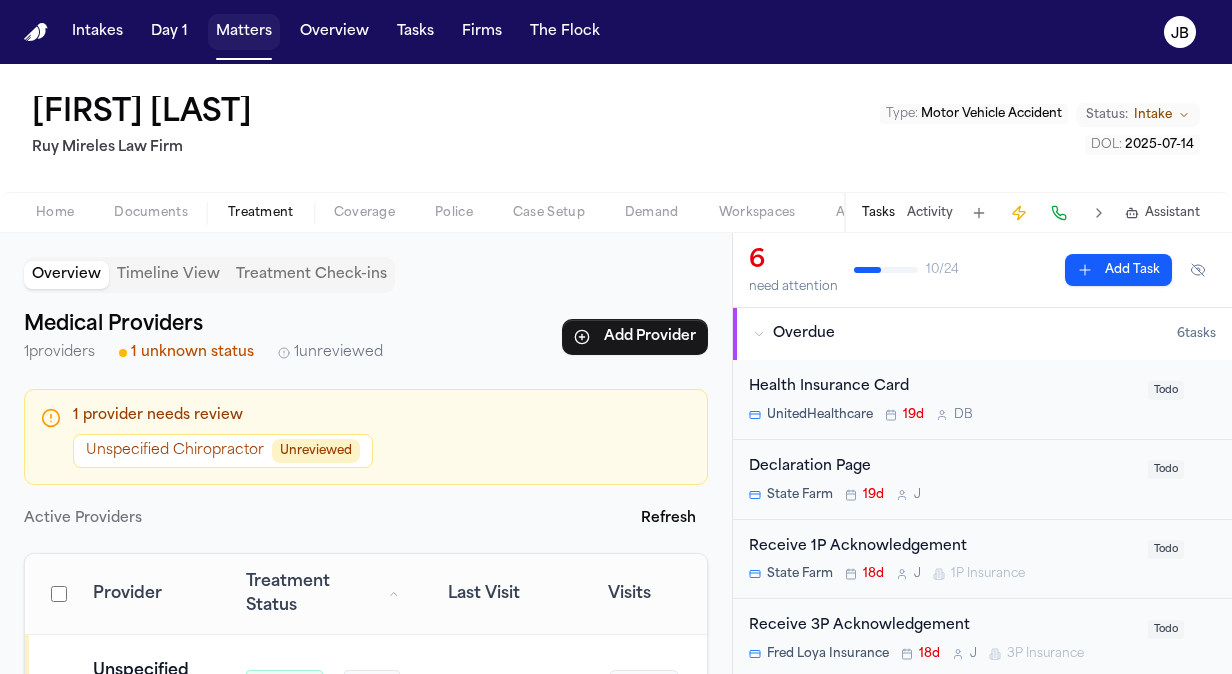 click on "Matters" at bounding box center (244, 32) 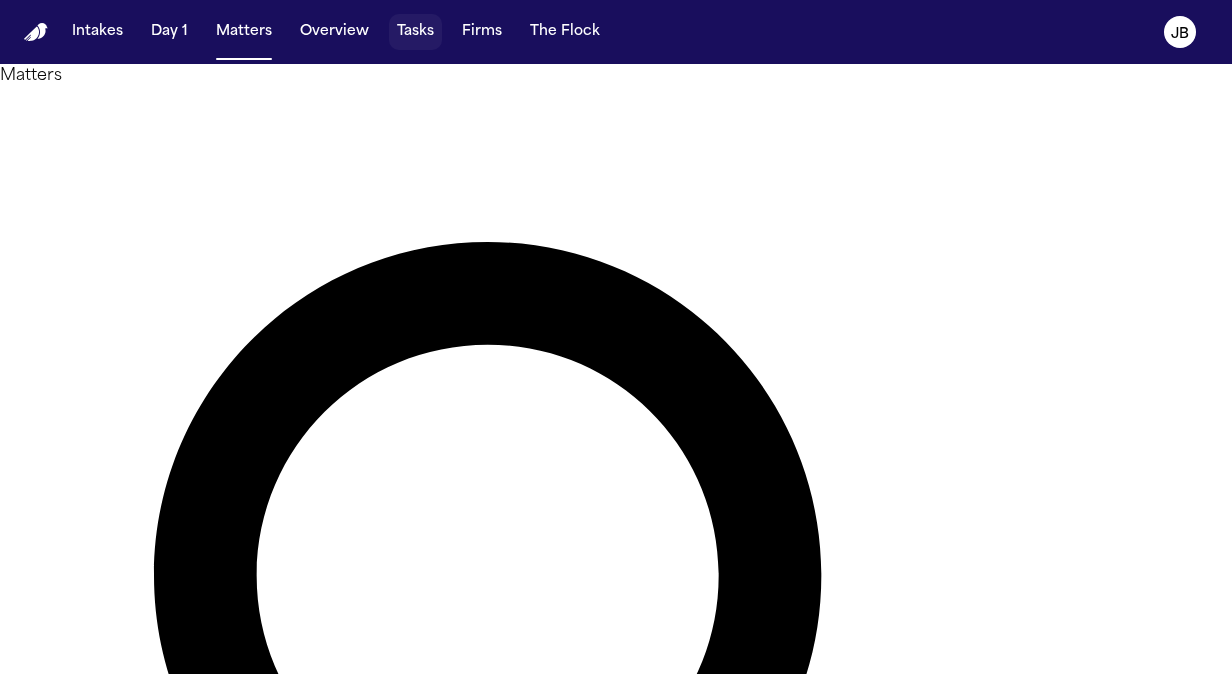 click on "Tasks" at bounding box center (415, 32) 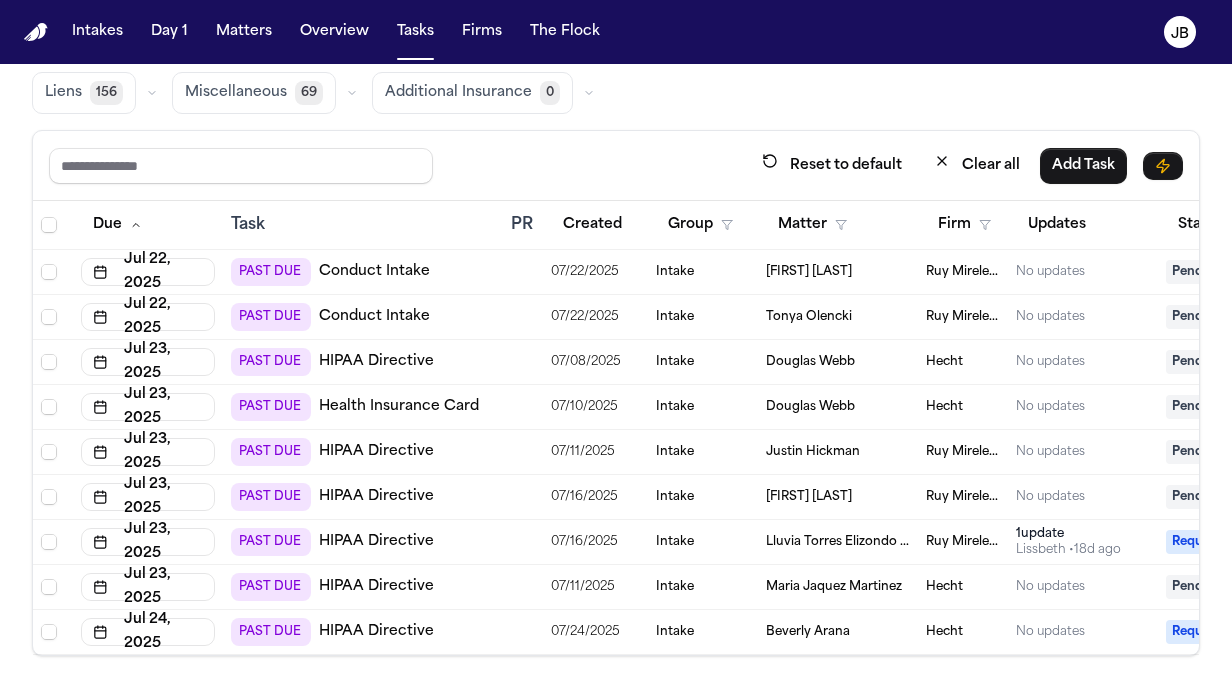scroll, scrollTop: 166, scrollLeft: 0, axis: vertical 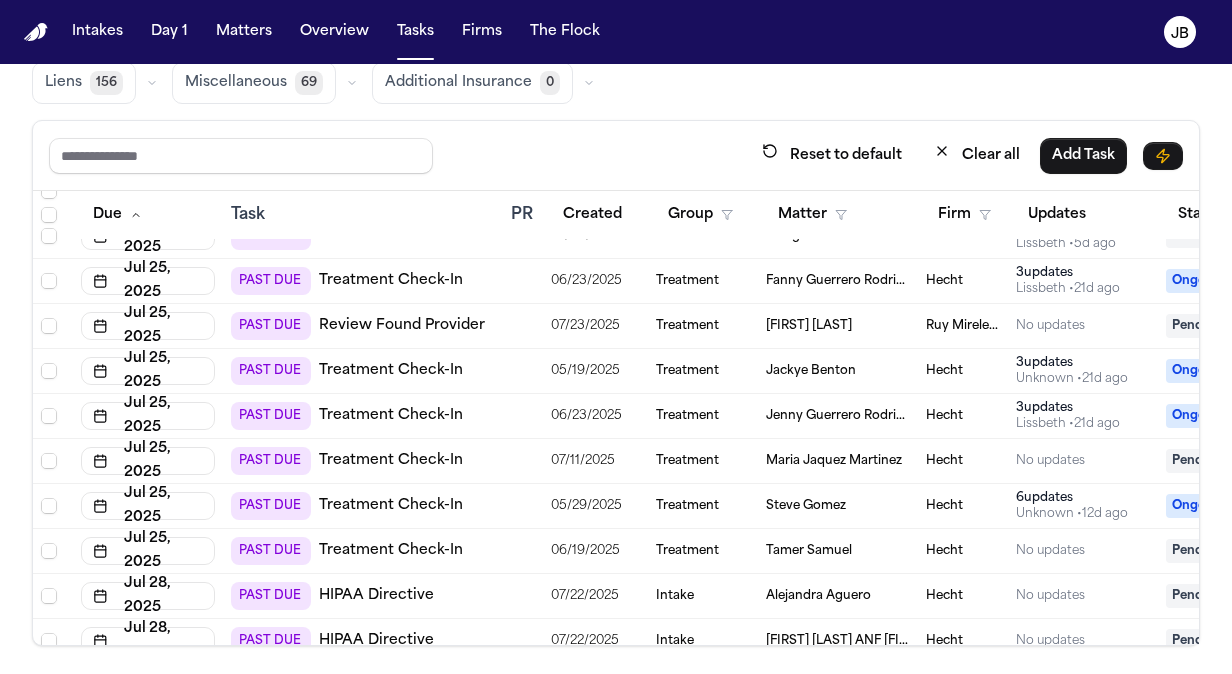 click on "Review Found Provider" at bounding box center [402, 326] 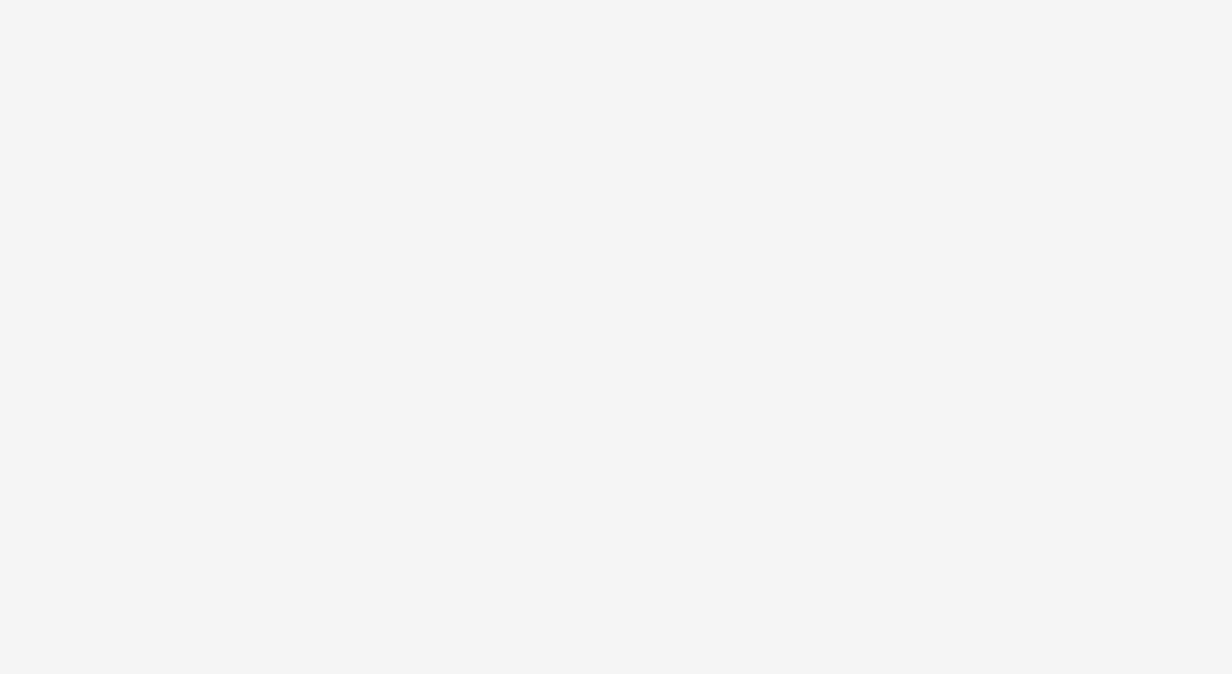 scroll, scrollTop: 0, scrollLeft: 0, axis: both 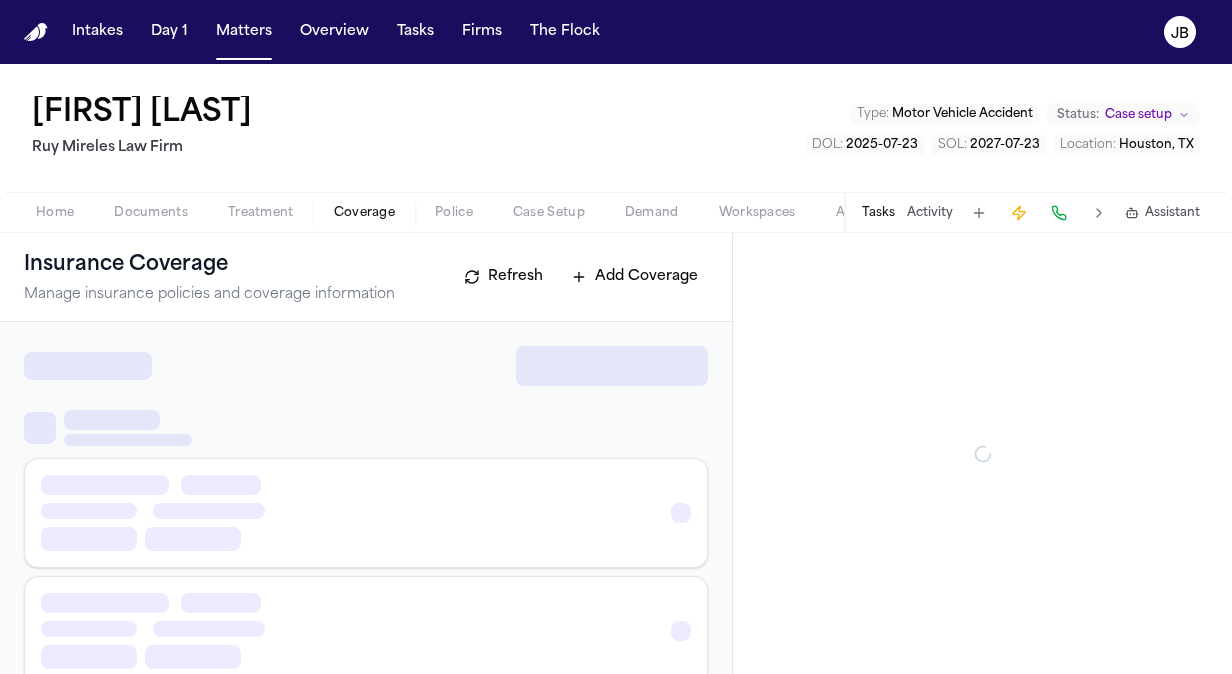click on "Coverage" at bounding box center (364, 213) 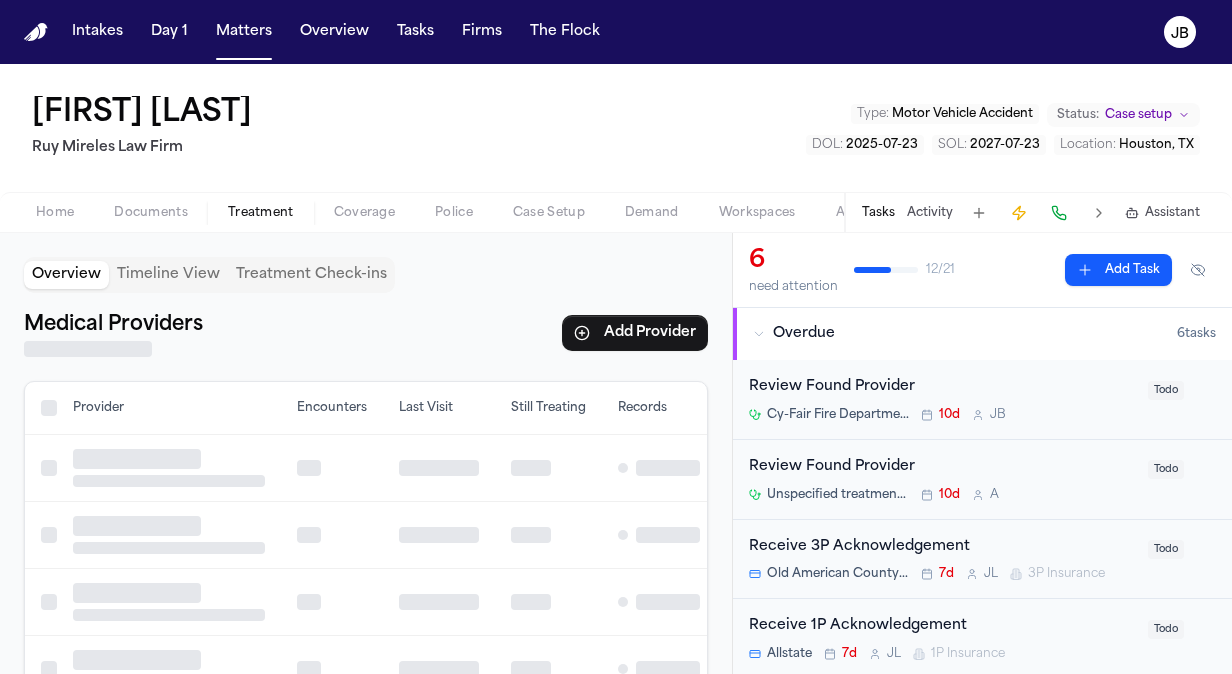 click on "Treatment" at bounding box center [261, 213] 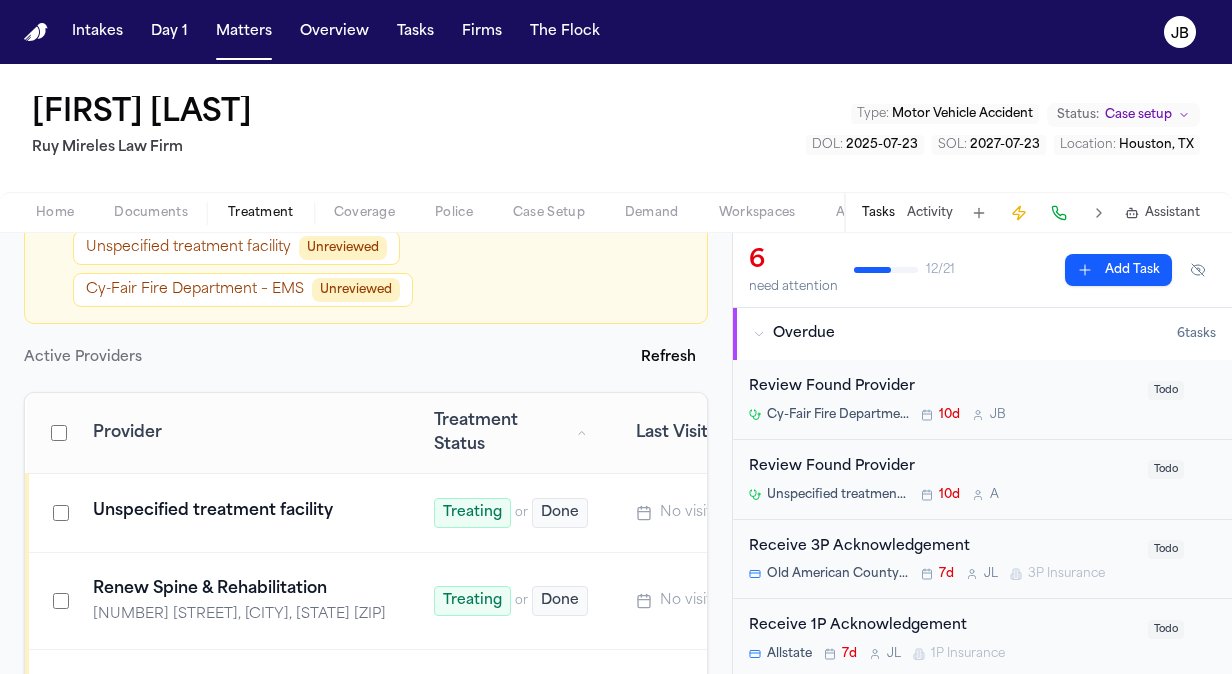 scroll, scrollTop: 200, scrollLeft: 0, axis: vertical 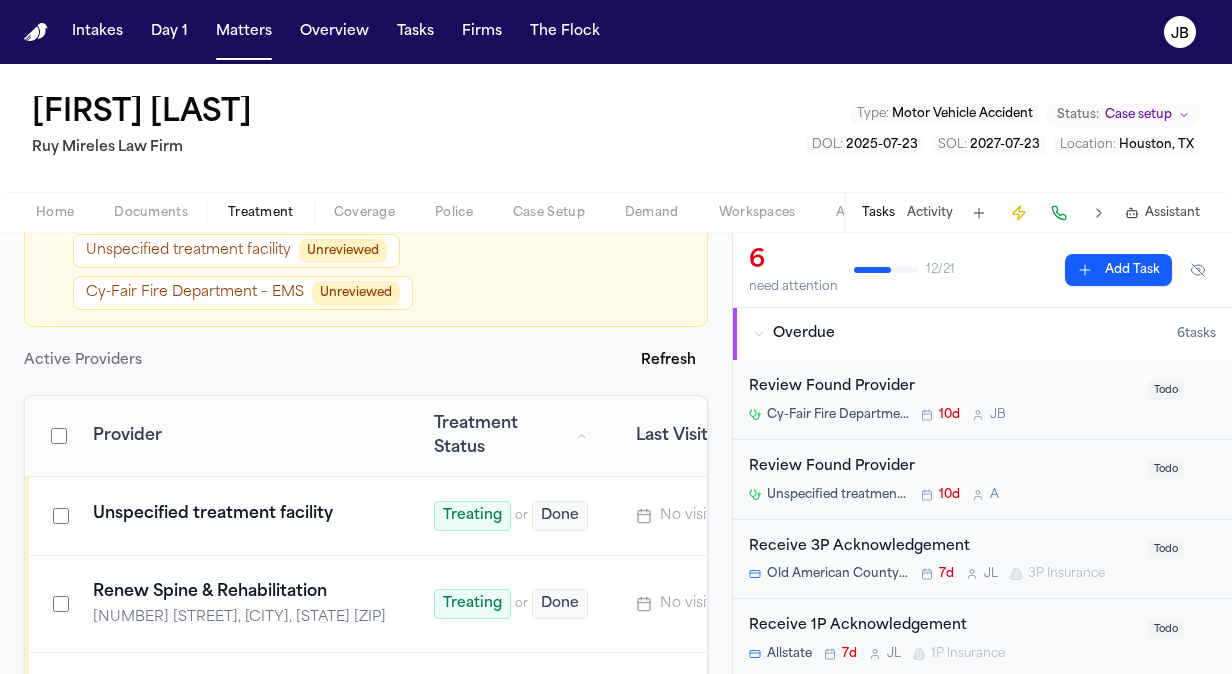 click on "Unreviewed" at bounding box center (356, 293) 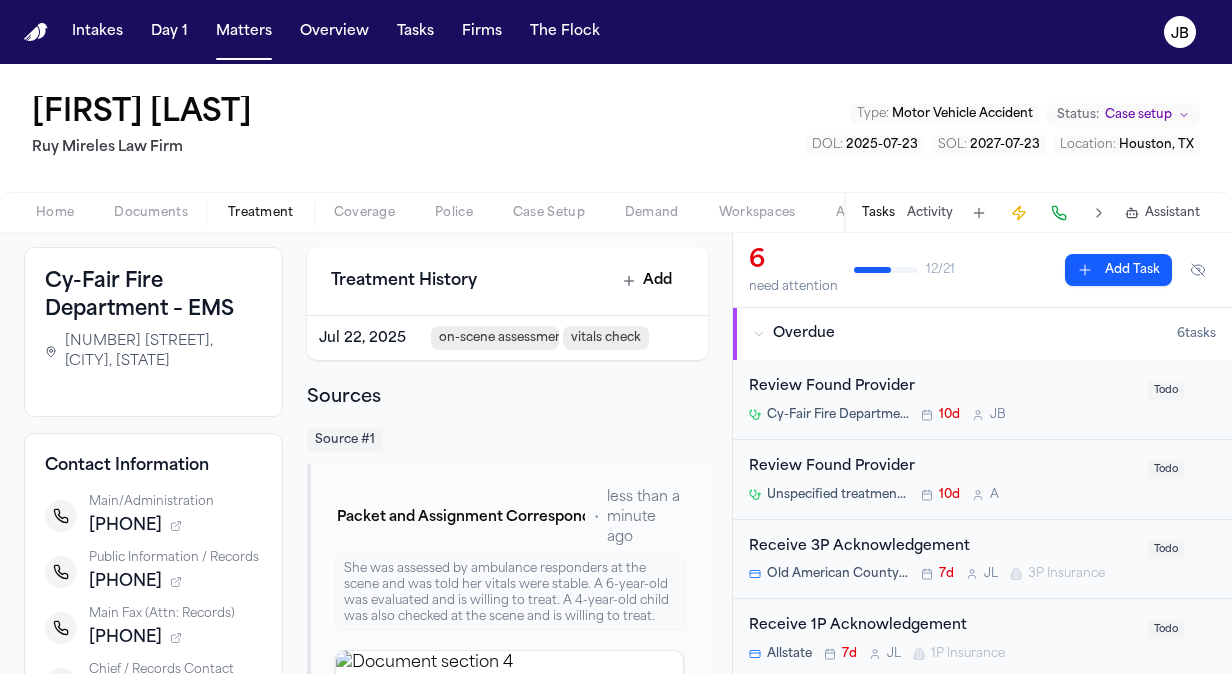 scroll, scrollTop: 0, scrollLeft: 0, axis: both 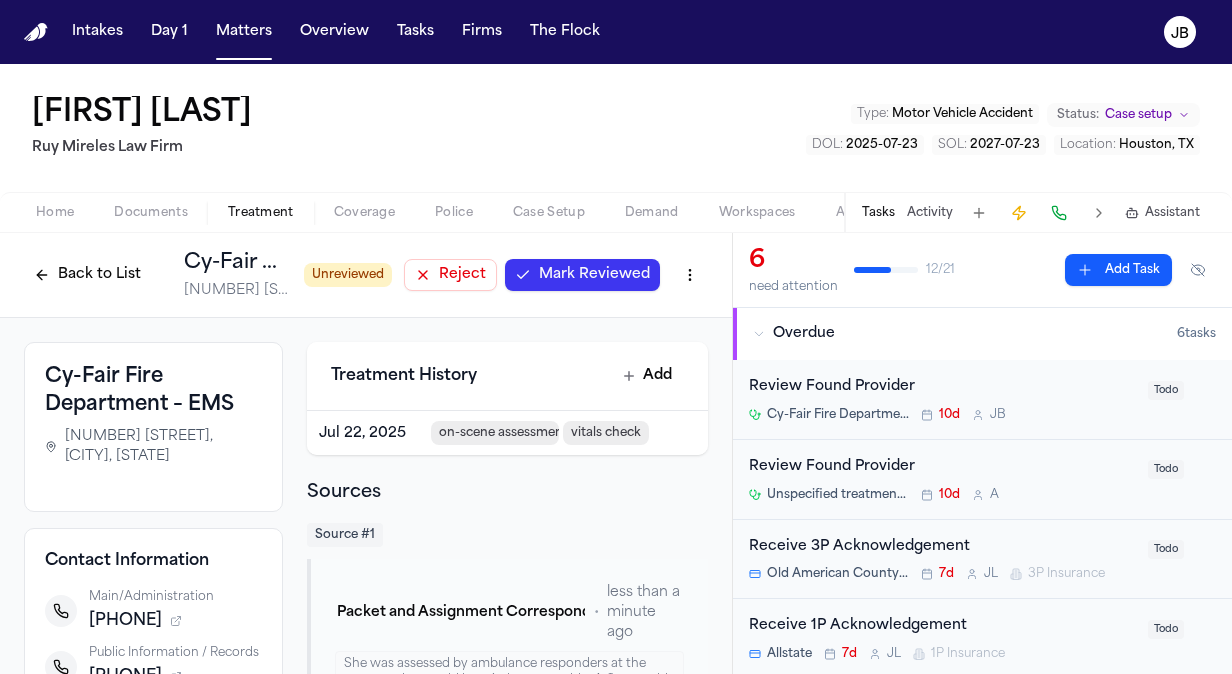 click on "Mark Reviewed" at bounding box center [594, 275] 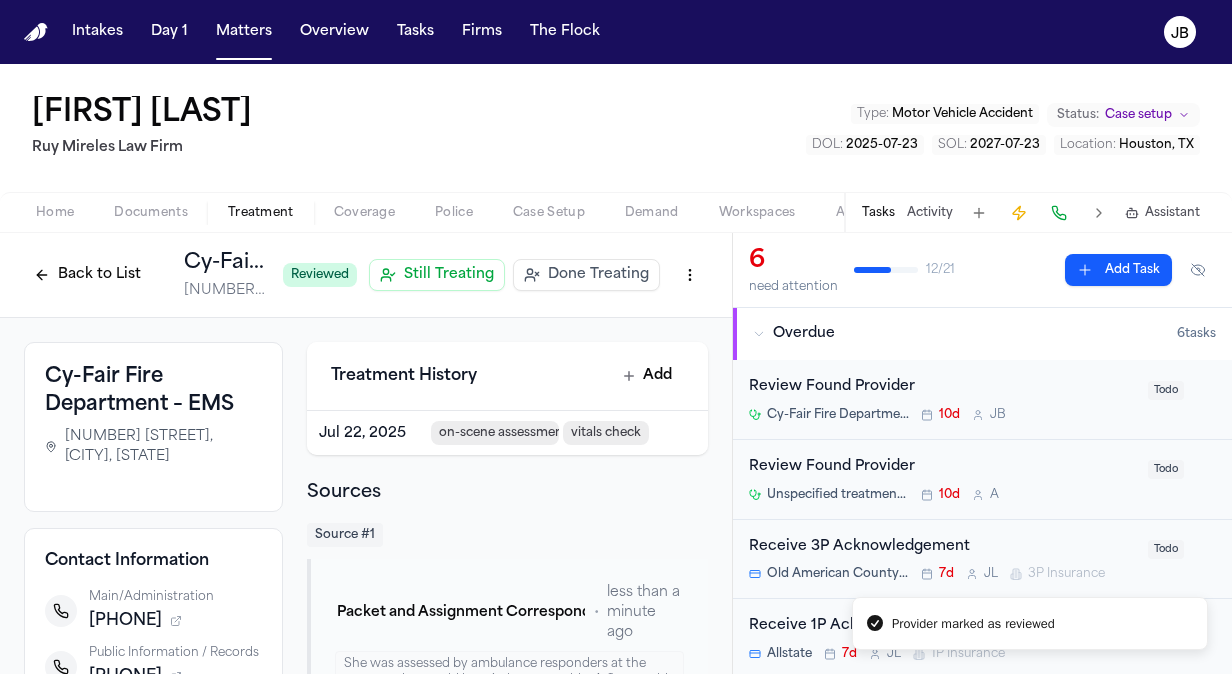 click on "Treatment" at bounding box center [261, 213] 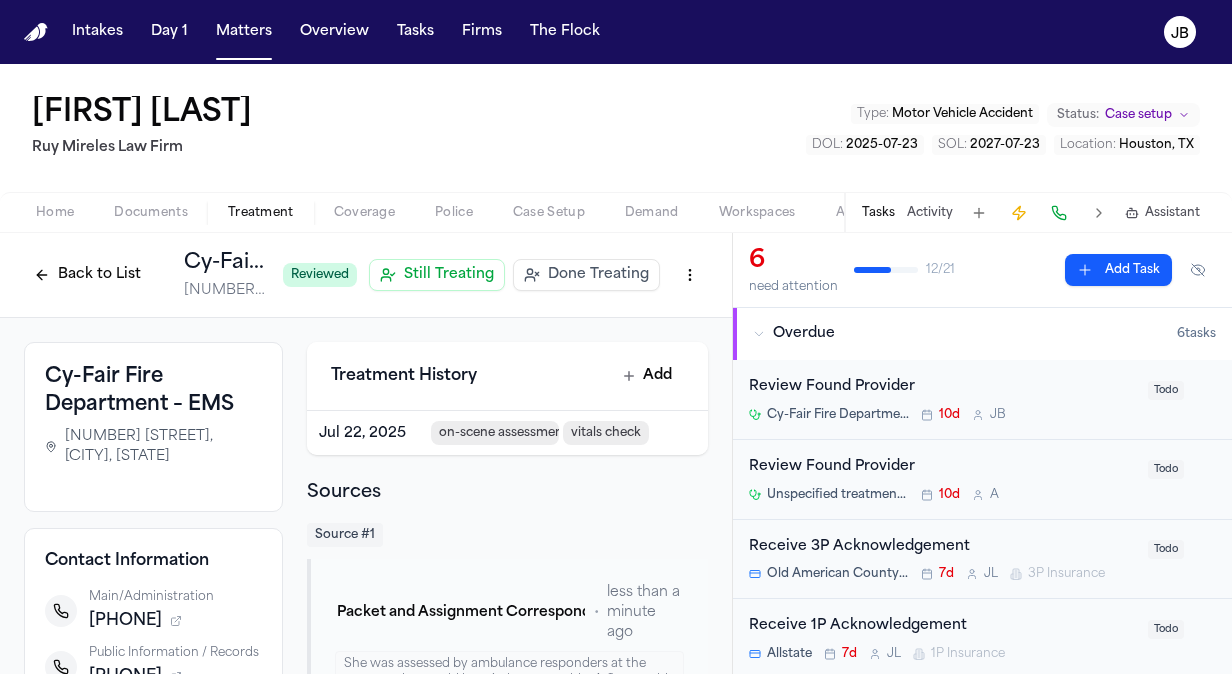 click on "Back to List" at bounding box center [87, 275] 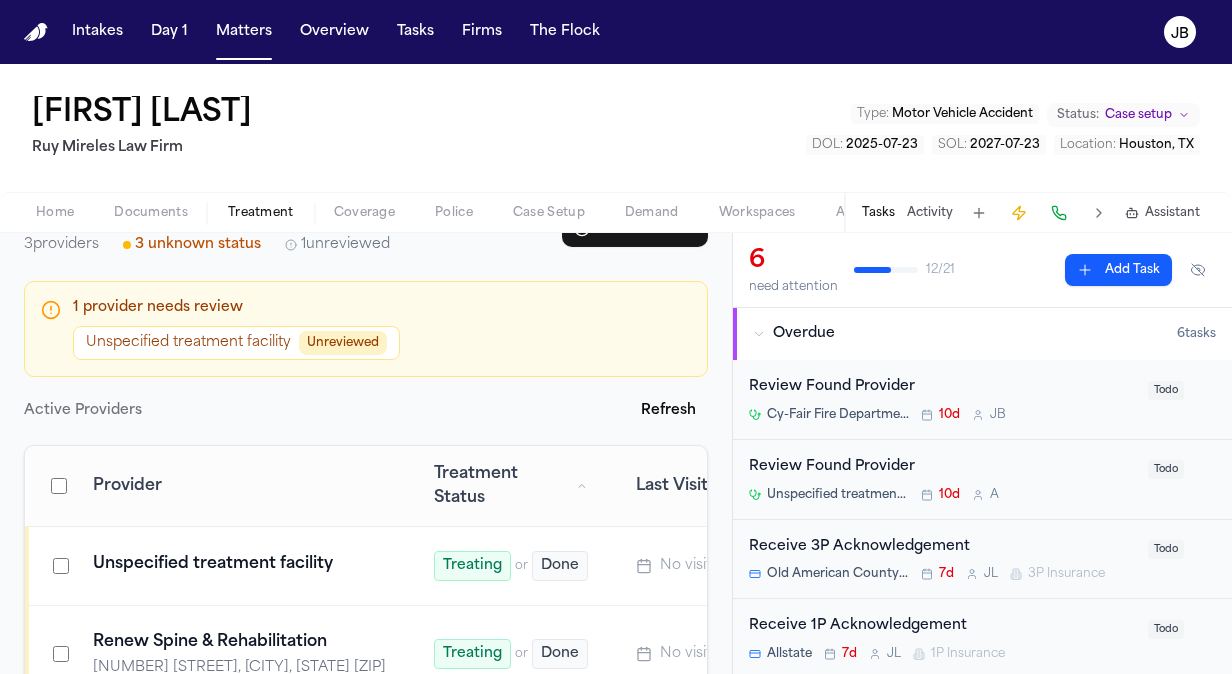 scroll, scrollTop: 106, scrollLeft: 0, axis: vertical 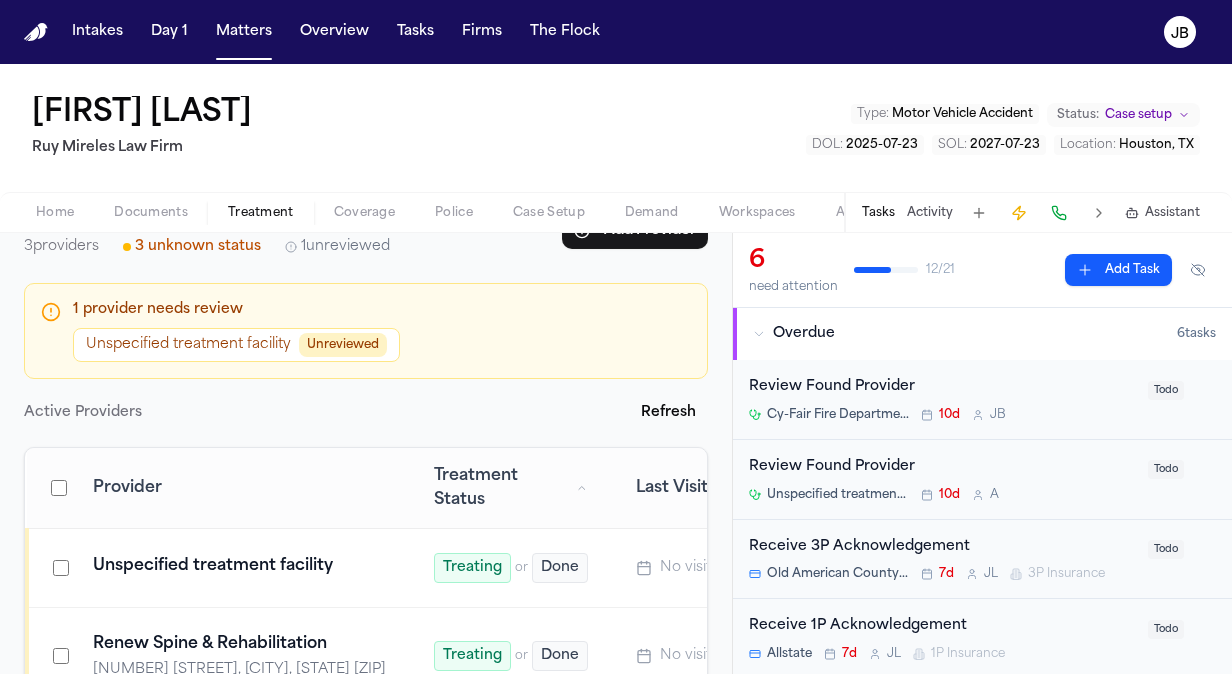 click on "Unreviewed" at bounding box center [343, 345] 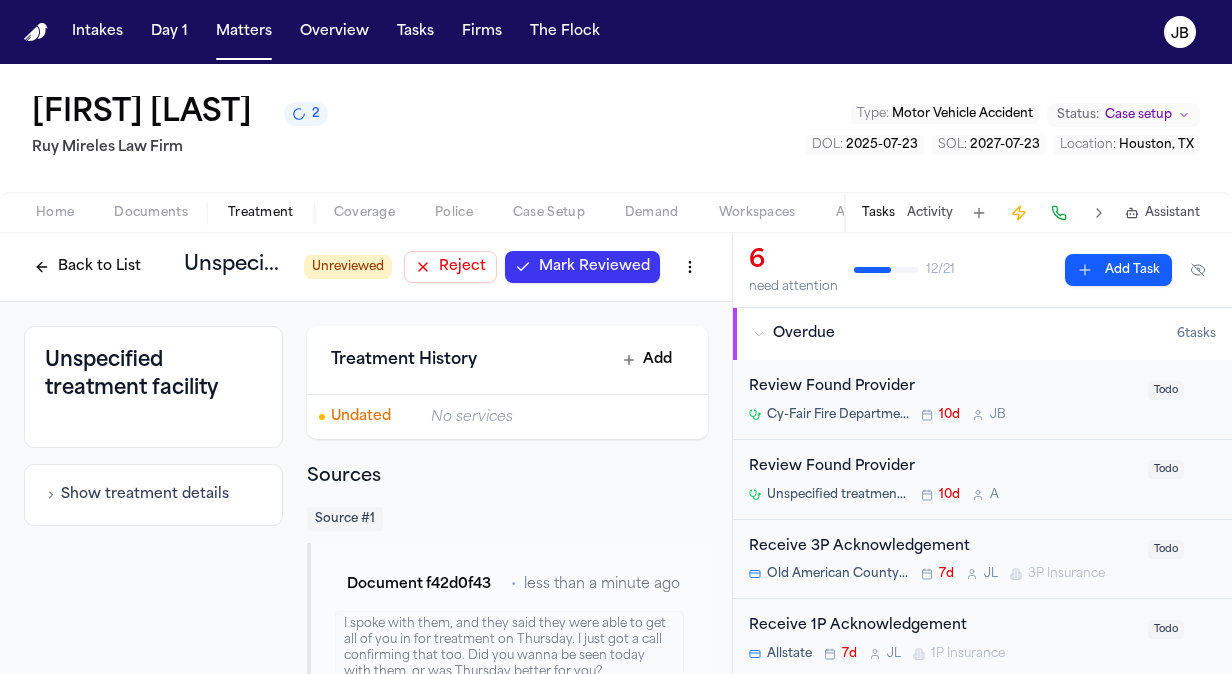 scroll, scrollTop: 60, scrollLeft: 0, axis: vertical 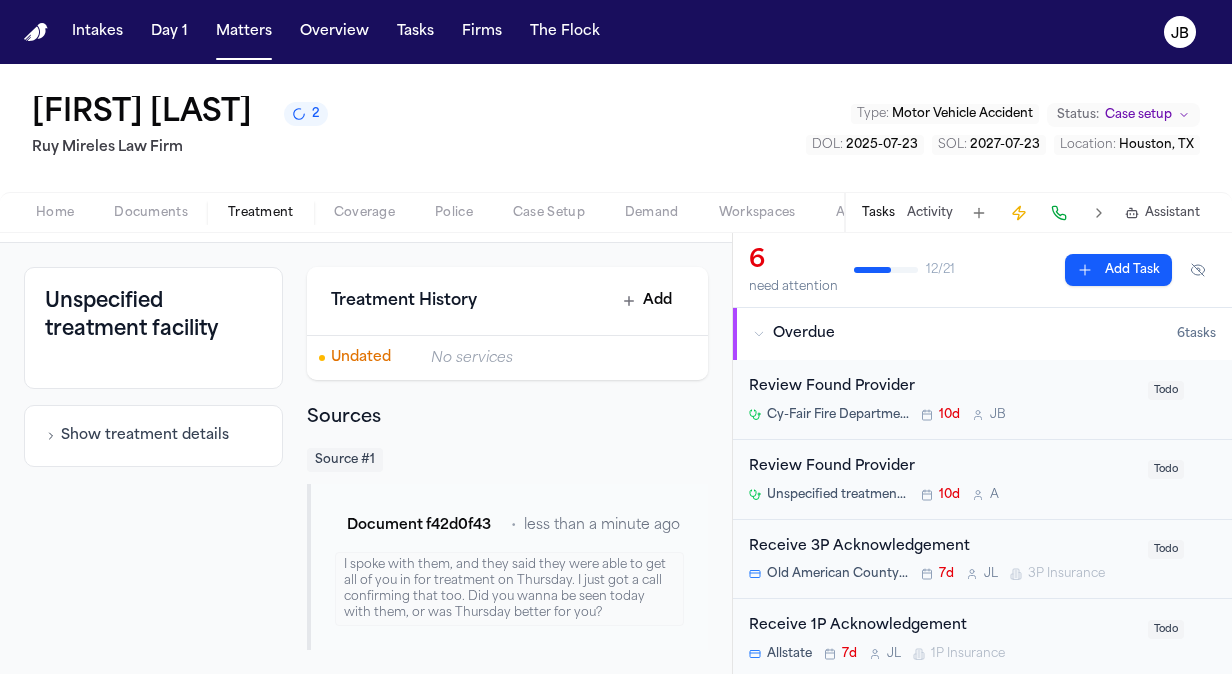 click on "I spoke with them, and they said they were able to get all of you in for treatment on Thursday. I just got a call confirming that too. Did you wanna be seen today with them, or was Thursday better for you?" at bounding box center (509, 589) 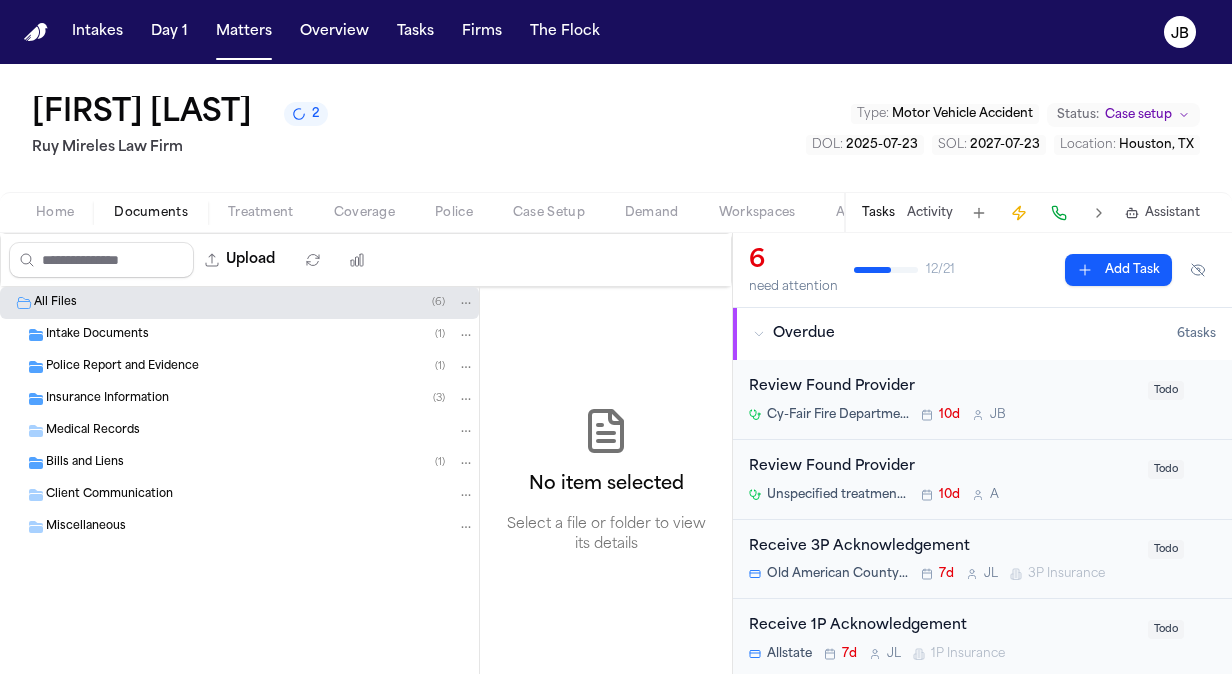 click on "Treatment" at bounding box center (261, 213) 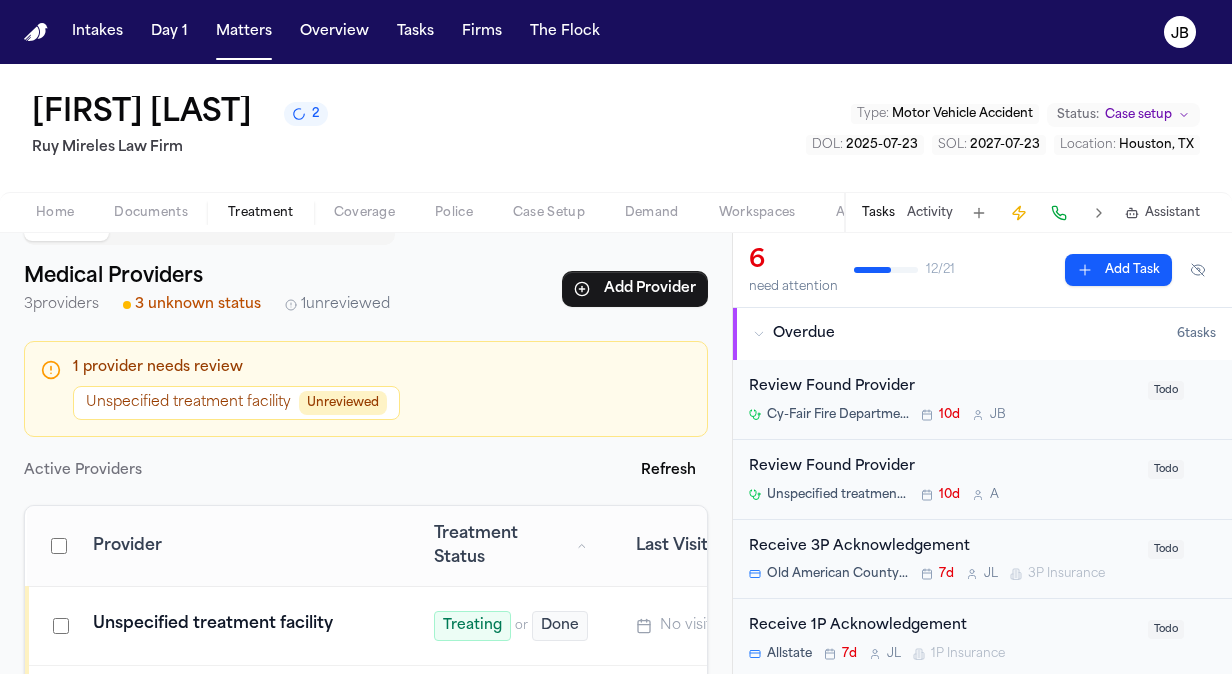 scroll, scrollTop: 0, scrollLeft: 0, axis: both 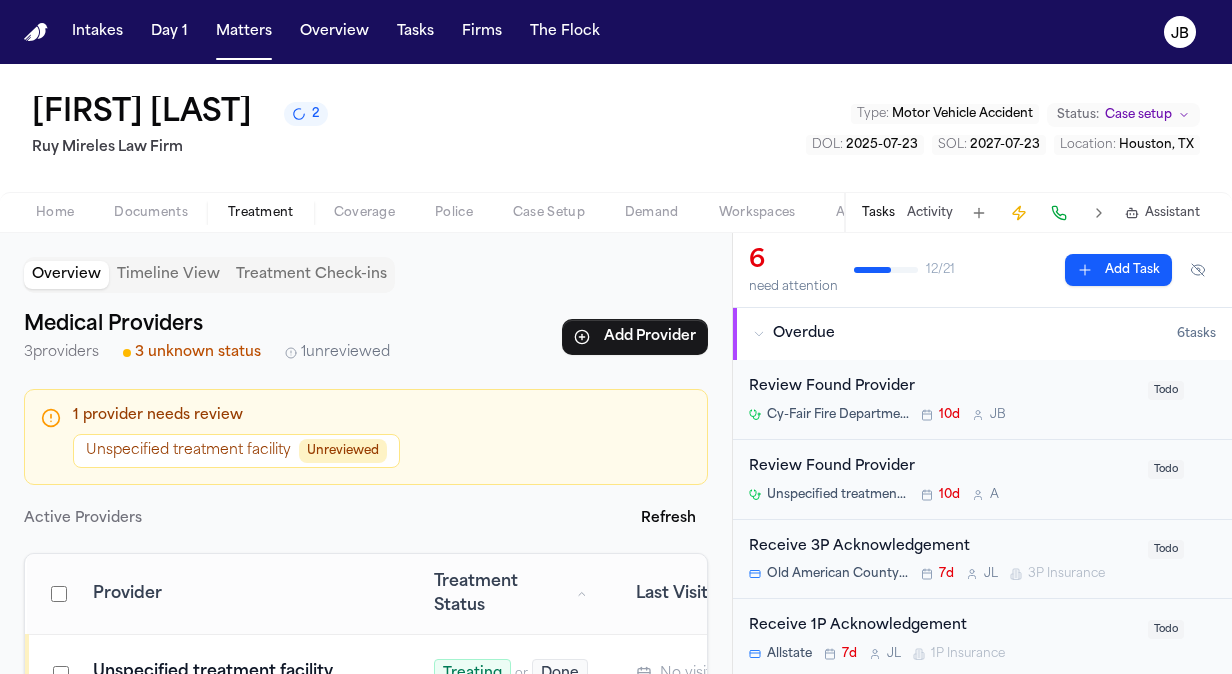 click on "Unreviewed" at bounding box center [343, 451] 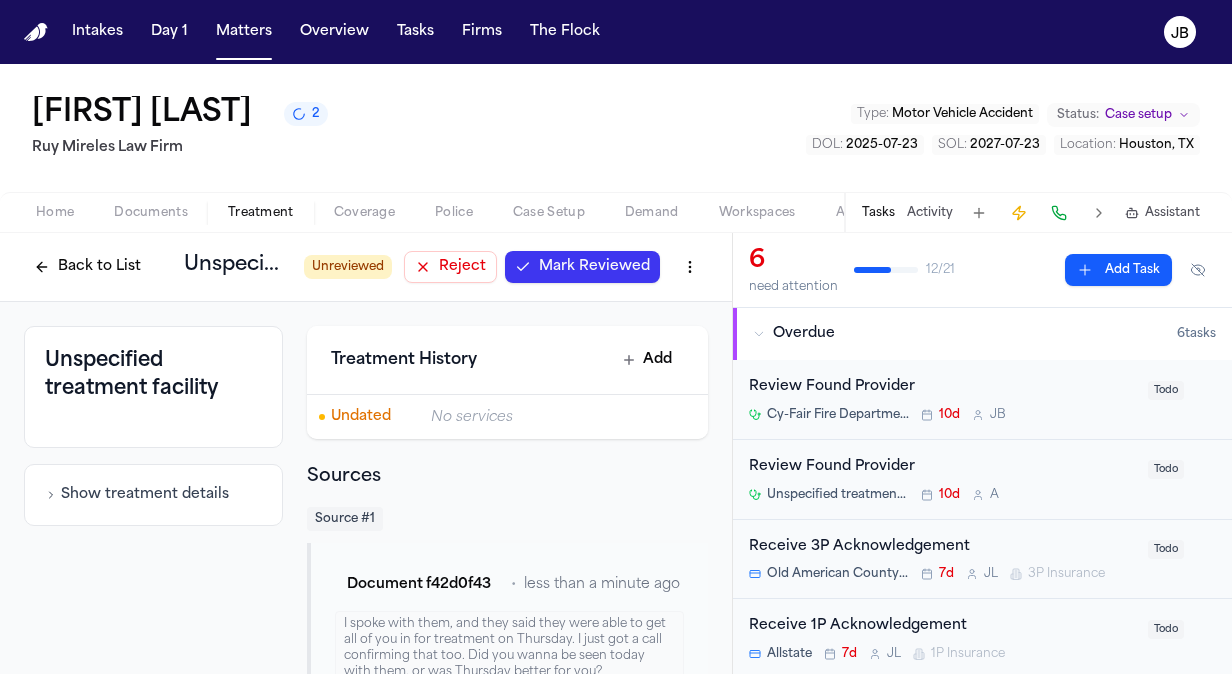 click on "Reject" at bounding box center [450, 267] 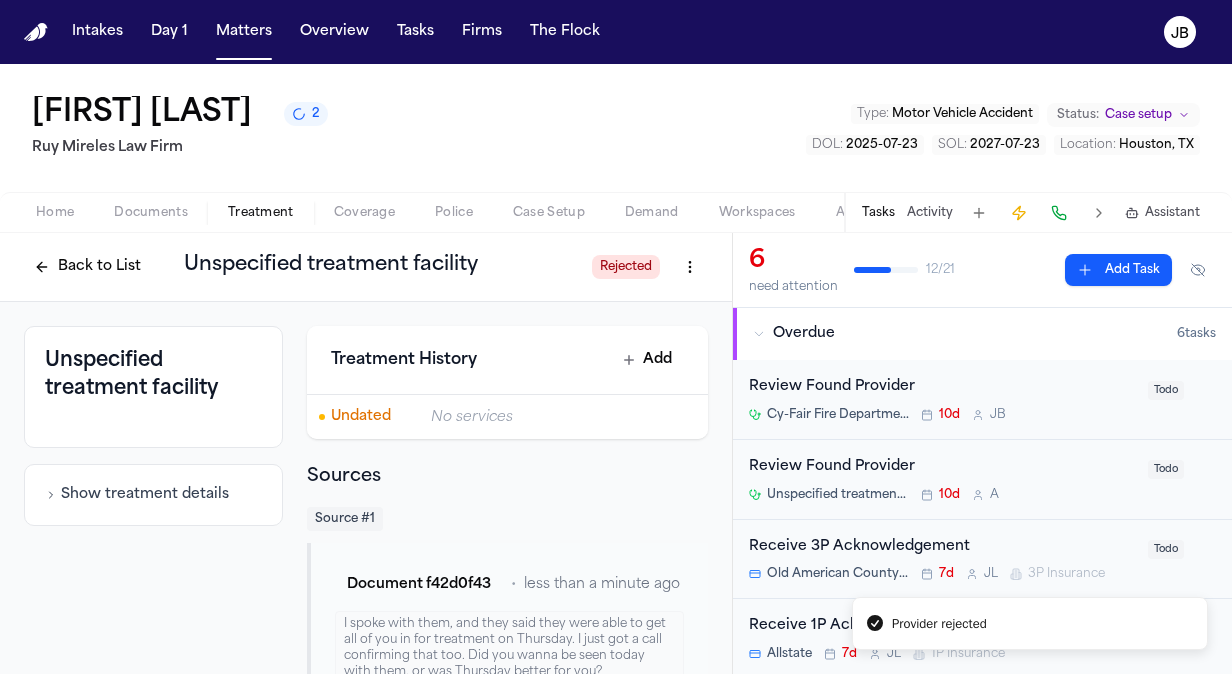 click on "Back to List" at bounding box center (87, 267) 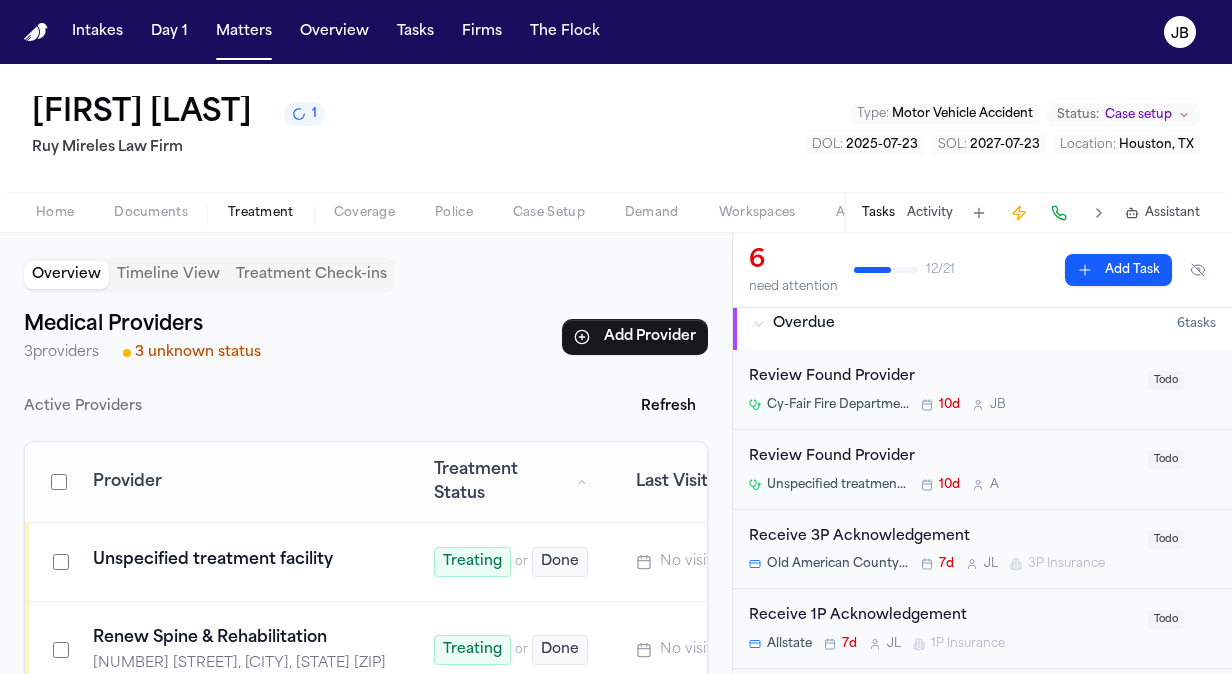 scroll, scrollTop: 0, scrollLeft: 0, axis: both 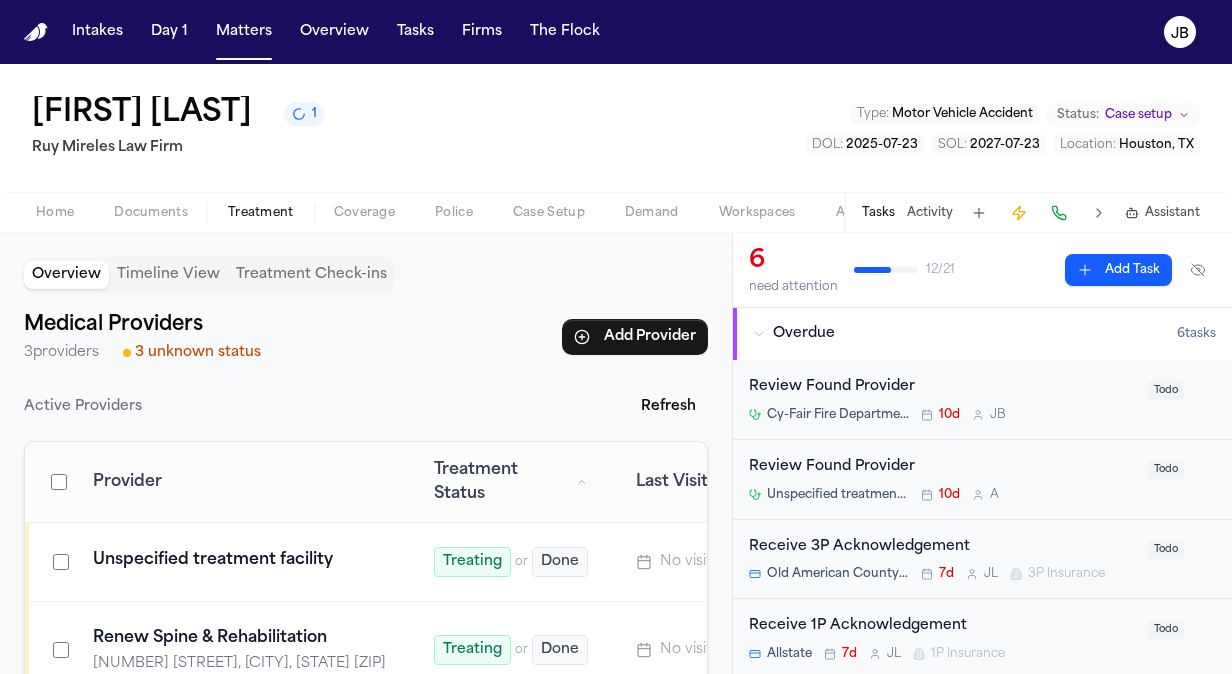 click on "Coverage" at bounding box center [364, 213] 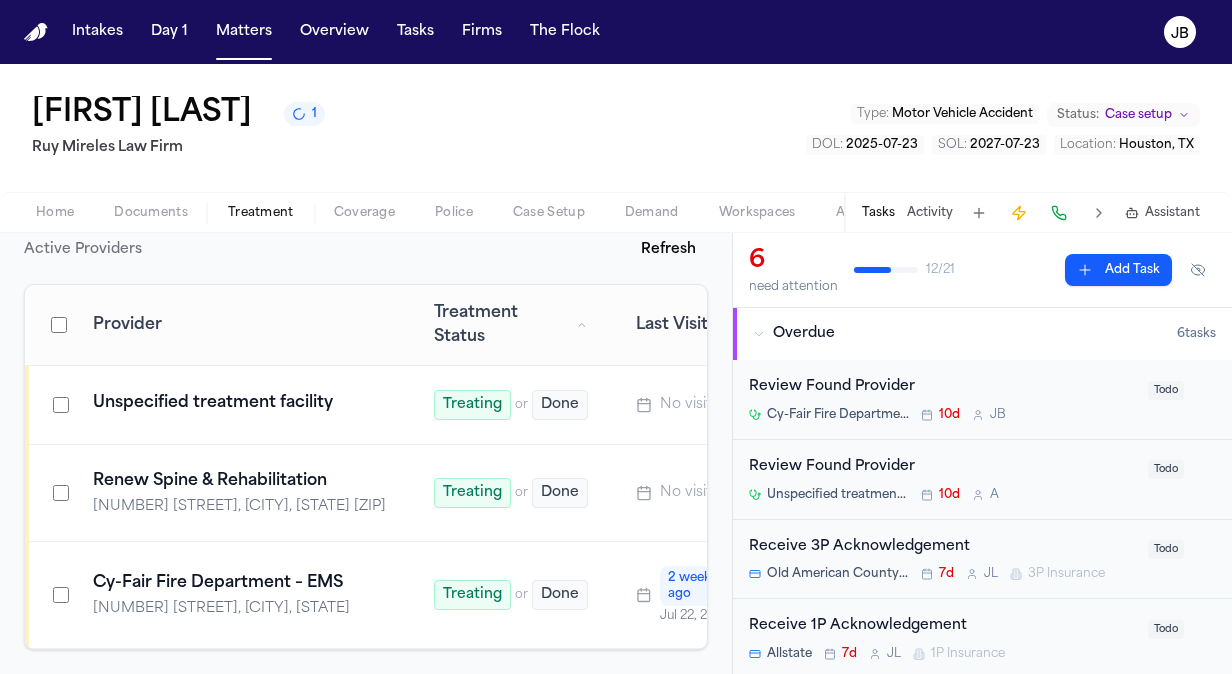 scroll, scrollTop: 168, scrollLeft: 0, axis: vertical 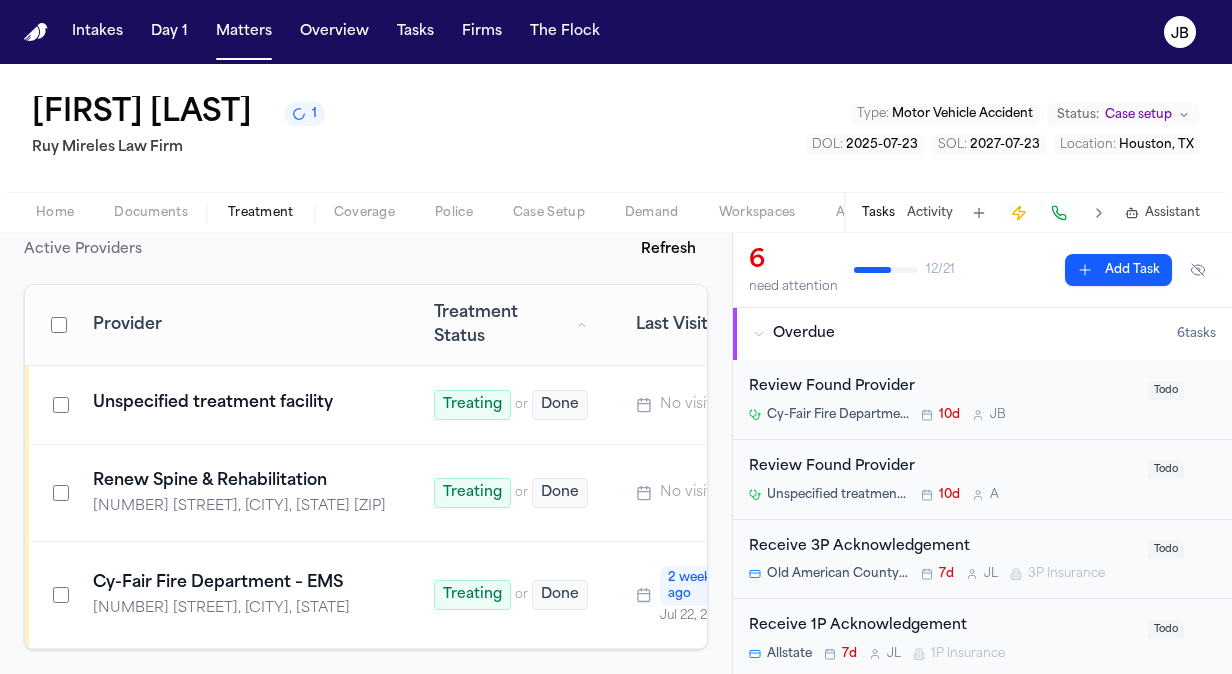 click on "Done" at bounding box center (560, 595) 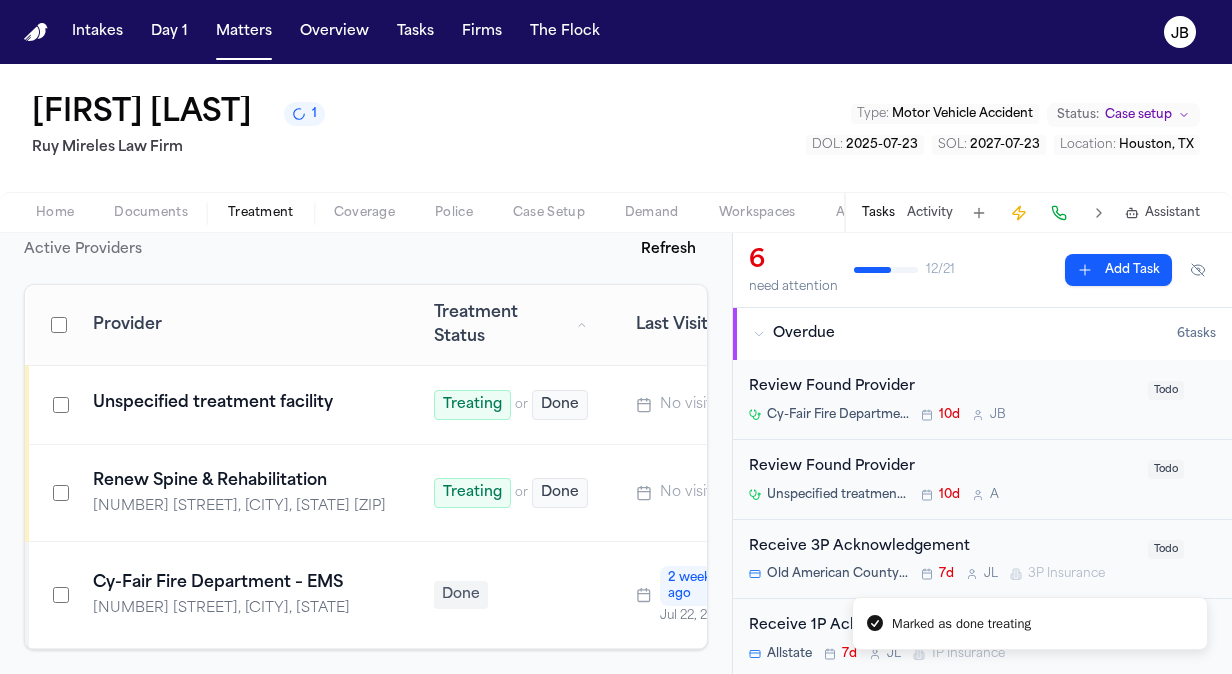 click on "Treating" at bounding box center [472, 493] 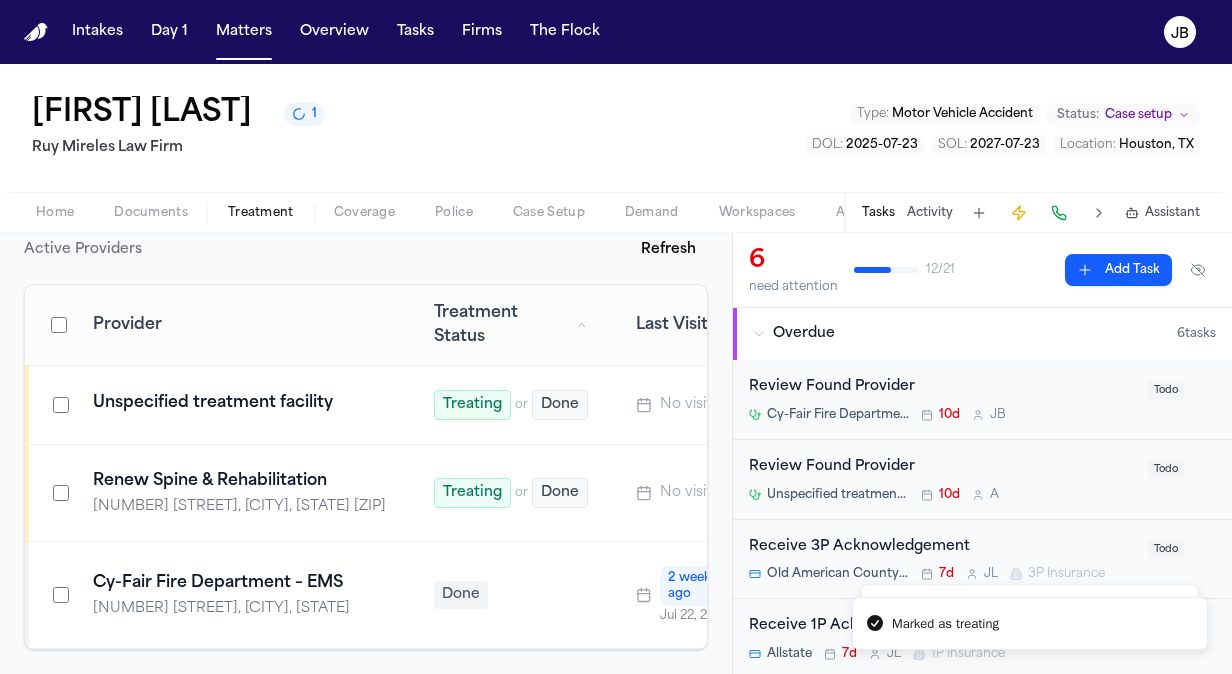 scroll, scrollTop: 305, scrollLeft: 0, axis: vertical 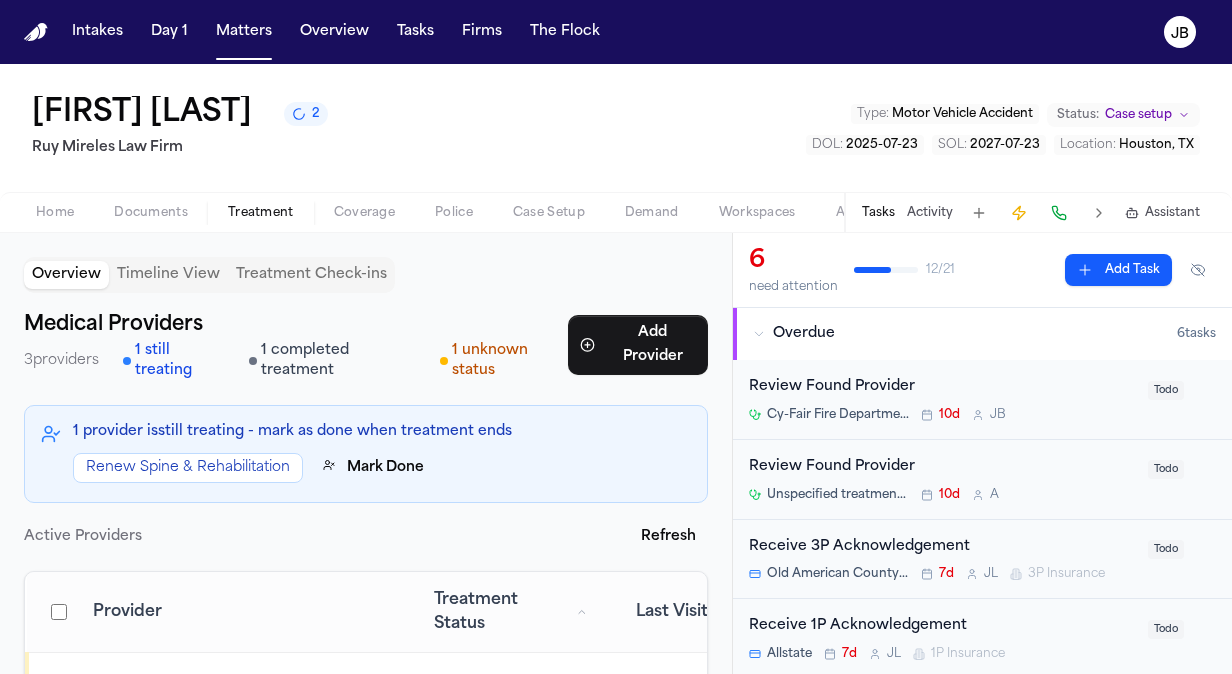click on "Coverage" at bounding box center [364, 213] 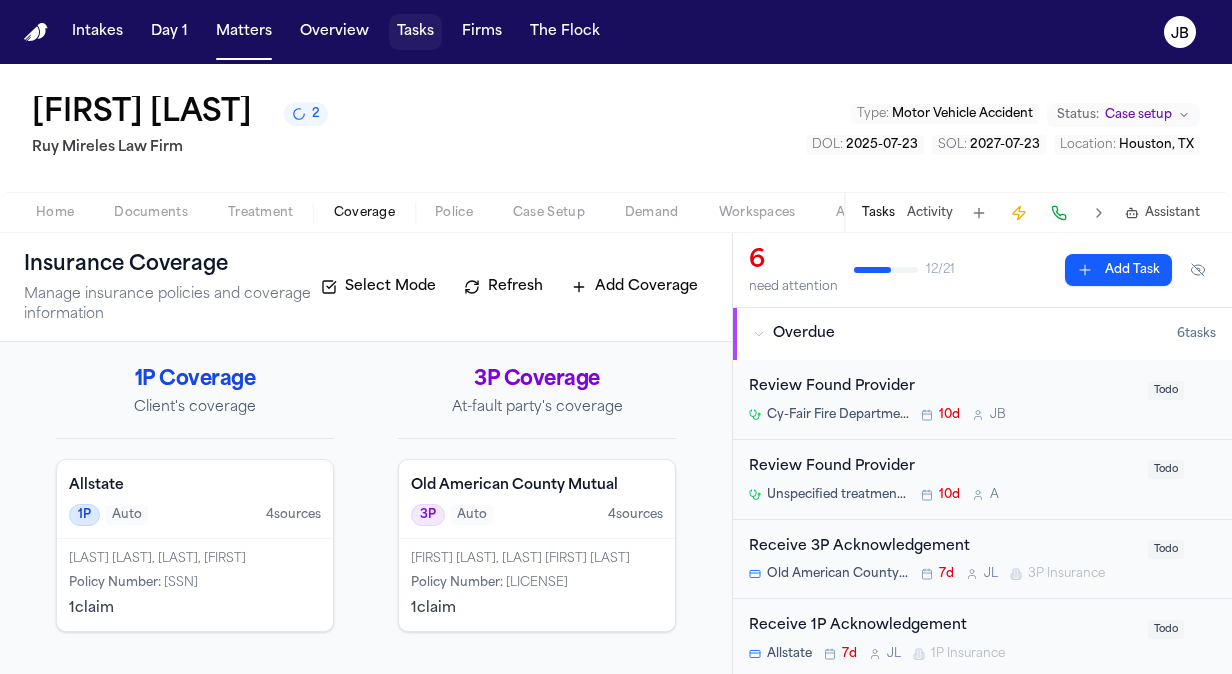 click on "Tasks" at bounding box center (415, 32) 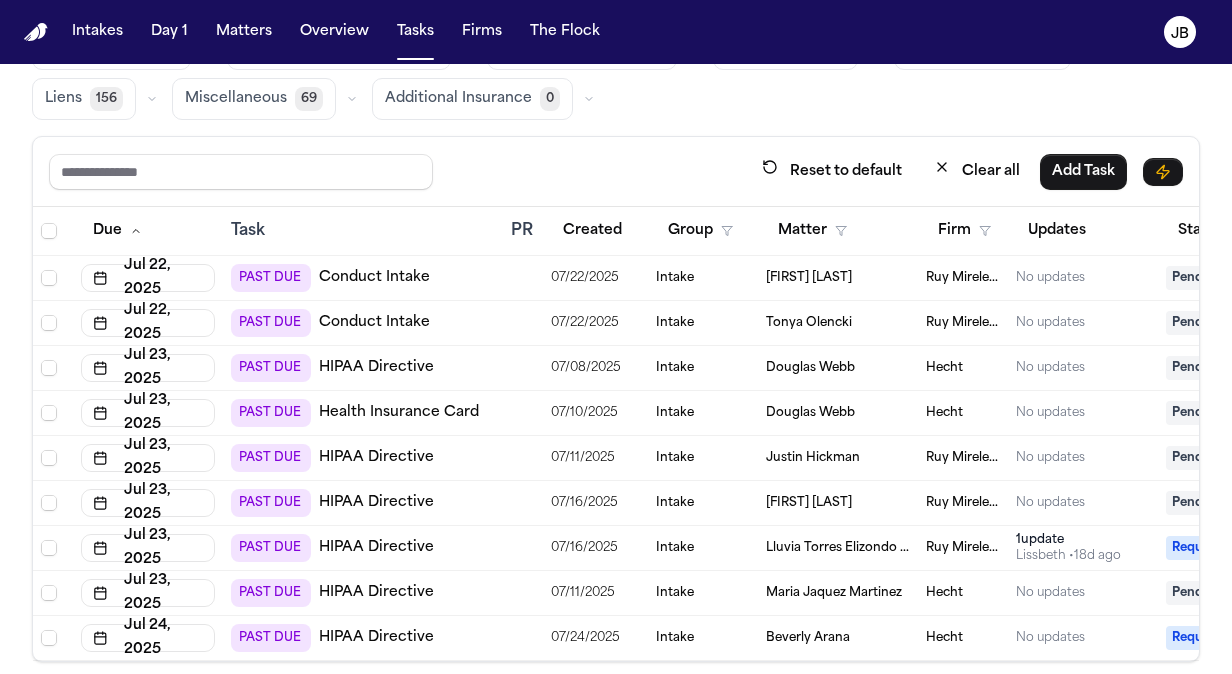 scroll, scrollTop: 166, scrollLeft: 0, axis: vertical 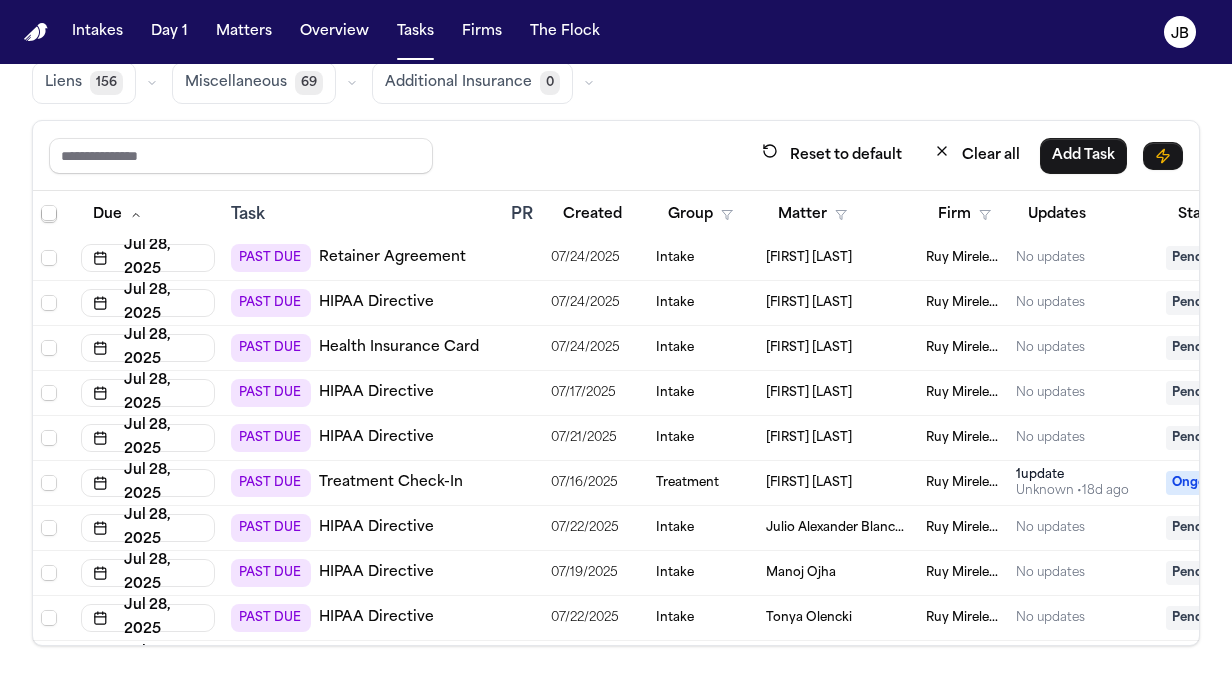 click on "[FIRST]  [LAST]" at bounding box center (809, 348) 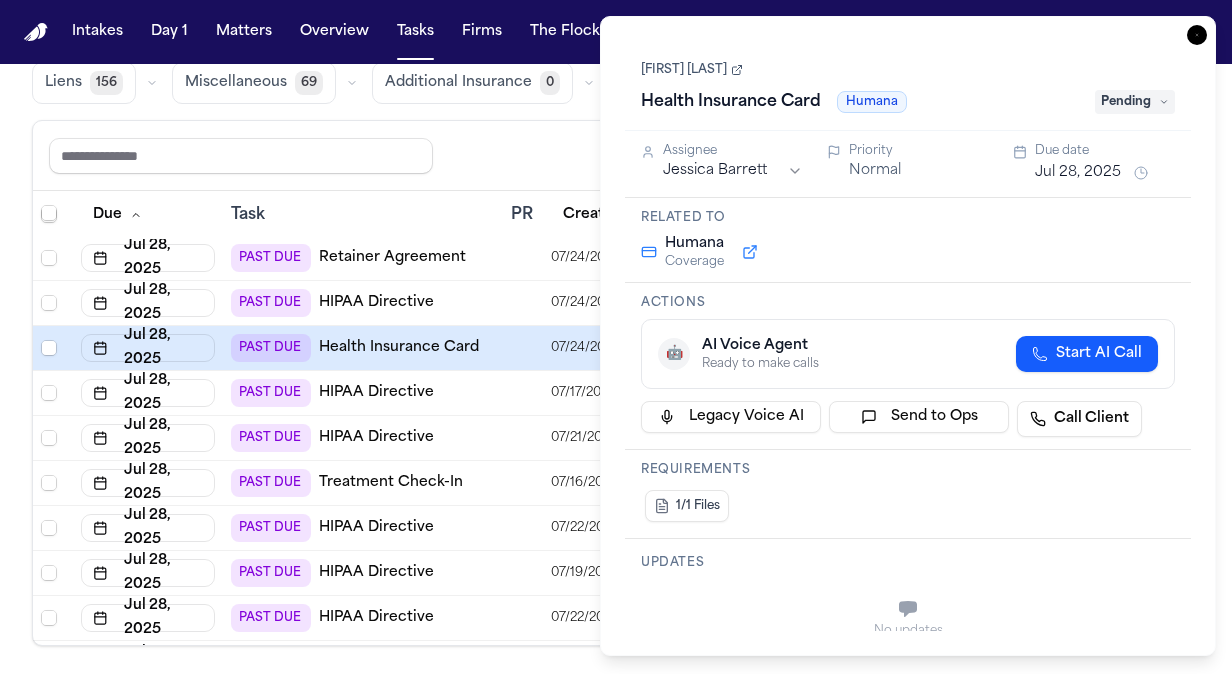 click 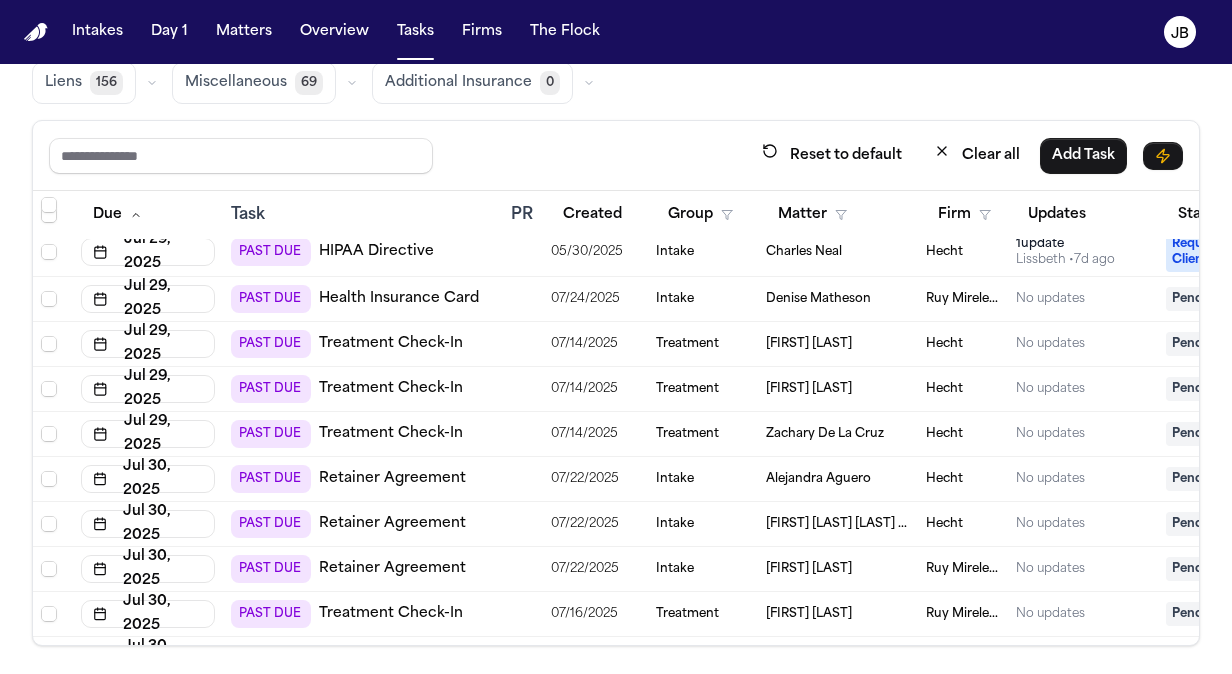 scroll, scrollTop: 1446, scrollLeft: 0, axis: vertical 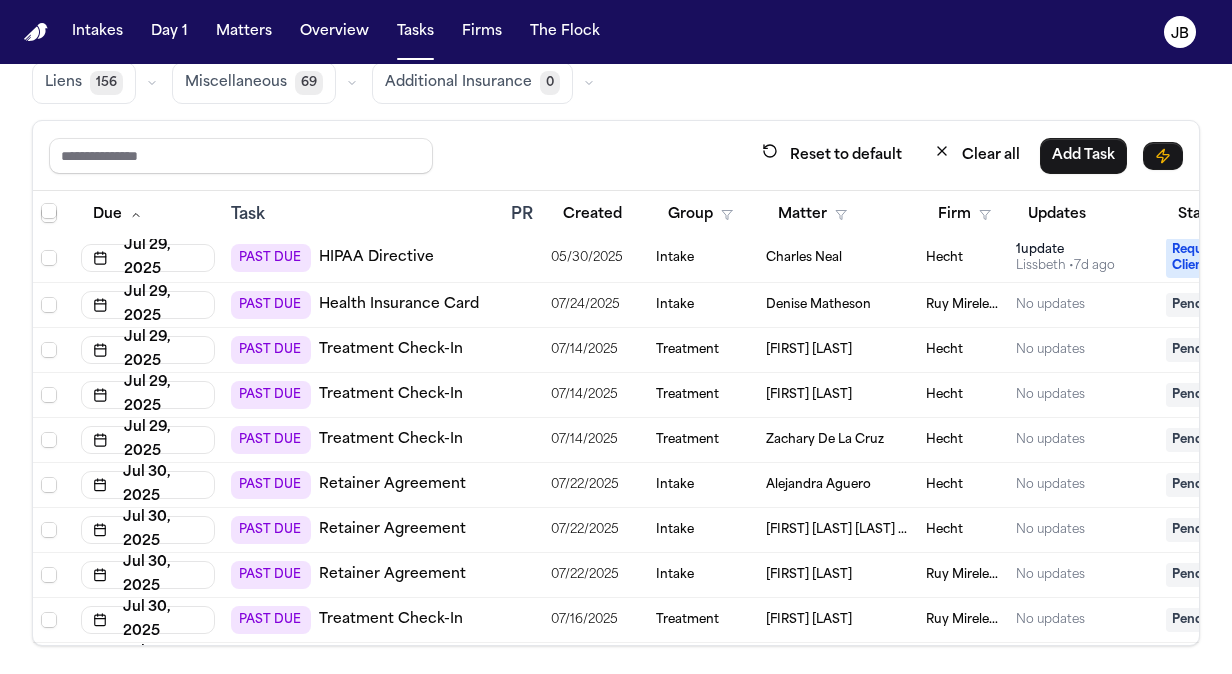 click on "Denise Matheson" at bounding box center (838, 305) 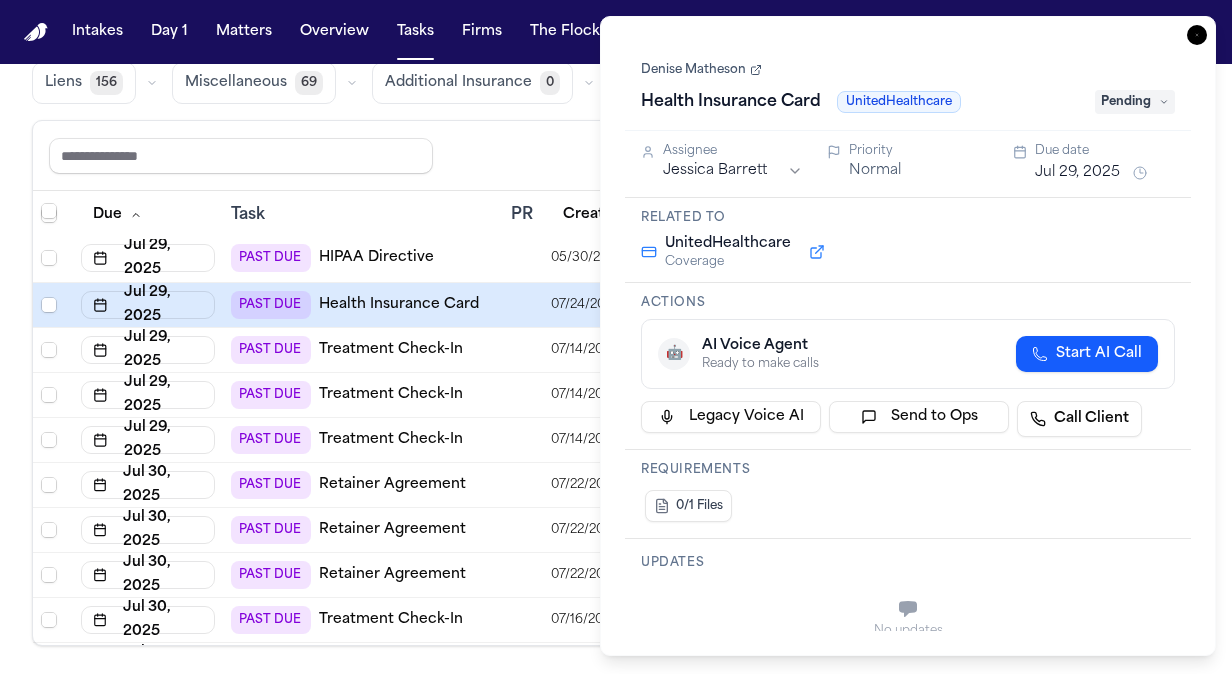 click on "Denise Matheson" at bounding box center [701, 70] 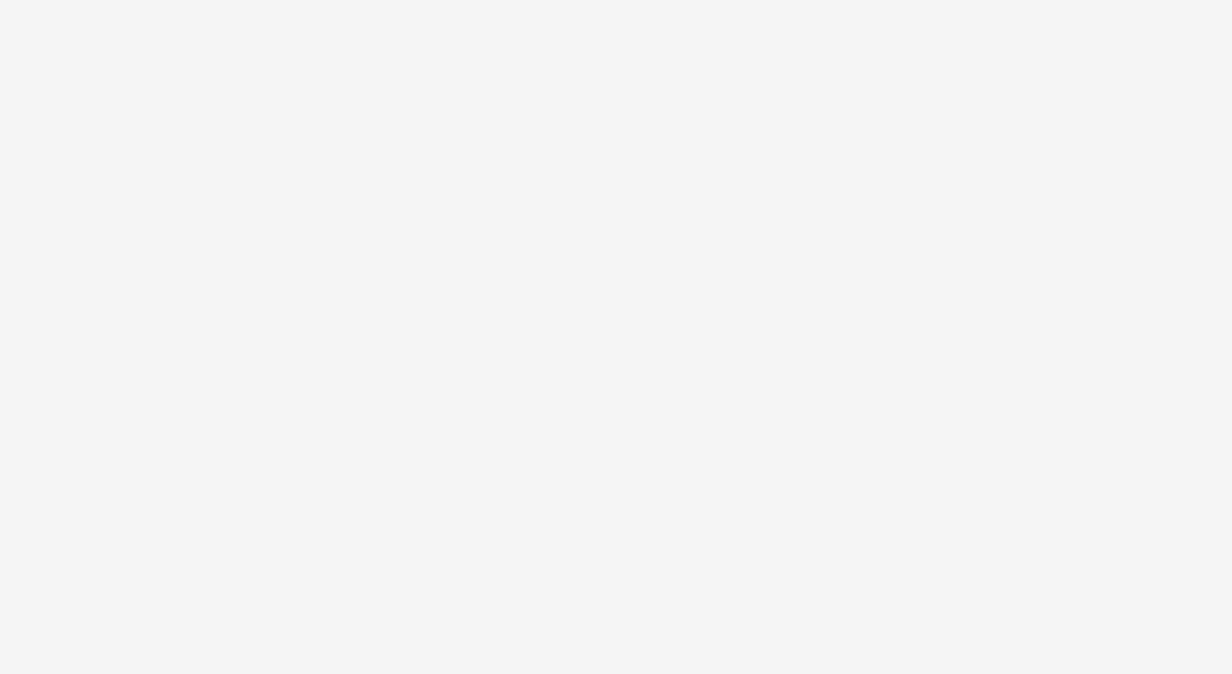 scroll, scrollTop: 0, scrollLeft: 0, axis: both 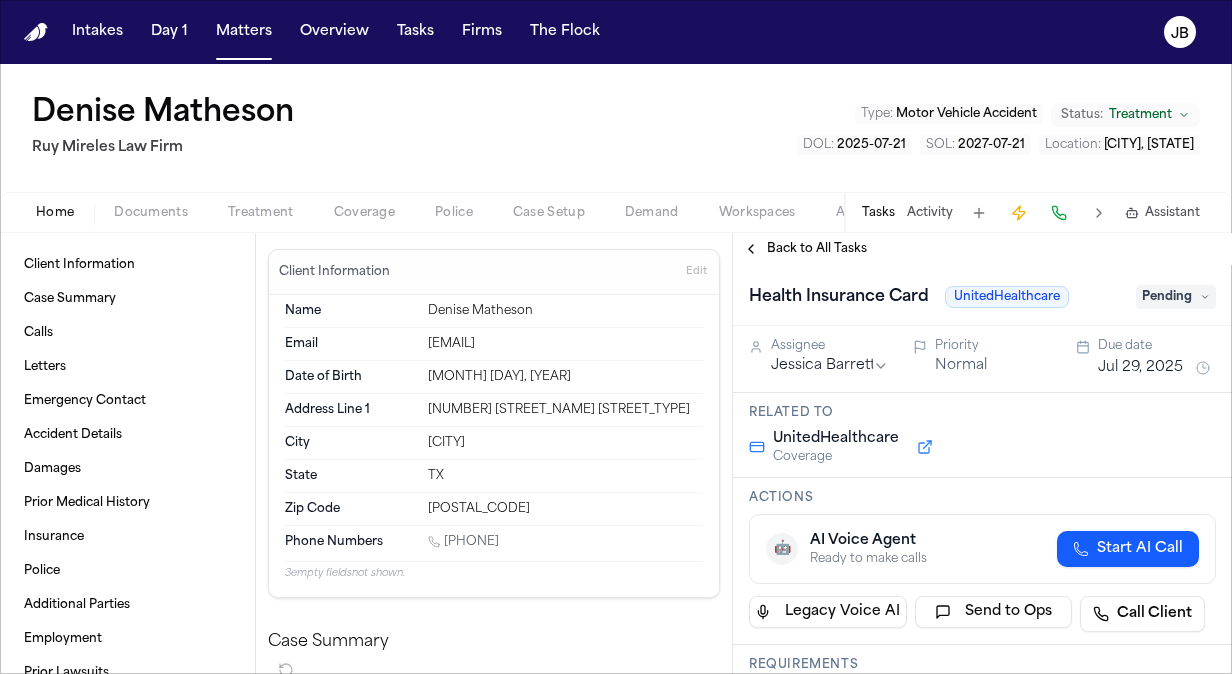 click on "Coverage" at bounding box center (364, 213) 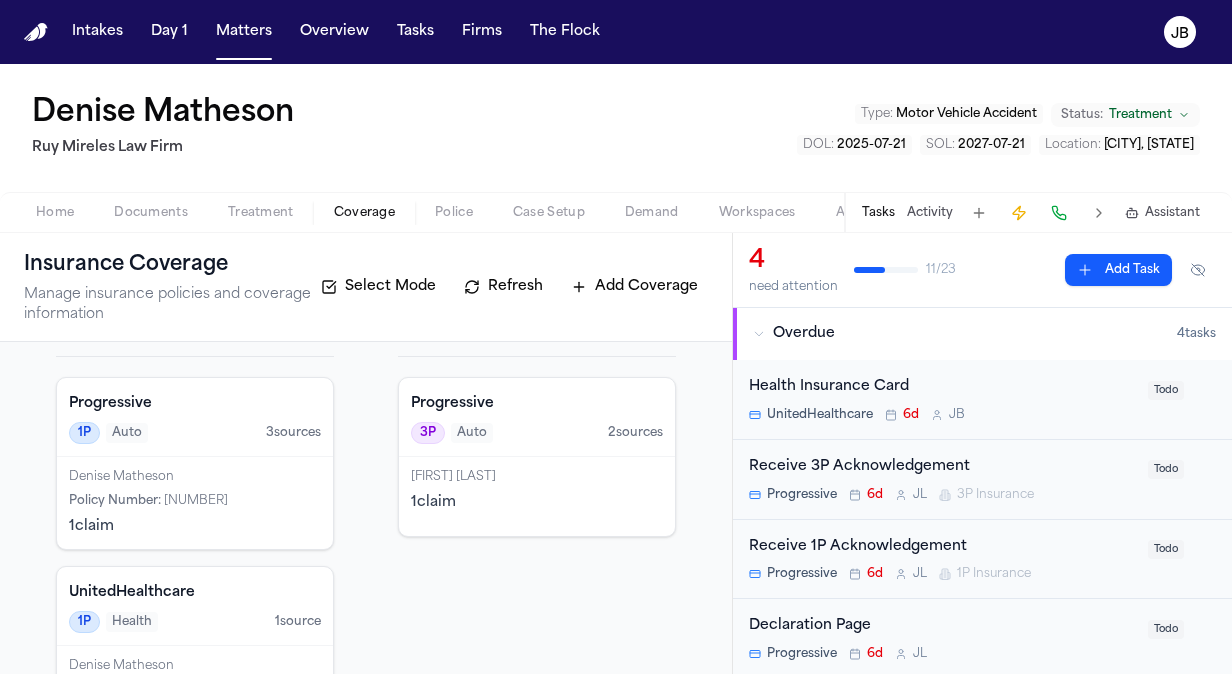 scroll, scrollTop: 0, scrollLeft: 0, axis: both 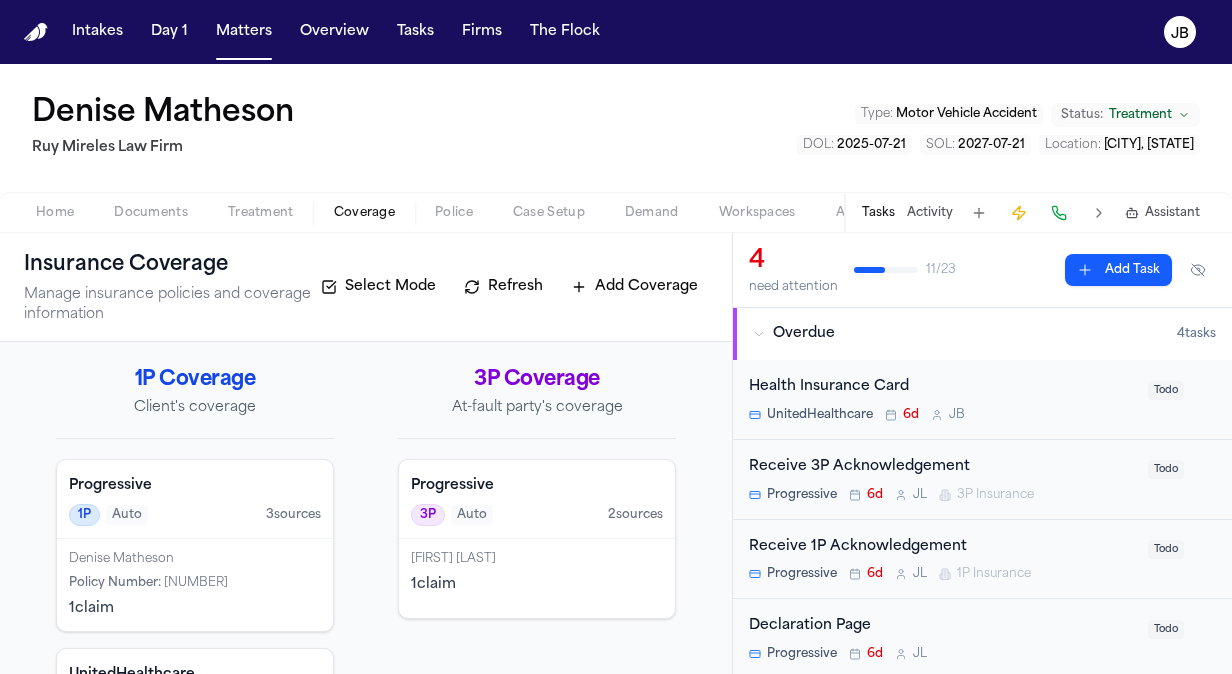 click on "Documents" at bounding box center [151, 213] 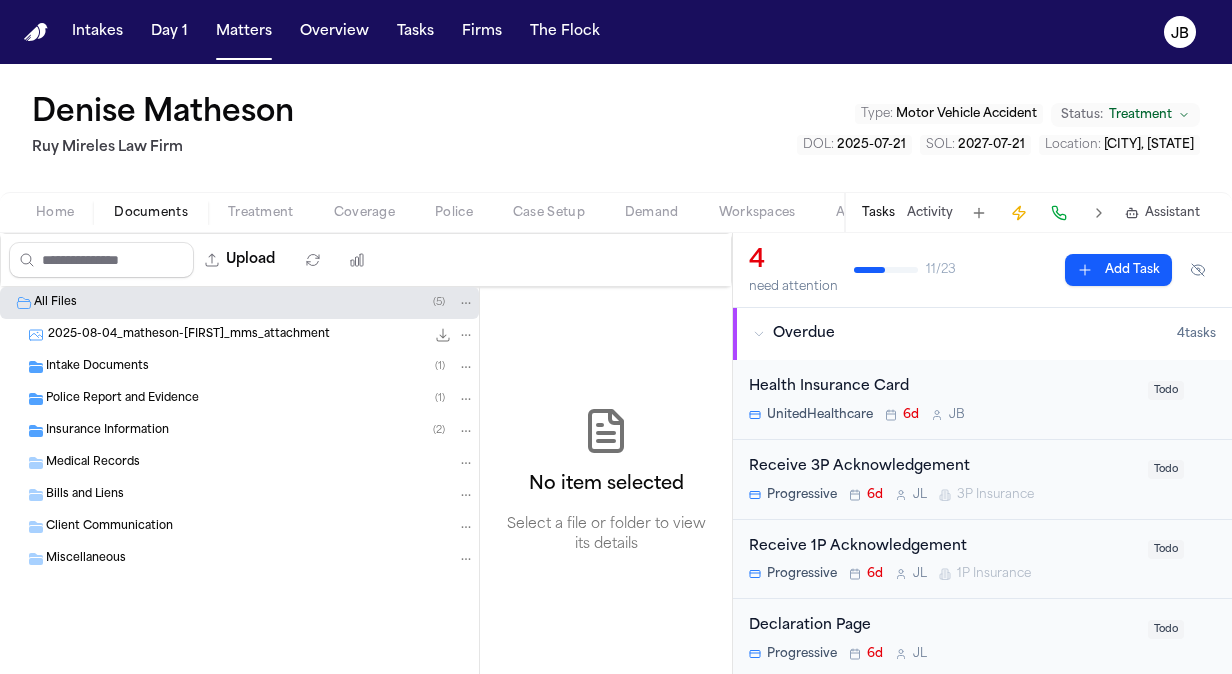 click on "Bills and Liens" at bounding box center (260, 495) 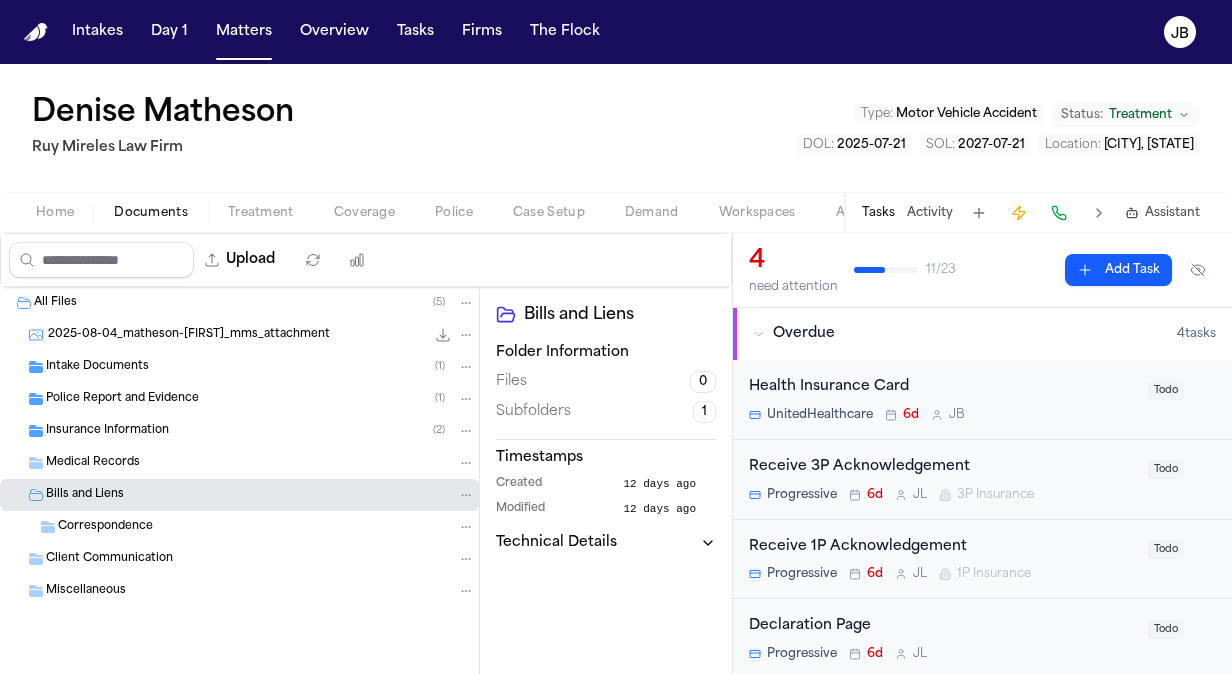 click on "Correspondence" at bounding box center [105, 527] 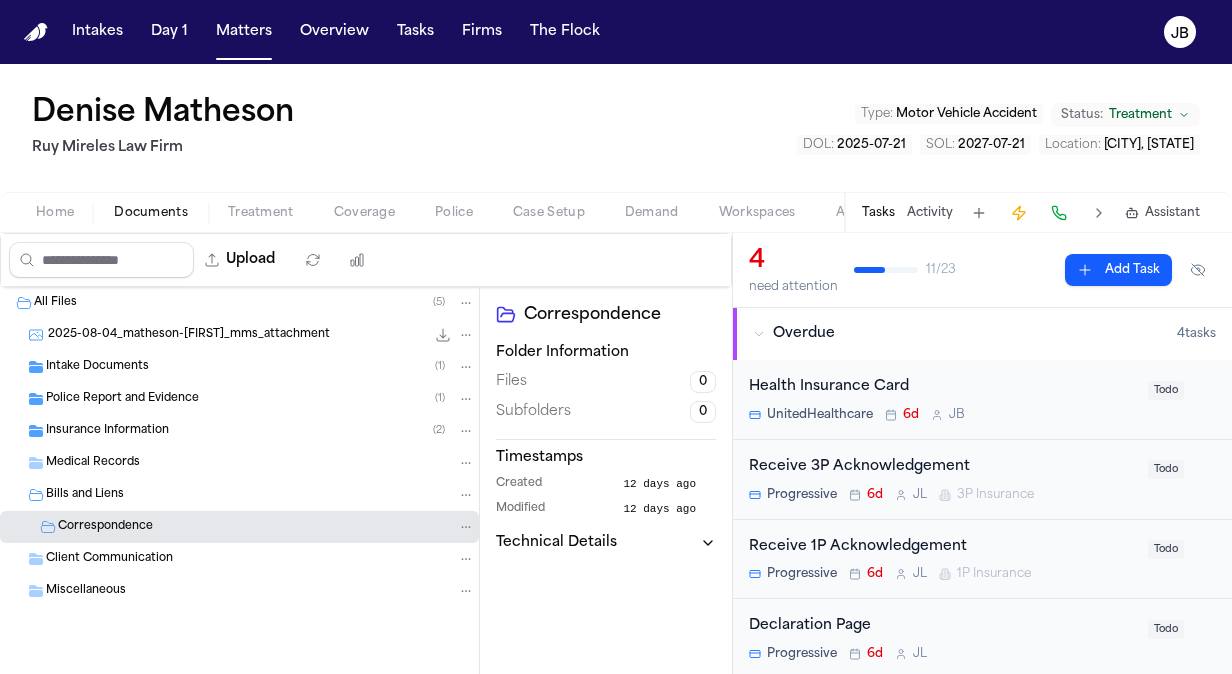 click on "Client Communication" at bounding box center (109, 559) 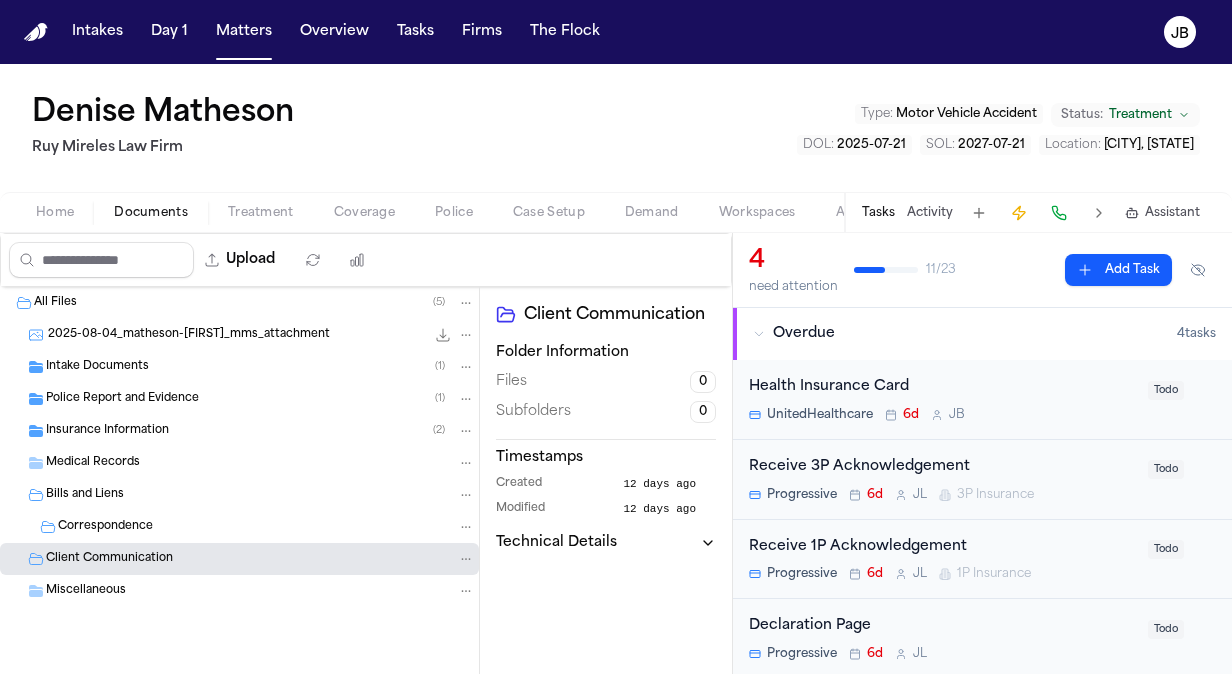 click on "Medical Records" at bounding box center [239, 463] 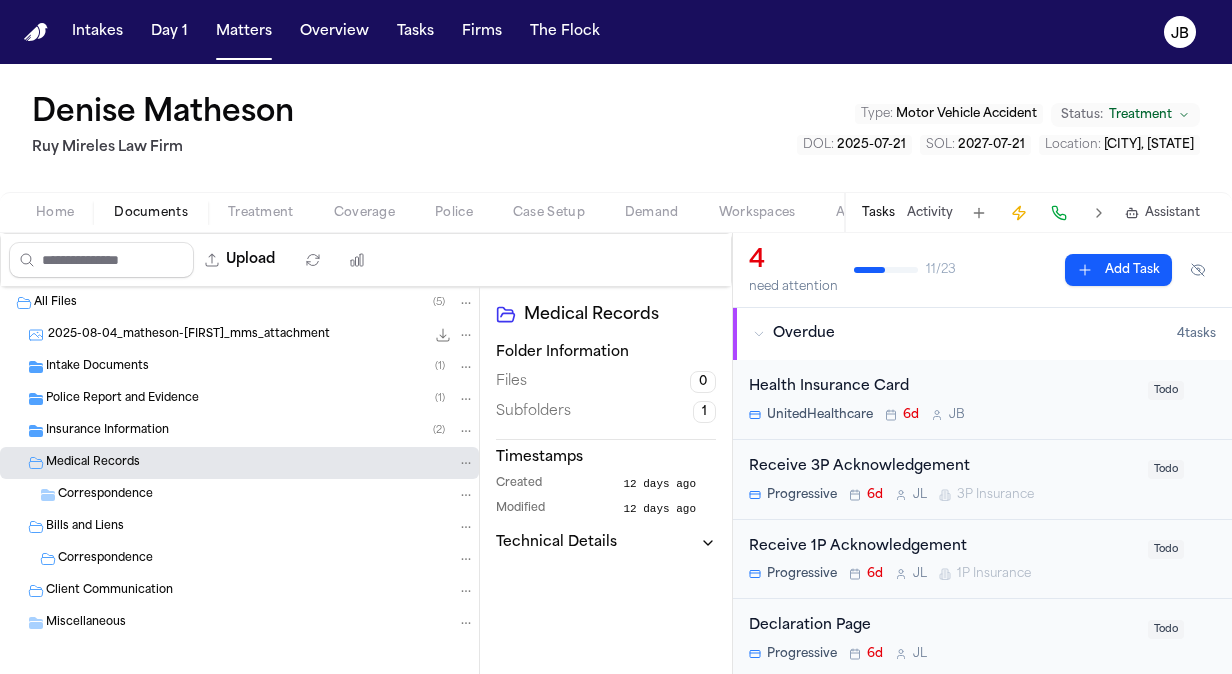click on "Police Report and Evidence ( 1 )" at bounding box center (239, 399) 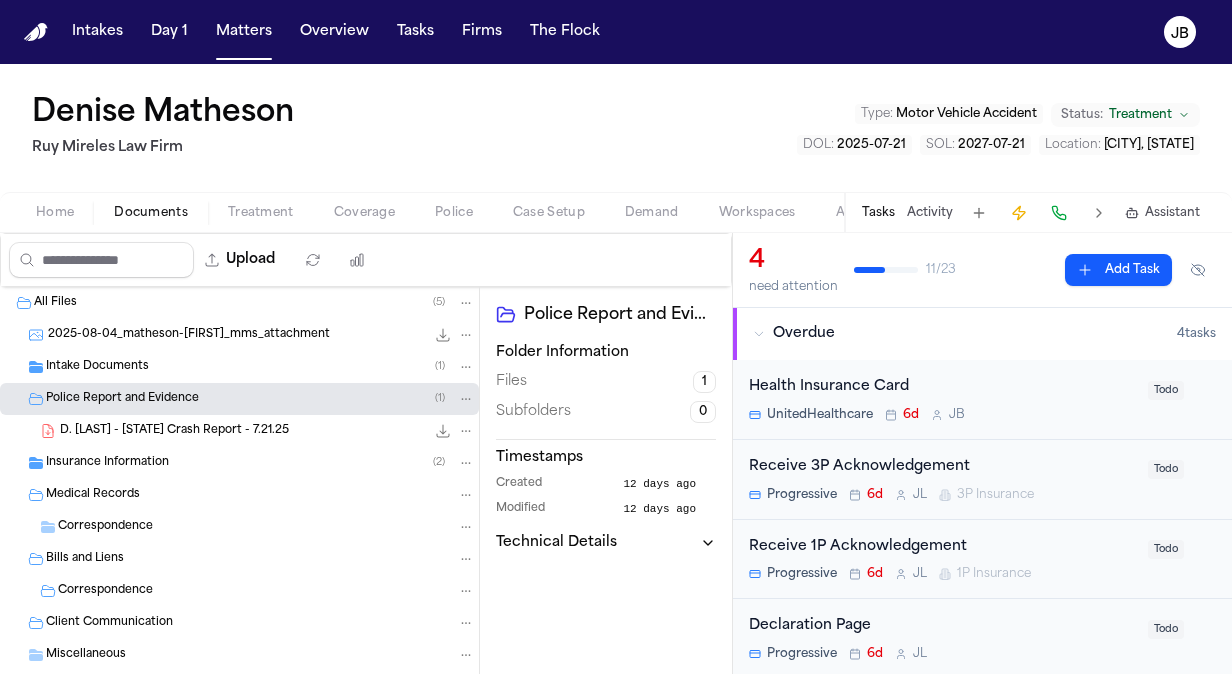 click on "Insurance Information" at bounding box center (107, 463) 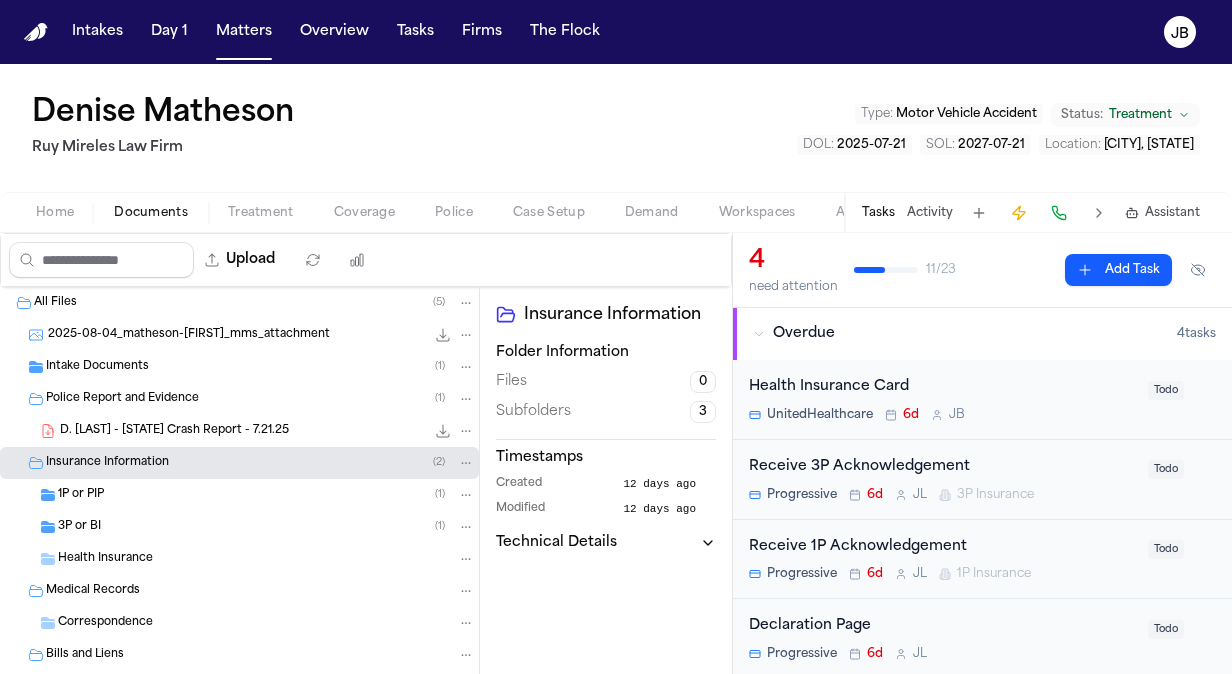 click on "Health Insurance" at bounding box center (105, 559) 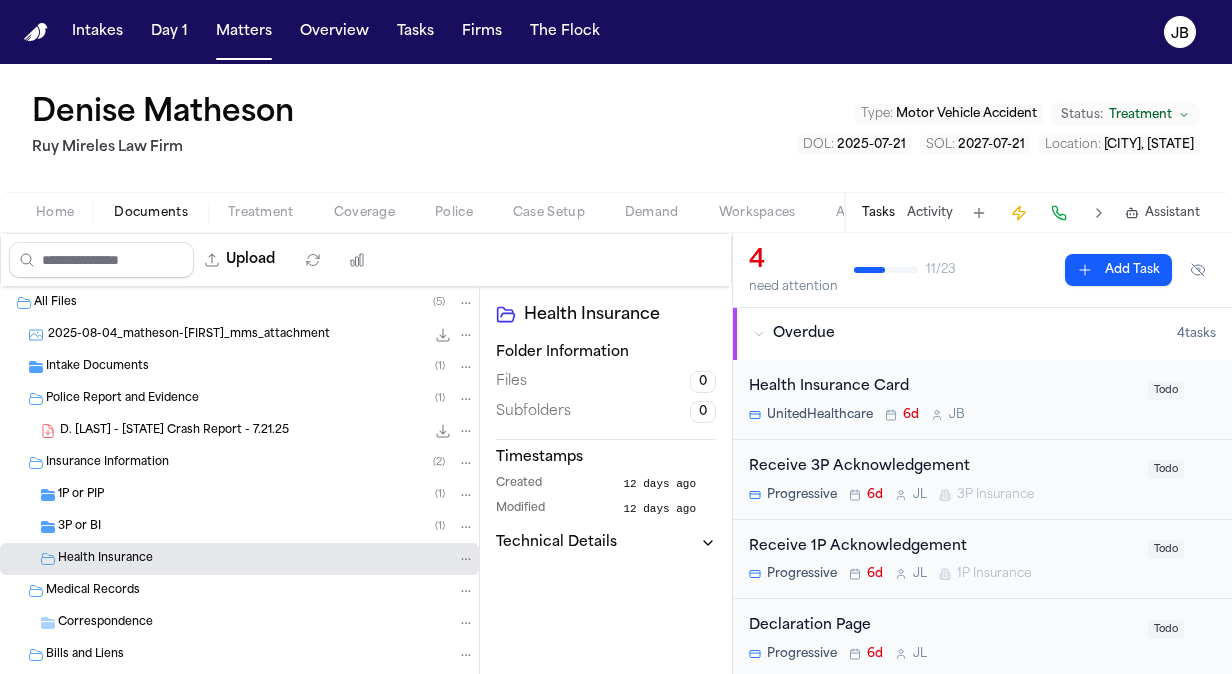 click on "Health Insurance Card" at bounding box center (942, 387) 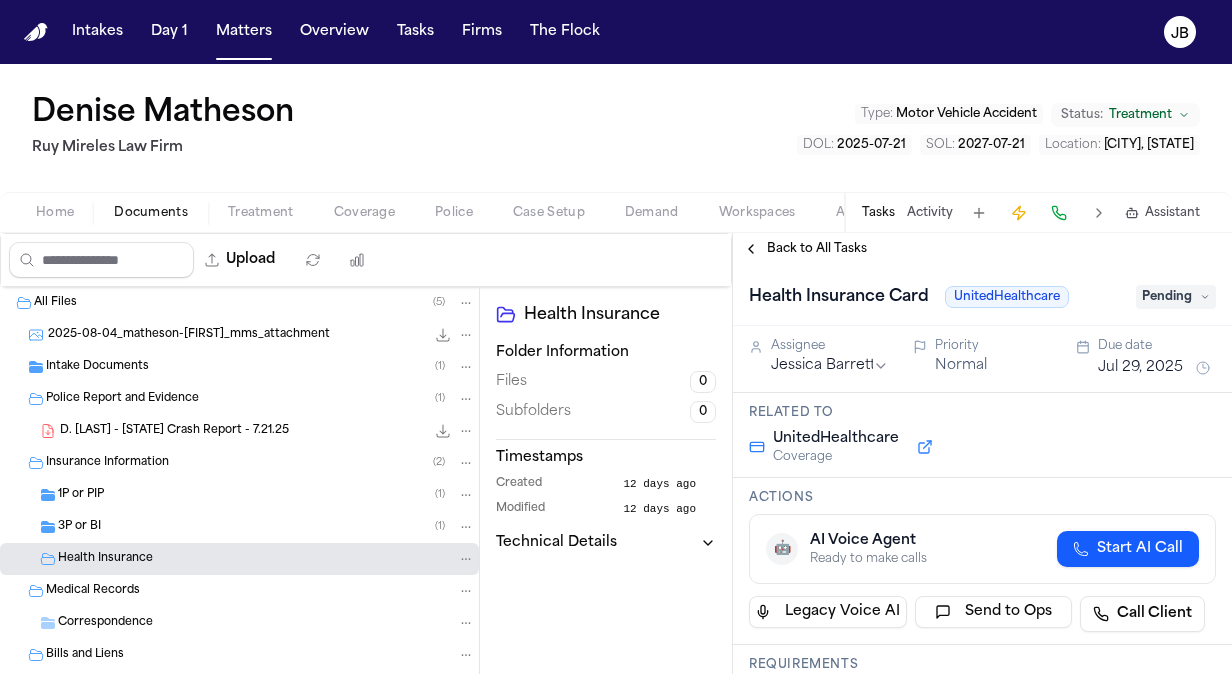 click on "Jul 29, 2025" at bounding box center [1140, 368] 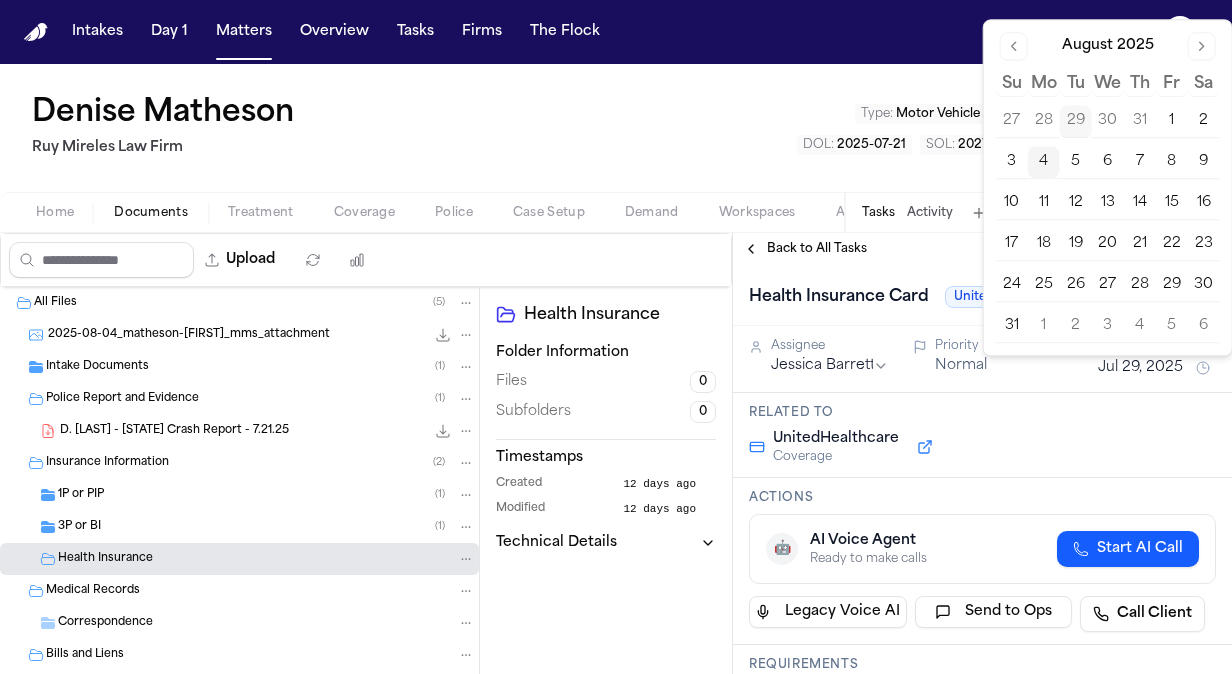 click on "5" at bounding box center (1076, 162) 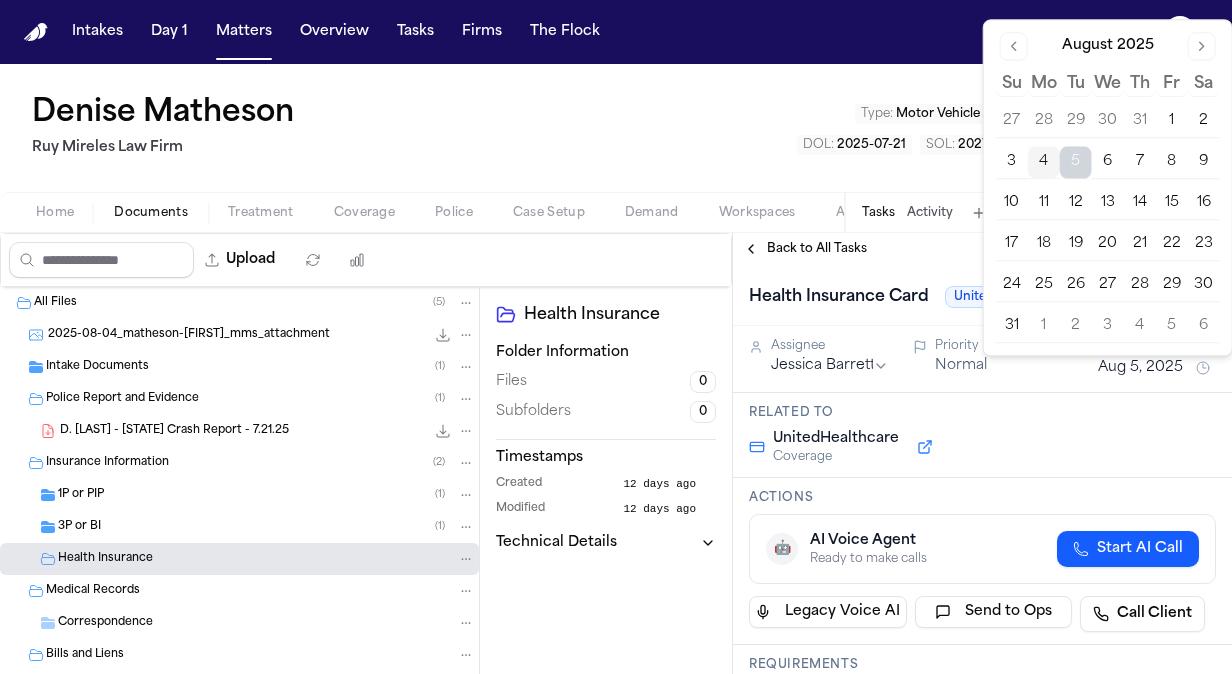 click on "[FIRST] [LAST] Law Firm Type :   Motor Vehicle Accident Status: Treatment DOL :   2025-07-21 SOL :   2027-07-21 Location :   [CITY], [STATE]" at bounding box center (616, 128) 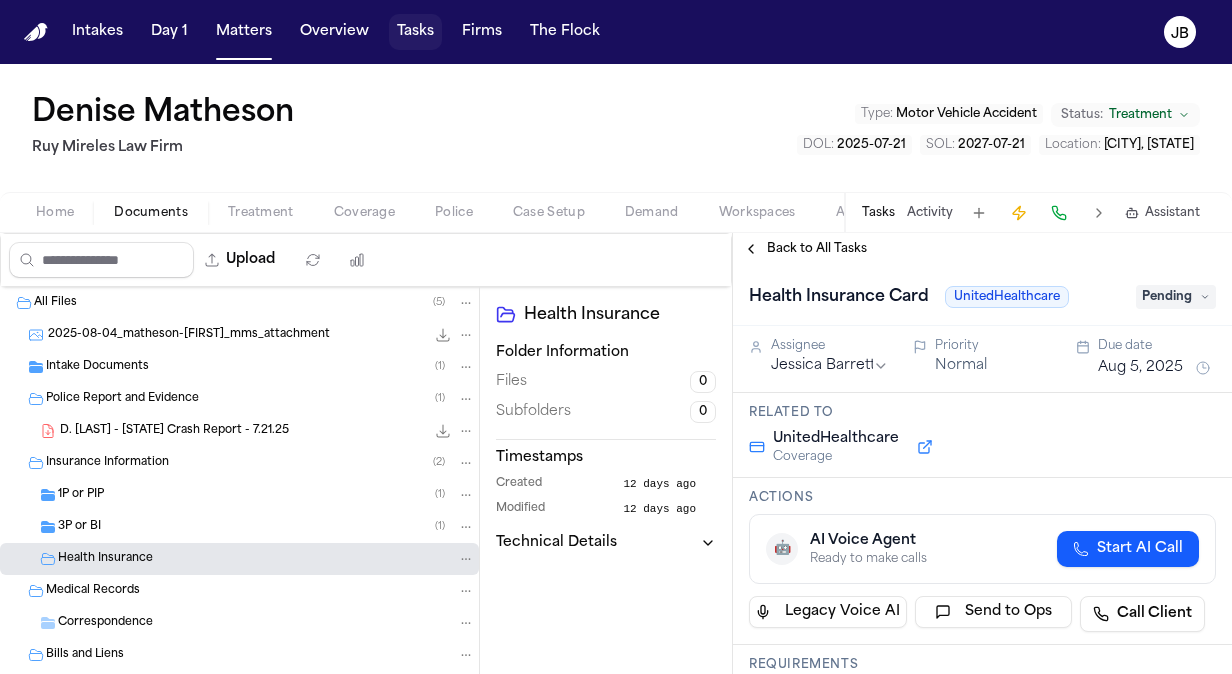 click on "Tasks" at bounding box center (415, 32) 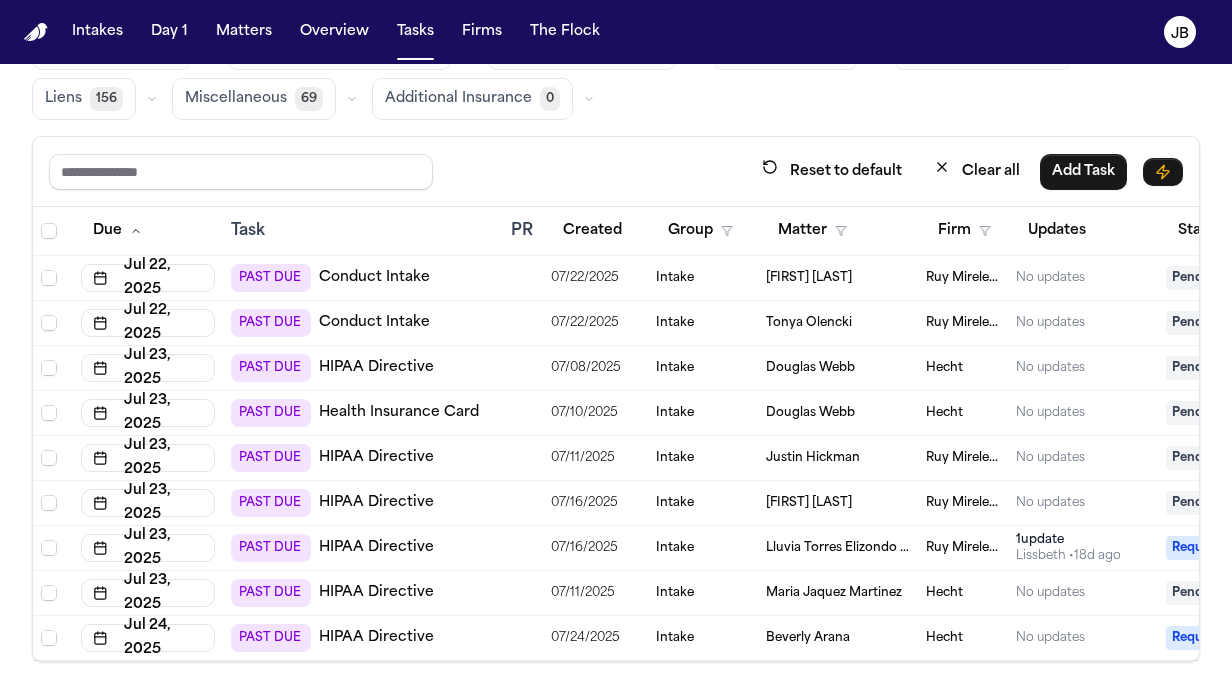 scroll, scrollTop: 166, scrollLeft: 0, axis: vertical 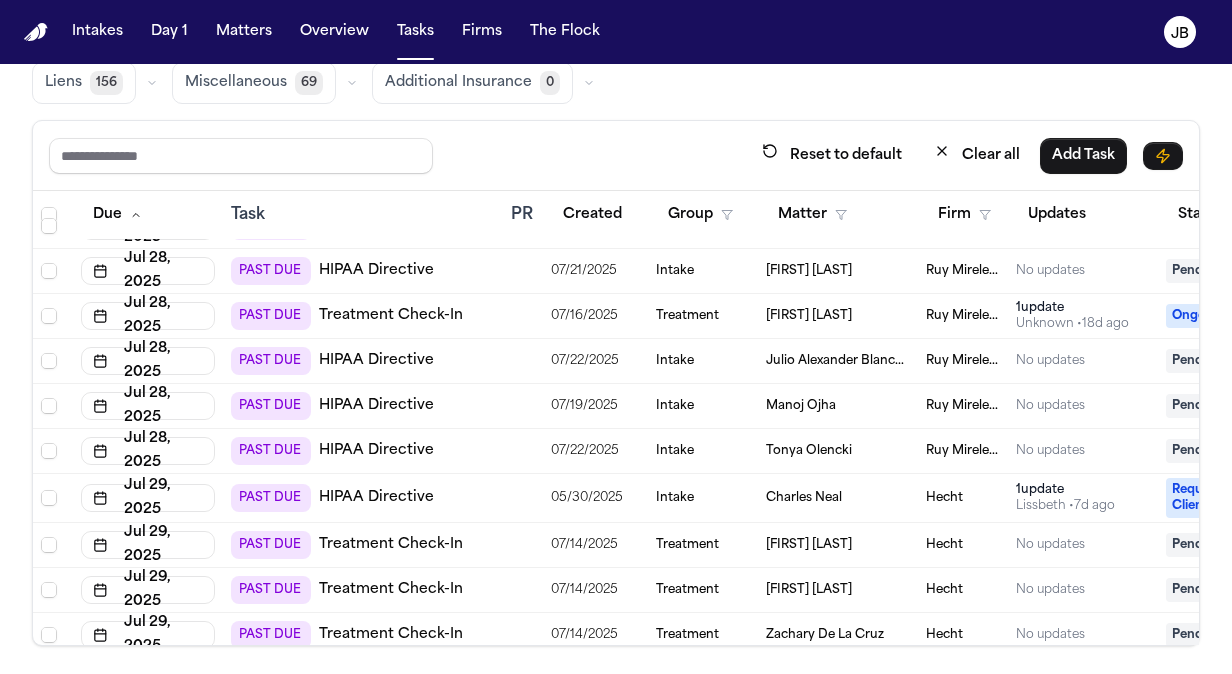 click on "Intake" at bounding box center (703, 406) 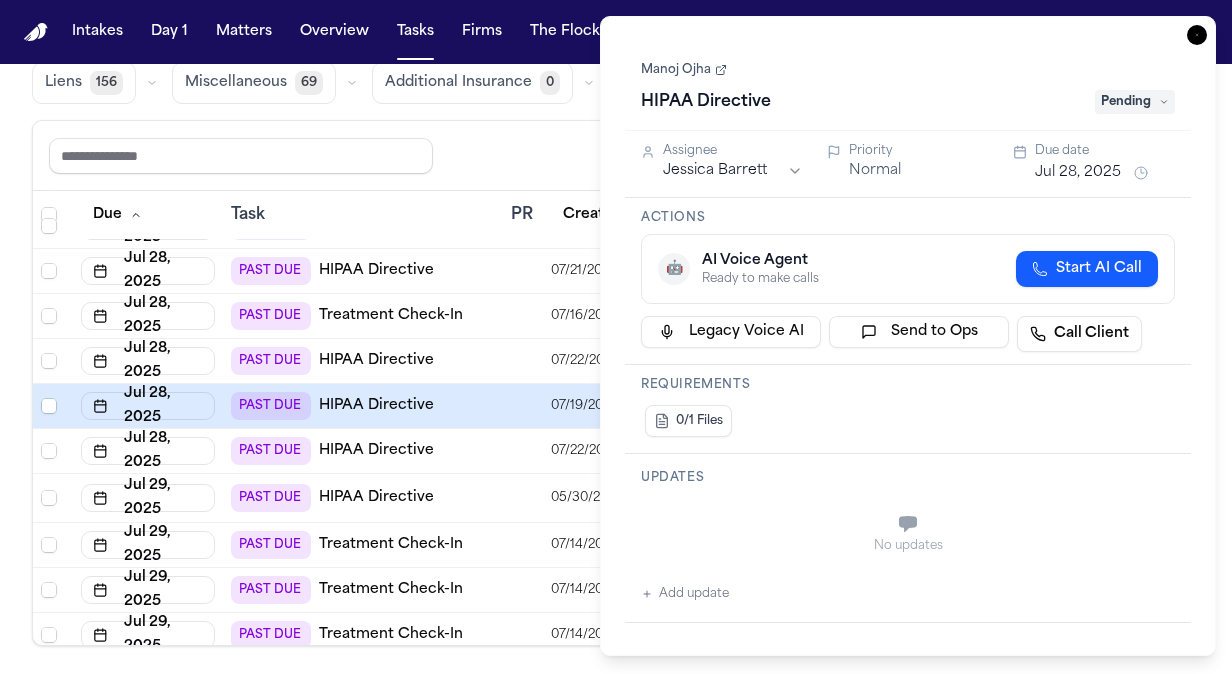 type 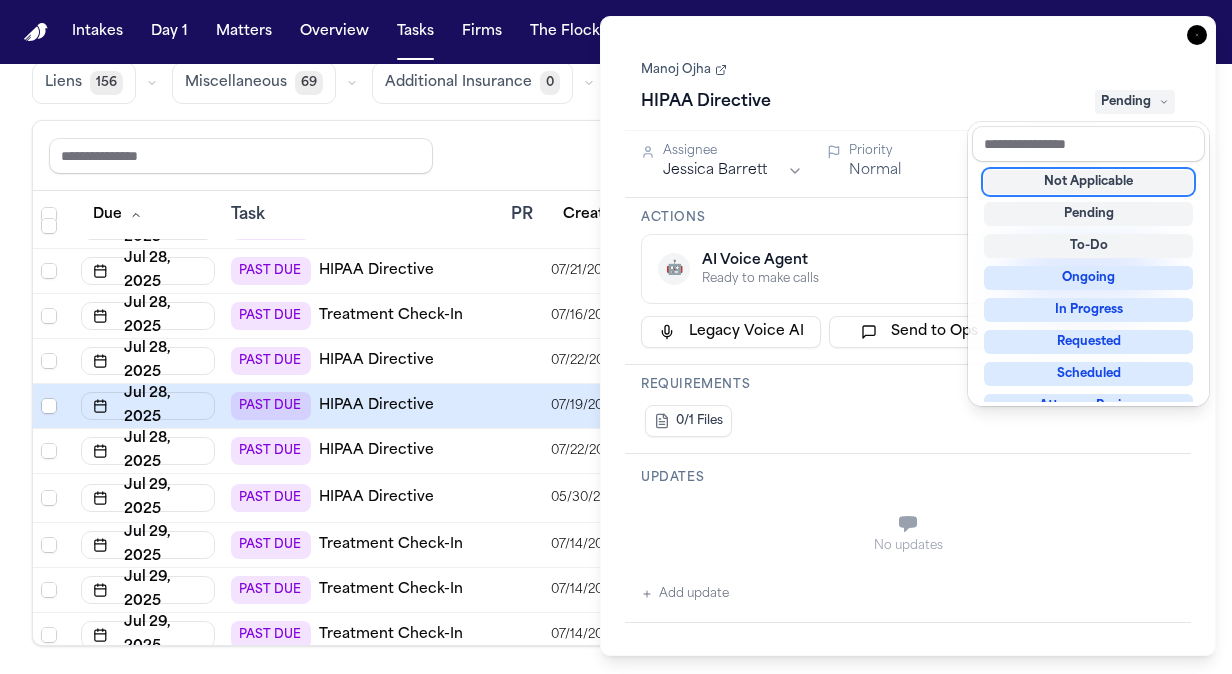 click on "Not Applicable" at bounding box center (1088, 182) 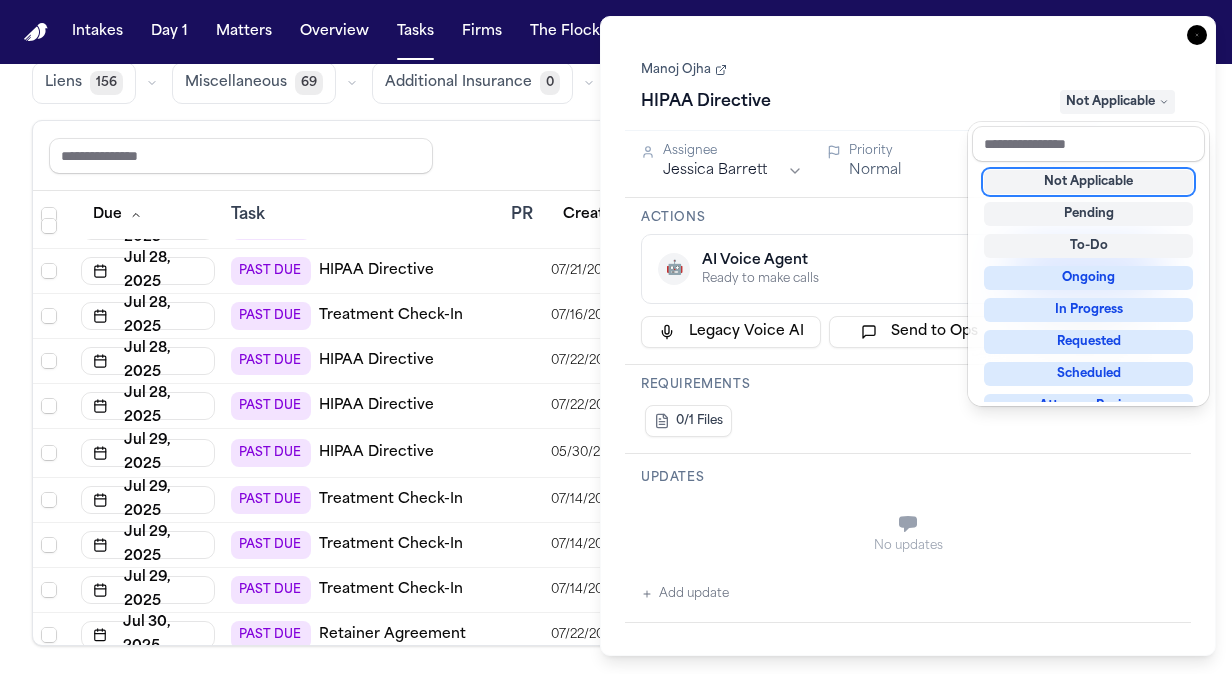 click on "Manoj Ojha HIPAA Directive Not Applicable" at bounding box center (908, 86) 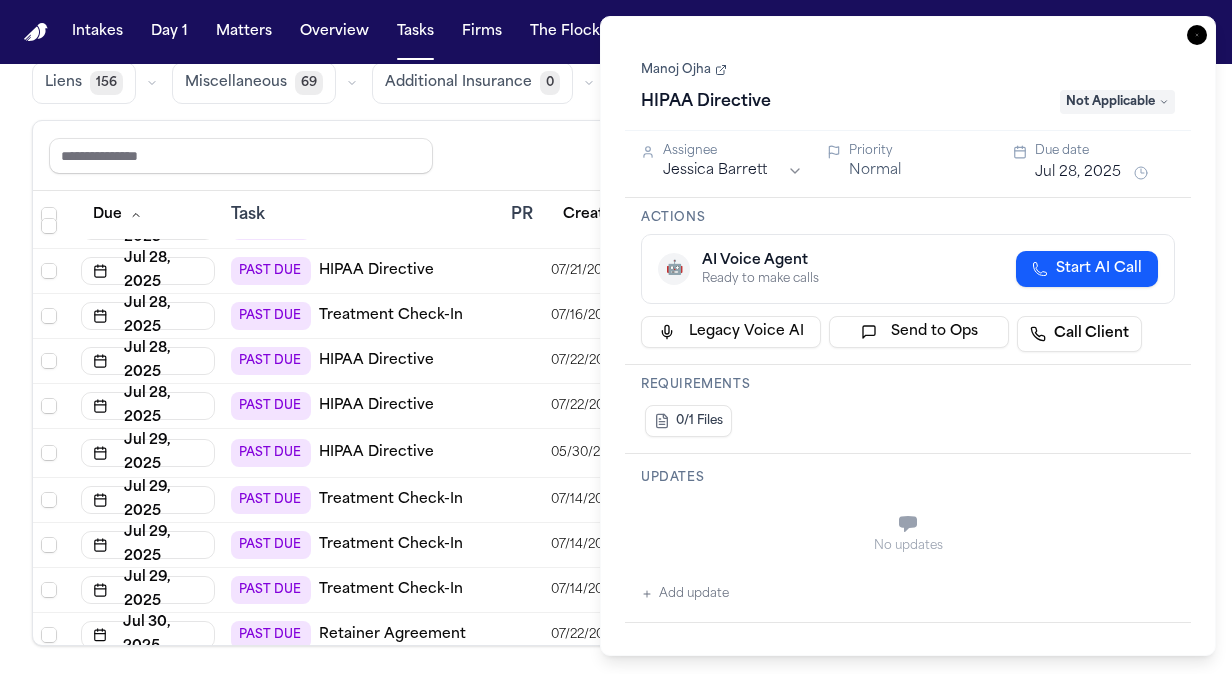 click 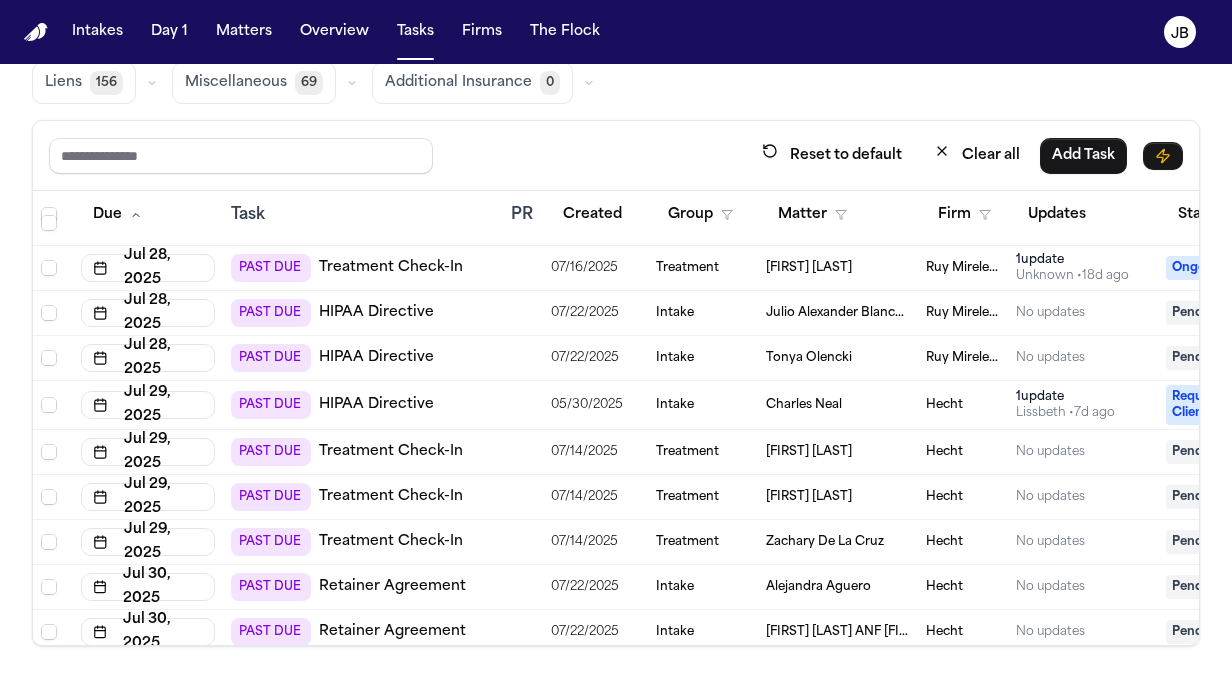 scroll, scrollTop: 1218, scrollLeft: 0, axis: vertical 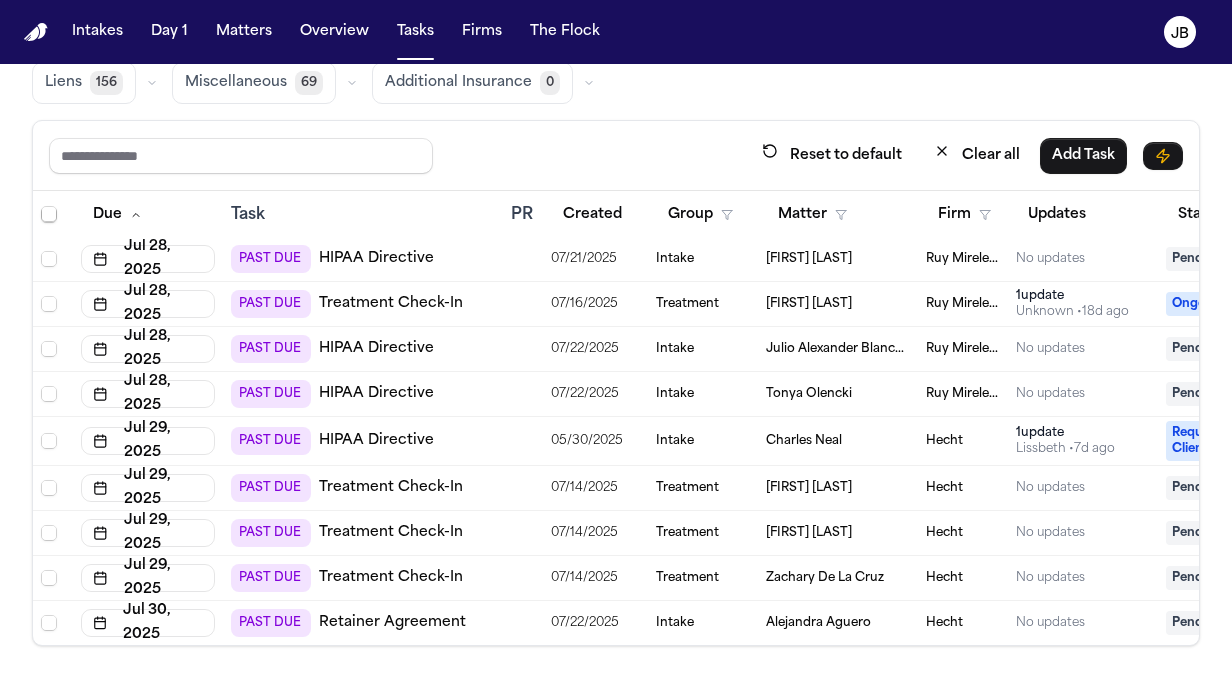 click on "HIPAA Directive" at bounding box center (376, 441) 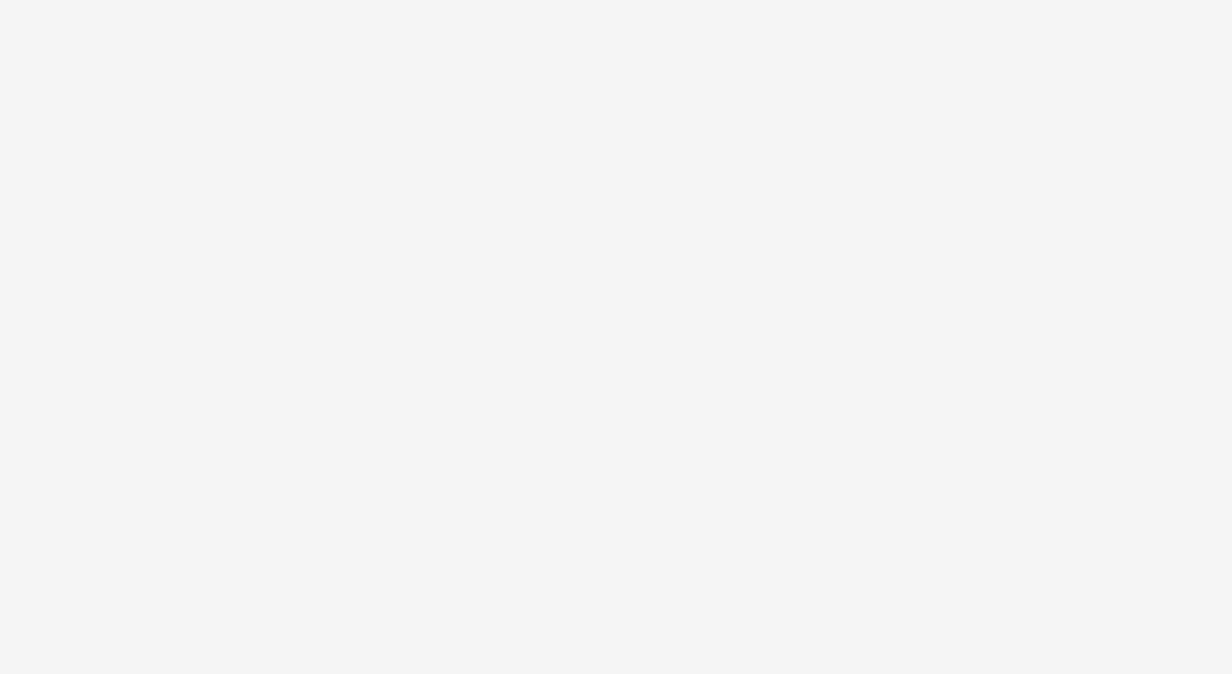 scroll, scrollTop: 0, scrollLeft: 0, axis: both 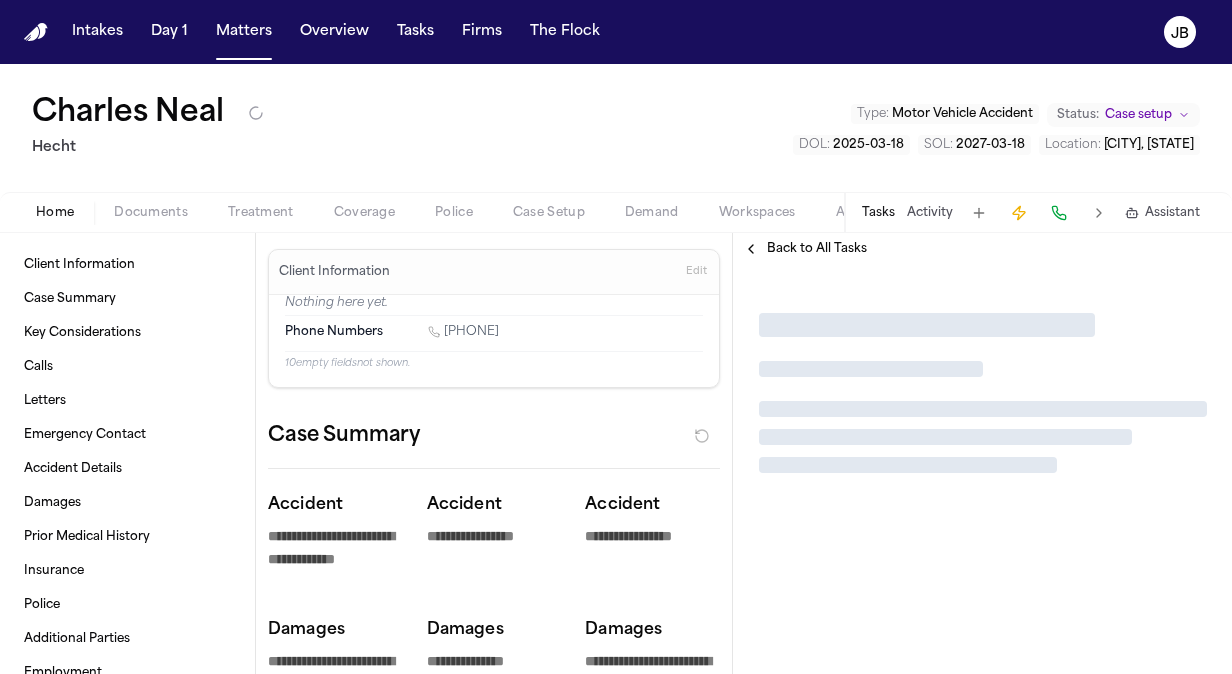 type on "*" 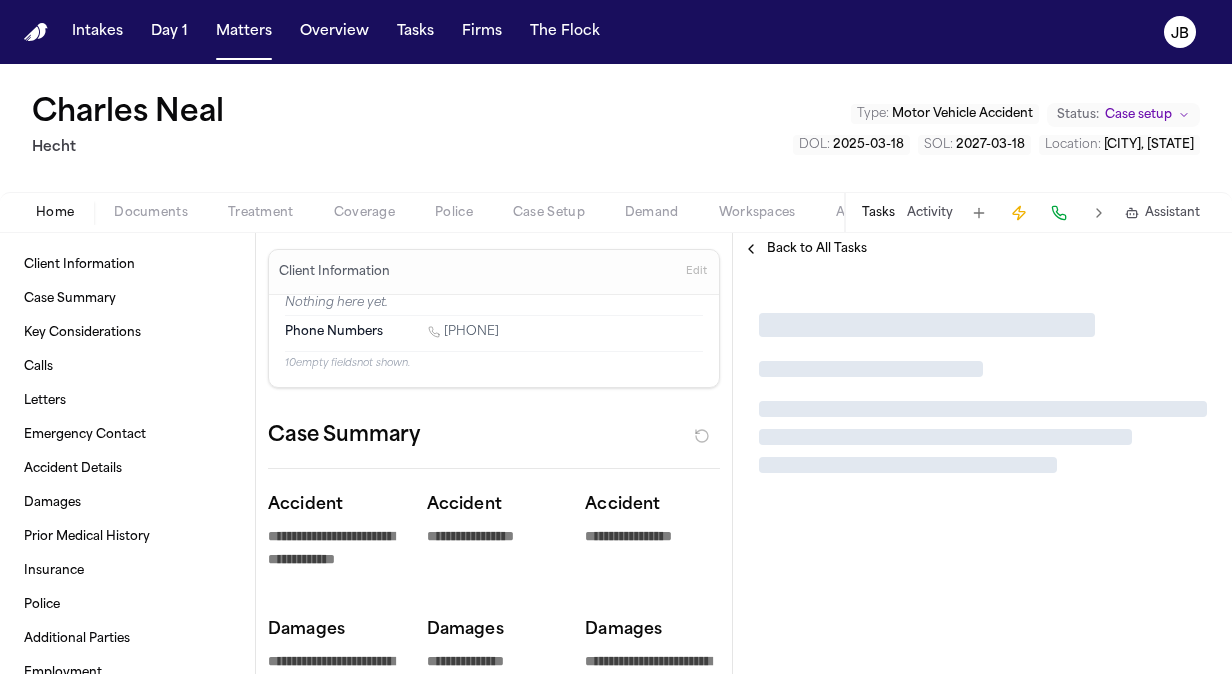 type on "*" 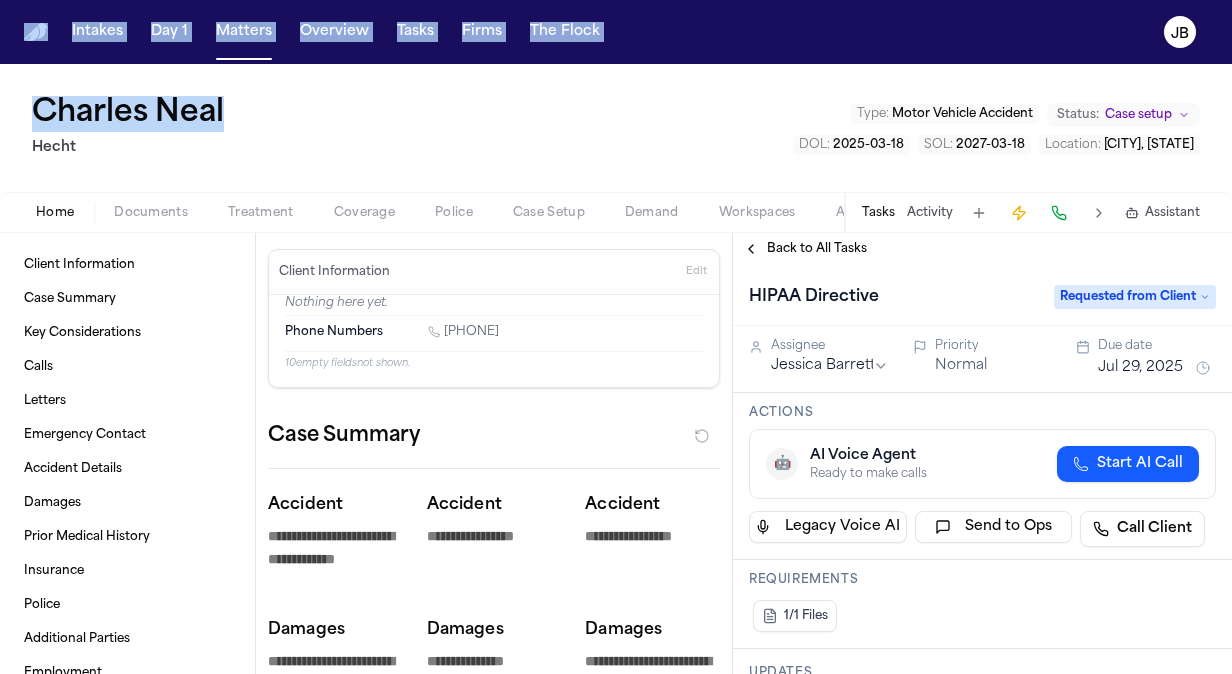 drag, startPoint x: 229, startPoint y: 109, endPoint x: -2, endPoint y: 114, distance: 231.05411 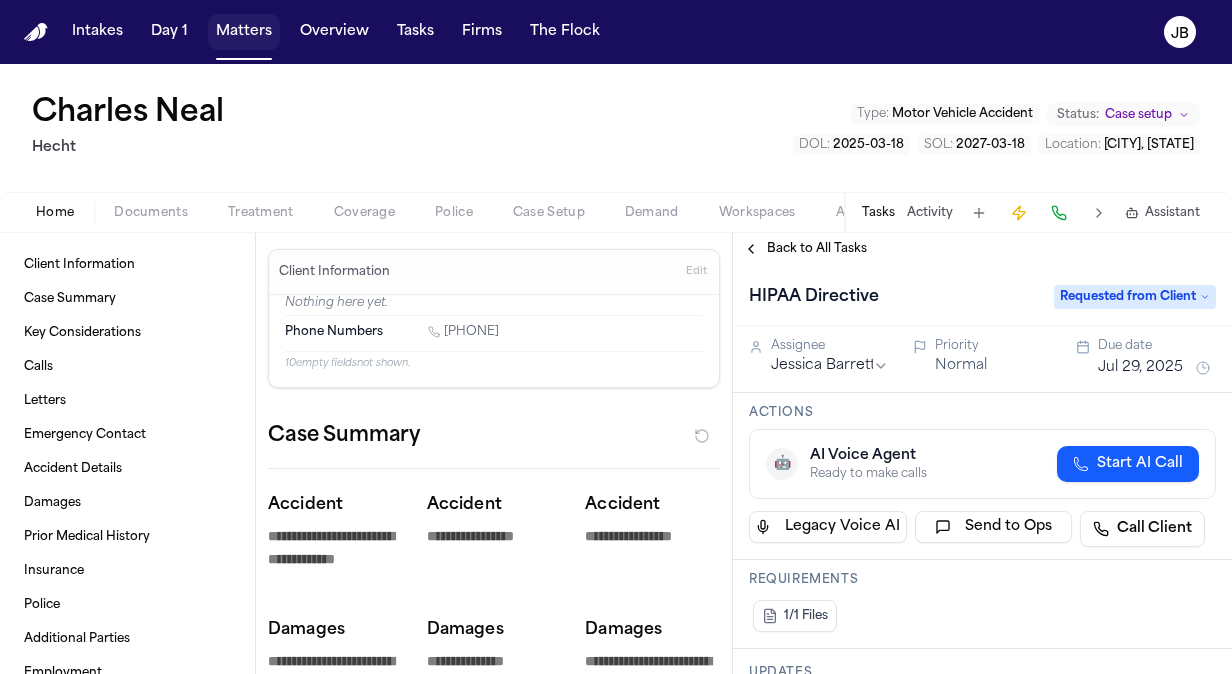 click on "Matters" at bounding box center [244, 32] 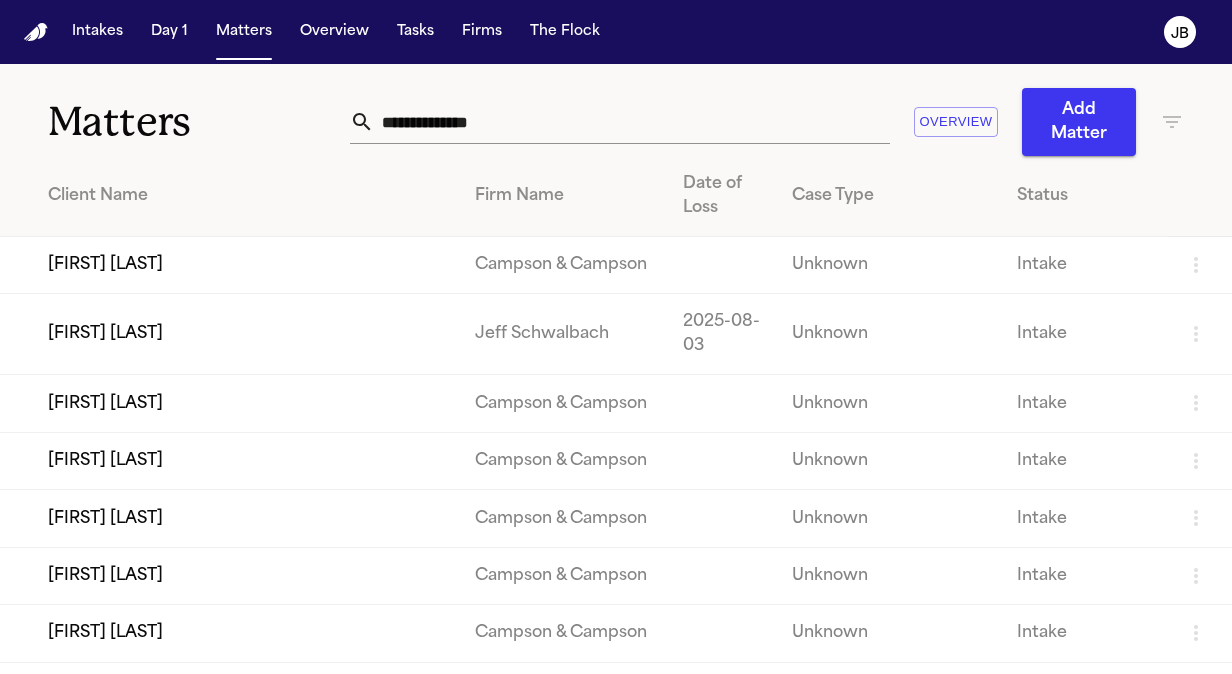 click at bounding box center (632, 122) 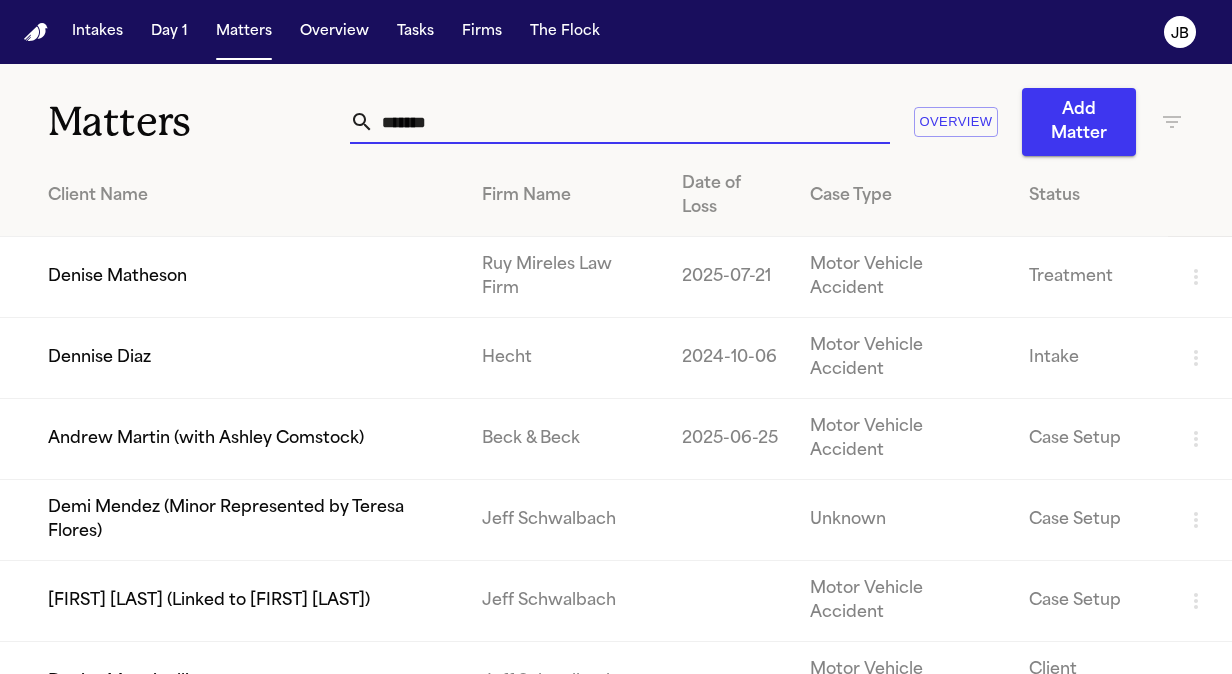 click on "Denise Matheson" at bounding box center (233, 277) 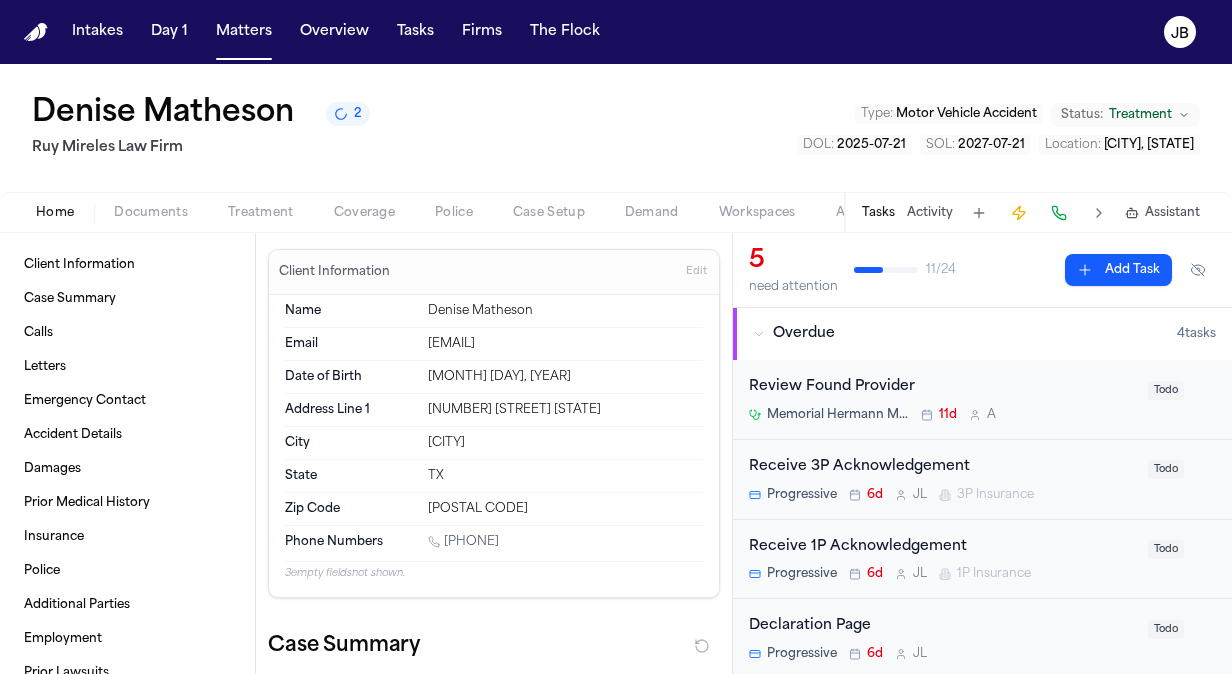 click on "Documents" at bounding box center [151, 213] 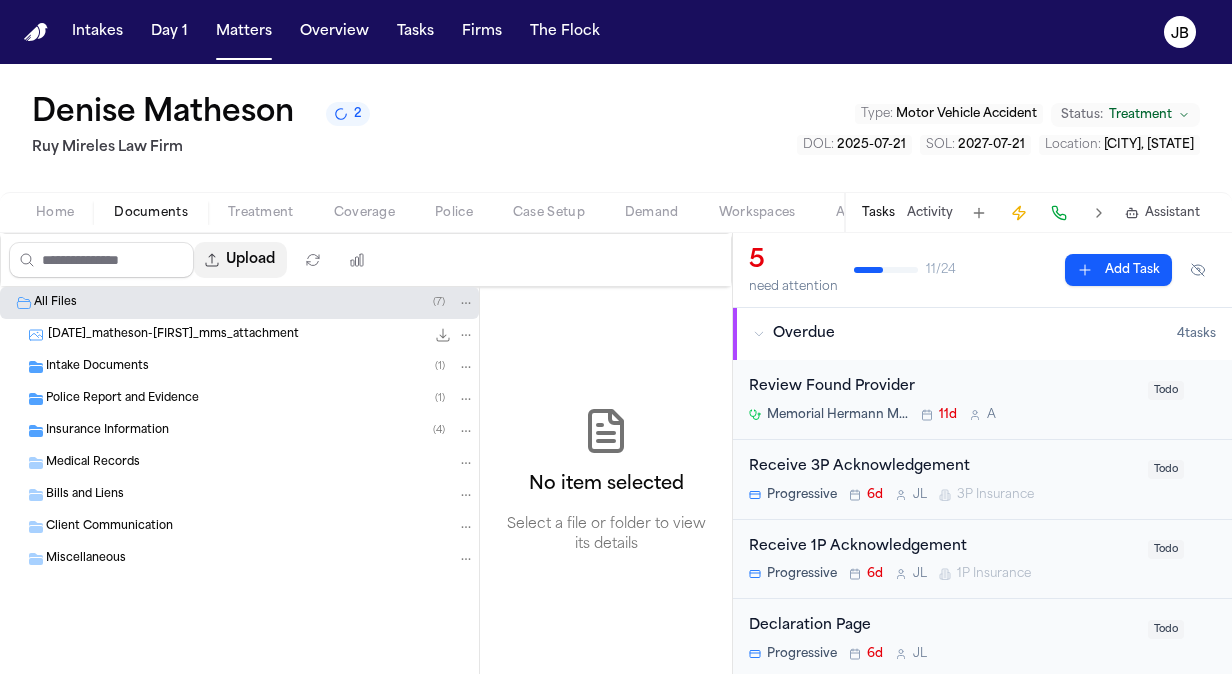 click on "Upload" at bounding box center [240, 260] 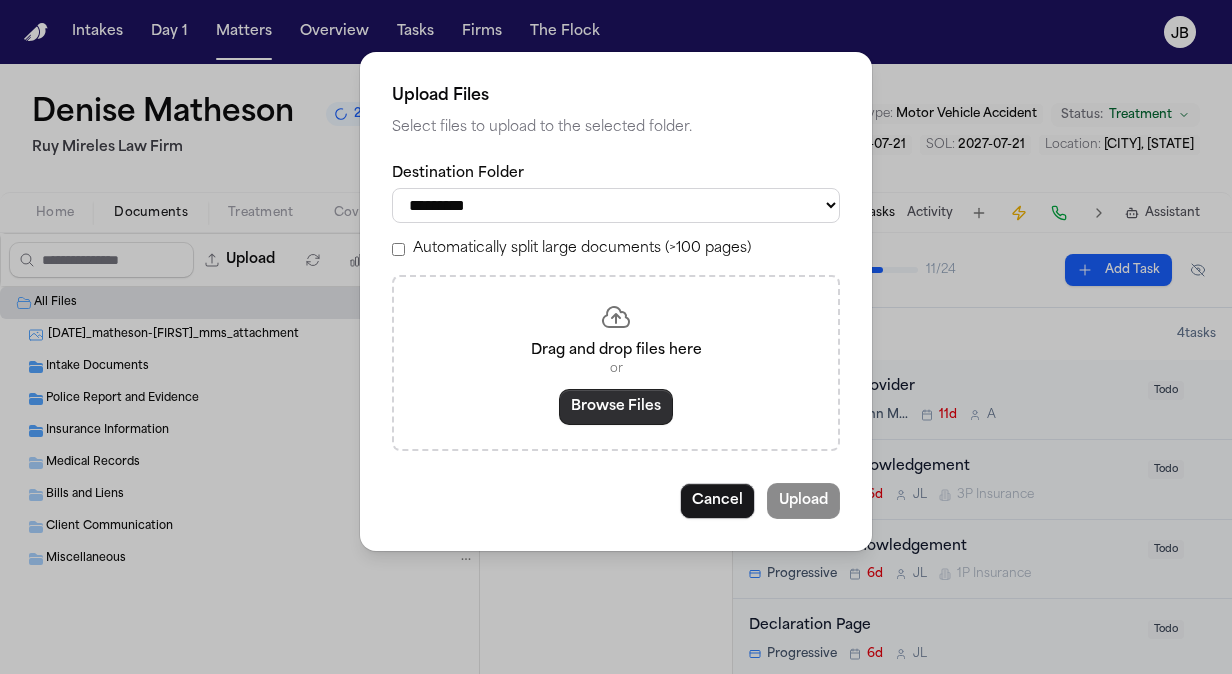 click on "Browse Files" at bounding box center (616, 407) 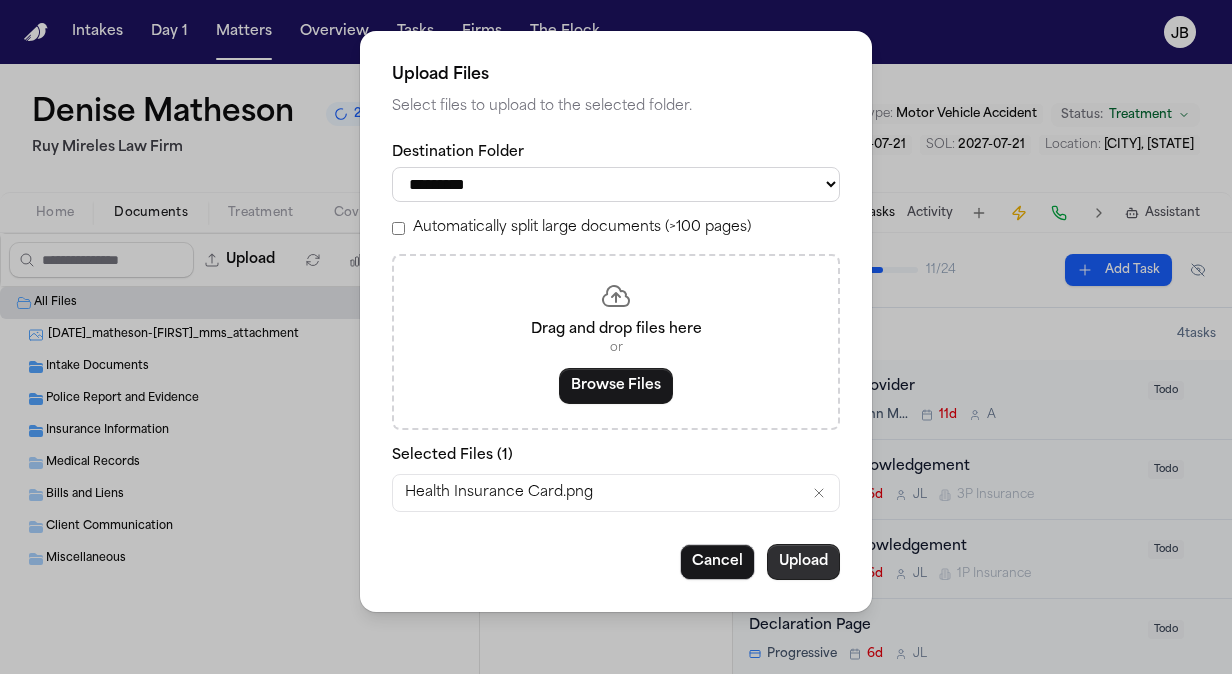 click on "Upload" at bounding box center (803, 562) 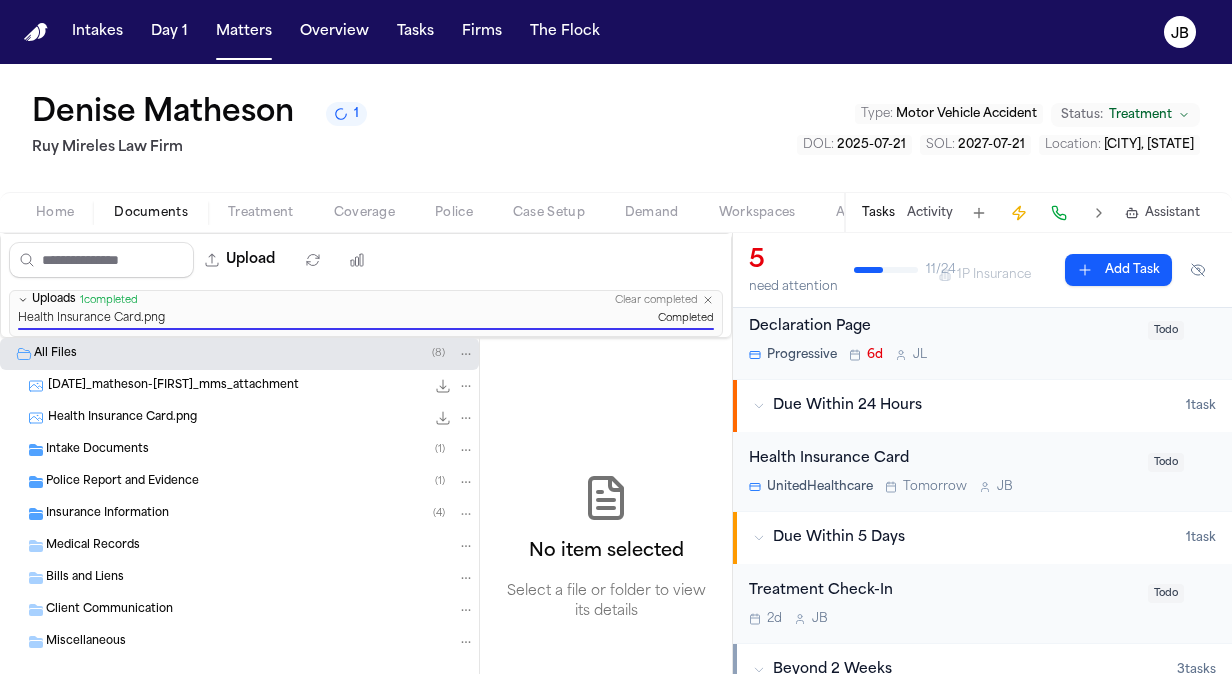 scroll, scrollTop: 302, scrollLeft: 0, axis: vertical 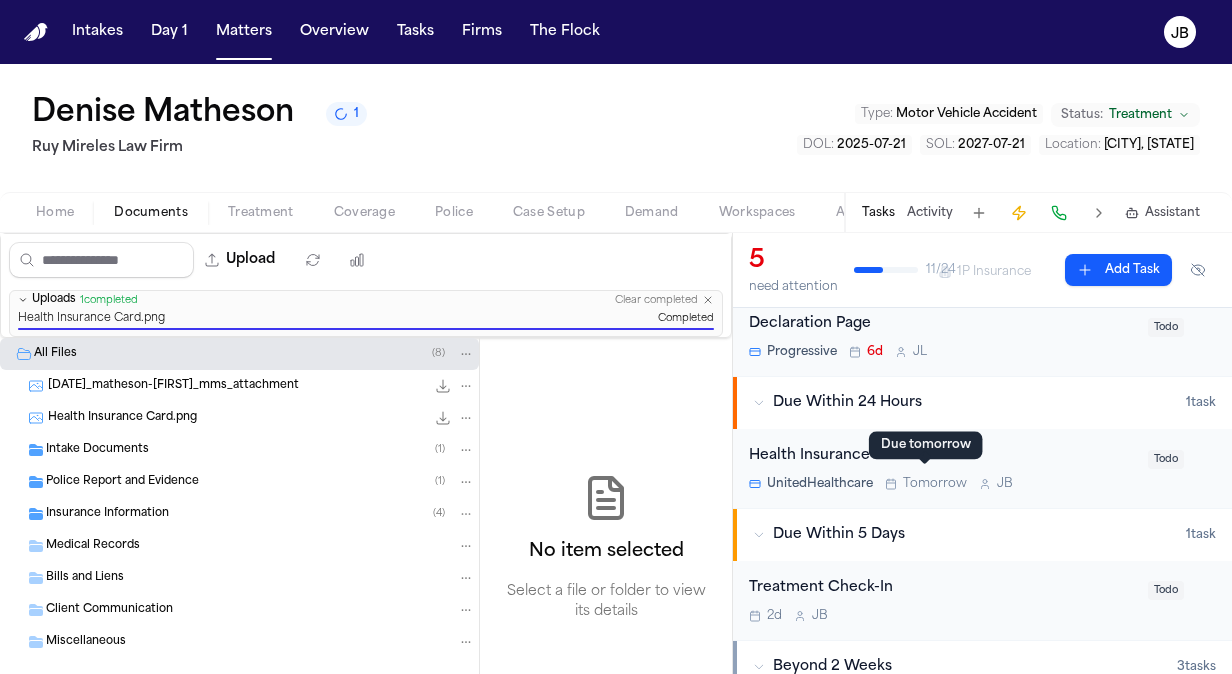 click on "Tomorrow" at bounding box center (935, 484) 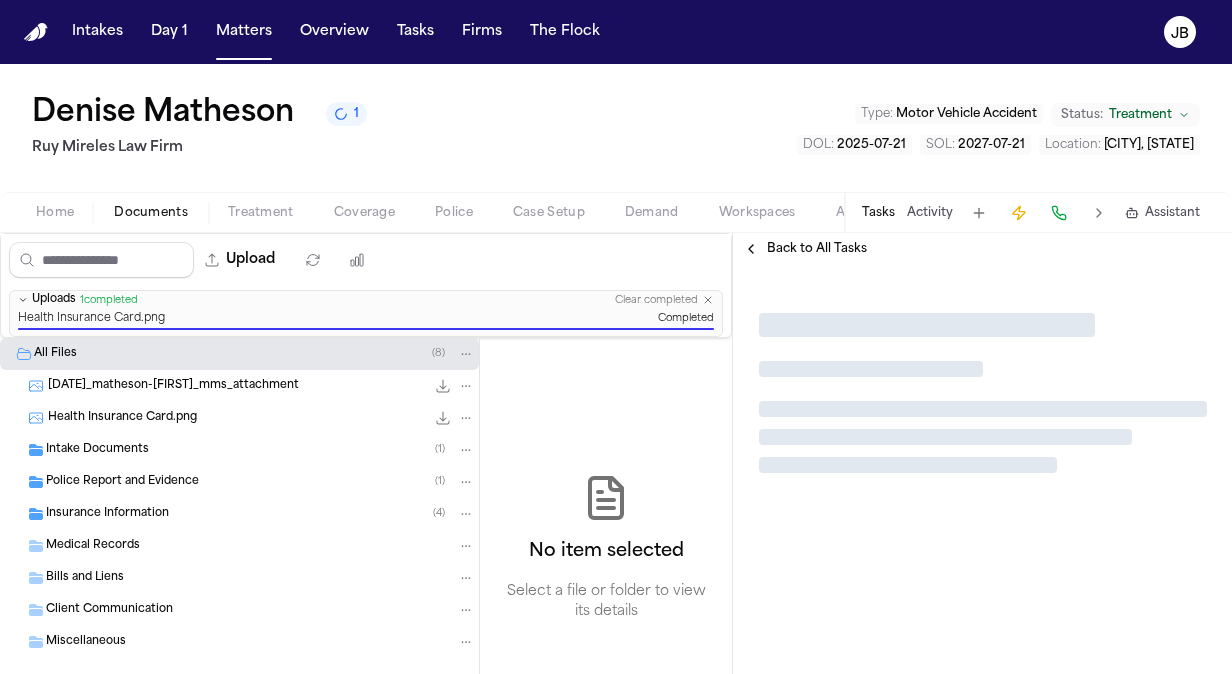 scroll, scrollTop: 0, scrollLeft: 0, axis: both 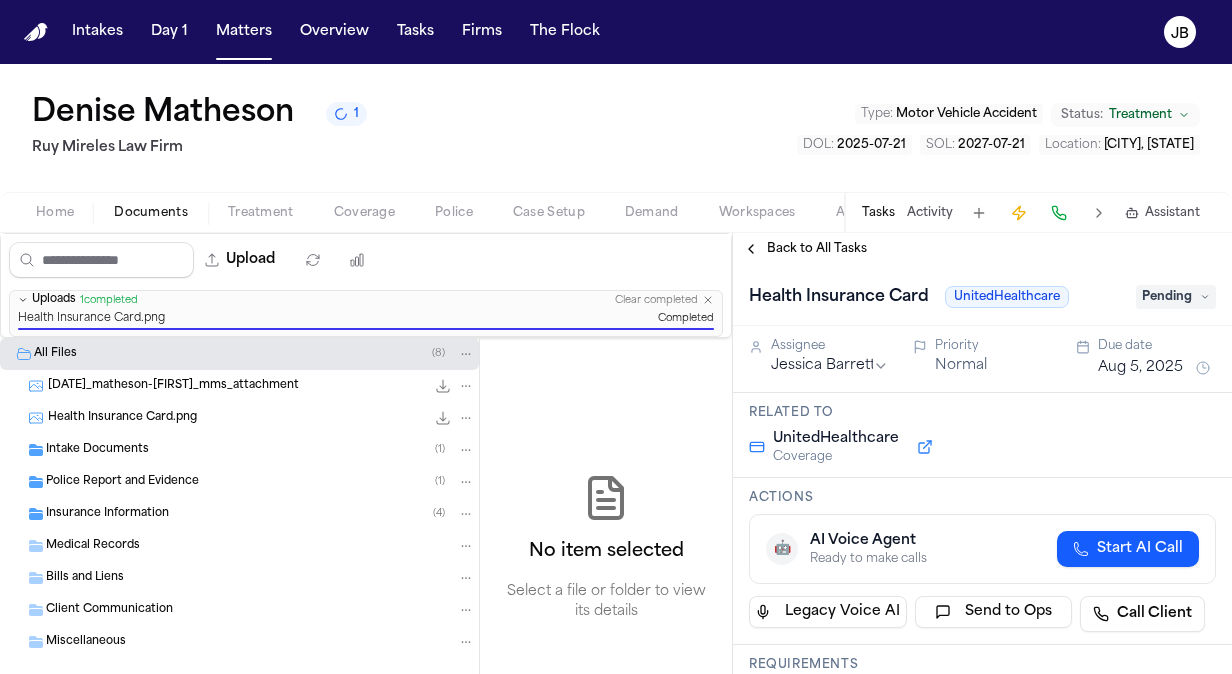 click on "Pending" at bounding box center [1176, 297] 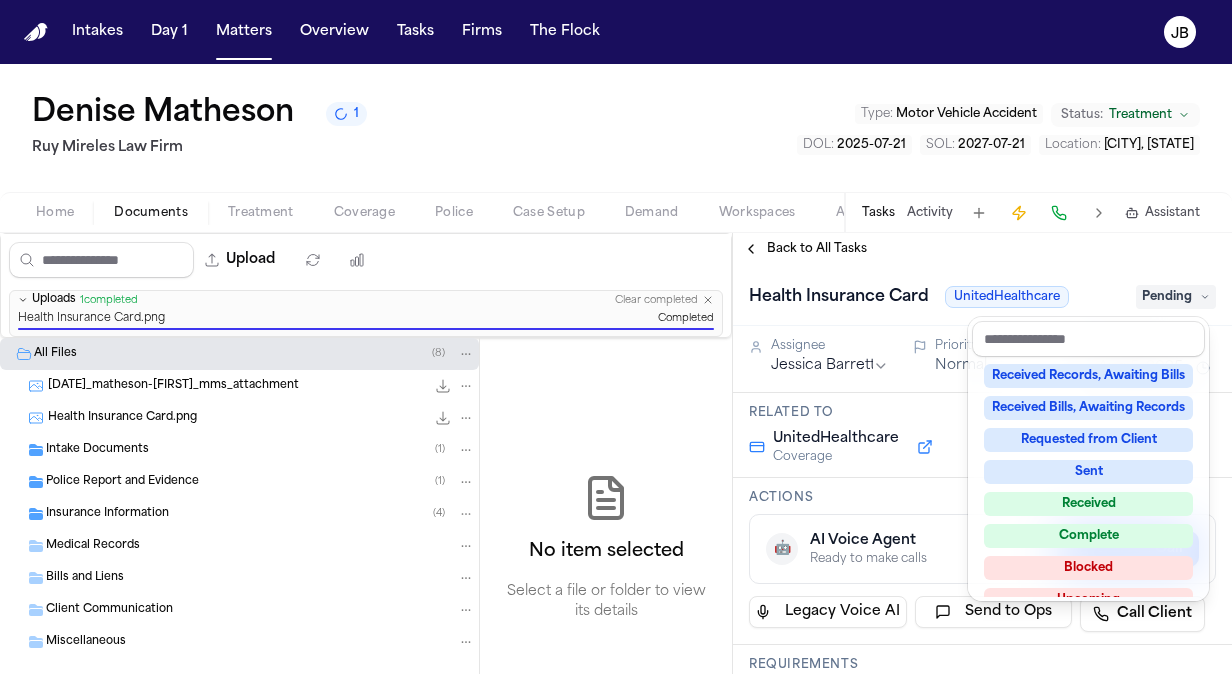 scroll, scrollTop: 312, scrollLeft: 0, axis: vertical 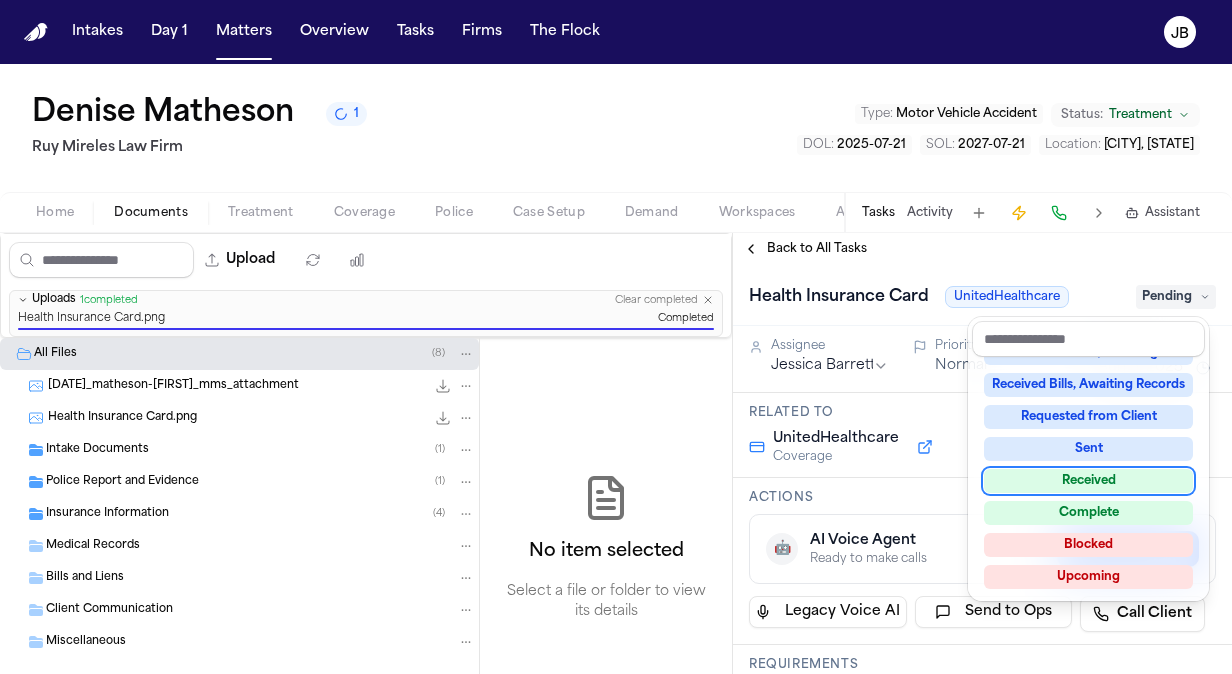 click on "Received" at bounding box center [1088, 481] 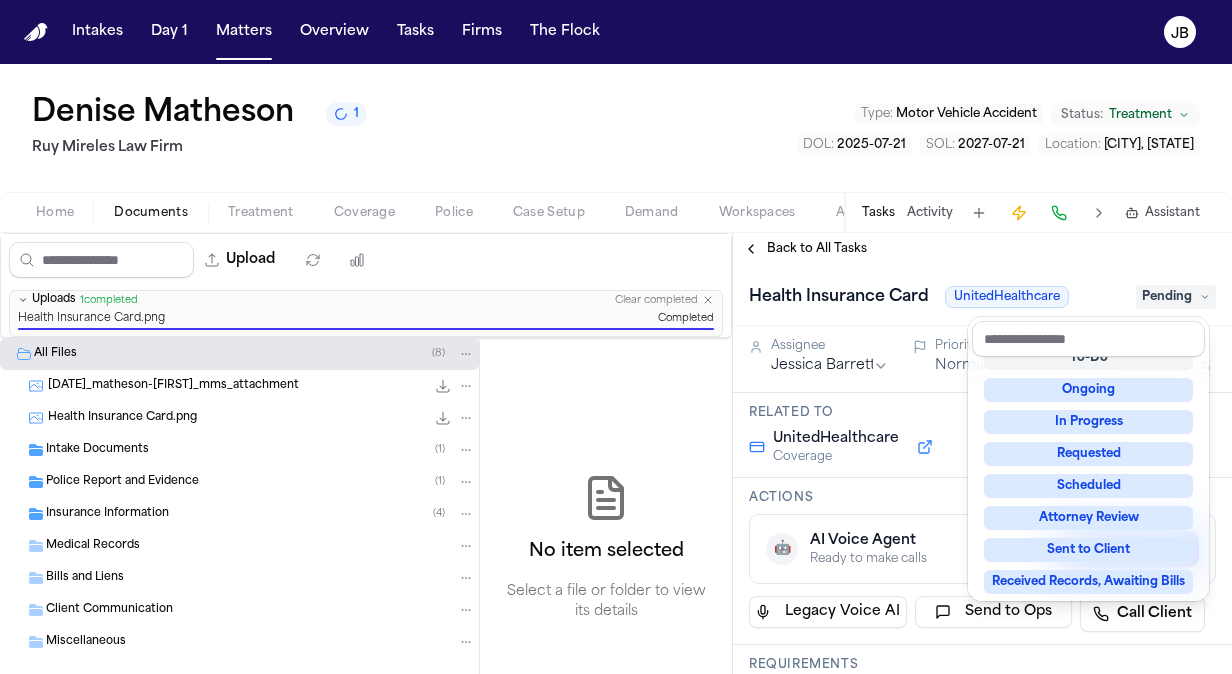 scroll, scrollTop: 8, scrollLeft: 0, axis: vertical 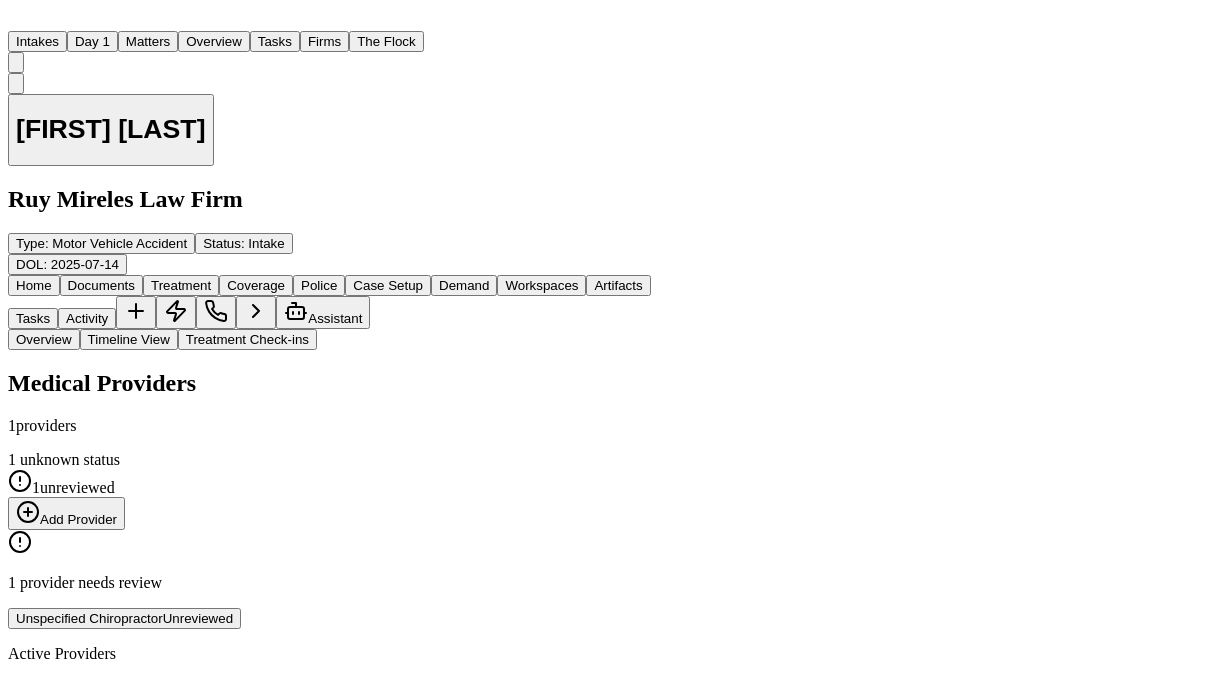 click on "Matters" at bounding box center (148, 41) 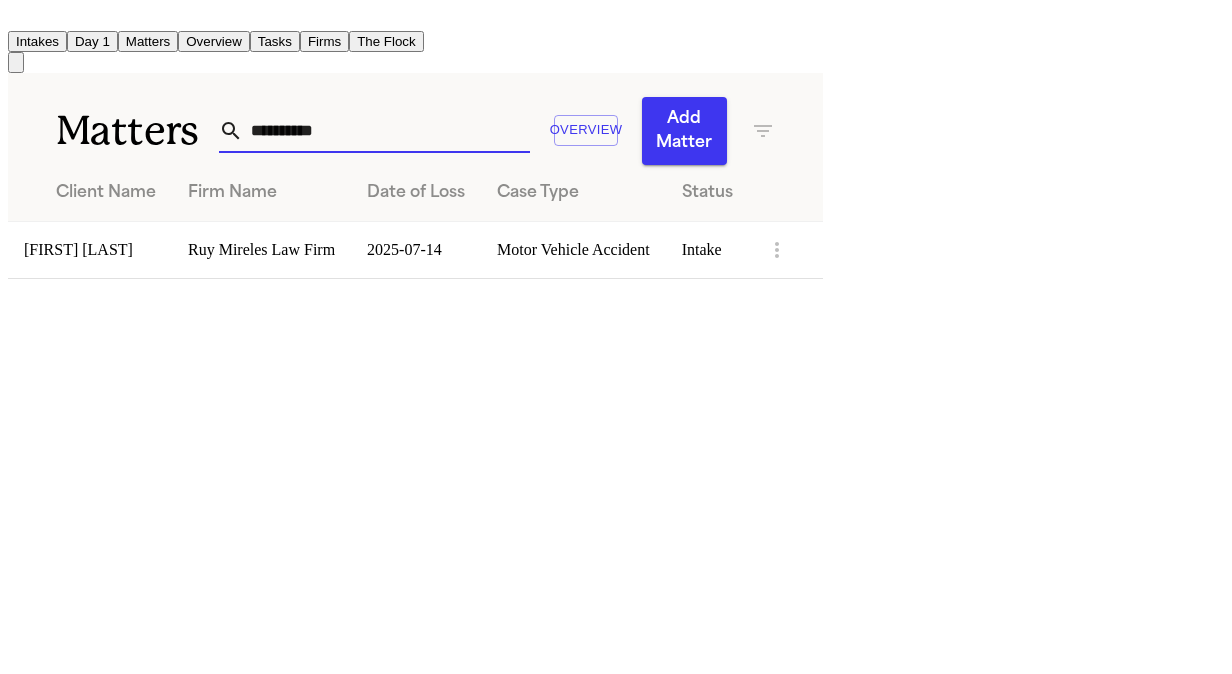drag, startPoint x: 482, startPoint y: 123, endPoint x: 291, endPoint y: 100, distance: 192.37984 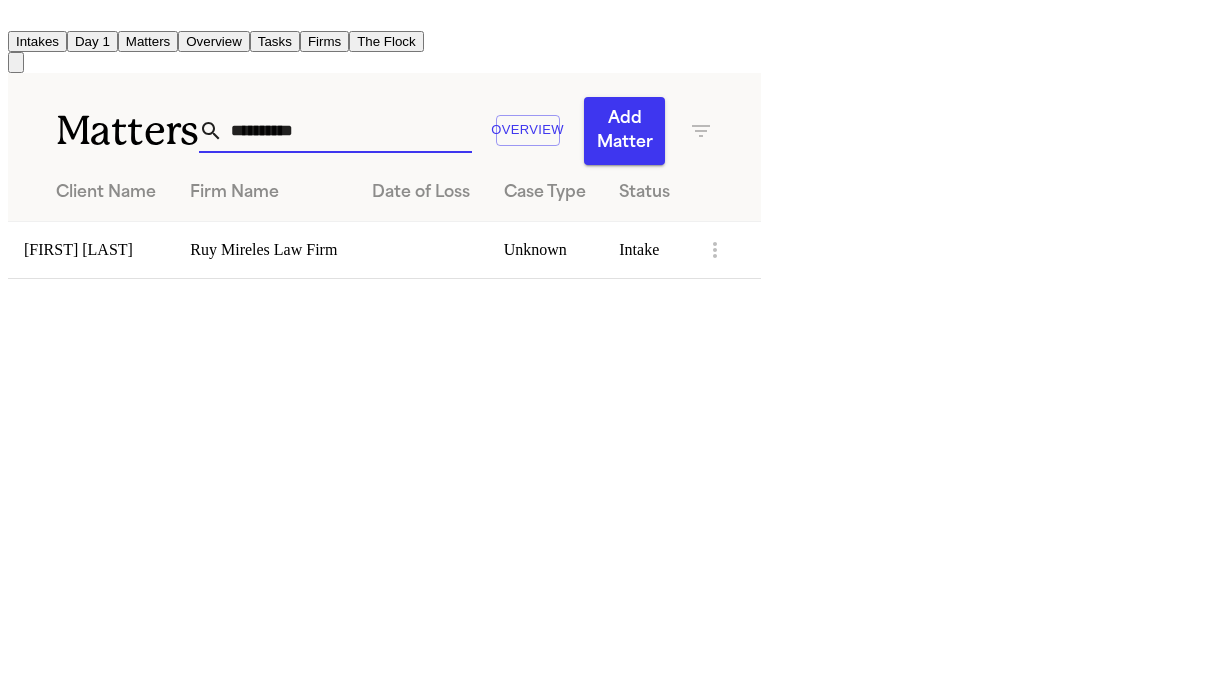 type on "**********" 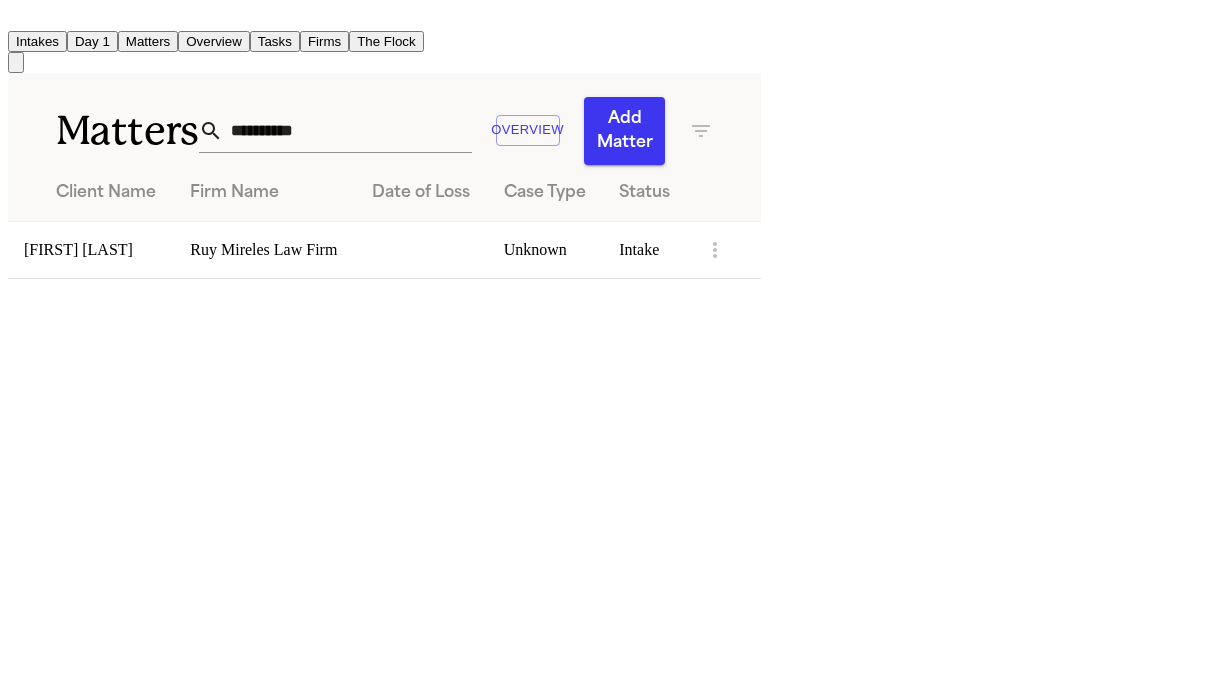 click on "[FIRST] [LAST]" at bounding box center [91, 249] 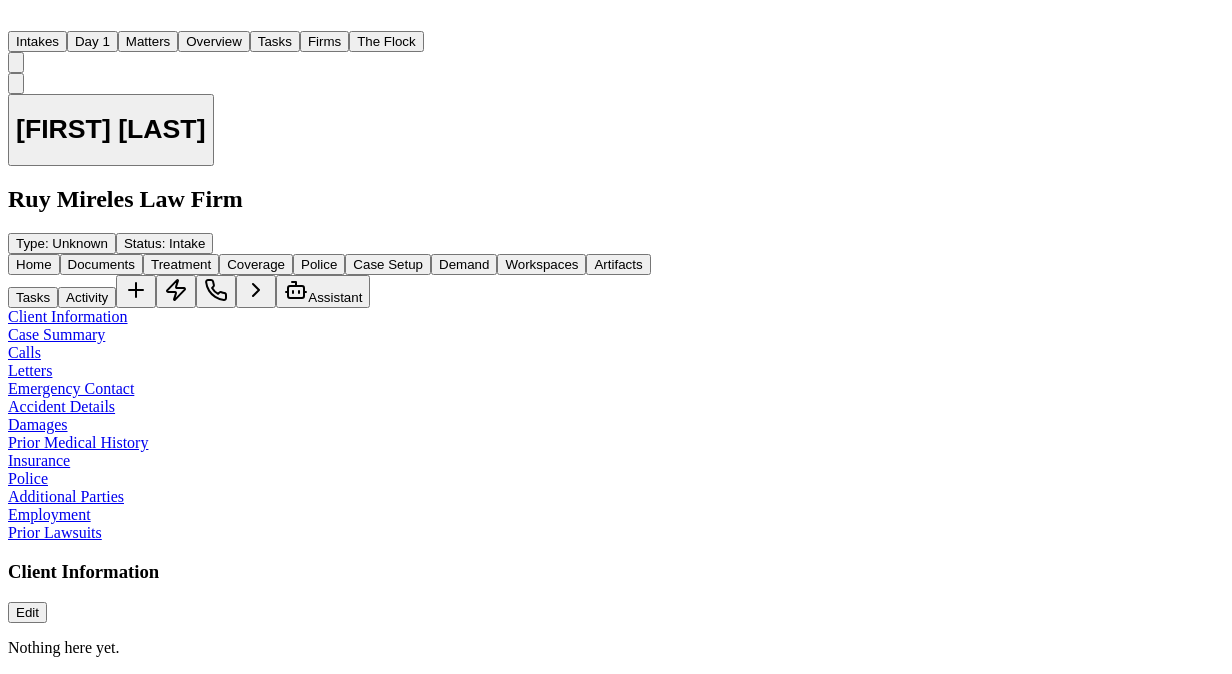 click on "Client Information" at bounding box center (68, 316) 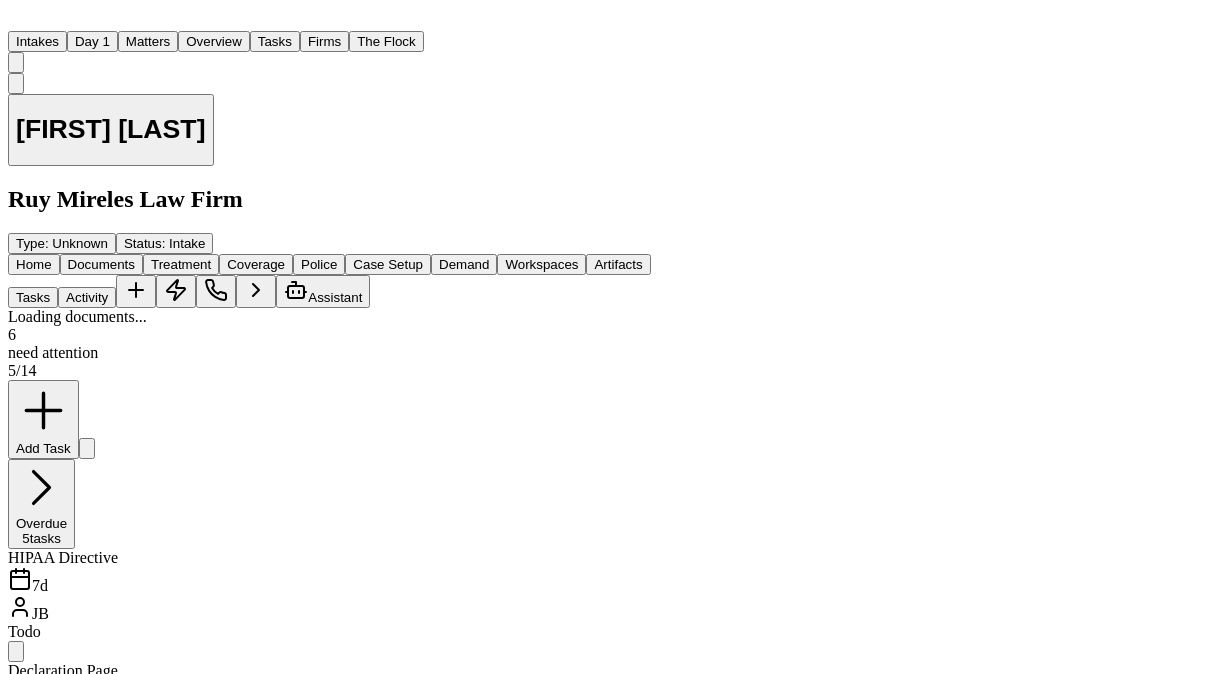 scroll, scrollTop: 0, scrollLeft: 0, axis: both 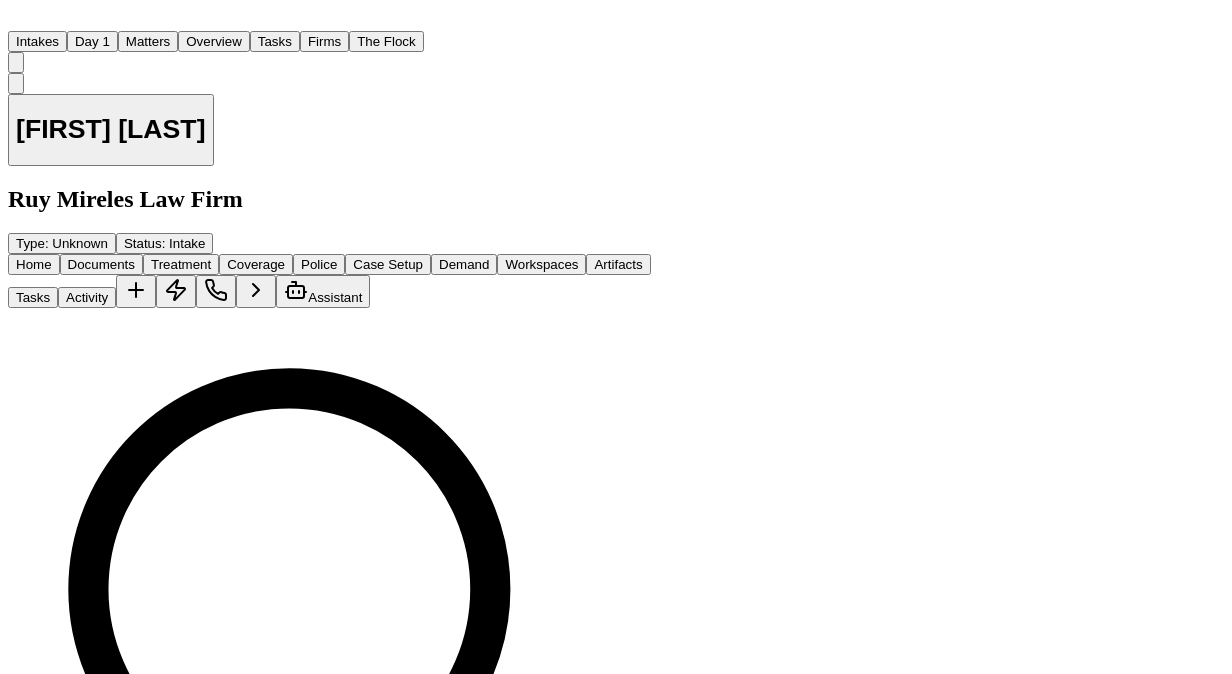 click on "Intake Documents ( 1 )" at bounding box center (343, 1883) 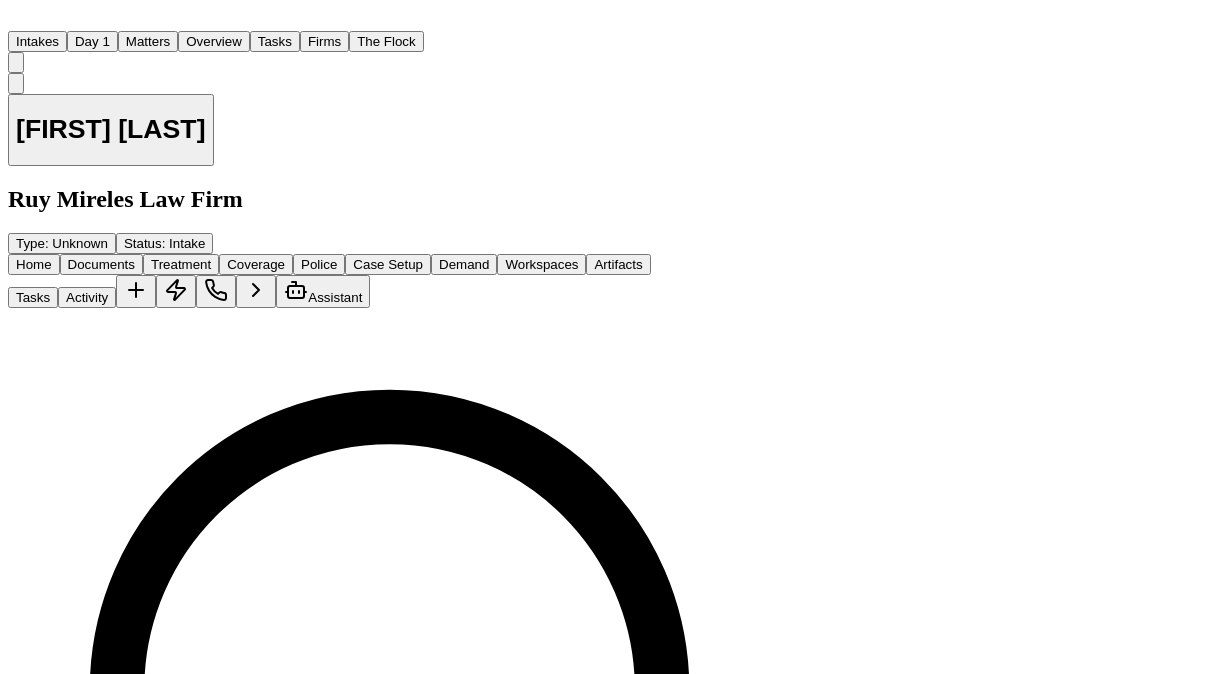 scroll, scrollTop: 210, scrollLeft: 0, axis: vertical 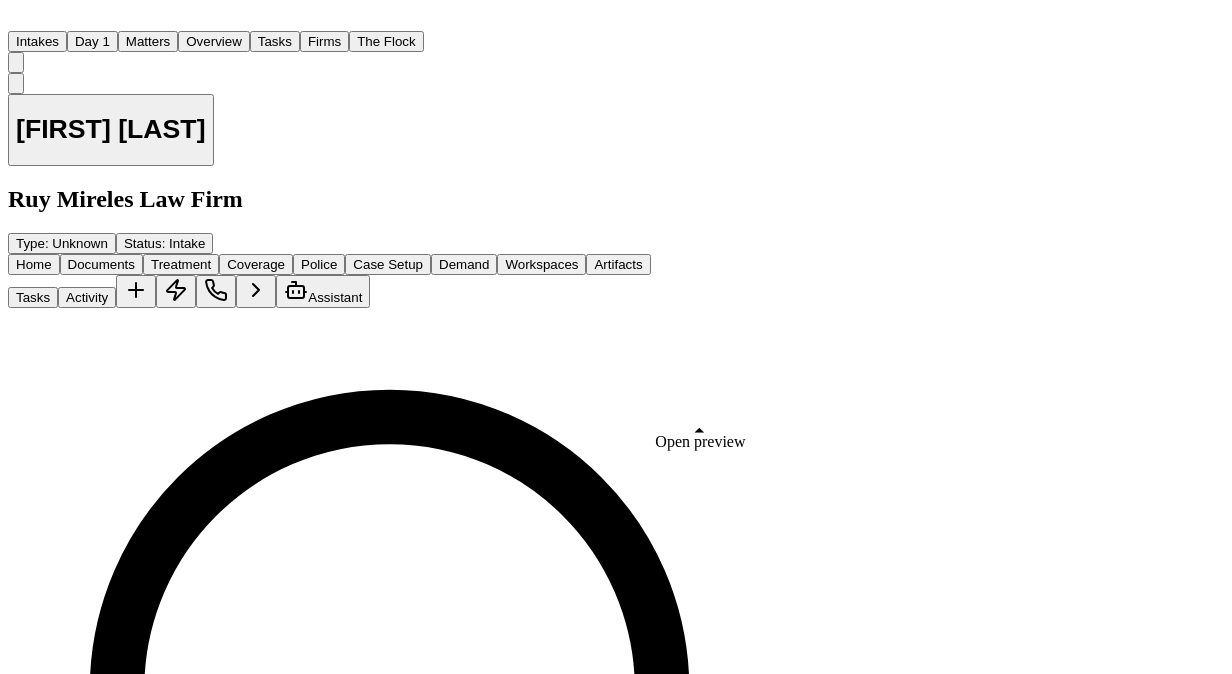 click at bounding box center [36, 2086] 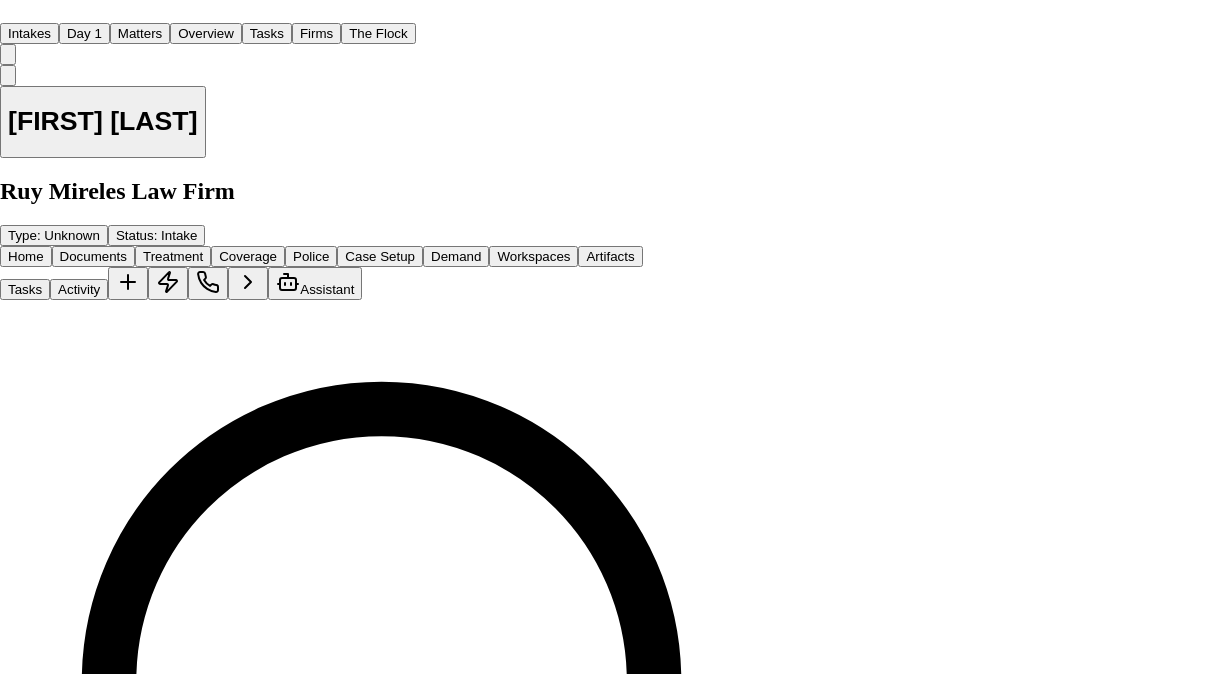 click on "[FIRST] [LAST] - Intake Packet - [DATE]" at bounding box center (616, 4793) 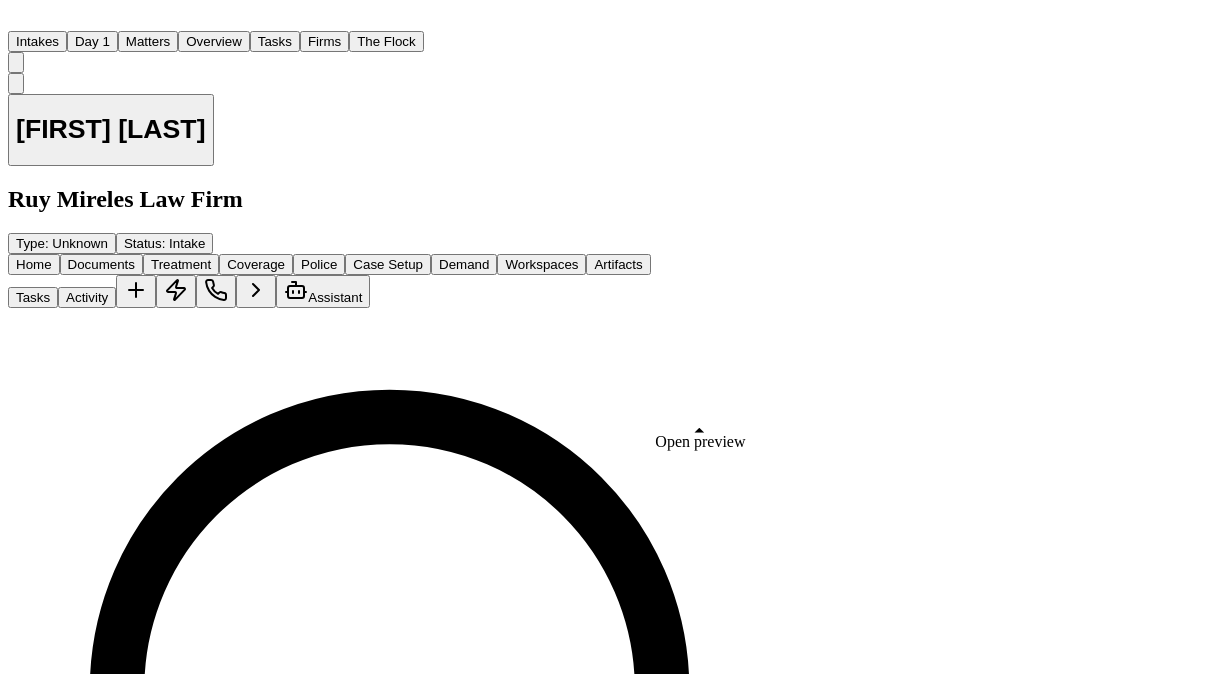 click on "HIPAA Directive 7d [INITIALS] [INITIAL]" at bounding box center (444, 2524) 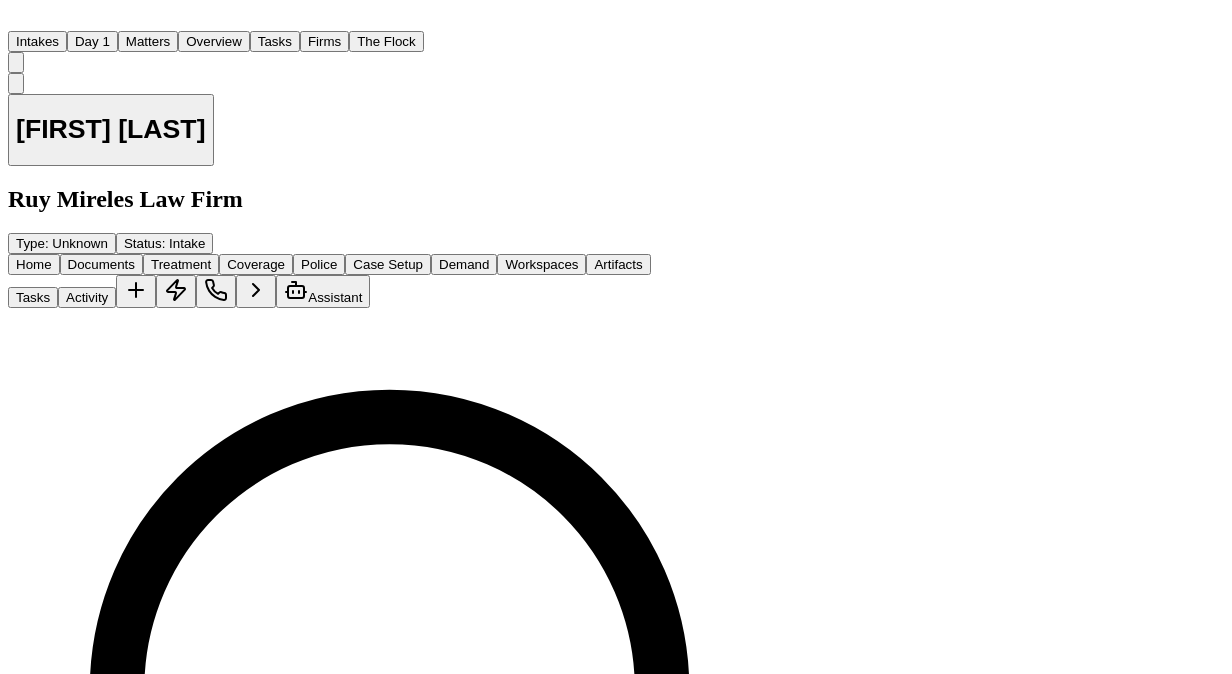 type 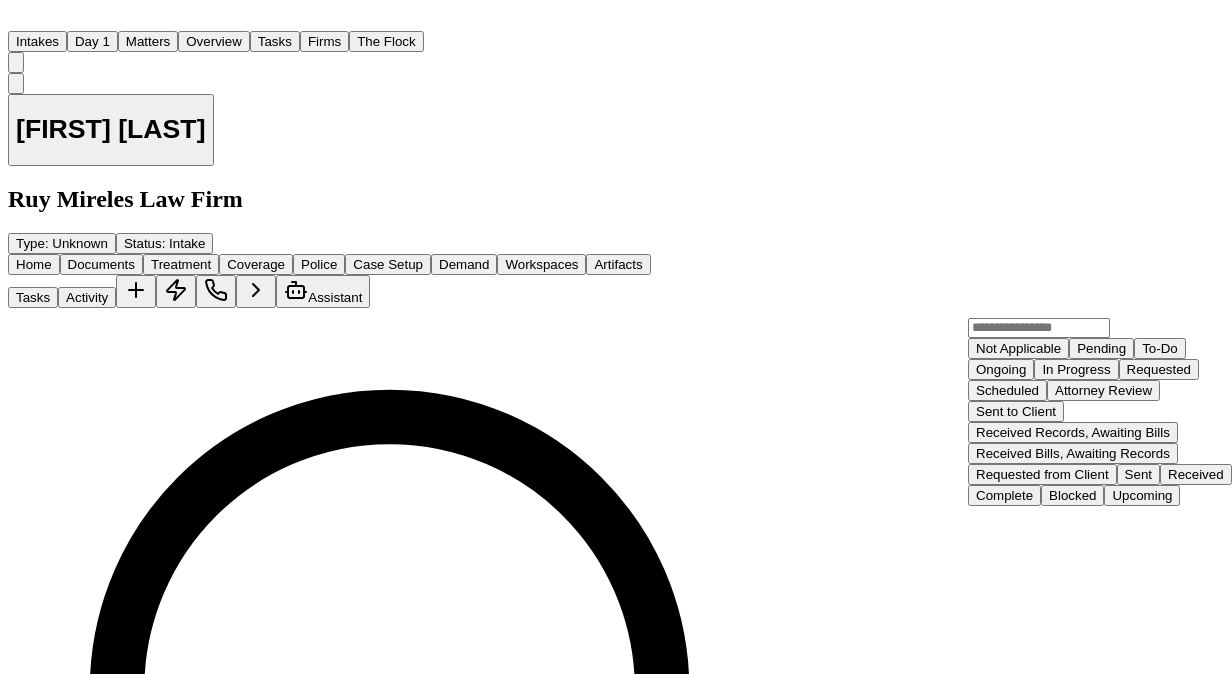 scroll, scrollTop: 312, scrollLeft: 0, axis: vertical 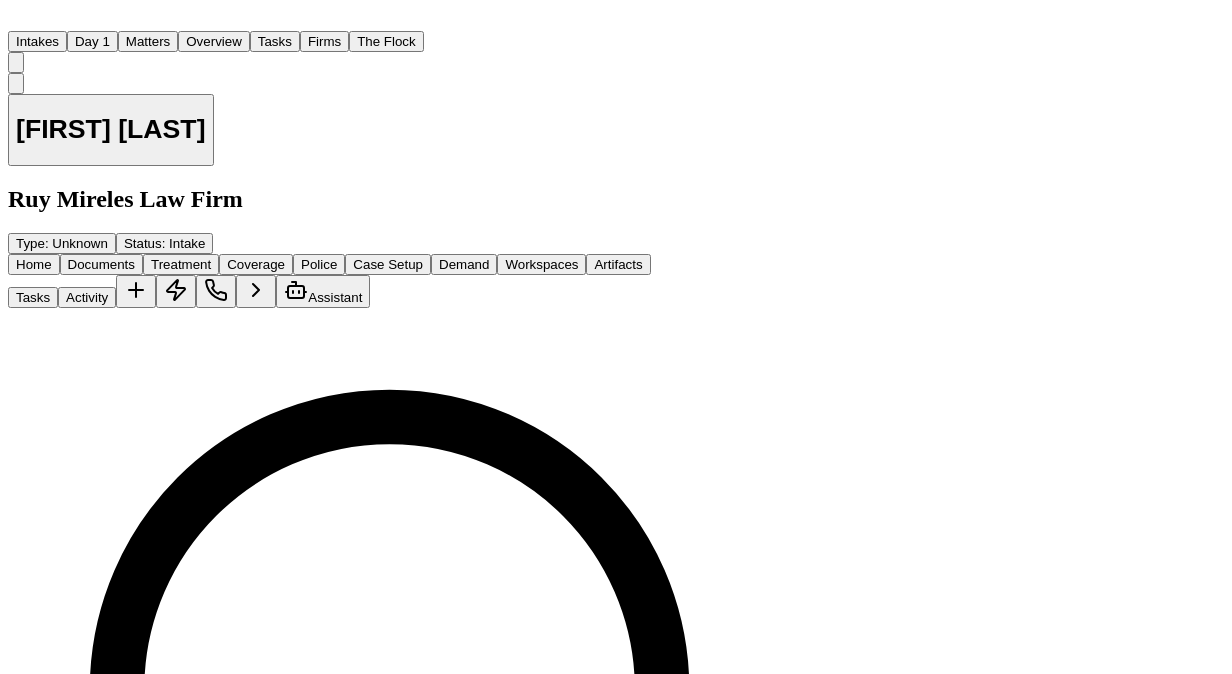 click on "Sent" at bounding box center (27, 2385) 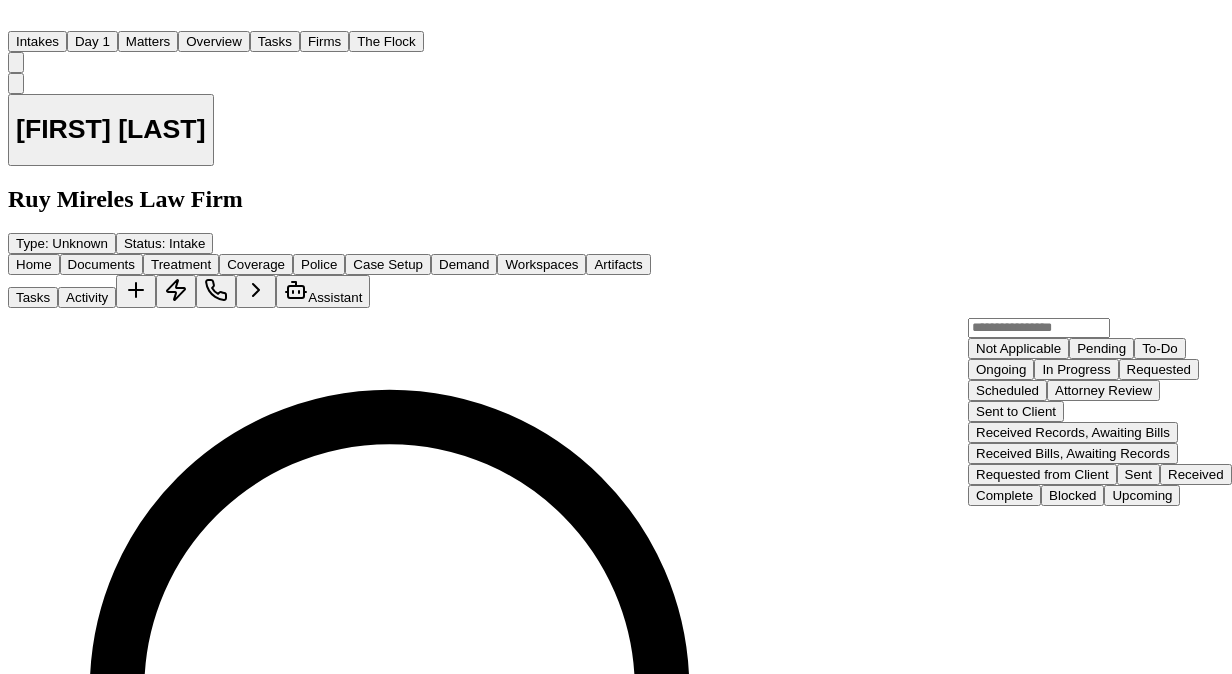 scroll, scrollTop: 312, scrollLeft: 0, axis: vertical 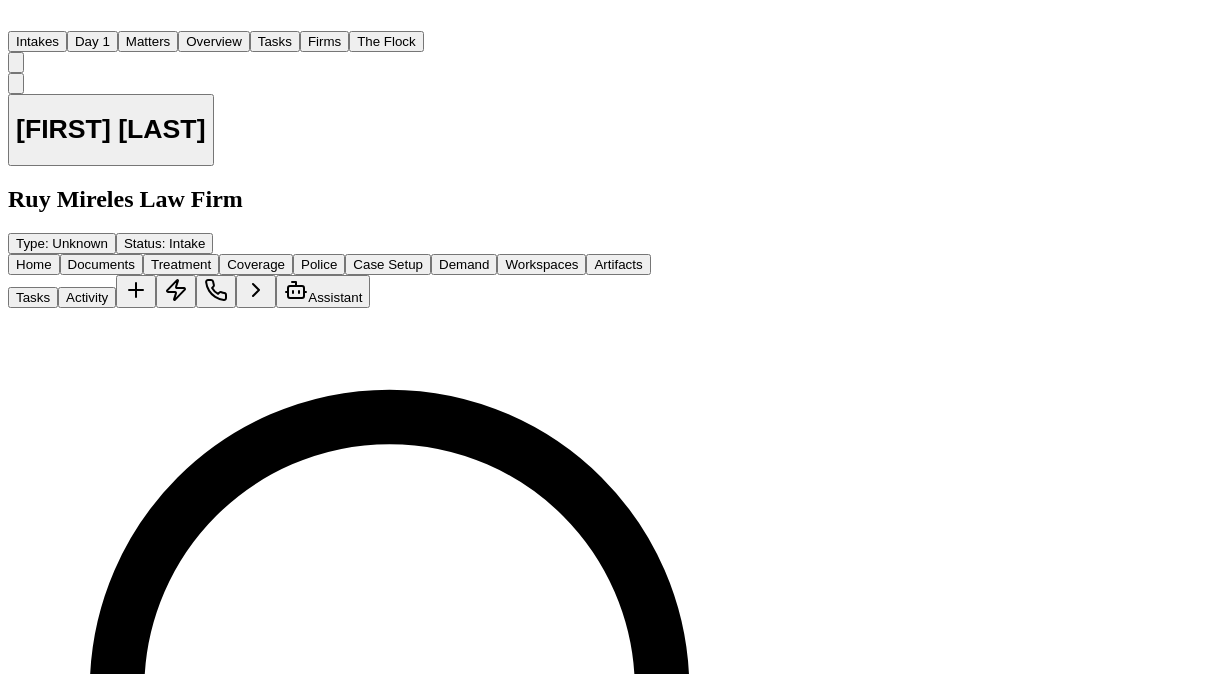 click on "Intake Documents ( 1 )" at bounding box center [444, 1917] 